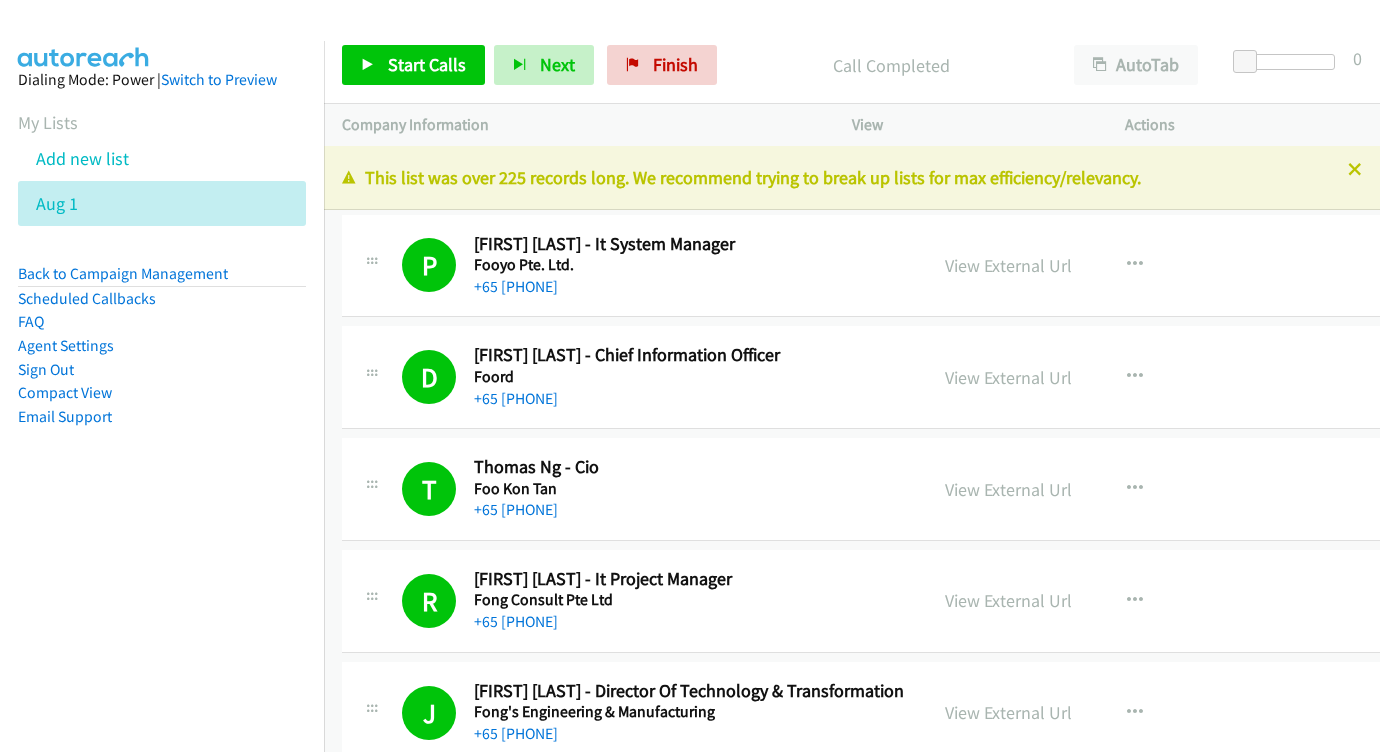 scroll, scrollTop: 0, scrollLeft: 0, axis: both 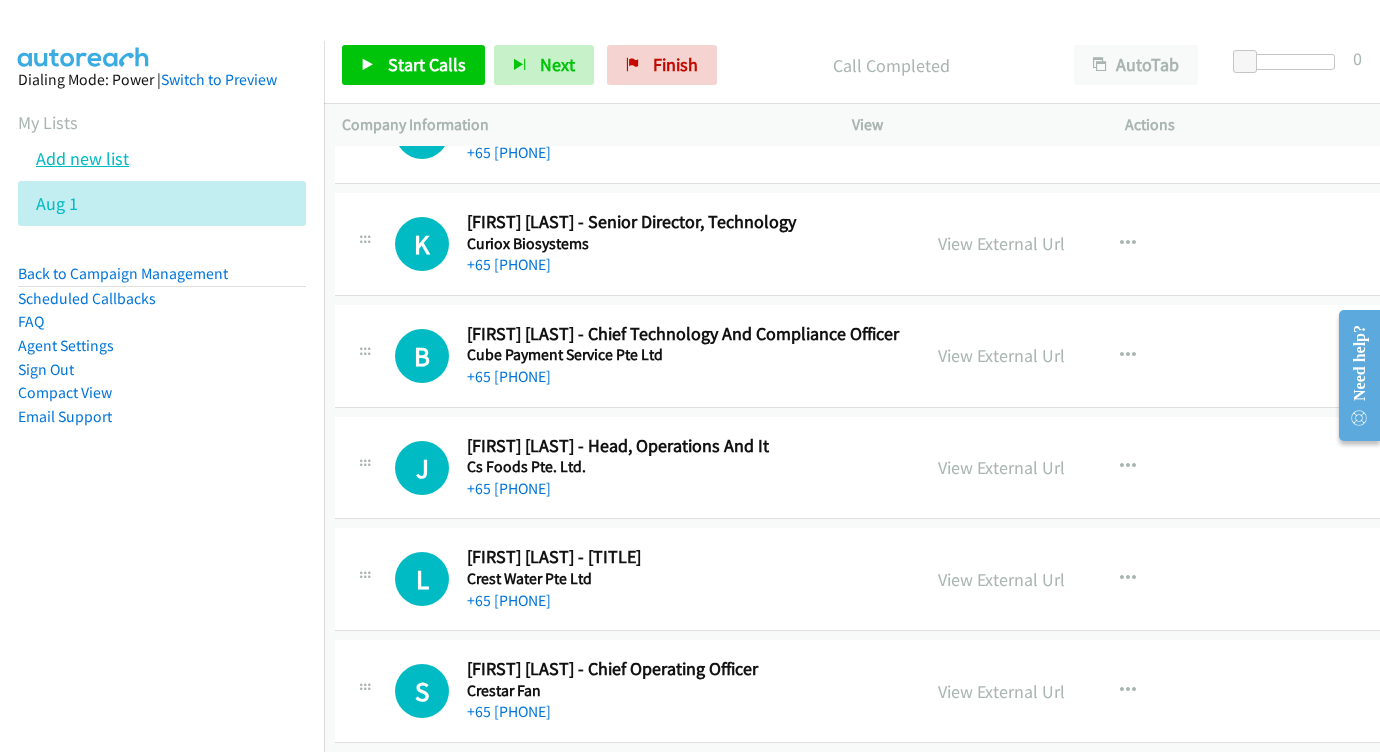 click on "Add new list" at bounding box center [82, 158] 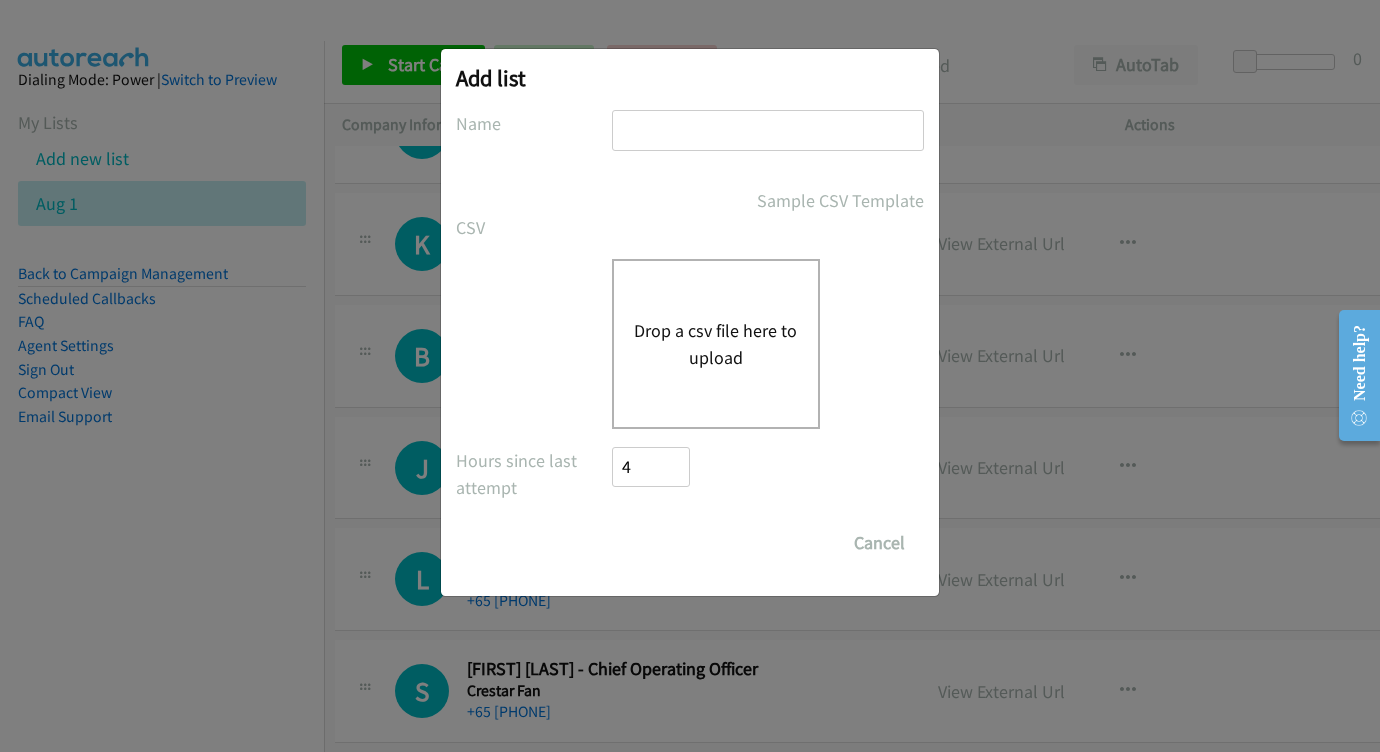 click at bounding box center (768, 130) 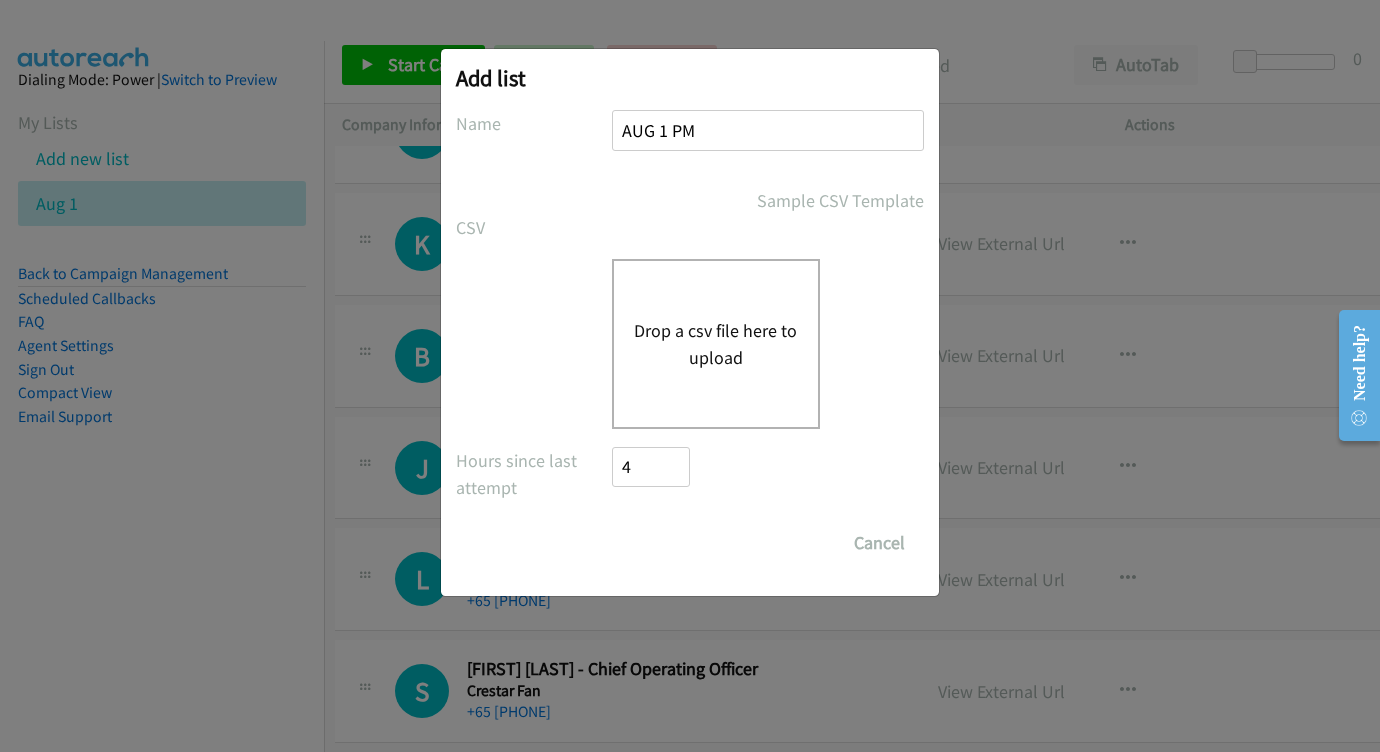 type on "AUG 1 PM" 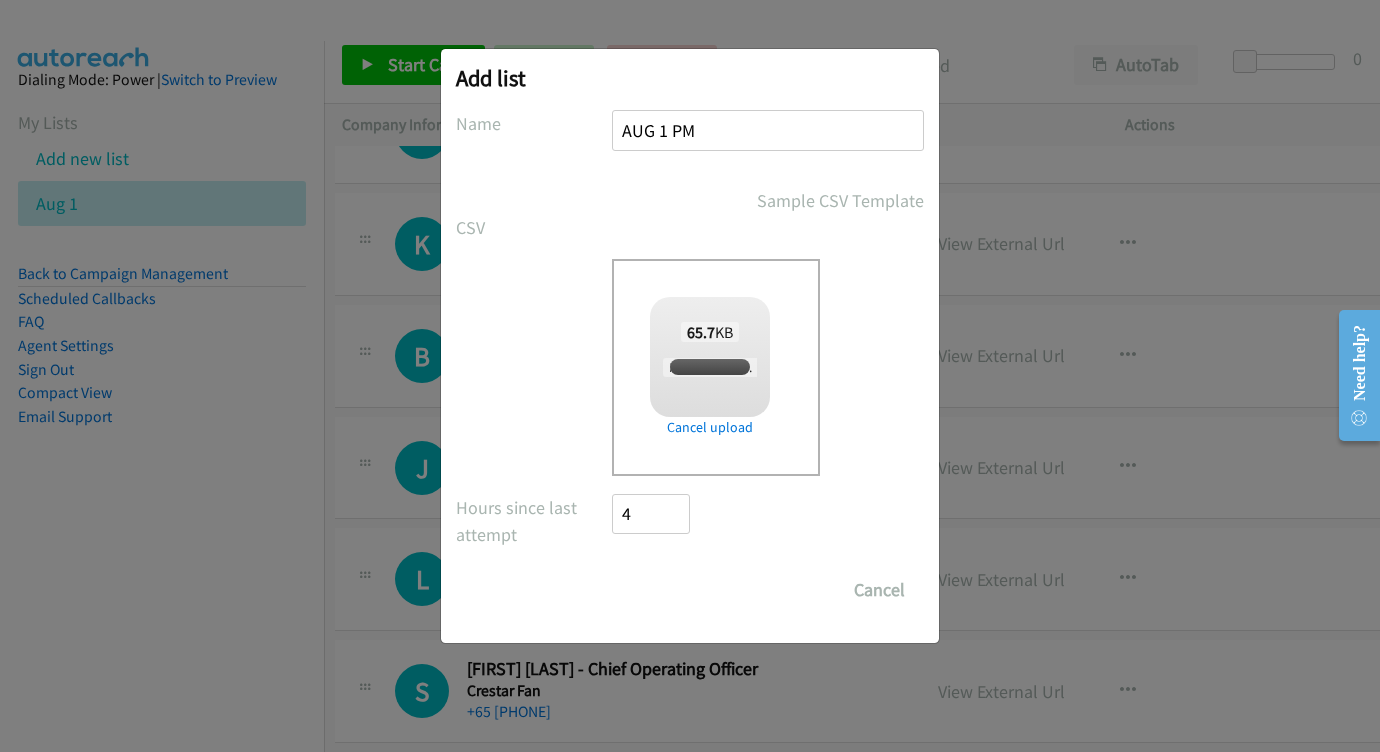 checkbox on "true" 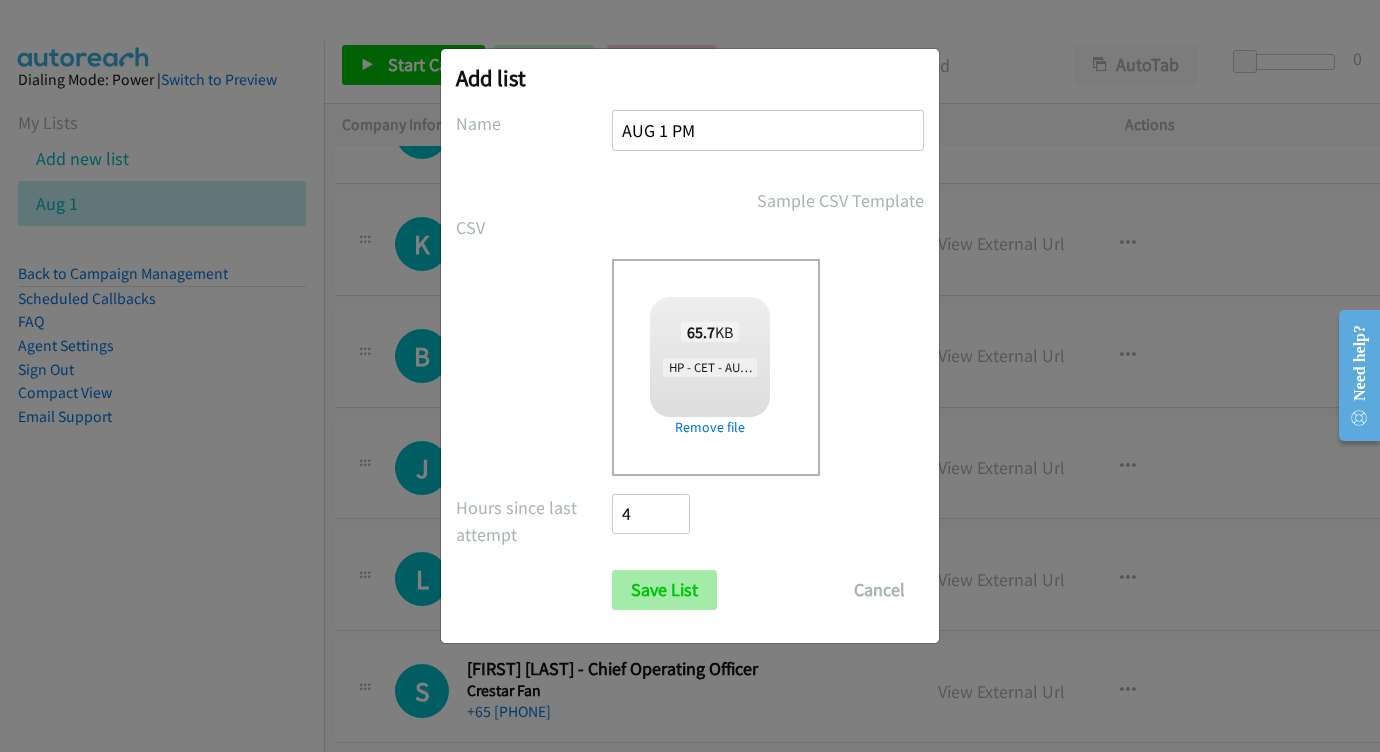 click on "Save List" at bounding box center (664, 590) 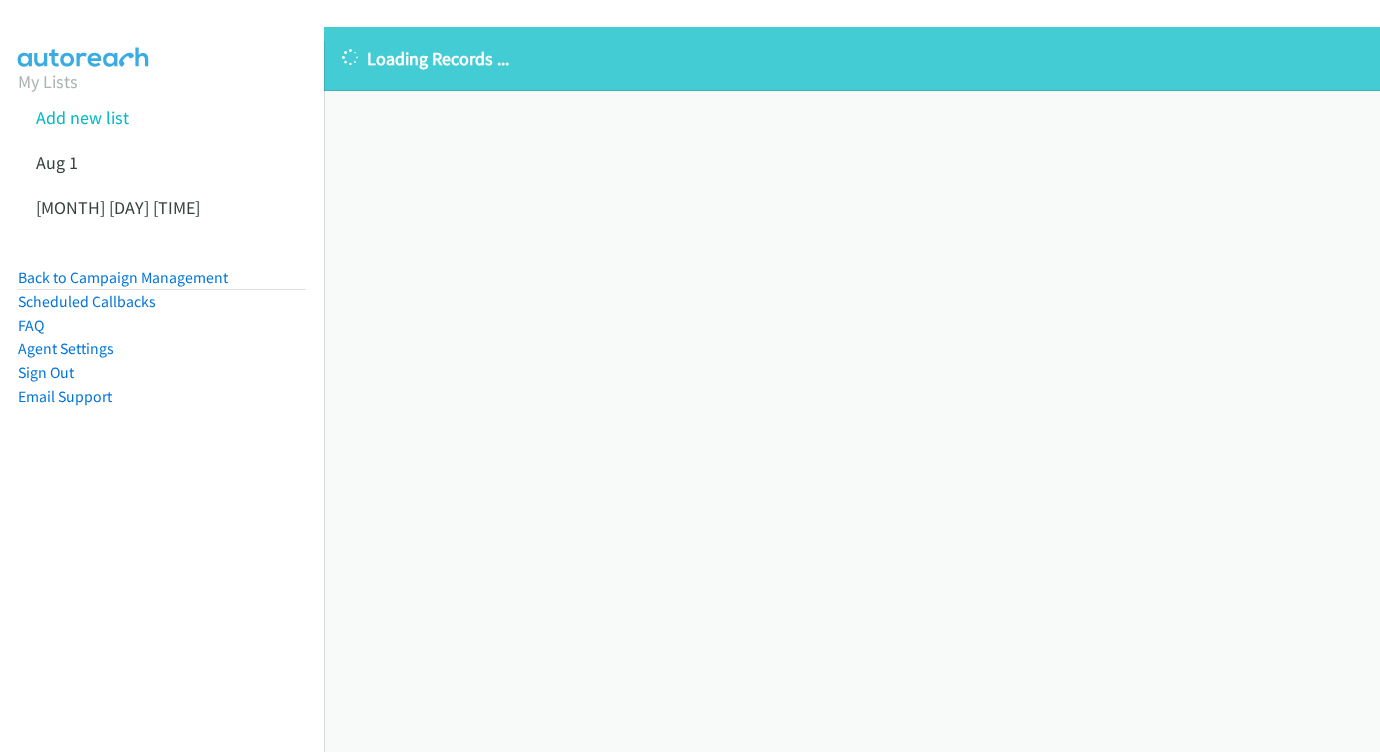 scroll, scrollTop: 0, scrollLeft: 0, axis: both 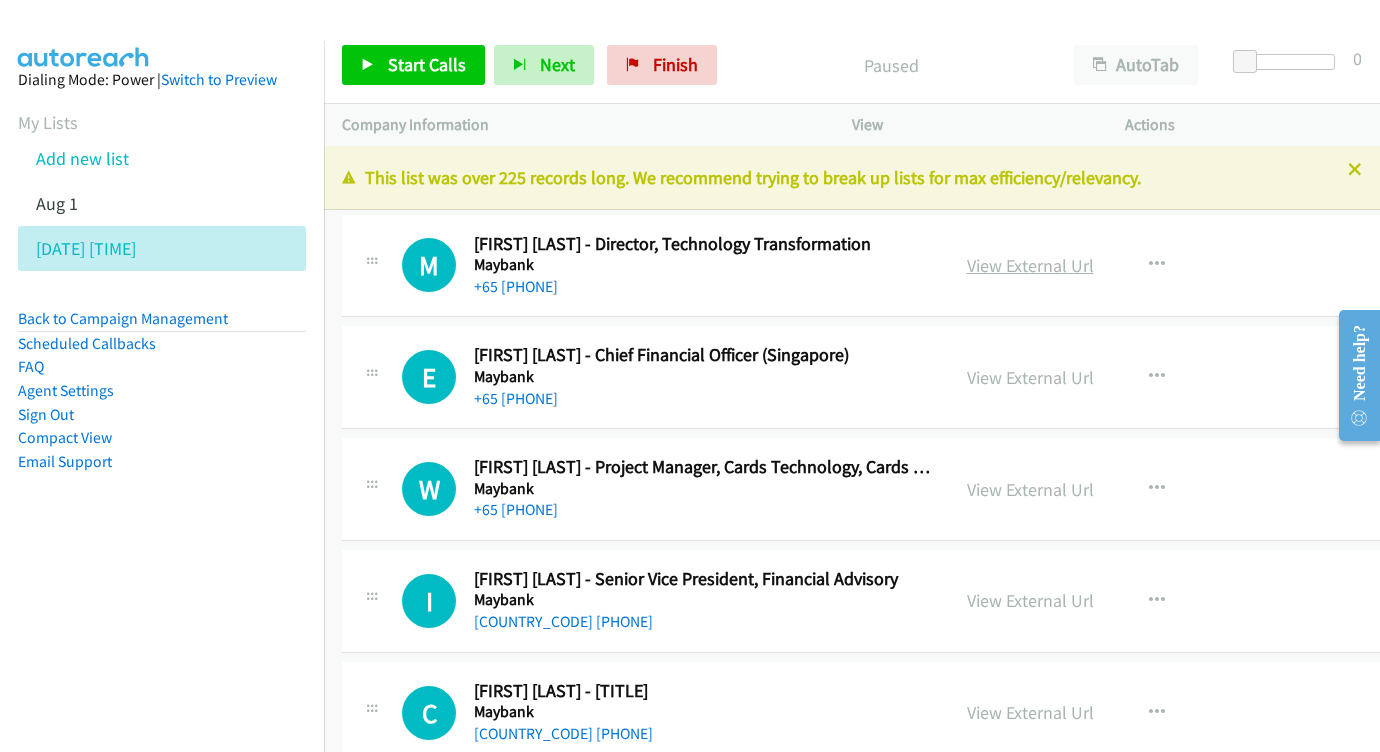 click on "View External Url" at bounding box center [1030, 265] 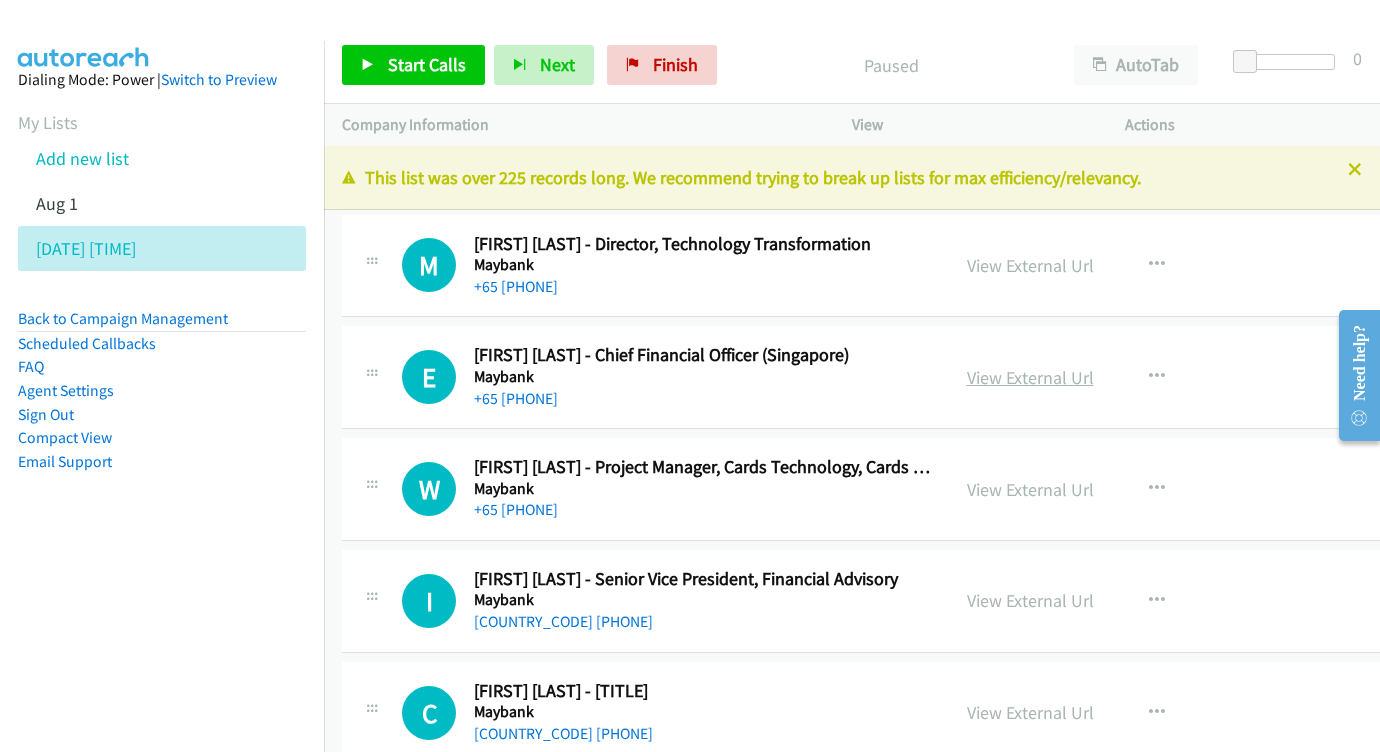 click on "View External Url" at bounding box center (1030, 377) 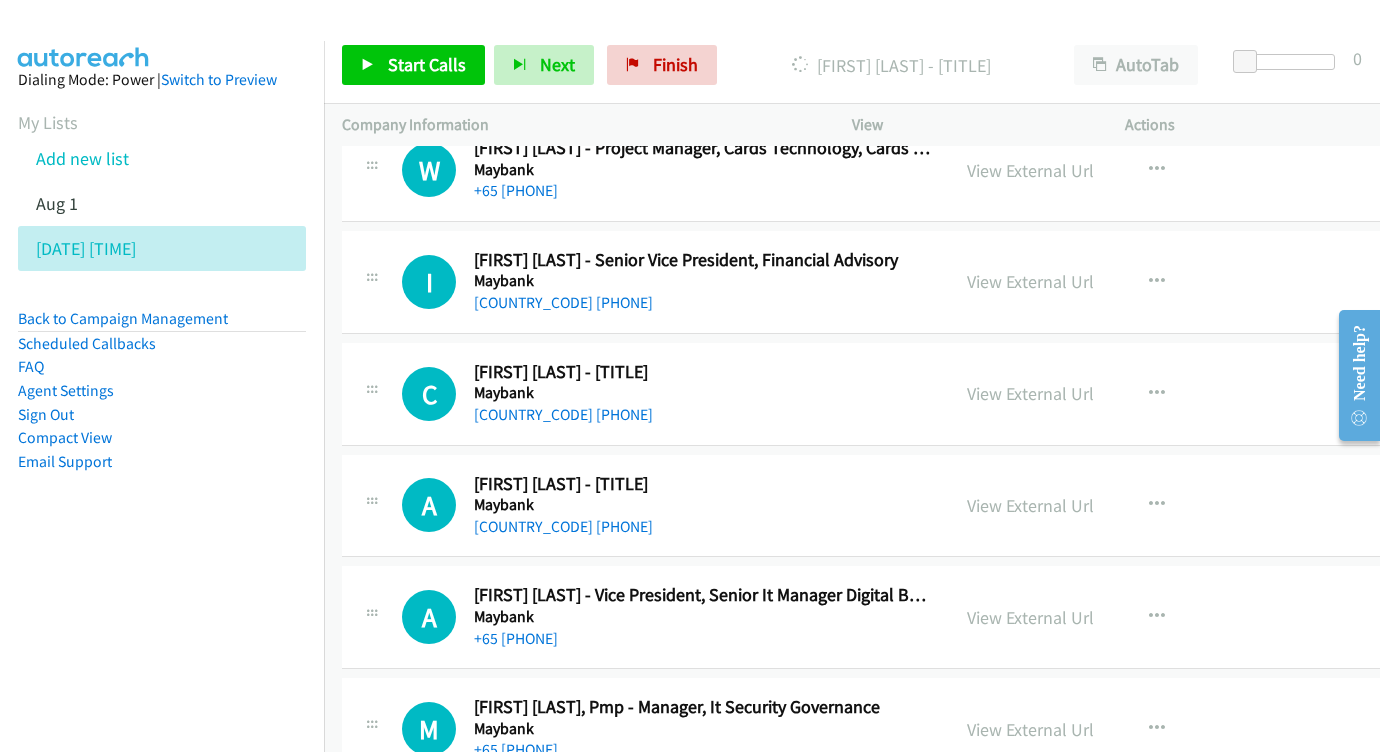 scroll, scrollTop: 326, scrollLeft: 0, axis: vertical 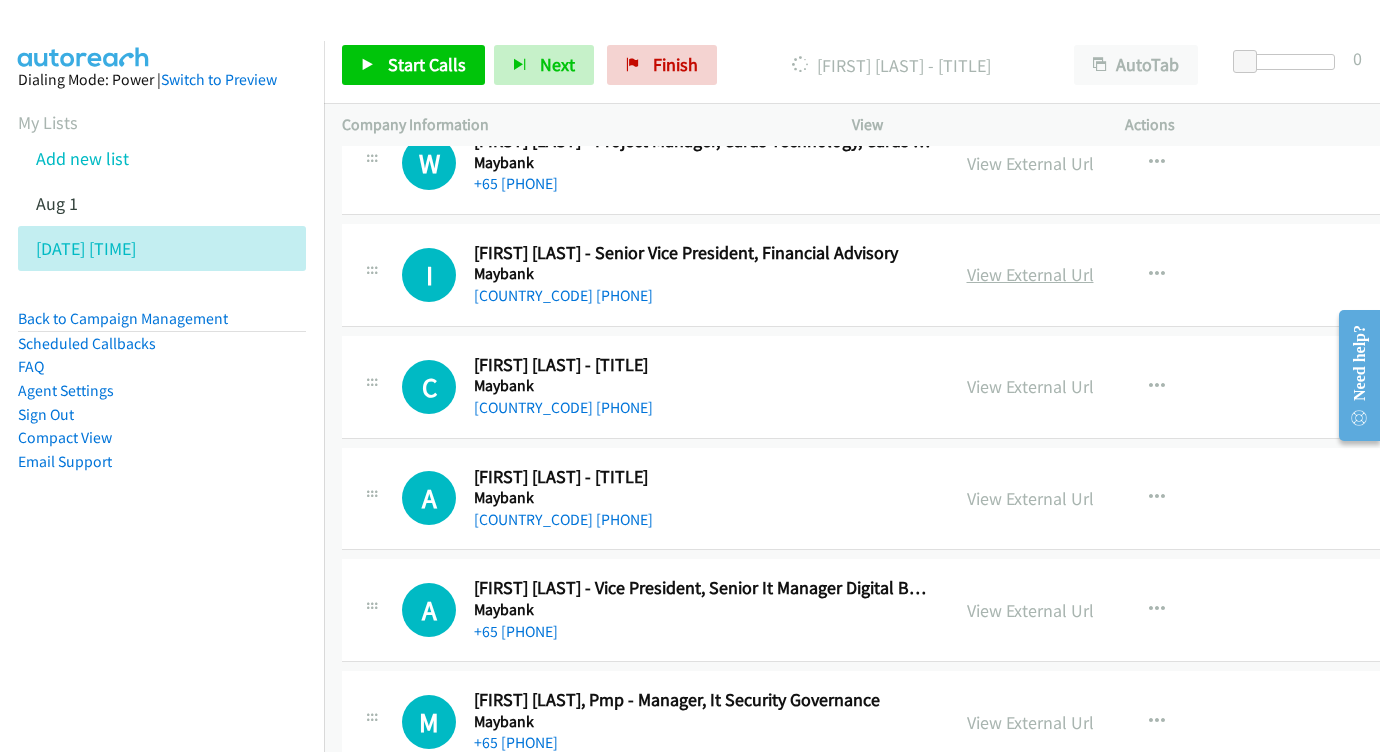 click on "View External Url" at bounding box center (1030, 274) 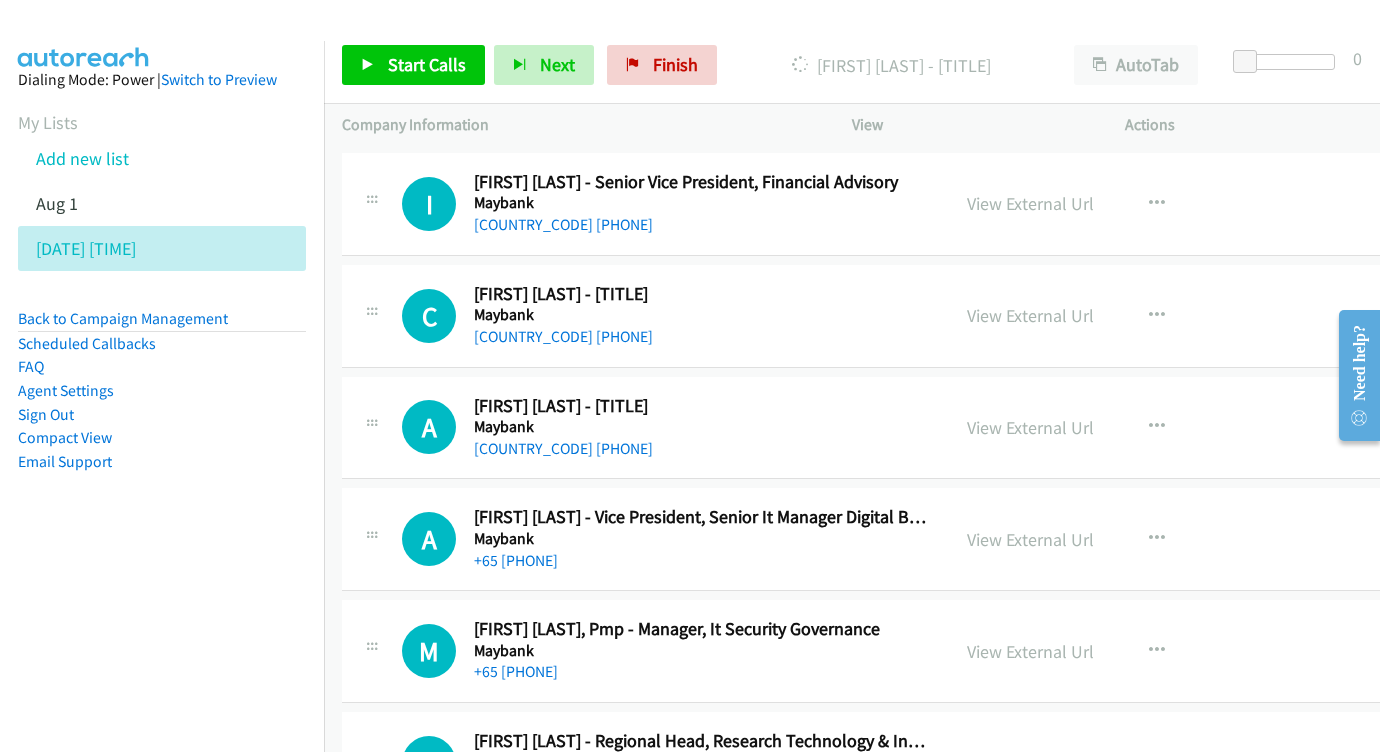 scroll, scrollTop: 428, scrollLeft: 0, axis: vertical 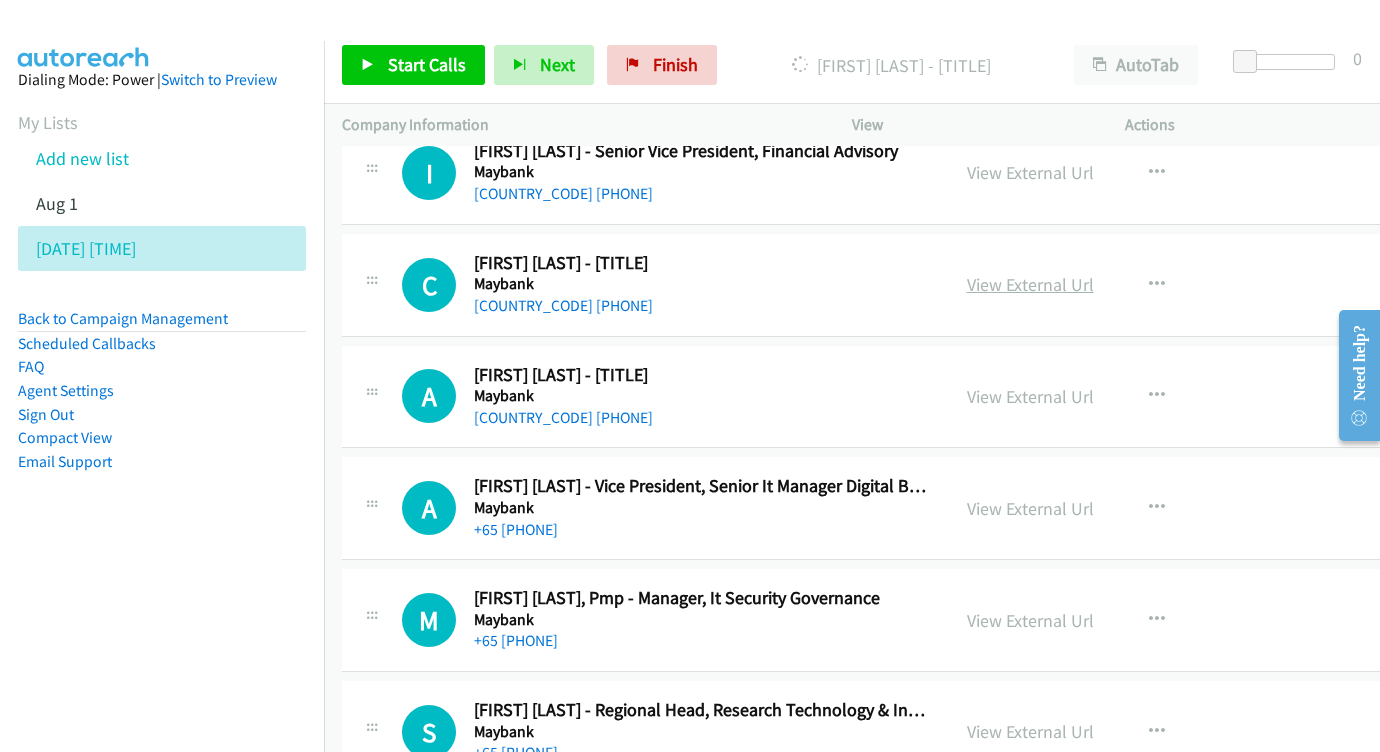 click on "View External Url" at bounding box center (1030, 284) 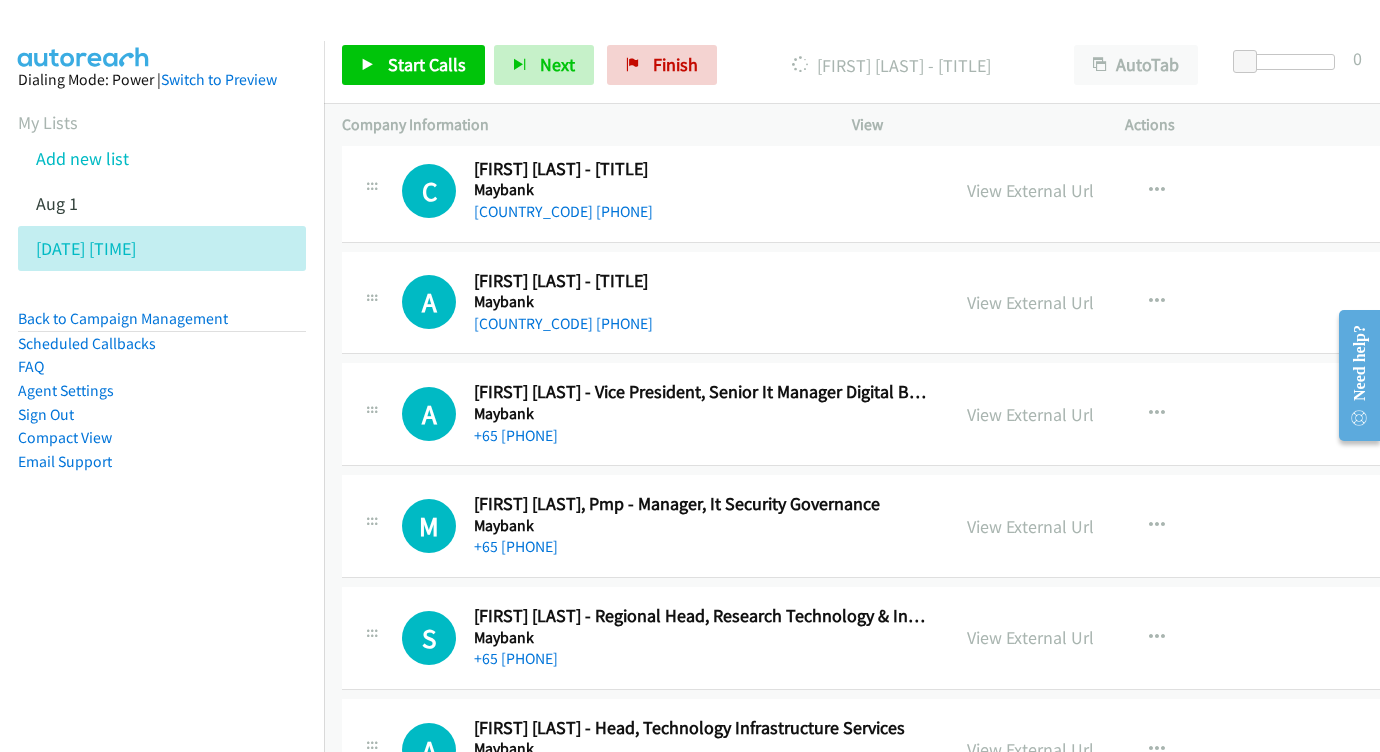 scroll, scrollTop: 534, scrollLeft: 0, axis: vertical 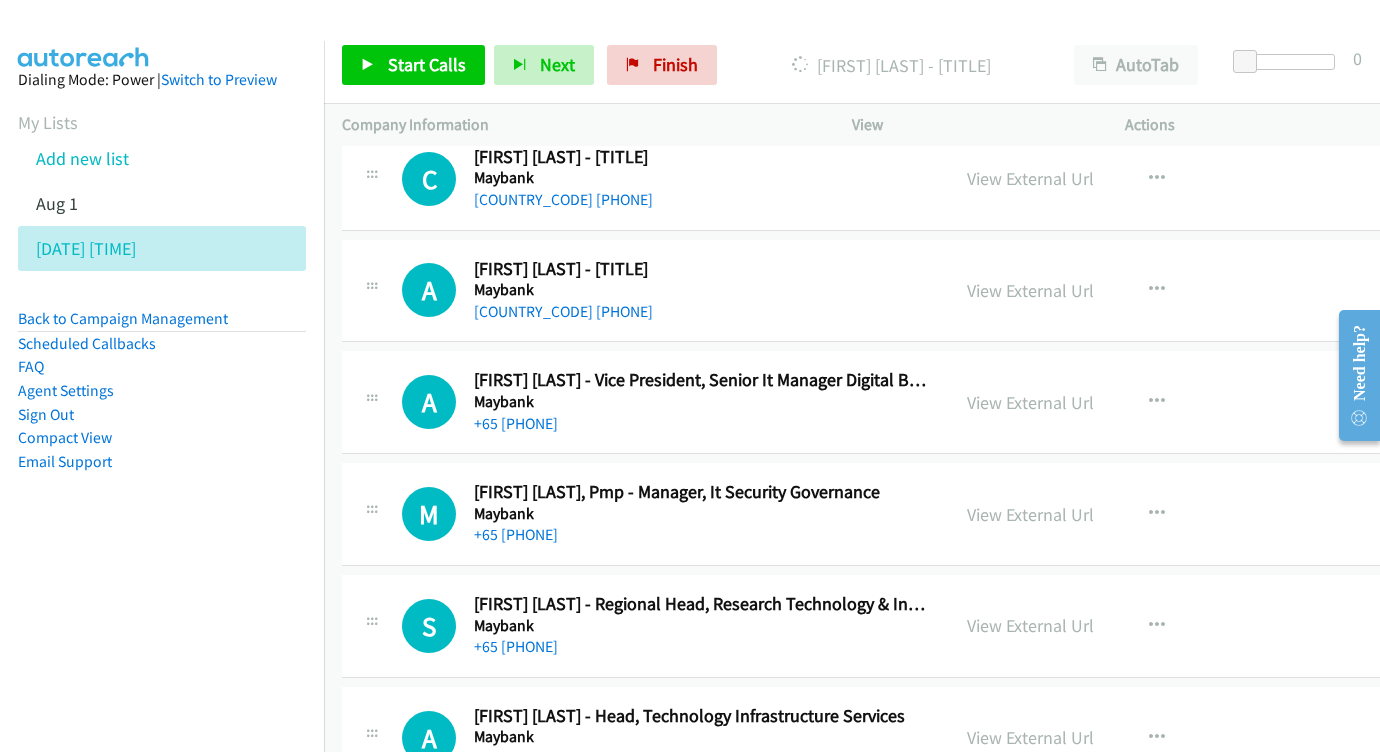 click on "View External Url
View External Url
Schedule/Manage Callback
Start Calls Here
Remove from list
Add to do not call list
Reset Call Status" at bounding box center [1109, 291] 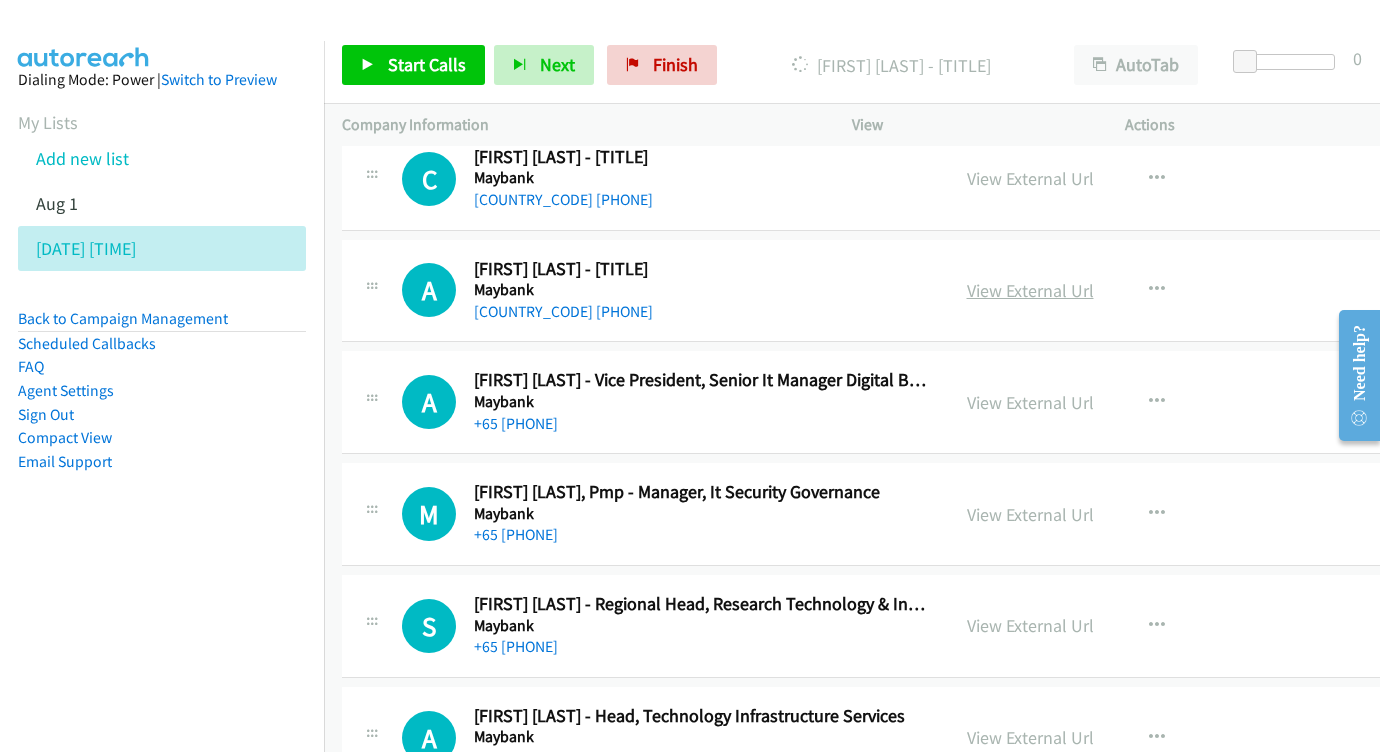 click on "View External Url" at bounding box center [1030, 290] 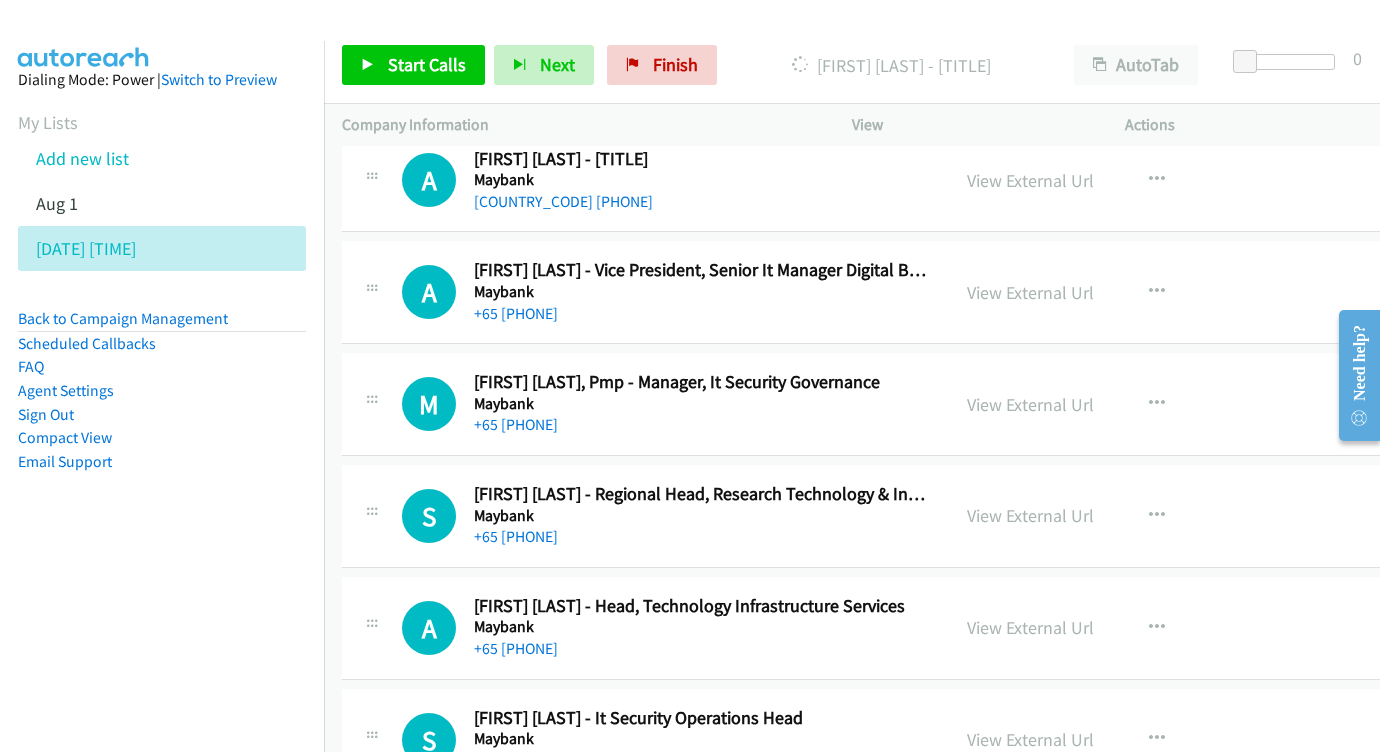 scroll, scrollTop: 646, scrollLeft: 0, axis: vertical 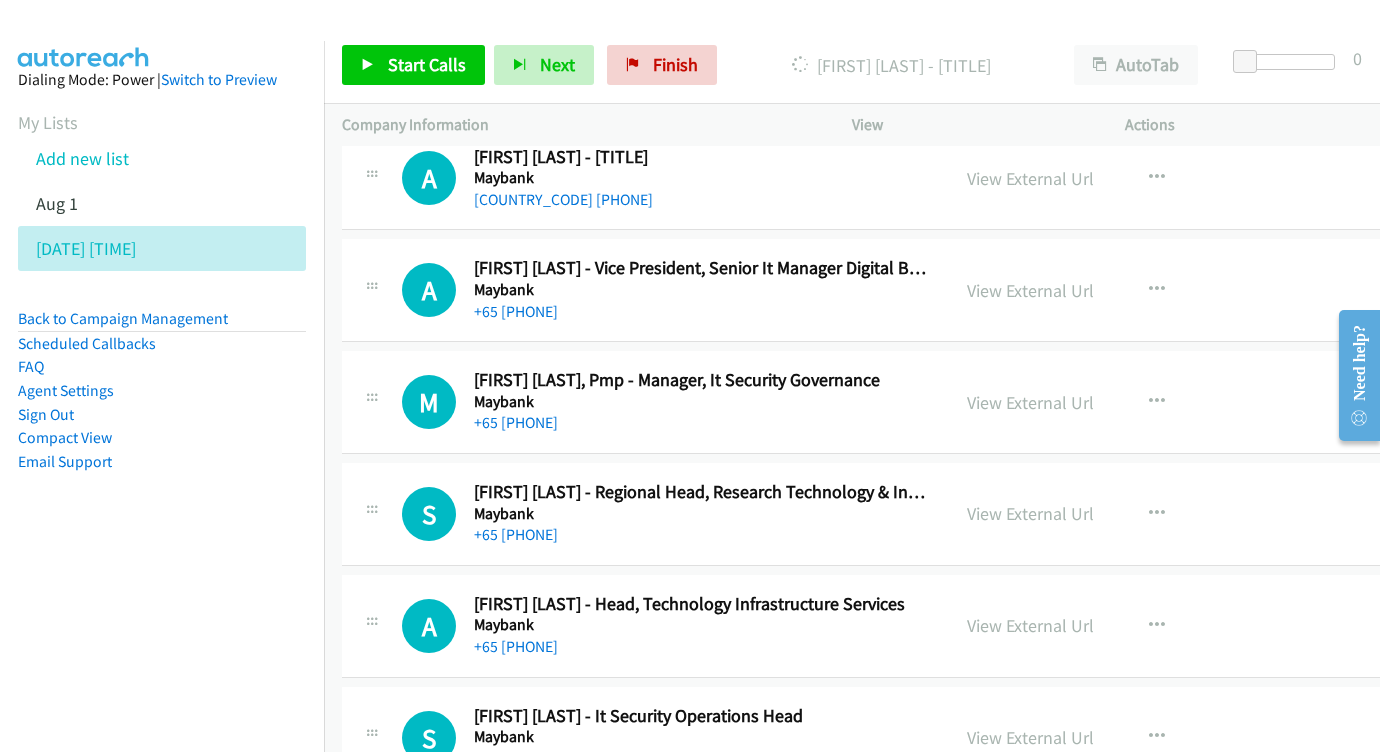 click on "View External Url
View External Url
Schedule/Manage Callback
Start Calls Here
Remove from list
Add to do not call list
Reset Call Status" at bounding box center [1109, 290] 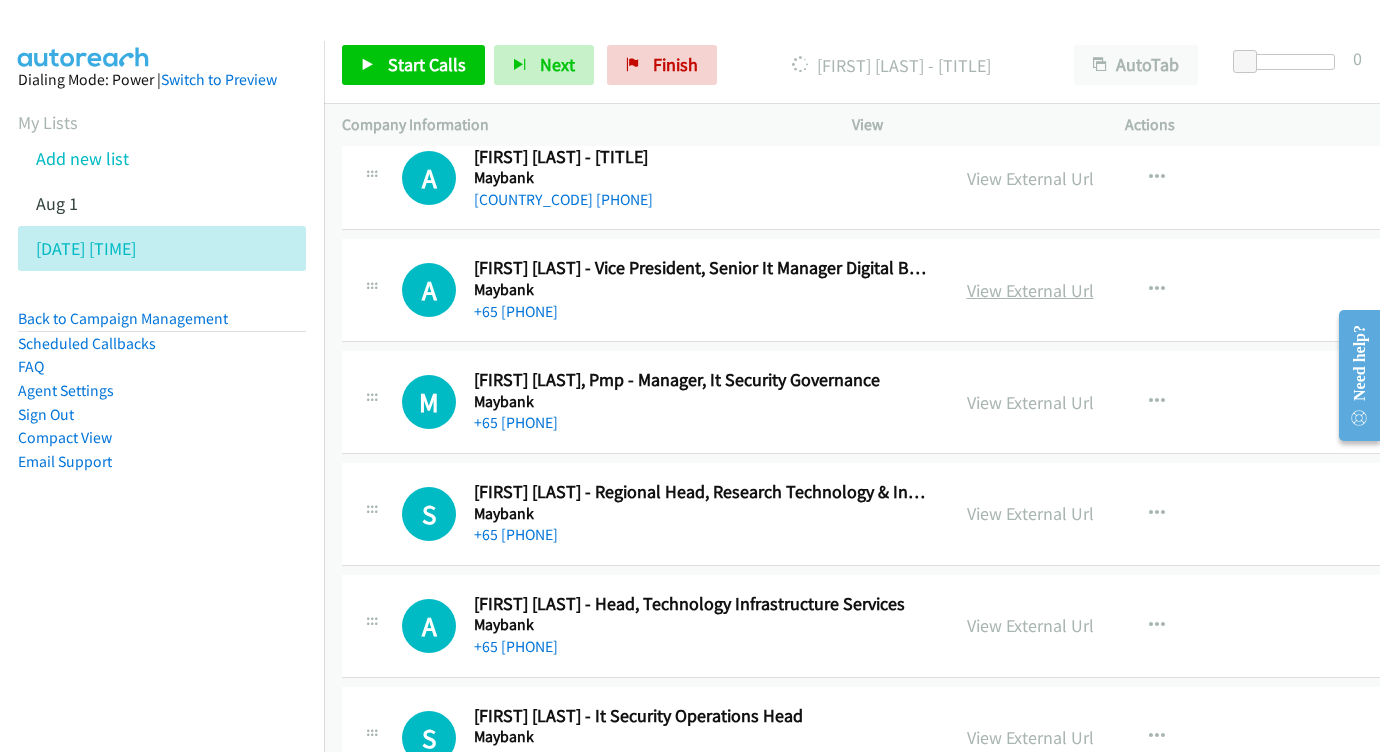 click on "View External Url" at bounding box center (1030, 290) 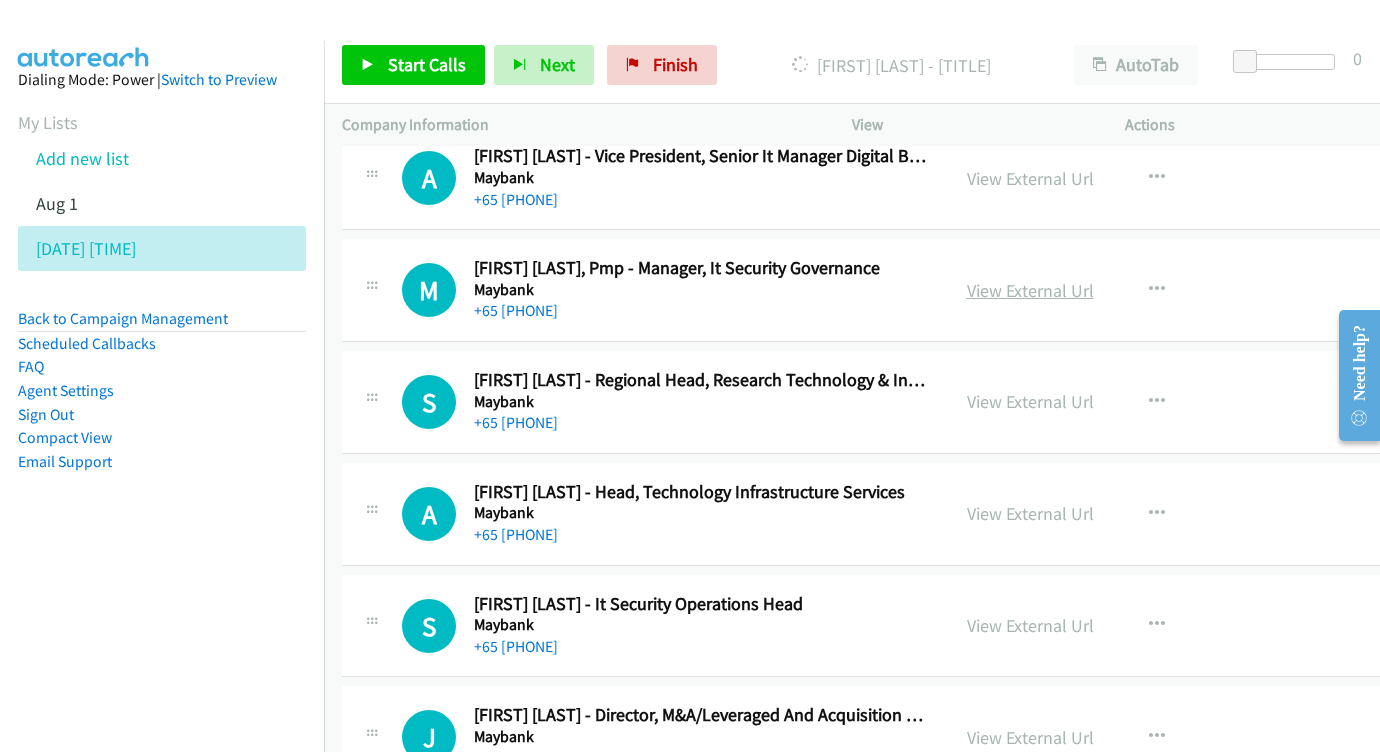 scroll, scrollTop: 759, scrollLeft: 0, axis: vertical 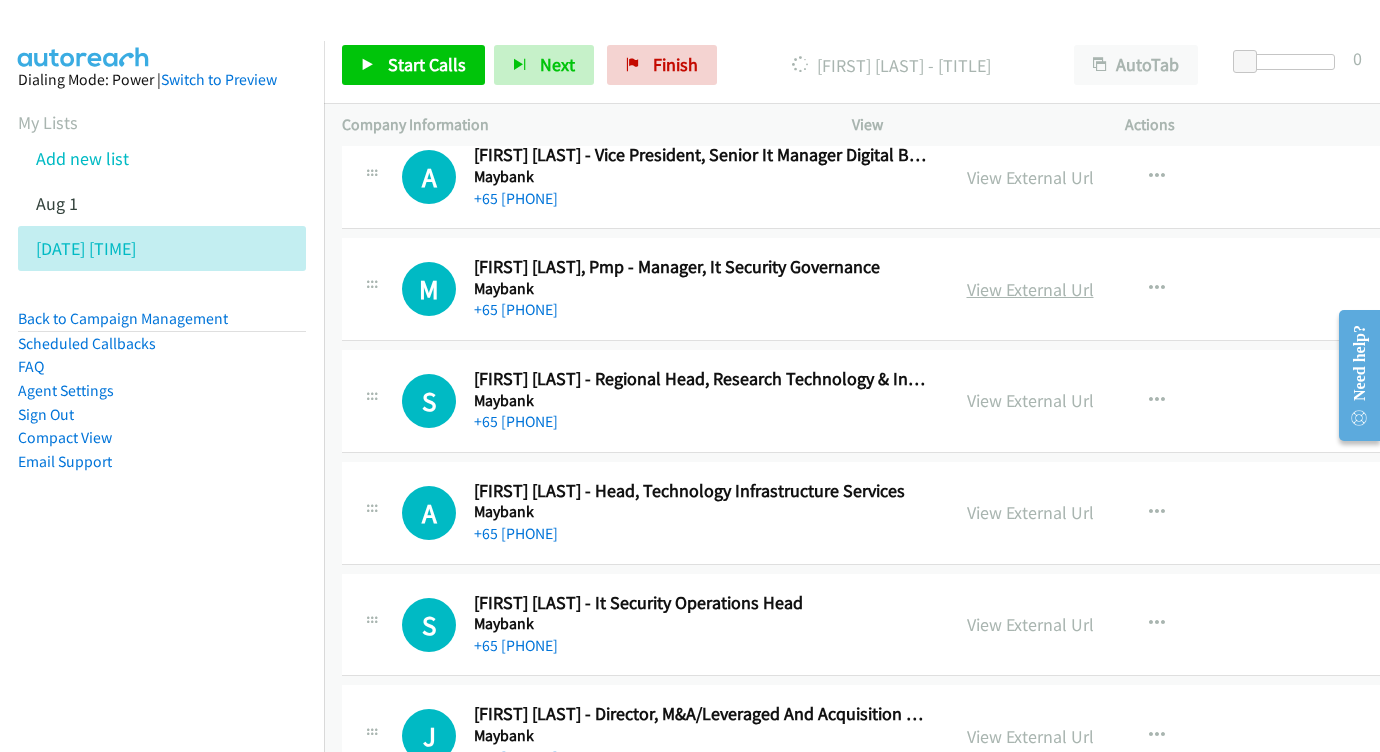 click on "View External Url" at bounding box center (1030, 289) 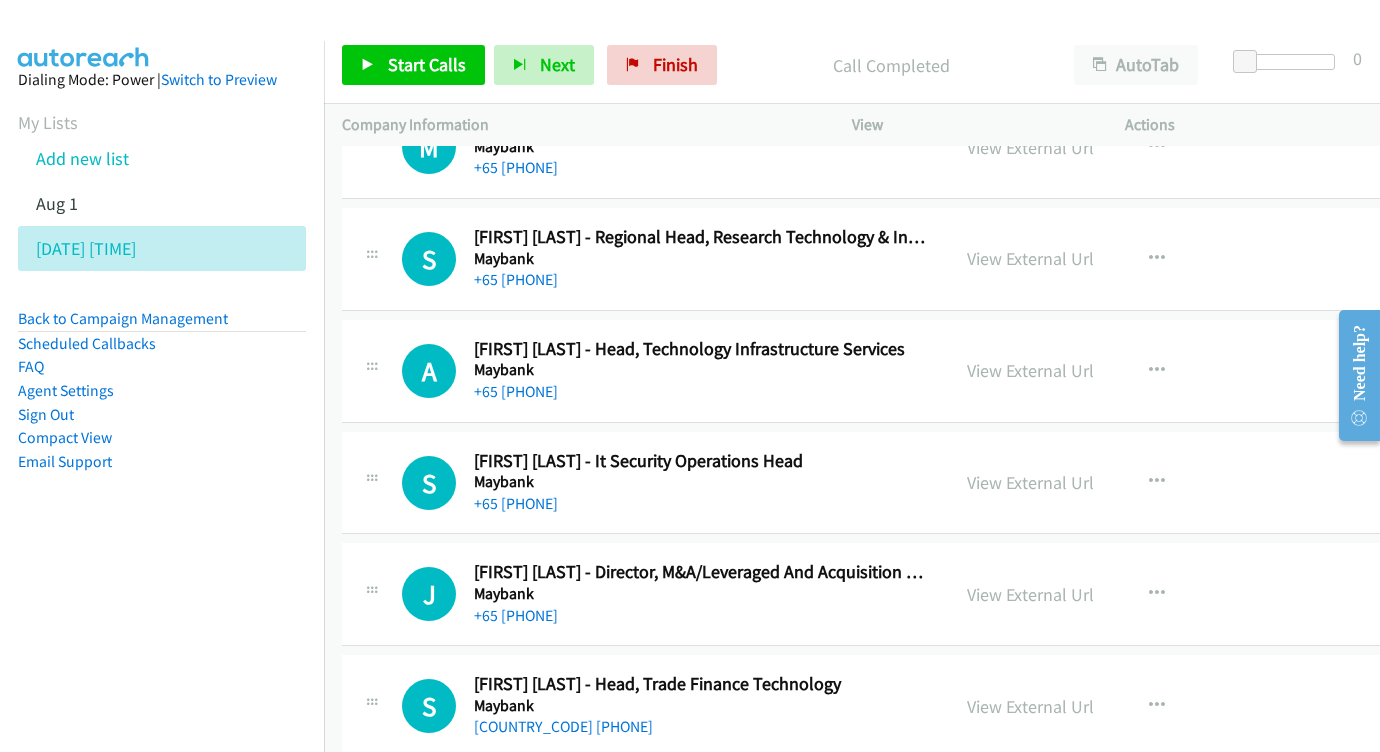 scroll, scrollTop: 905, scrollLeft: 0, axis: vertical 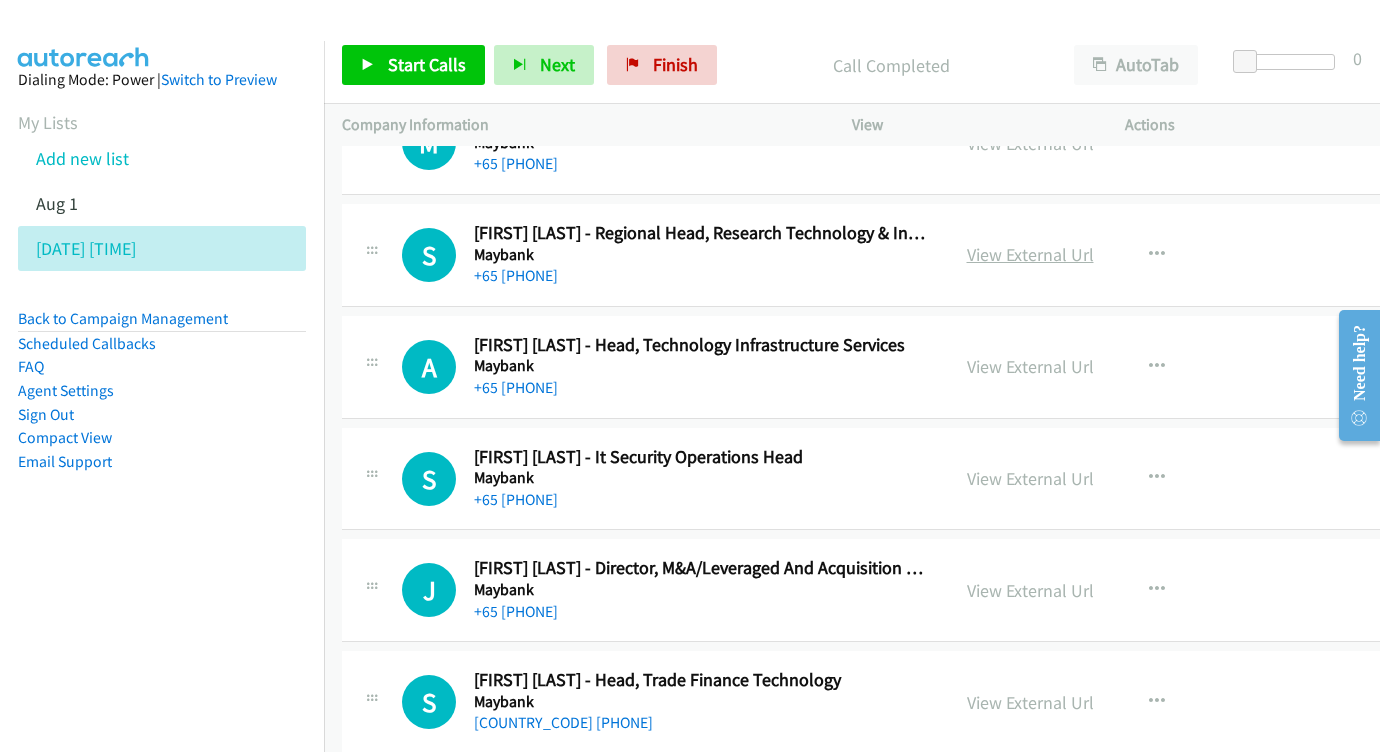 click on "View External Url" at bounding box center (1030, 254) 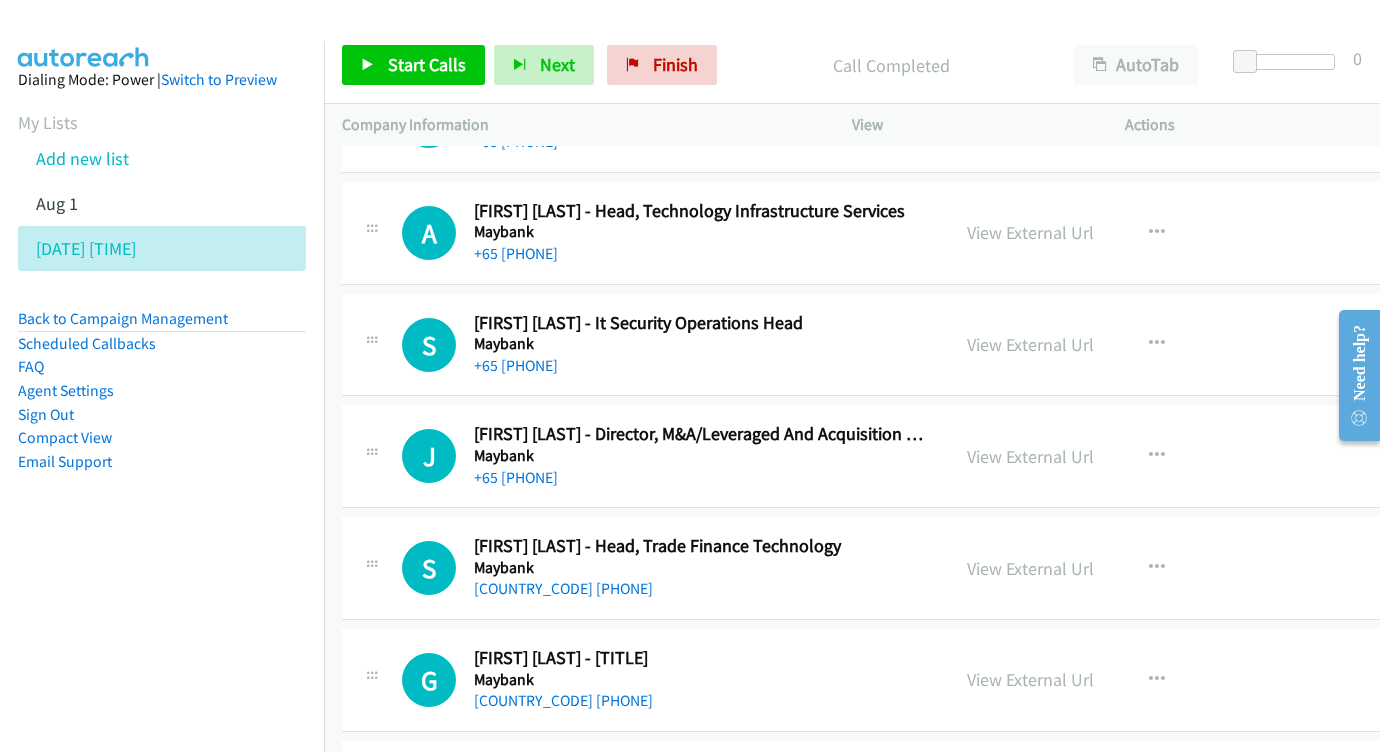 scroll, scrollTop: 1043, scrollLeft: 0, axis: vertical 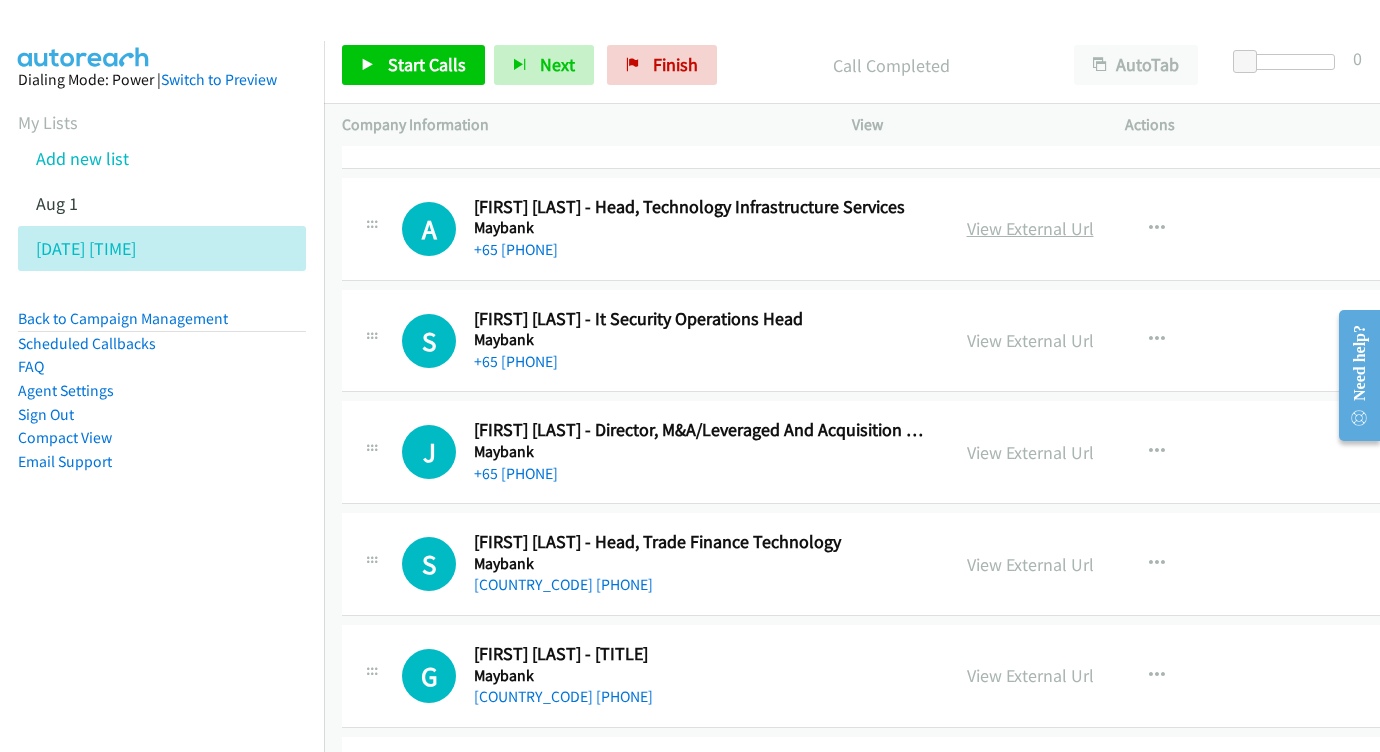 click on "View External Url" at bounding box center [1030, 228] 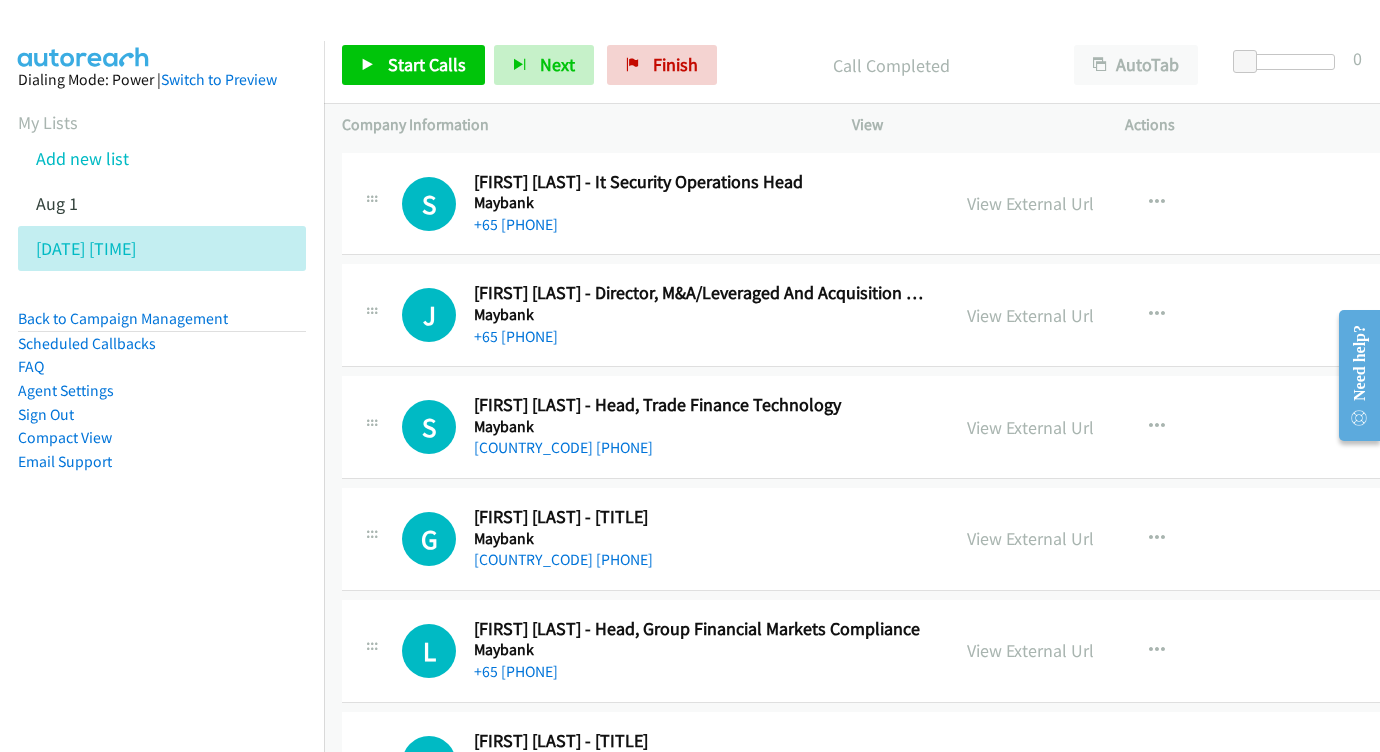 scroll, scrollTop: 1153, scrollLeft: 0, axis: vertical 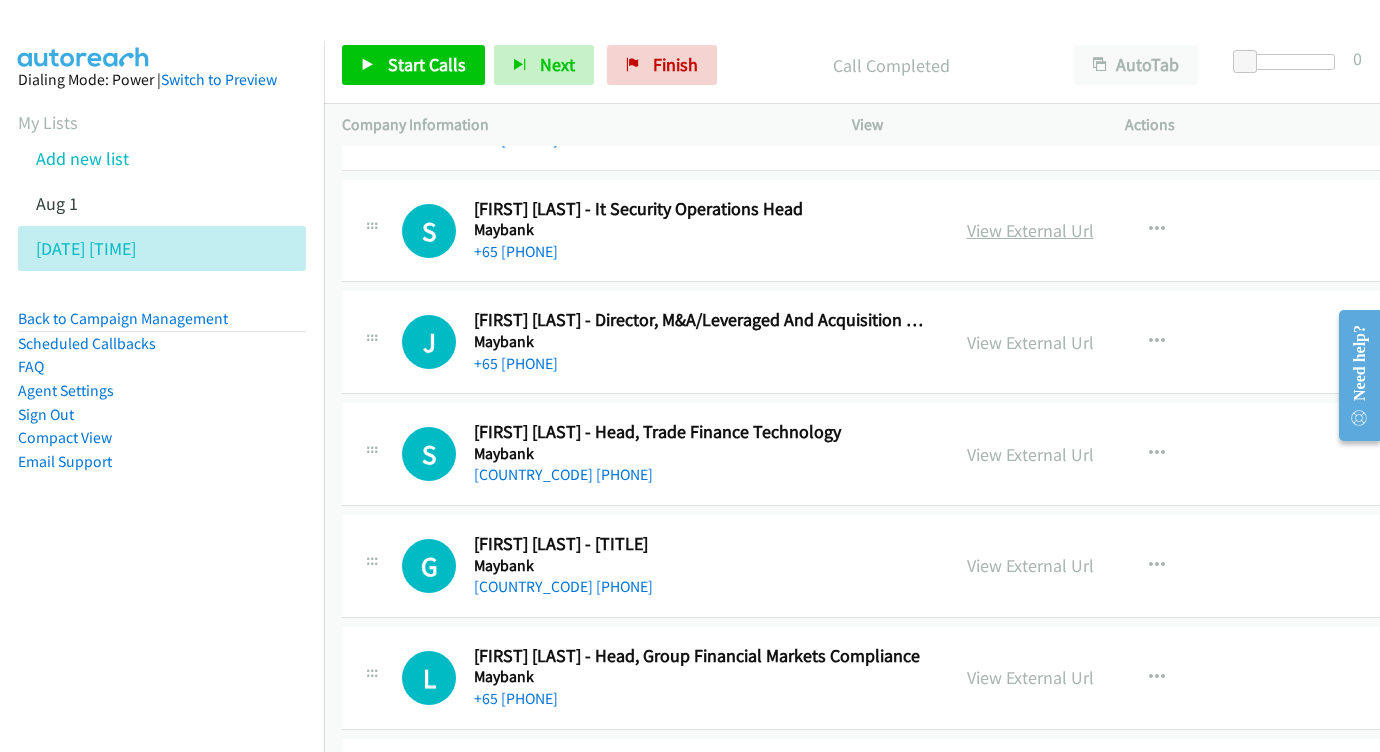 click on "View External Url" at bounding box center (1030, 230) 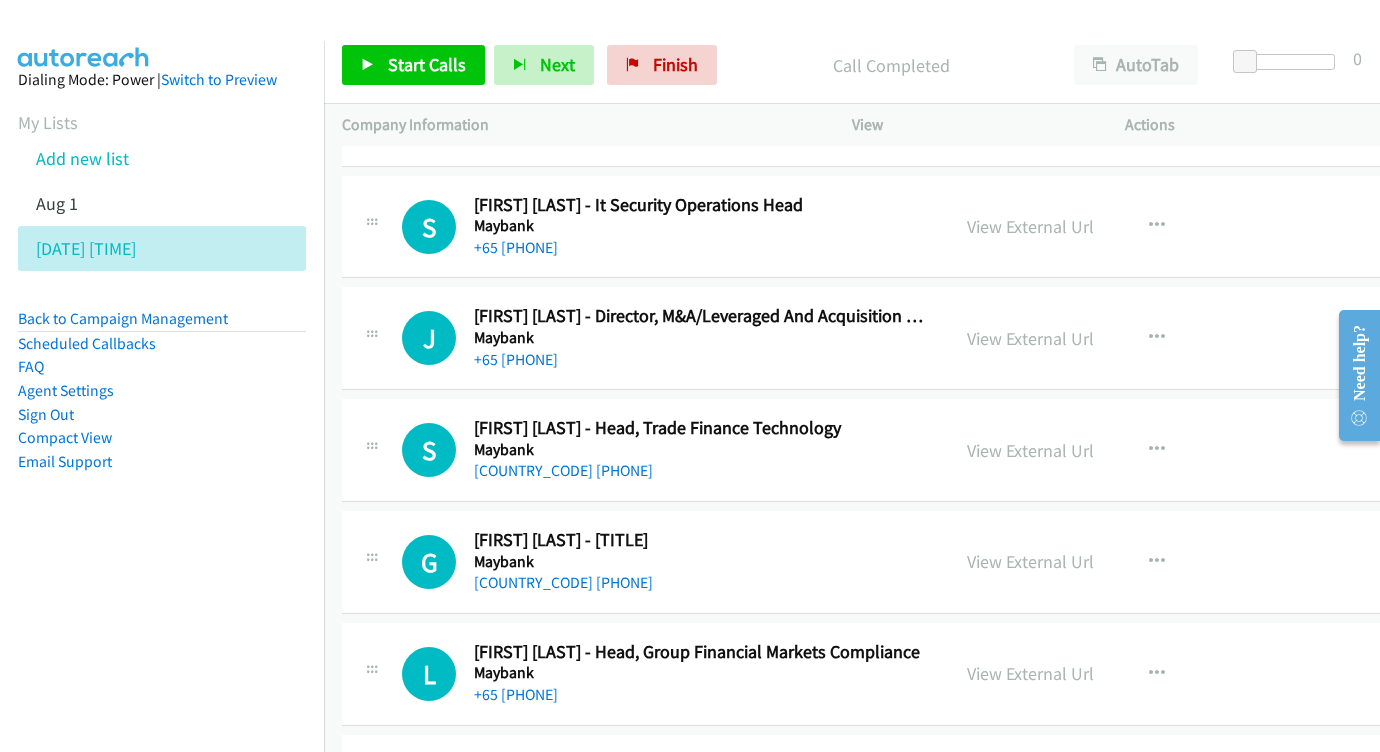 scroll, scrollTop: 1297, scrollLeft: 0, axis: vertical 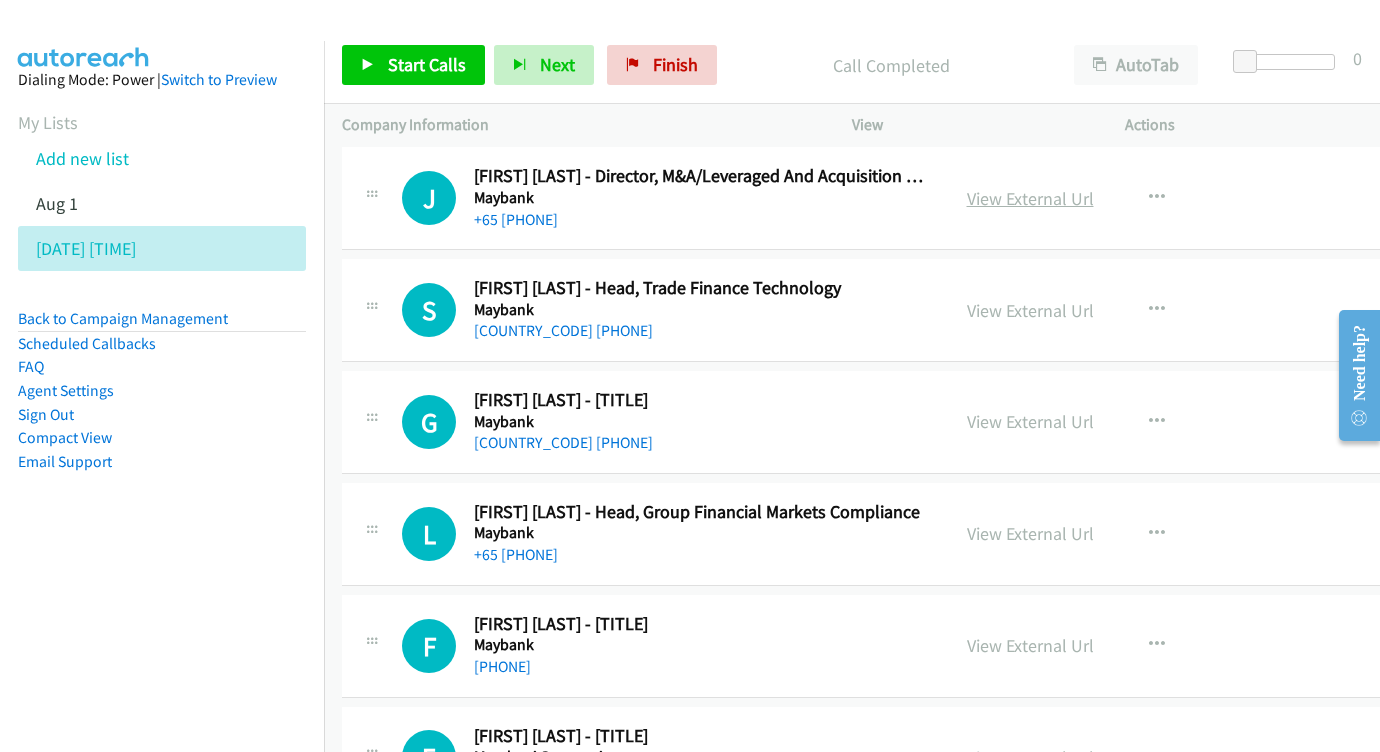 click on "View External Url" at bounding box center [1030, 198] 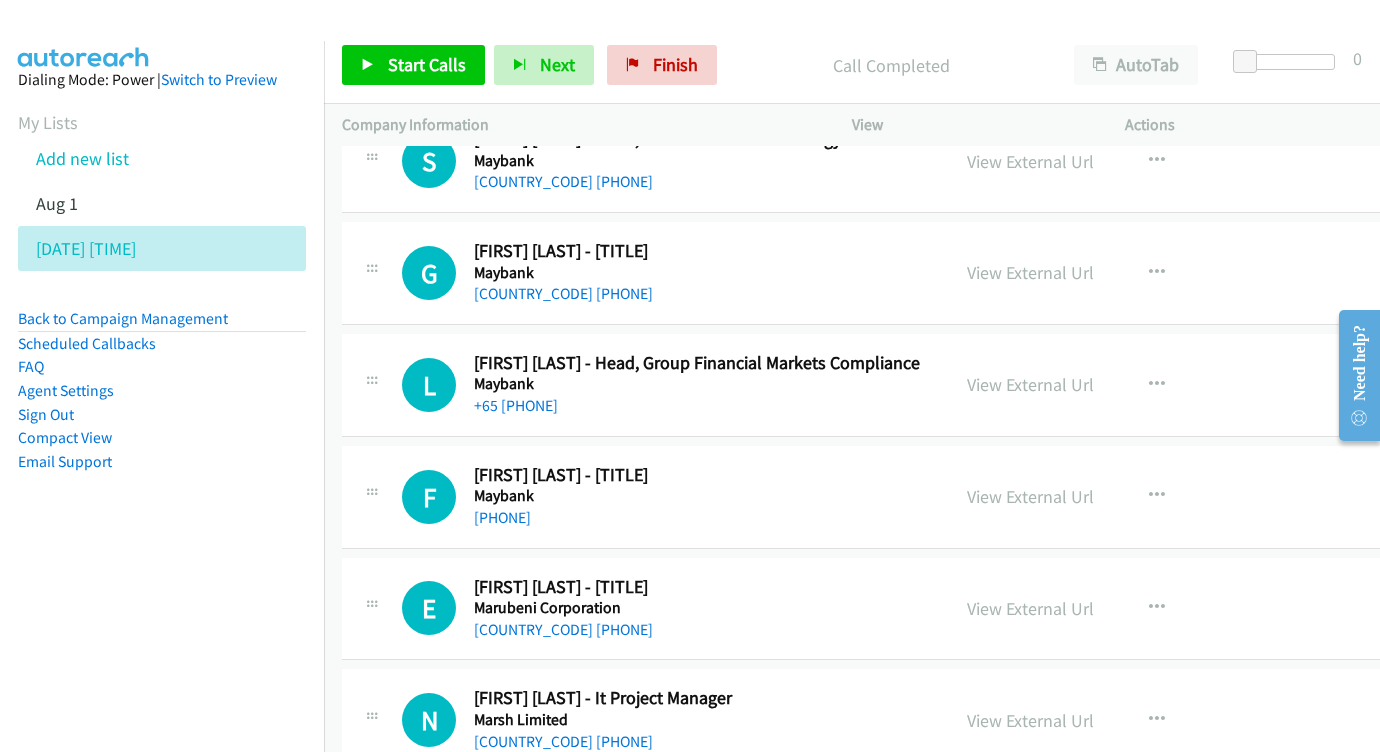 scroll, scrollTop: 1450, scrollLeft: 0, axis: vertical 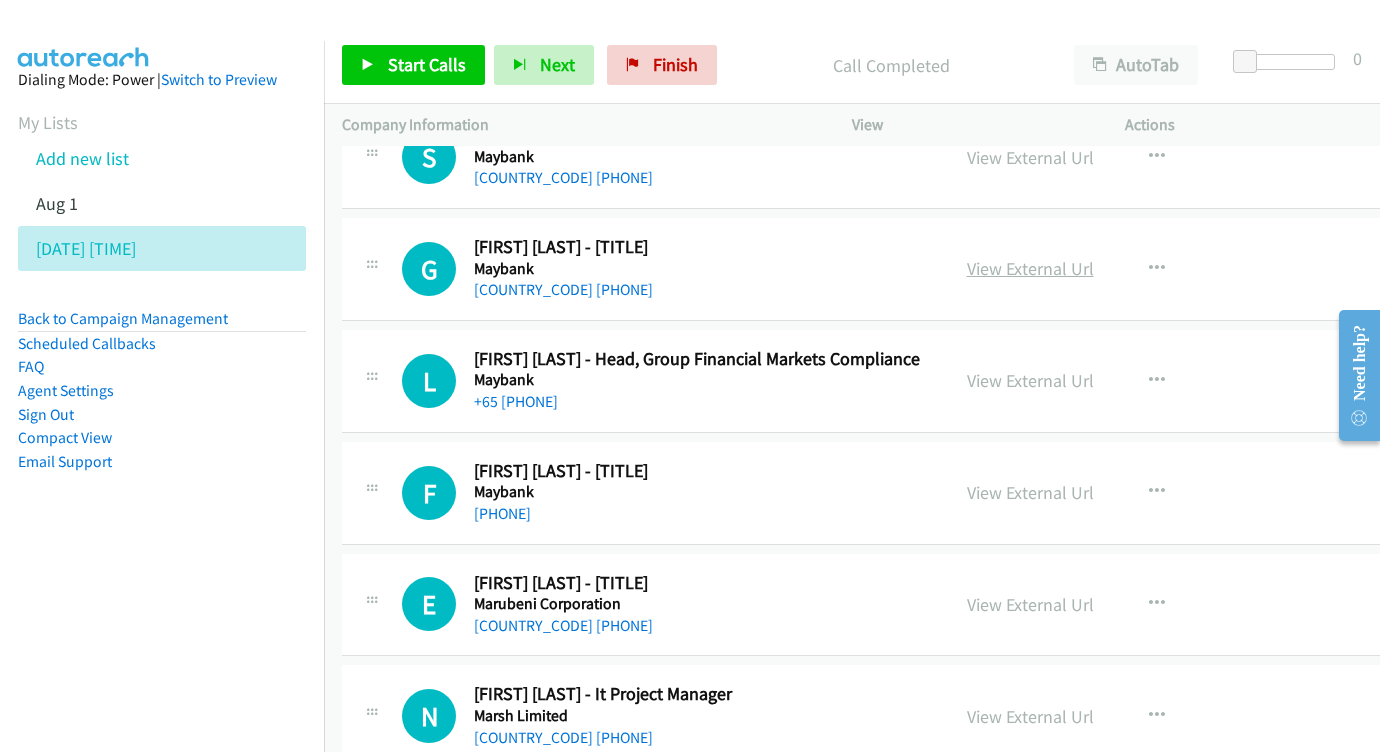 click on "View External Url" at bounding box center [1030, 268] 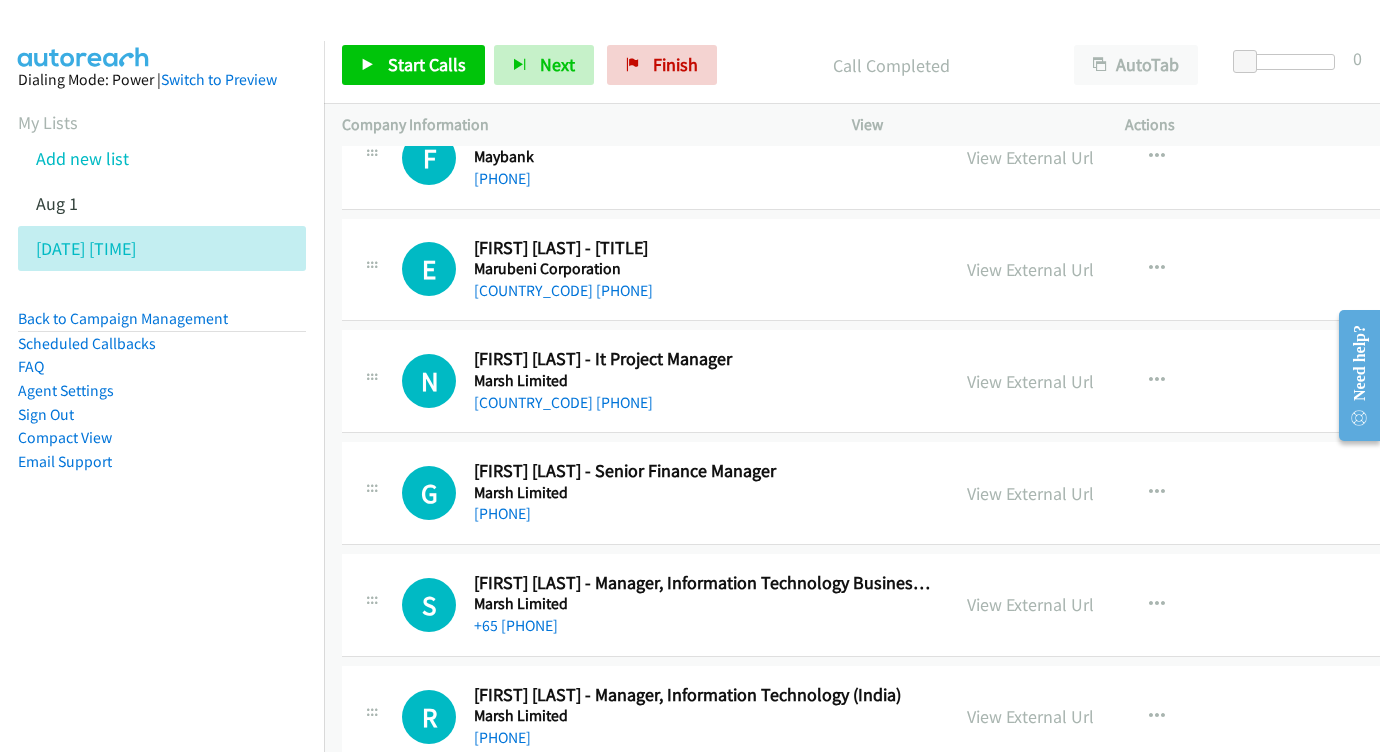 scroll, scrollTop: 1789, scrollLeft: 0, axis: vertical 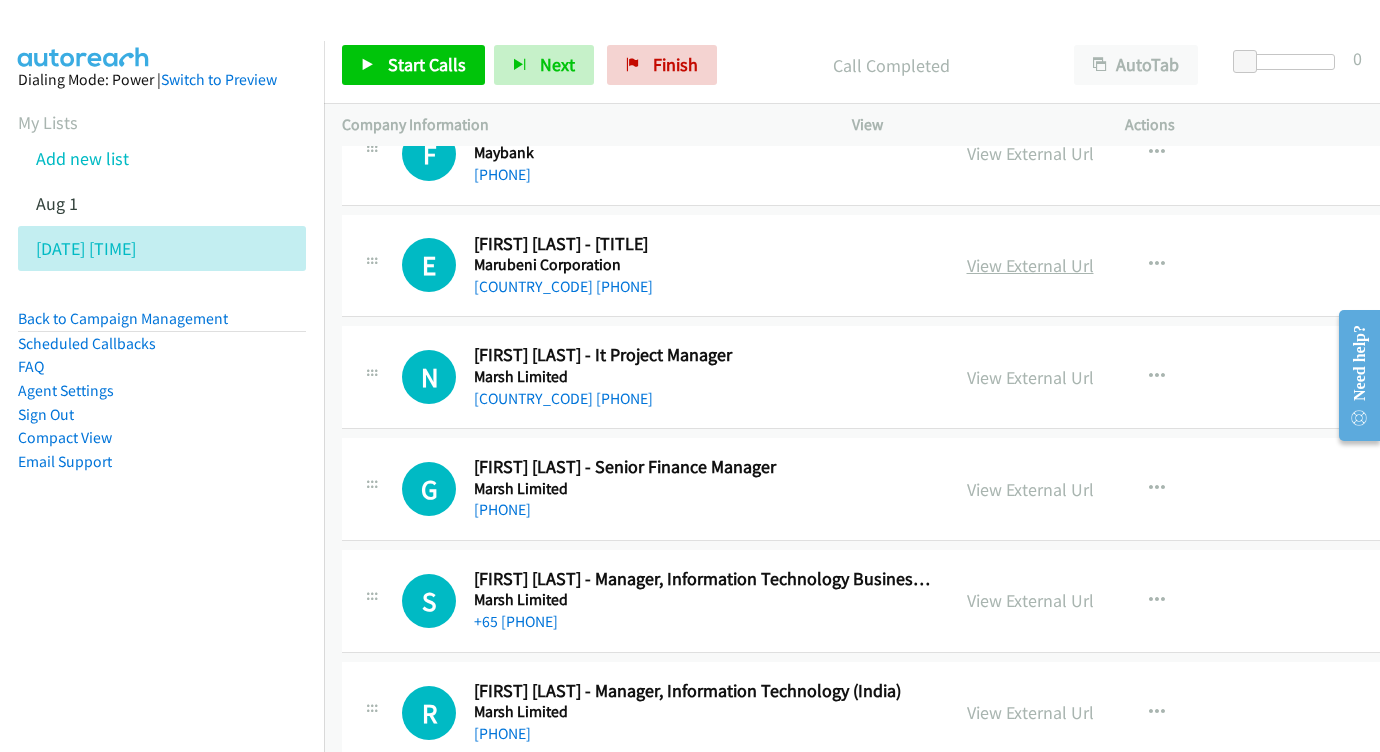 click on "View External Url" at bounding box center [1030, 265] 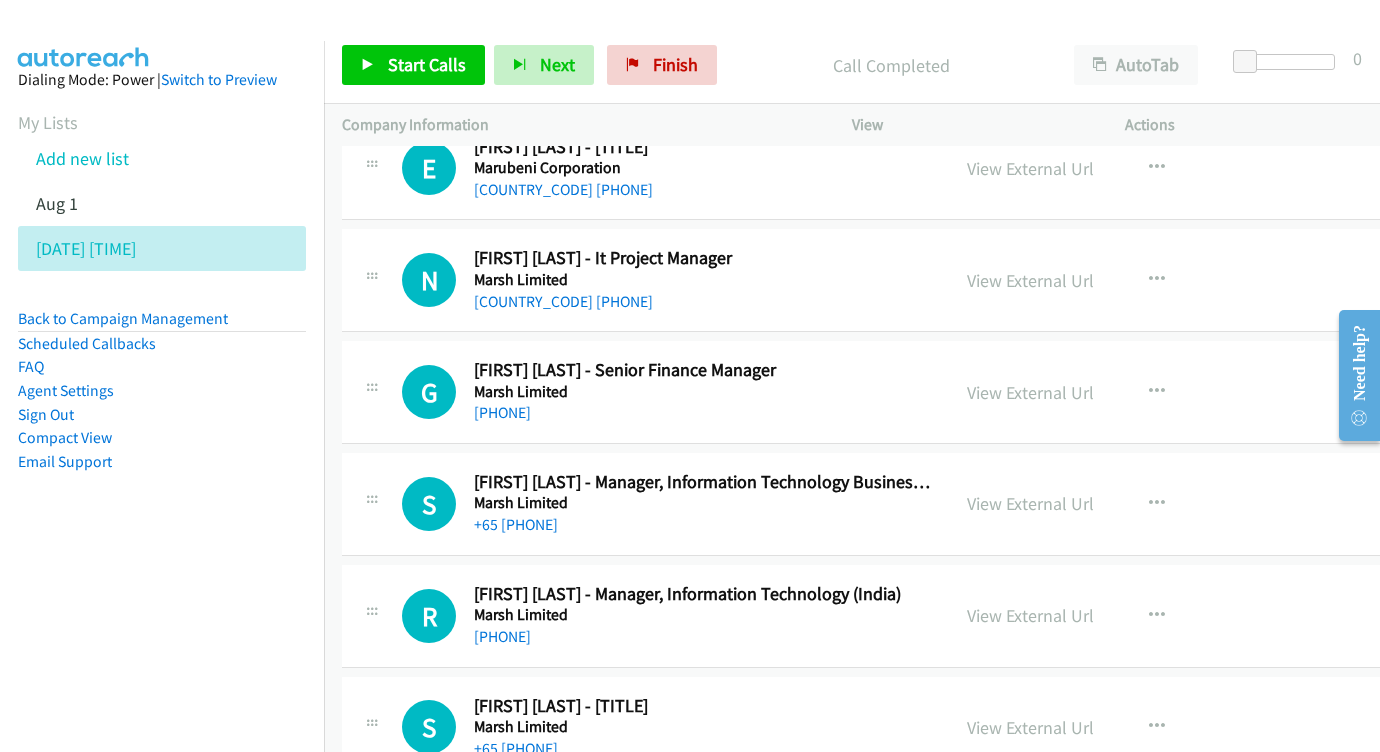 scroll, scrollTop: 1897, scrollLeft: 0, axis: vertical 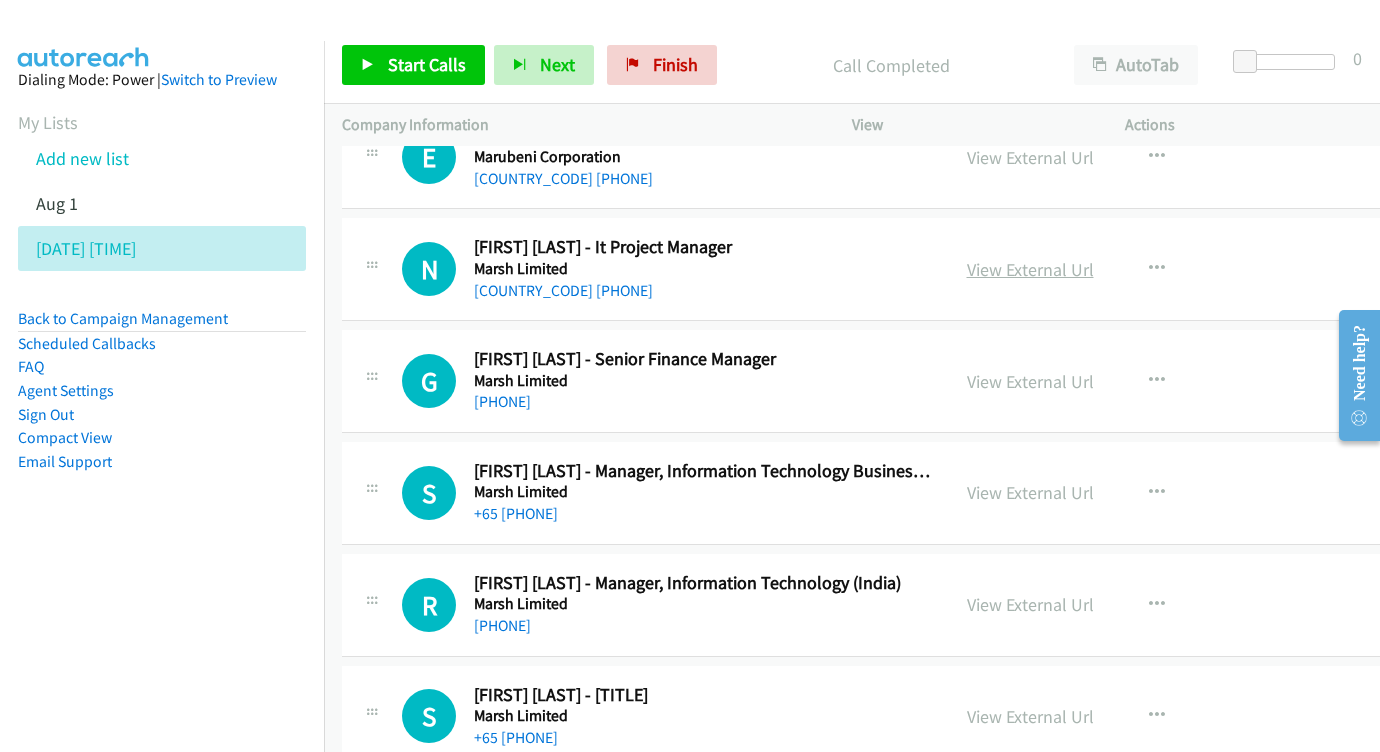 click on "View External Url" at bounding box center (1030, 269) 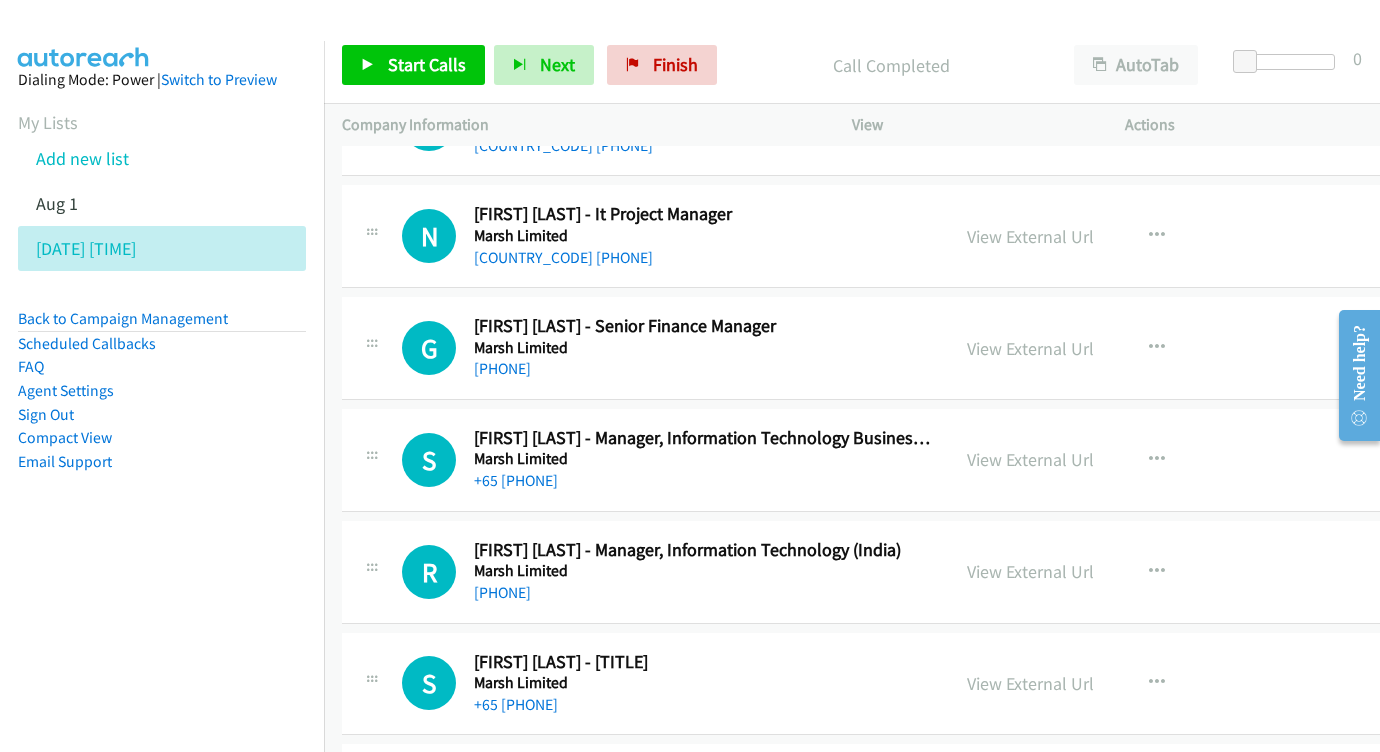 scroll, scrollTop: 2057, scrollLeft: 0, axis: vertical 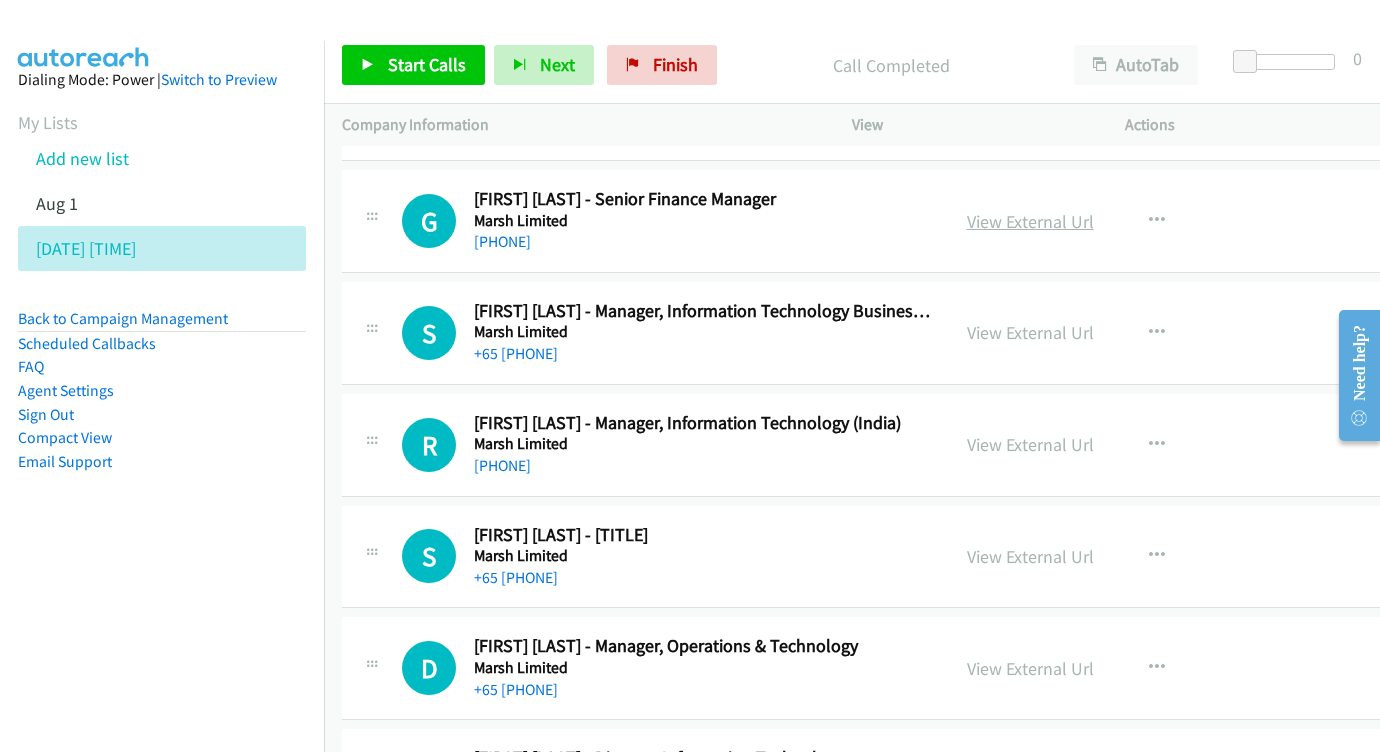 click on "View External Url" at bounding box center [1030, 221] 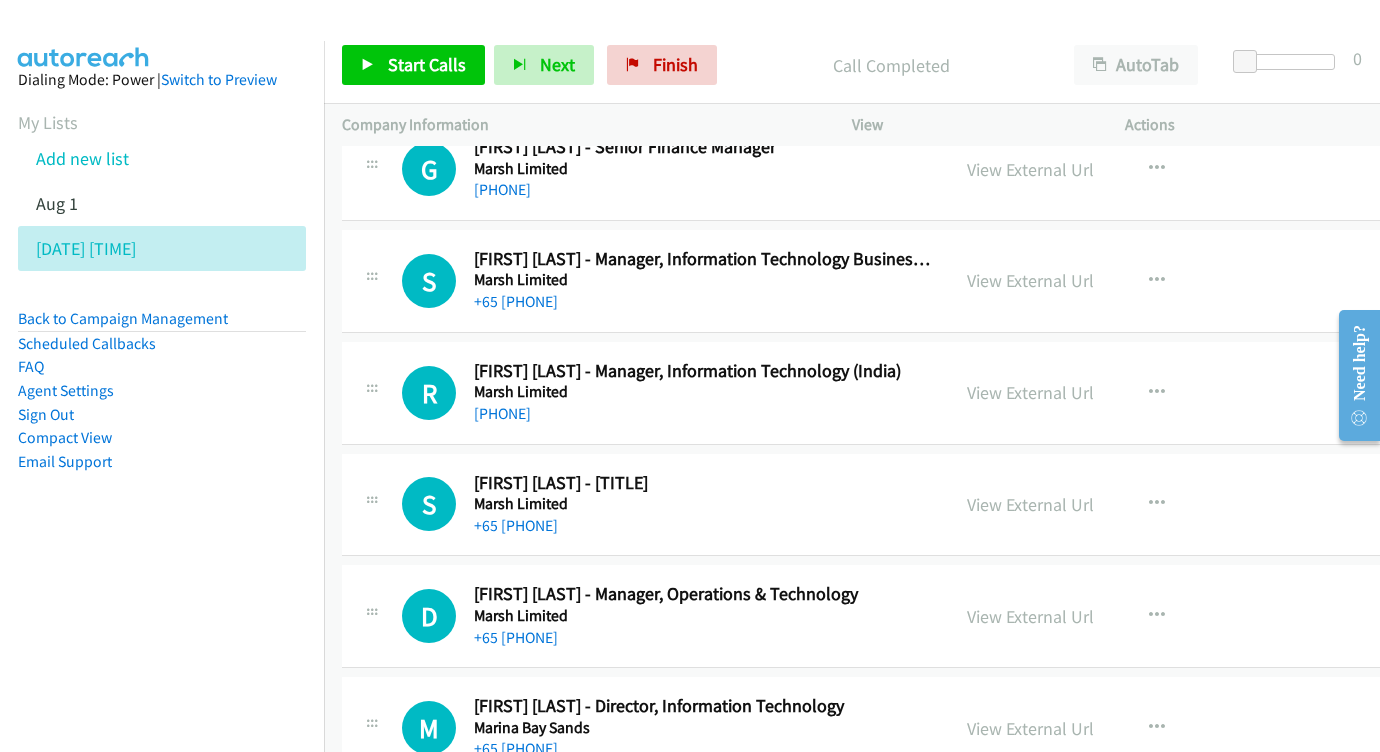scroll, scrollTop: 2145, scrollLeft: 0, axis: vertical 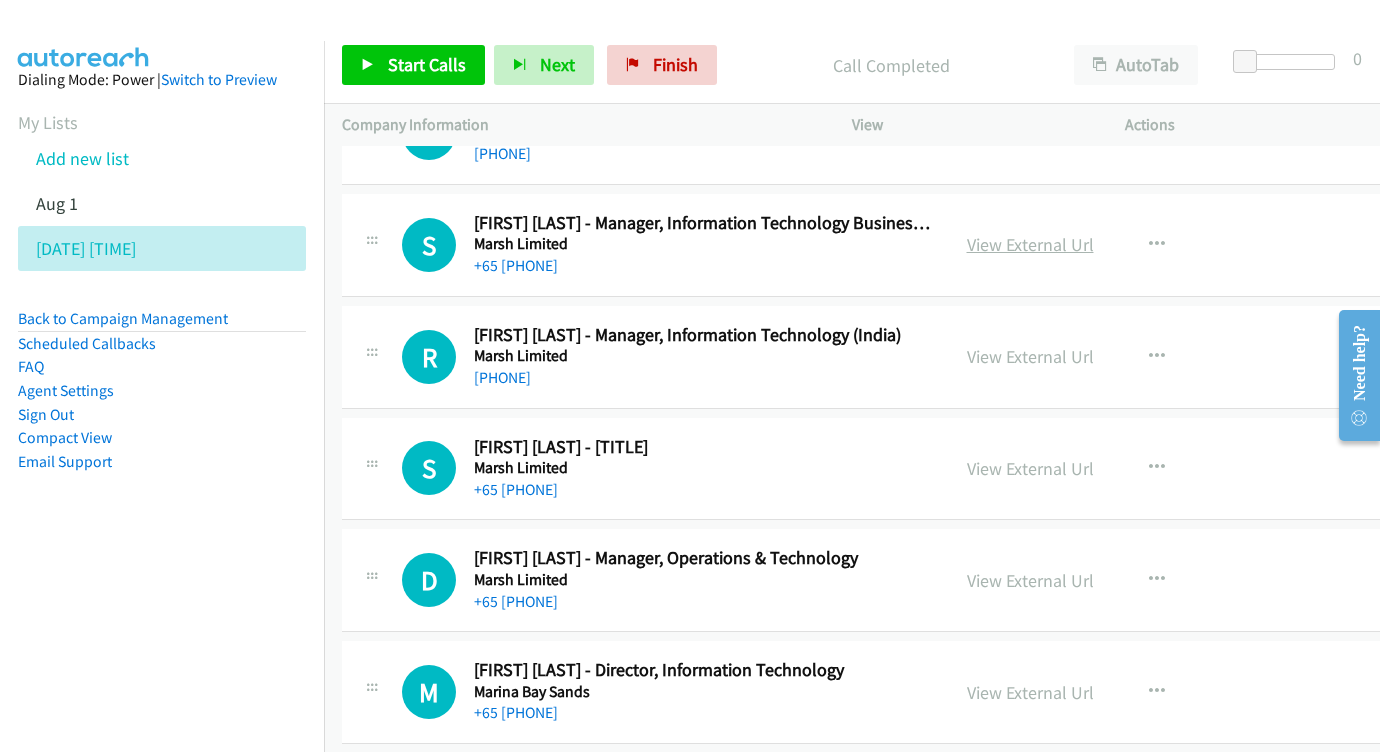 click on "View External Url" at bounding box center (1030, 244) 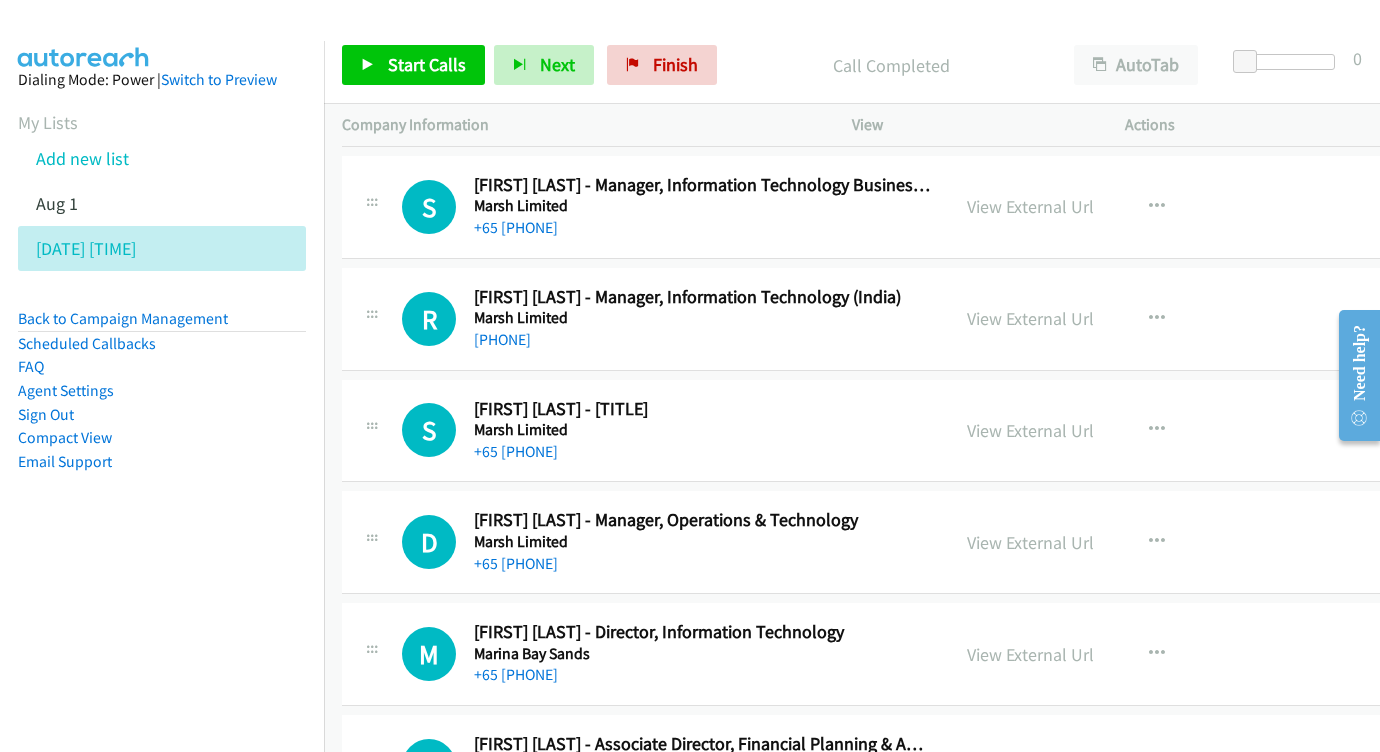 scroll, scrollTop: 2220, scrollLeft: 0, axis: vertical 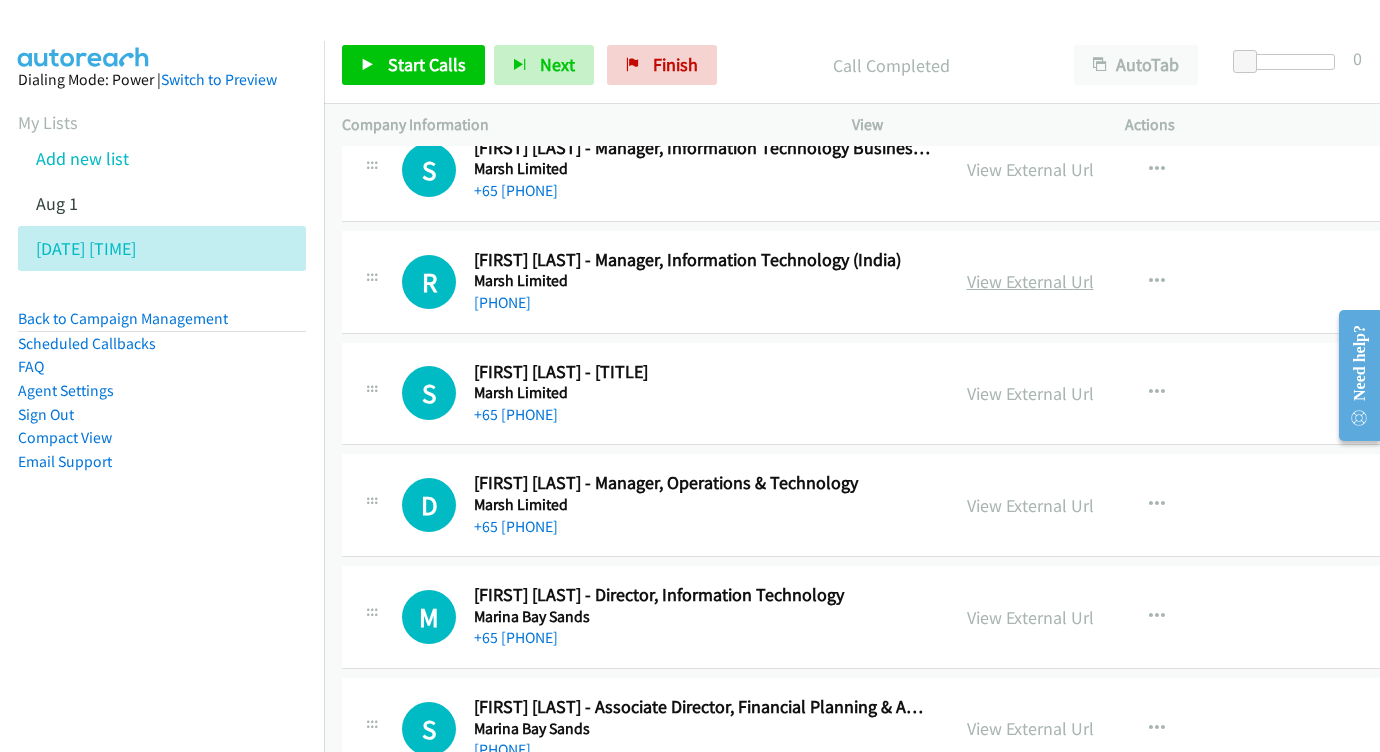 click on "View External Url" at bounding box center [1030, 281] 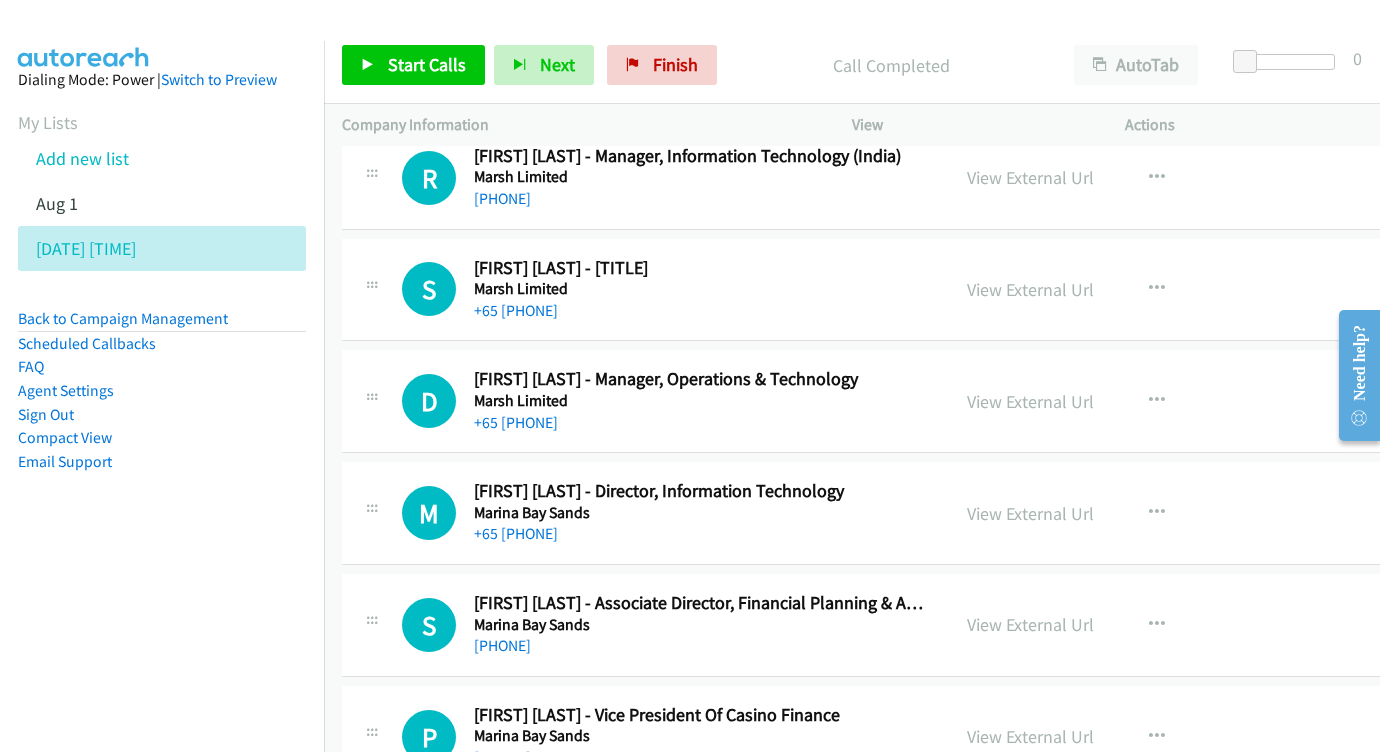 scroll, scrollTop: 2328, scrollLeft: 0, axis: vertical 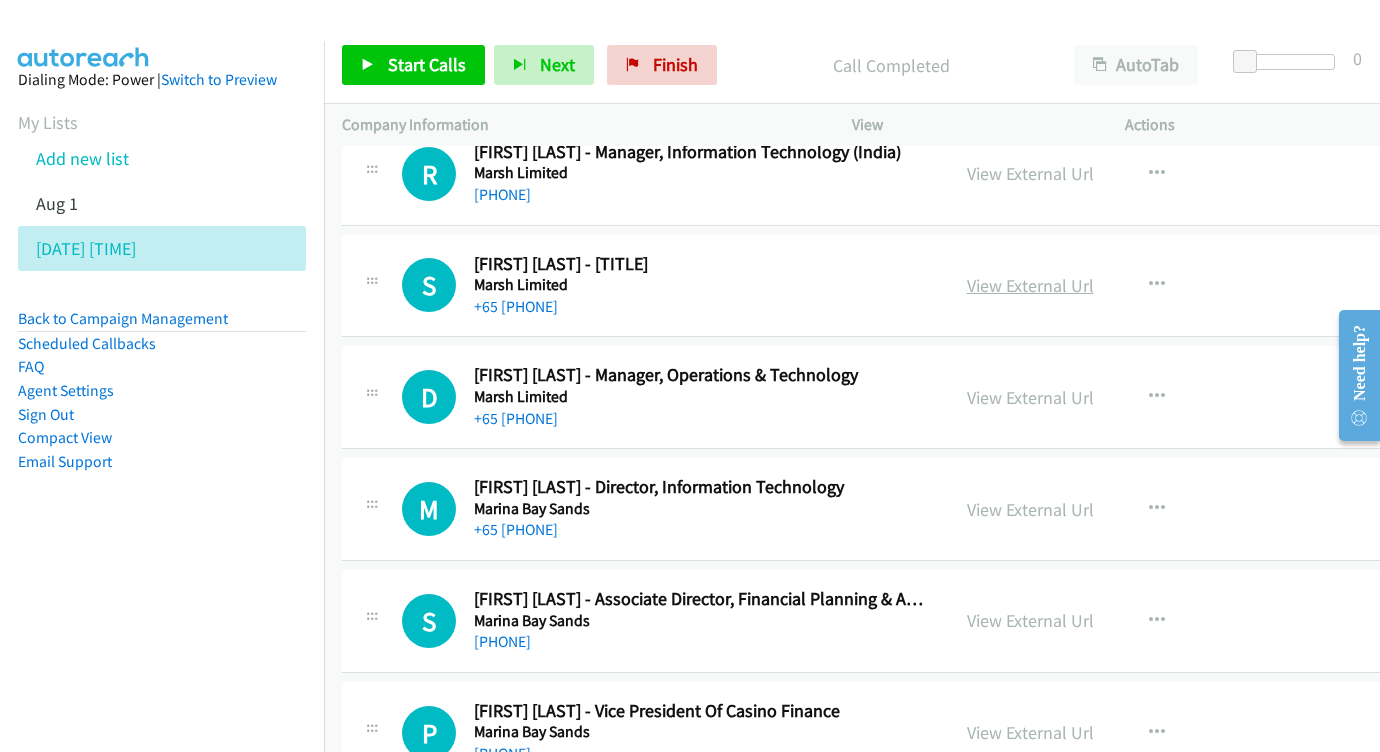 click on "View External Url" at bounding box center [1030, 285] 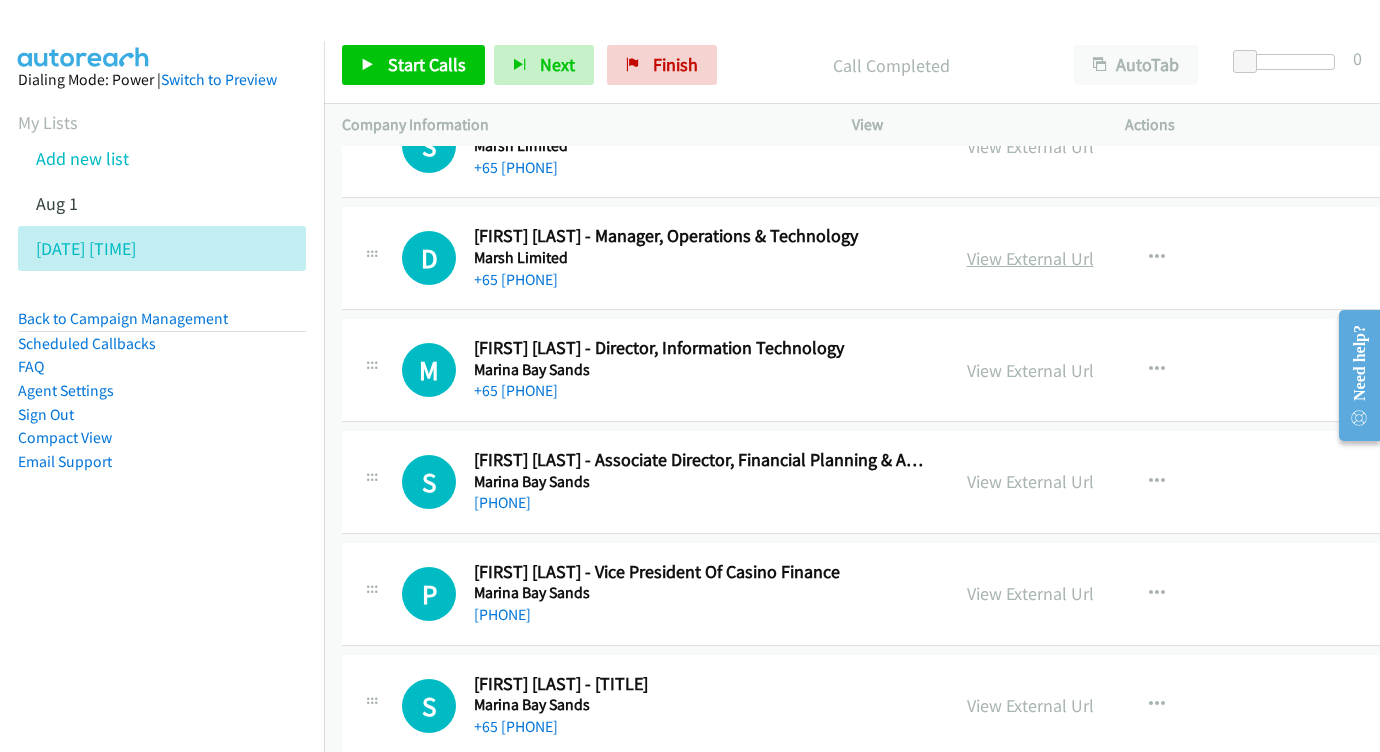 scroll, scrollTop: 2471, scrollLeft: 0, axis: vertical 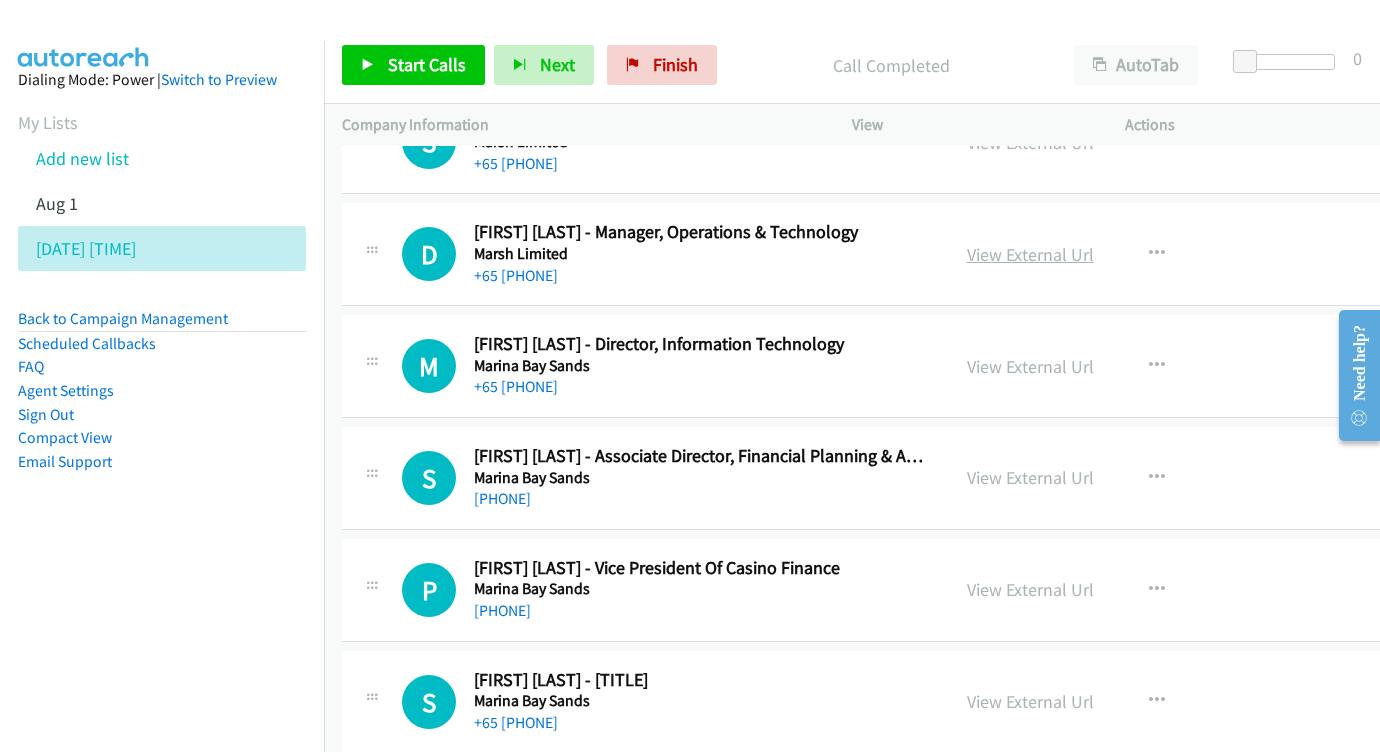 click on "View External Url" at bounding box center [1030, 254] 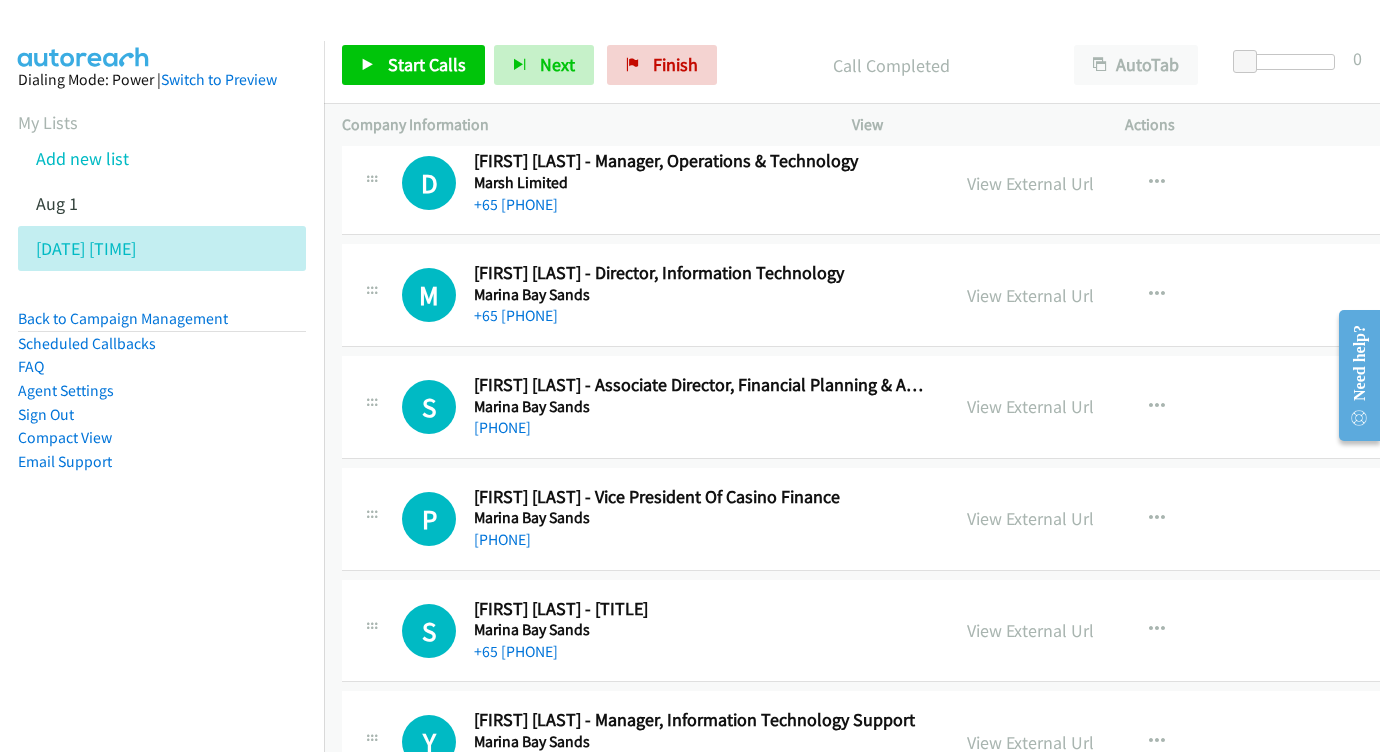 scroll, scrollTop: 2575, scrollLeft: 0, axis: vertical 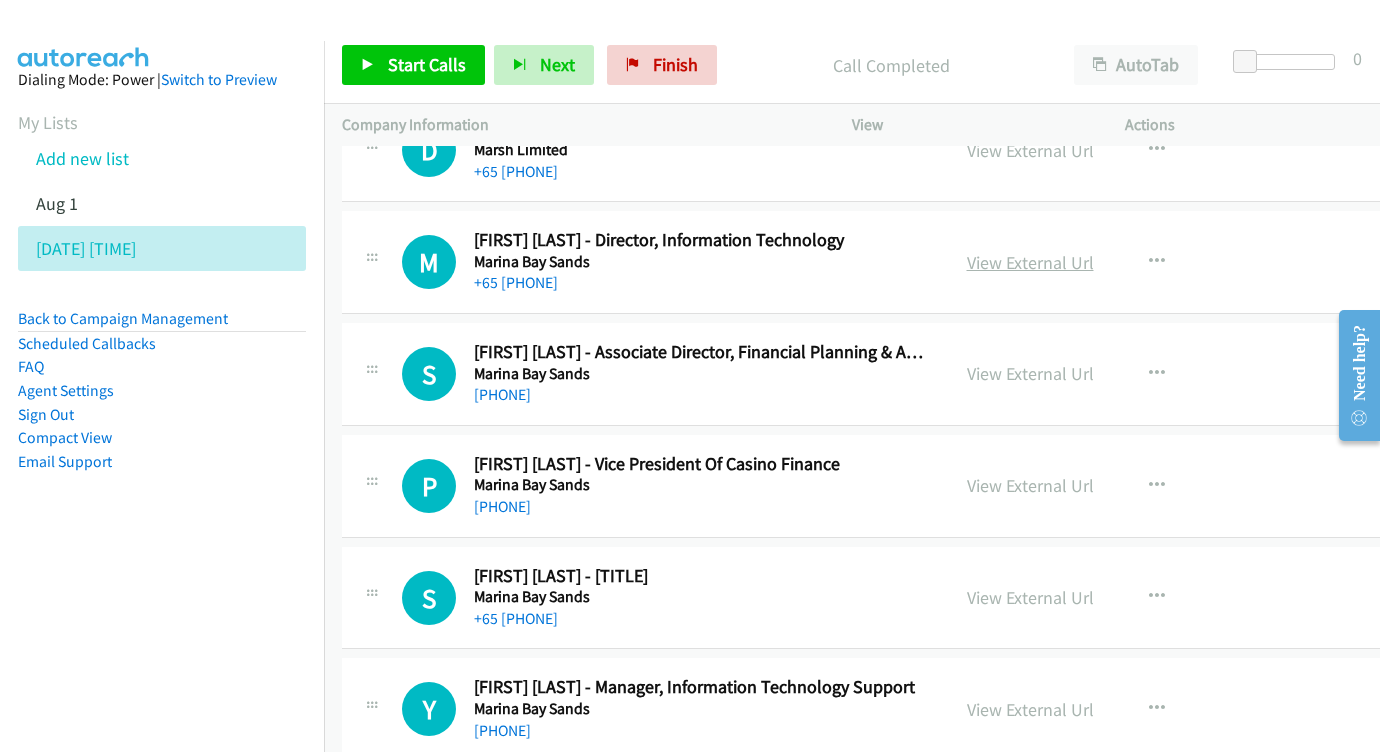 click on "View External Url" at bounding box center (1030, 262) 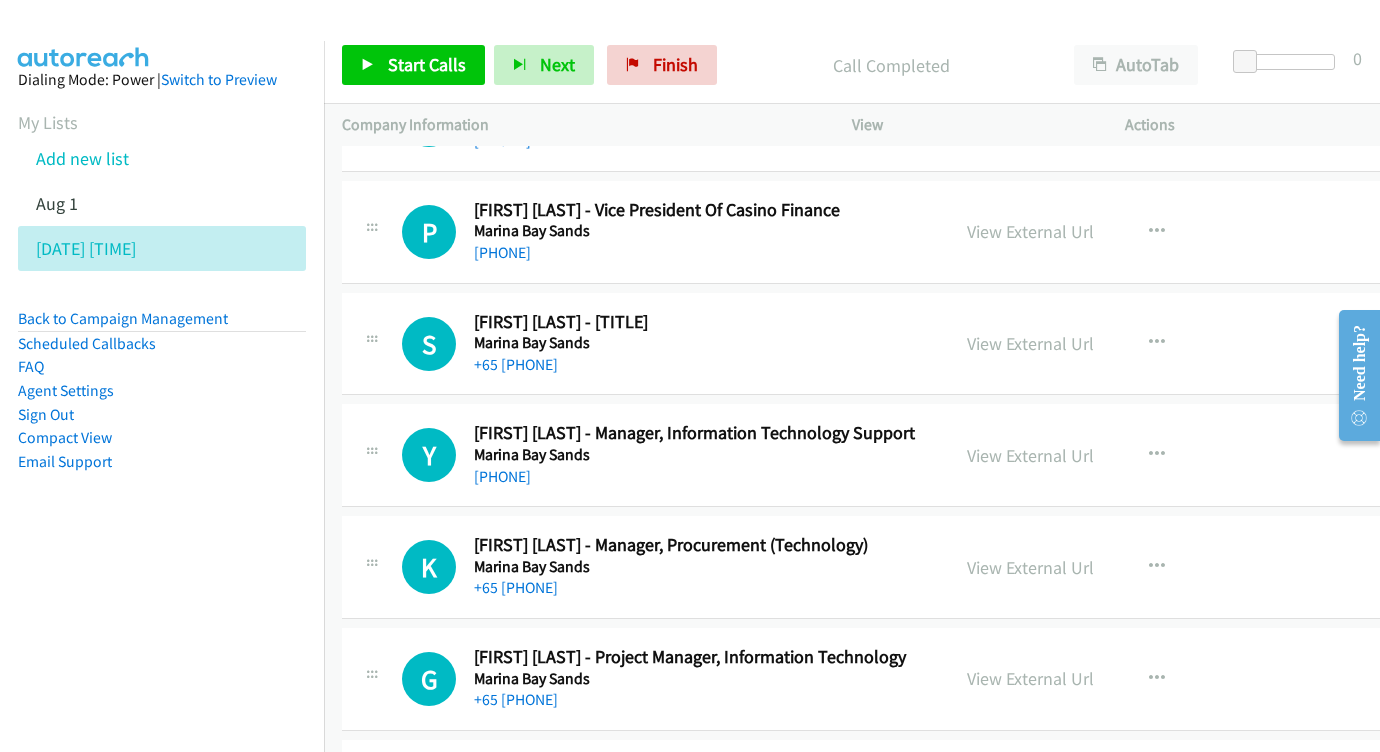 scroll, scrollTop: 2790, scrollLeft: 0, axis: vertical 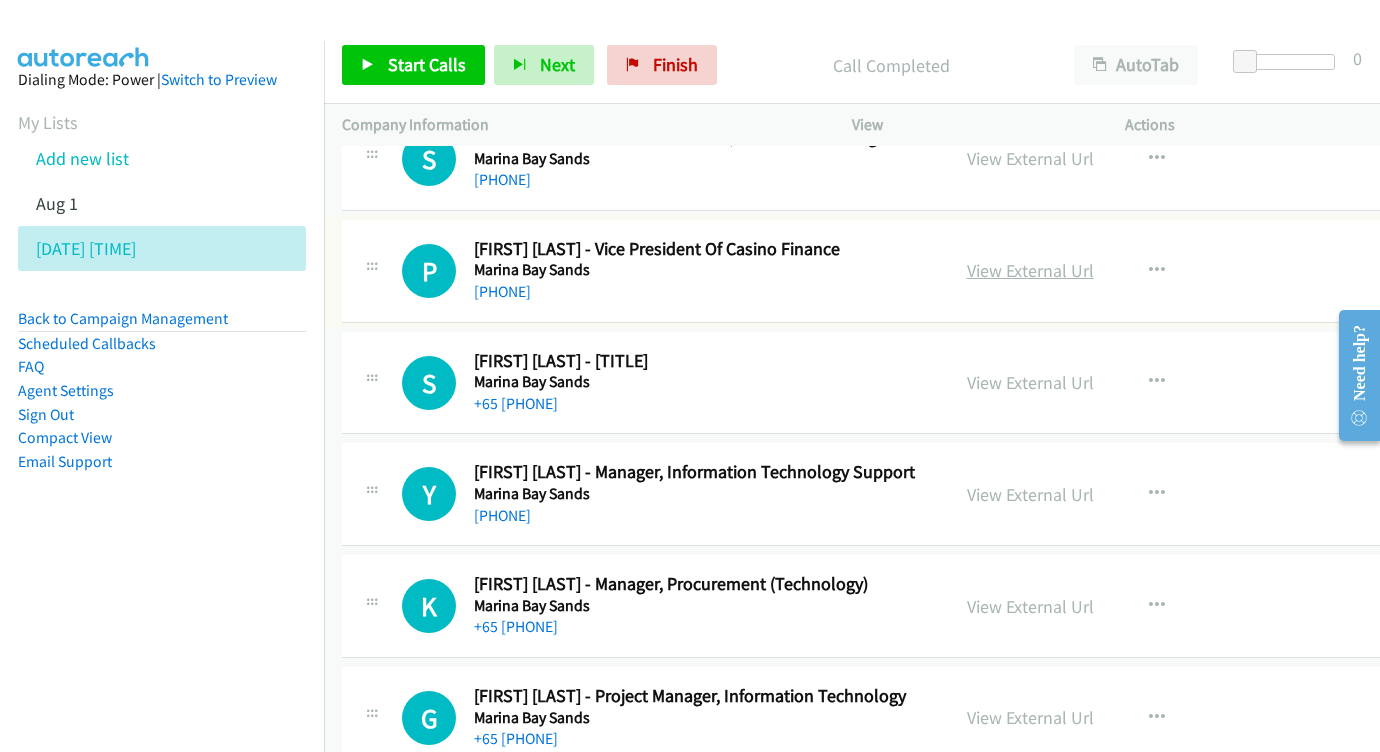 click on "View External Url" at bounding box center [1030, 270] 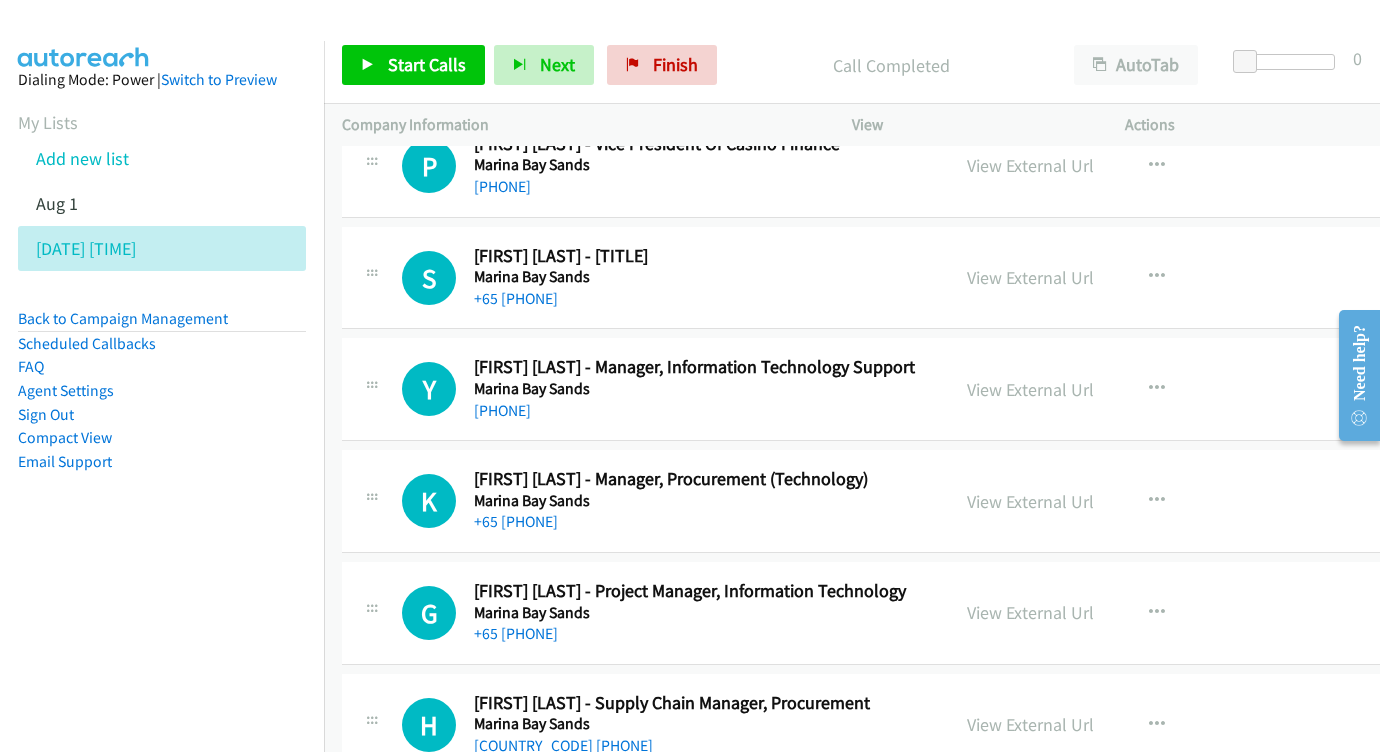 scroll, scrollTop: 2930, scrollLeft: 0, axis: vertical 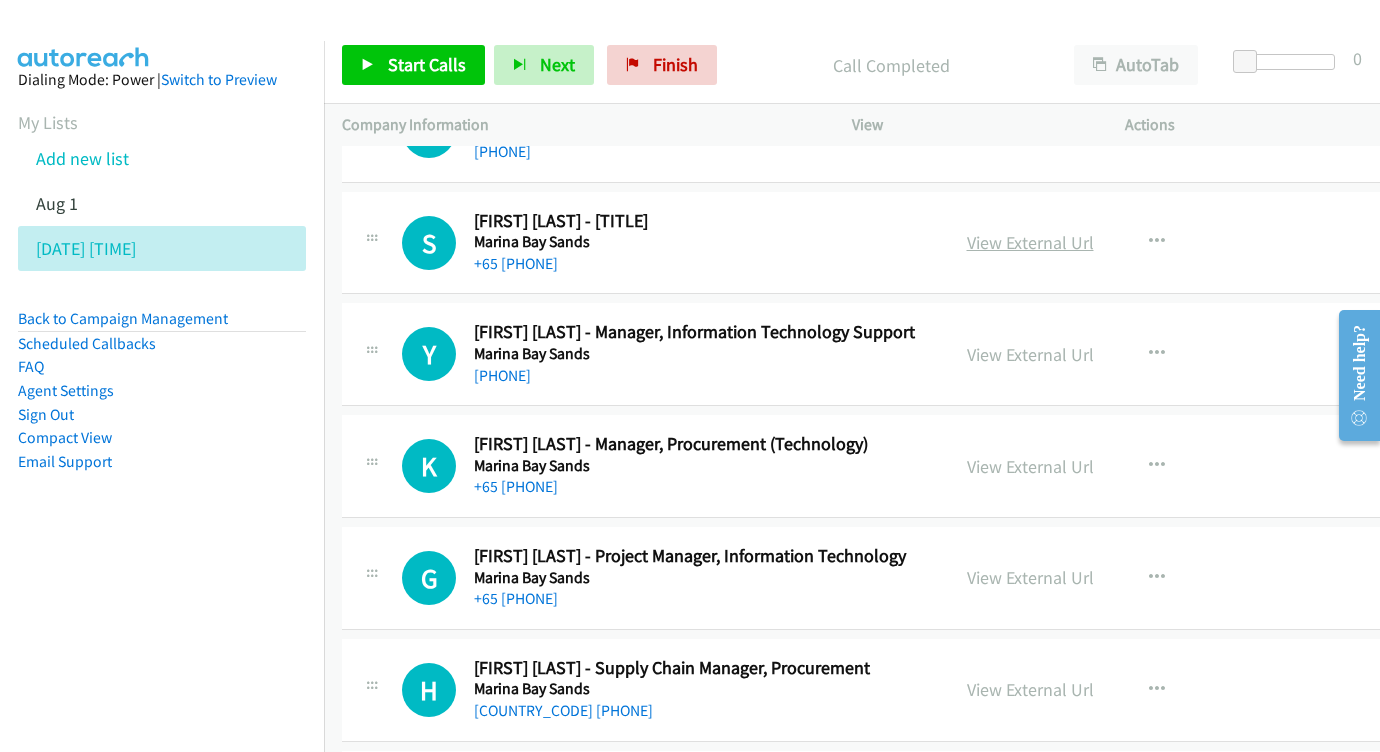 click on "View External Url" at bounding box center (1030, 242) 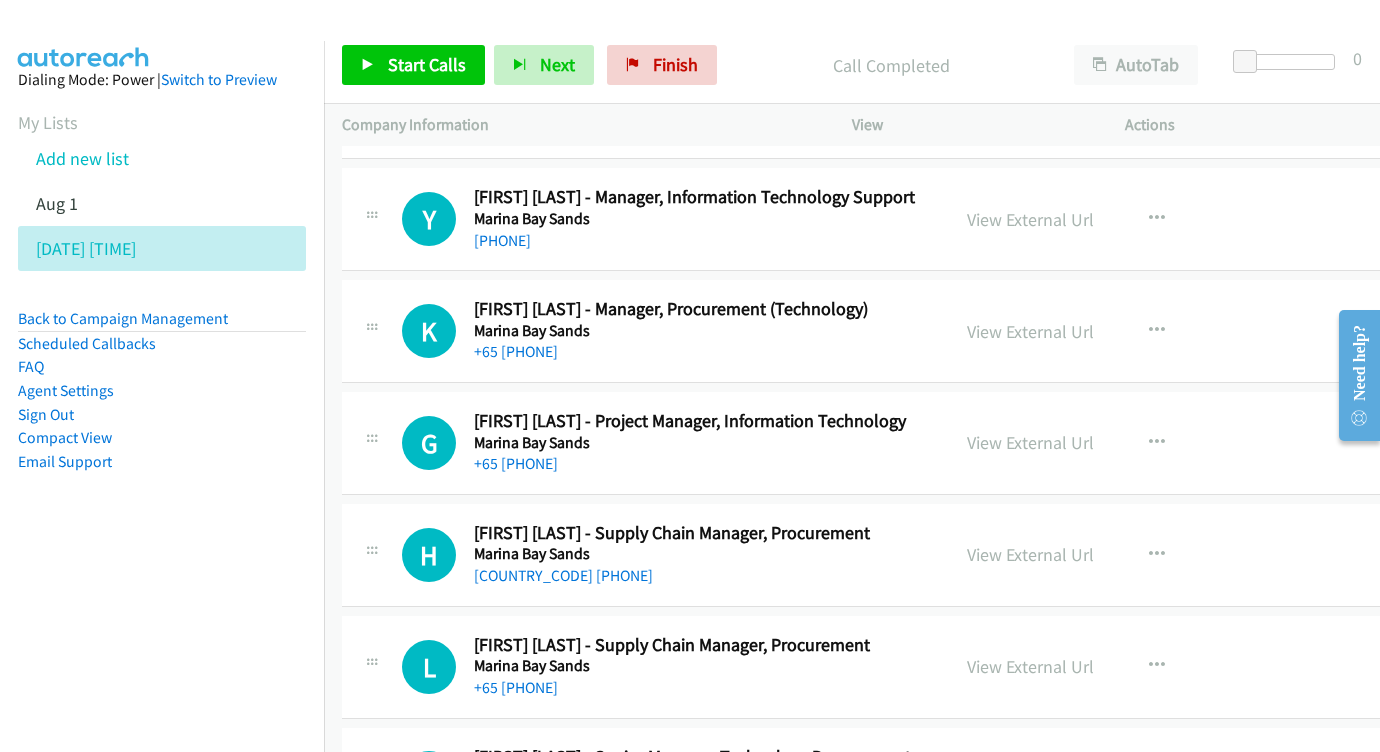 scroll, scrollTop: 3030, scrollLeft: 0, axis: vertical 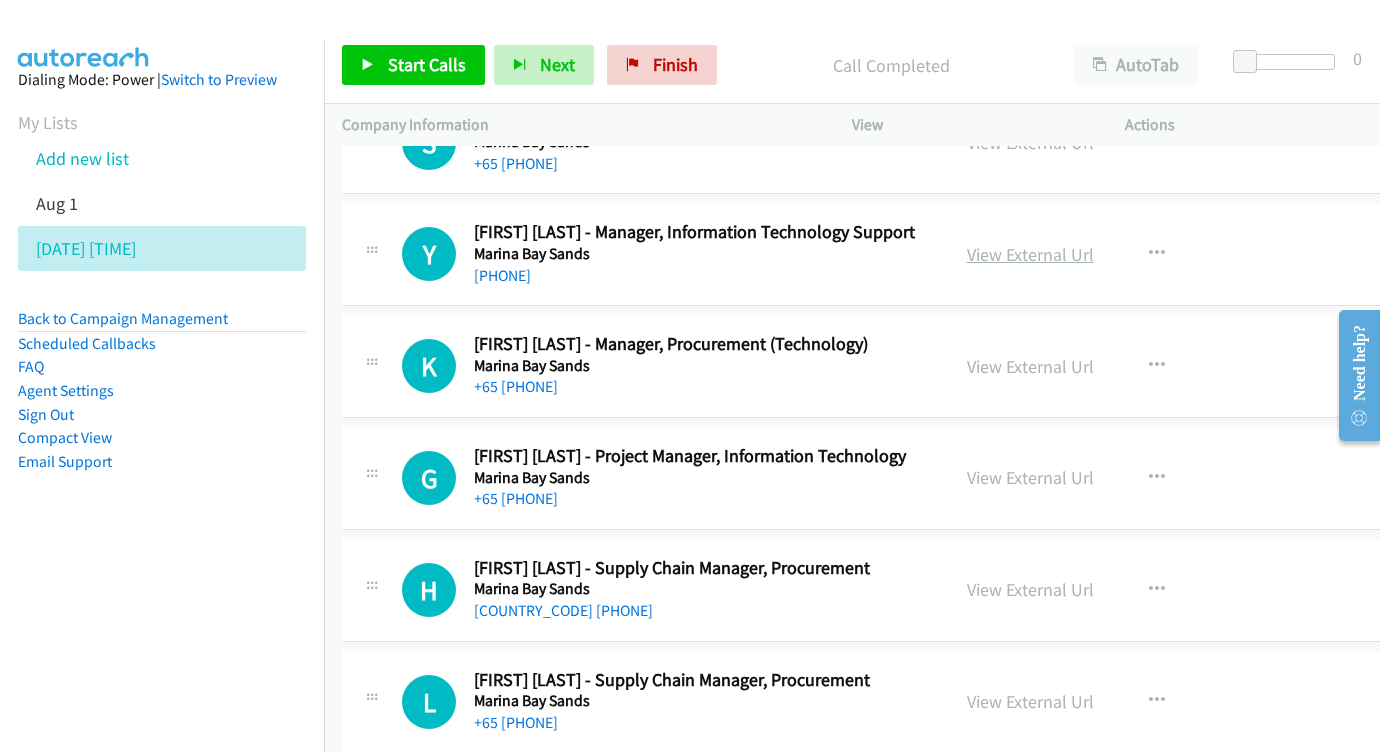 click on "View External Url" at bounding box center [1030, 254] 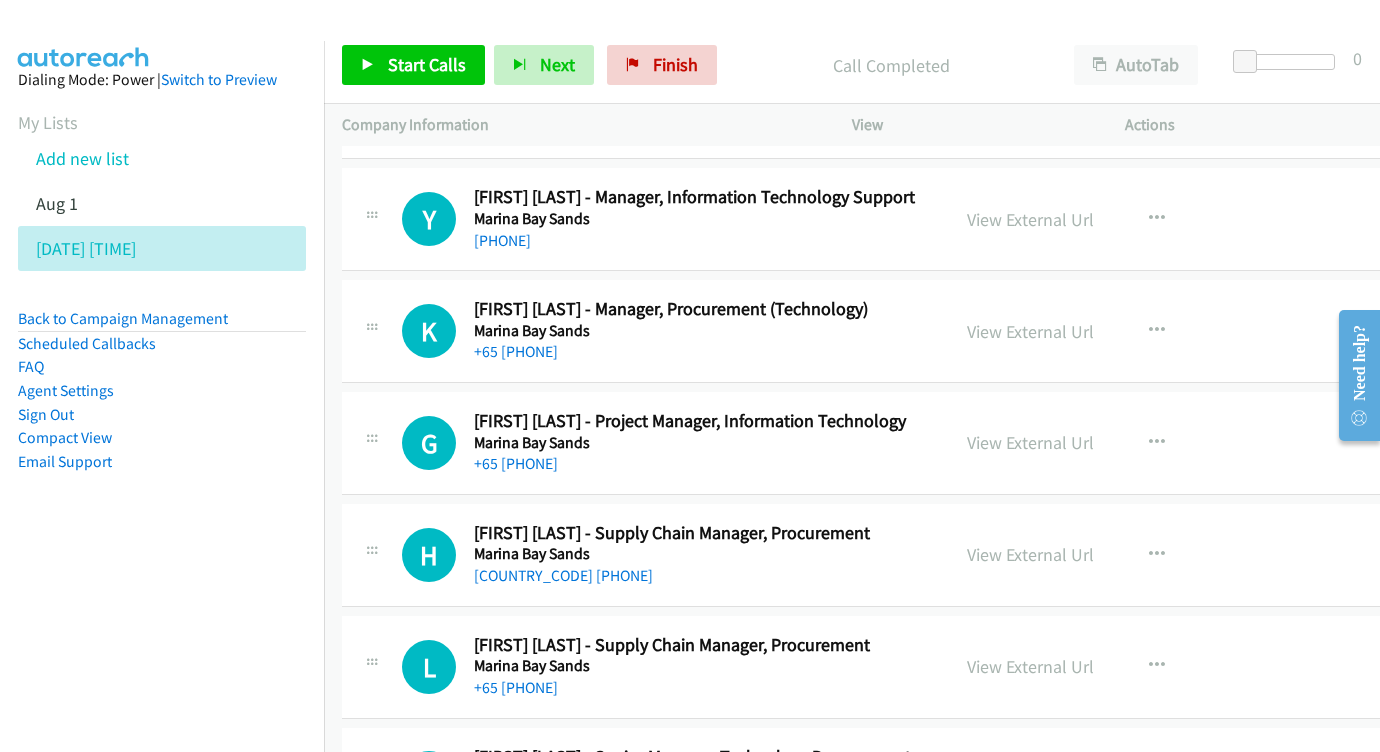 scroll, scrollTop: 3104, scrollLeft: 0, axis: vertical 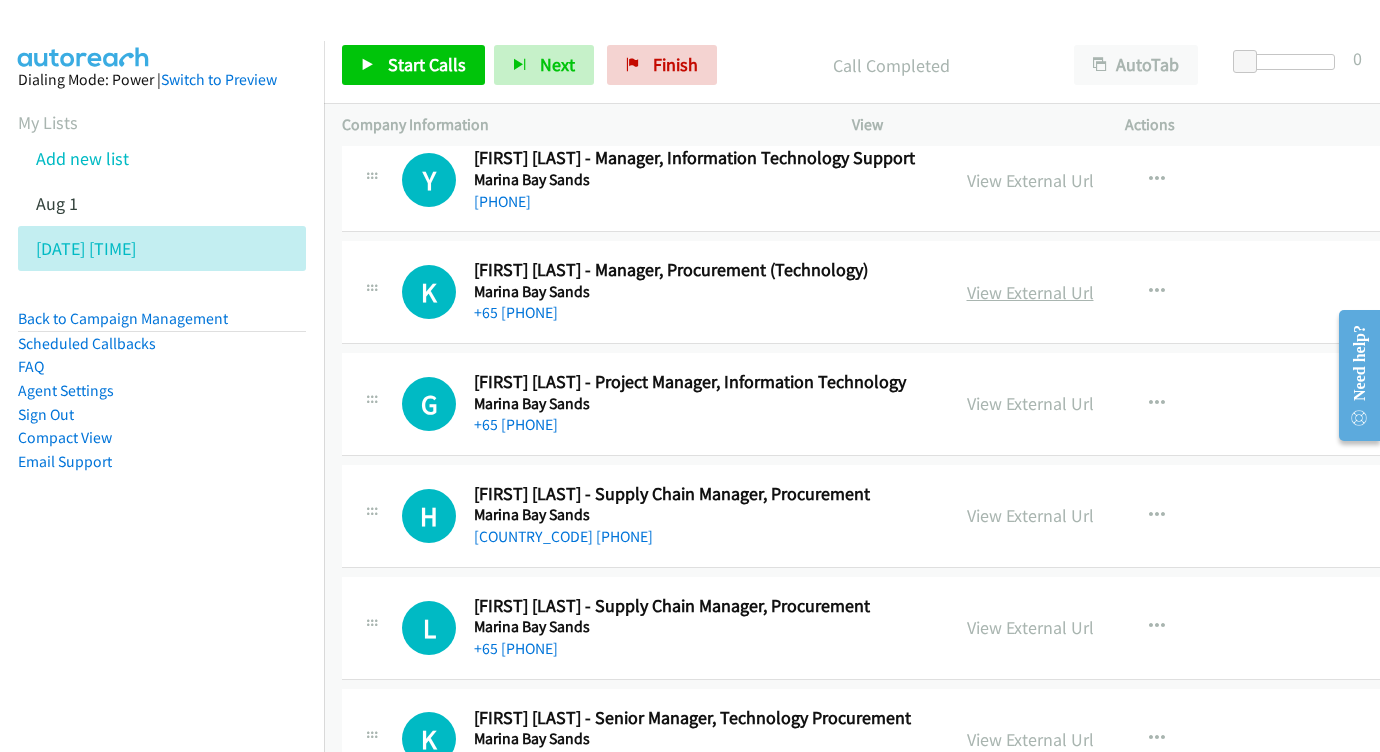 click on "View External Url" at bounding box center (1030, 292) 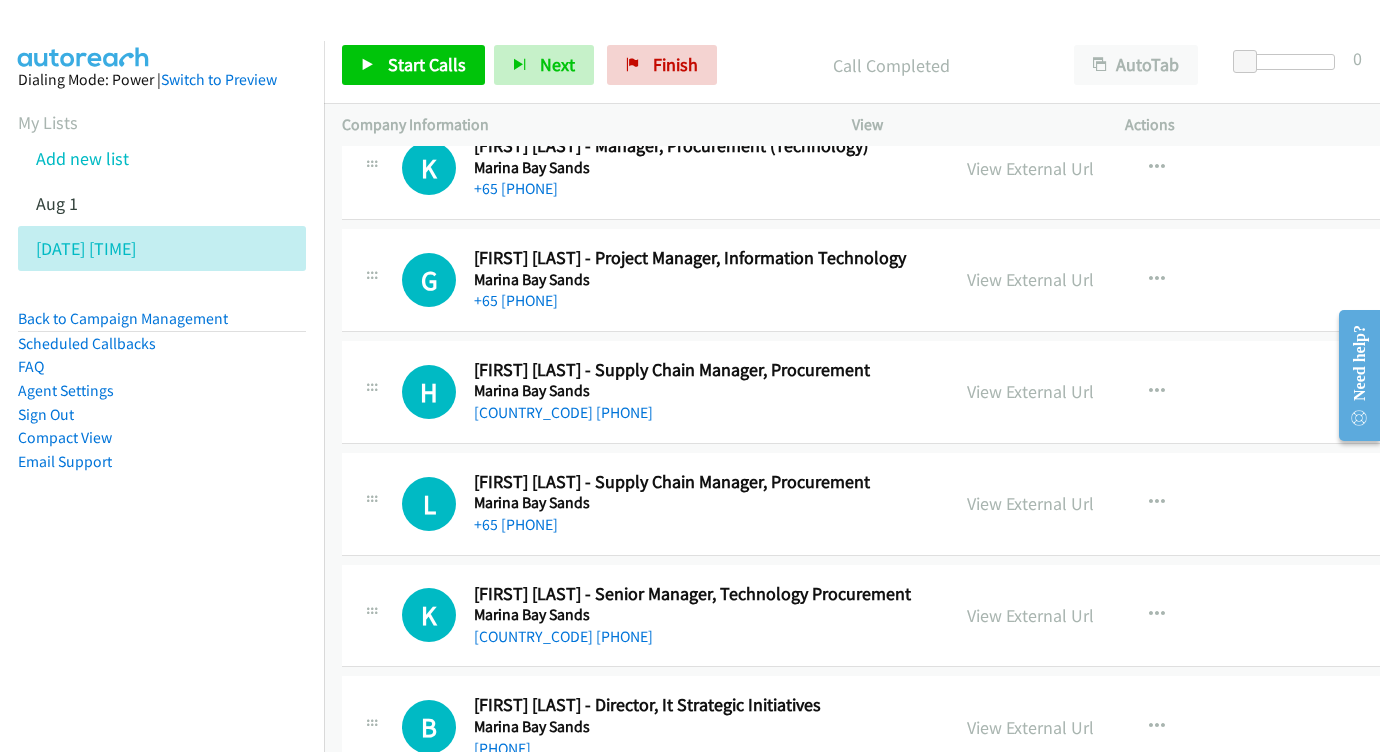 scroll, scrollTop: 3258, scrollLeft: 0, axis: vertical 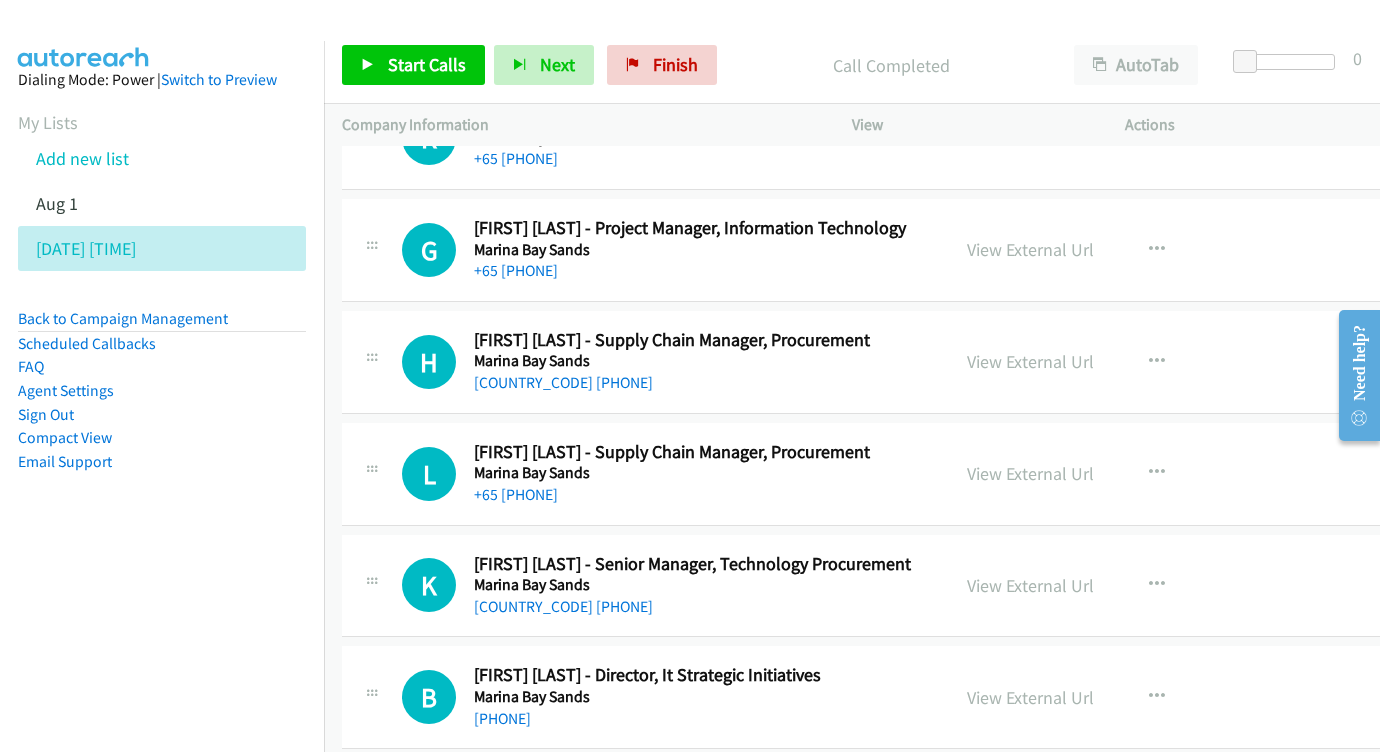 click on "View External Url
View External Url
Schedule/Manage Callback
Start Calls Here
Remove from list
Add to do not call list
Reset Call Status" at bounding box center [1109, 250] 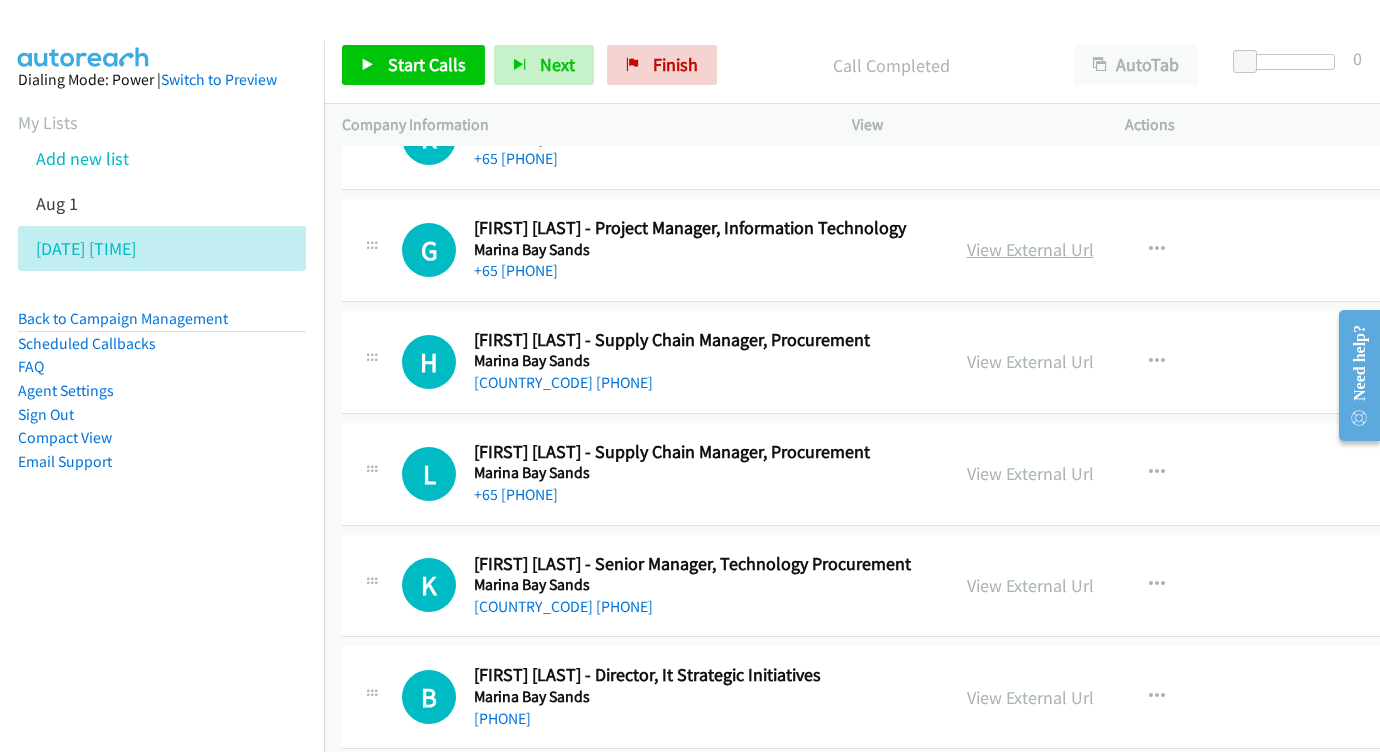 click on "View External Url" at bounding box center (1030, 249) 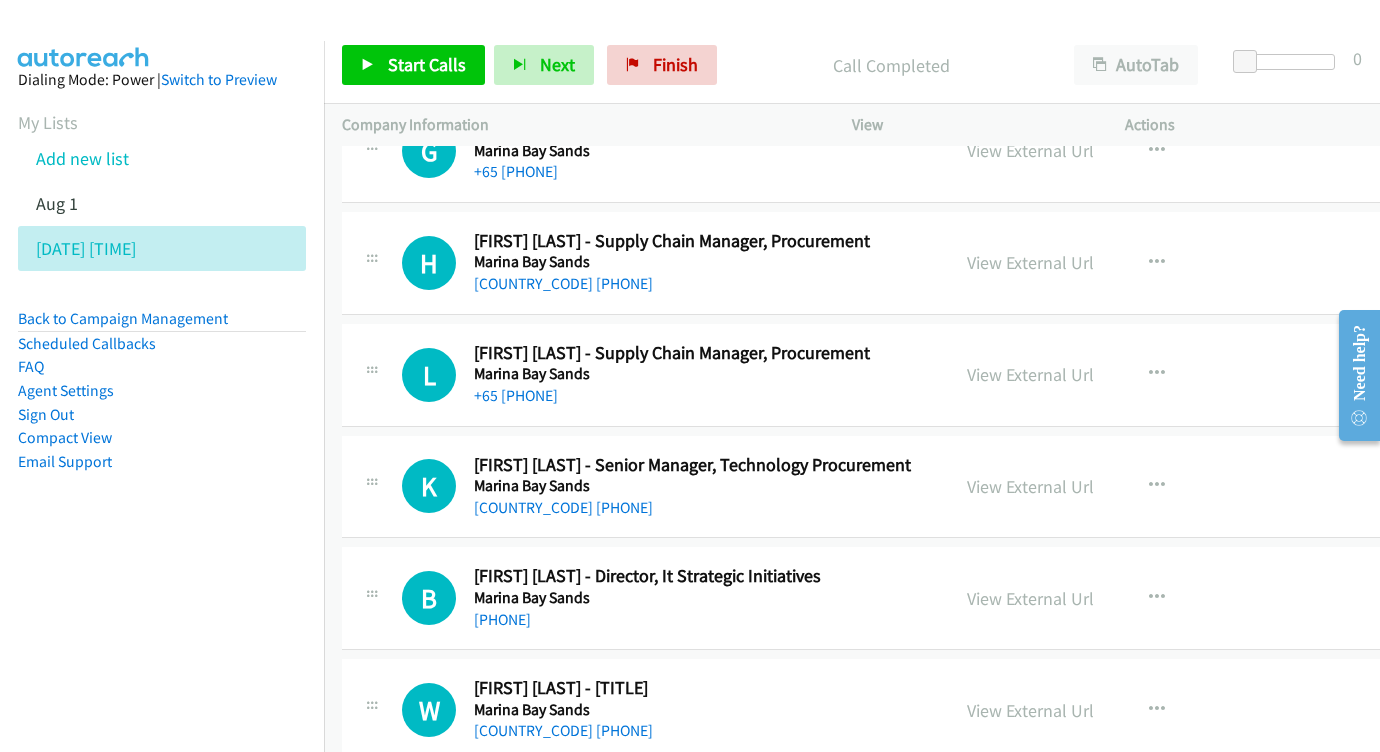 scroll, scrollTop: 3353, scrollLeft: 0, axis: vertical 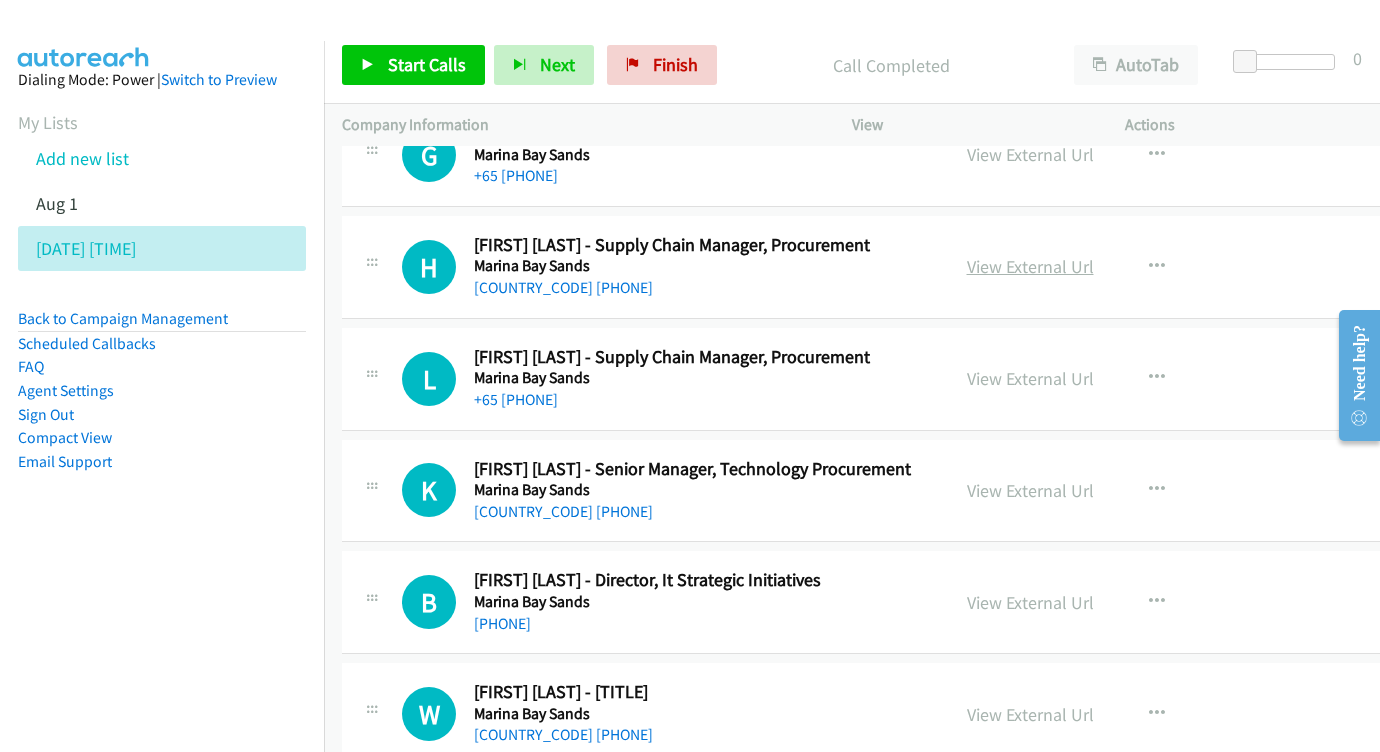 click on "View External Url" at bounding box center [1030, 266] 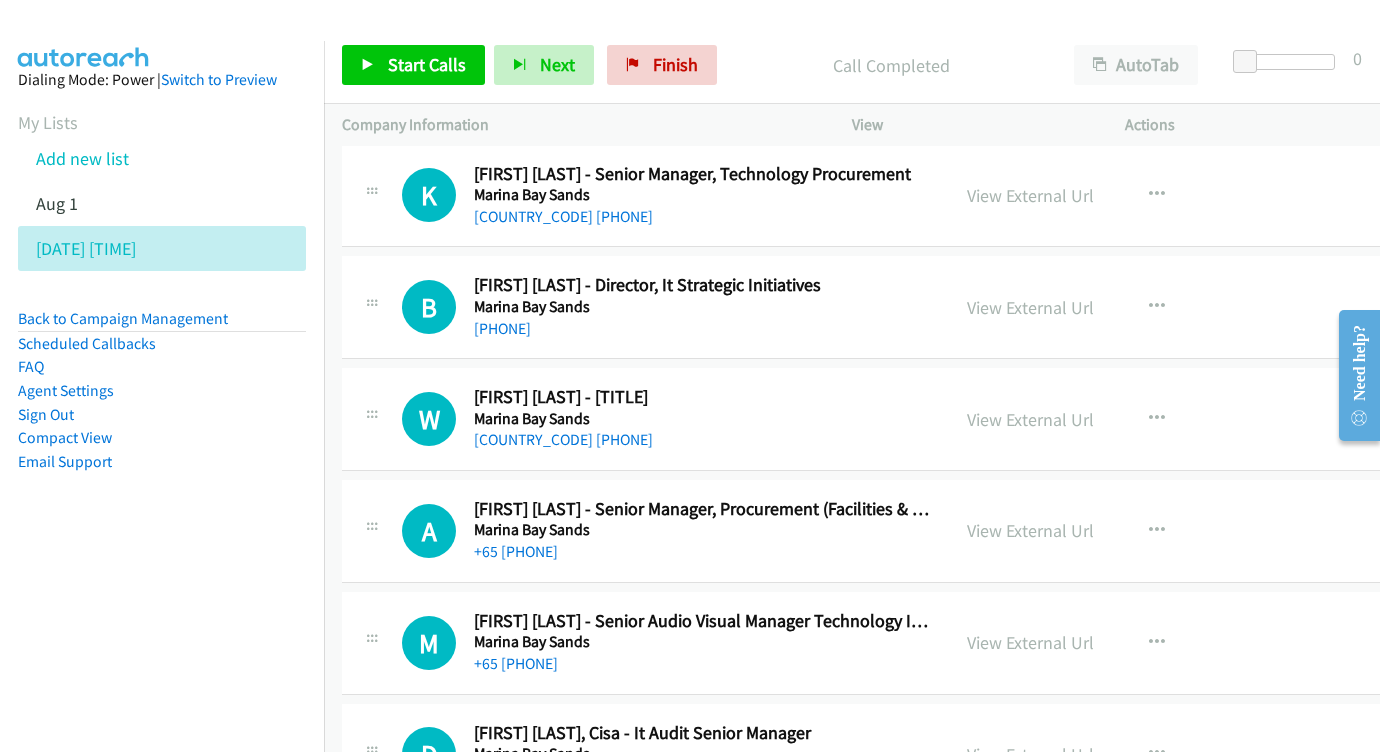 scroll, scrollTop: 3652, scrollLeft: 0, axis: vertical 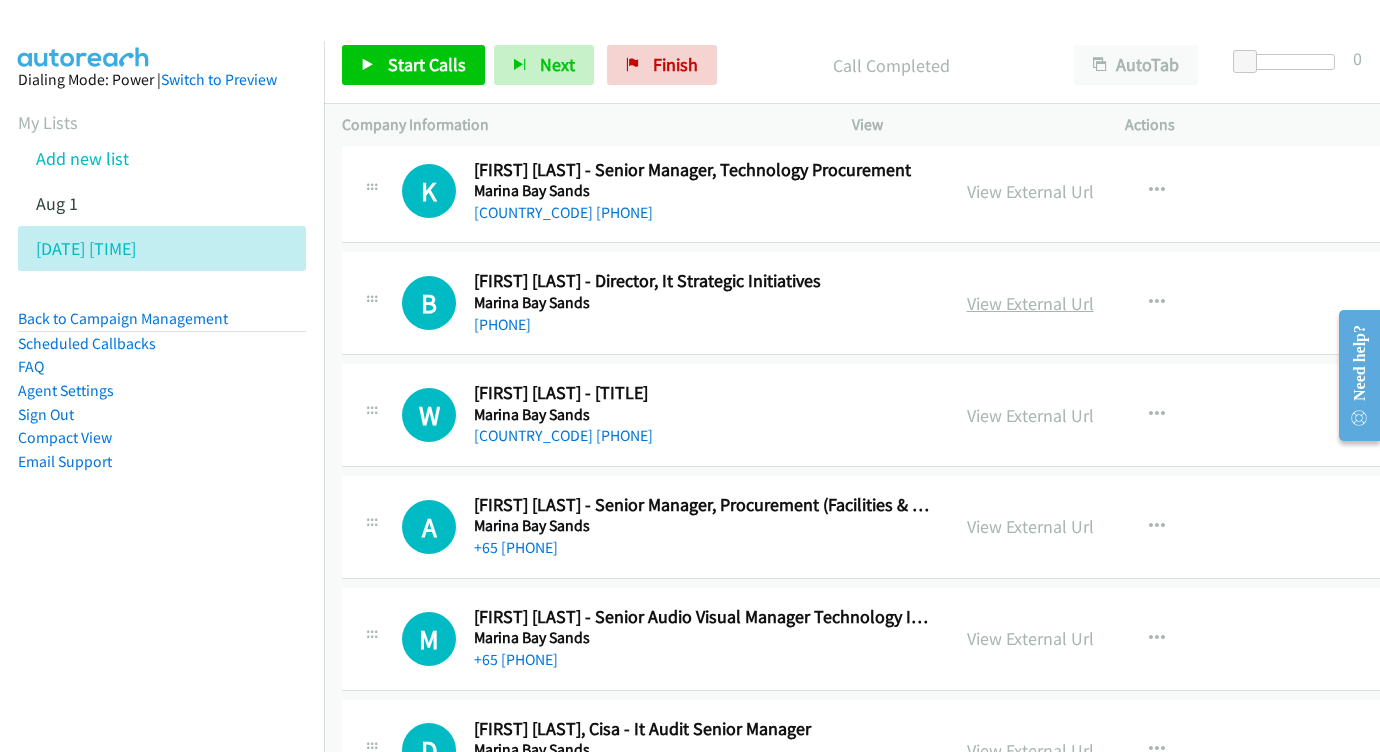 click on "View External Url" at bounding box center [1030, 303] 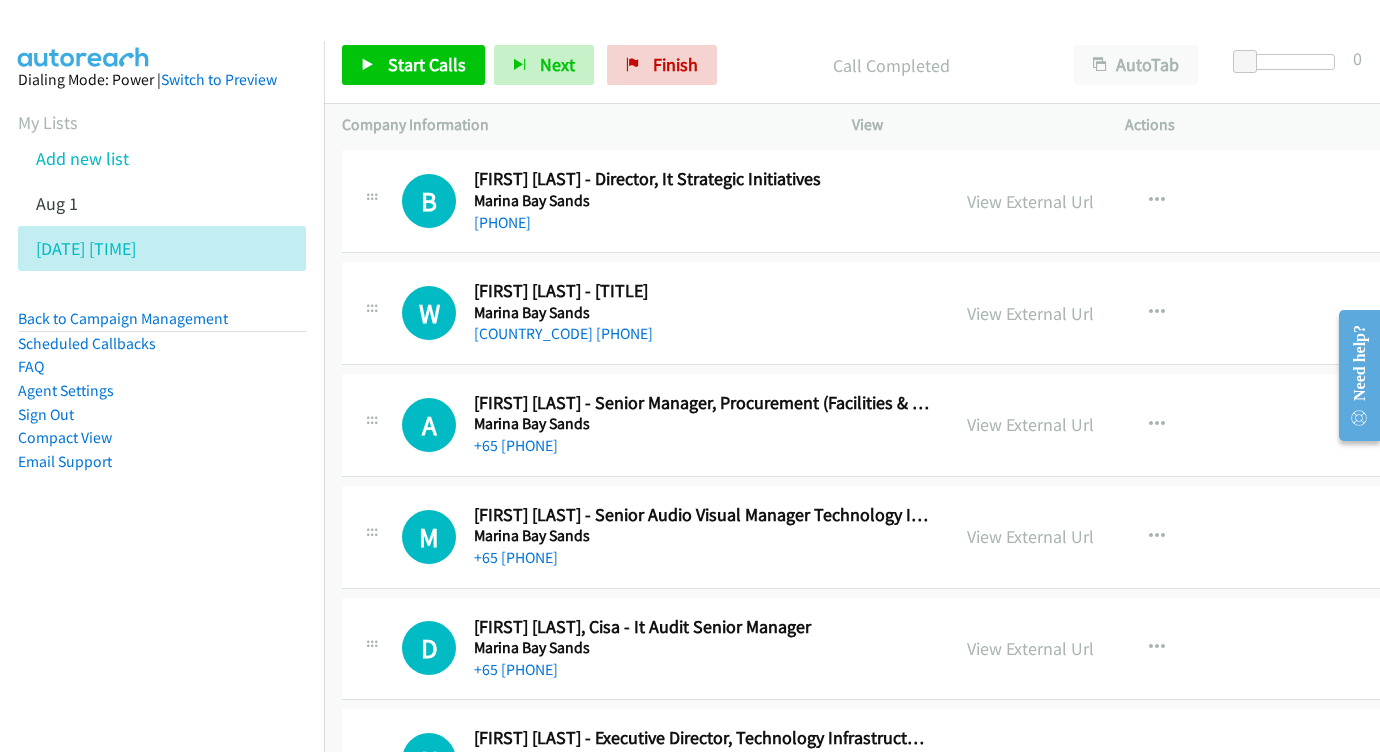 scroll, scrollTop: 3789, scrollLeft: 0, axis: vertical 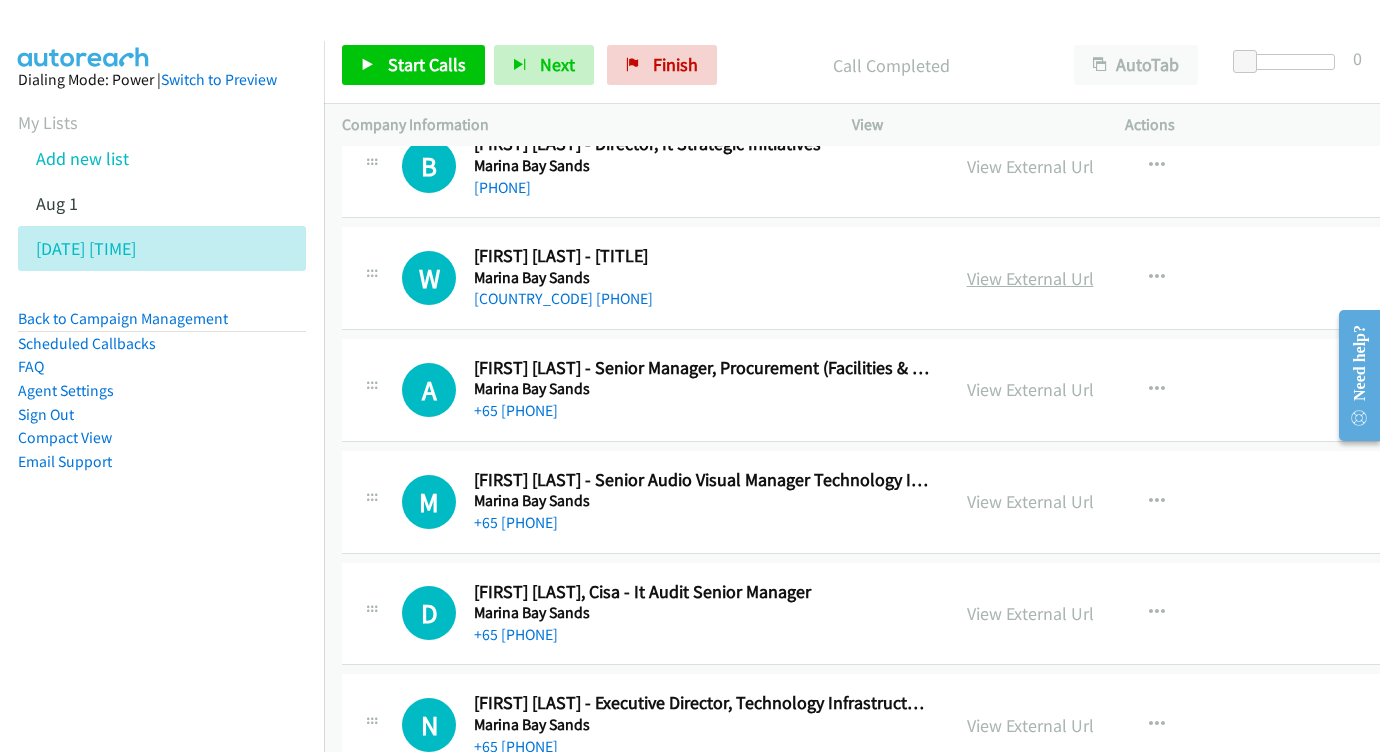 click on "View External Url" at bounding box center (1030, 278) 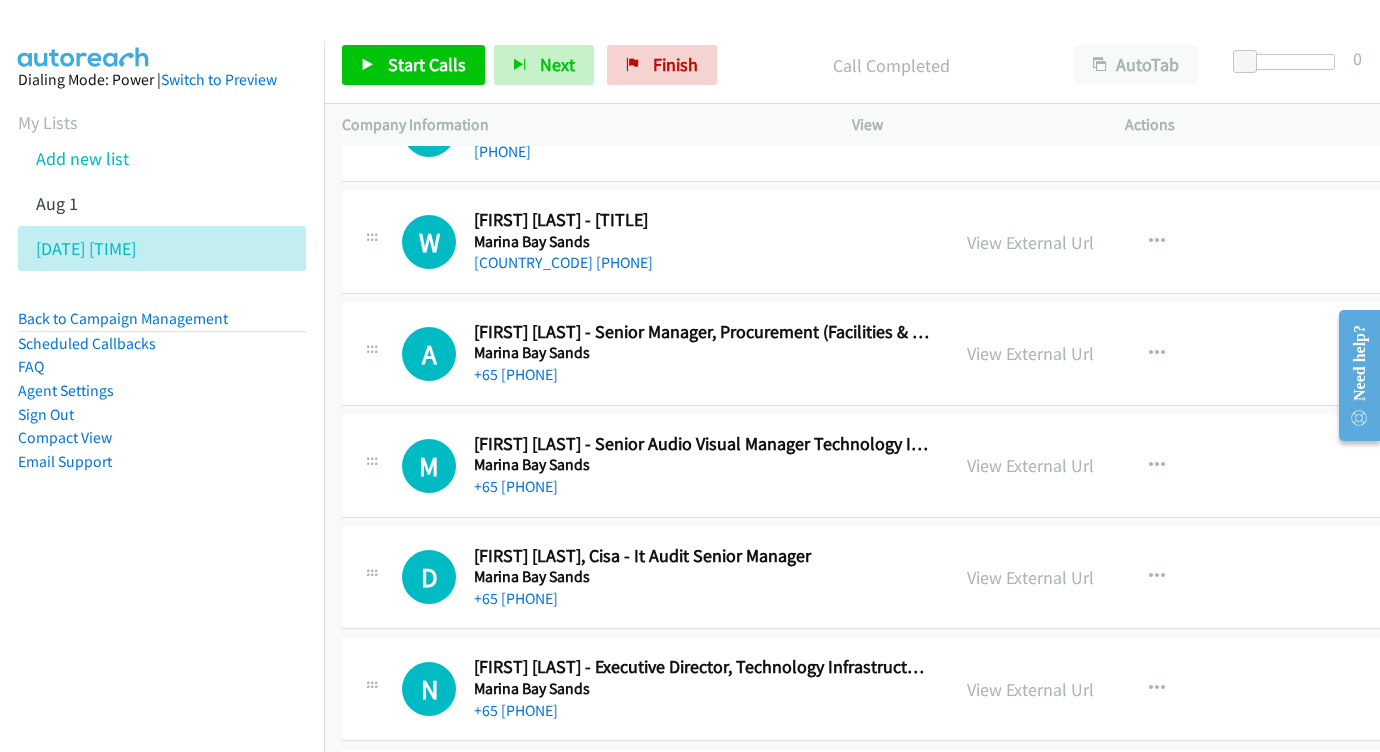 scroll, scrollTop: 3862, scrollLeft: 0, axis: vertical 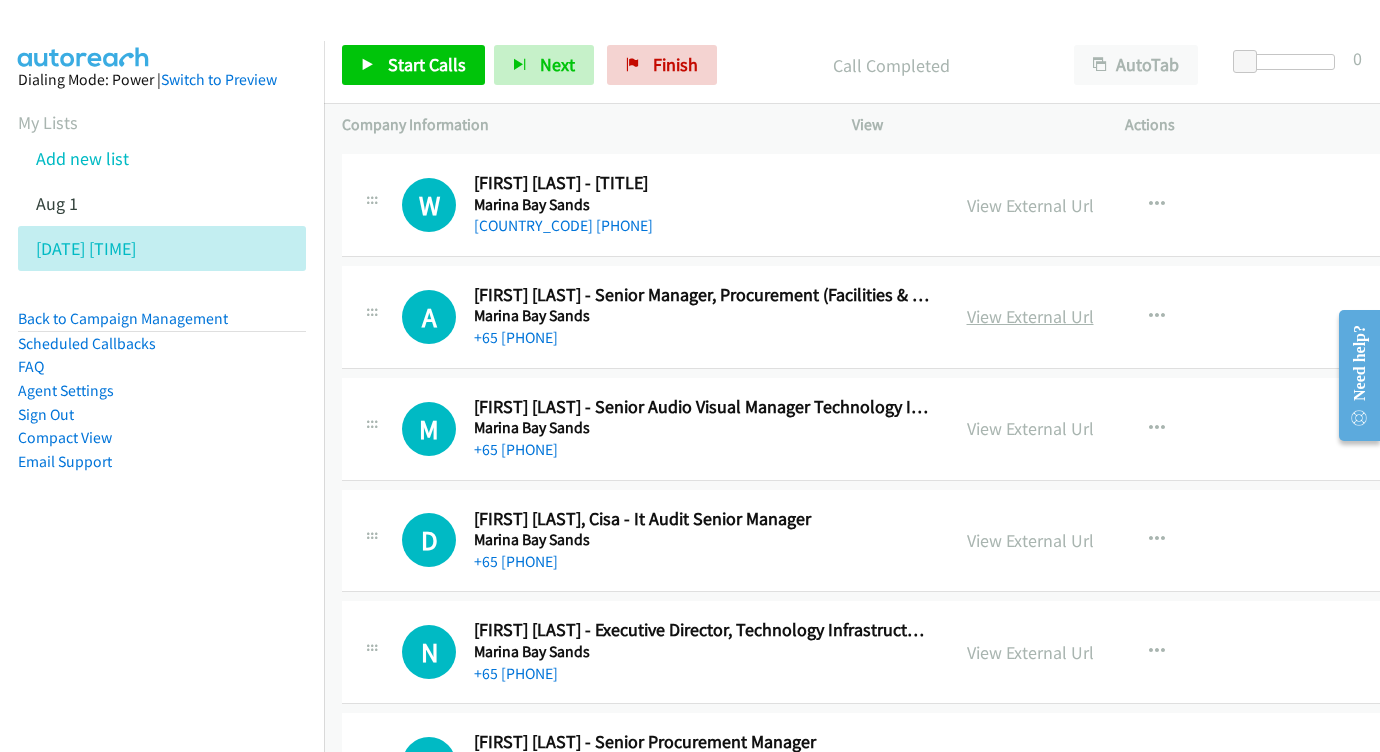 click on "View External Url" at bounding box center [1030, 316] 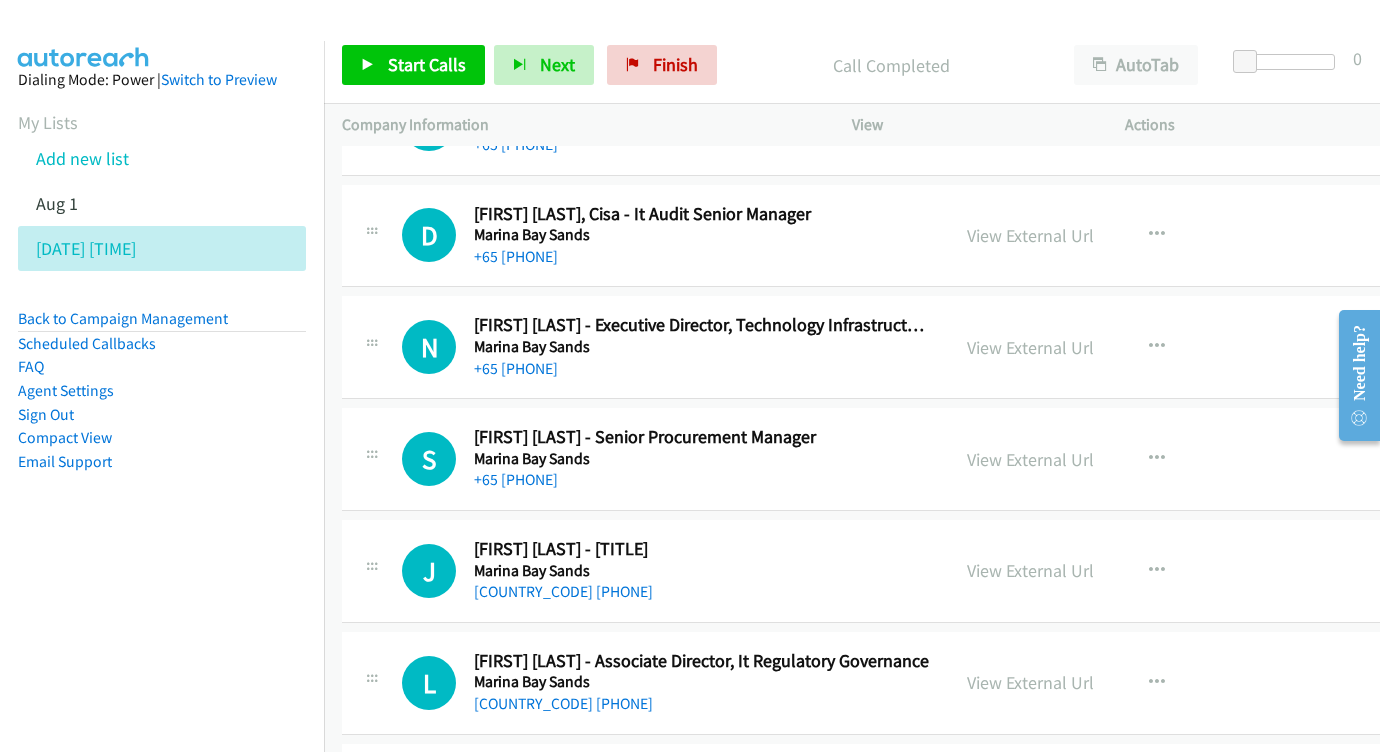 scroll, scrollTop: 4135, scrollLeft: 0, axis: vertical 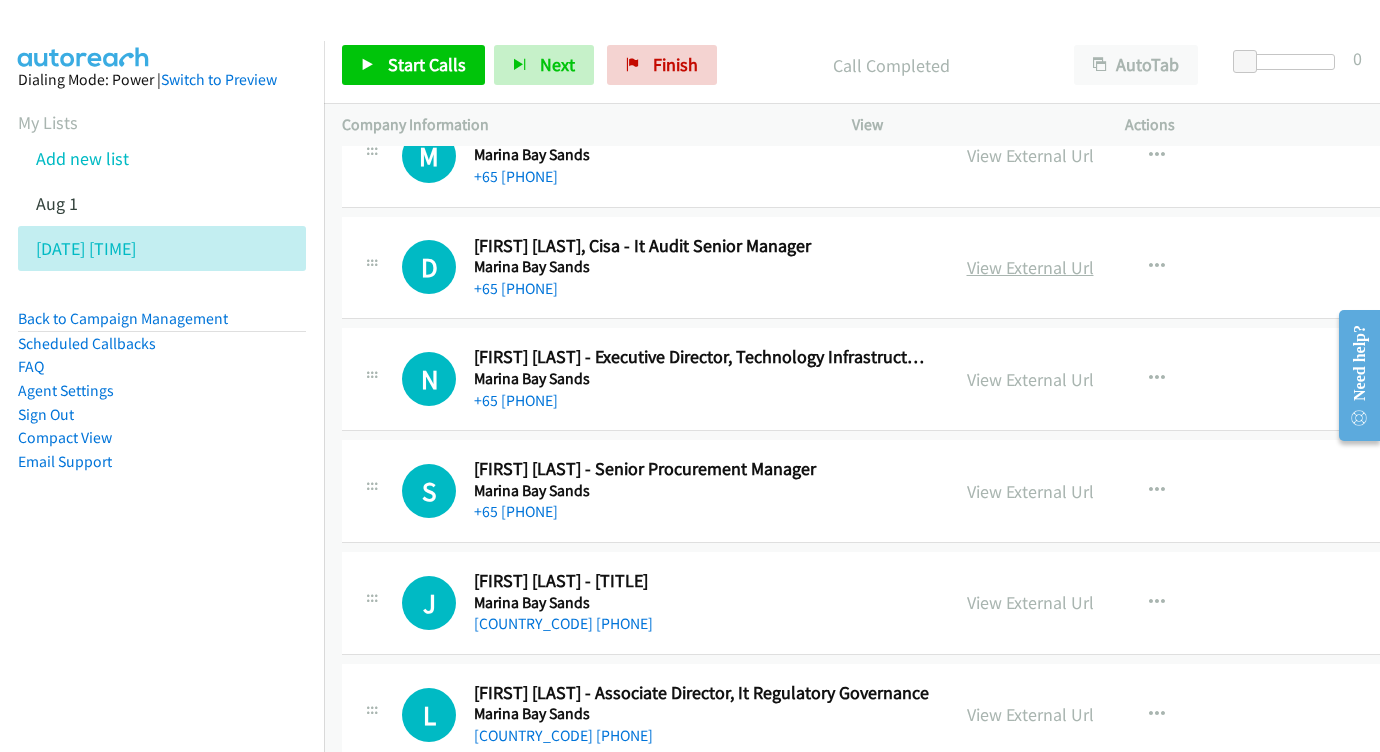 click on "View External Url" at bounding box center [1030, 267] 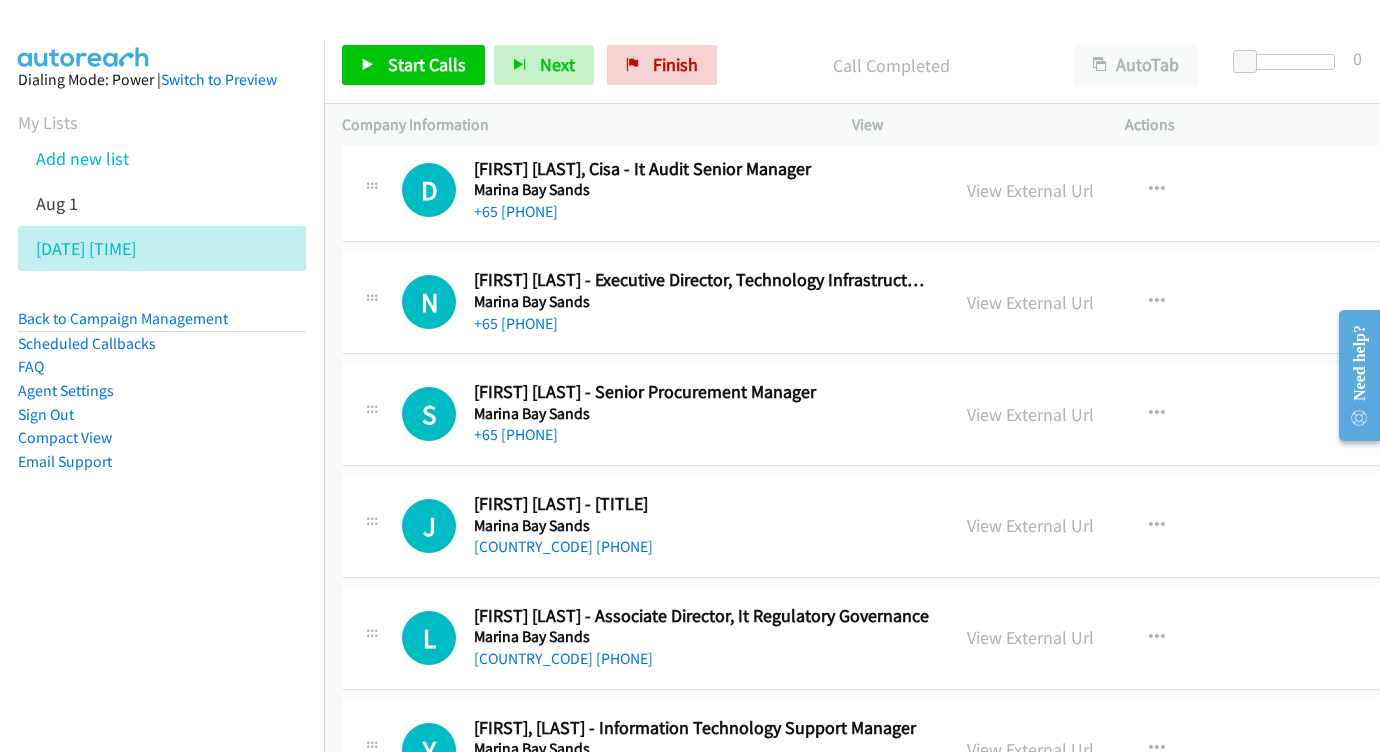 scroll, scrollTop: 4216, scrollLeft: 0, axis: vertical 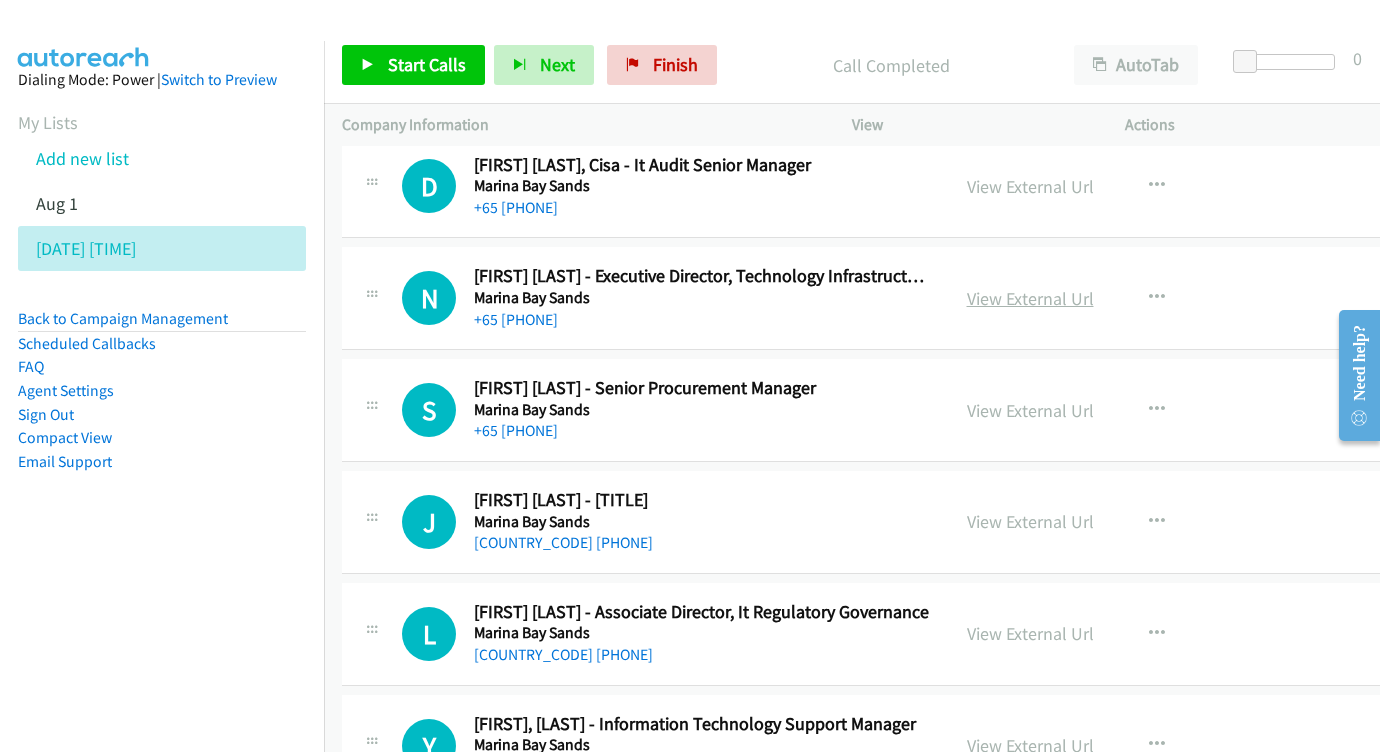 click on "View External Url" at bounding box center (1030, 298) 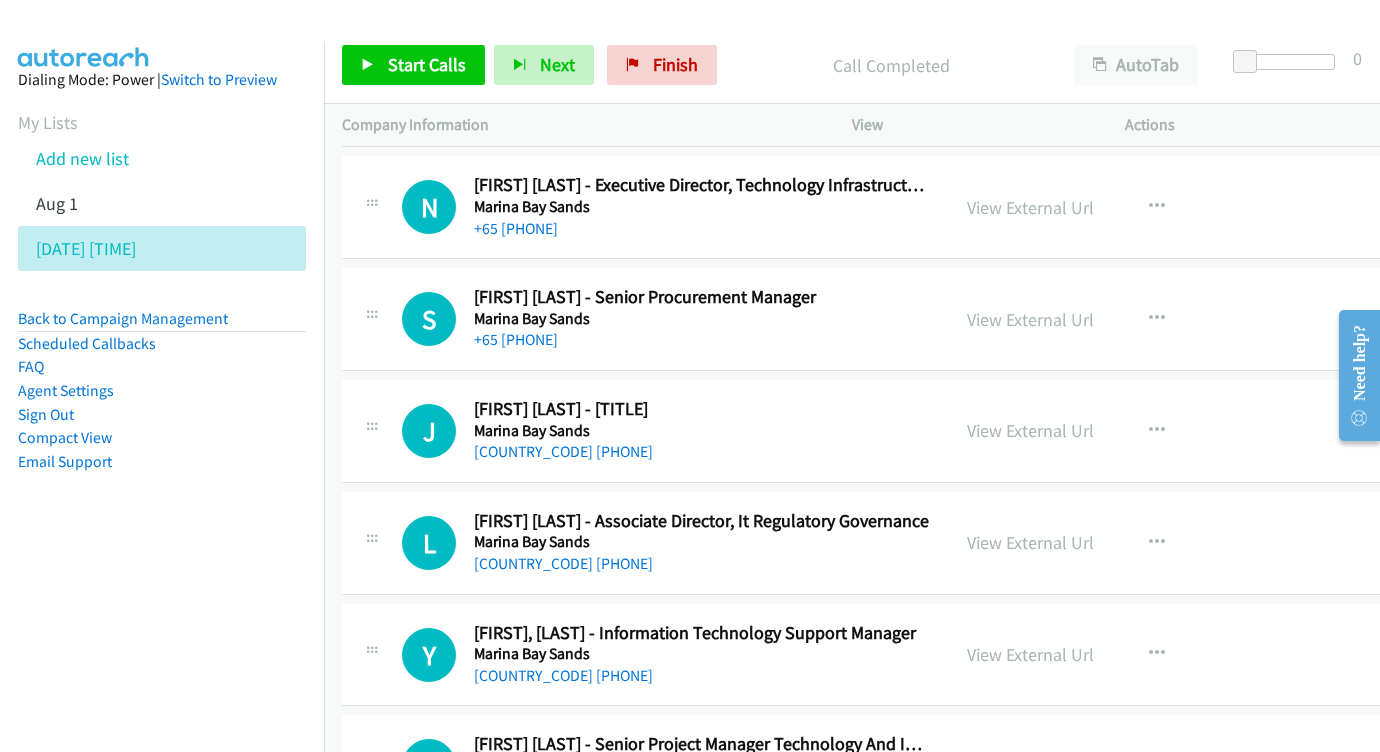 scroll, scrollTop: 4311, scrollLeft: 0, axis: vertical 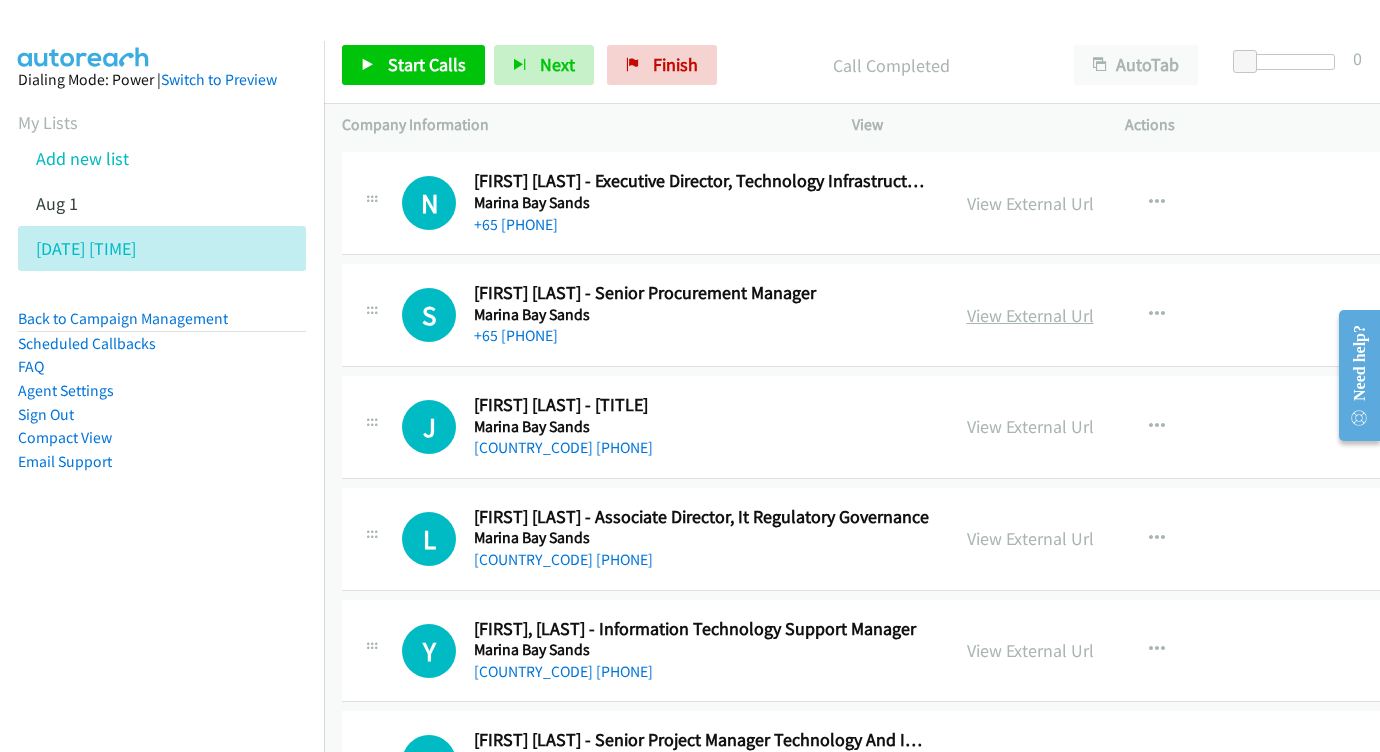 click on "View External Url" at bounding box center [1030, 315] 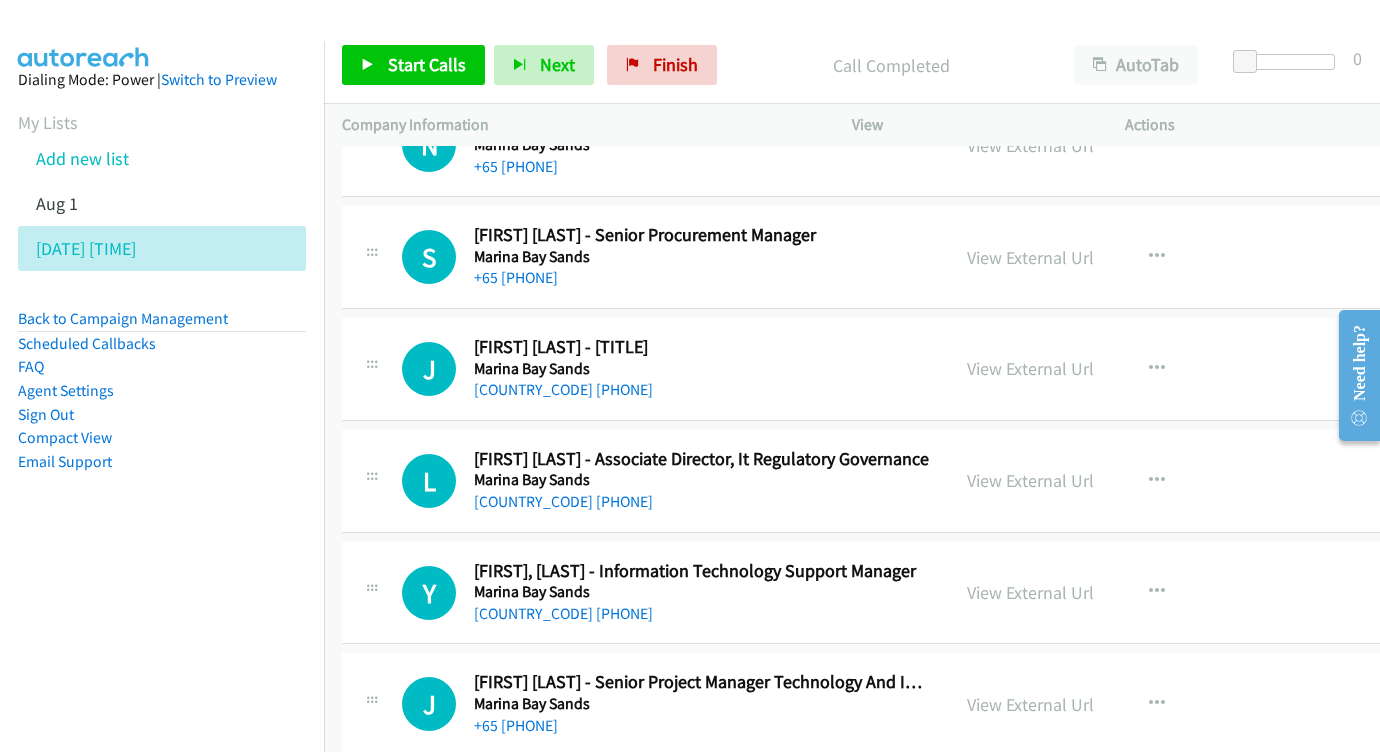 scroll, scrollTop: 4403, scrollLeft: 0, axis: vertical 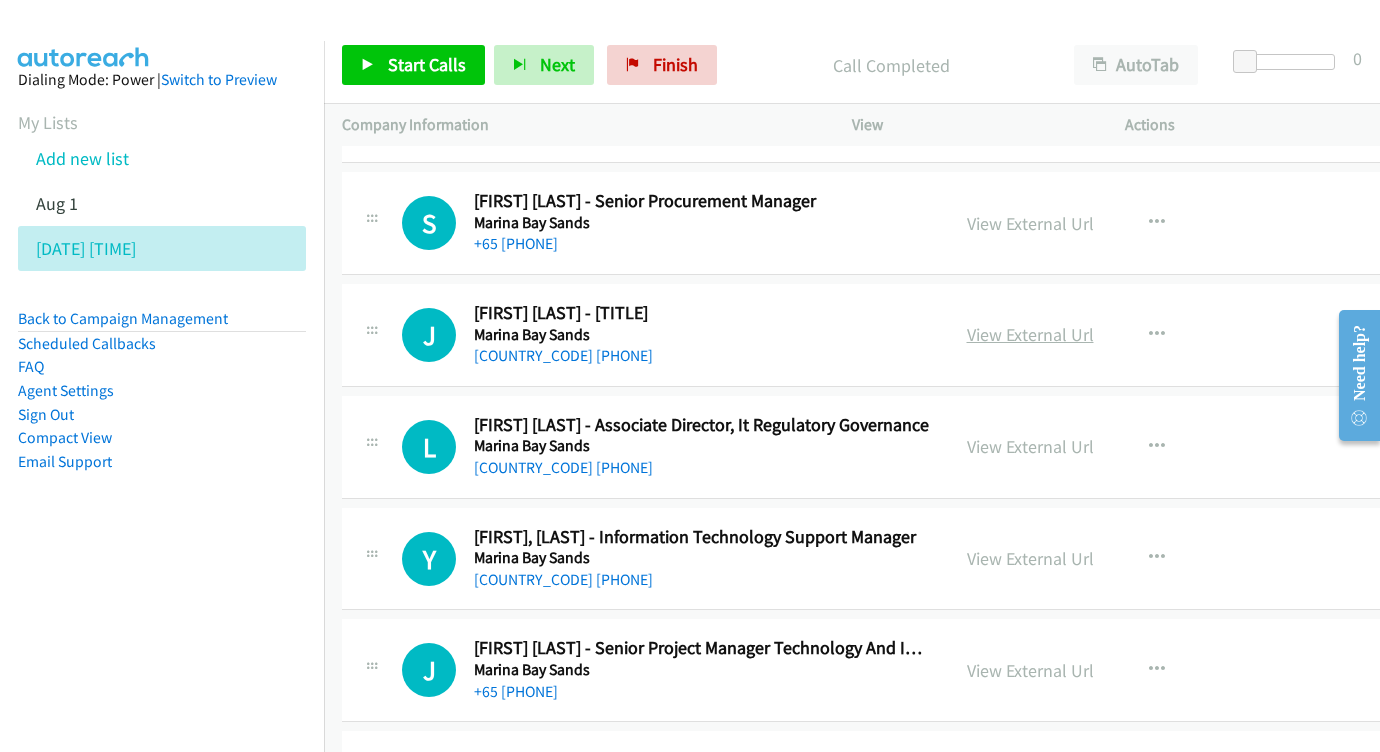 click on "View External Url" at bounding box center [1030, 334] 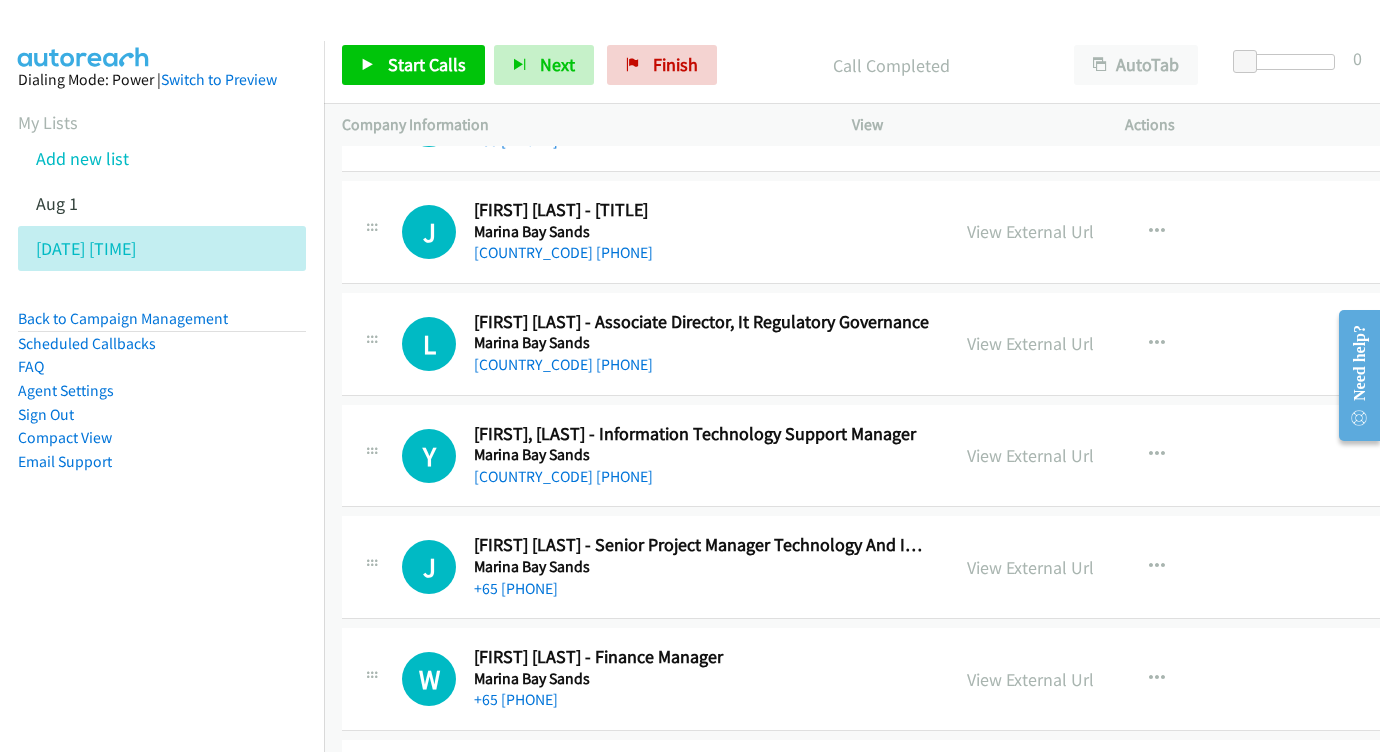 scroll, scrollTop: 4510, scrollLeft: 0, axis: vertical 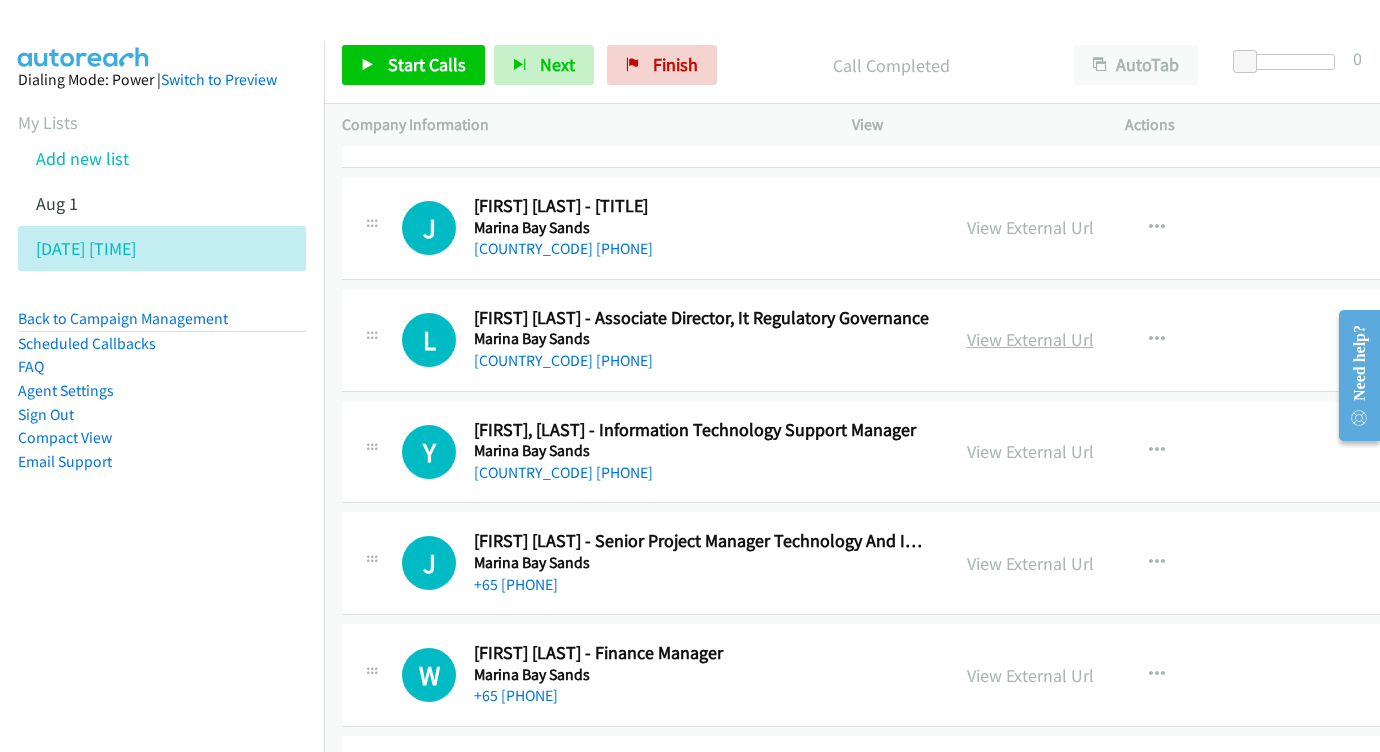 click on "View External Url" at bounding box center [1030, 339] 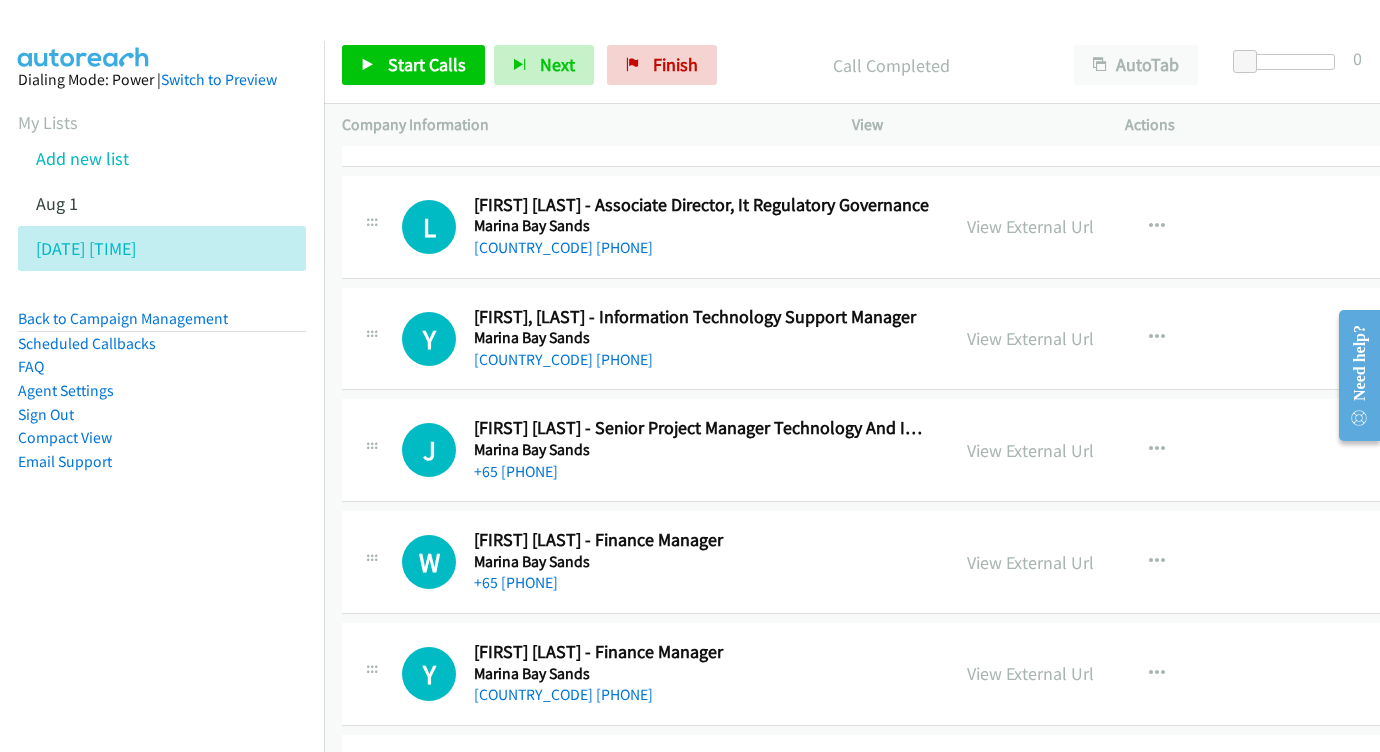 scroll, scrollTop: 4654, scrollLeft: 0, axis: vertical 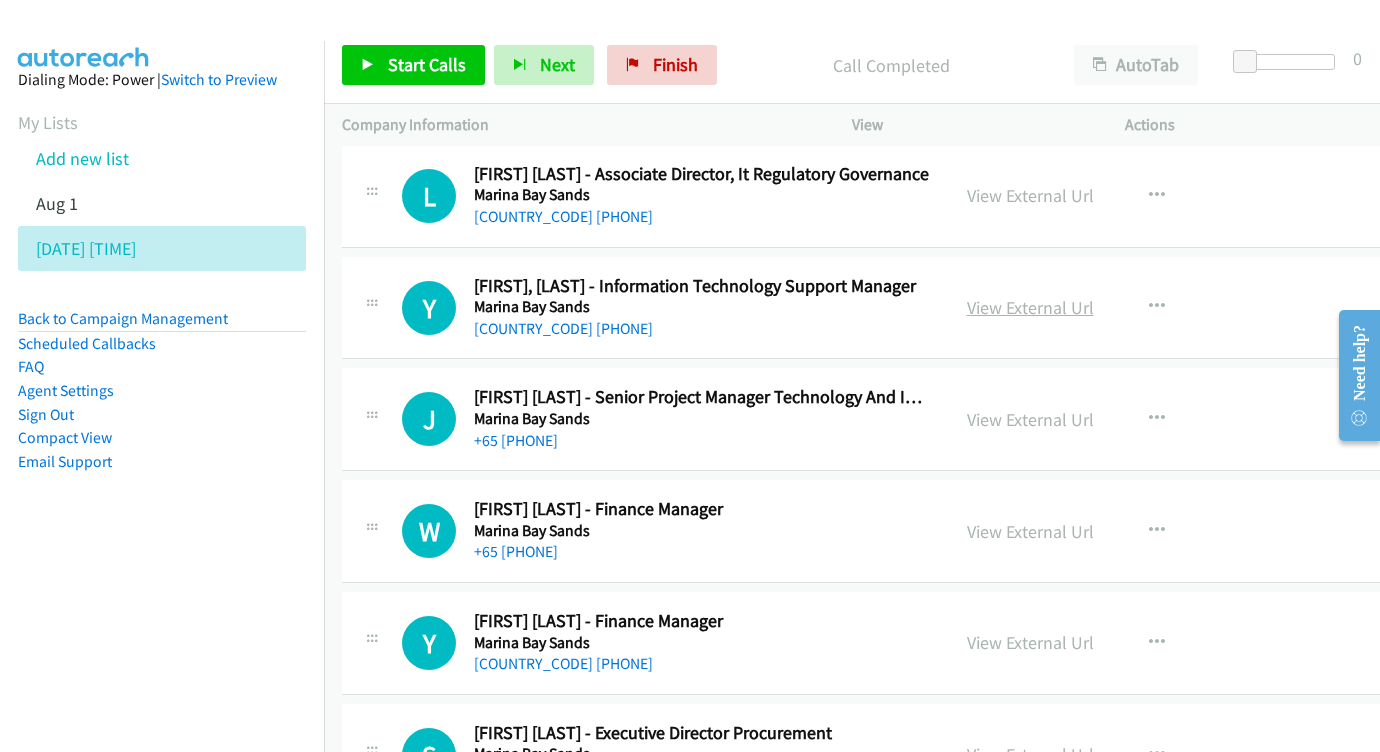 click on "View External Url" at bounding box center (1030, 307) 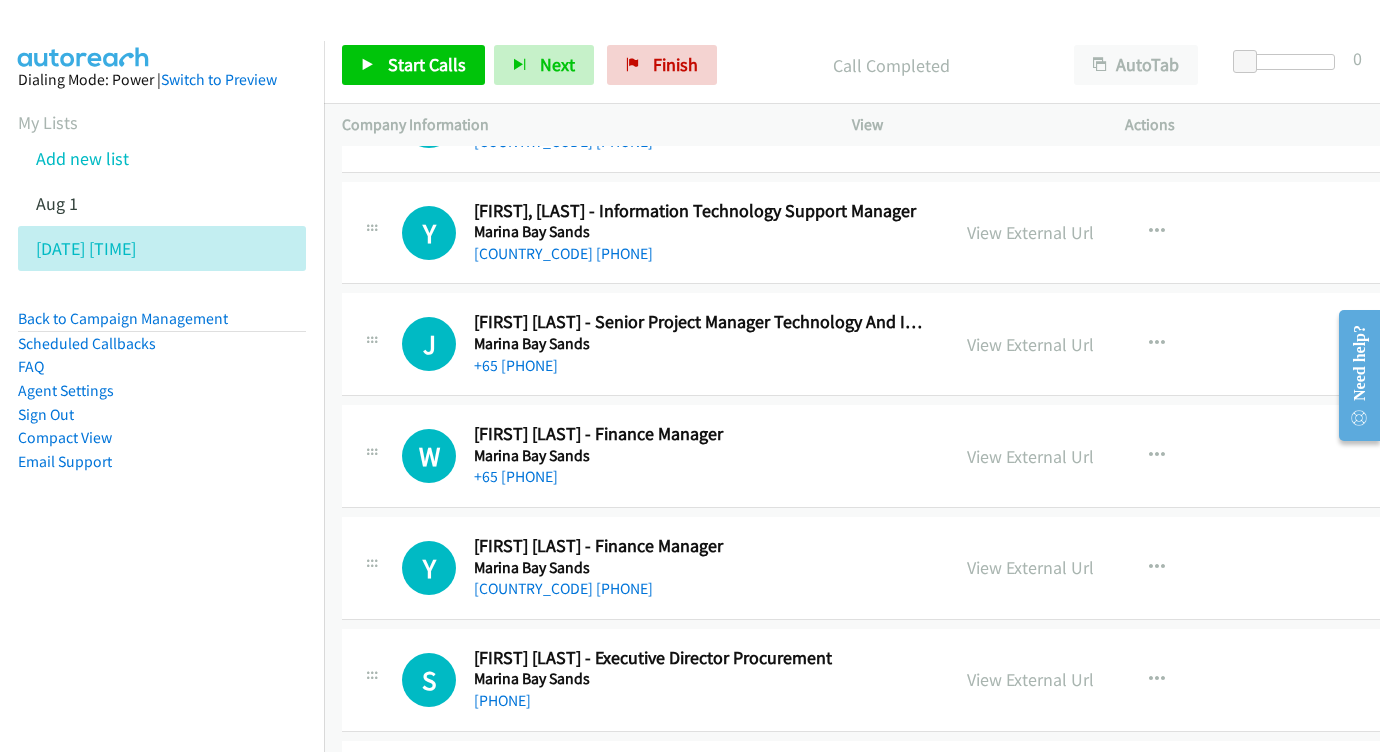 scroll, scrollTop: 4733, scrollLeft: 0, axis: vertical 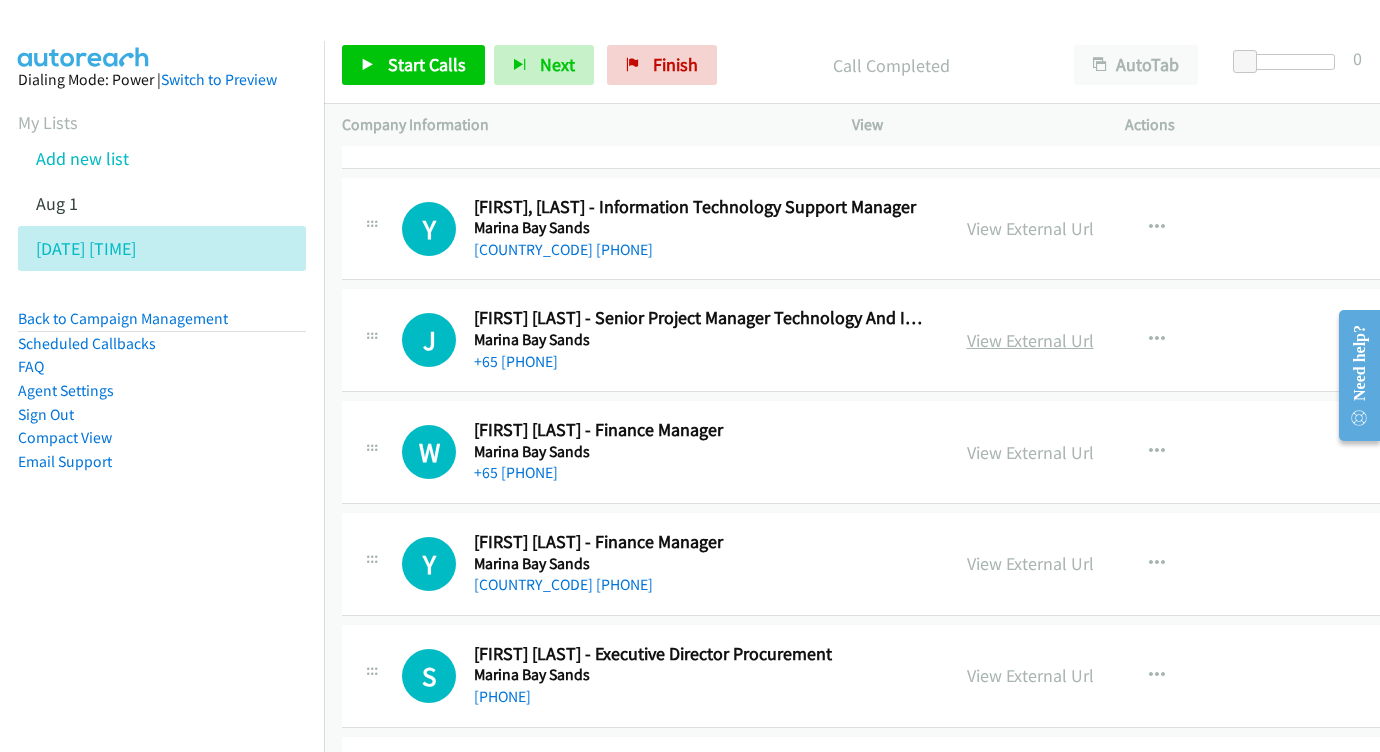 click on "View External Url" at bounding box center [1030, 340] 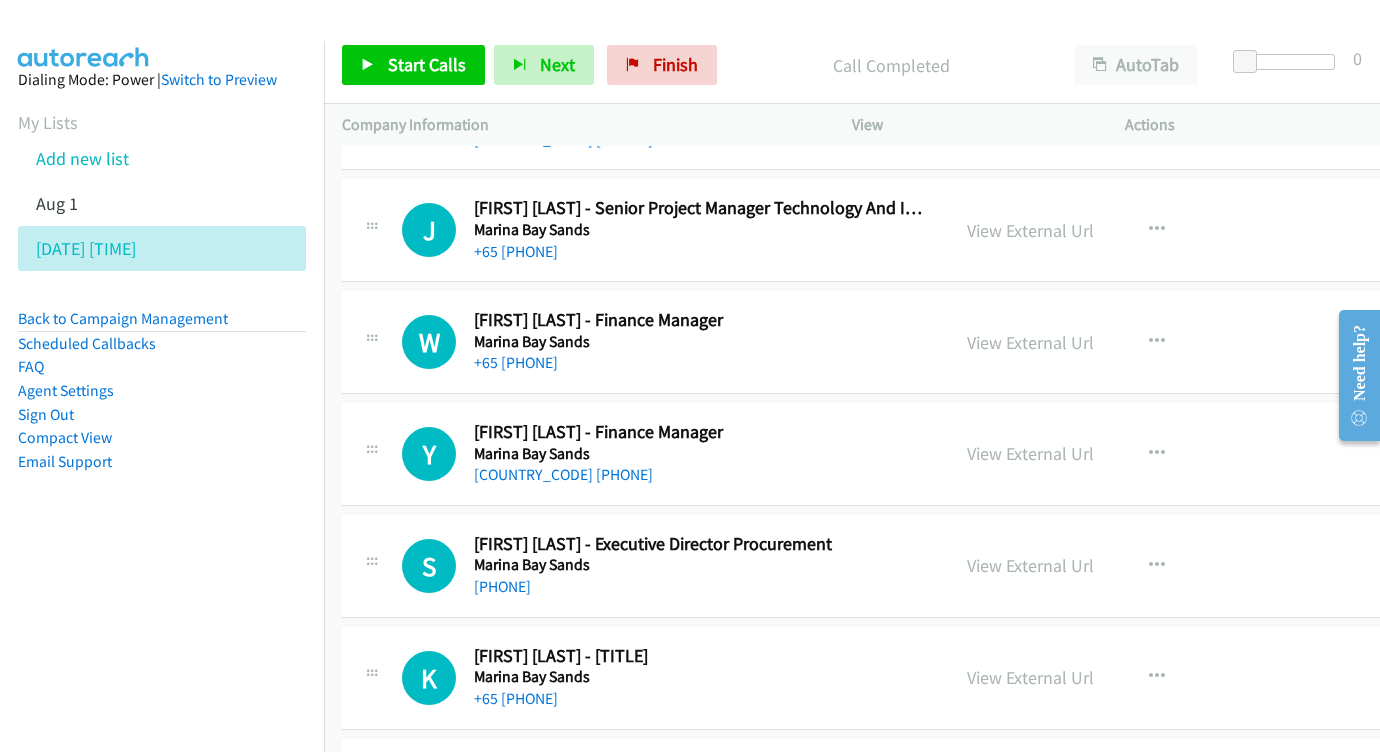 scroll, scrollTop: 4865, scrollLeft: 0, axis: vertical 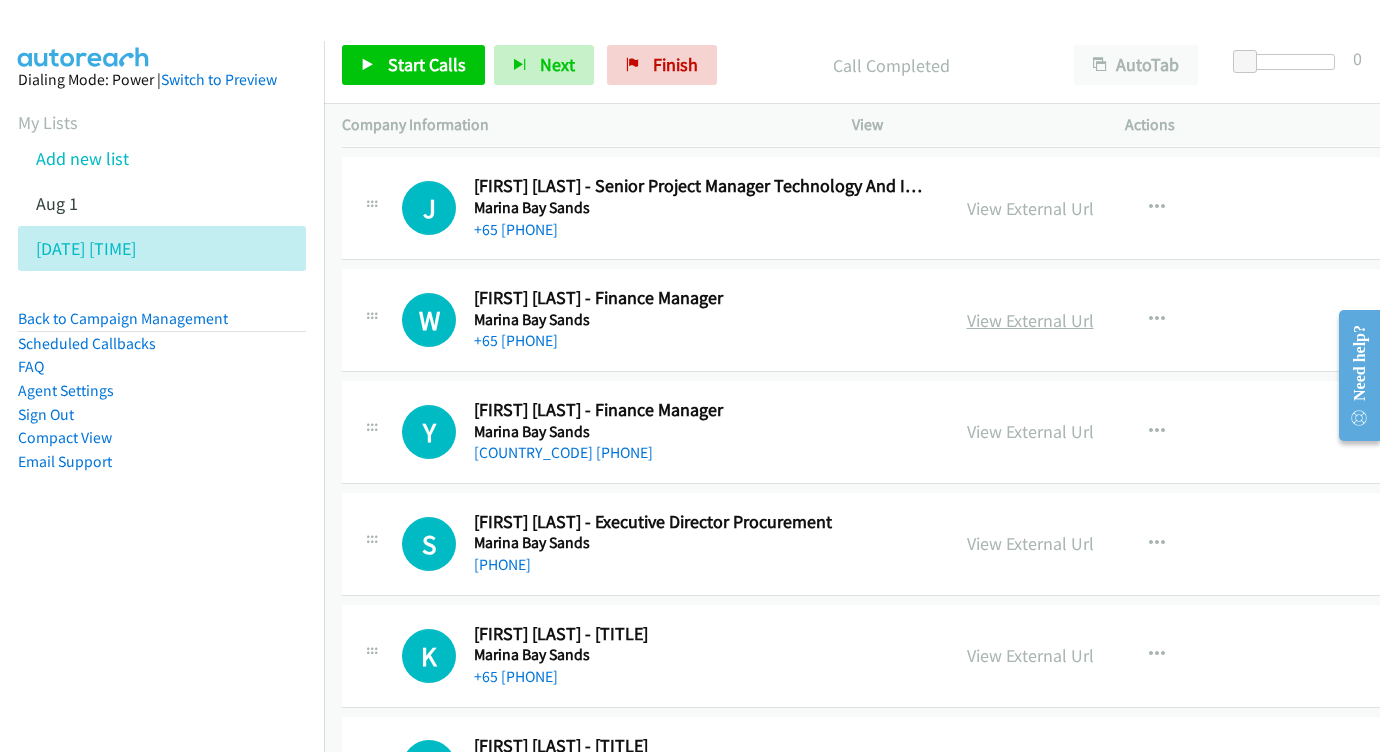click on "View External Url" at bounding box center (1030, 320) 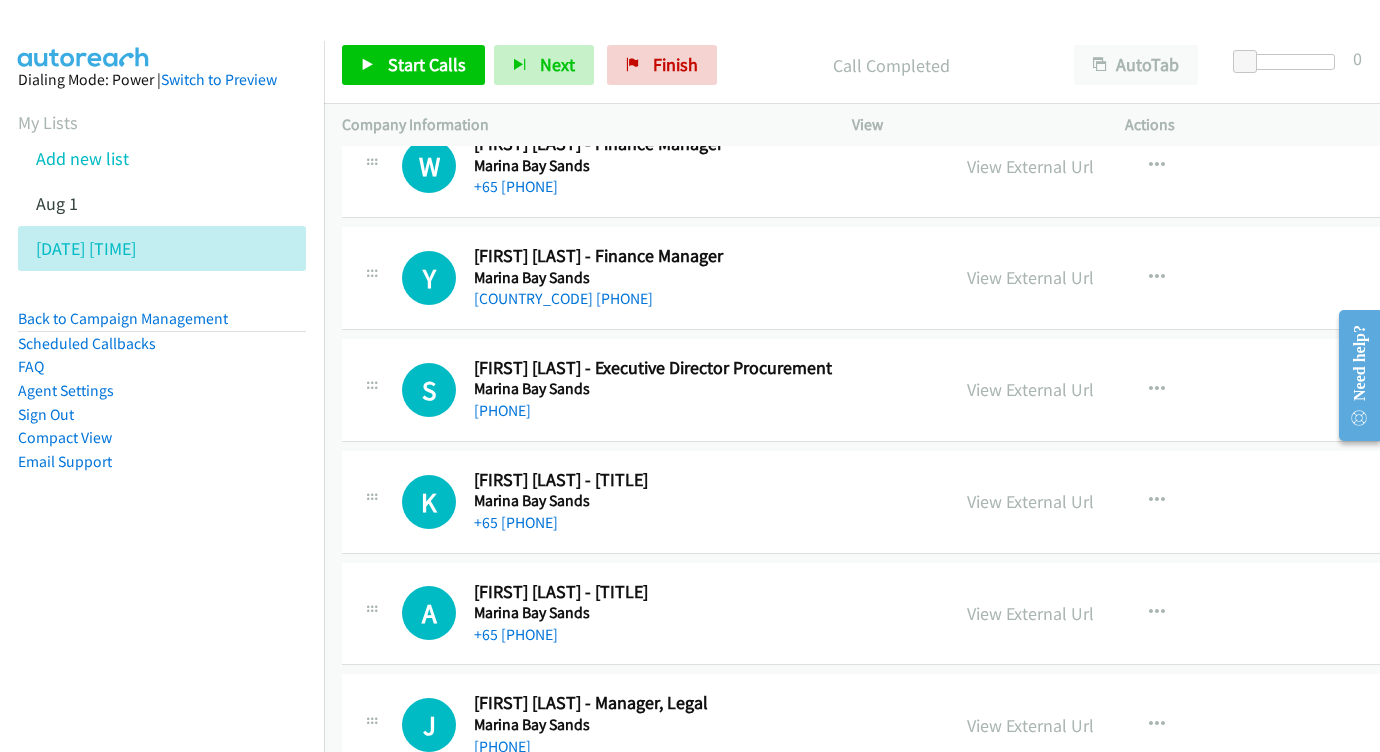scroll, scrollTop: 5023, scrollLeft: 0, axis: vertical 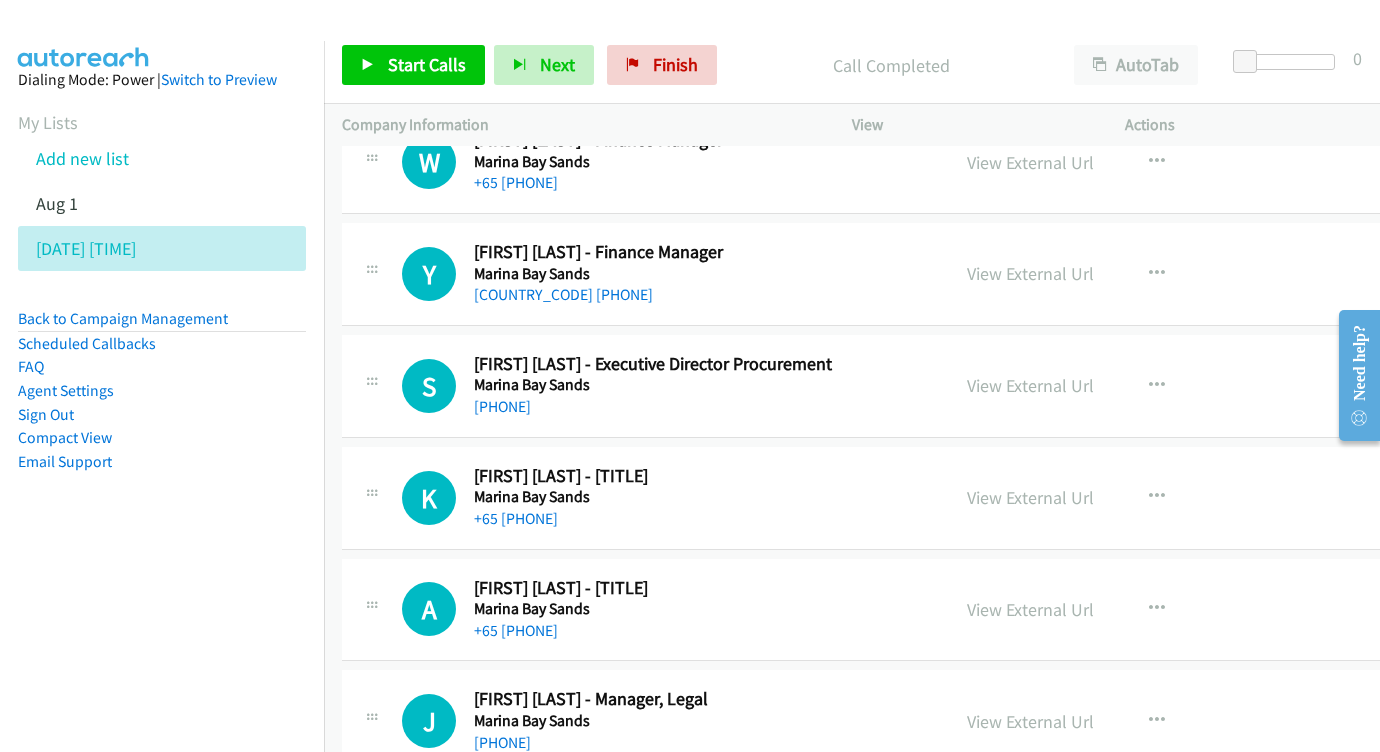 click on "View External Url
View External Url
Schedule/Manage Callback
Start Calls Here
Remove from list
Add to do not call list
Reset Call Status" at bounding box center (1109, 274) 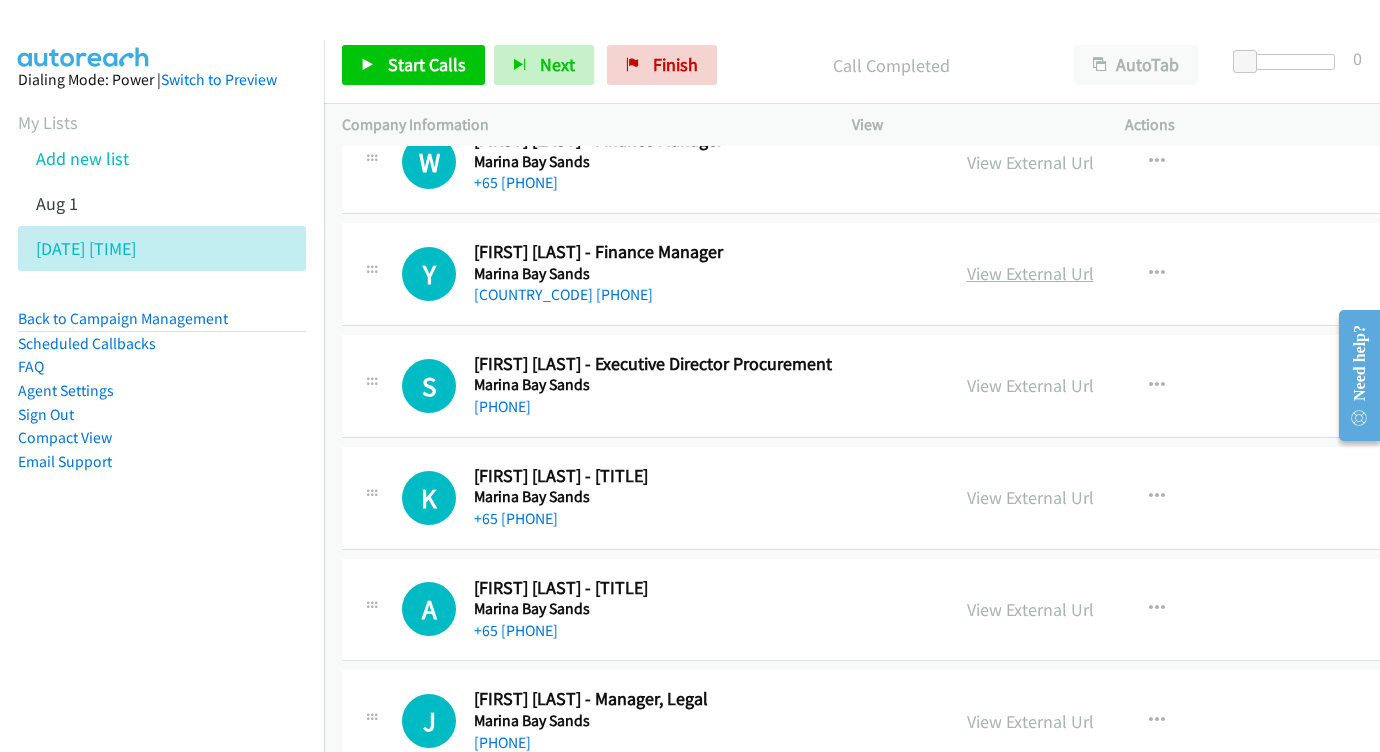 click on "View External Url" at bounding box center (1030, 273) 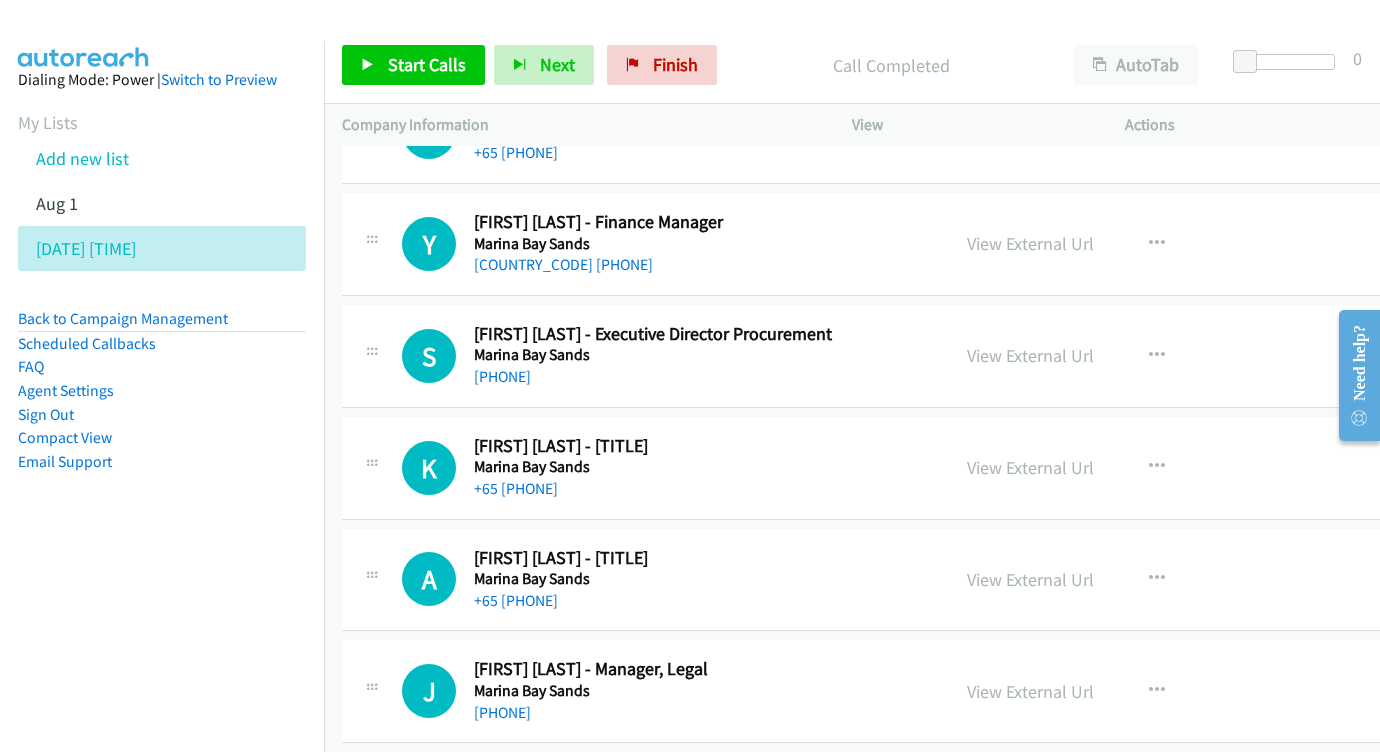 scroll, scrollTop: 5084, scrollLeft: 0, axis: vertical 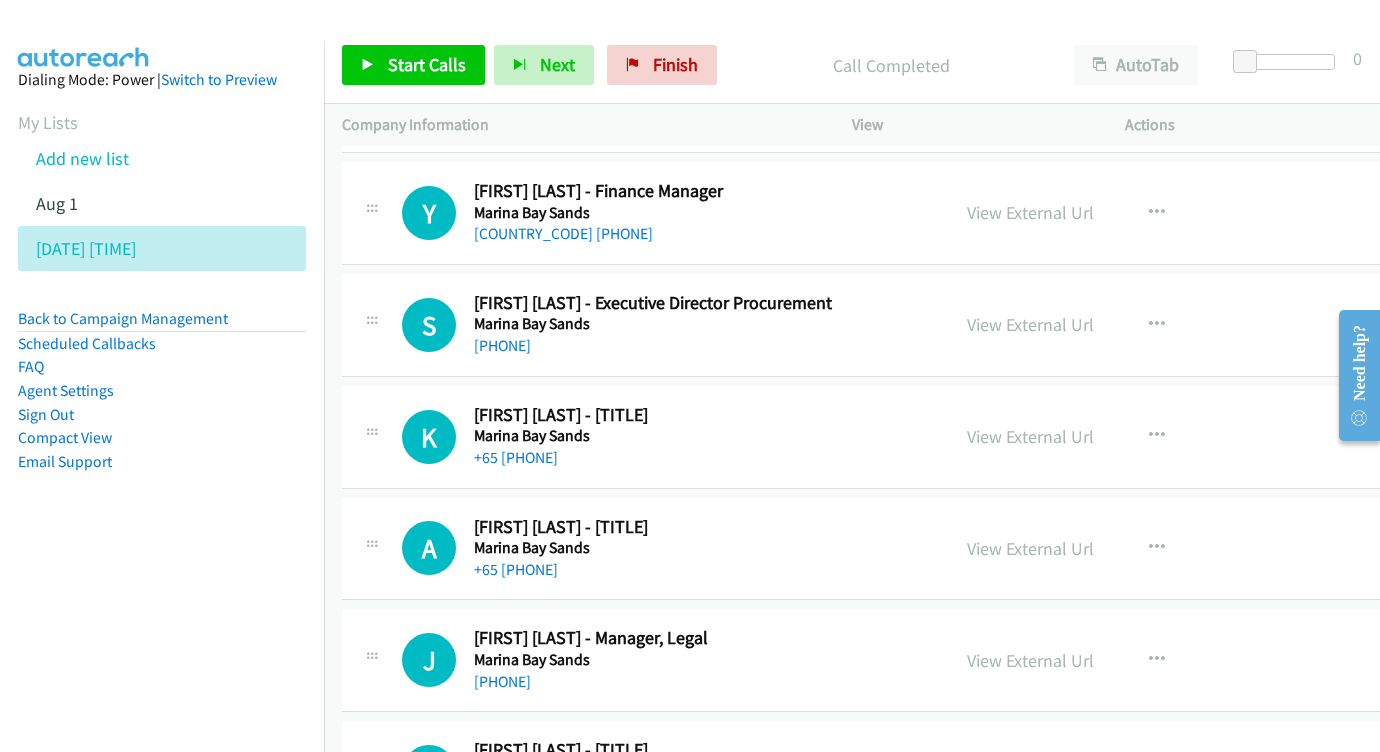 click on "View External Url
View External Url
Schedule/Manage Callback
Start Calls Here
Remove from list
Add to do not call list
Reset Call Status" at bounding box center [1109, 325] 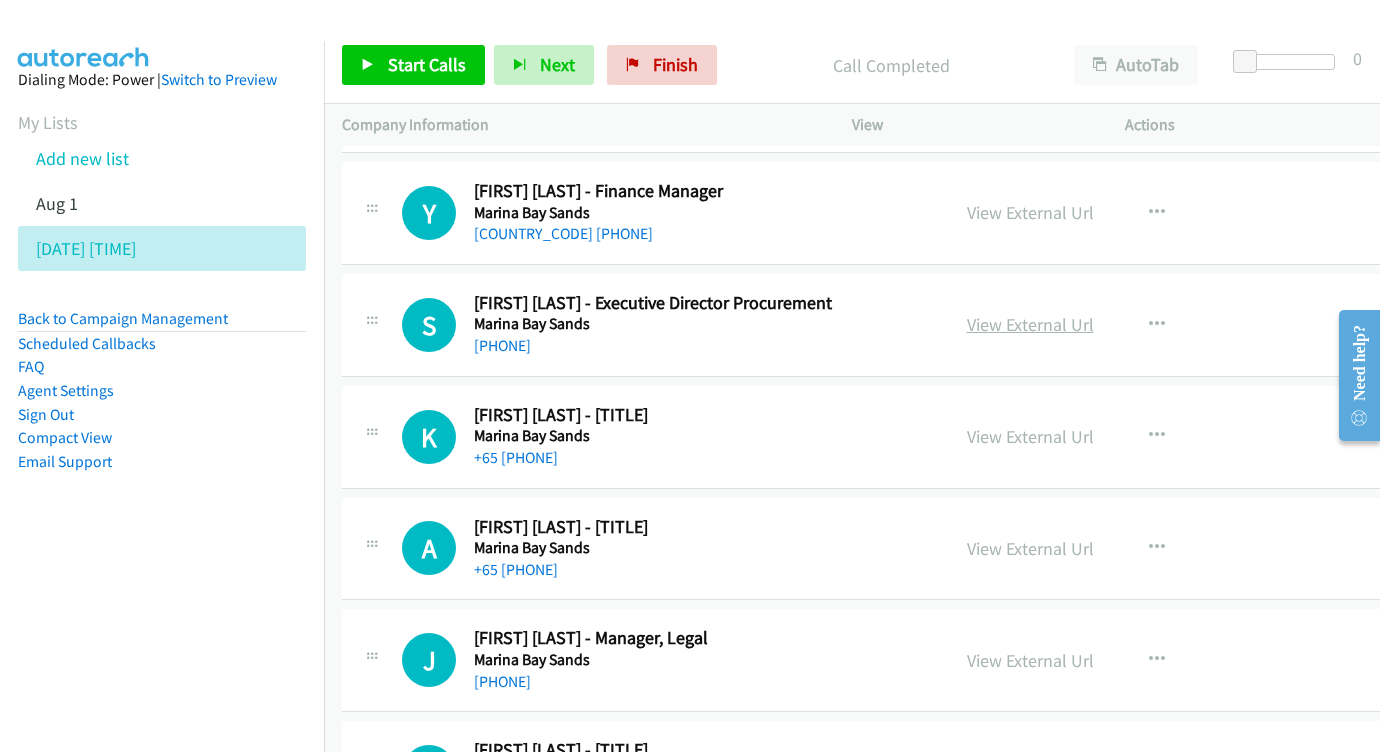 click on "View External Url" at bounding box center (1030, 324) 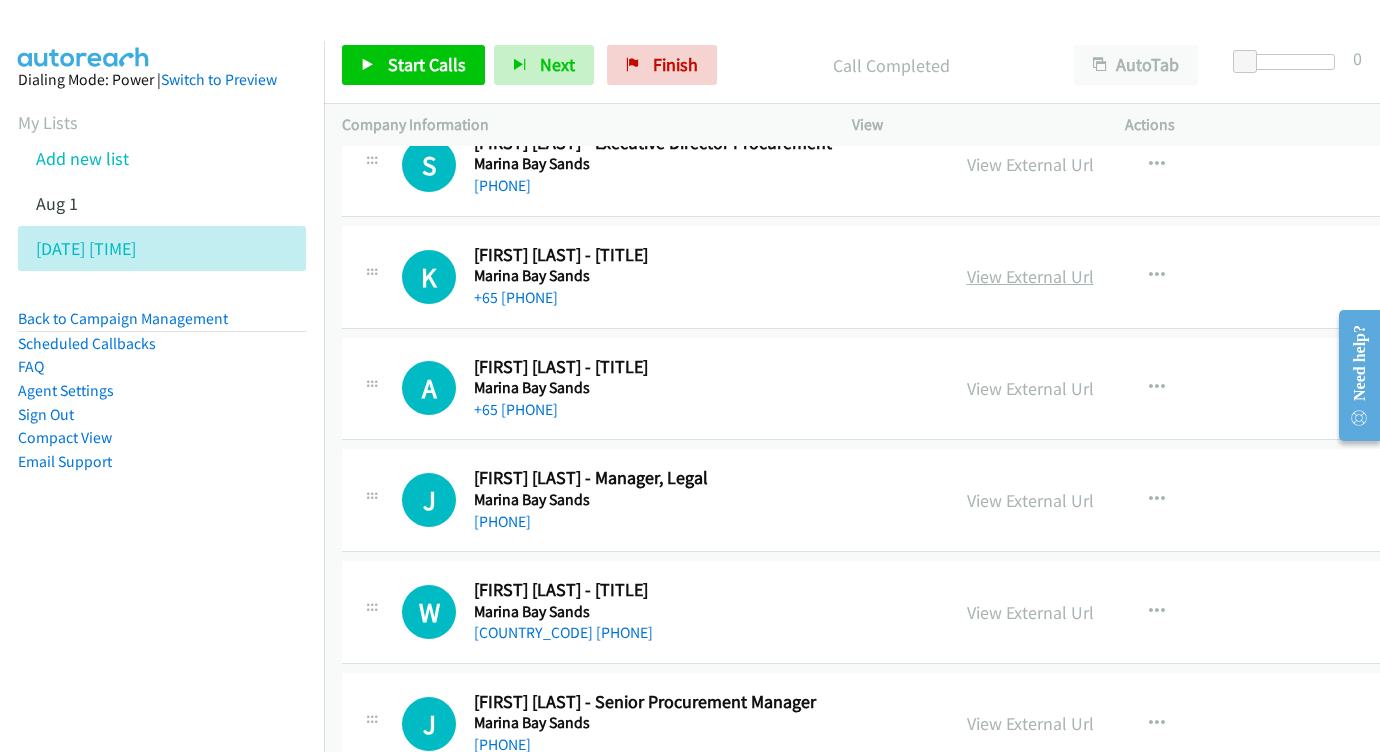 scroll, scrollTop: 5239, scrollLeft: 0, axis: vertical 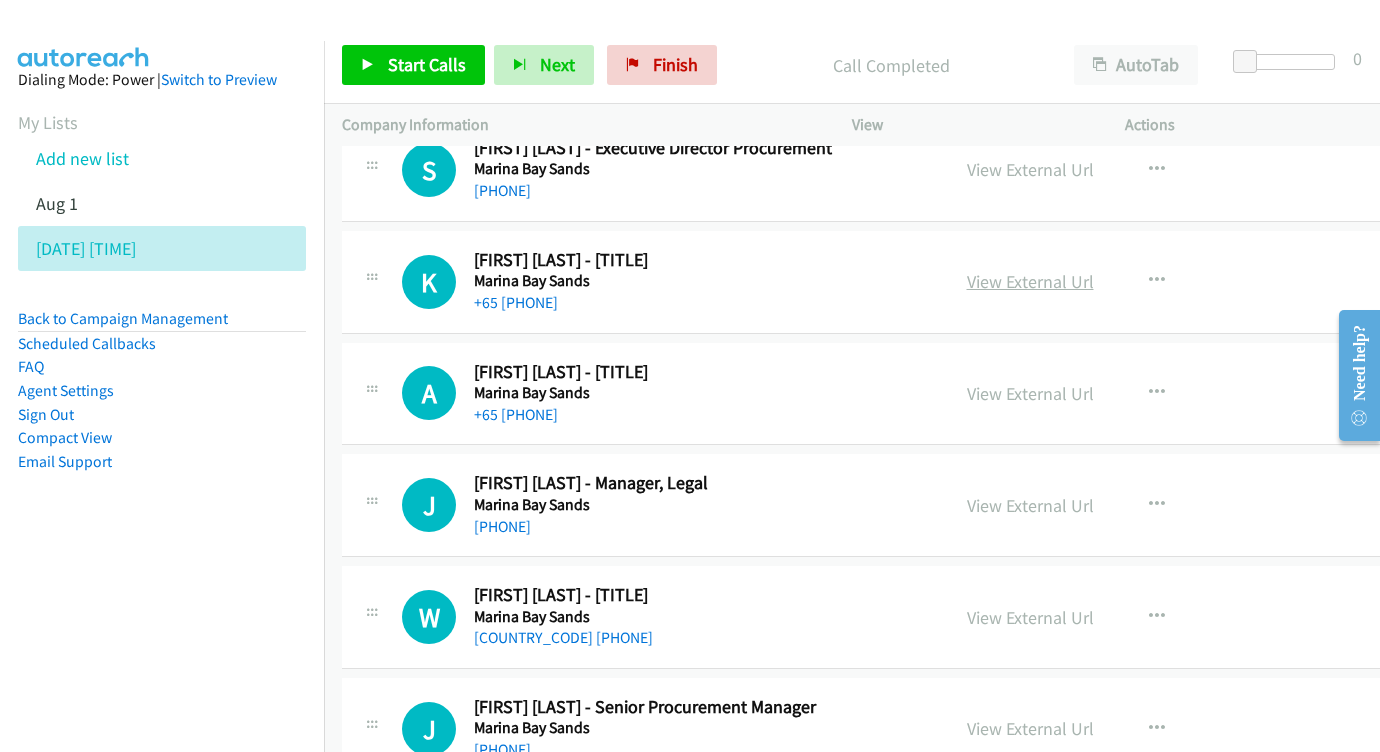 click on "View External Url" at bounding box center (1030, 281) 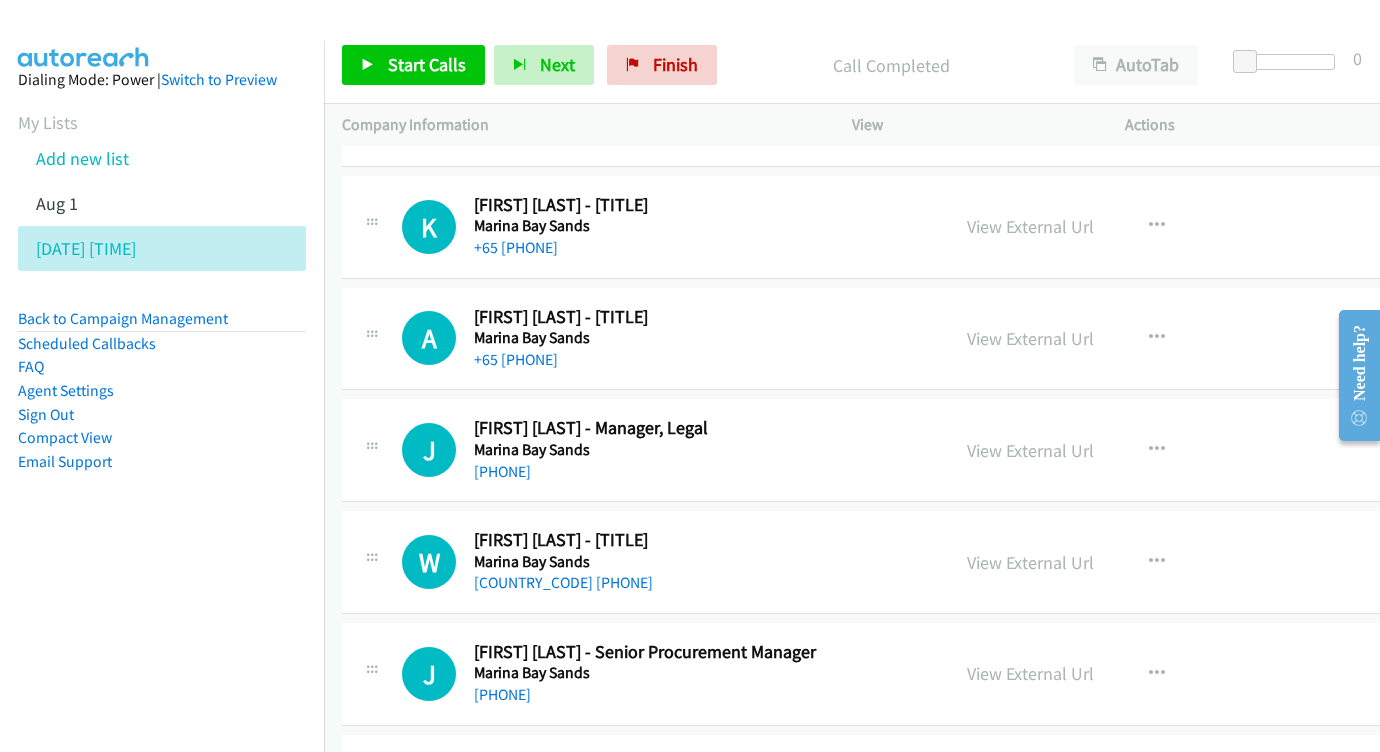 scroll, scrollTop: 5324, scrollLeft: 0, axis: vertical 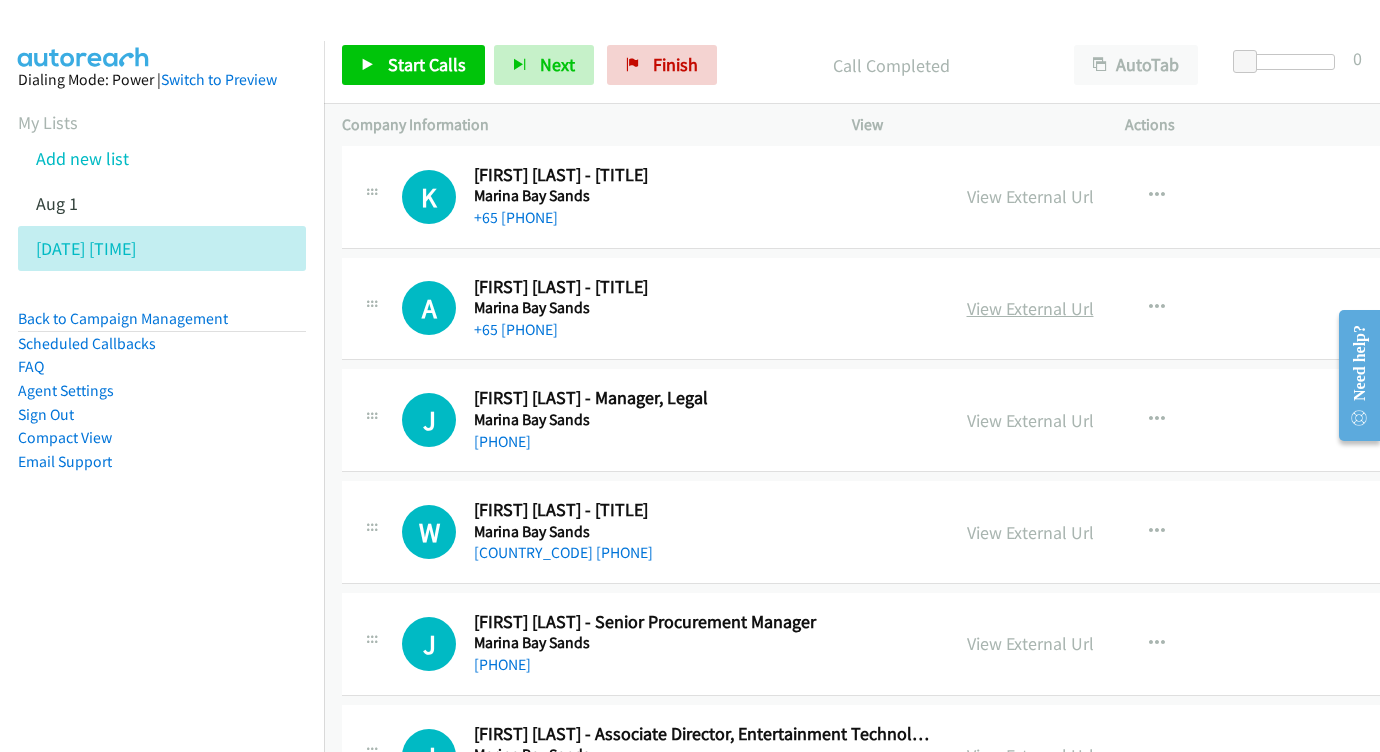 click on "View External Url" at bounding box center [1030, 308] 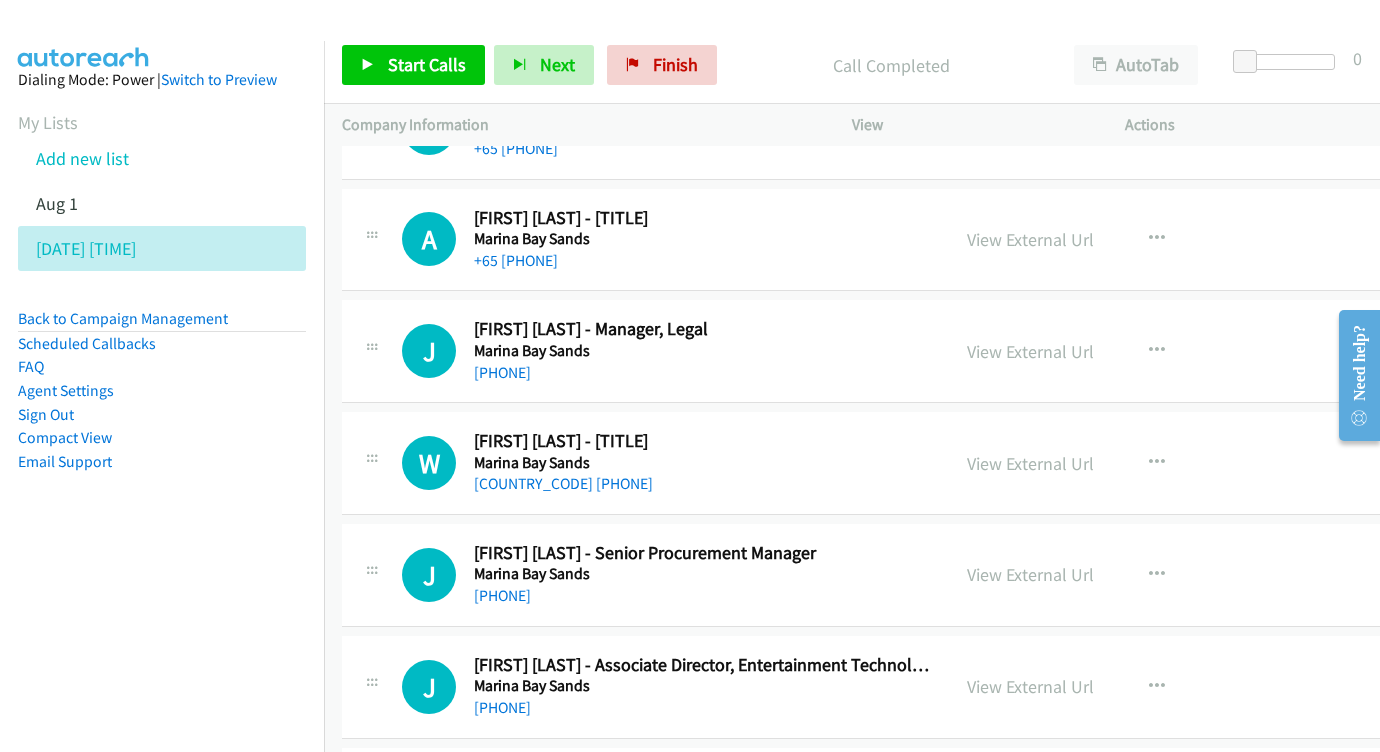 scroll, scrollTop: 5409, scrollLeft: 0, axis: vertical 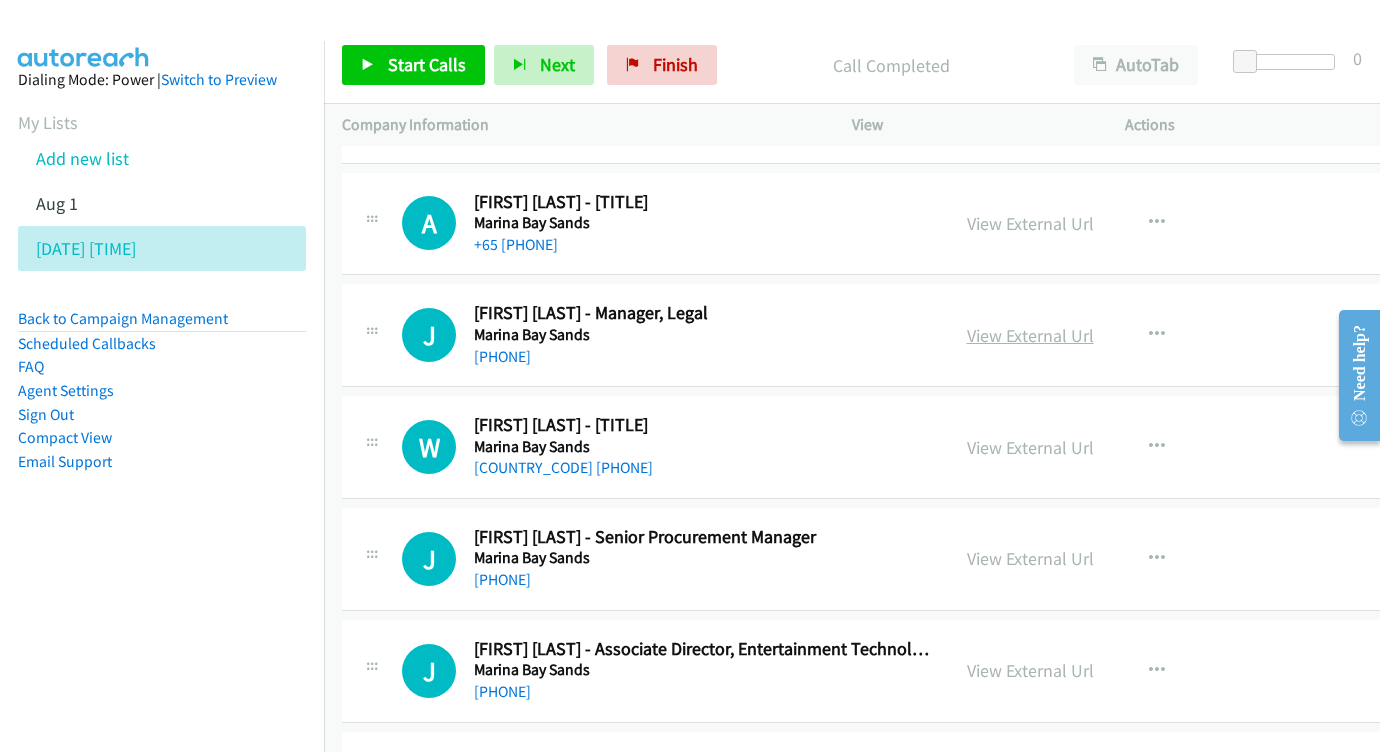 click on "View External Url" at bounding box center (1030, 335) 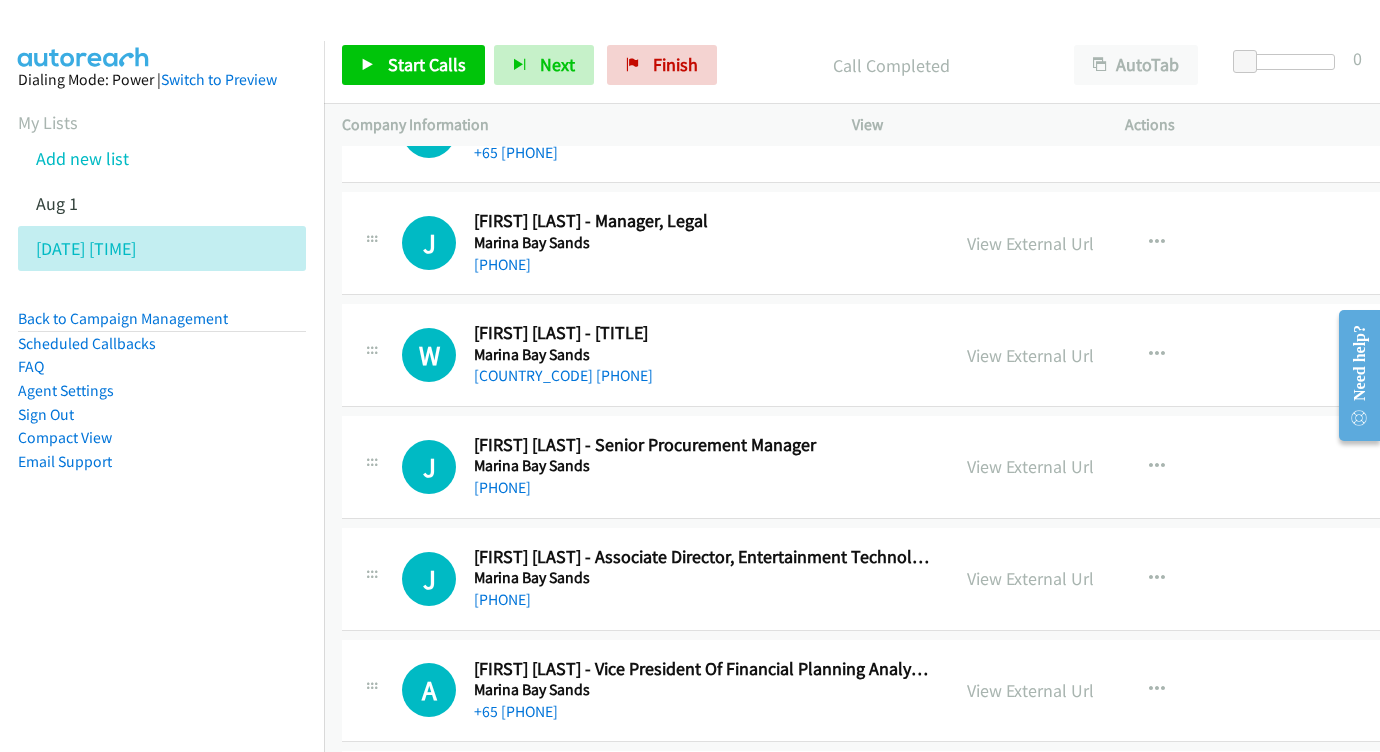 scroll, scrollTop: 5517, scrollLeft: 0, axis: vertical 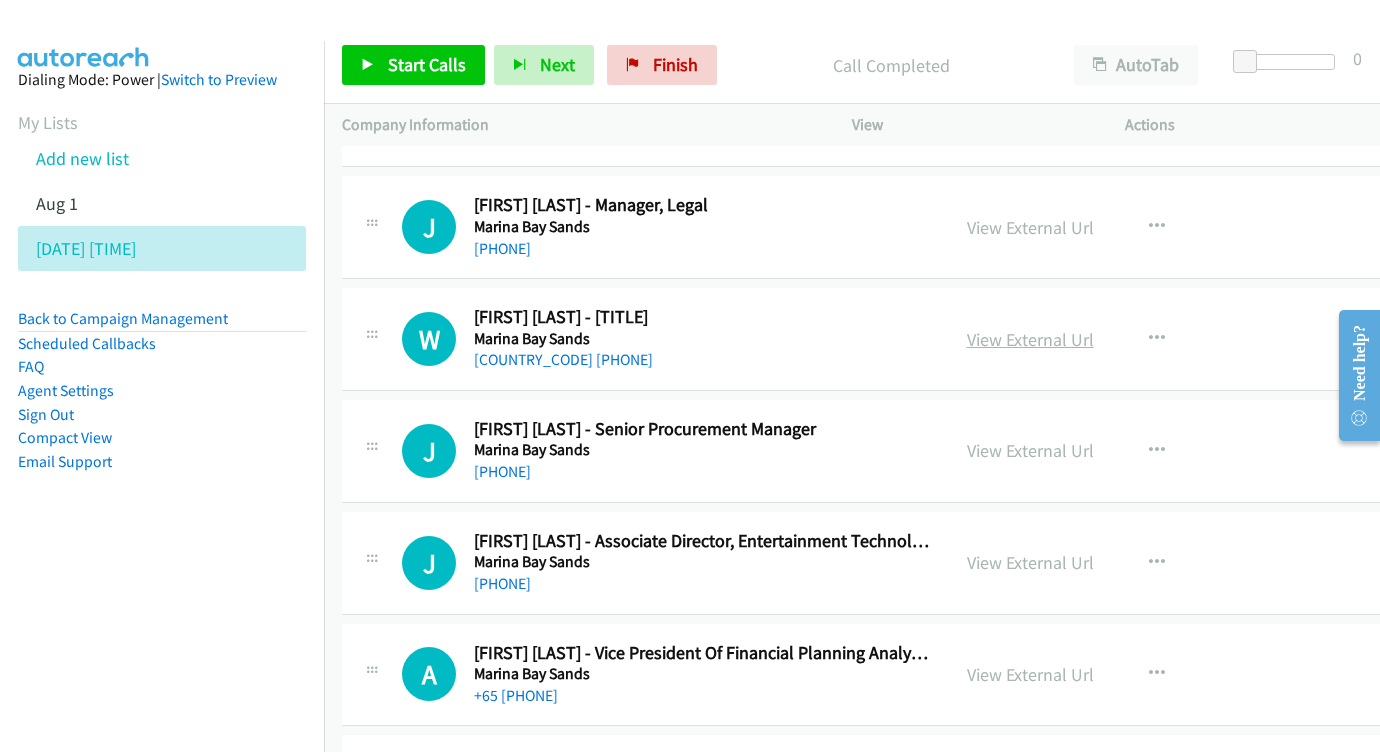 click on "View External Url" at bounding box center (1030, 339) 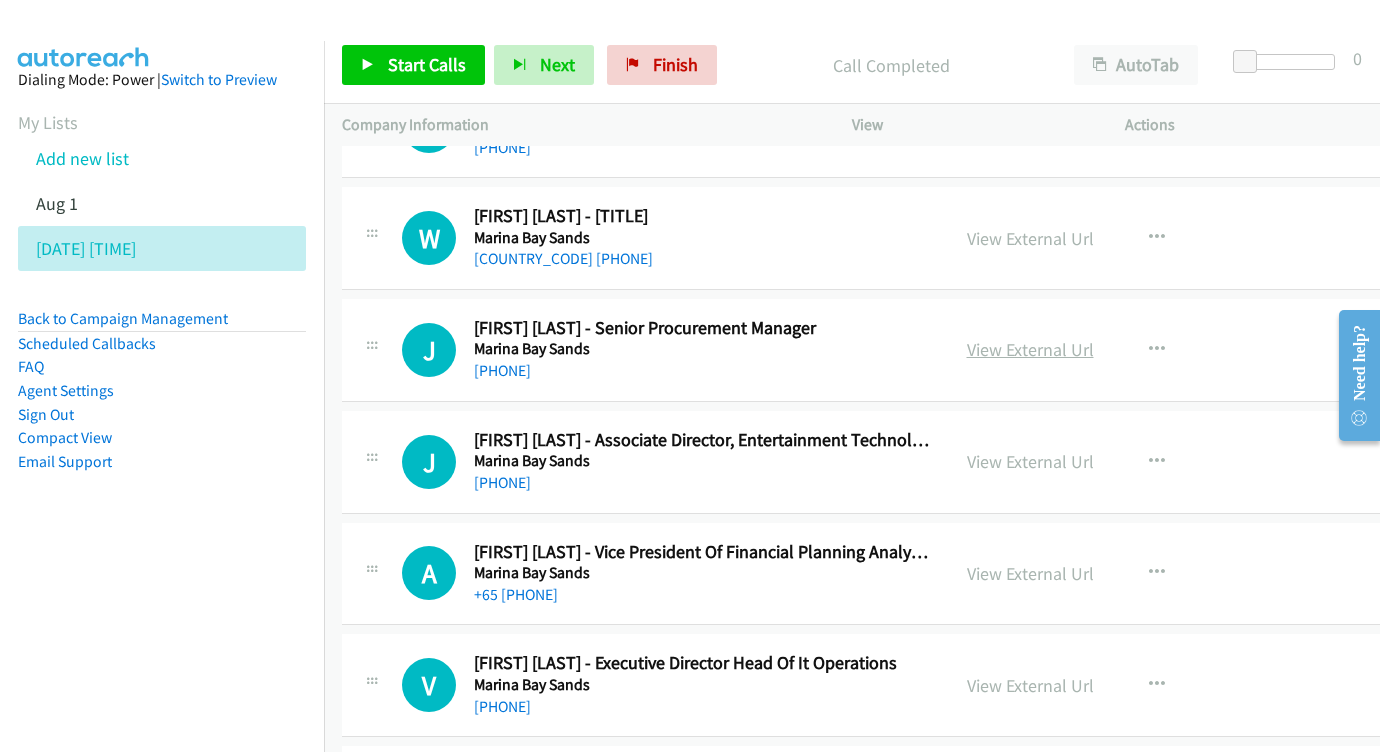 scroll, scrollTop: 5619, scrollLeft: 0, axis: vertical 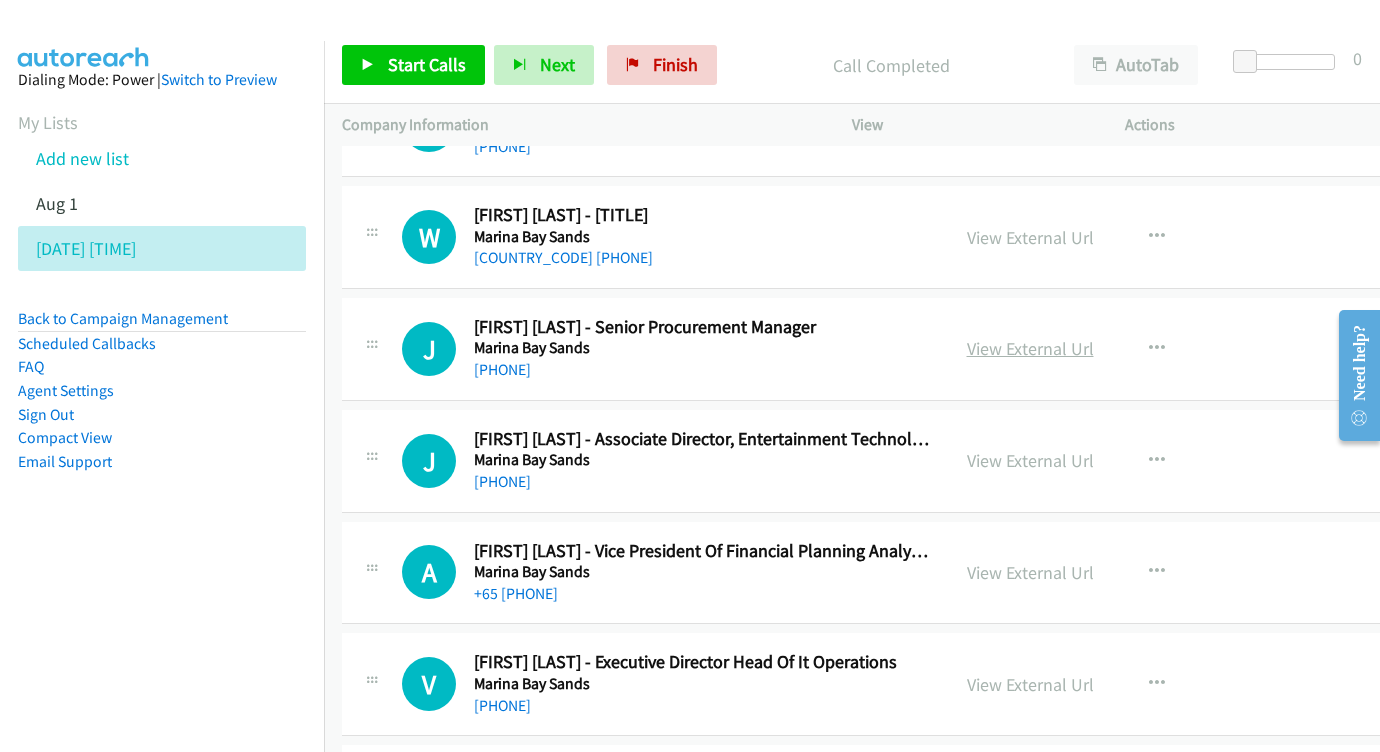 click on "View External Url" at bounding box center (1030, 348) 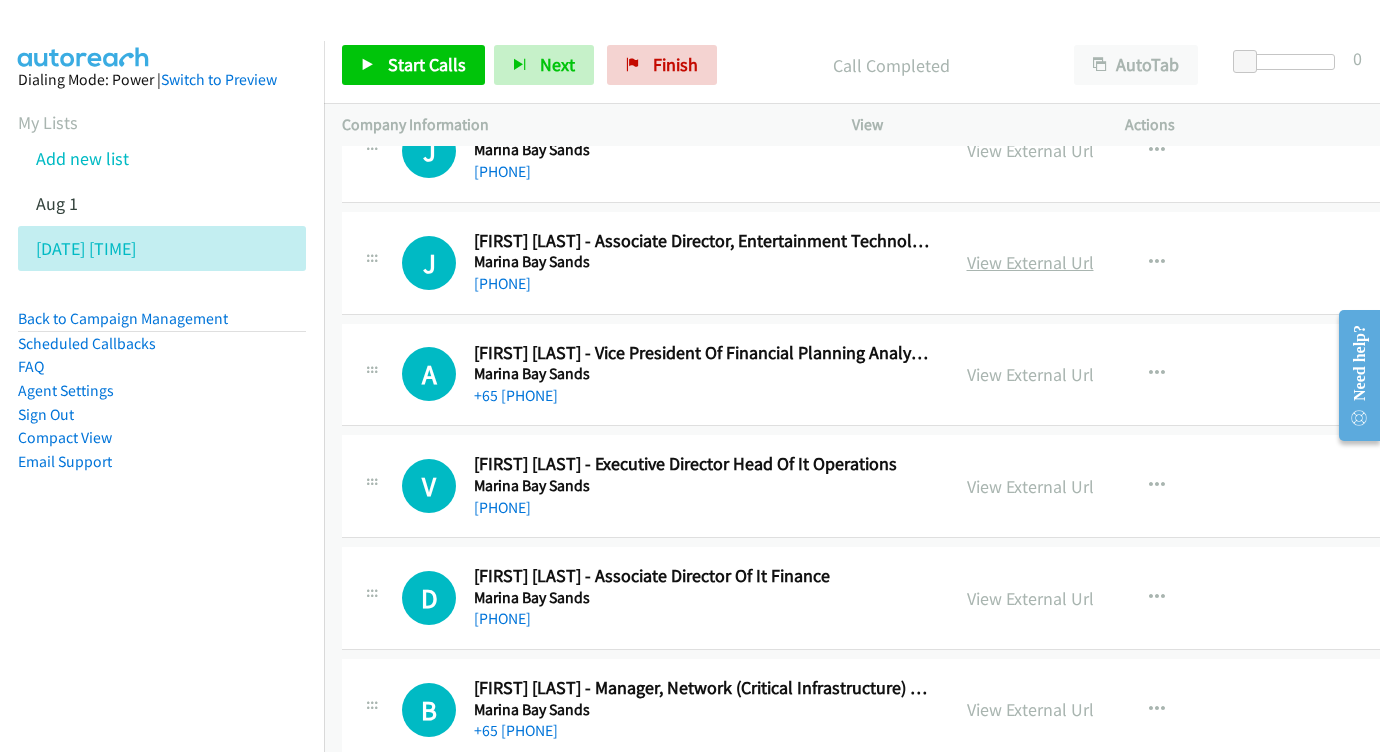 scroll, scrollTop: 5859, scrollLeft: 0, axis: vertical 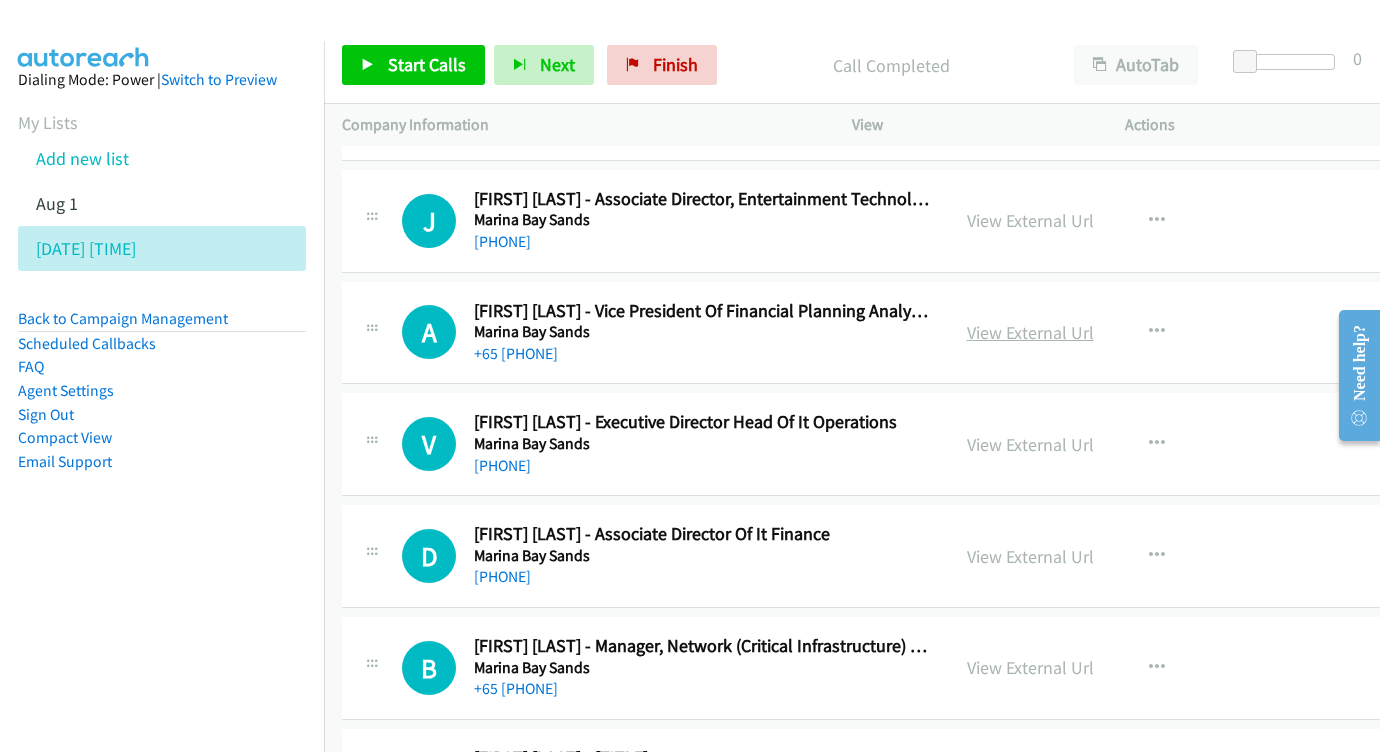 click on "View External Url" at bounding box center [1030, 332] 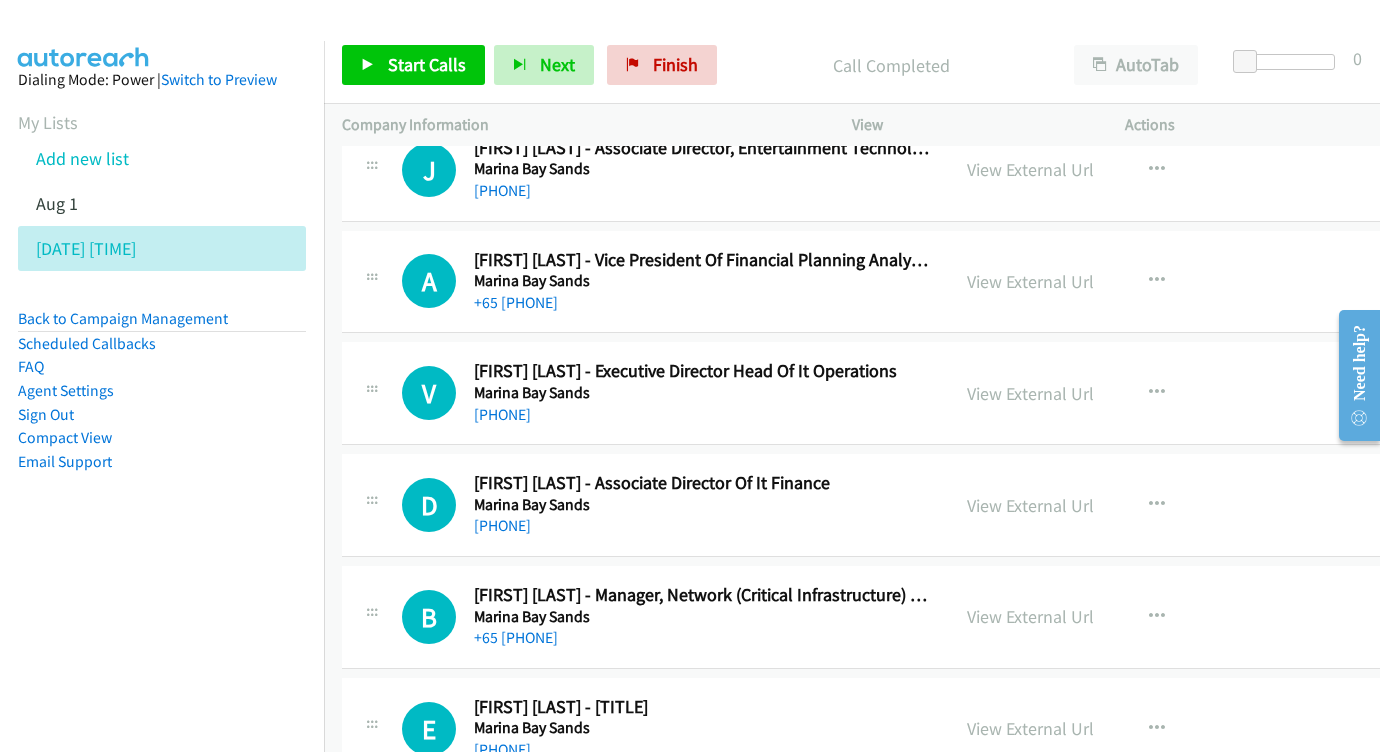 scroll, scrollTop: 5960, scrollLeft: 0, axis: vertical 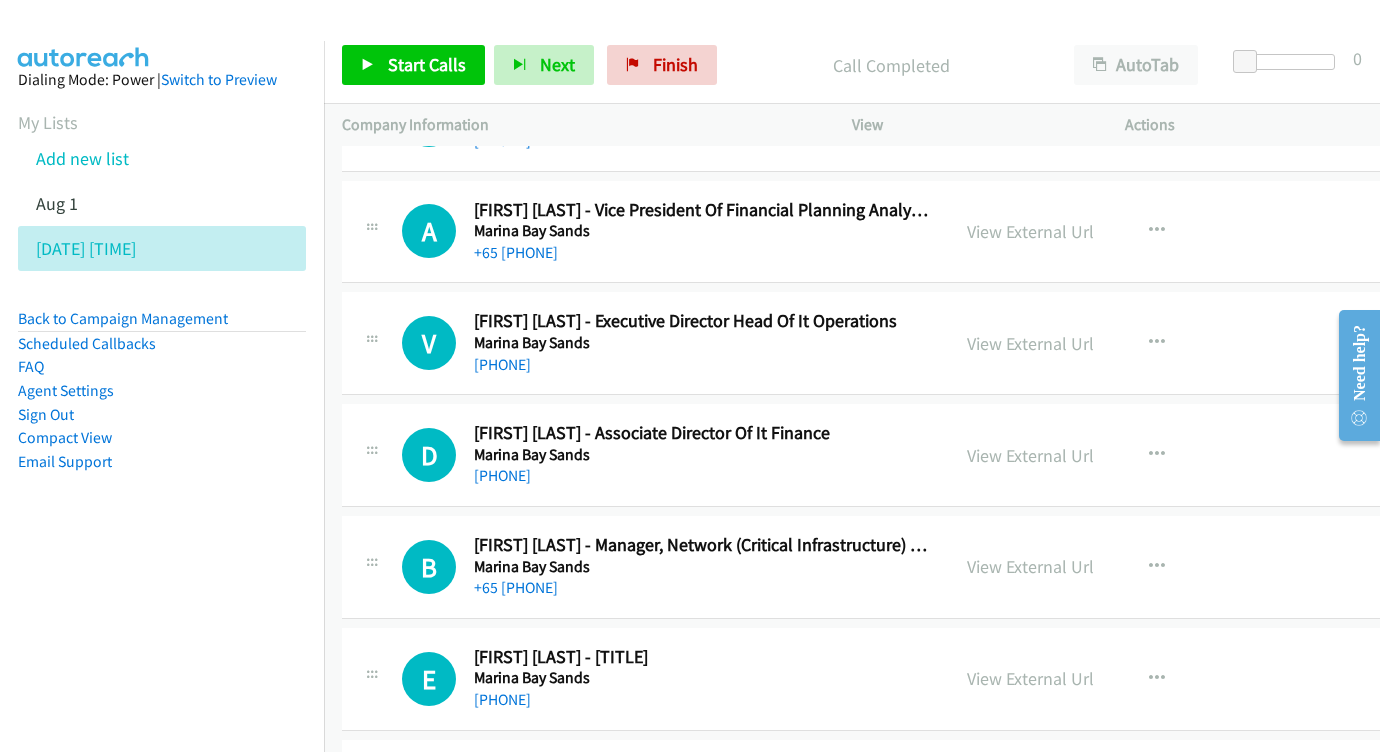 click on "View External Url" at bounding box center [1030, 343] 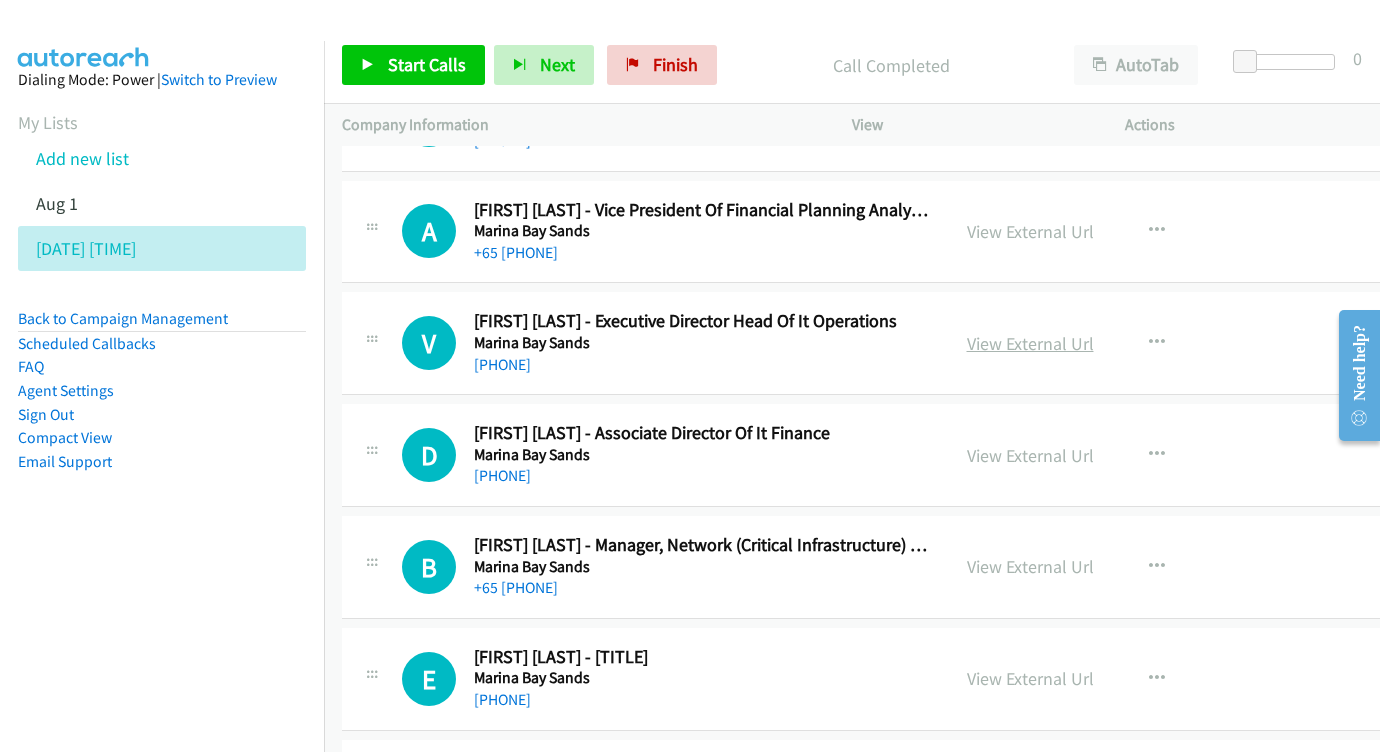 click on "View External Url" at bounding box center [1030, 343] 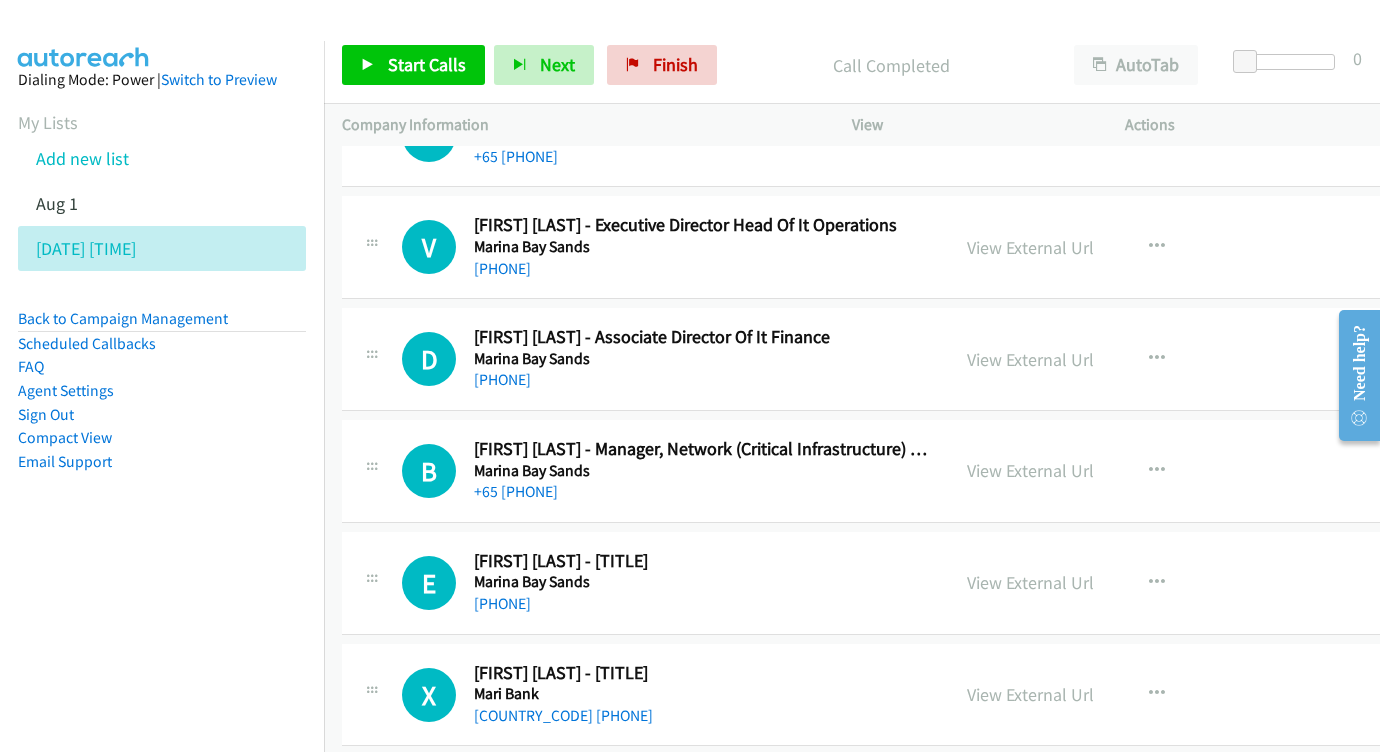 scroll, scrollTop: 6057, scrollLeft: 0, axis: vertical 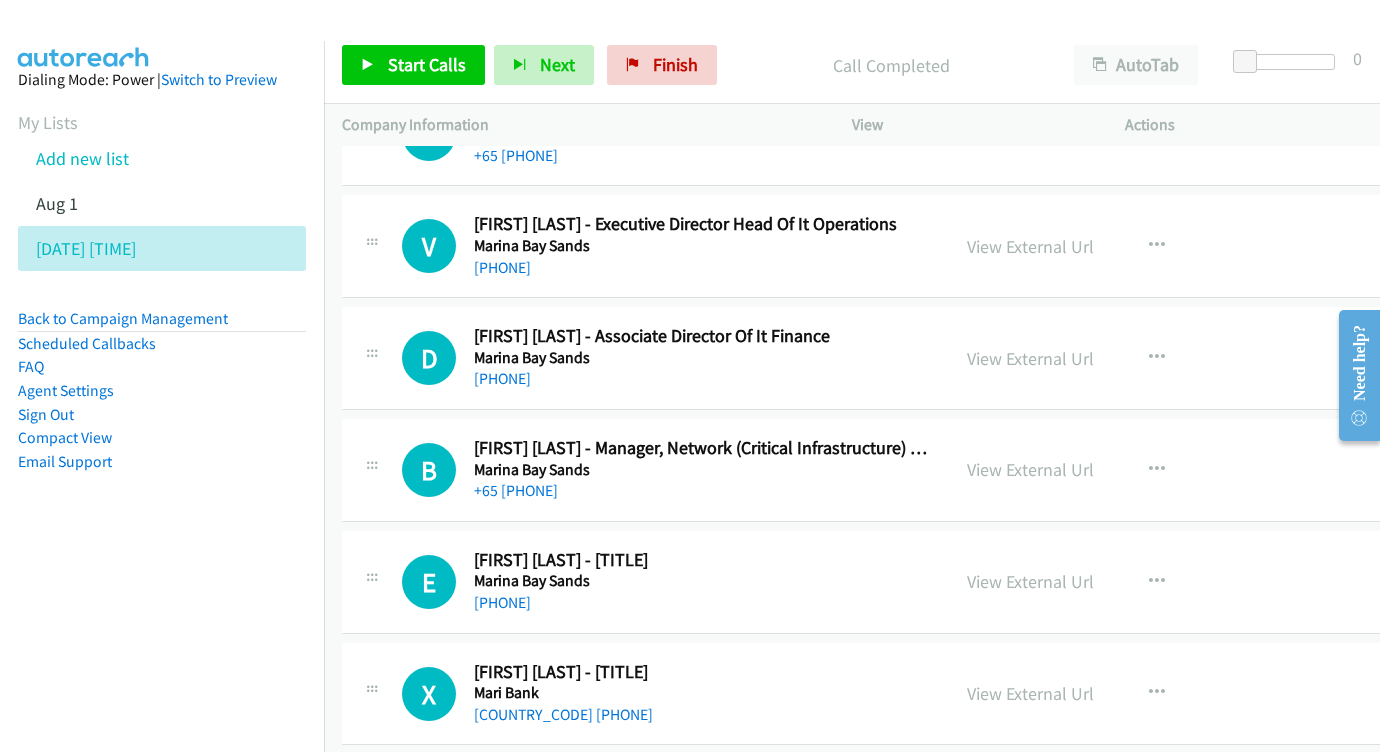 drag, startPoint x: 1169, startPoint y: 261, endPoint x: 568, endPoint y: 145, distance: 612.0923 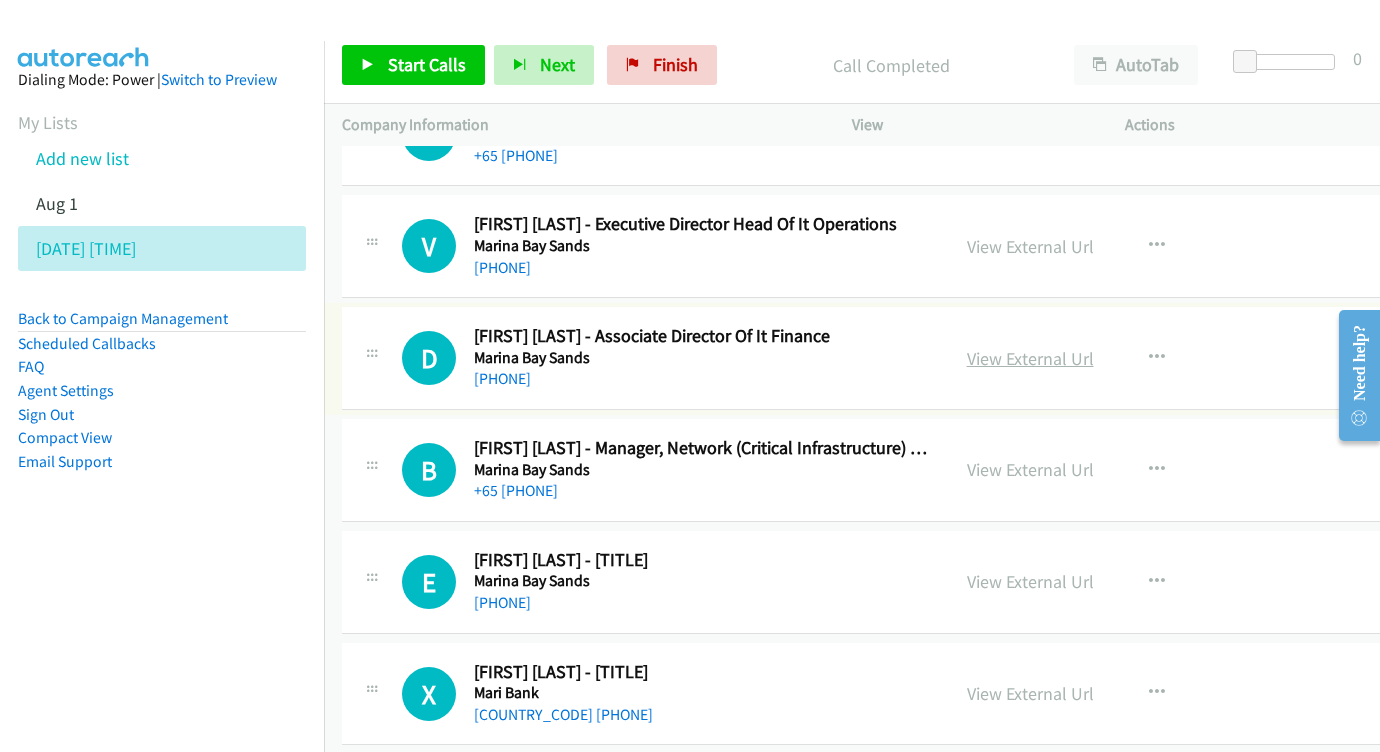 click on "View External Url" at bounding box center (1030, 358) 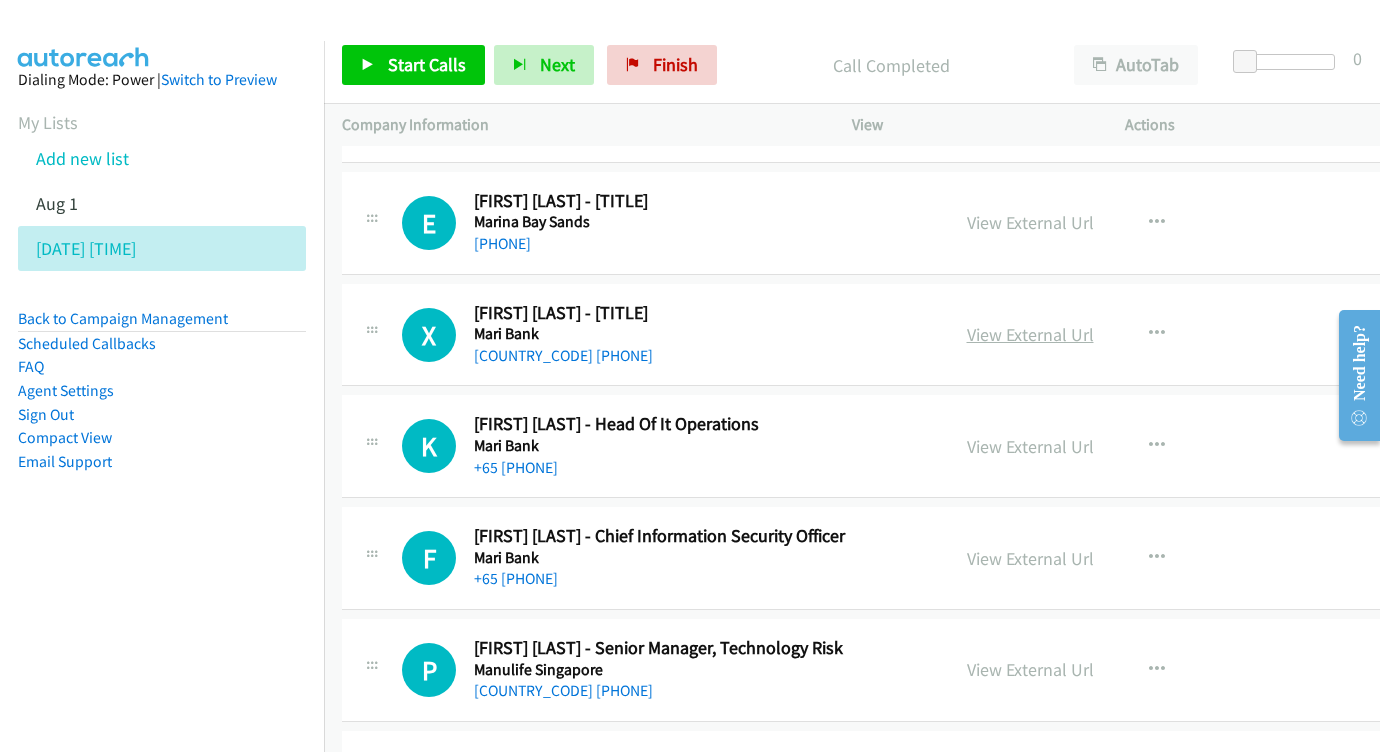 scroll, scrollTop: 6432, scrollLeft: 0, axis: vertical 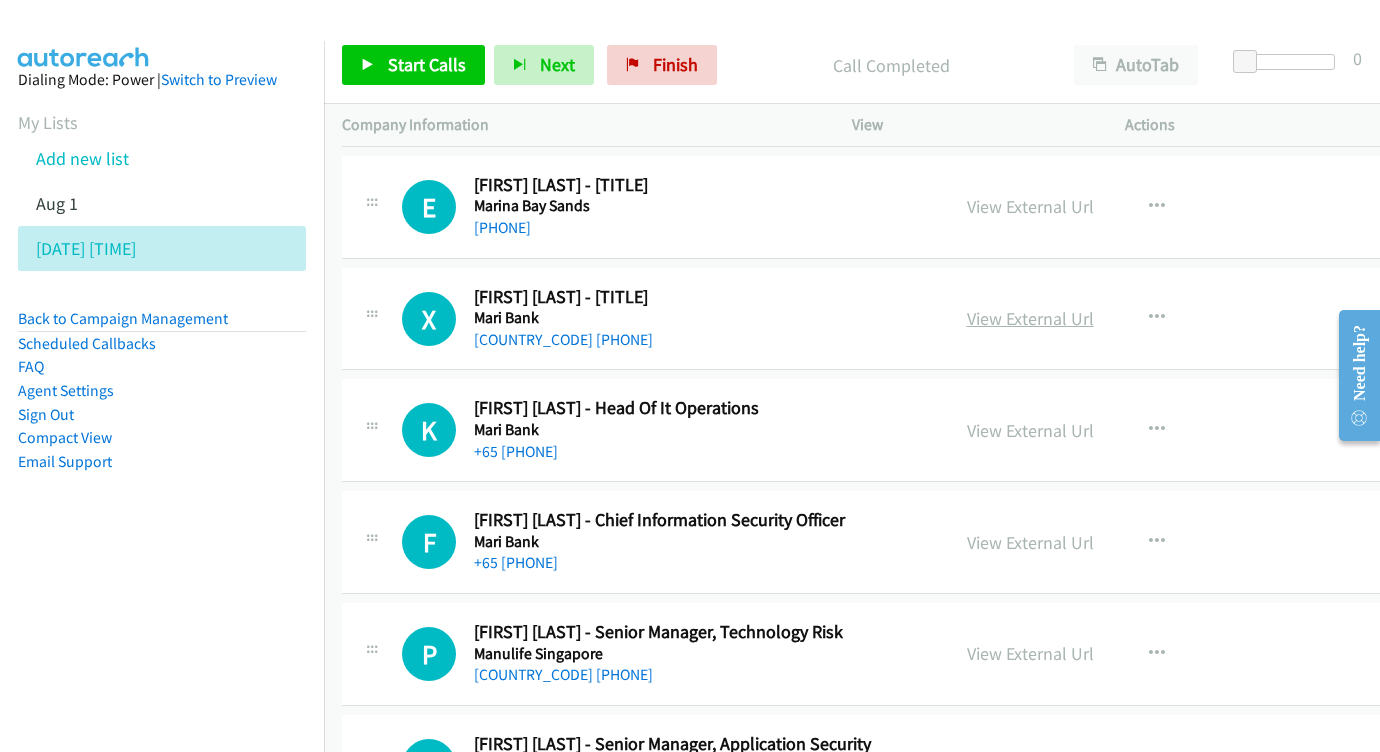 click on "View External Url" at bounding box center [1030, 318] 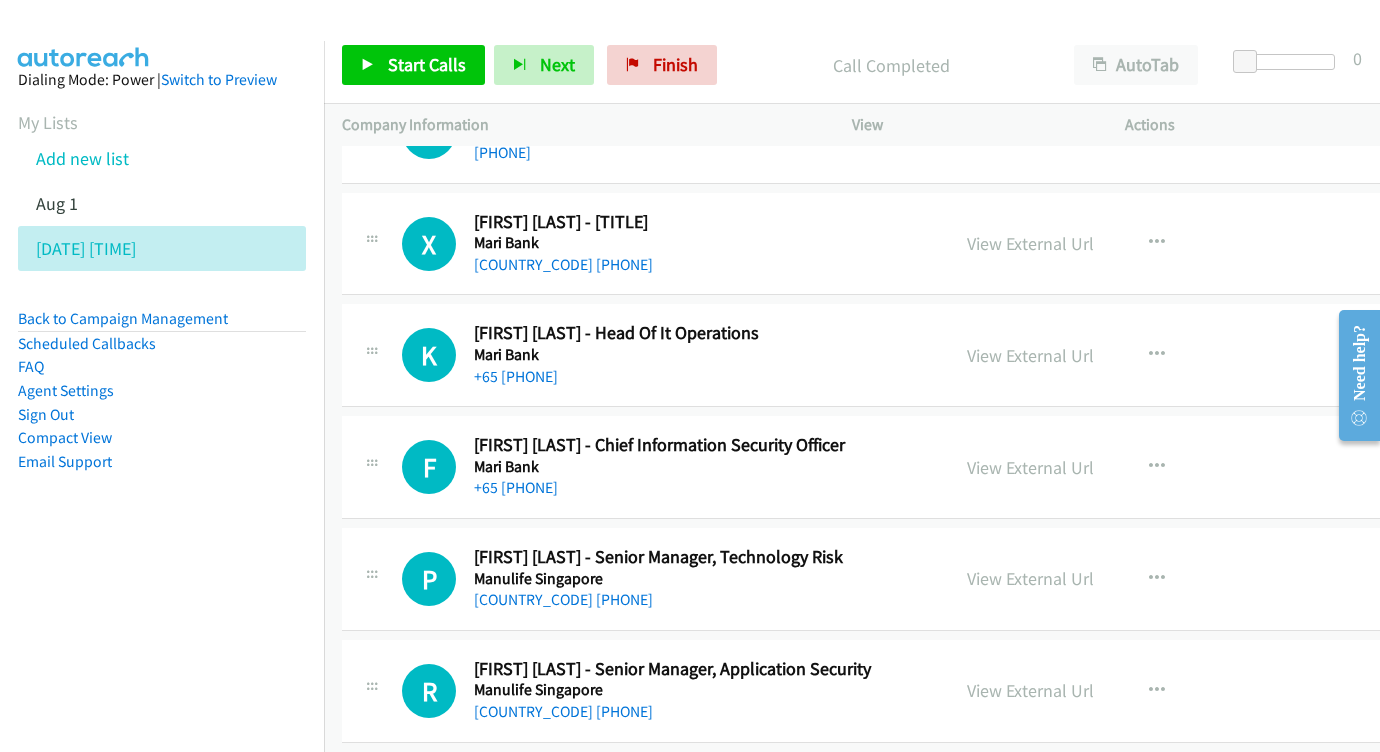 scroll, scrollTop: 6535, scrollLeft: 0, axis: vertical 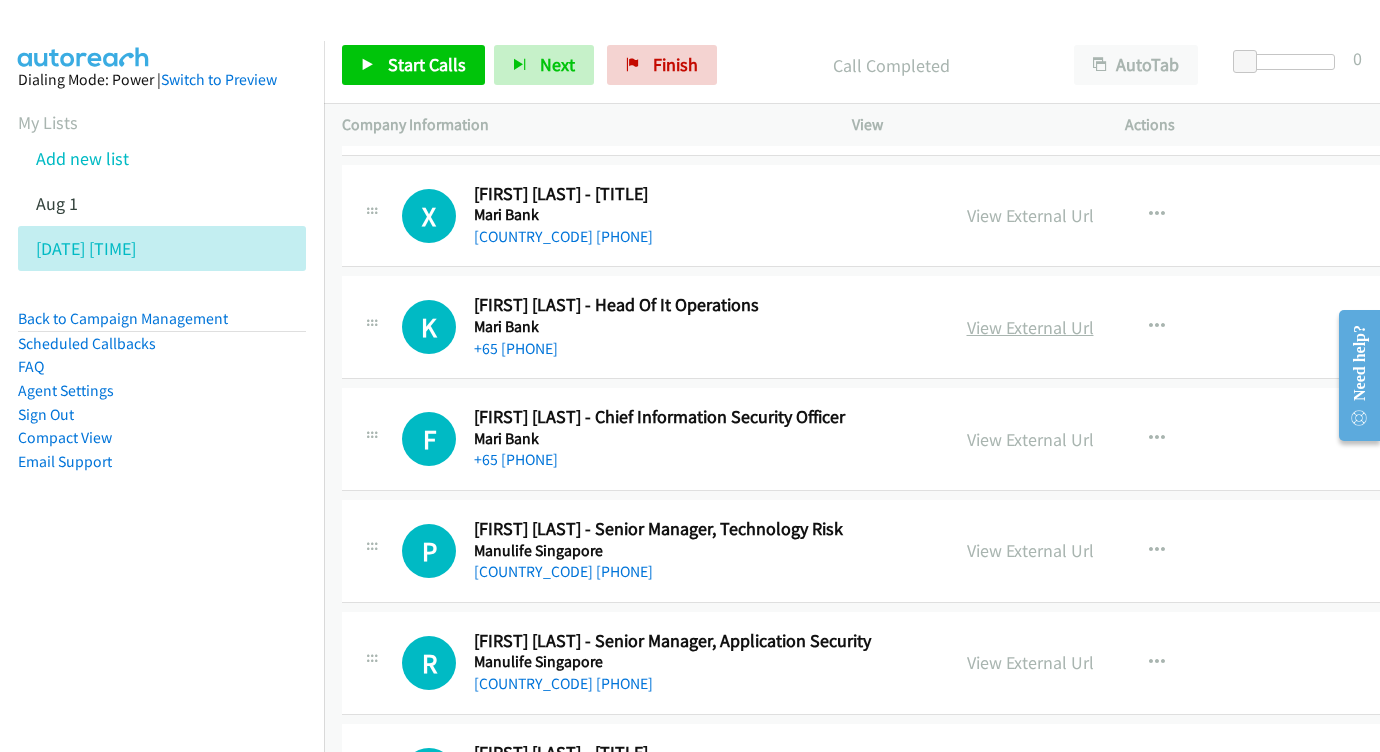 click on "View External Url" at bounding box center [1030, 327] 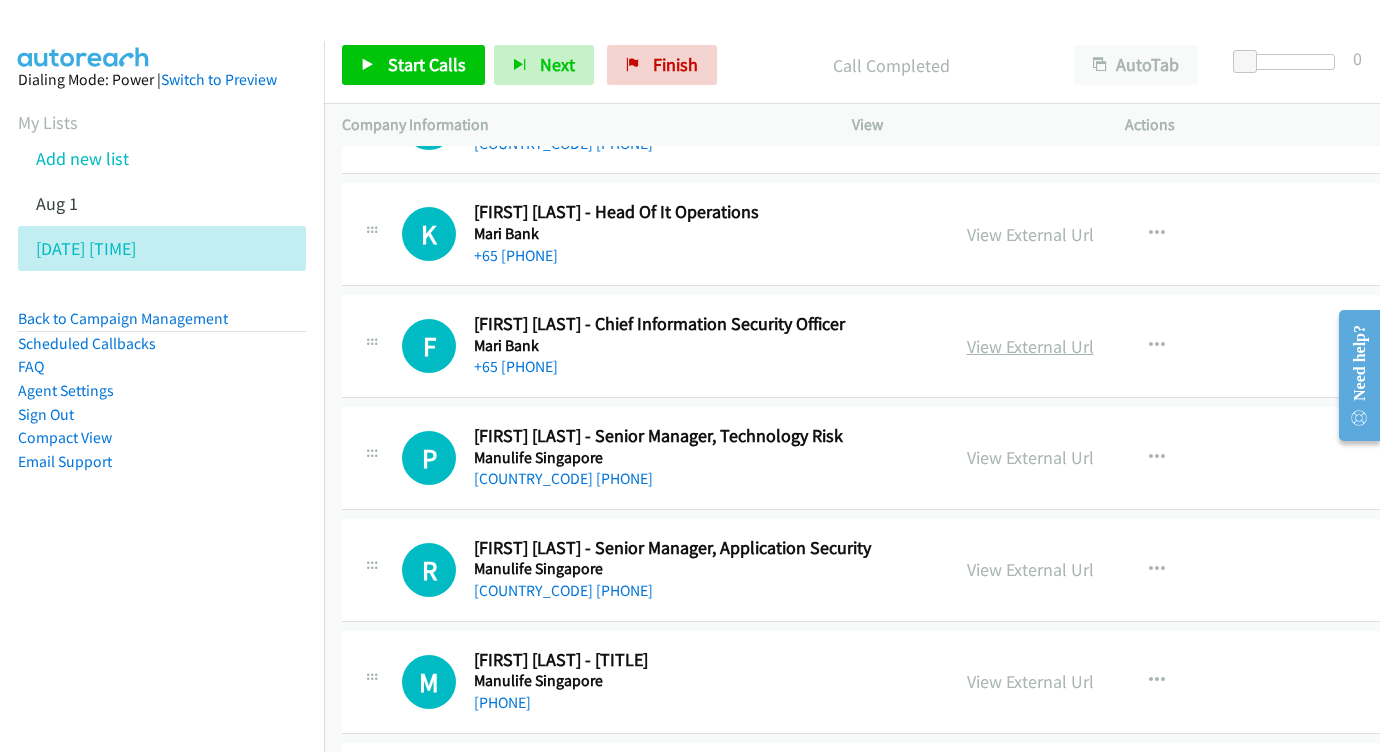 scroll, scrollTop: 6629, scrollLeft: 0, axis: vertical 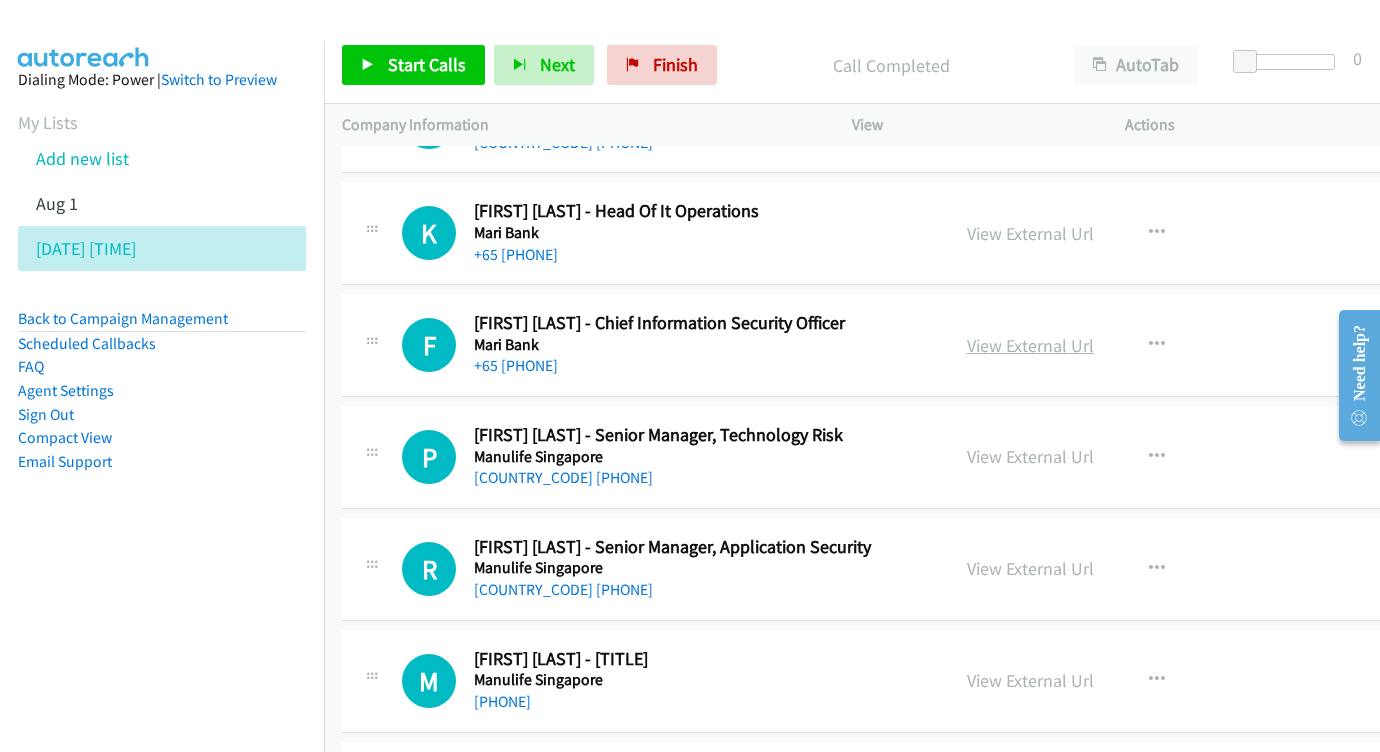 click on "View External Url" at bounding box center [1030, 345] 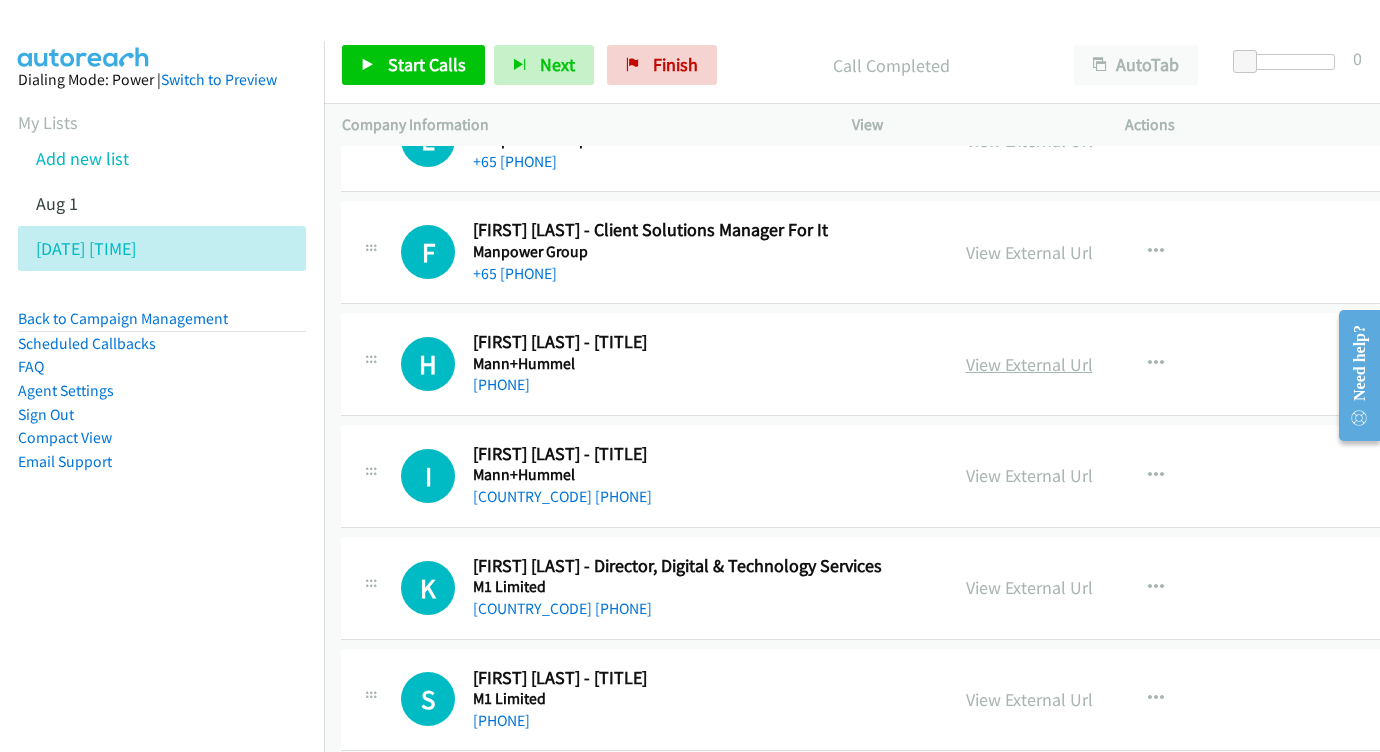 scroll, scrollTop: 7388, scrollLeft: 1, axis: both 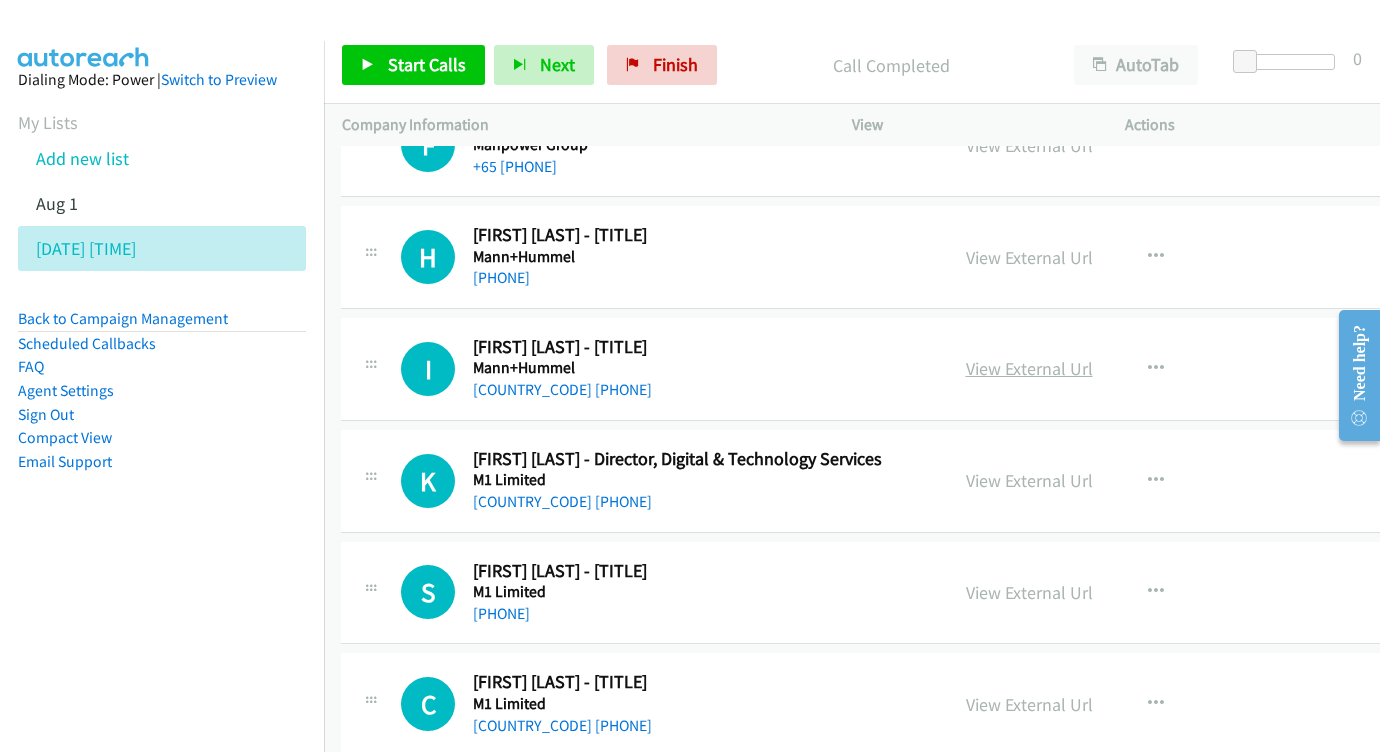 click on "View External Url" at bounding box center [1029, 368] 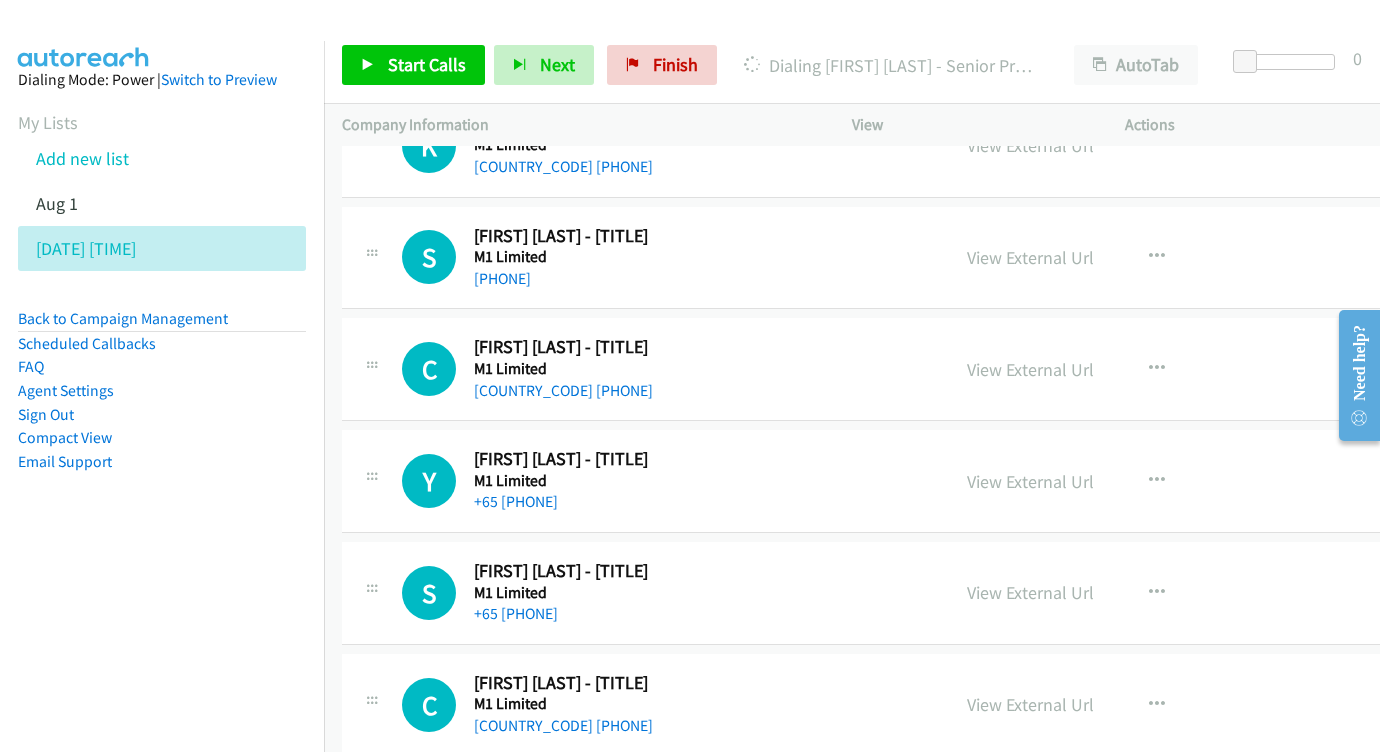 scroll, scrollTop: 7743, scrollLeft: 0, axis: vertical 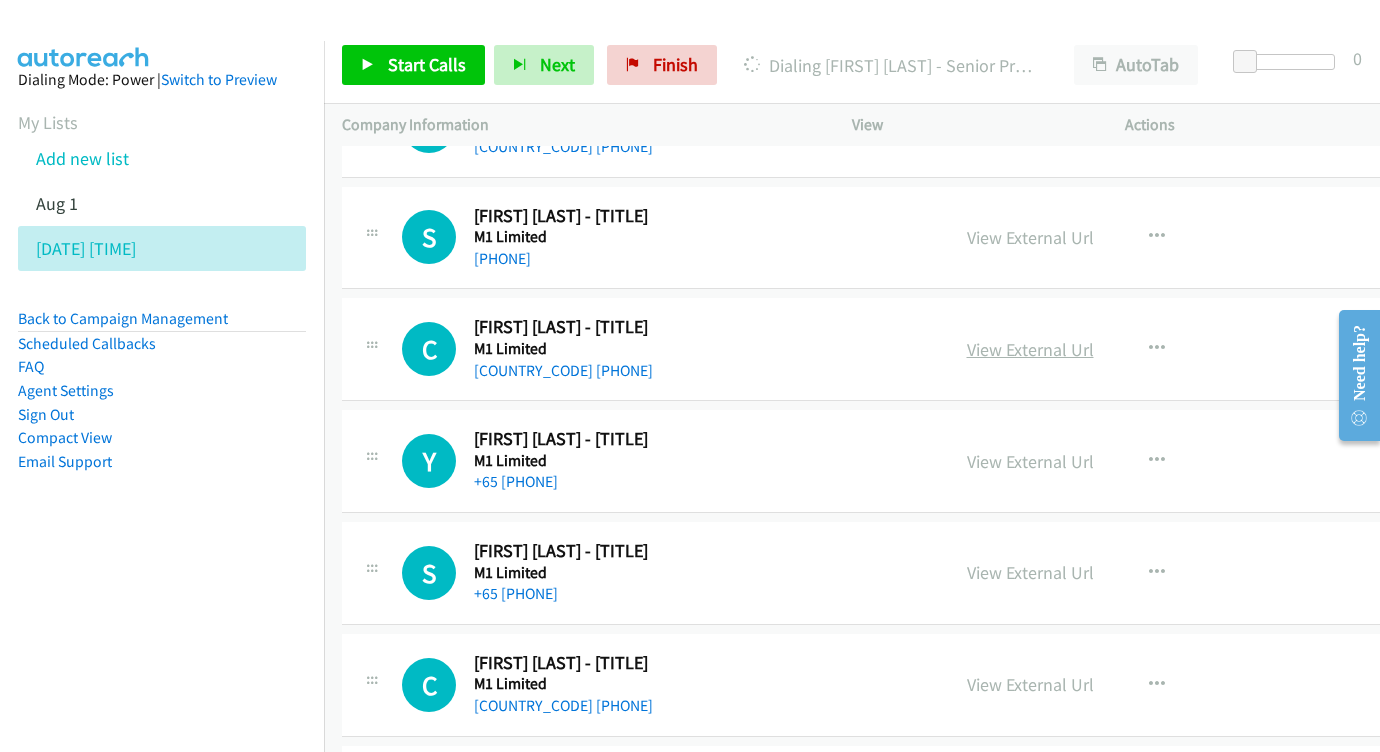 click on "View External Url" at bounding box center (1030, 349) 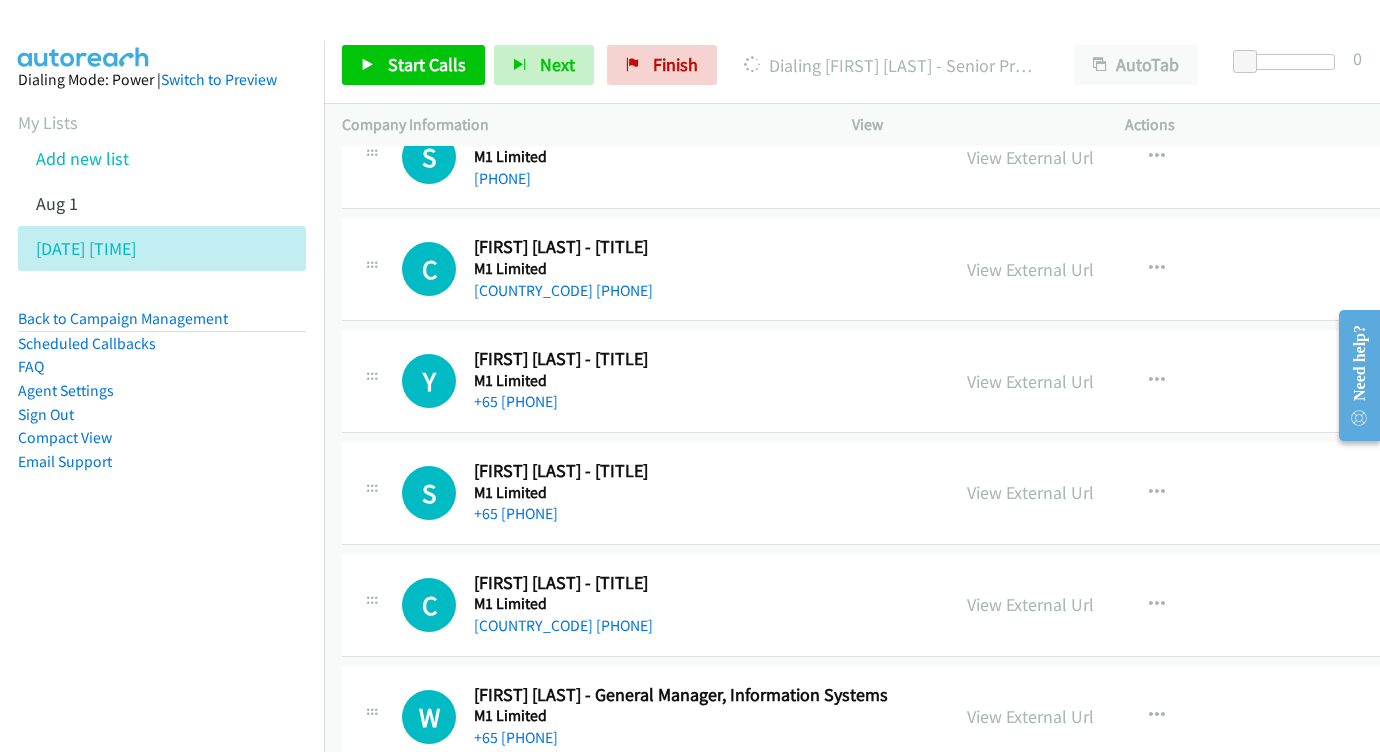 scroll, scrollTop: 7829, scrollLeft: 0, axis: vertical 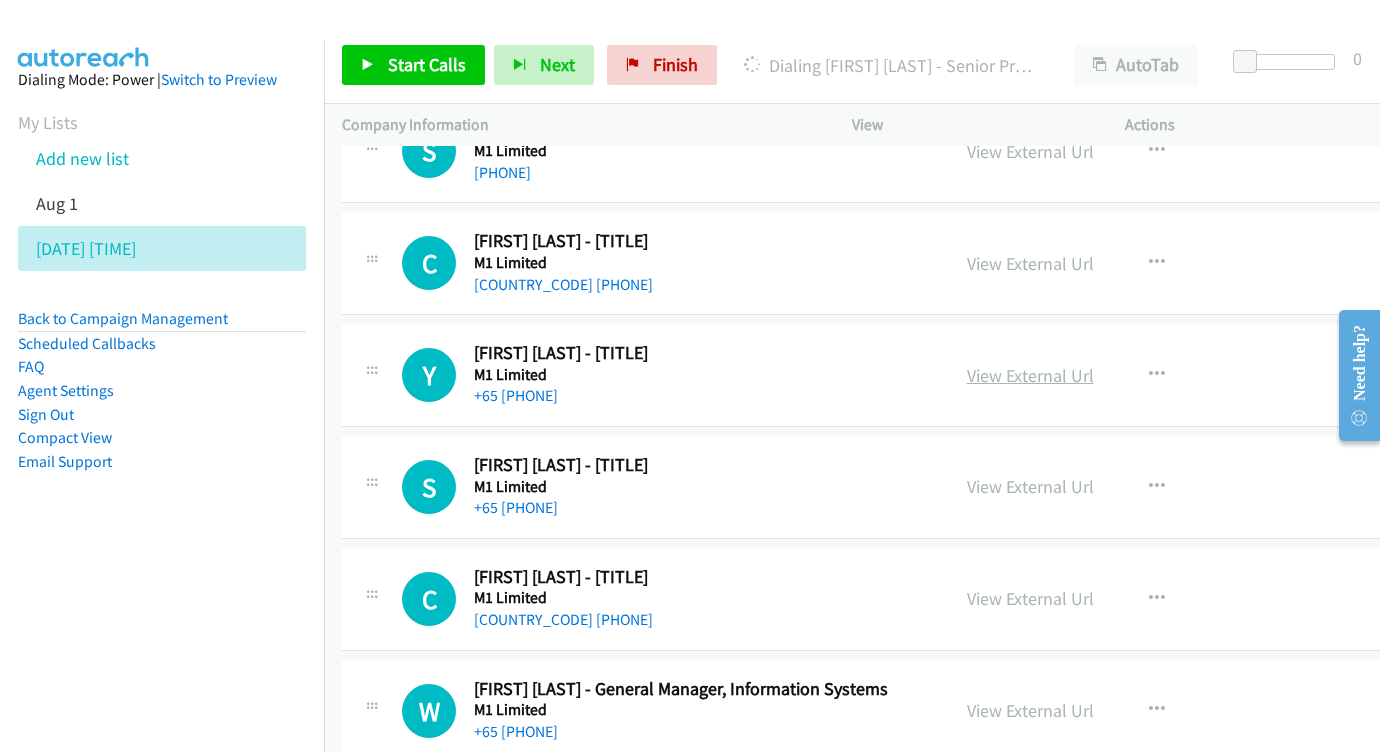 click on "View External Url" at bounding box center (1030, 375) 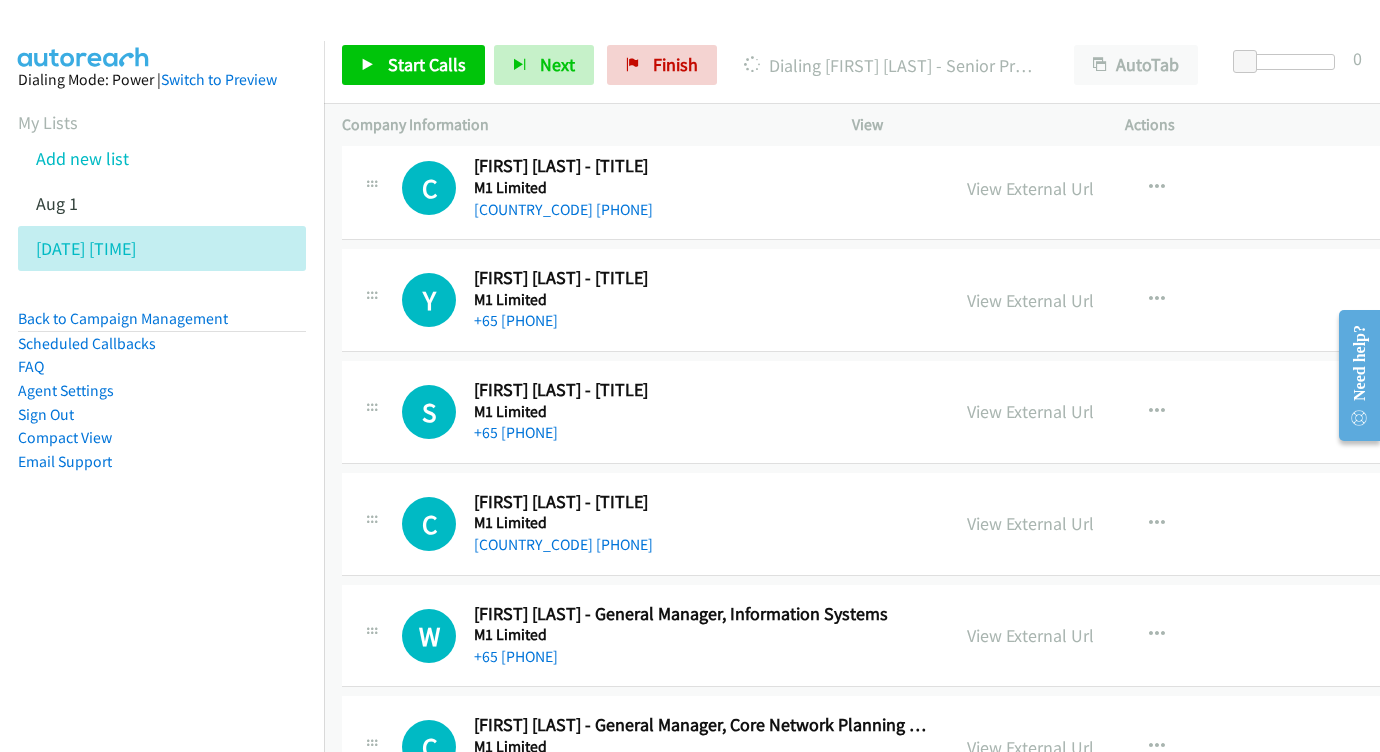 scroll, scrollTop: 7908, scrollLeft: 0, axis: vertical 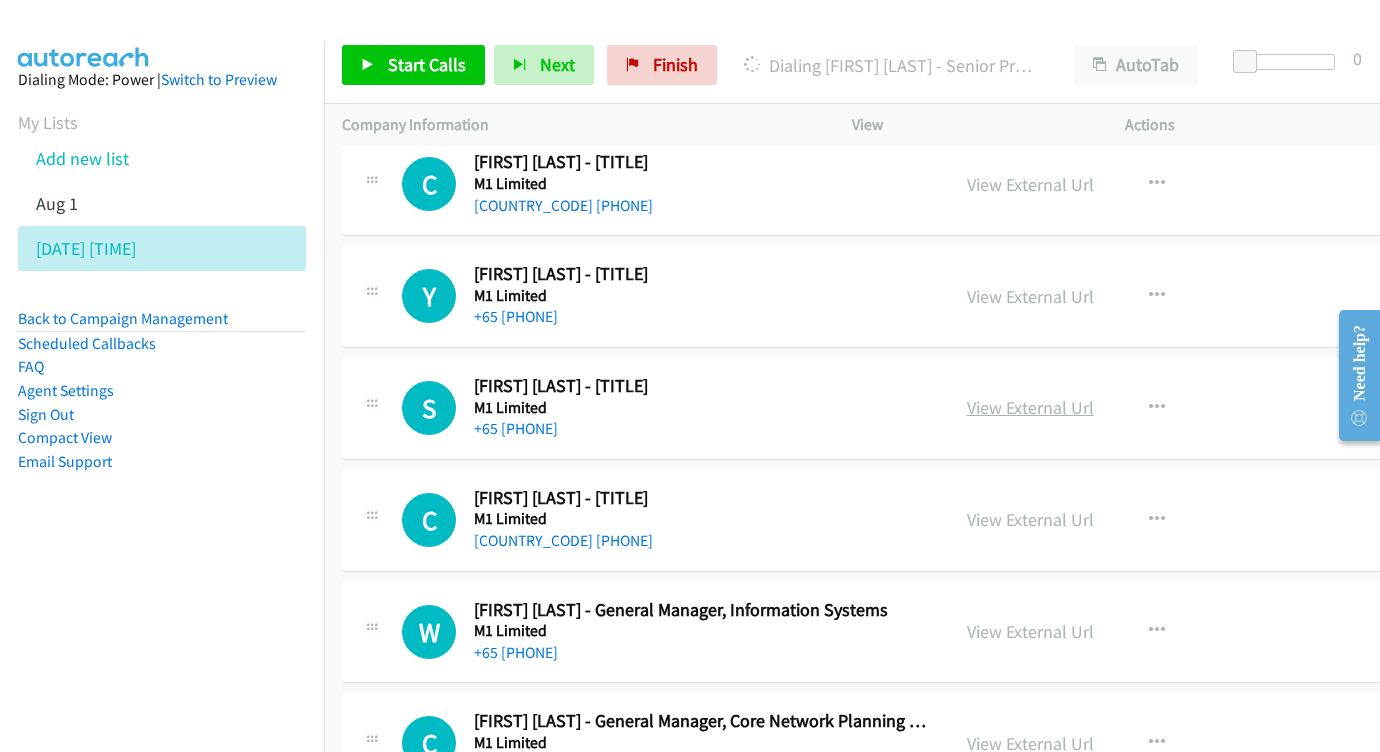 click on "View External Url" at bounding box center (1030, 407) 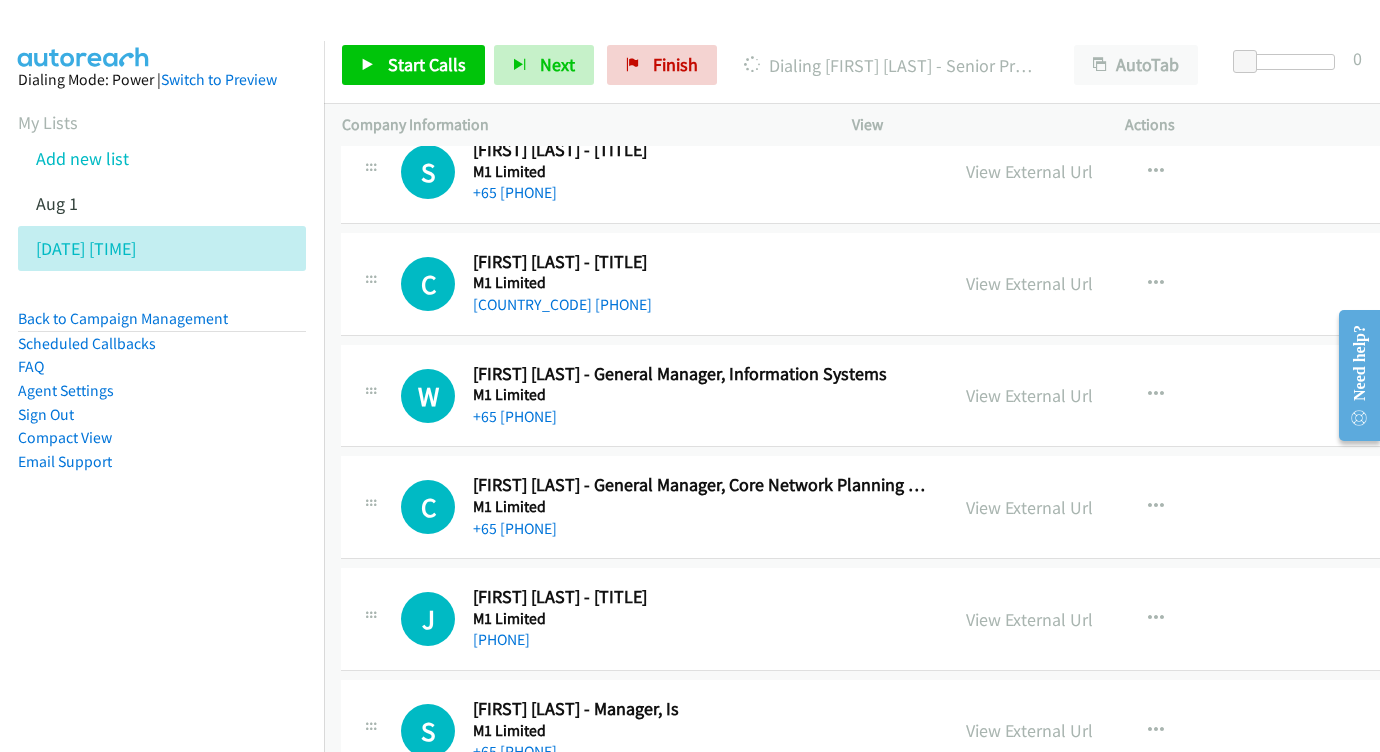 scroll, scrollTop: 8164, scrollLeft: 1, axis: both 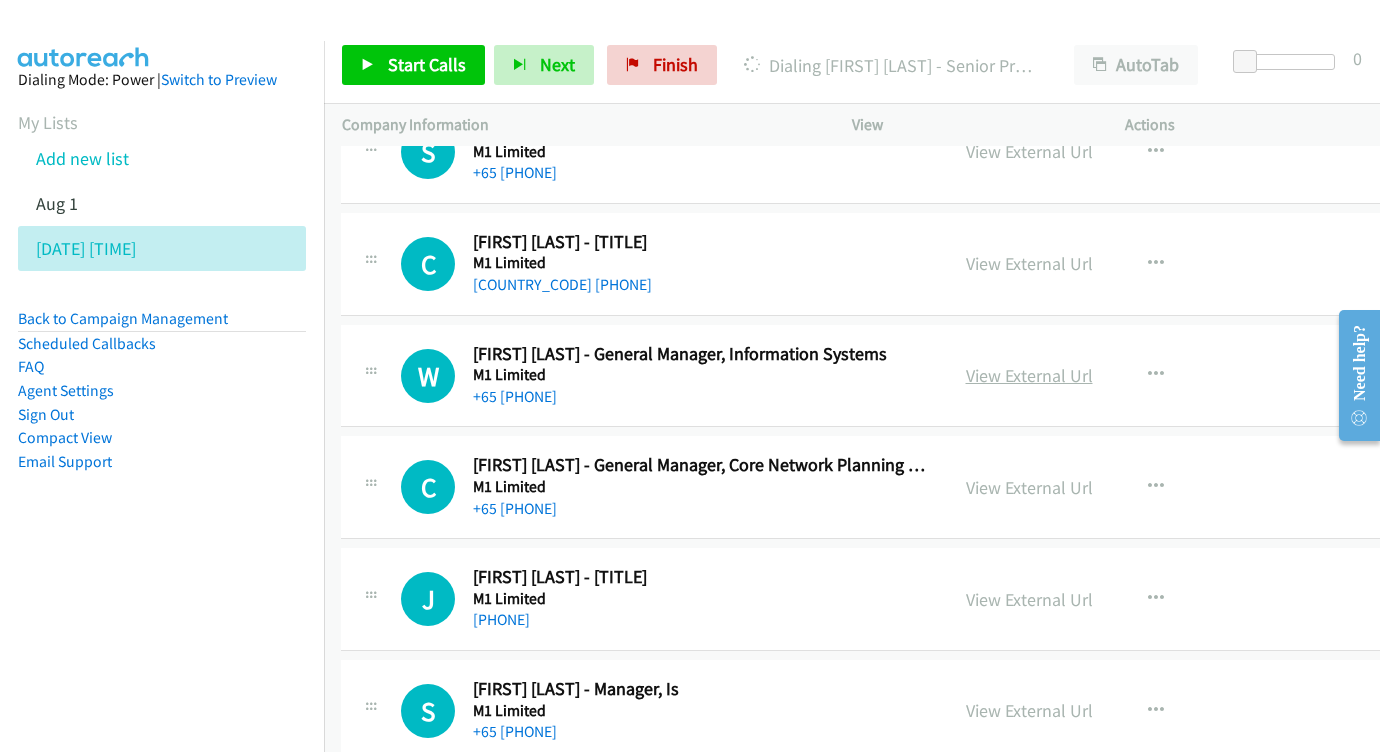 click on "View External Url" at bounding box center [1029, 375] 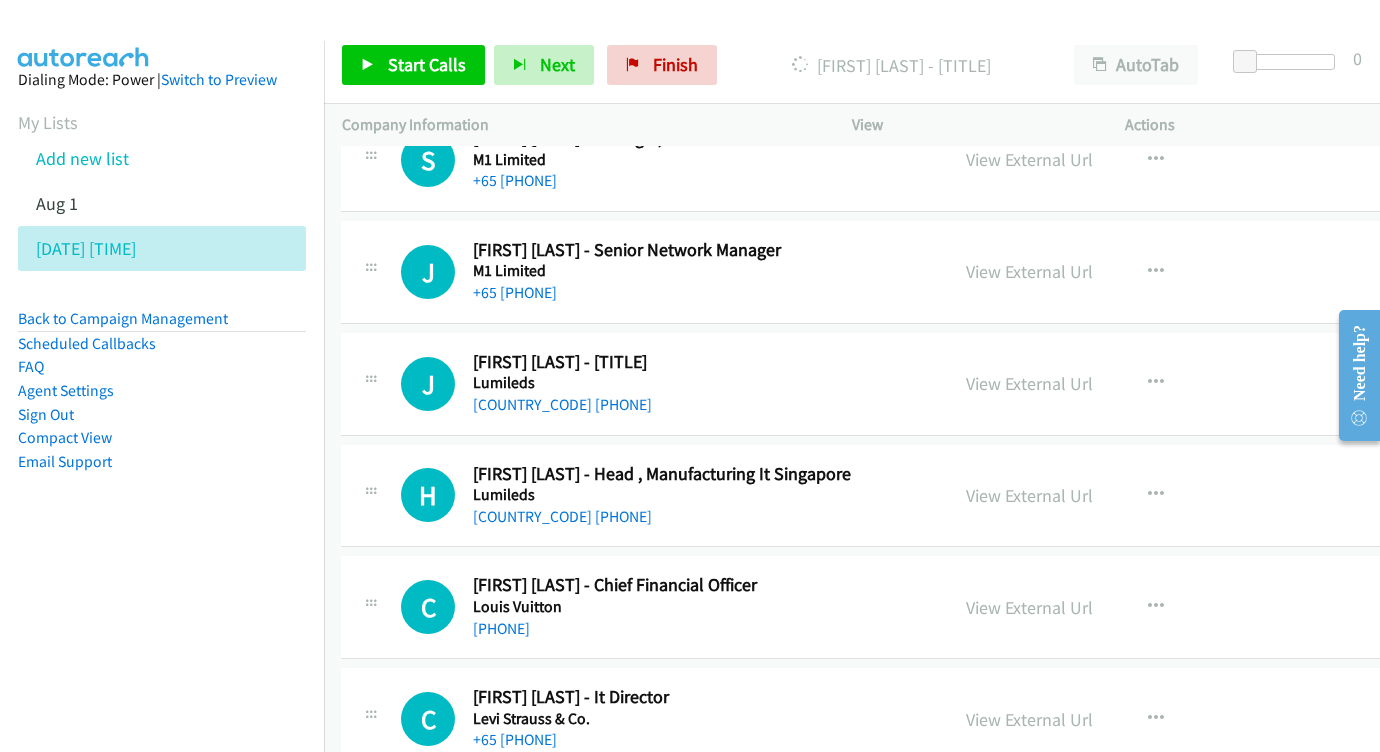 scroll, scrollTop: 8719, scrollLeft: 1, axis: both 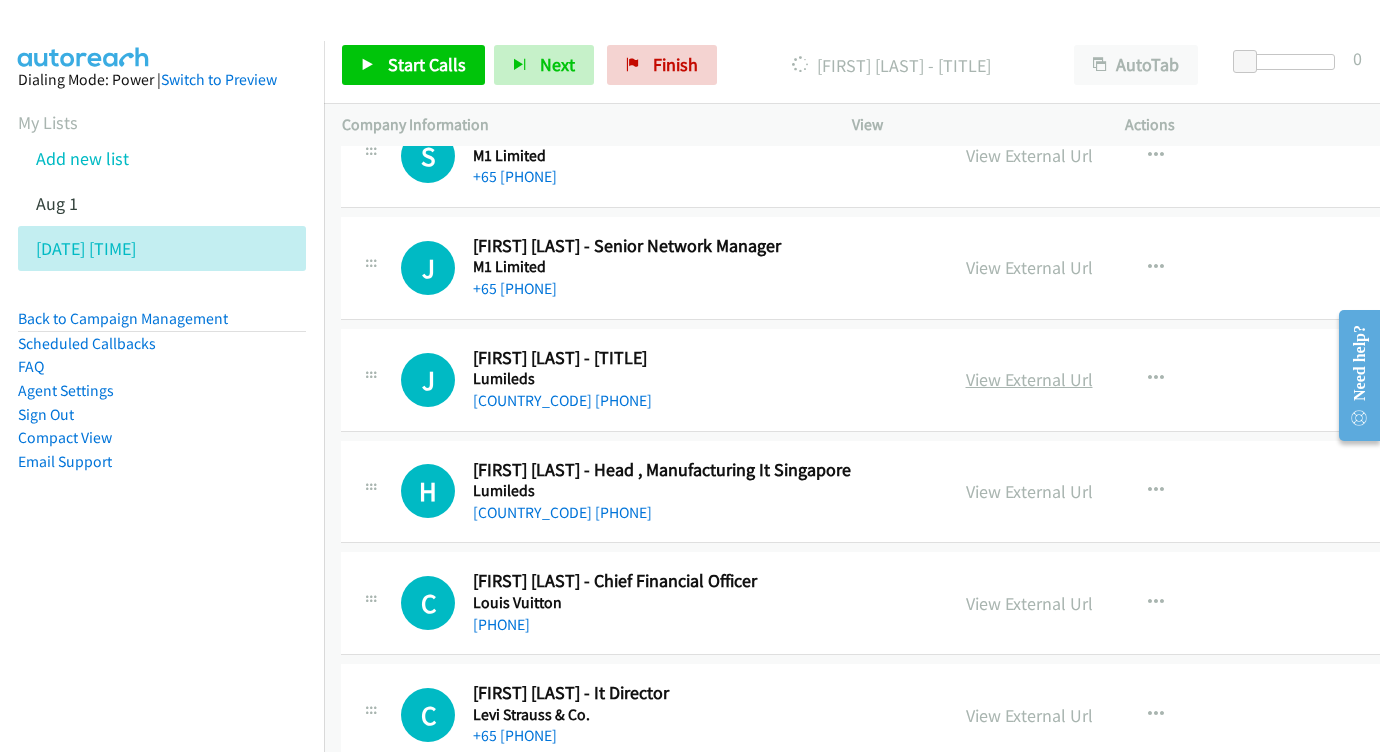 click on "View External Url" at bounding box center [1029, 379] 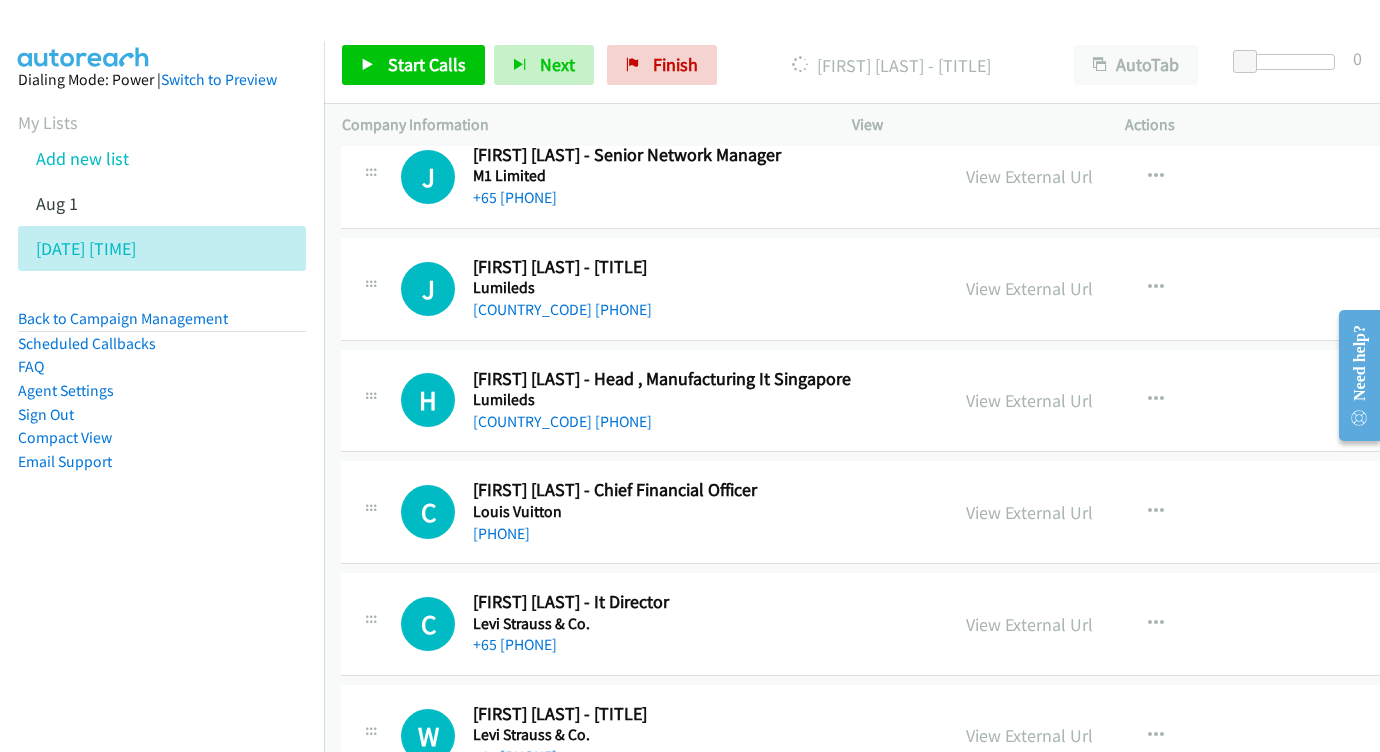 scroll, scrollTop: 8842, scrollLeft: 1, axis: both 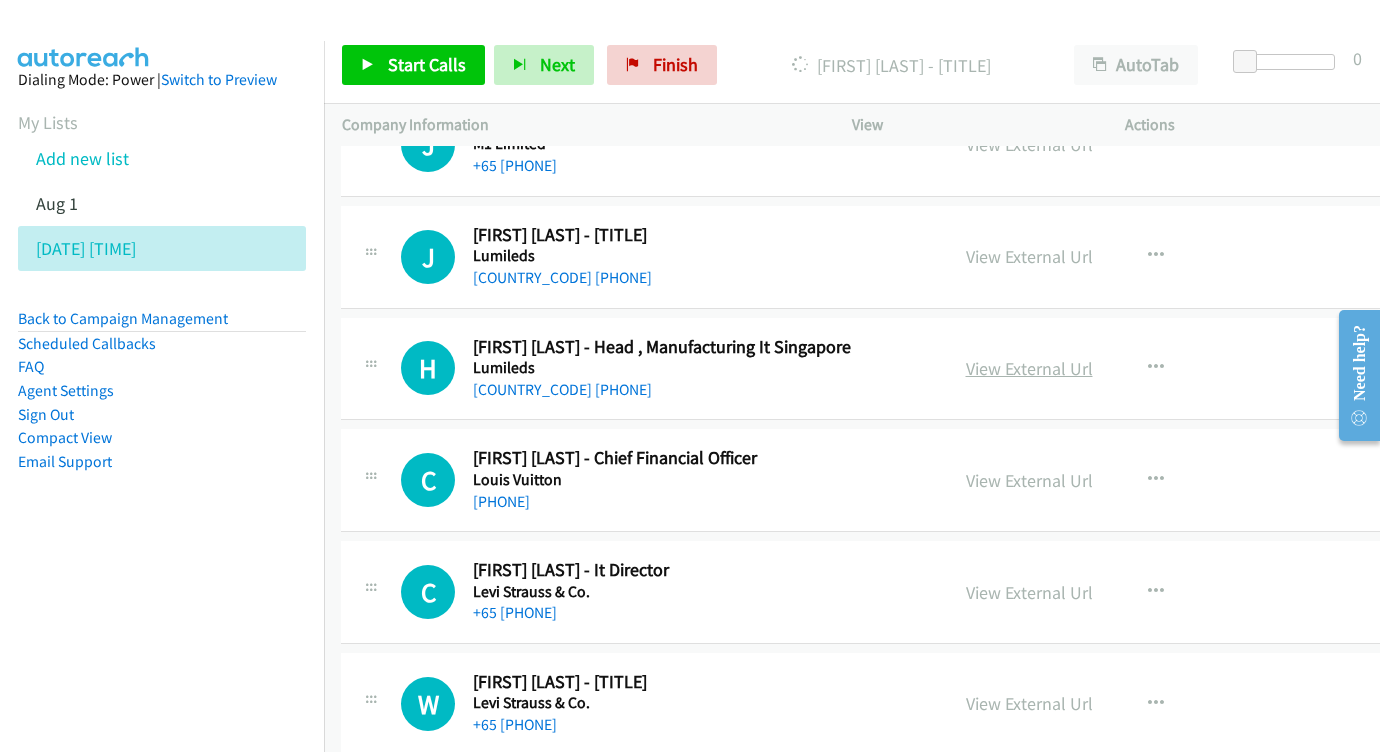 click on "View External Url
View External Url
Schedule/Manage Callback
Start Calls Here
Remove from list
Add to do not call list
Reset Call Status" at bounding box center (1108, 369) 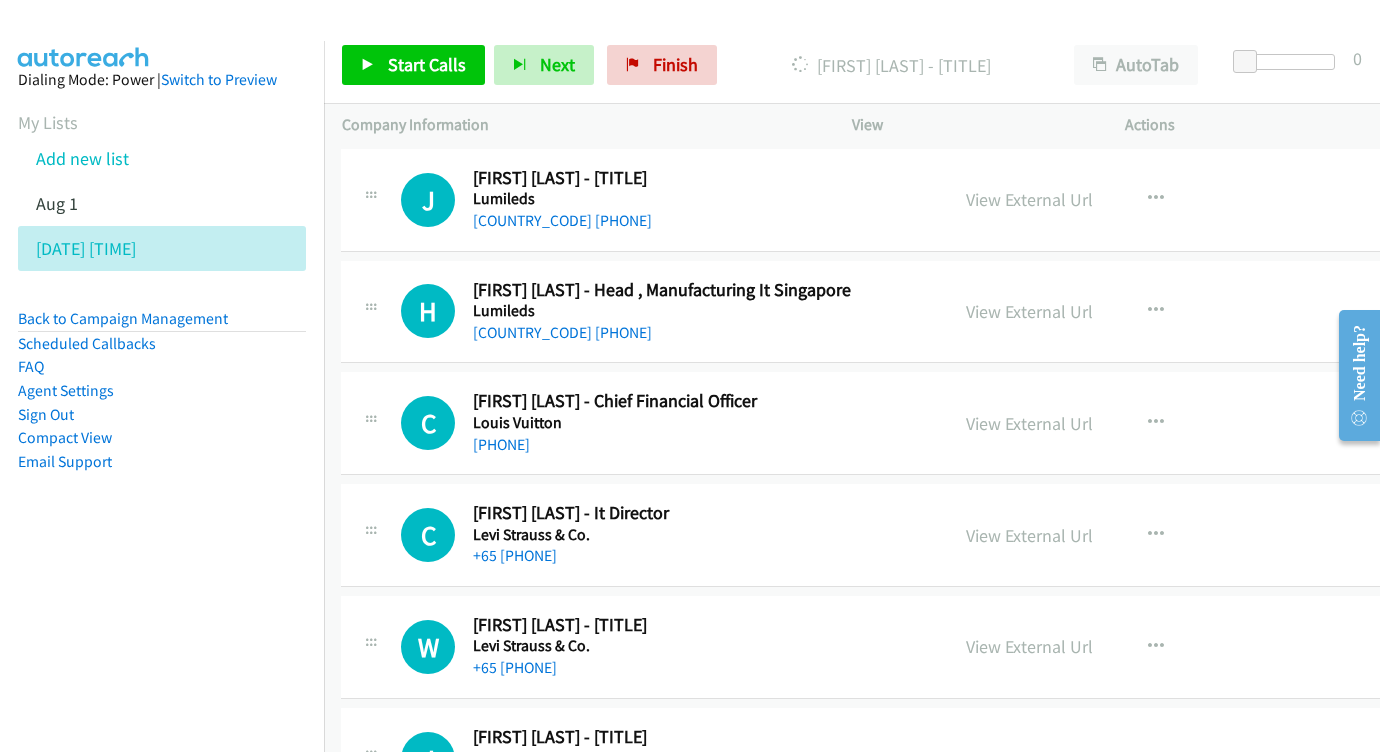 scroll, scrollTop: 8936, scrollLeft: 1, axis: both 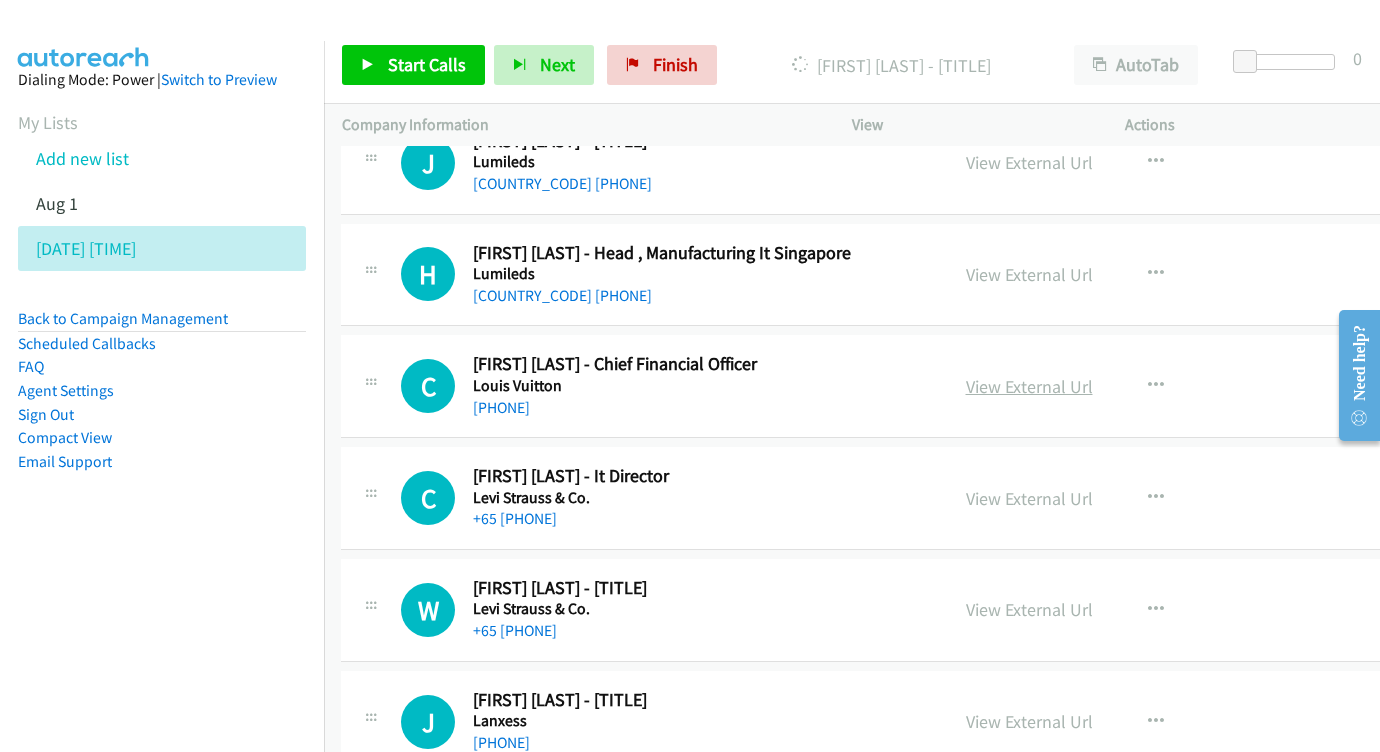 click on "View External Url" at bounding box center [1029, 386] 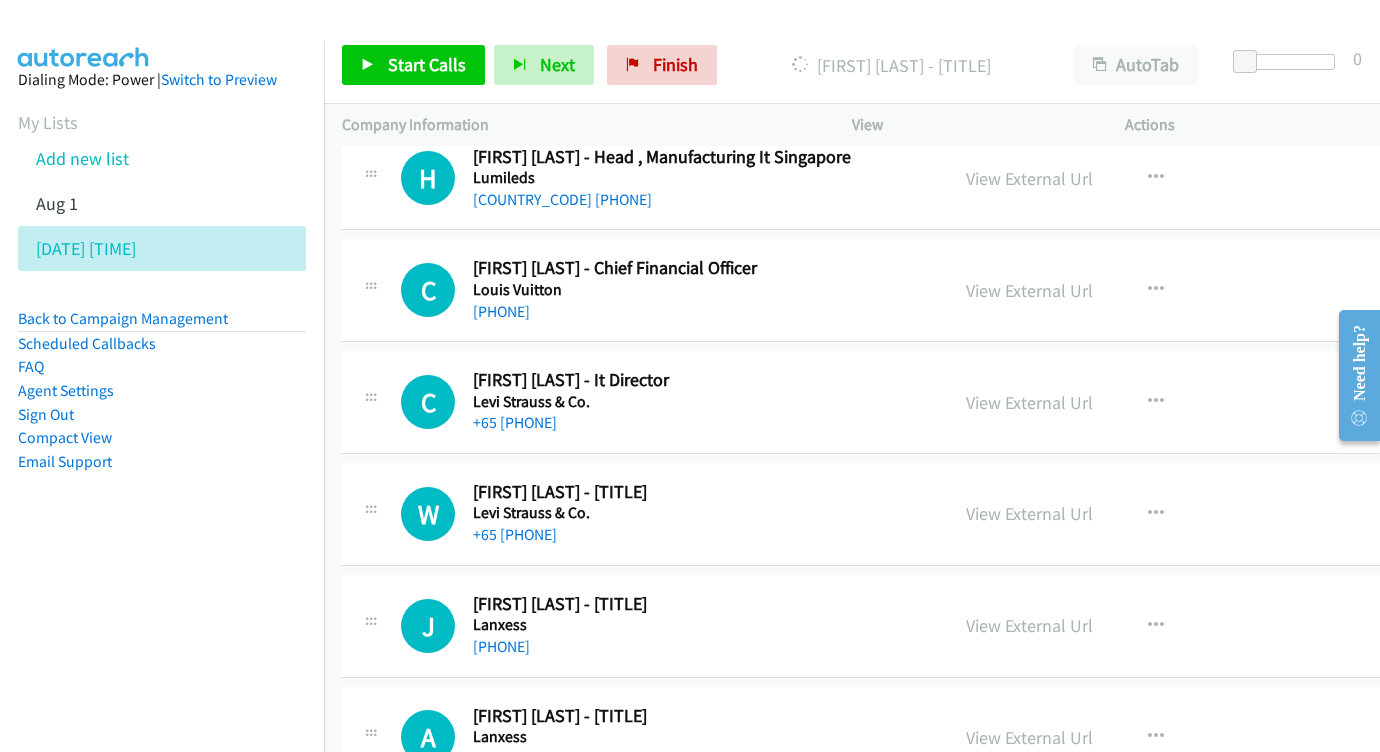 scroll, scrollTop: 9036, scrollLeft: 1, axis: both 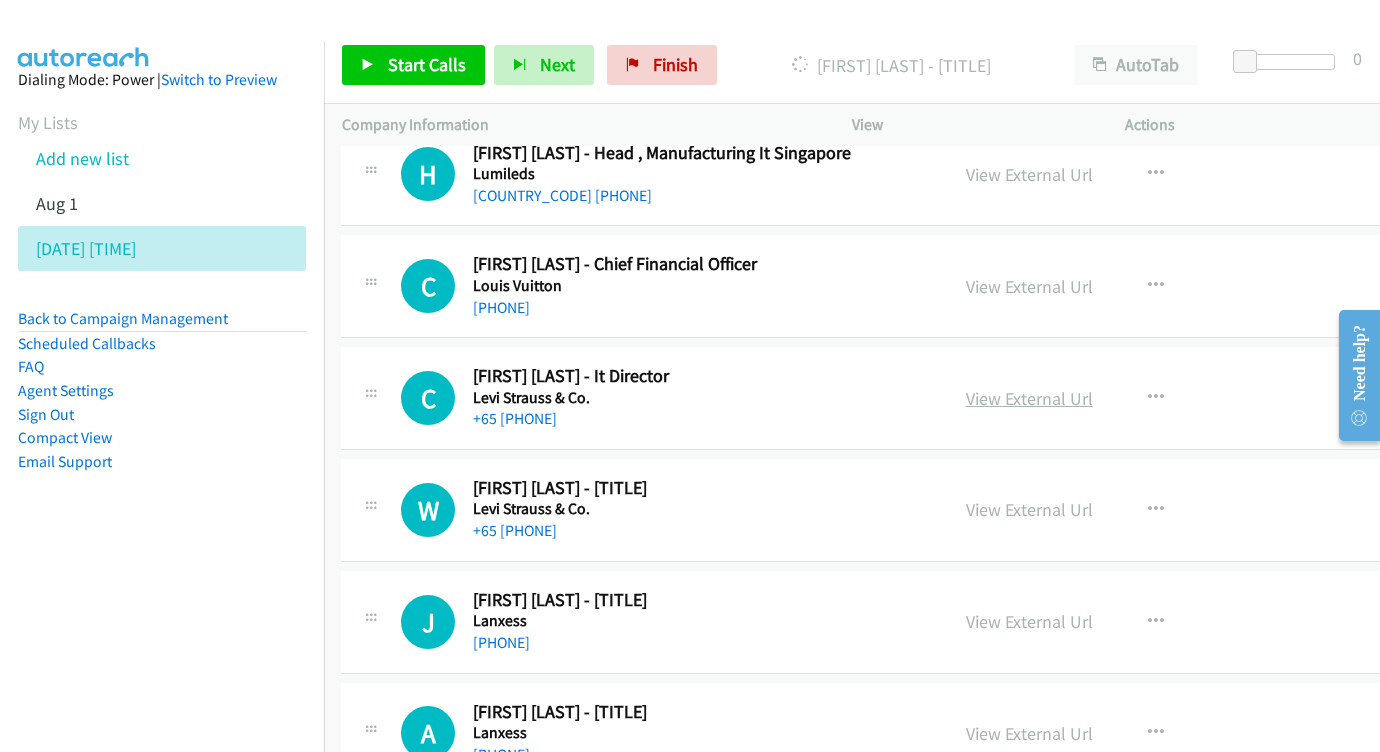 click on "View External Url" at bounding box center [1029, 398] 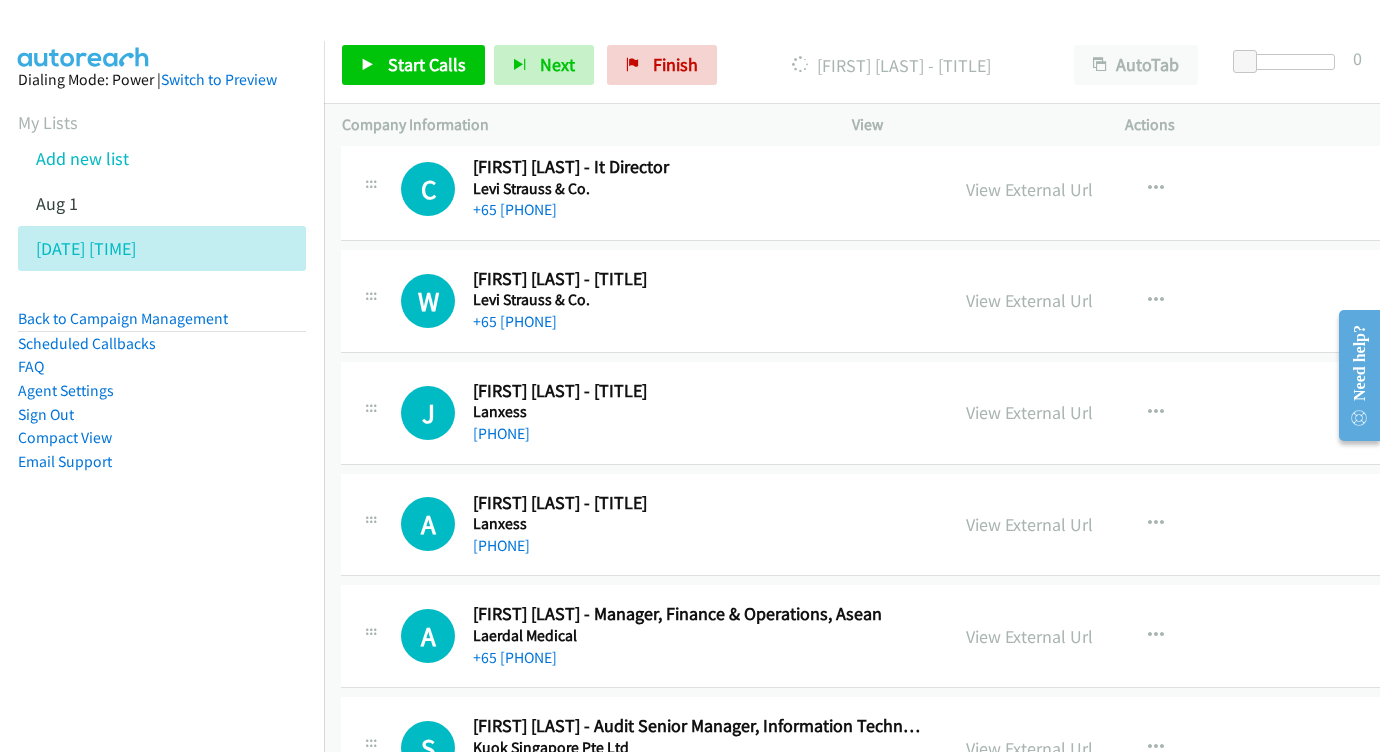 scroll, scrollTop: 9275, scrollLeft: 1, axis: both 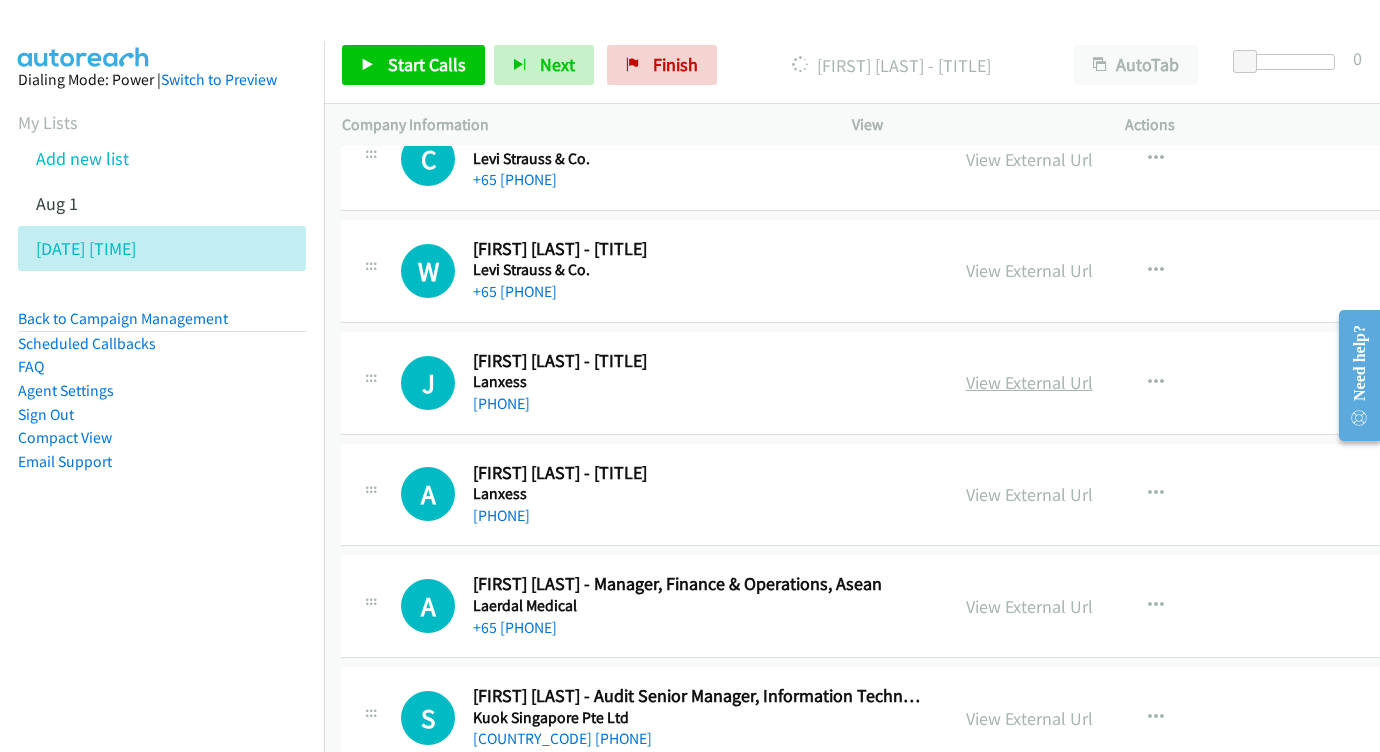click on "View External Url" at bounding box center [1029, 382] 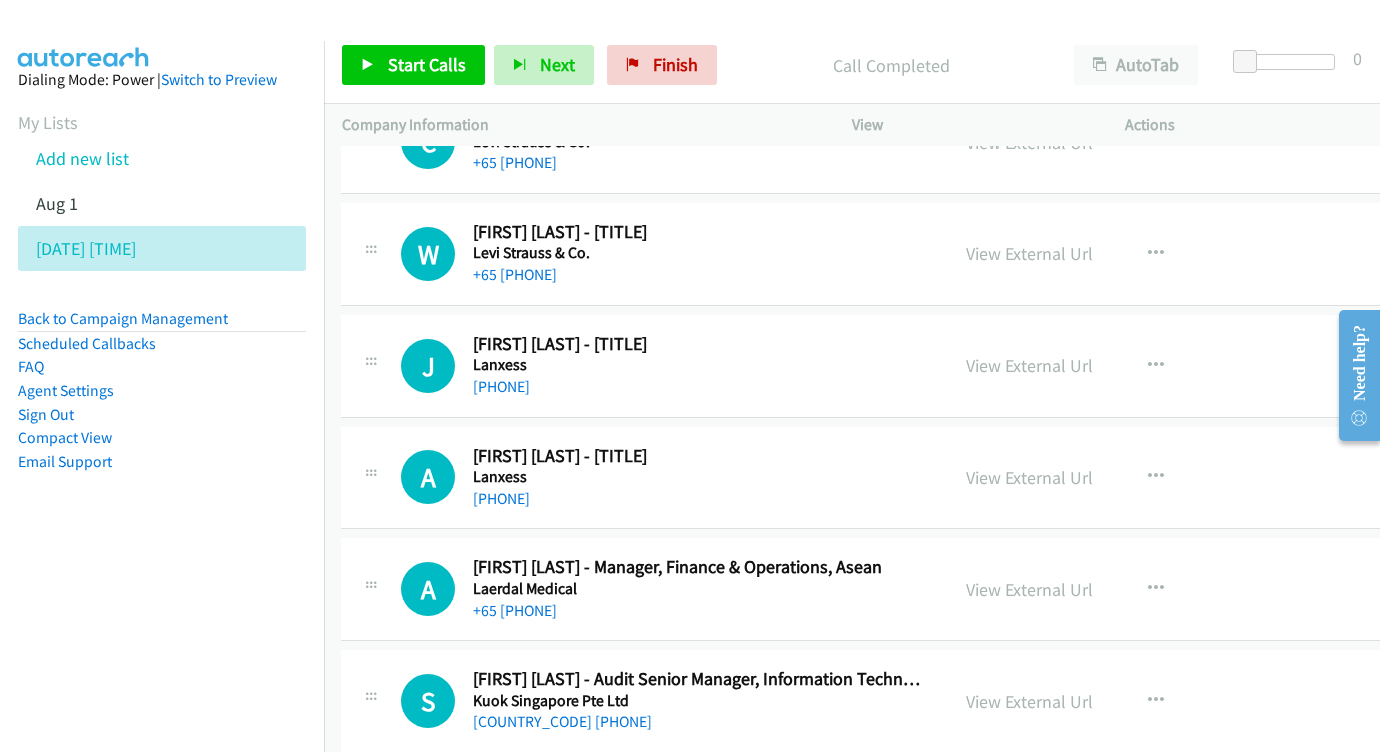 scroll, scrollTop: 9378, scrollLeft: 1, axis: both 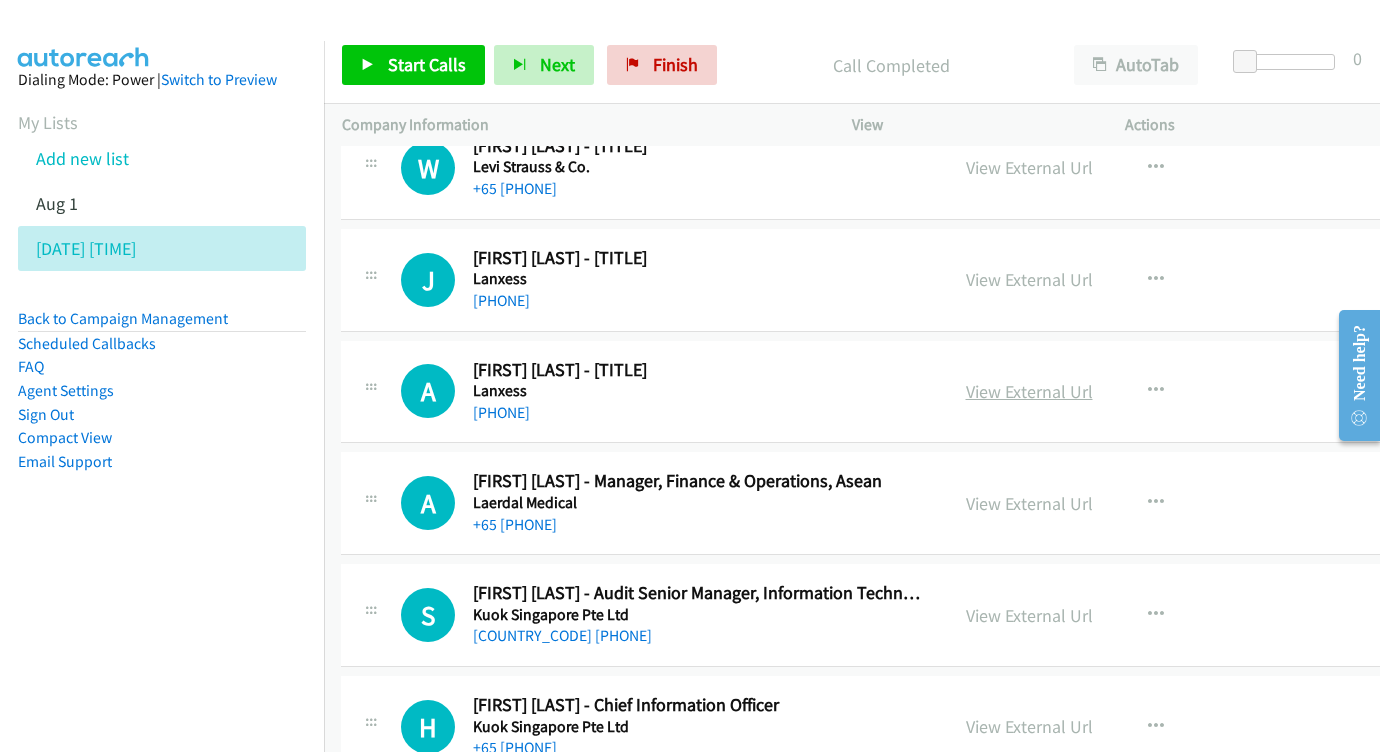 click on "View External Url" at bounding box center (1029, 391) 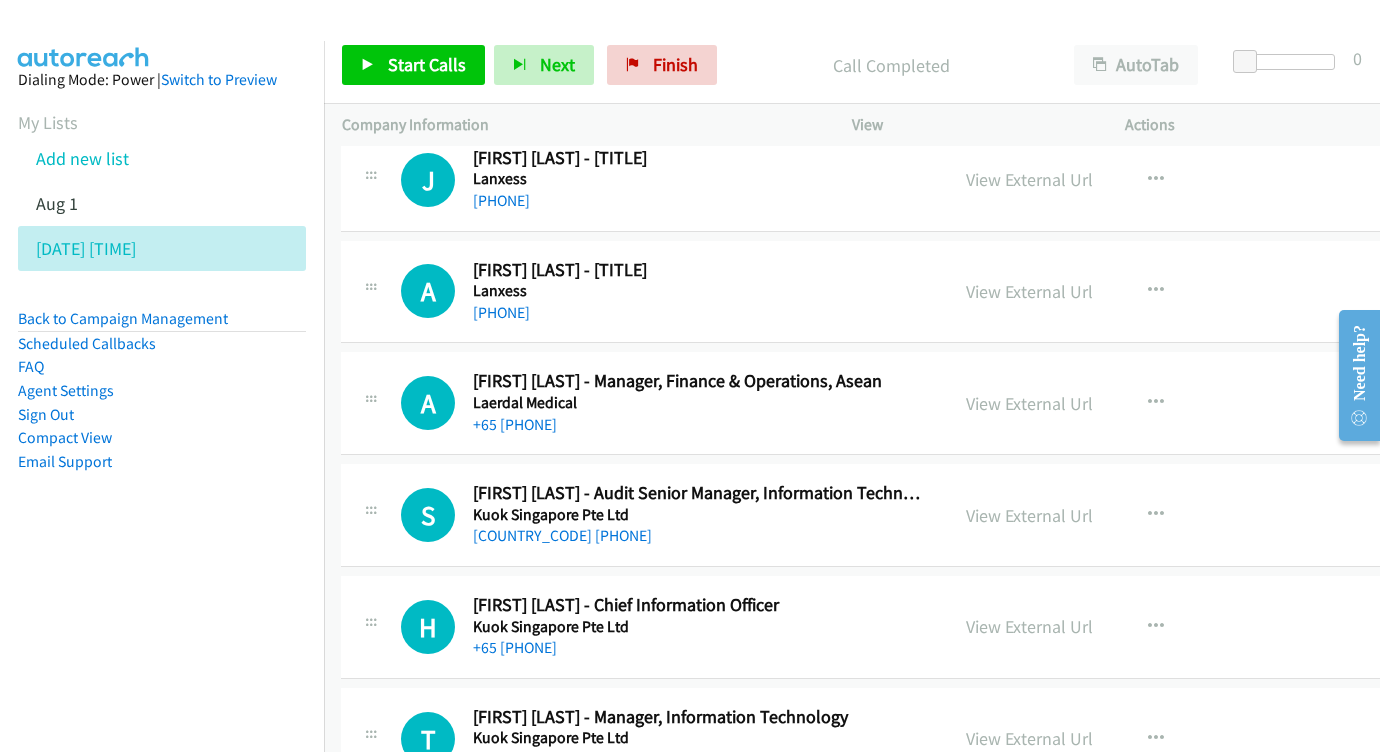 scroll, scrollTop: 9482, scrollLeft: 1, axis: both 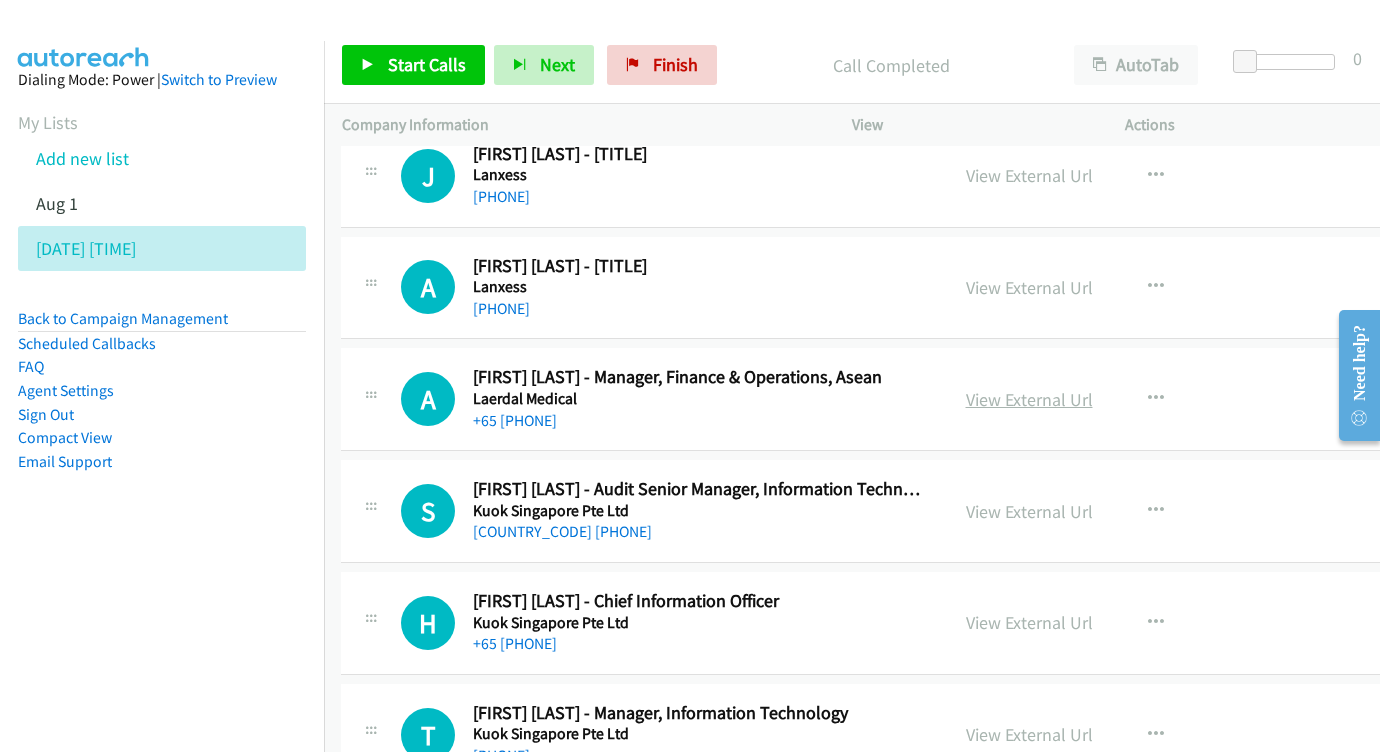 click on "View External Url" at bounding box center [1029, 399] 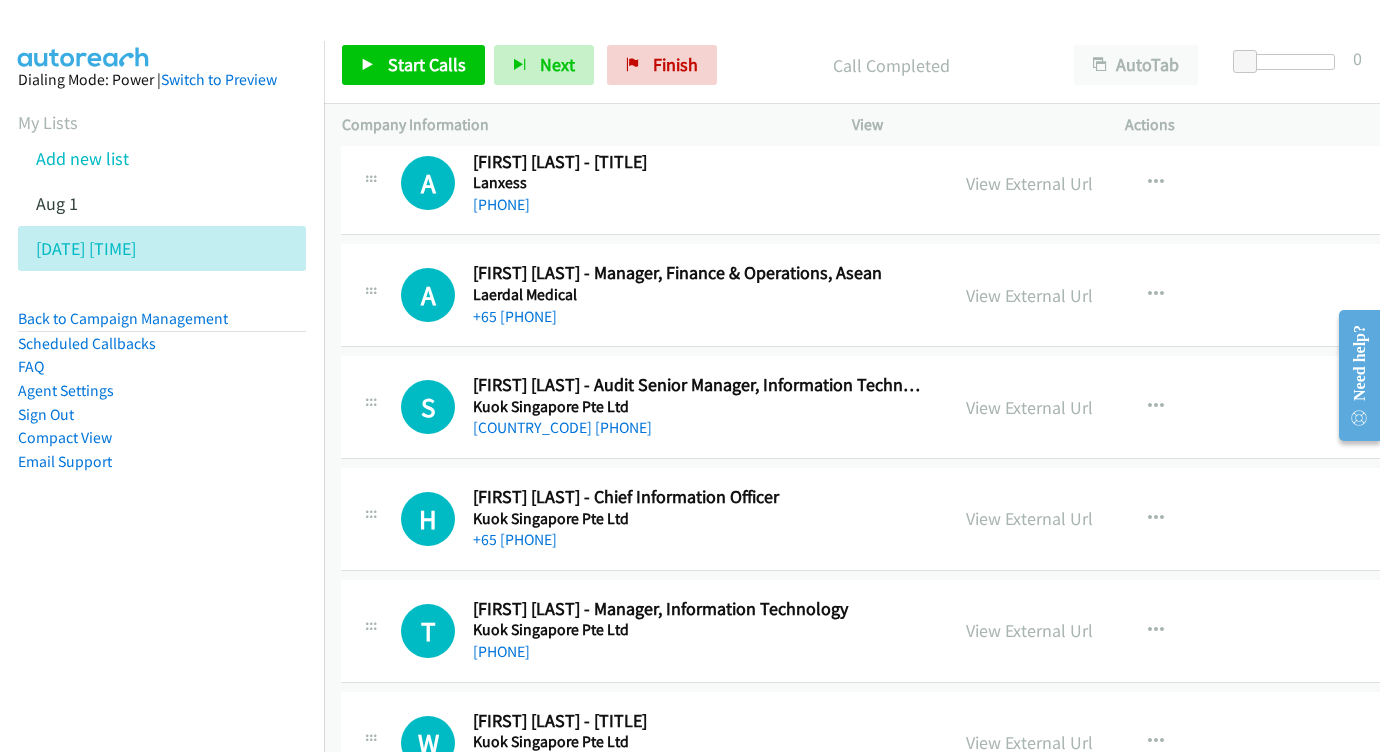 scroll, scrollTop: 9619, scrollLeft: 1, axis: both 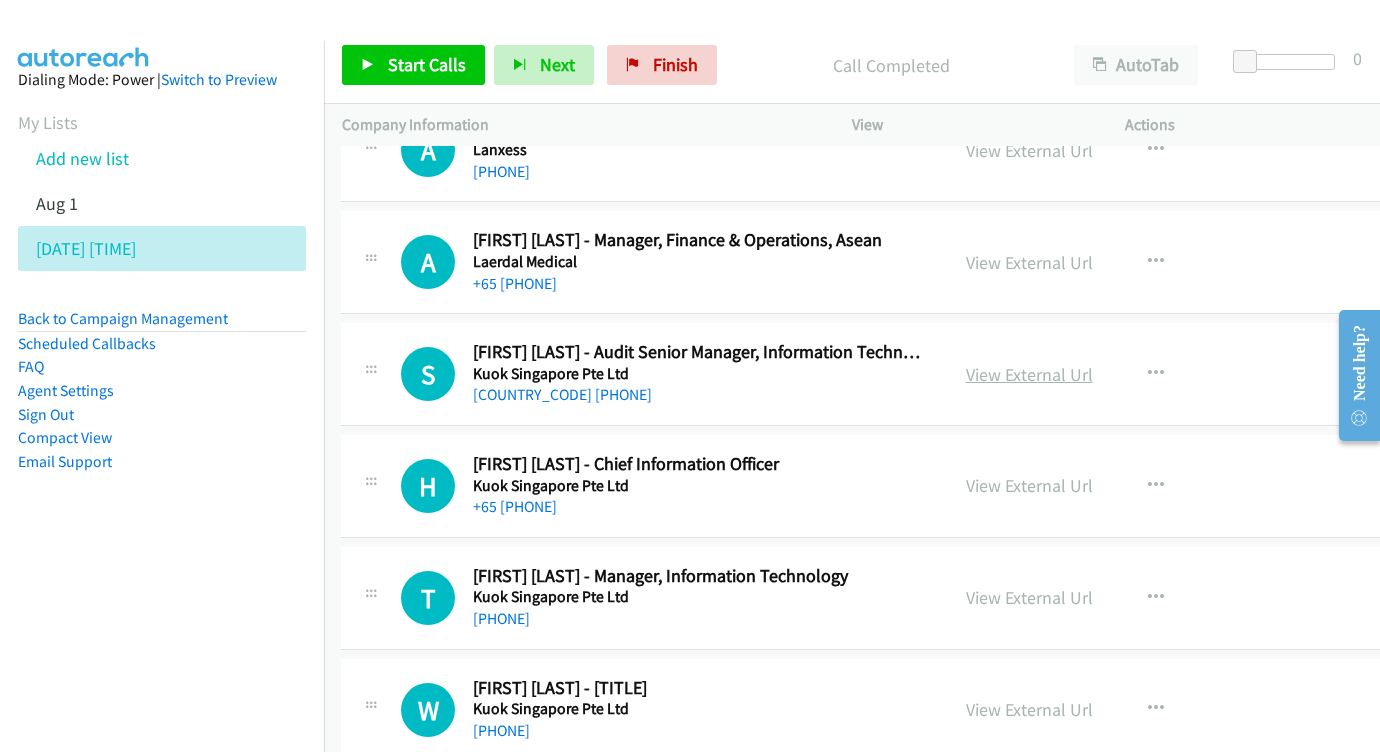 click on "View External Url" at bounding box center (1029, 374) 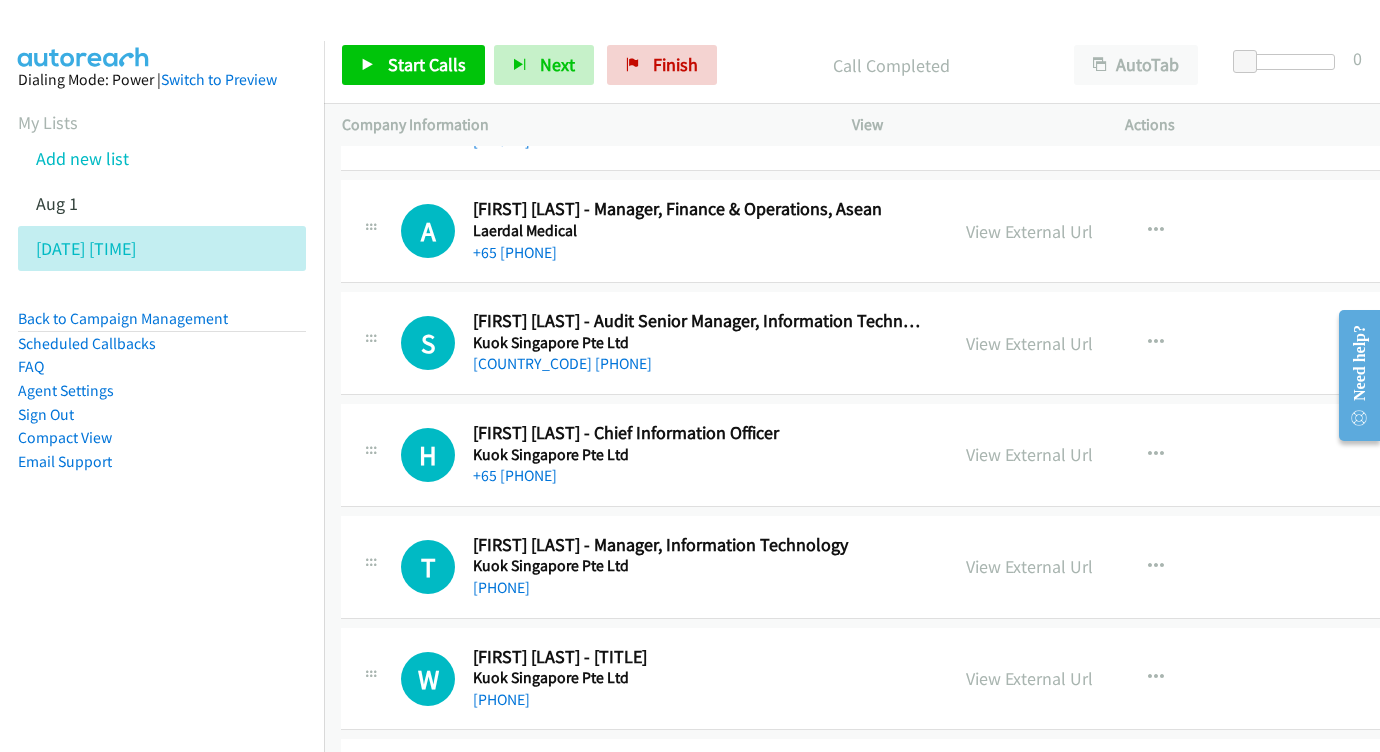 scroll, scrollTop: 9686, scrollLeft: 1, axis: both 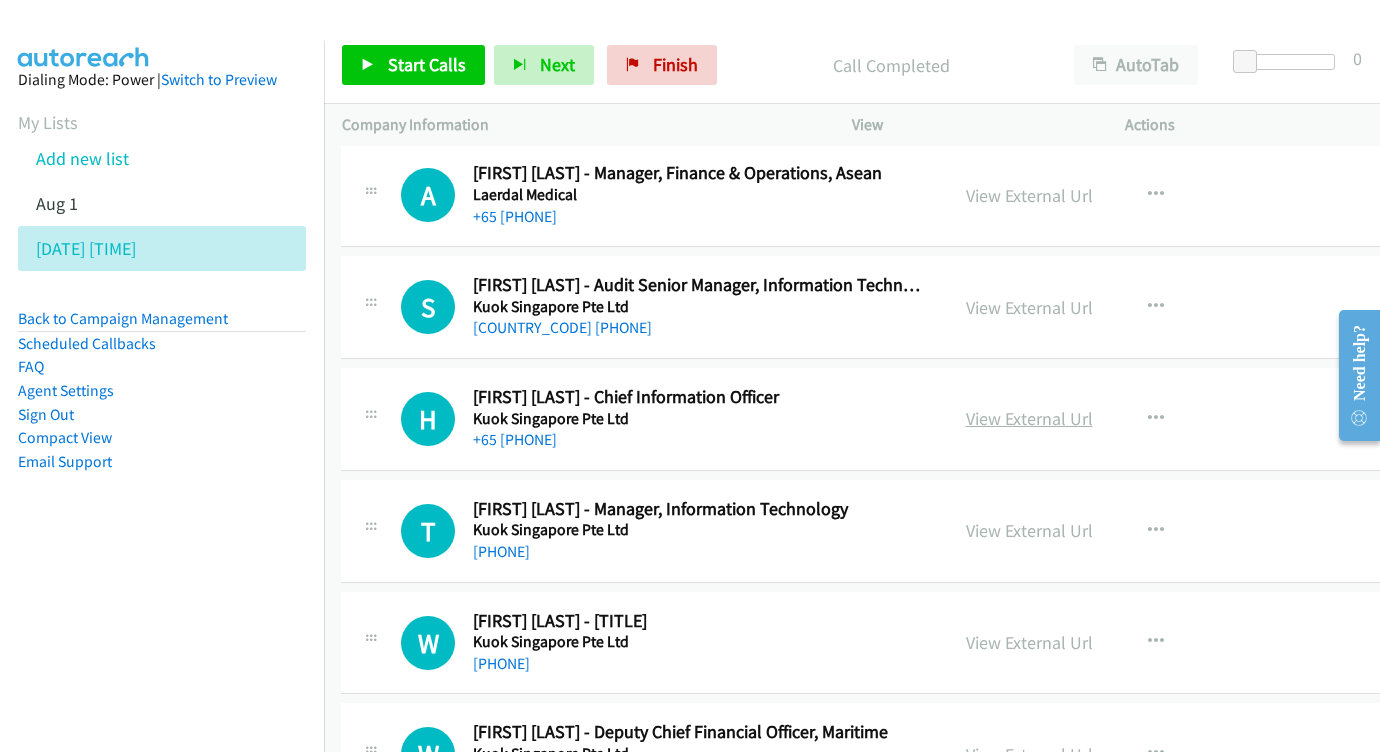 click on "View External Url" at bounding box center [1029, 418] 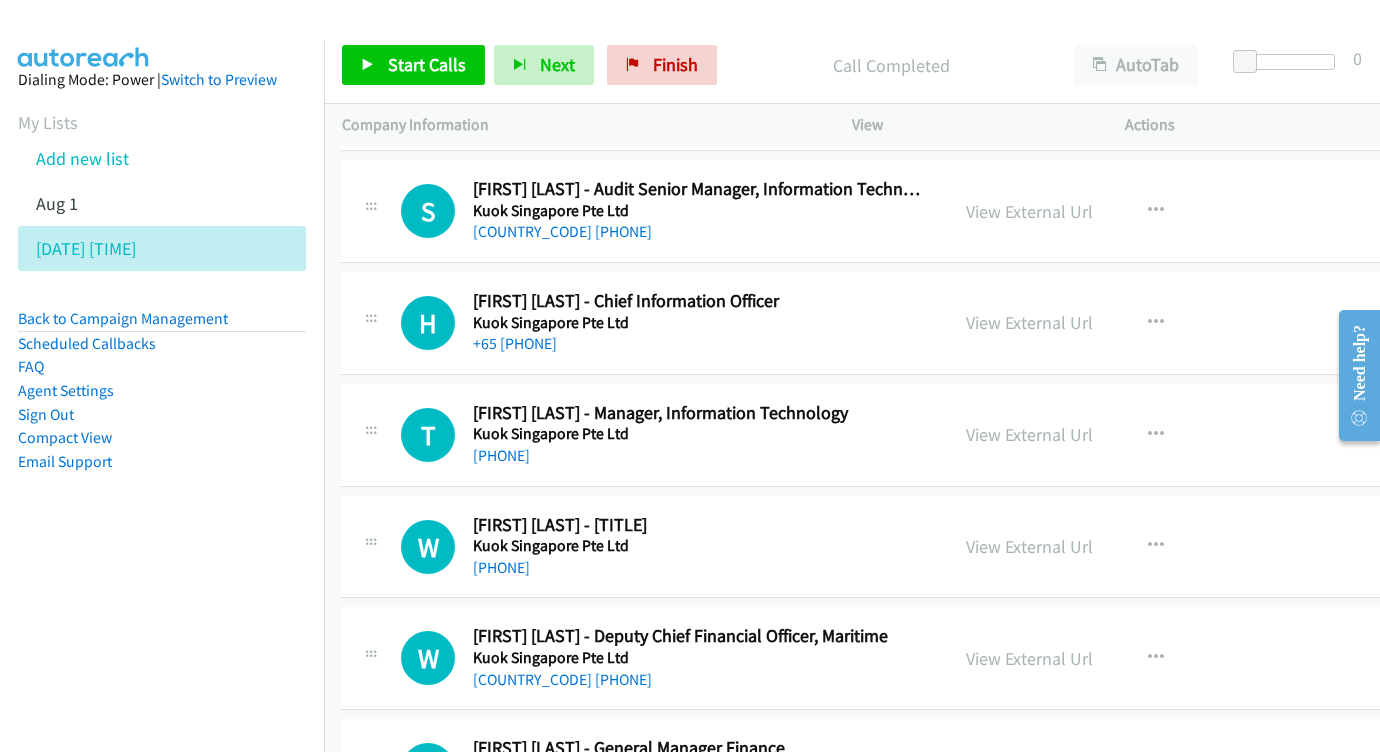 scroll, scrollTop: 9806, scrollLeft: 1, axis: both 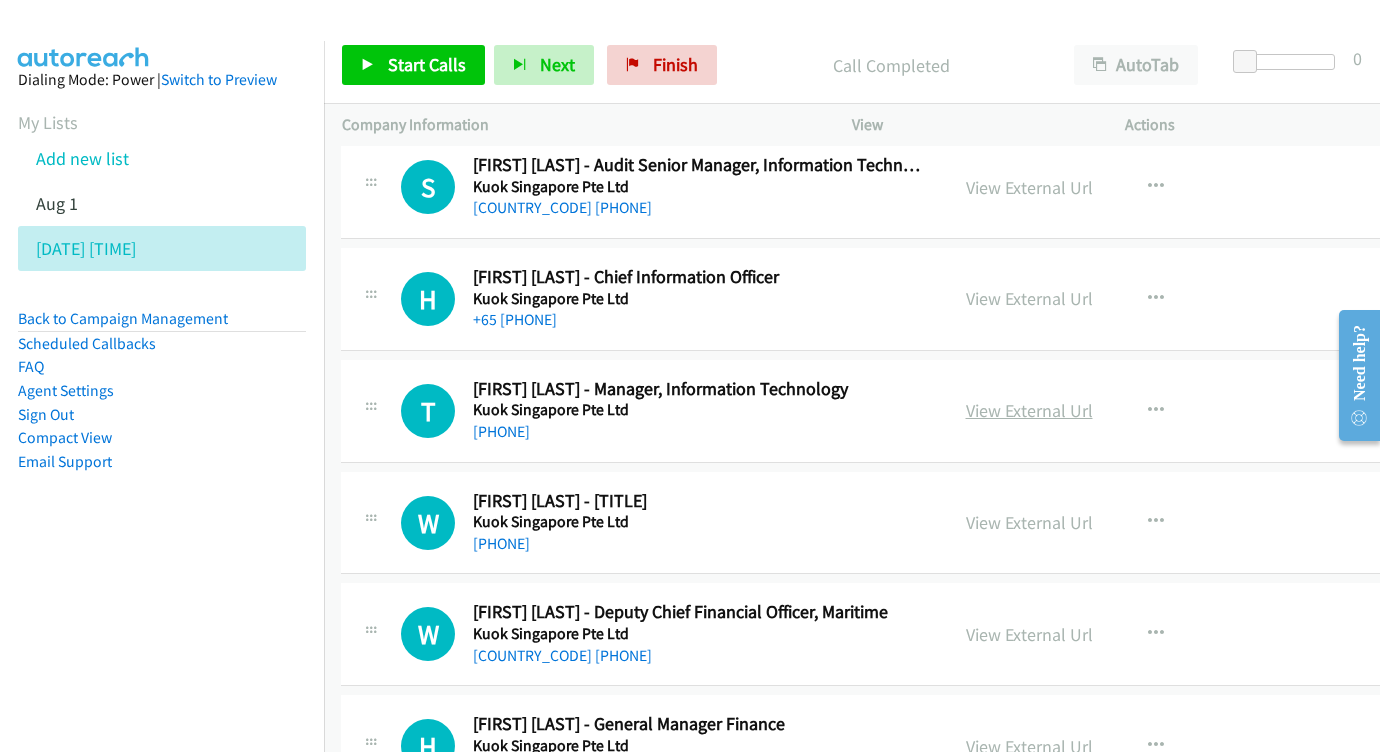 click on "View External Url" at bounding box center (1029, 410) 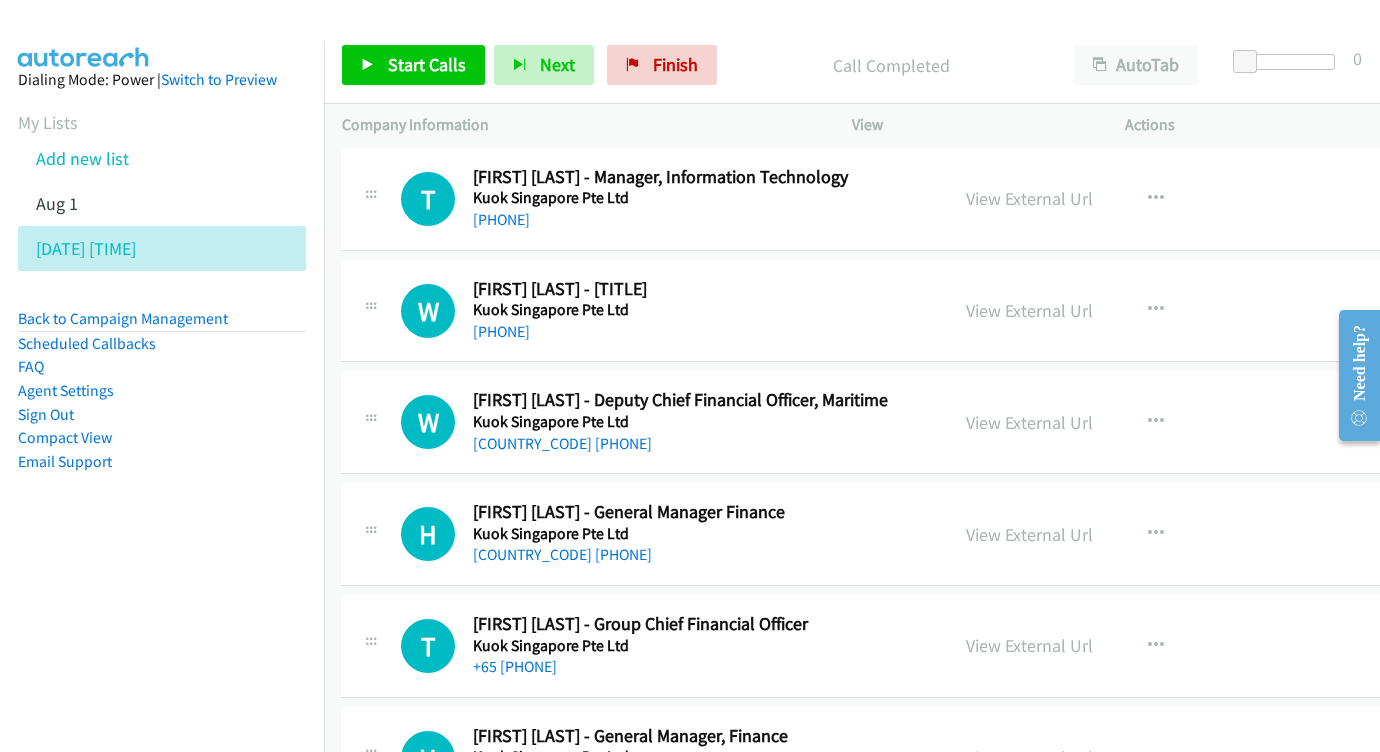 scroll, scrollTop: 10022, scrollLeft: 1, axis: both 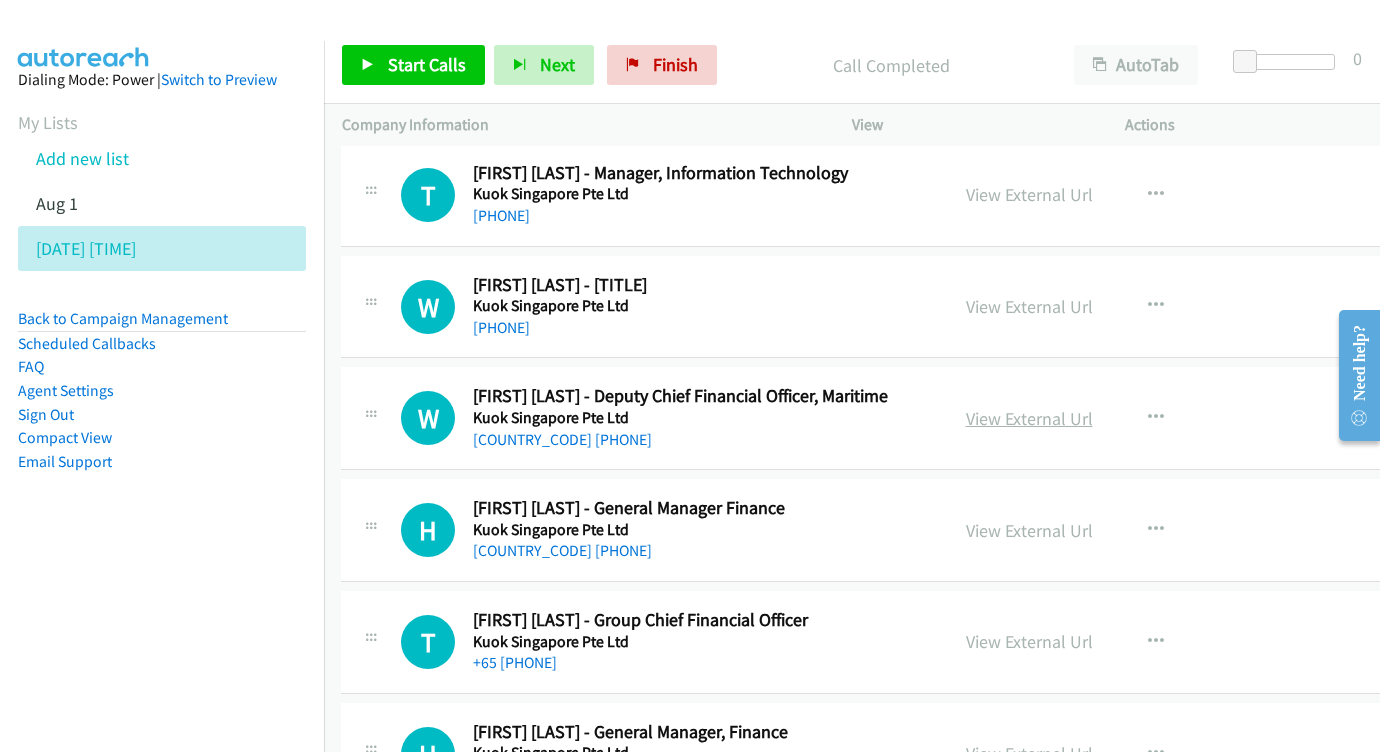 click on "View External Url" at bounding box center [1029, 418] 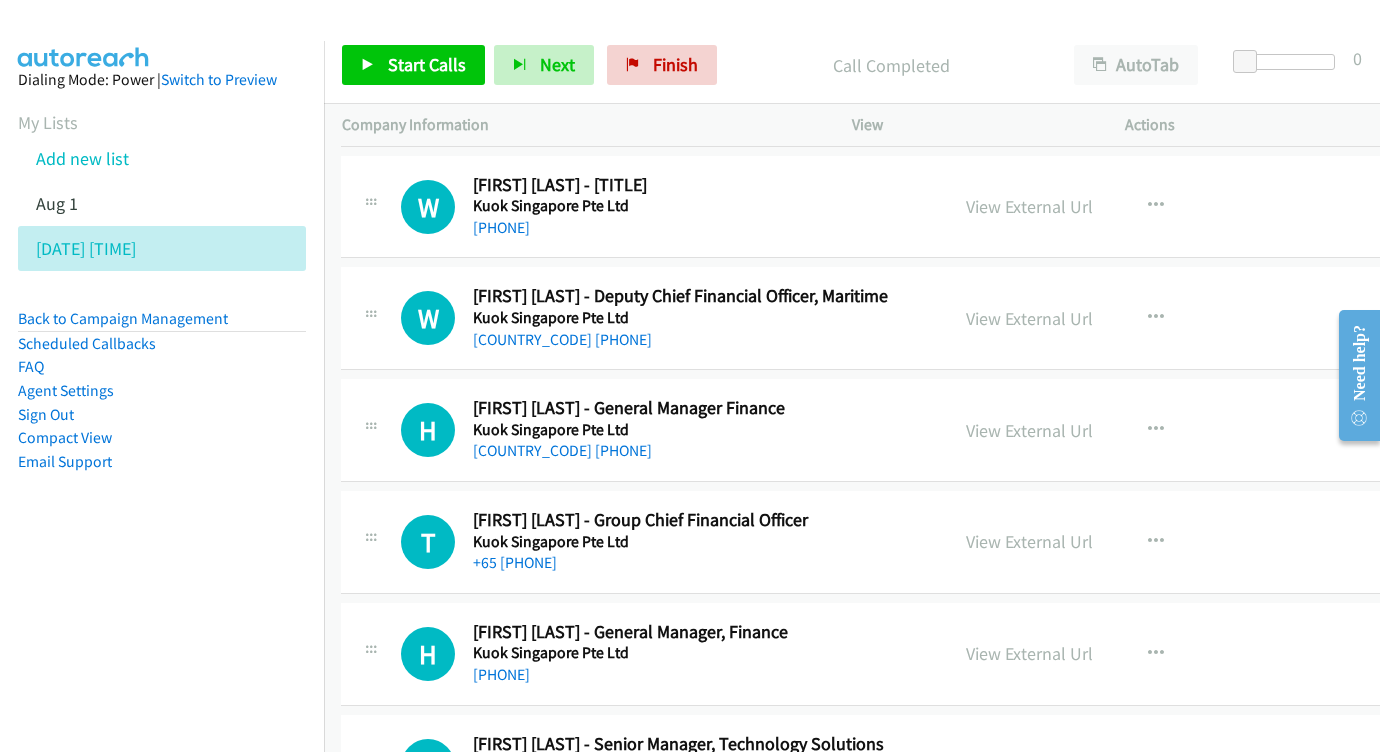 scroll, scrollTop: 10152, scrollLeft: 1, axis: both 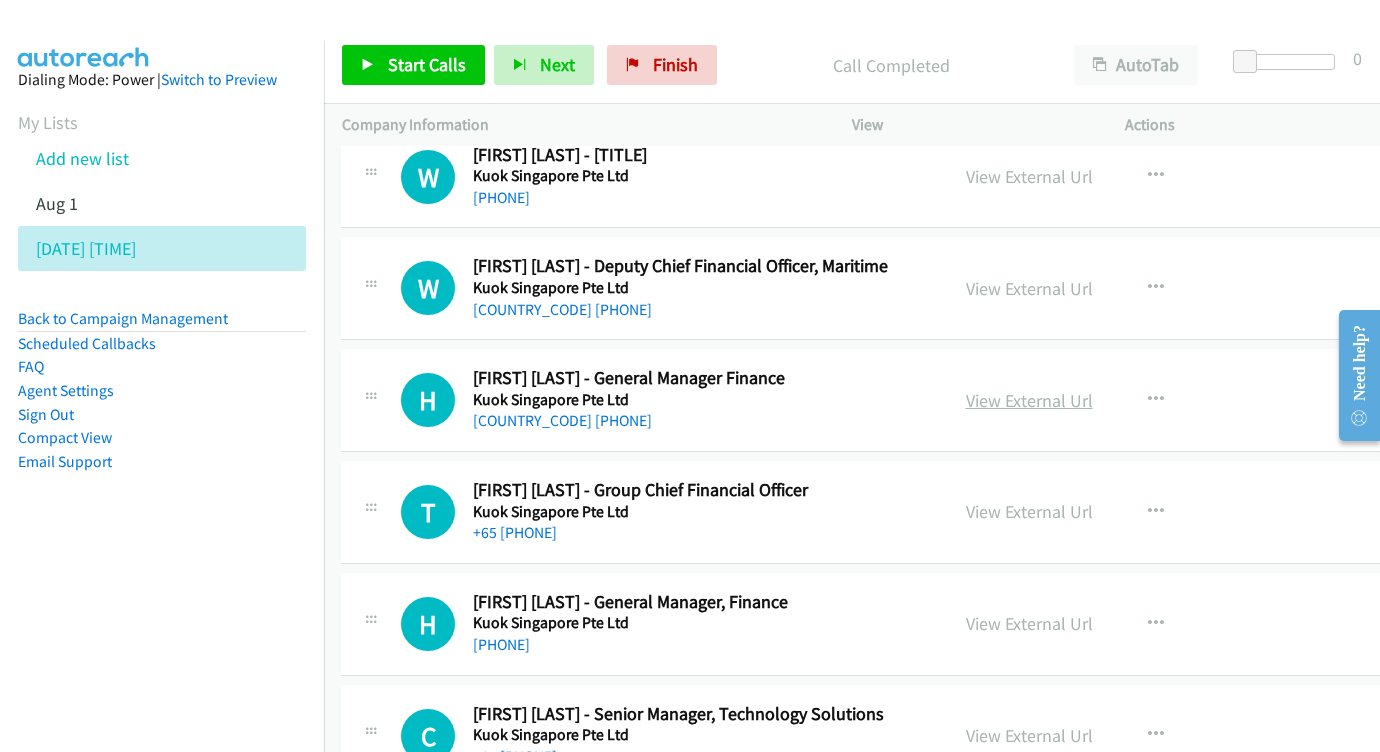 click on "View External Url" at bounding box center (1029, 400) 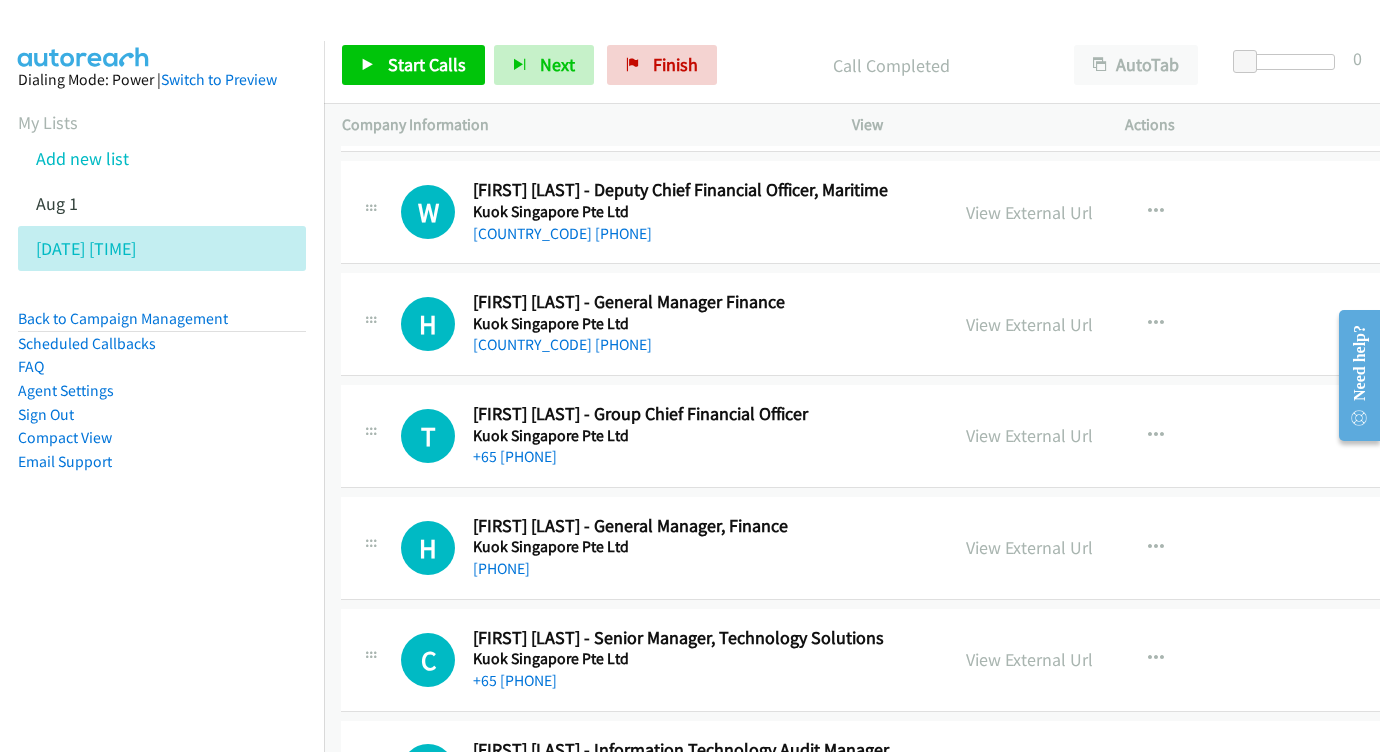 scroll, scrollTop: 10232, scrollLeft: 1, axis: both 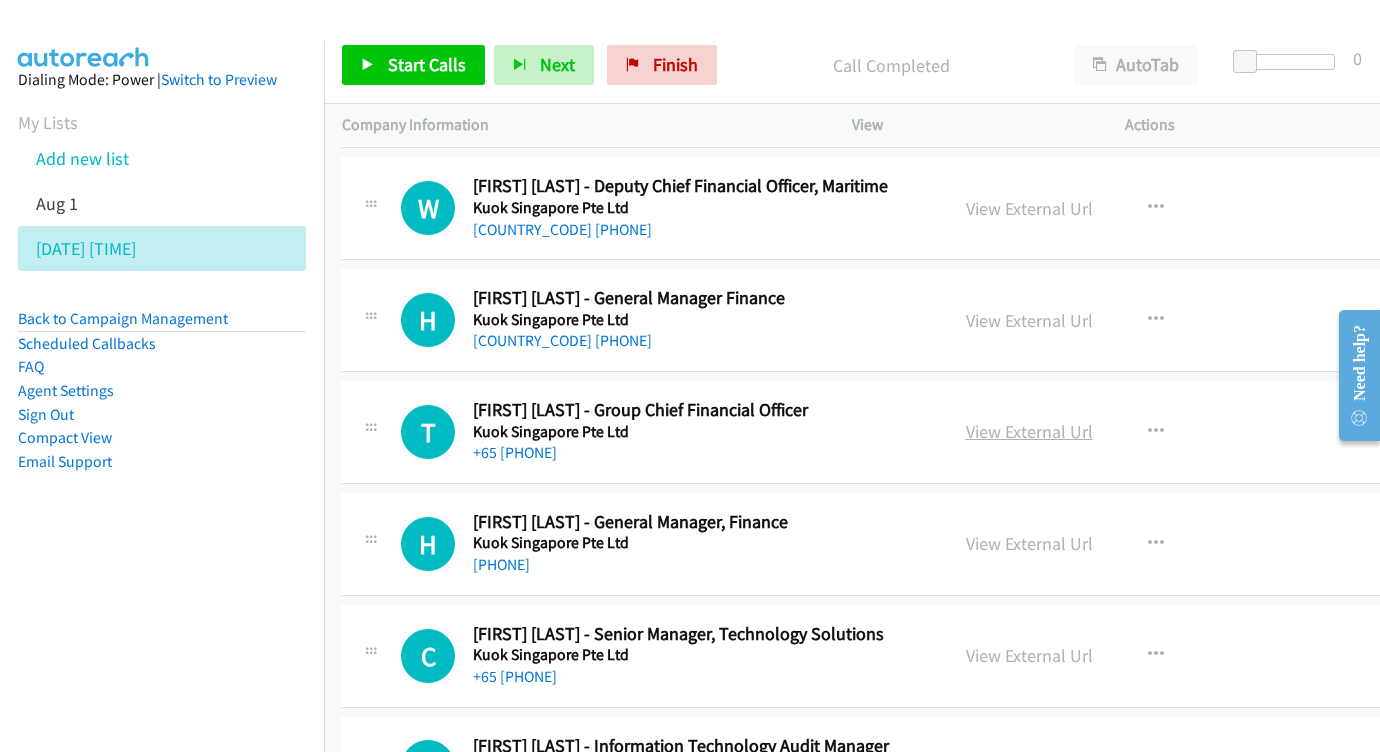 click on "View External Url" at bounding box center (1029, 431) 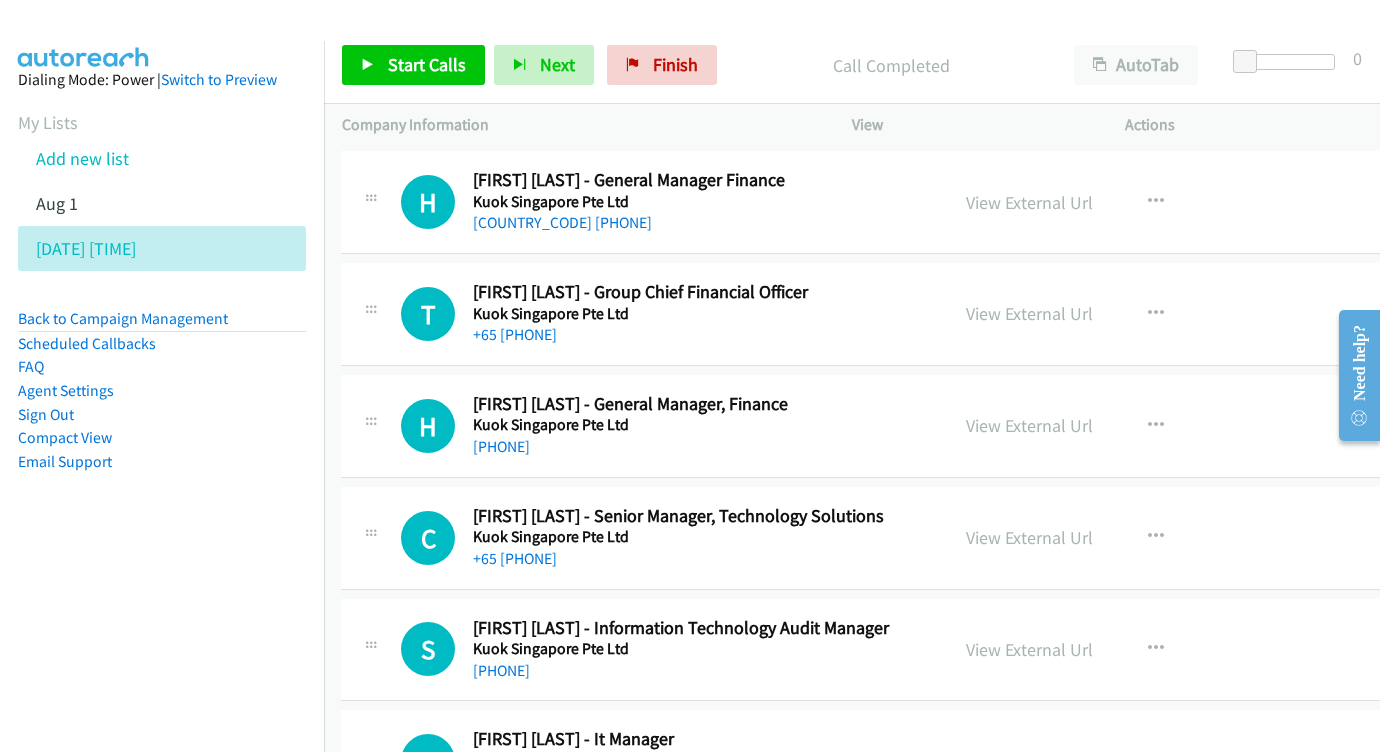 scroll, scrollTop: 10388, scrollLeft: 1, axis: both 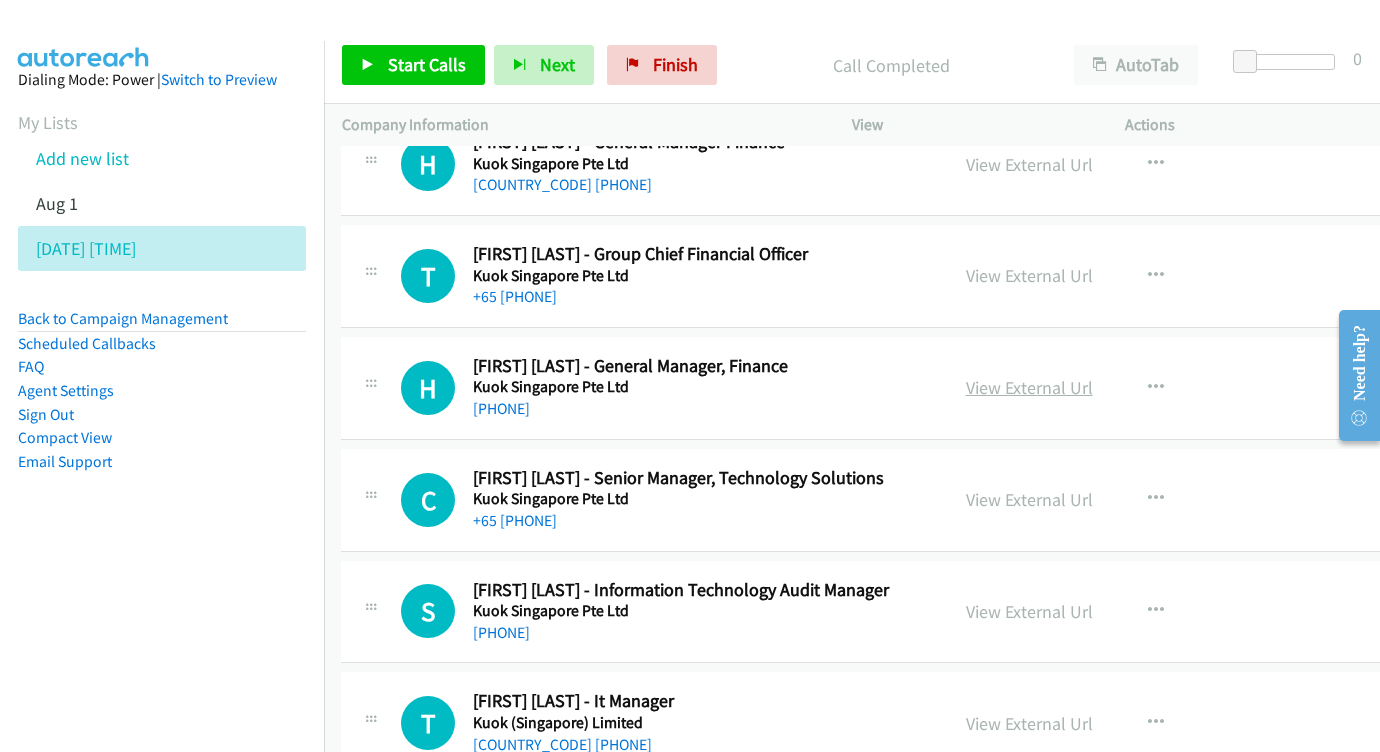 click on "View External Url" at bounding box center [1029, 387] 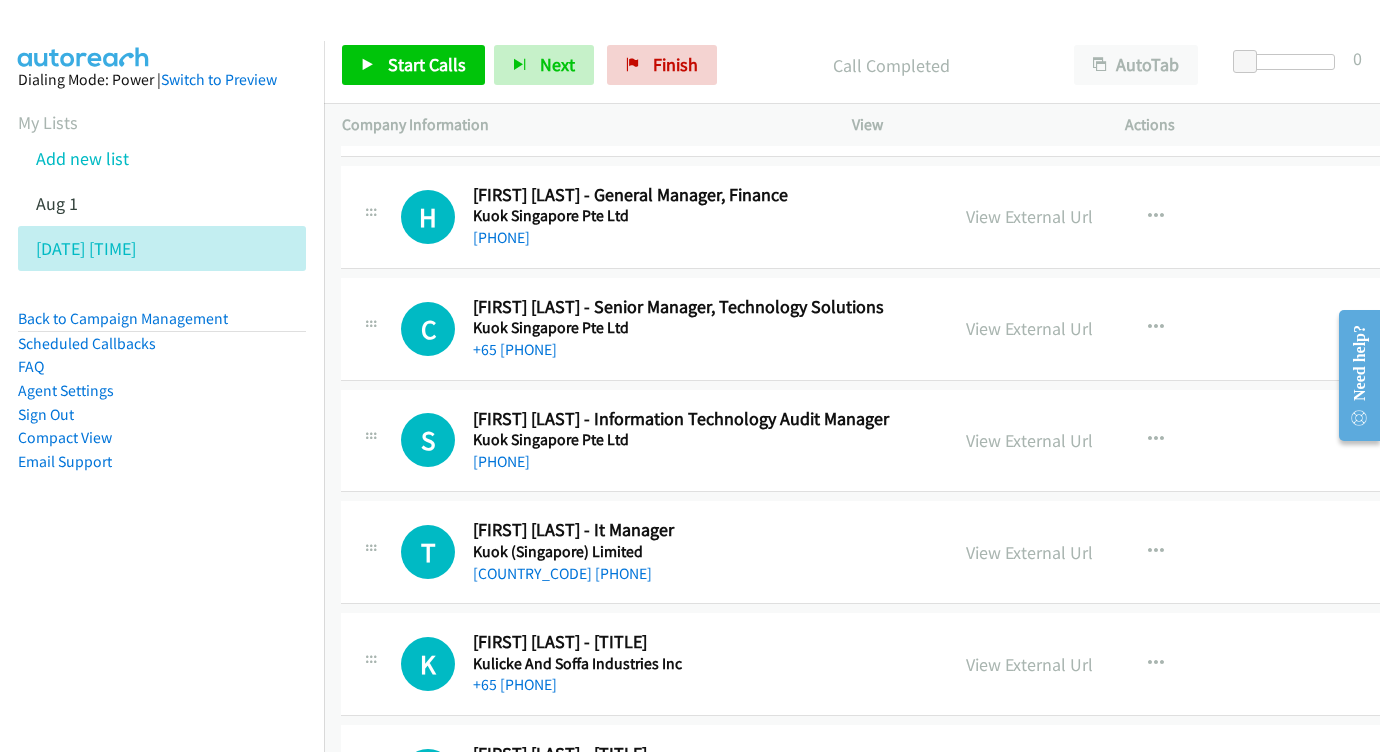 scroll, scrollTop: 10588, scrollLeft: 1, axis: both 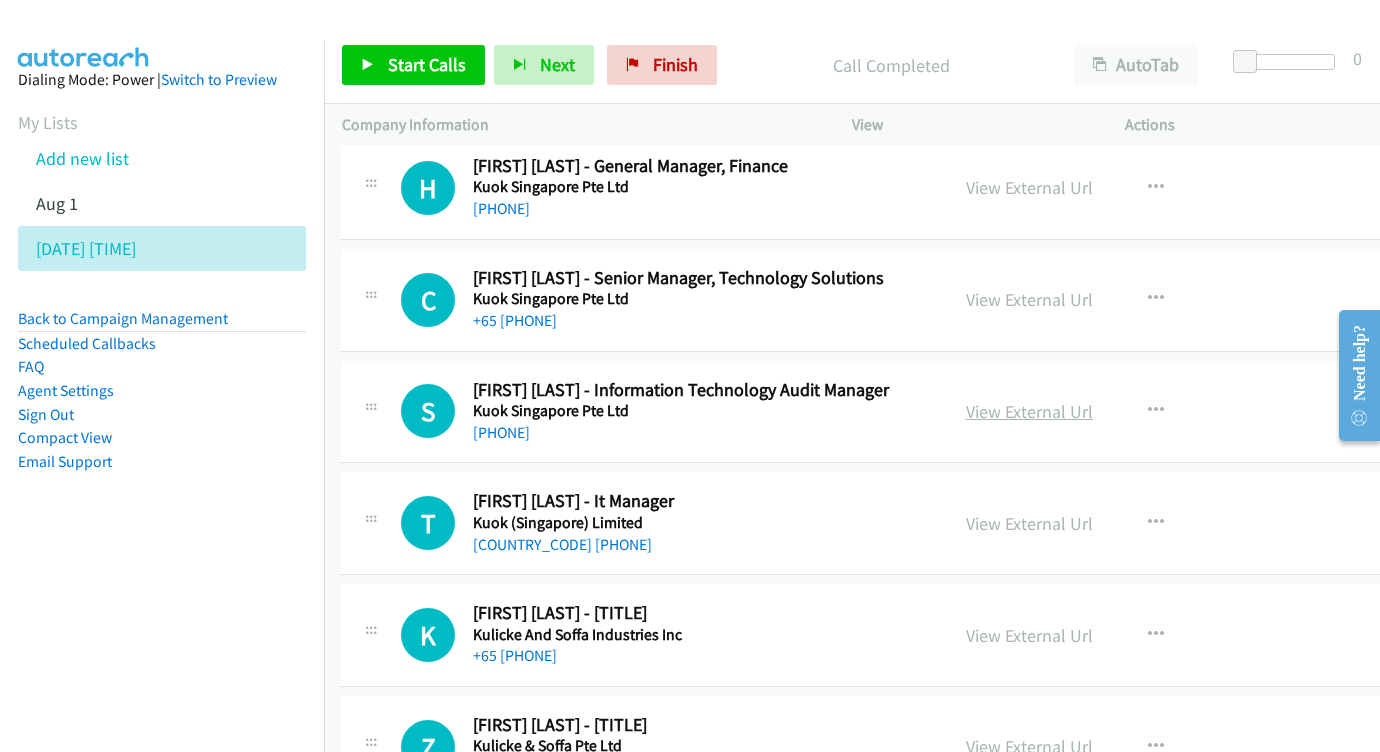 click on "View External Url" at bounding box center [1029, 411] 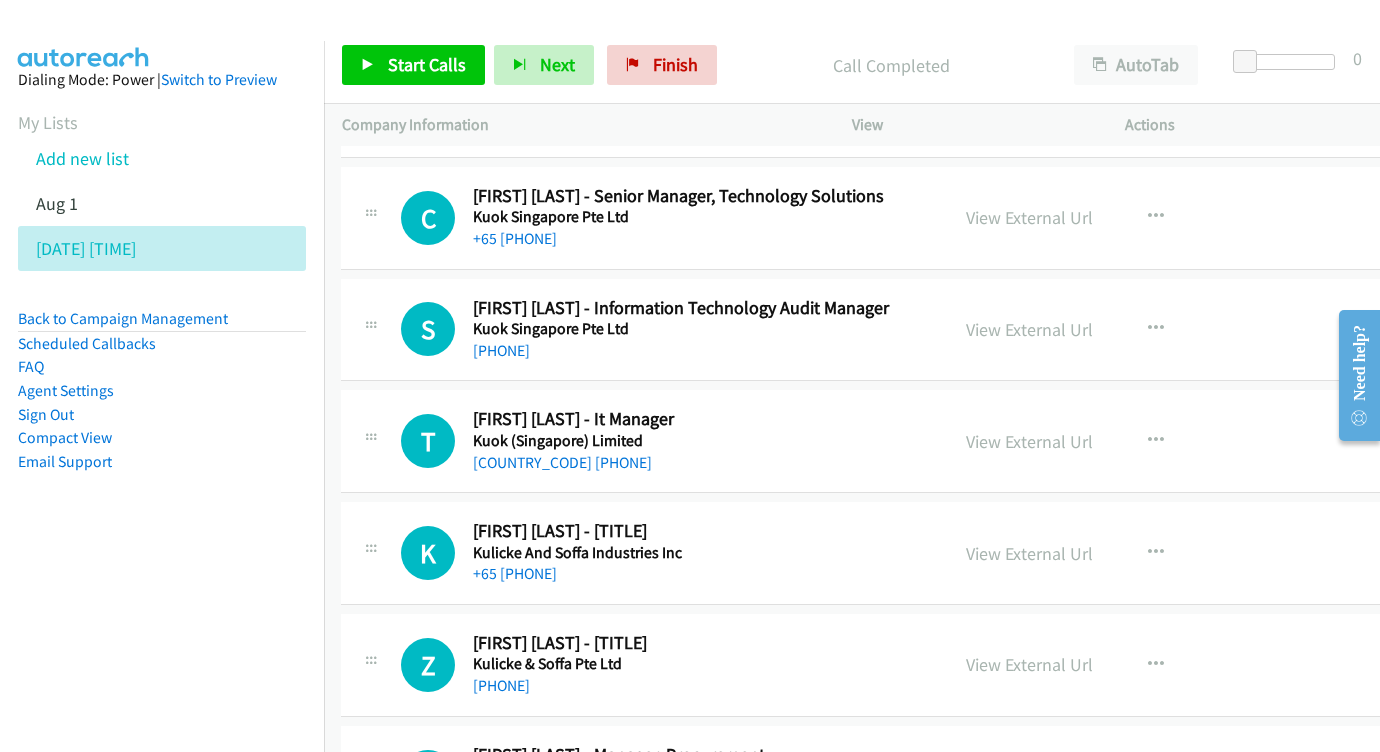 scroll, scrollTop: 10674, scrollLeft: 1, axis: both 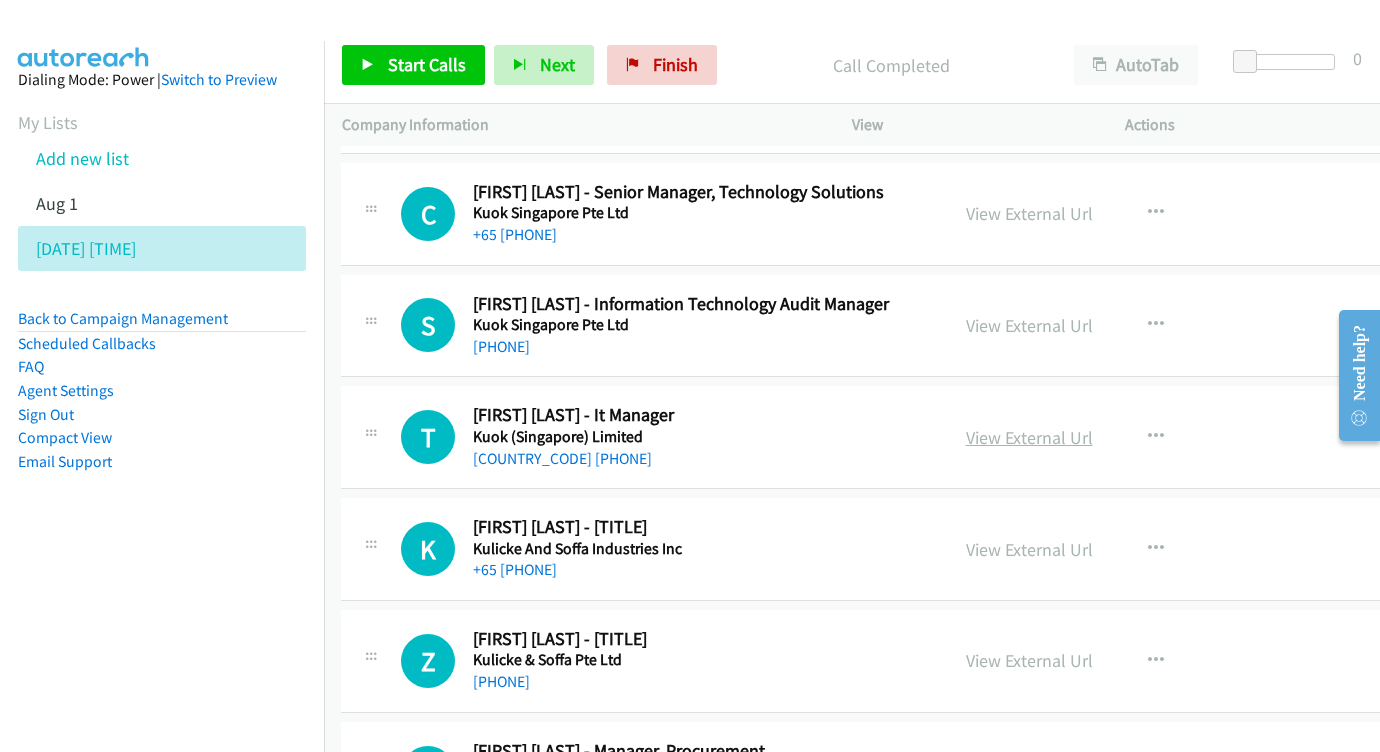 click on "View External Url" at bounding box center (1029, 437) 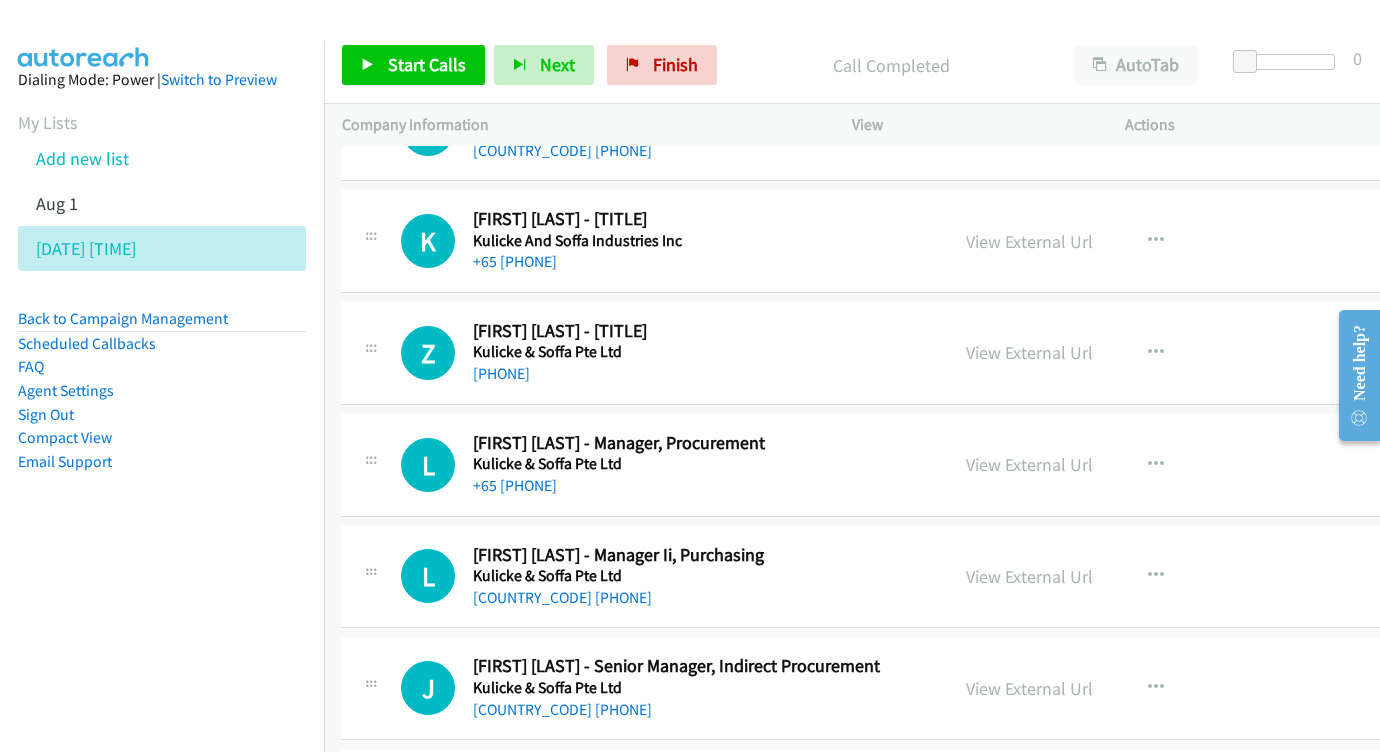scroll, scrollTop: 11018, scrollLeft: 1, axis: both 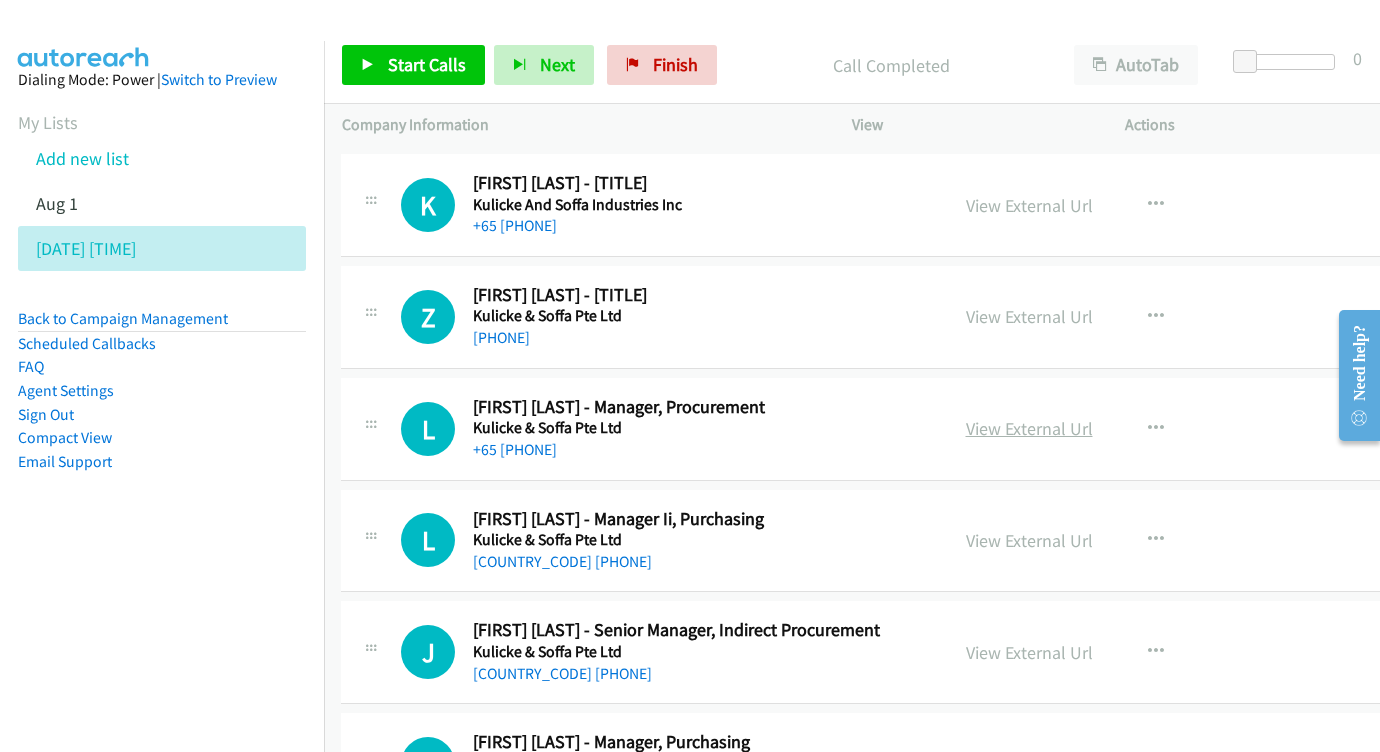 click on "View External Url" at bounding box center [1029, 428] 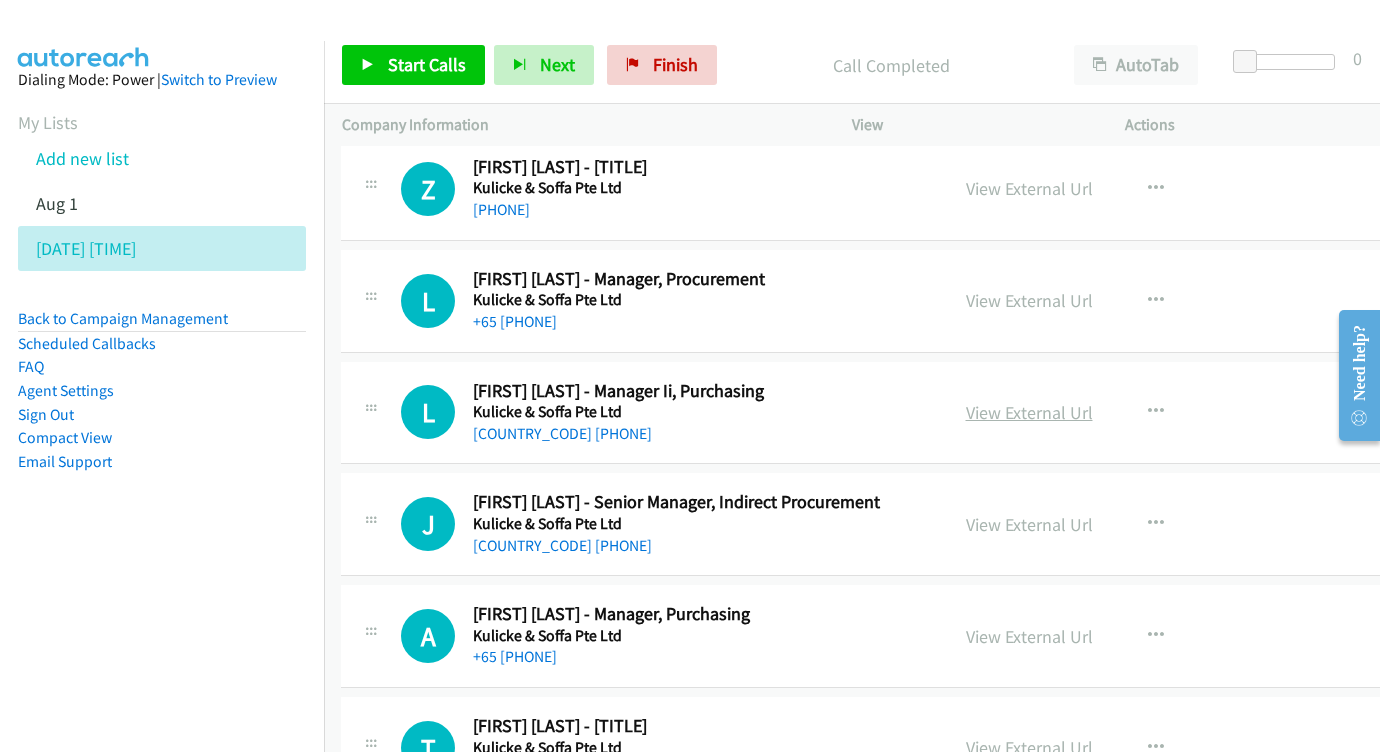 scroll, scrollTop: 11142, scrollLeft: 1, axis: both 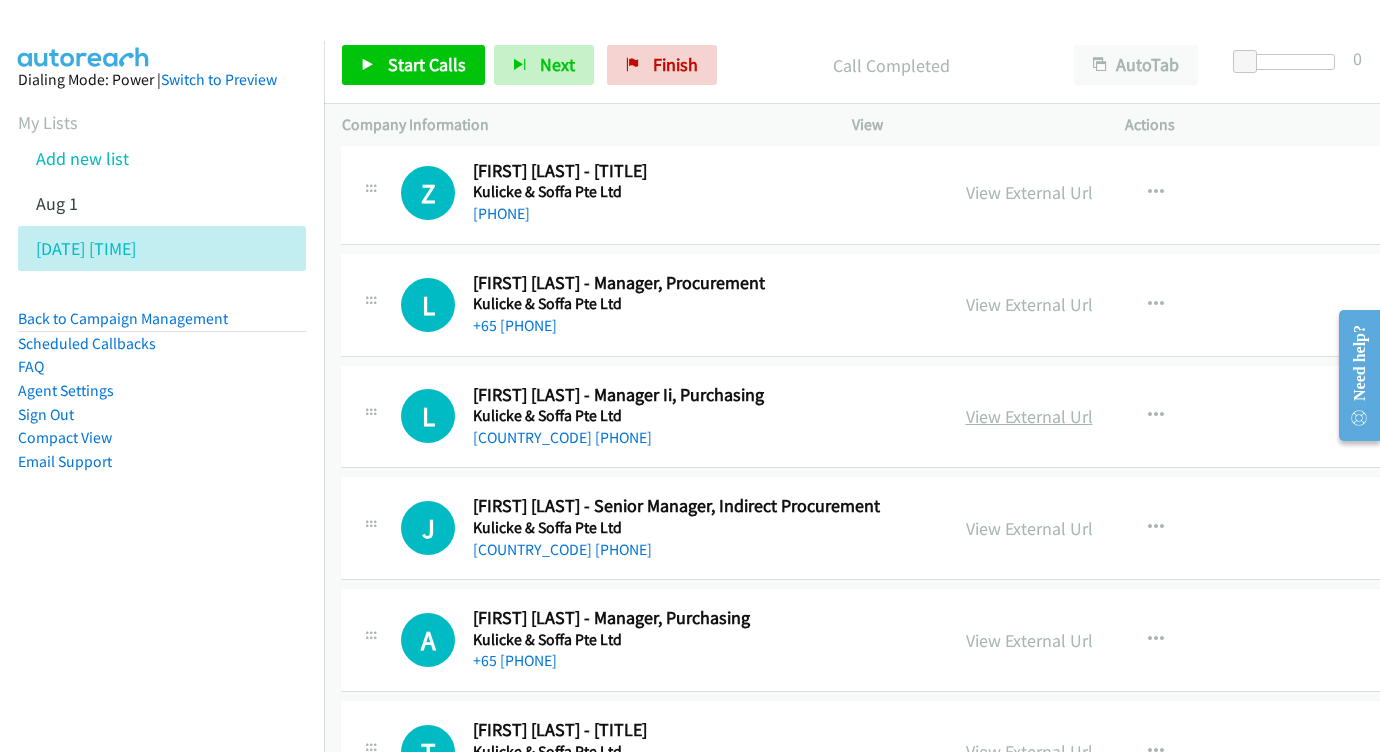 click on "View External Url" at bounding box center [1029, 416] 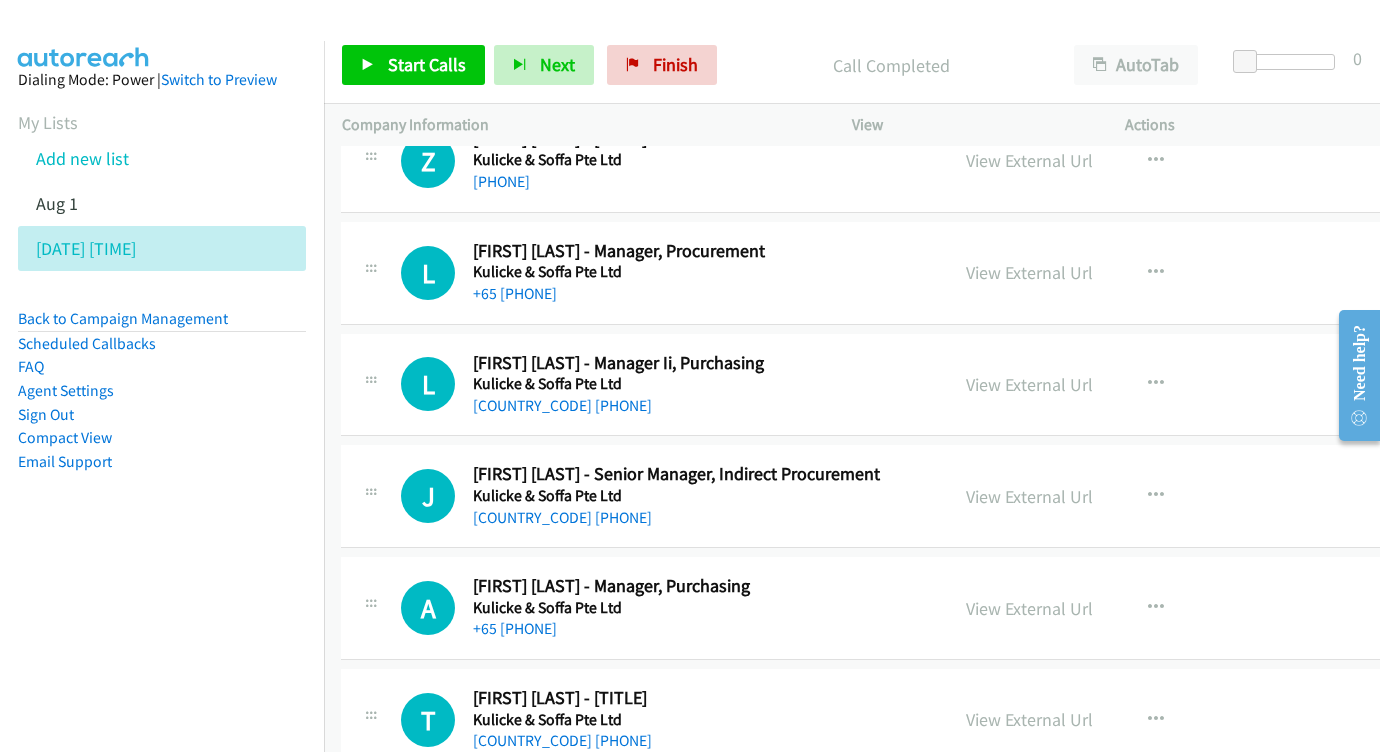 scroll, scrollTop: 11211, scrollLeft: 1, axis: both 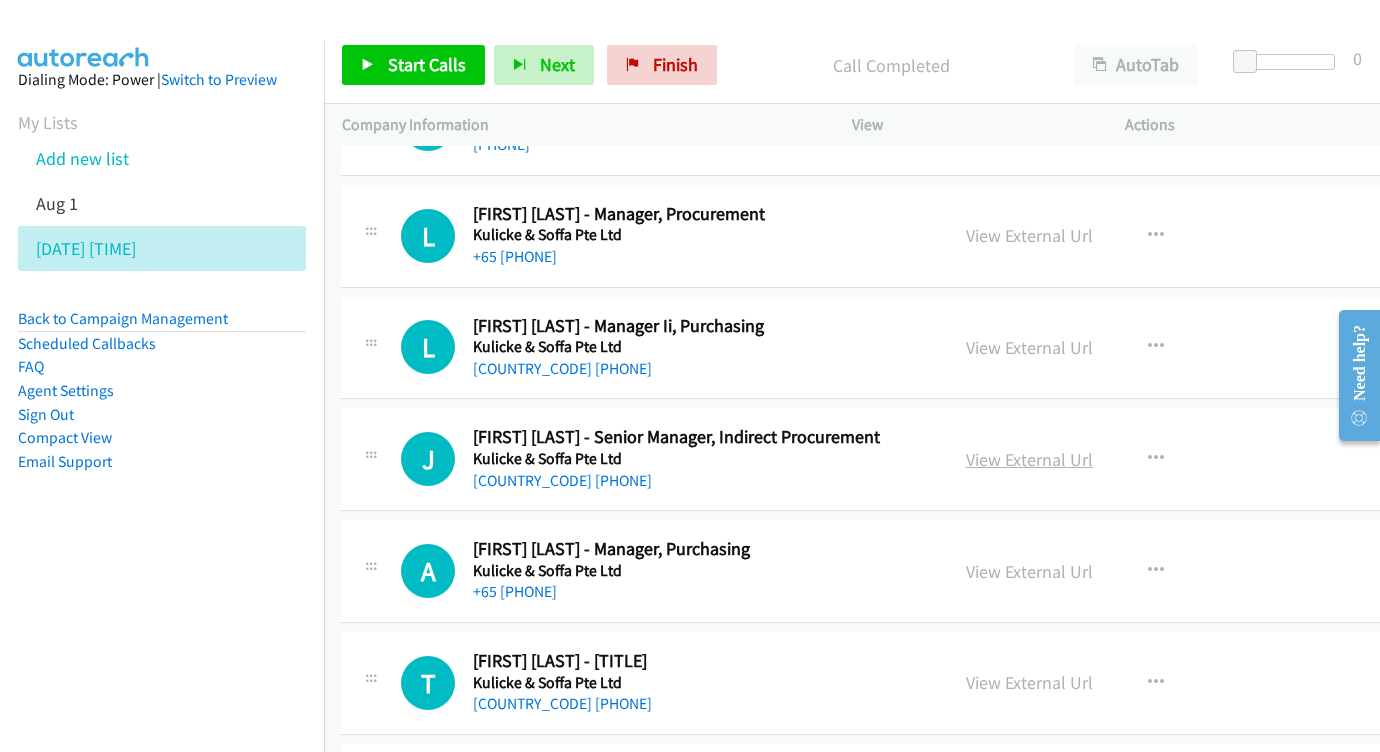 click on "View External Url" at bounding box center [1029, 459] 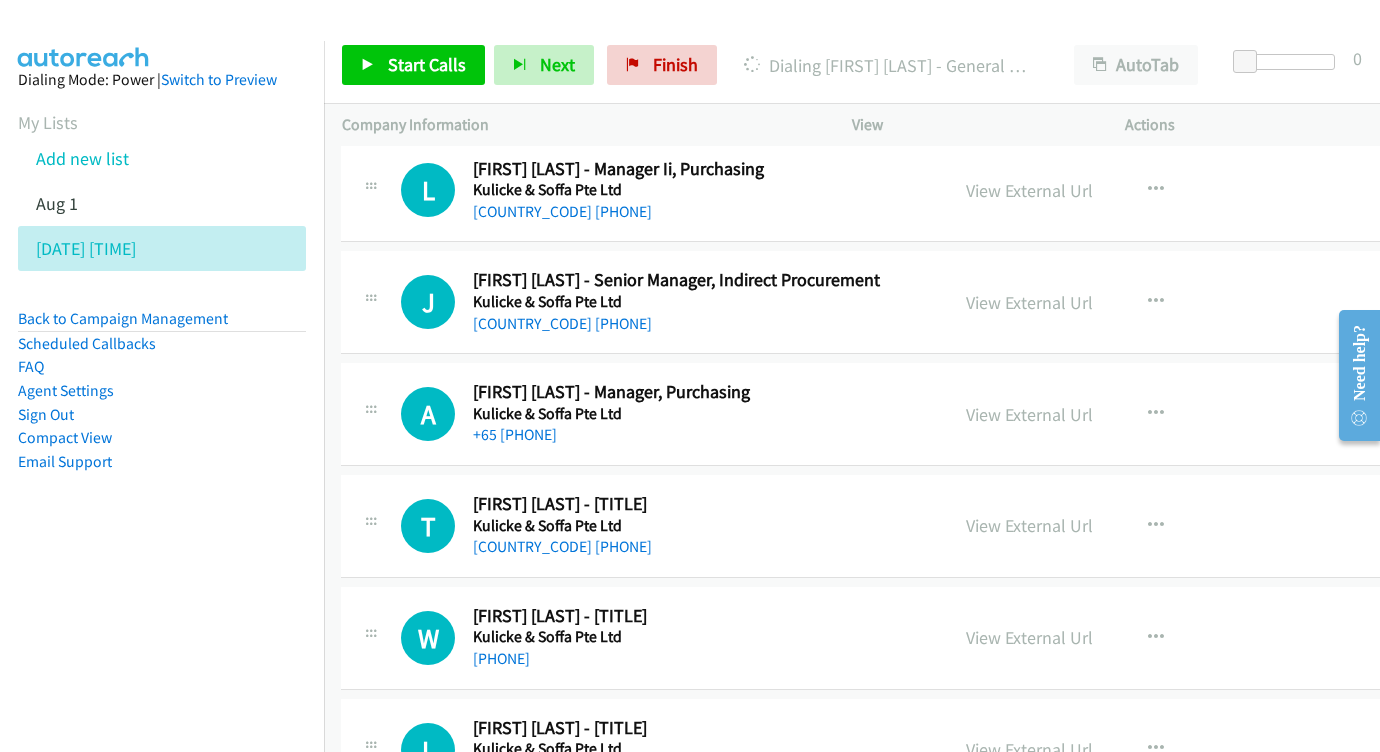scroll, scrollTop: 11378, scrollLeft: 1, axis: both 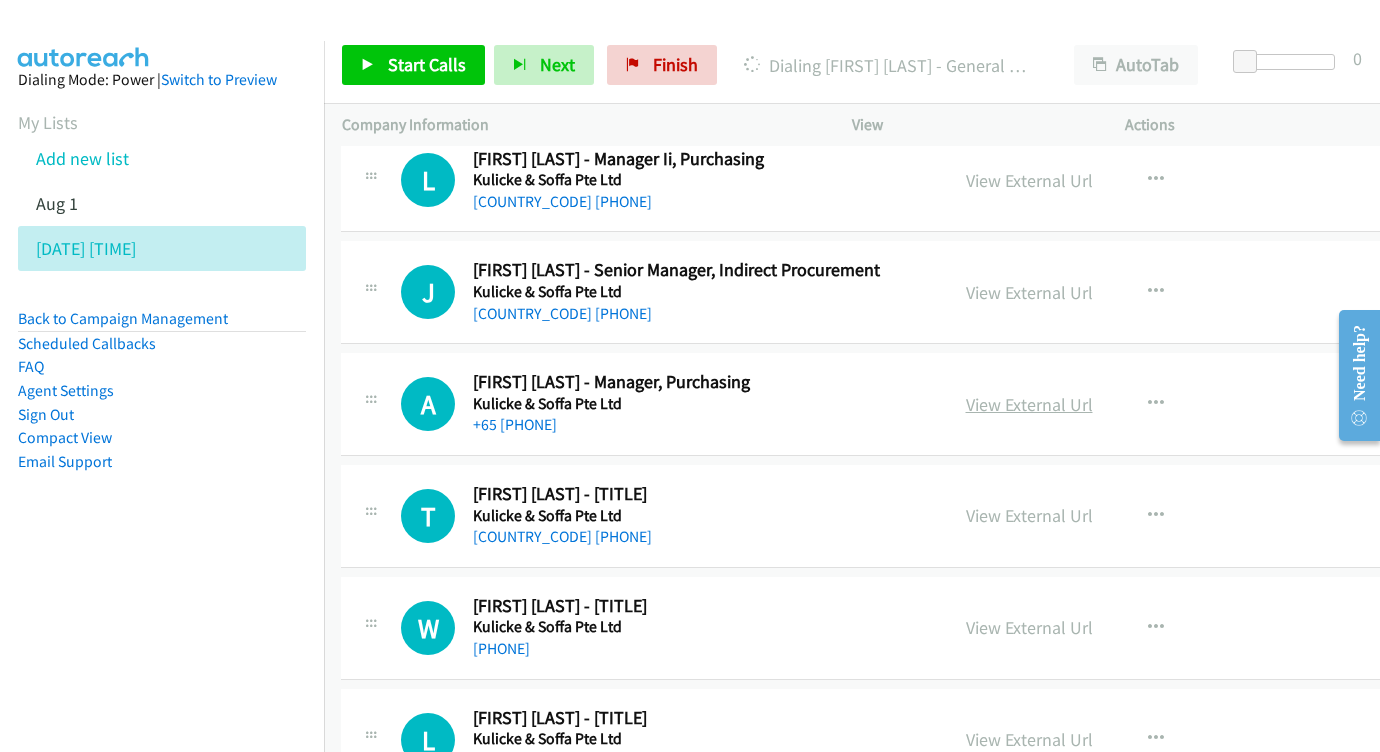 click on "View External Url" at bounding box center [1029, 404] 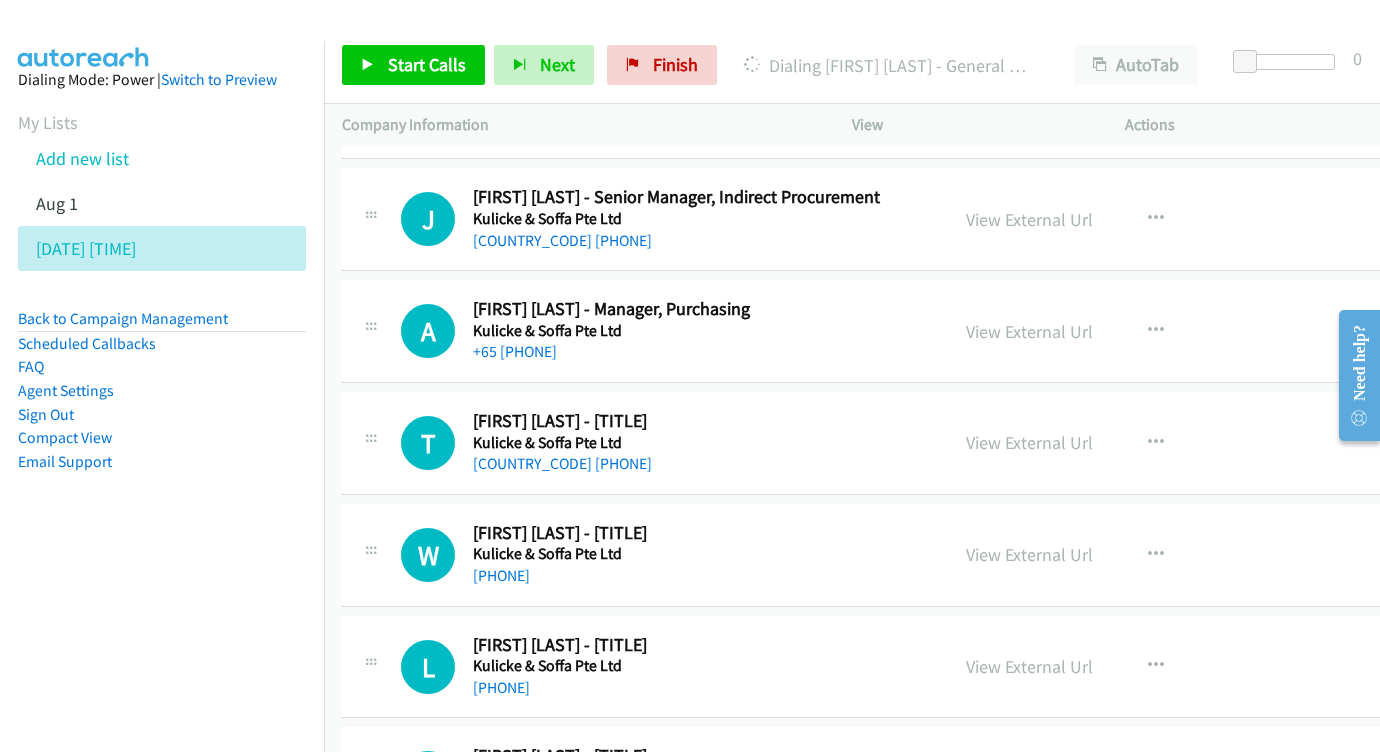 scroll, scrollTop: 11492, scrollLeft: 1, axis: both 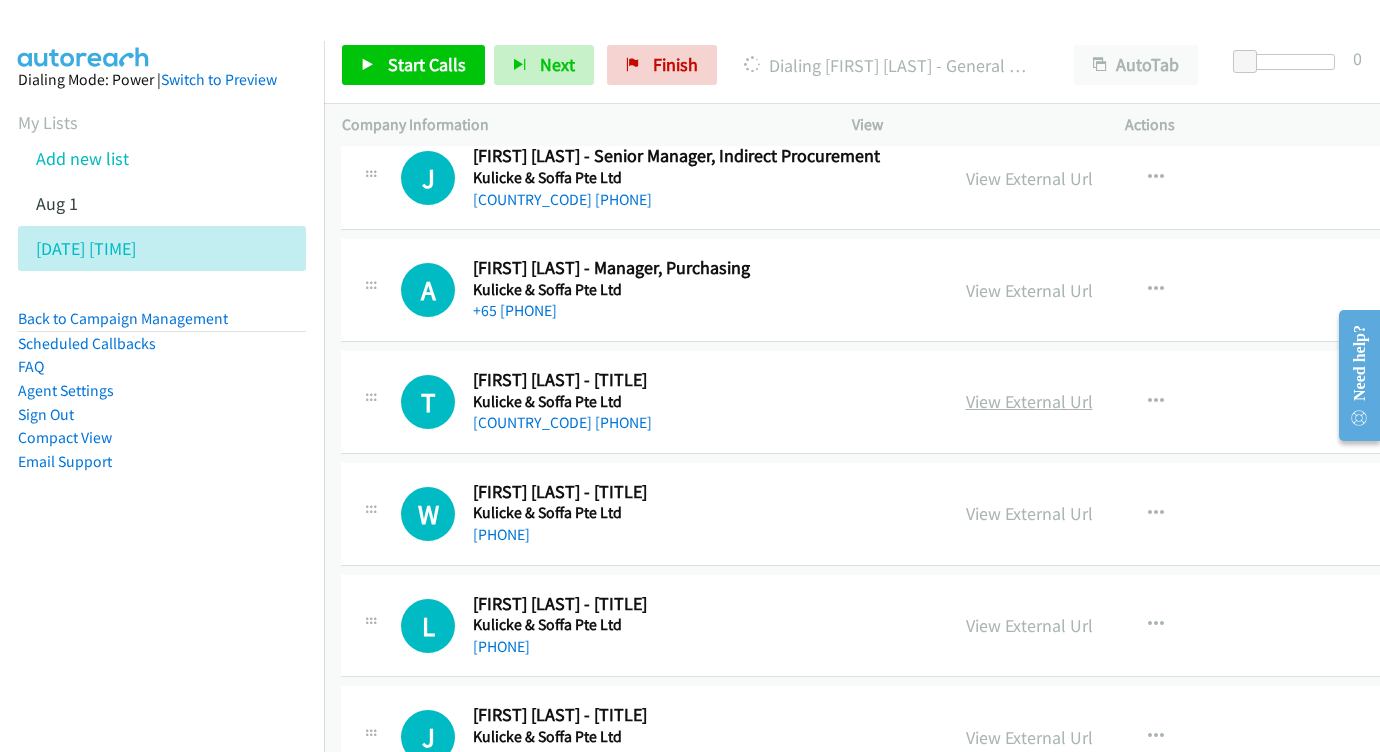 click on "View External Url" at bounding box center (1029, 401) 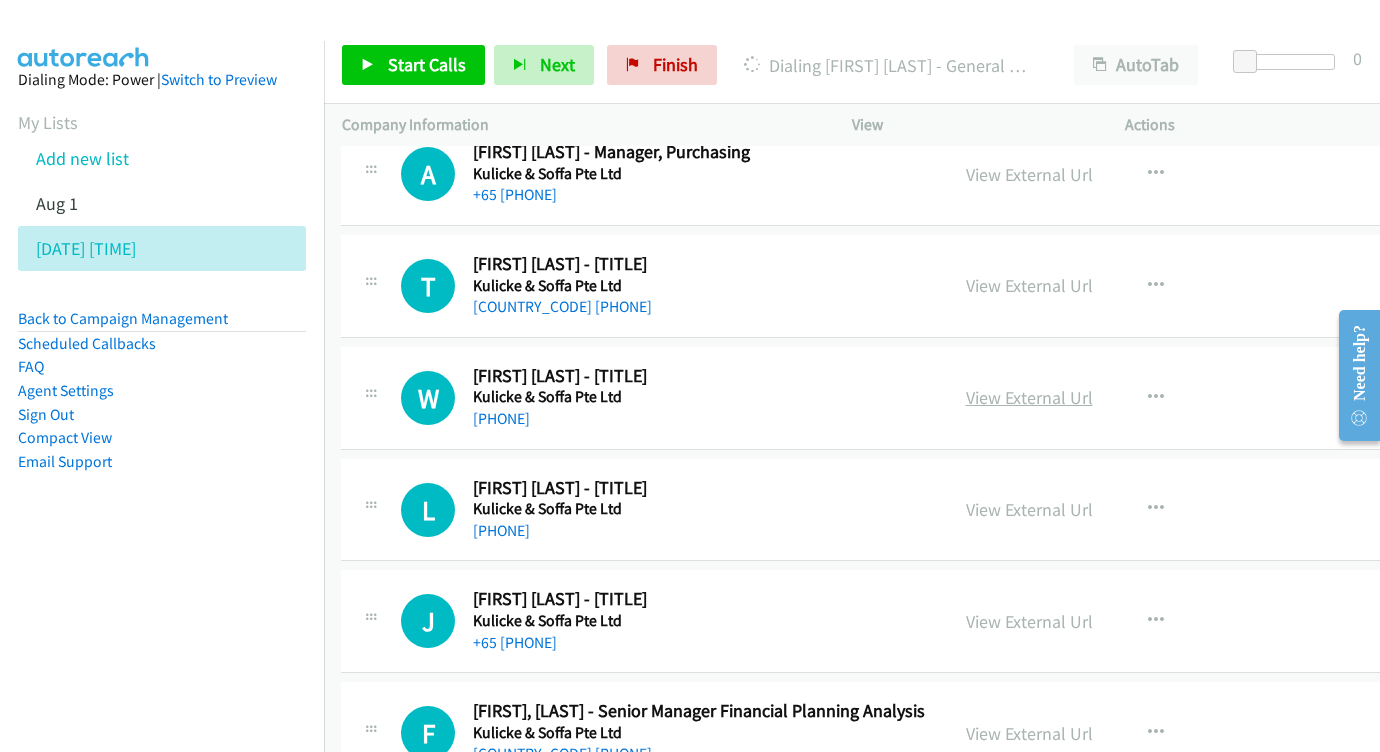 scroll, scrollTop: 11608, scrollLeft: 2, axis: both 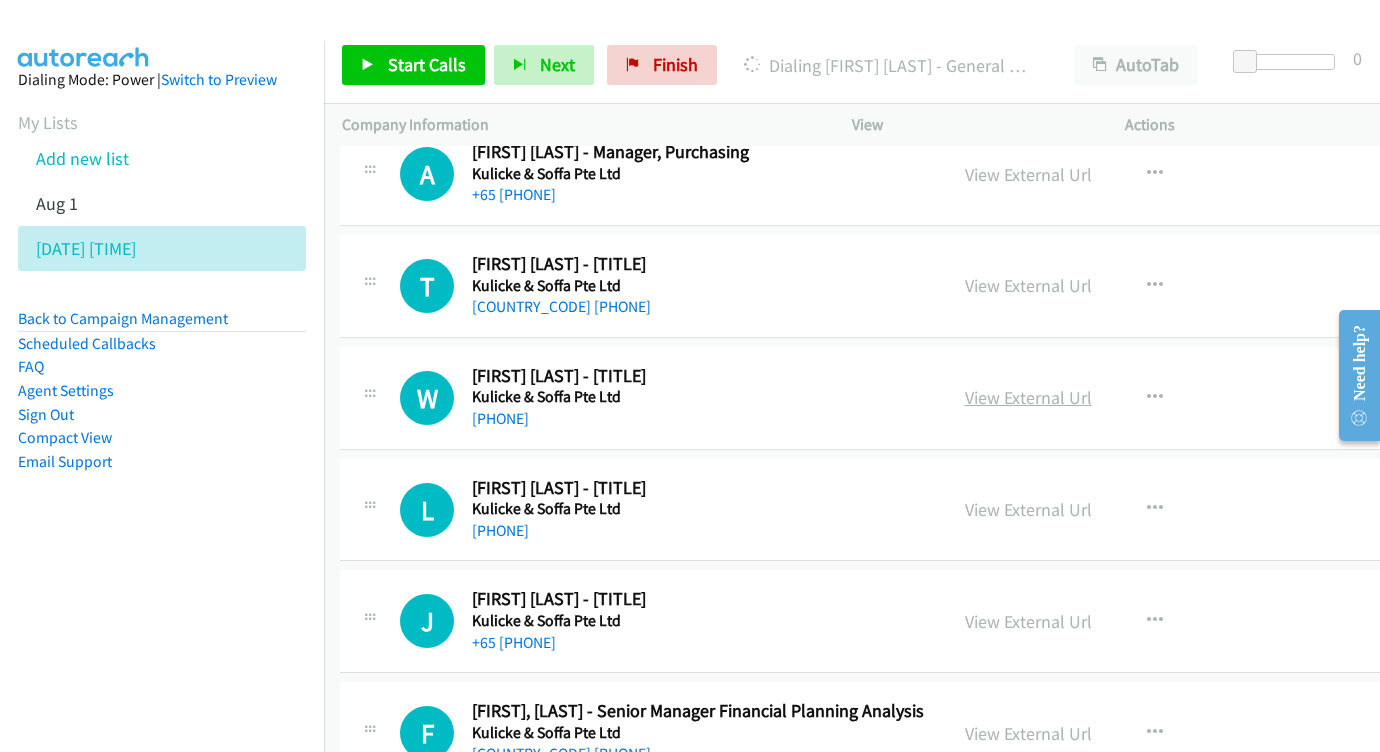 click on "View External Url" at bounding box center [1028, 397] 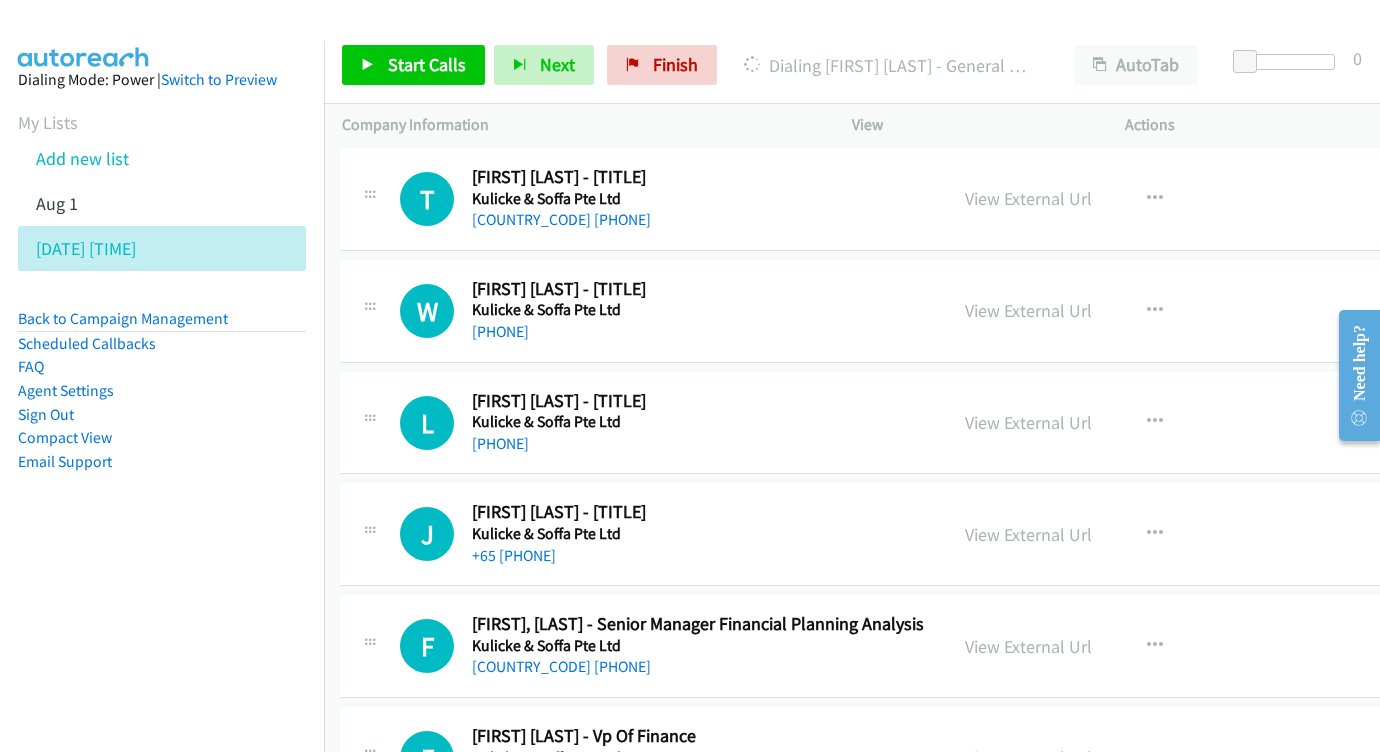 scroll, scrollTop: 11718, scrollLeft: 2, axis: both 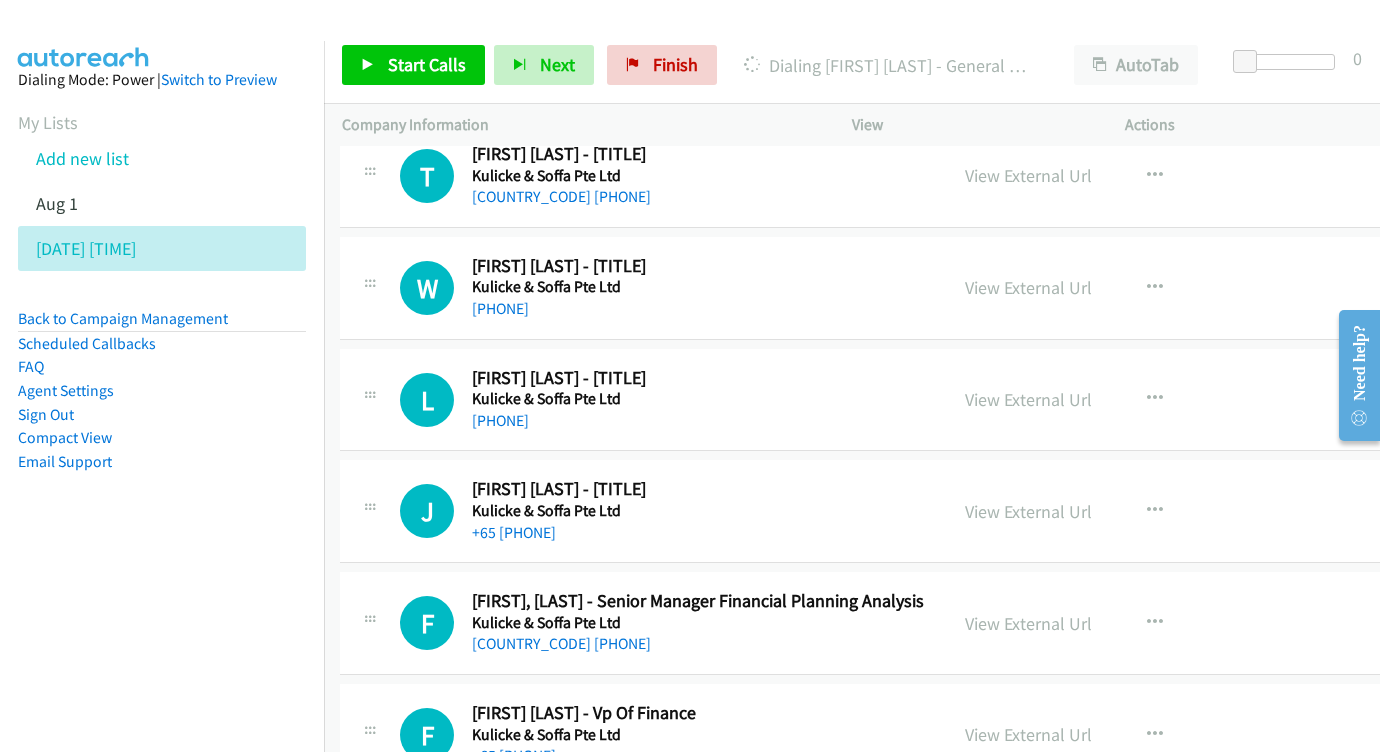 click on "View External Url
View External Url
Schedule/Manage Callback
Start Calls Here
Remove from list
Add to do not call list
Reset Call Status" at bounding box center [1107, 400] 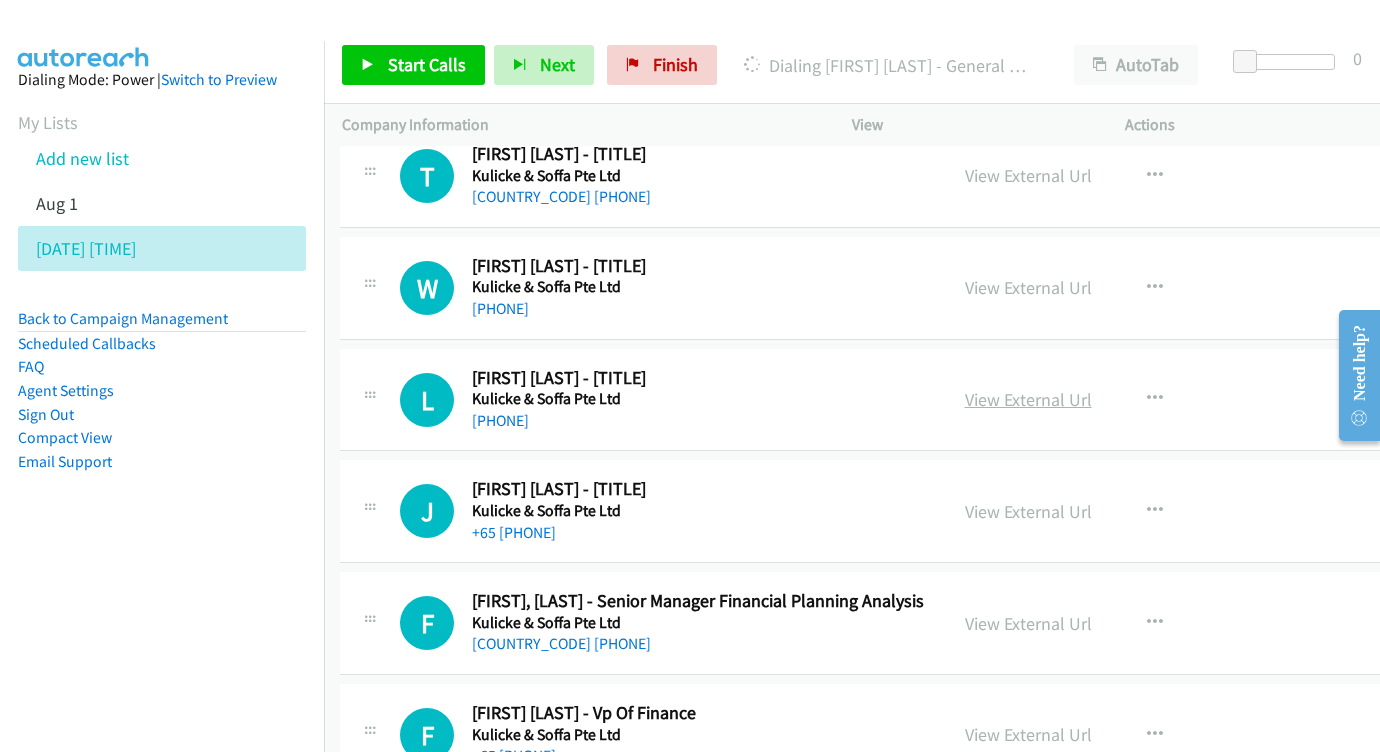 click on "View External Url" at bounding box center (1028, 399) 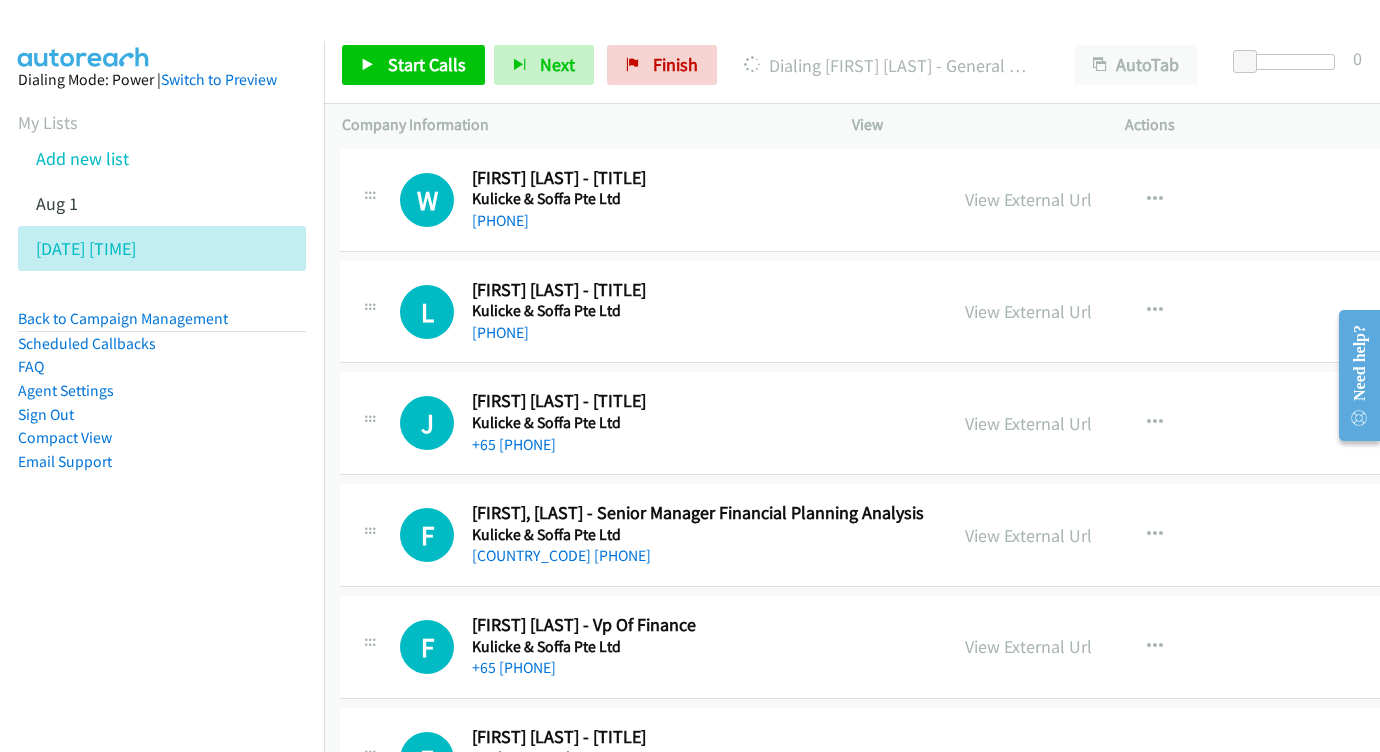 scroll, scrollTop: 11818, scrollLeft: 2, axis: both 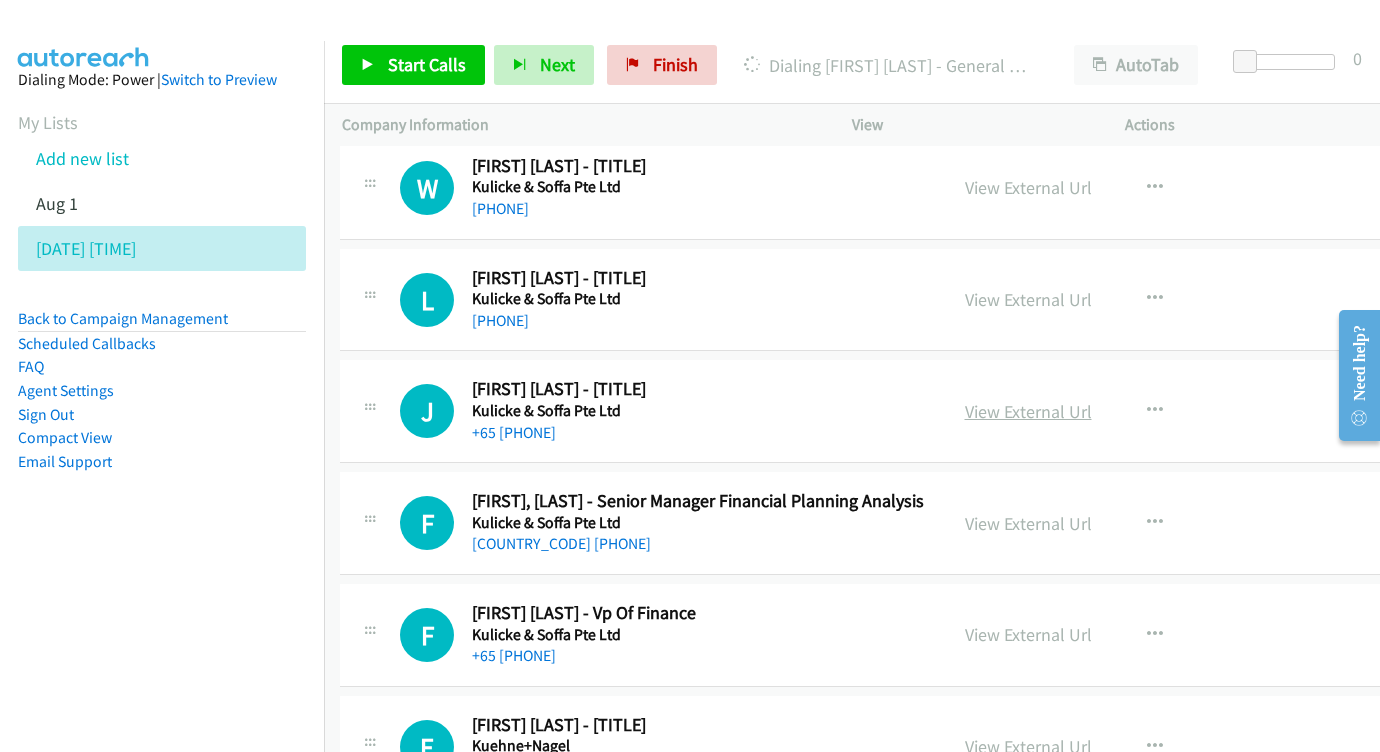 click on "View External Url" at bounding box center (1028, 411) 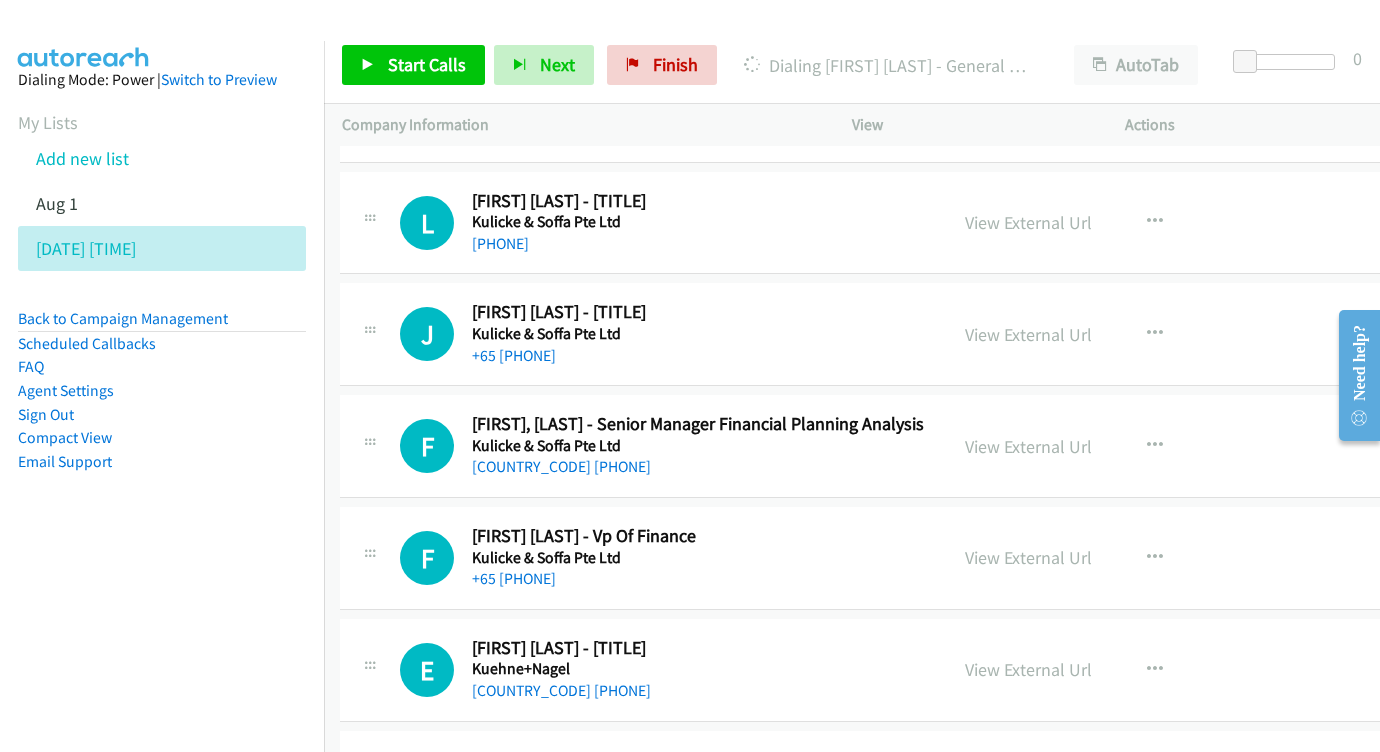 scroll, scrollTop: 11904, scrollLeft: 2, axis: both 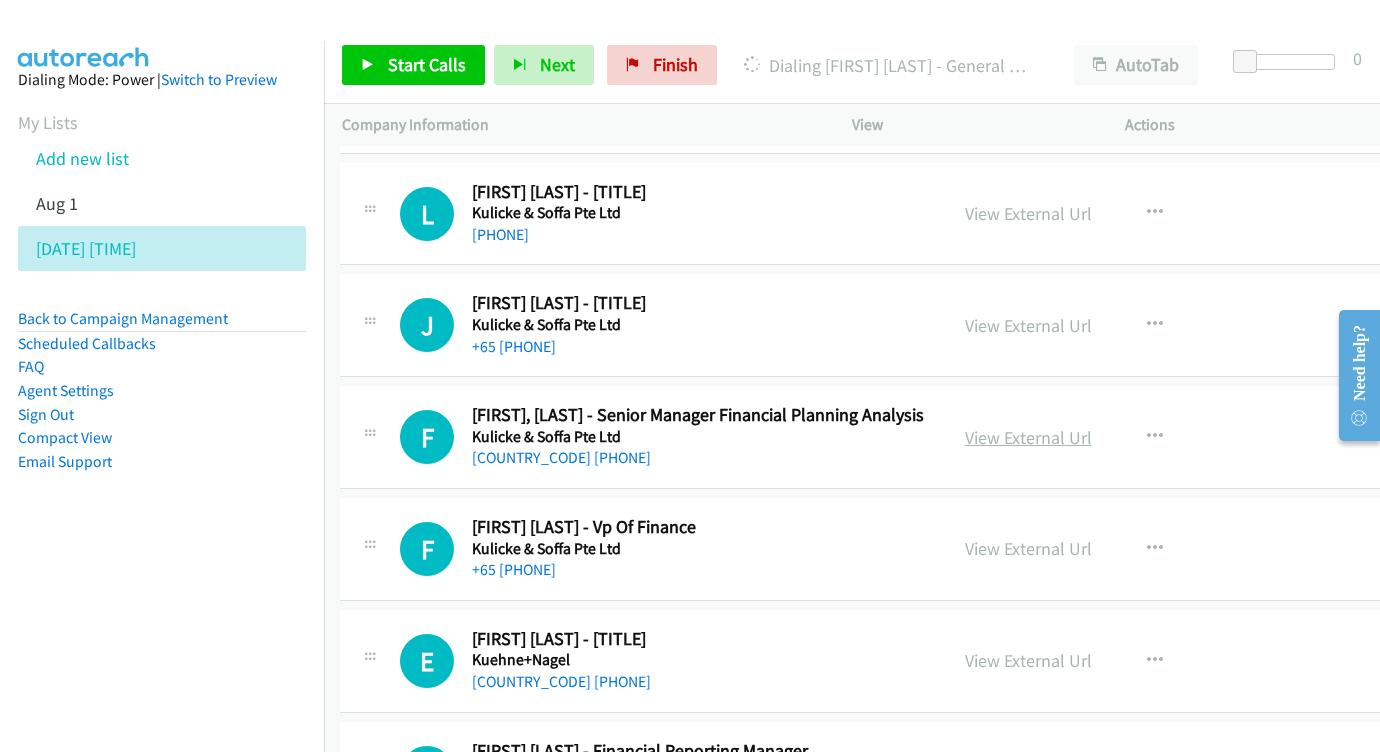 click on "View External Url" at bounding box center [1028, 437] 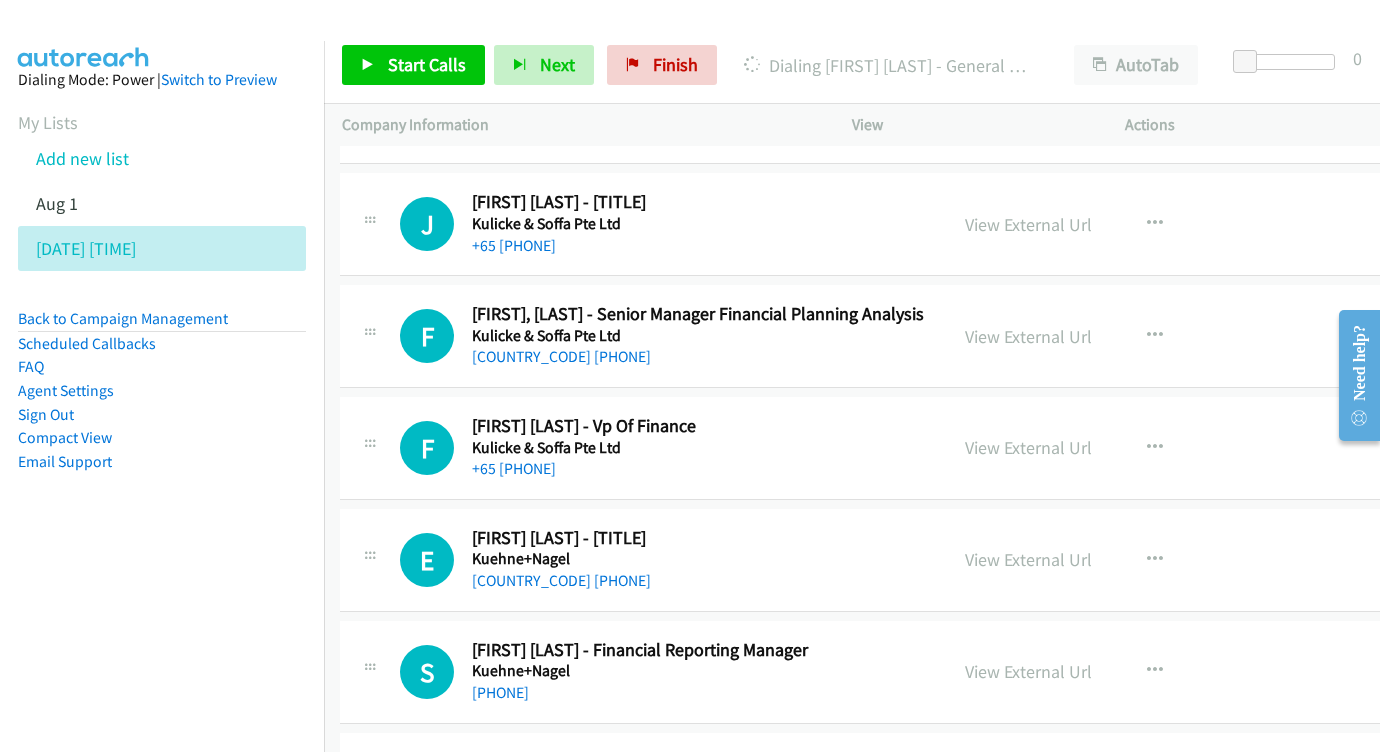 scroll, scrollTop: 12005, scrollLeft: 2, axis: both 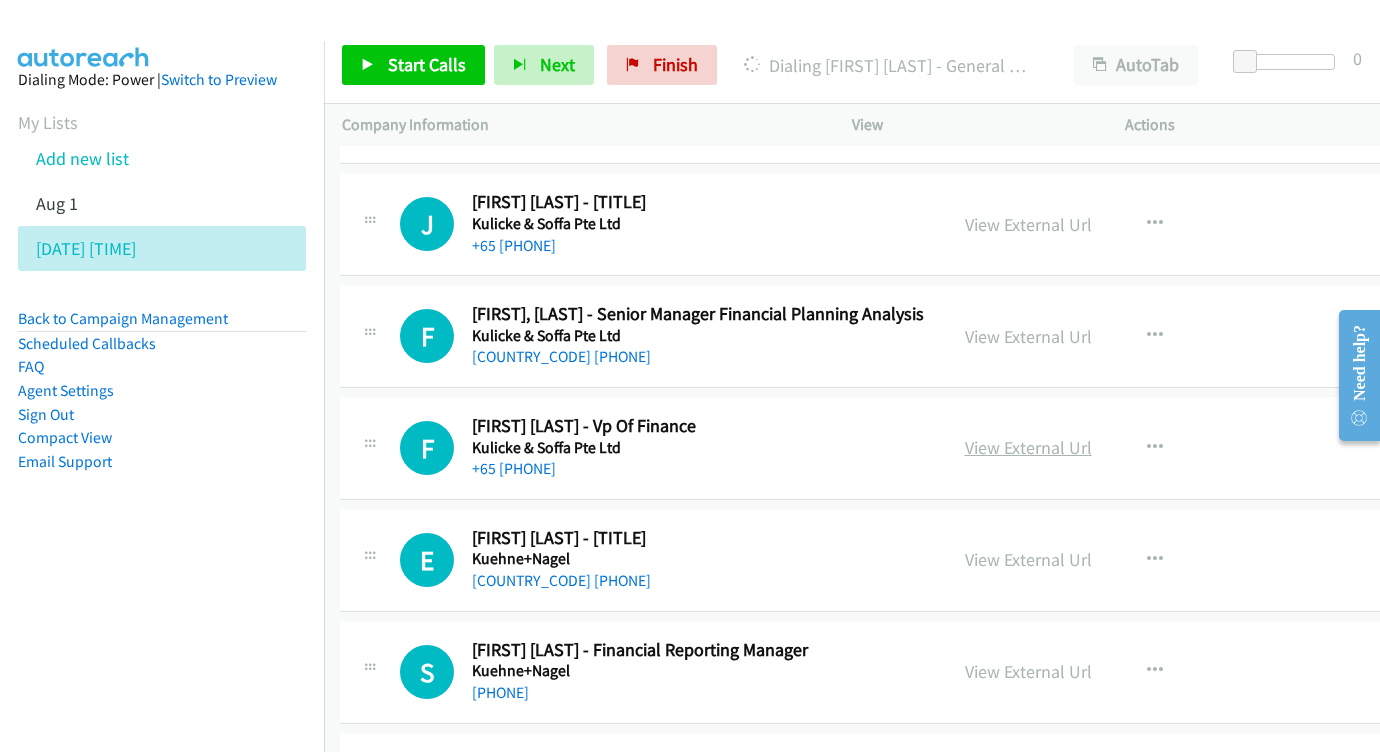 click on "View External Url" at bounding box center [1028, 447] 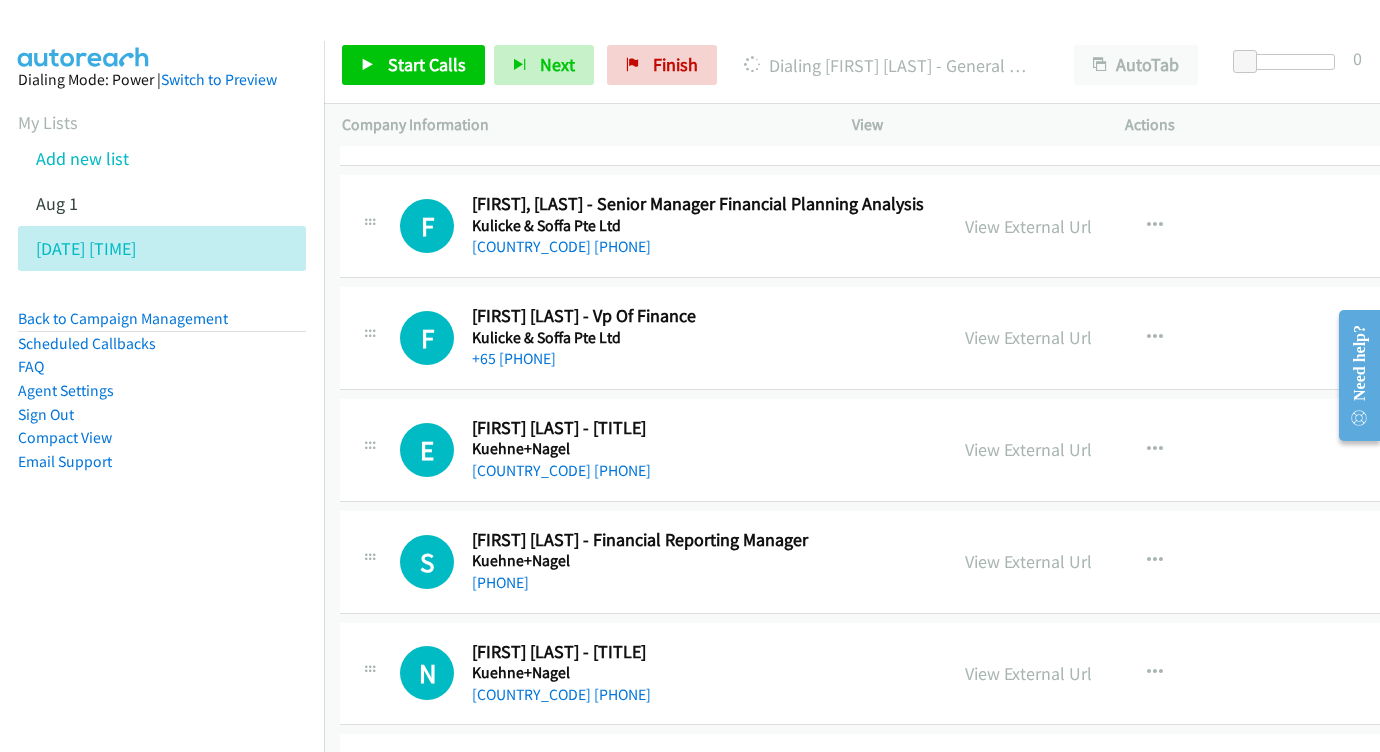 scroll, scrollTop: 12115, scrollLeft: 1, axis: both 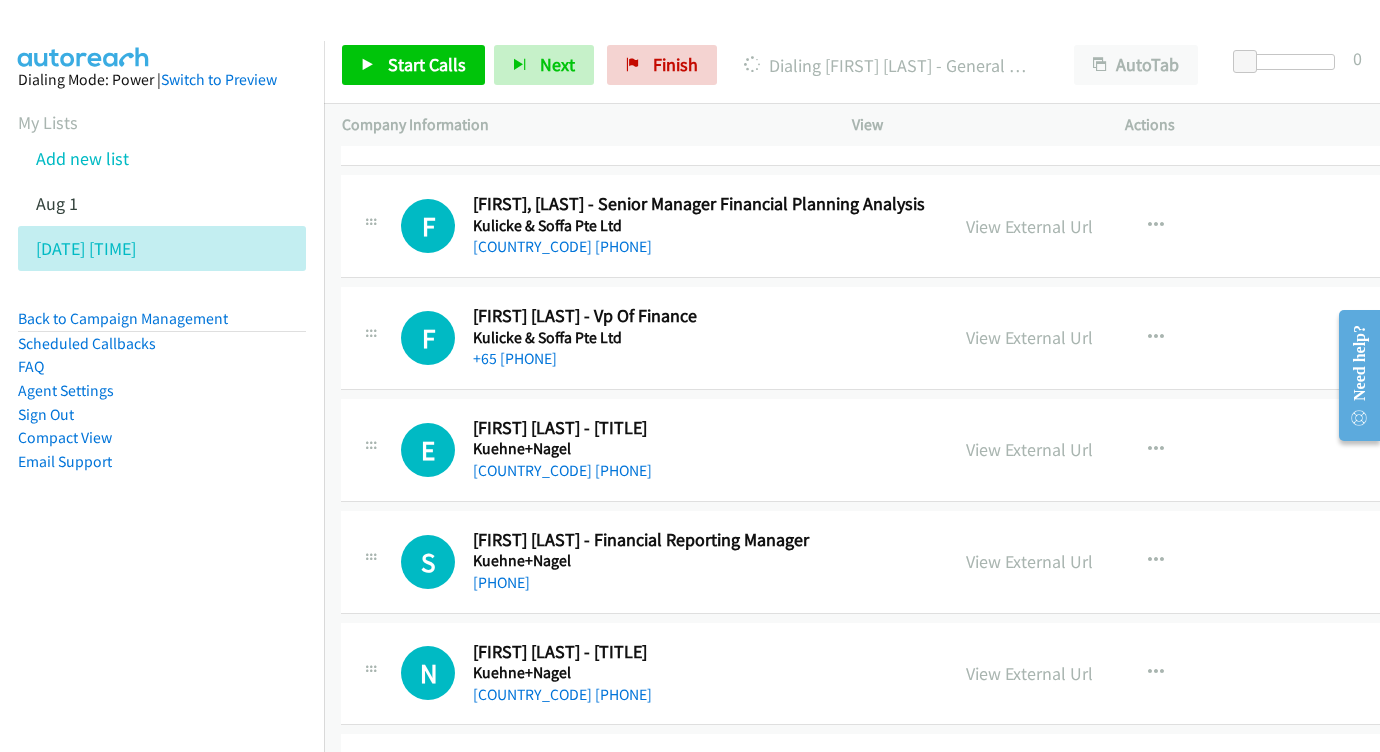 click on "View External Url
View External Url
Schedule/Manage Callback
Start Calls Here
Remove from list
Add to do not call list
Reset Call Status" at bounding box center [1108, 450] 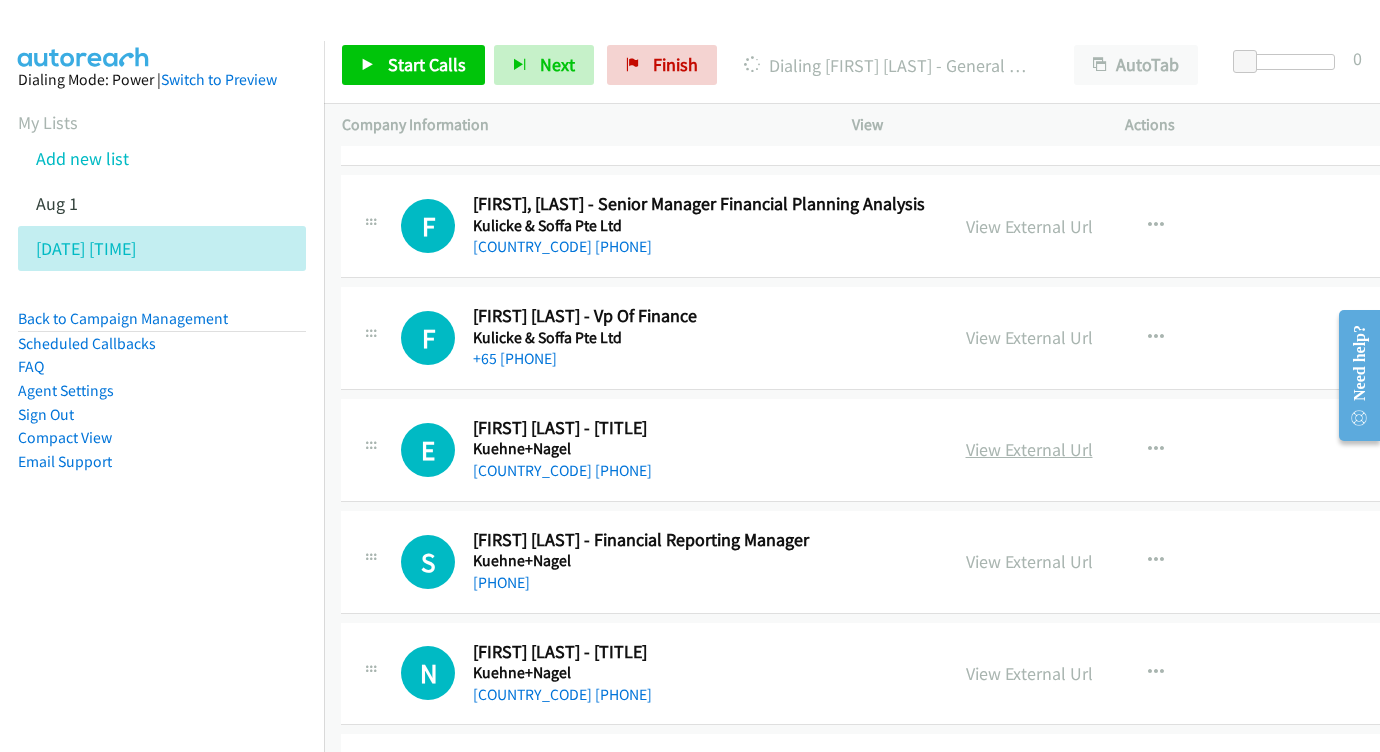 click on "View External Url" at bounding box center (1029, 449) 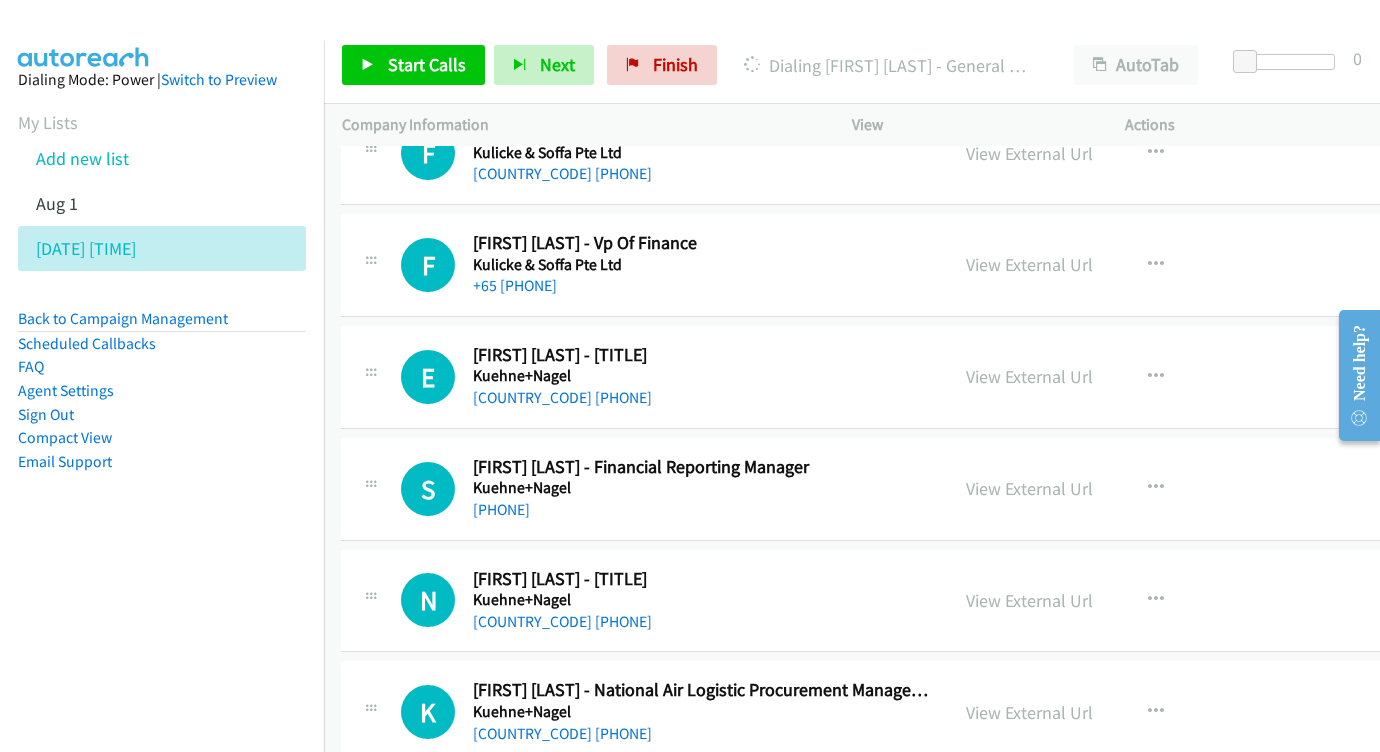 scroll, scrollTop: 12203, scrollLeft: 1, axis: both 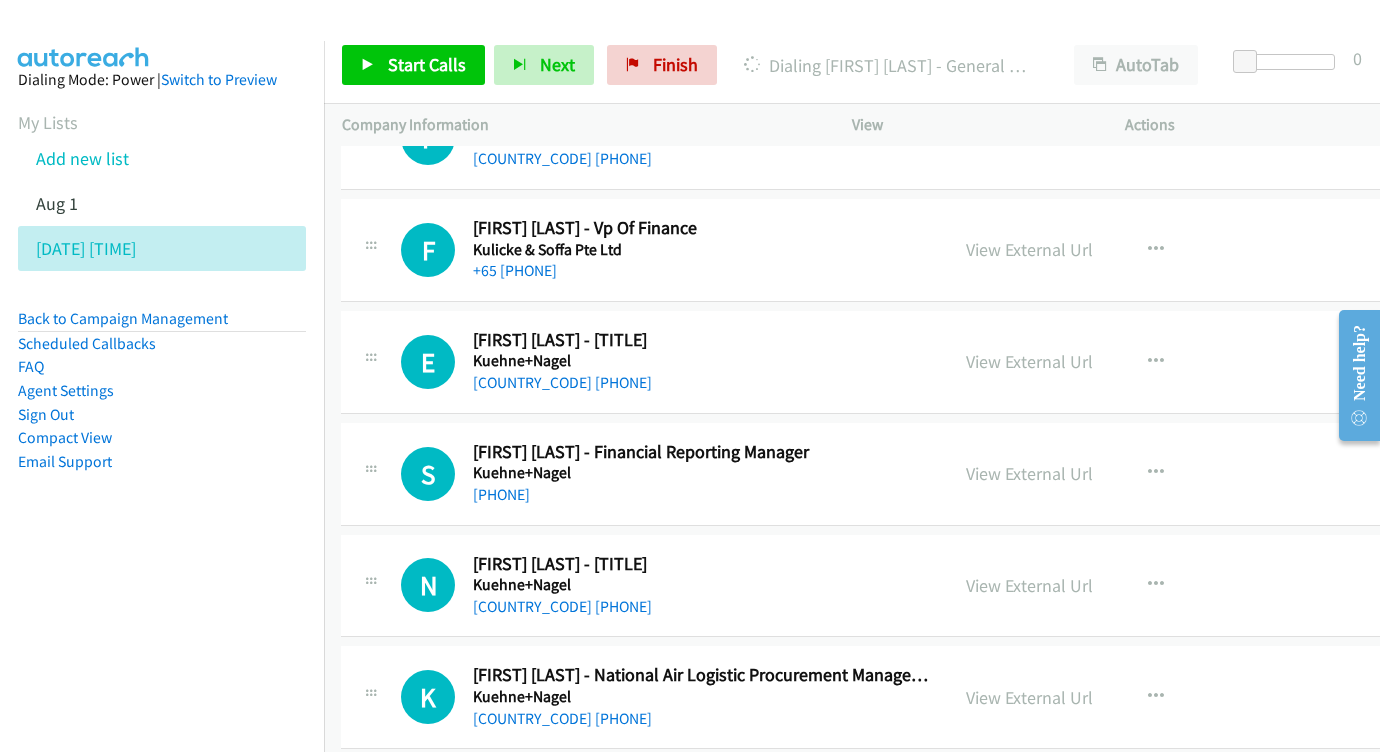 click on "View External Url" at bounding box center (1029, 473) 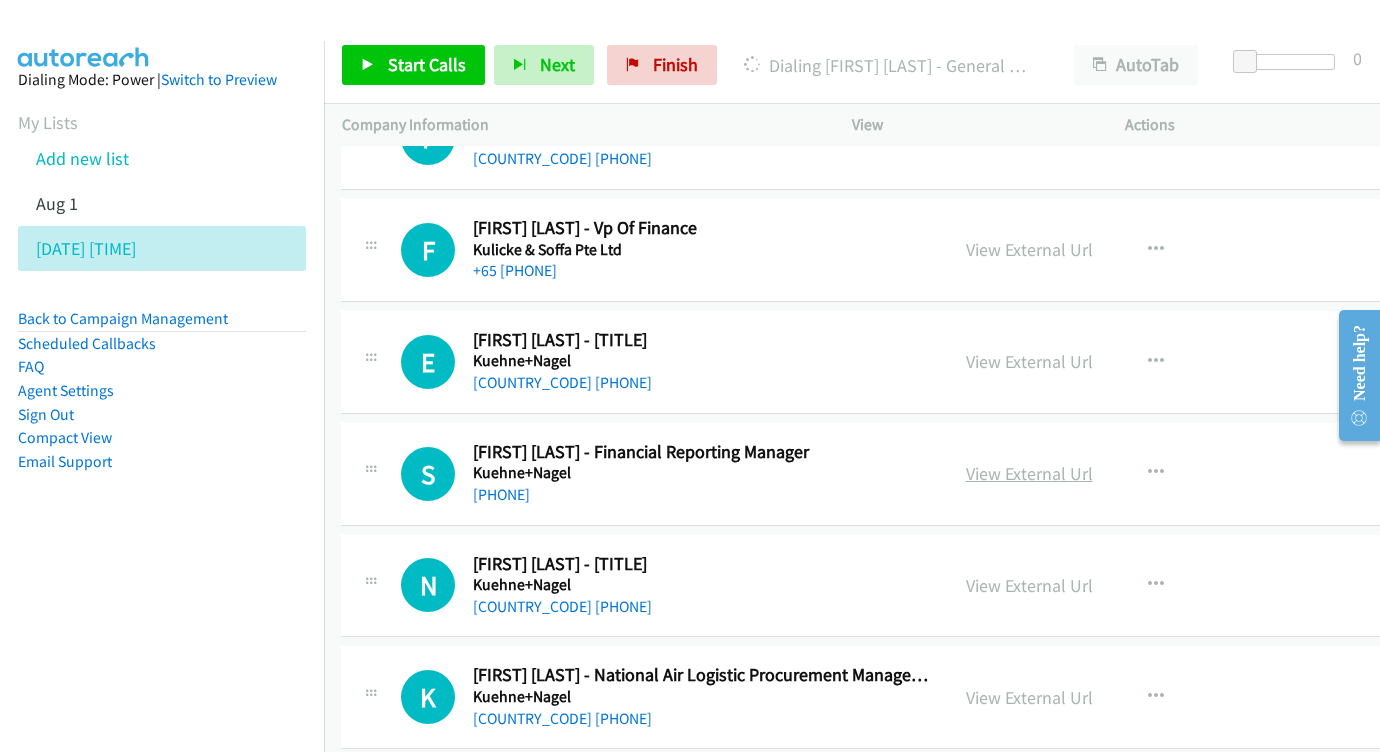 click on "View External Url" at bounding box center (1029, 473) 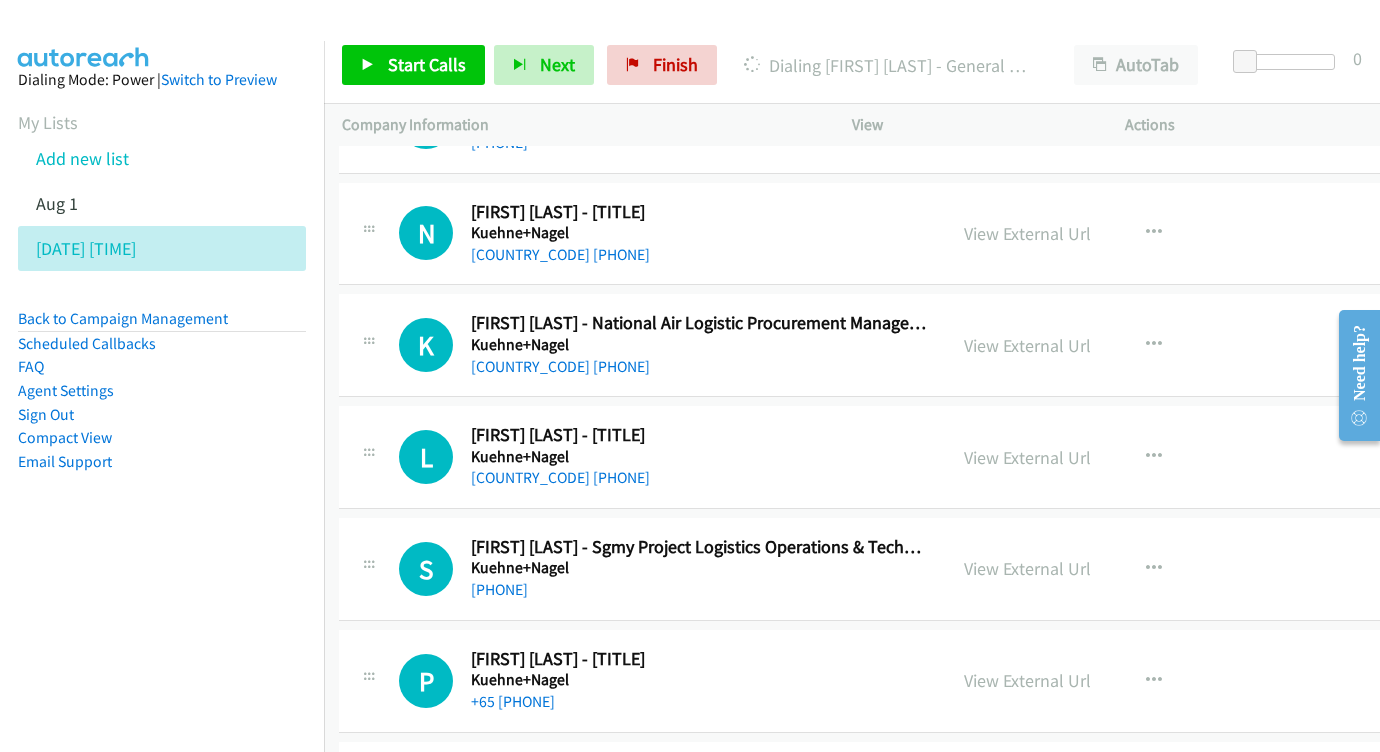 scroll, scrollTop: 12556, scrollLeft: 3, axis: both 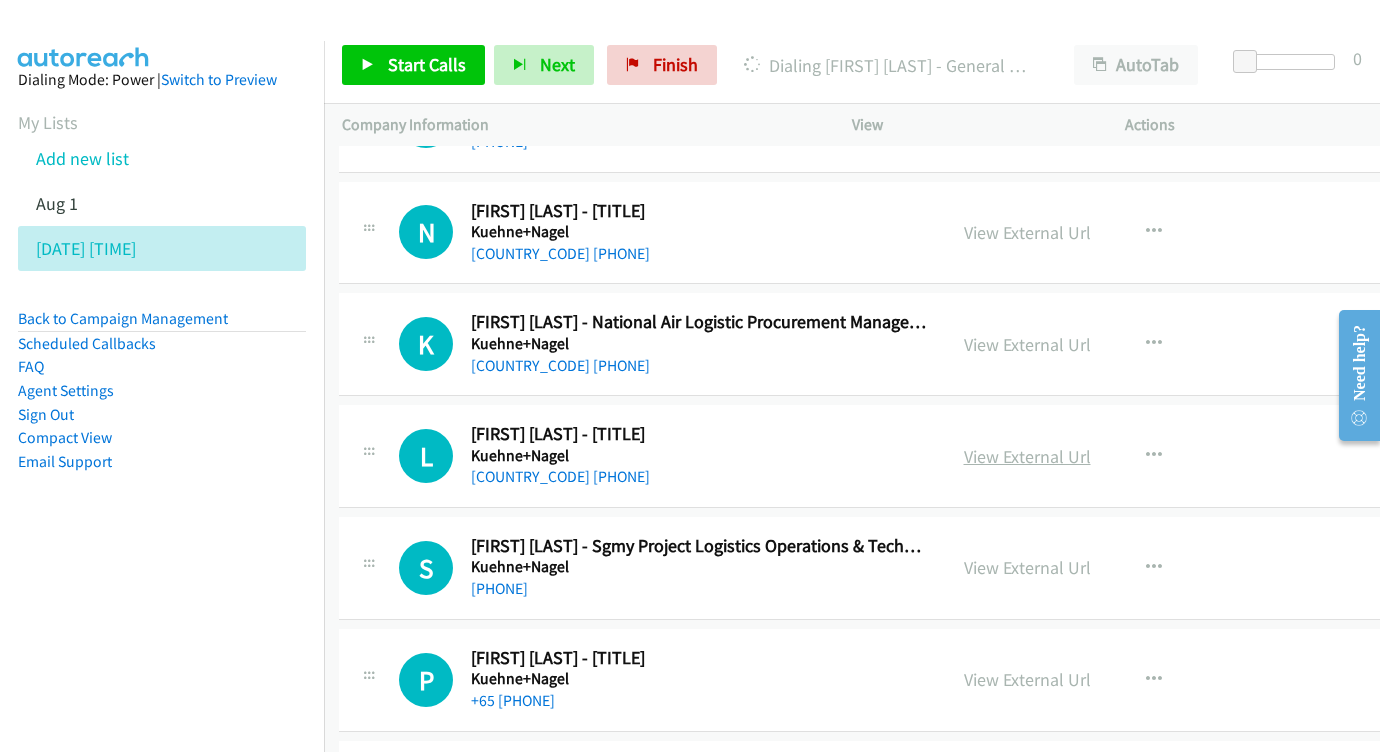 click on "View External Url" at bounding box center (1027, 456) 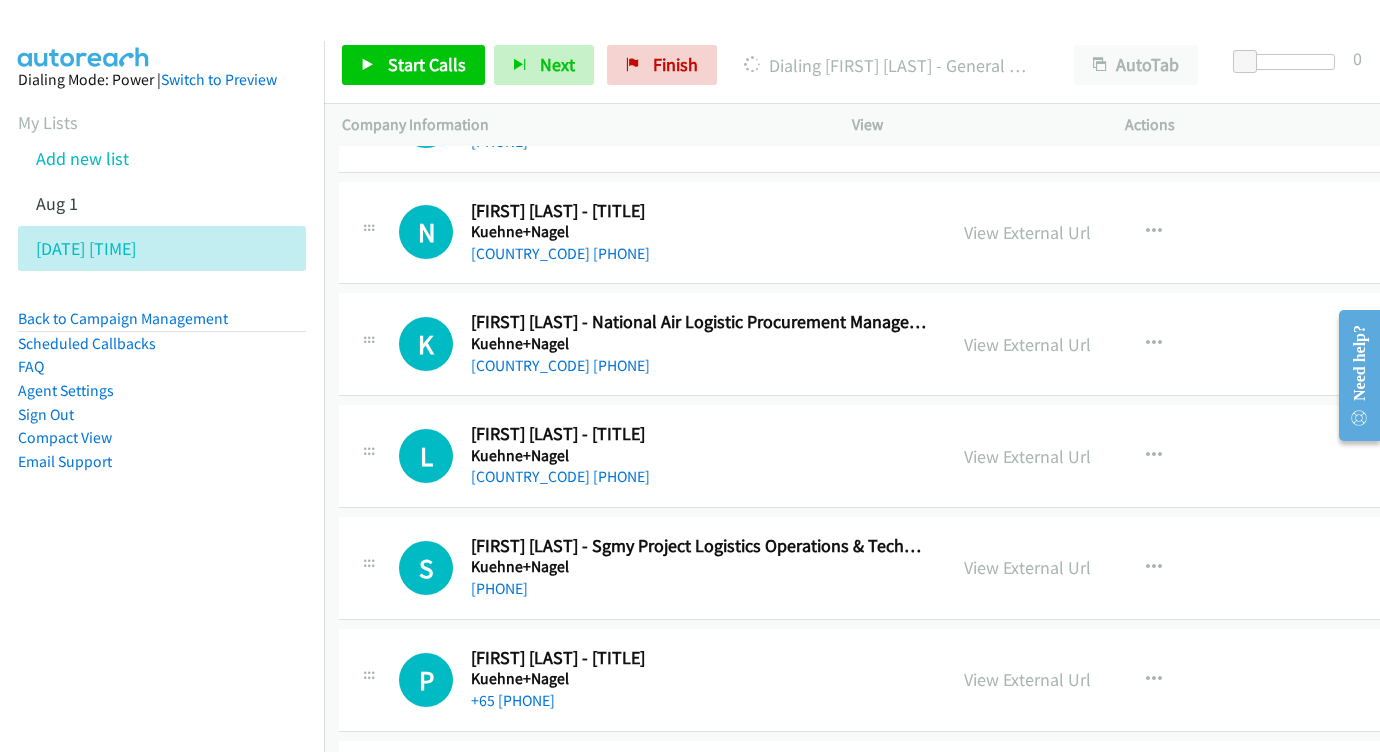 scroll, scrollTop: 12664, scrollLeft: 3, axis: both 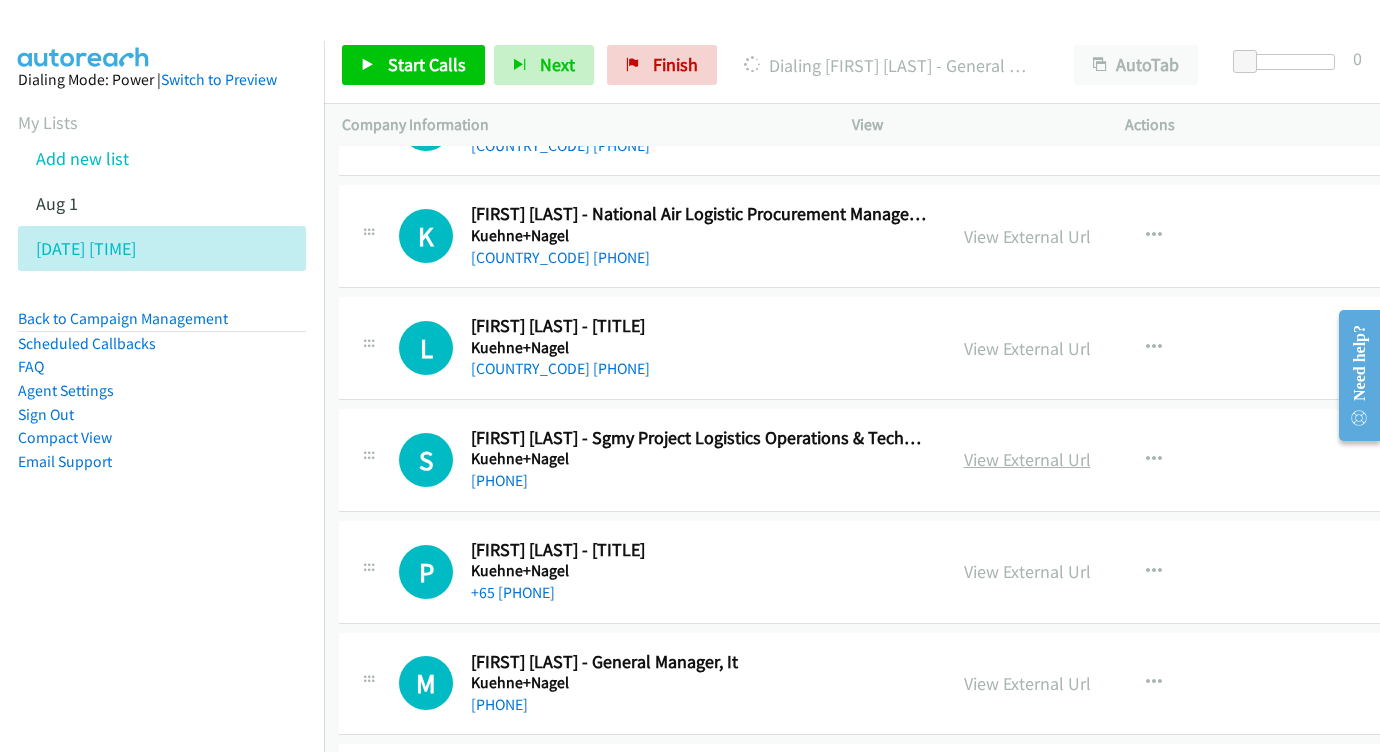 click on "View External Url" at bounding box center [1027, 459] 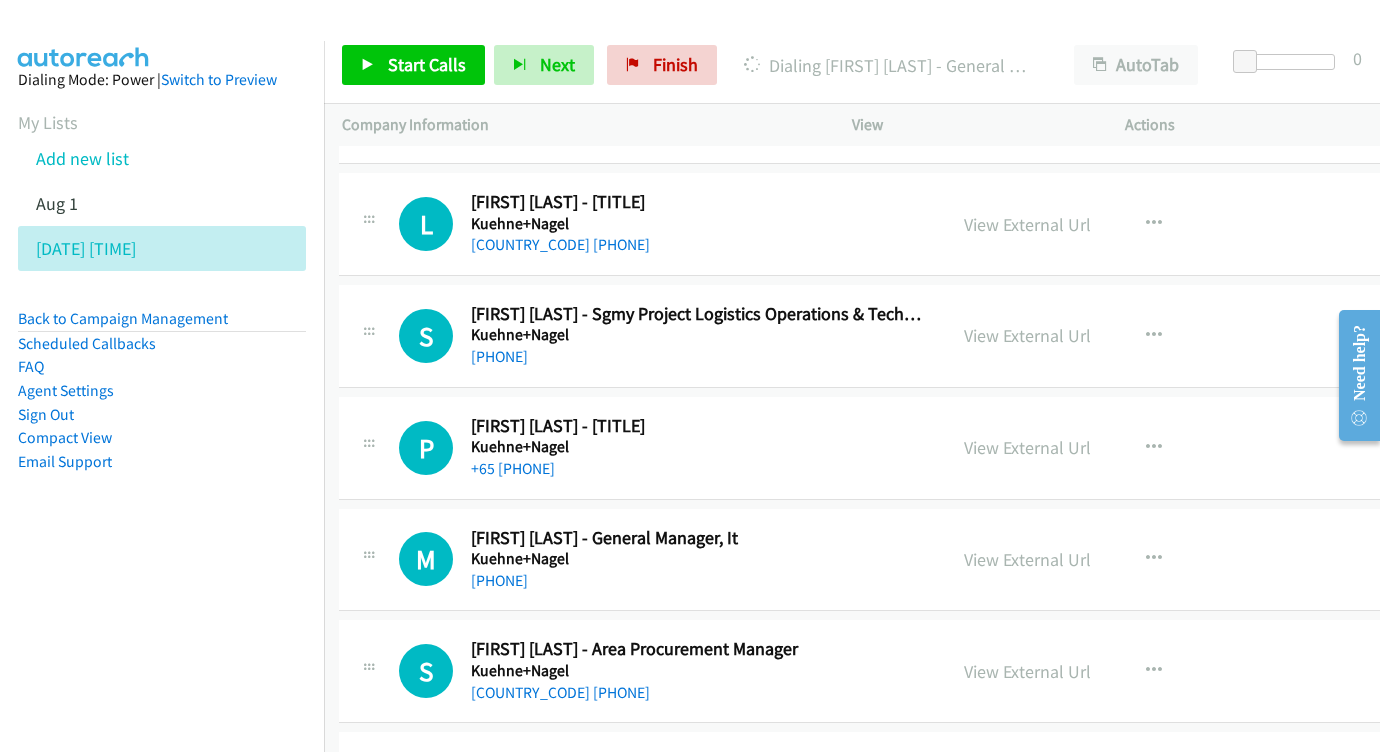 scroll, scrollTop: 12789, scrollLeft: 3, axis: both 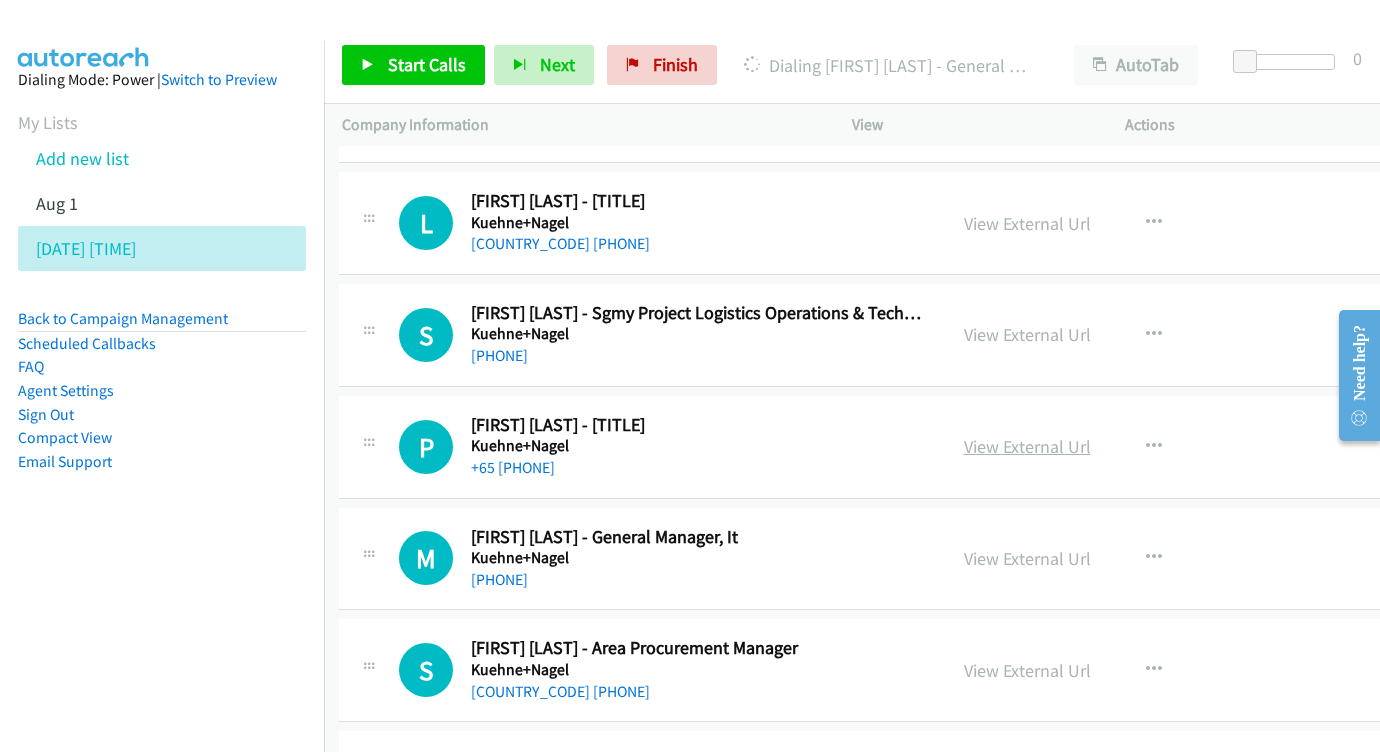click on "View External Url" at bounding box center (1027, 446) 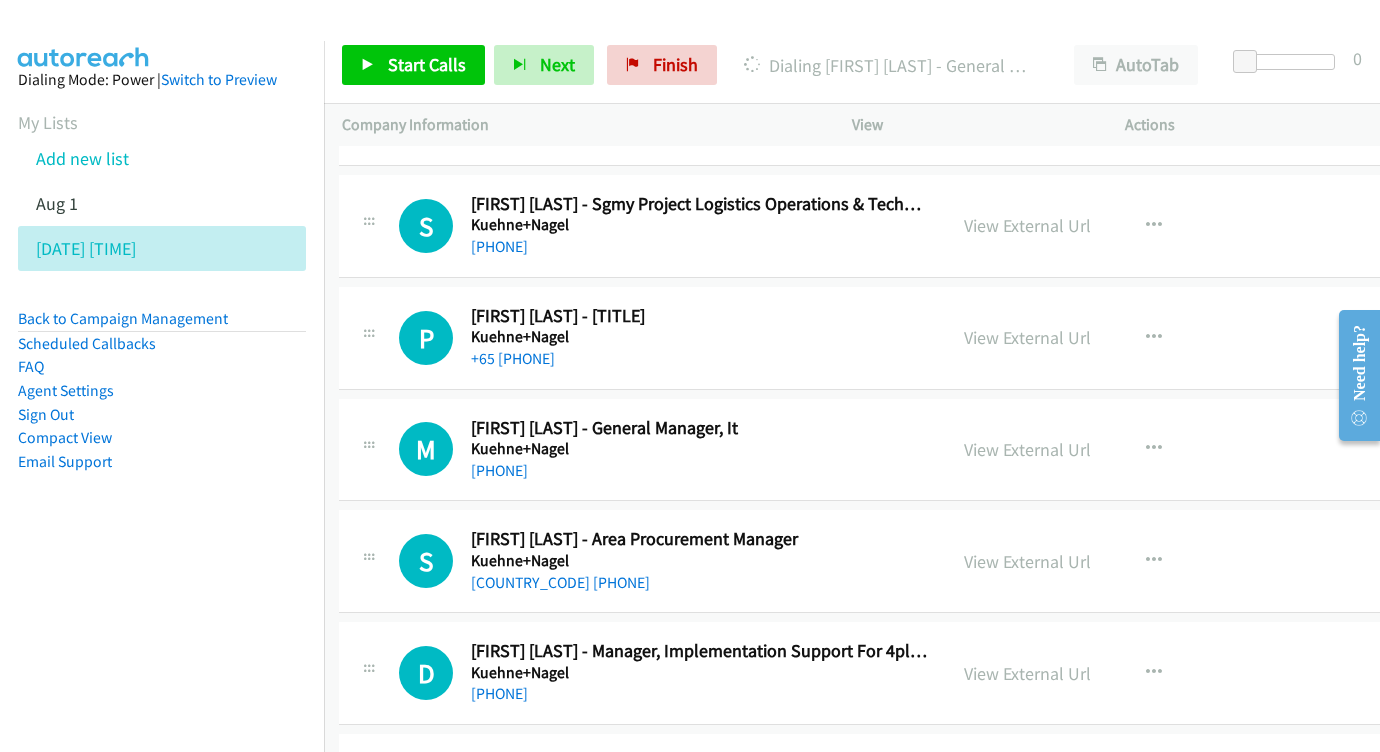 scroll, scrollTop: 12906, scrollLeft: 3, axis: both 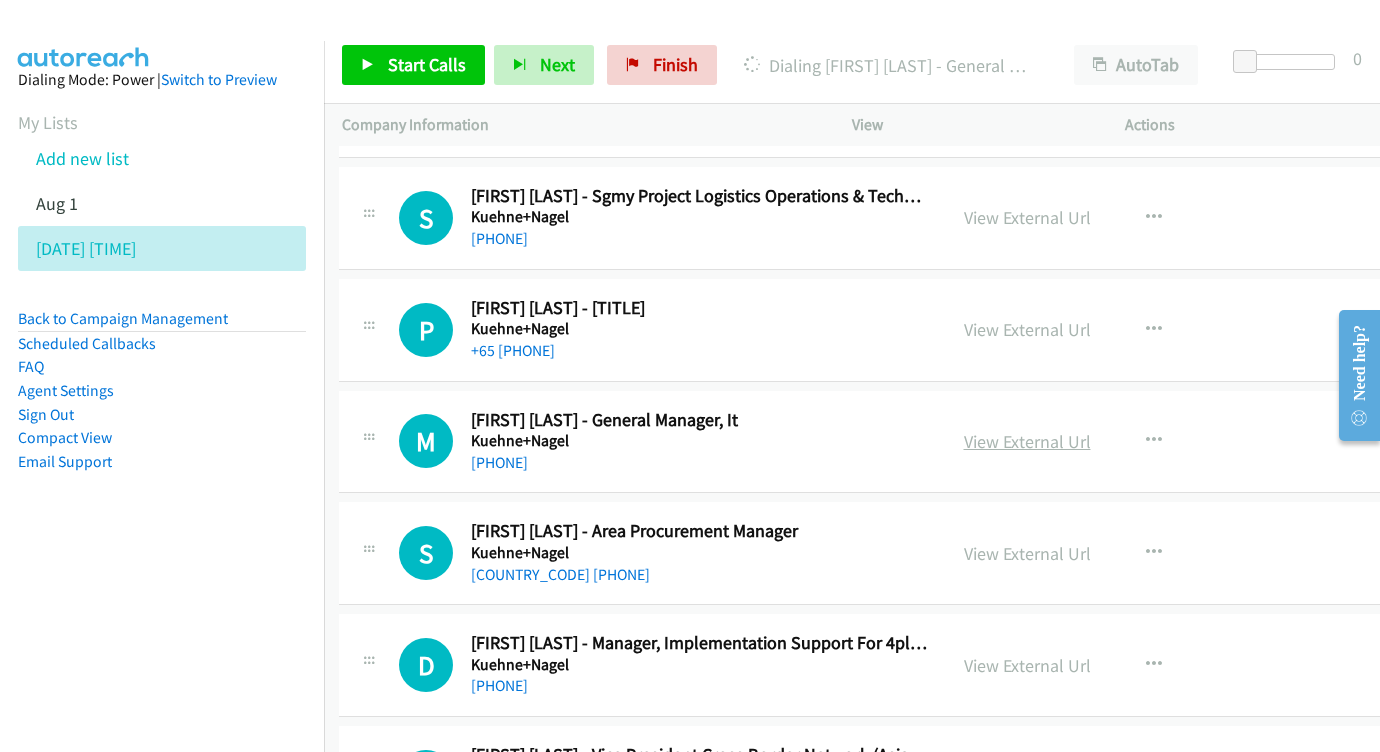 click on "View External Url" at bounding box center (1027, 441) 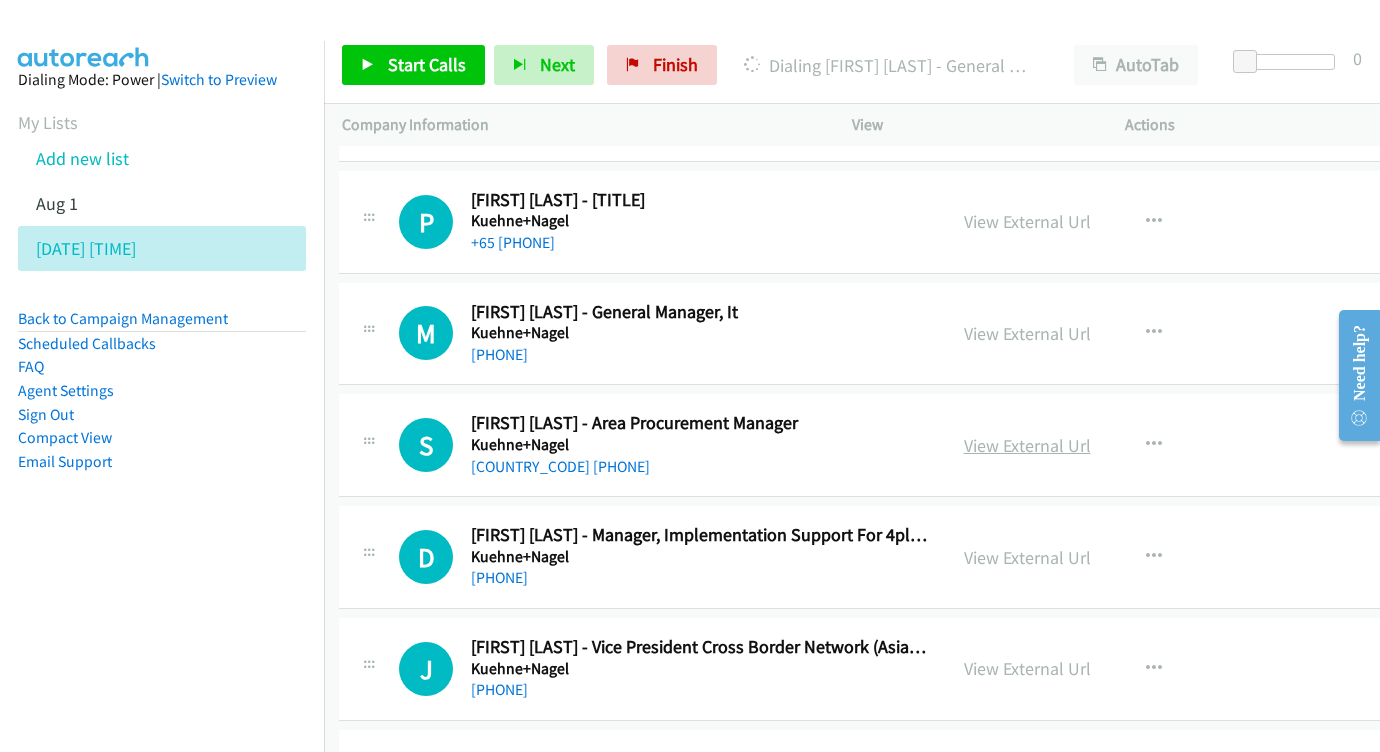 scroll, scrollTop: 13014, scrollLeft: 4, axis: both 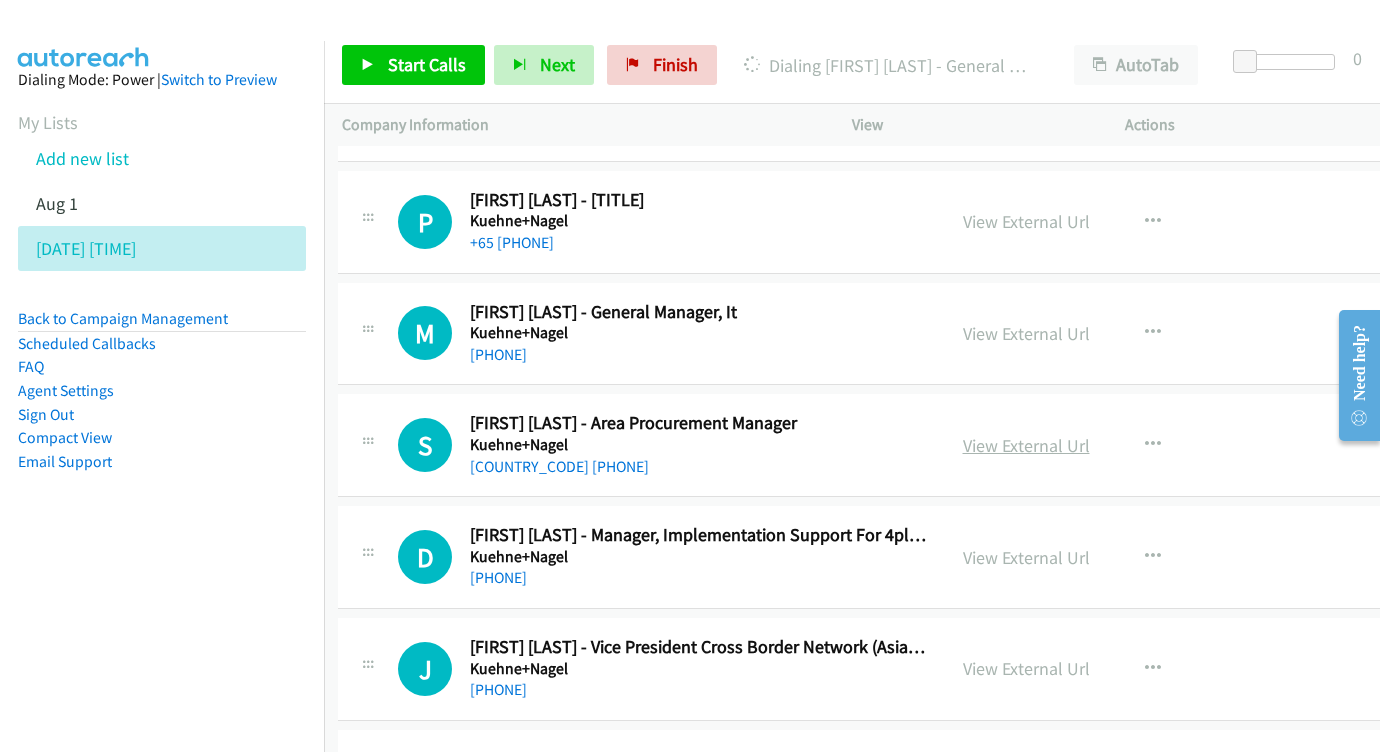 click on "View External Url" at bounding box center (1026, 445) 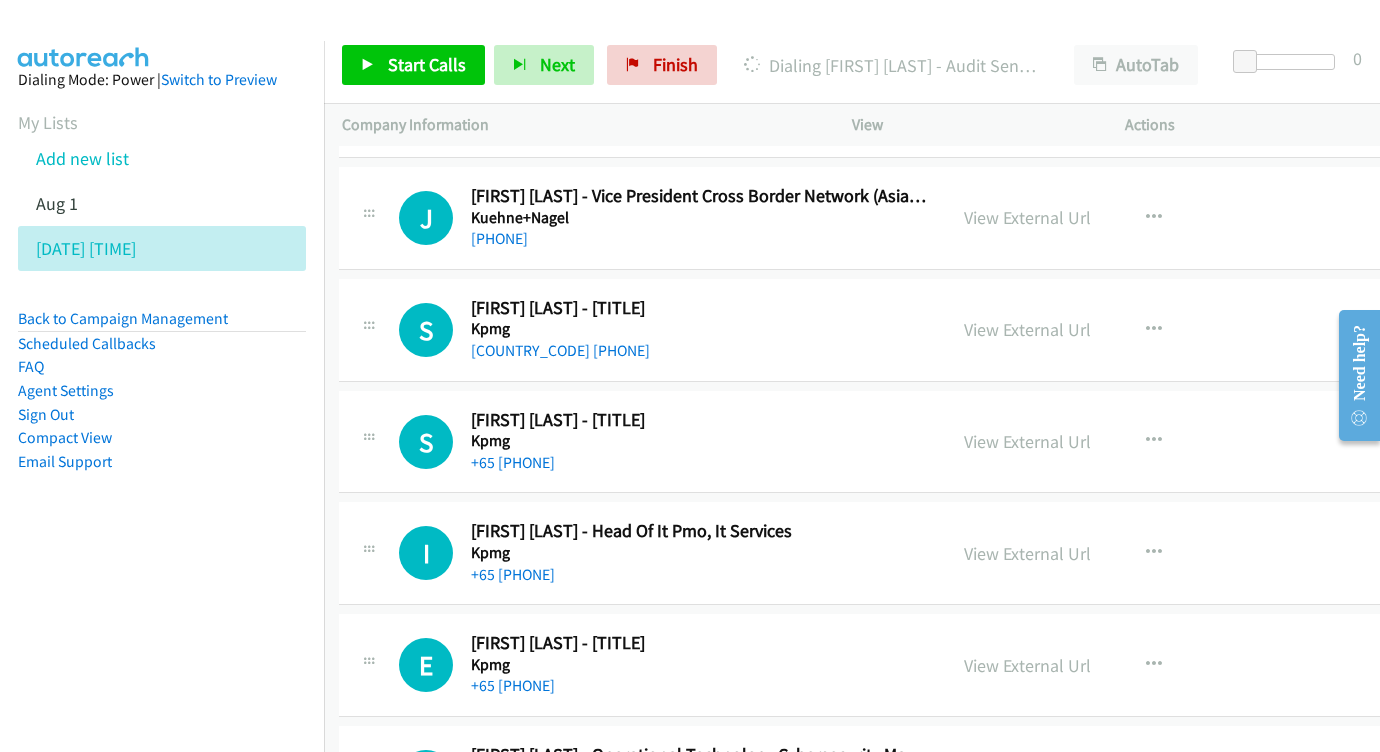 scroll, scrollTop: 13471, scrollLeft: 3, axis: both 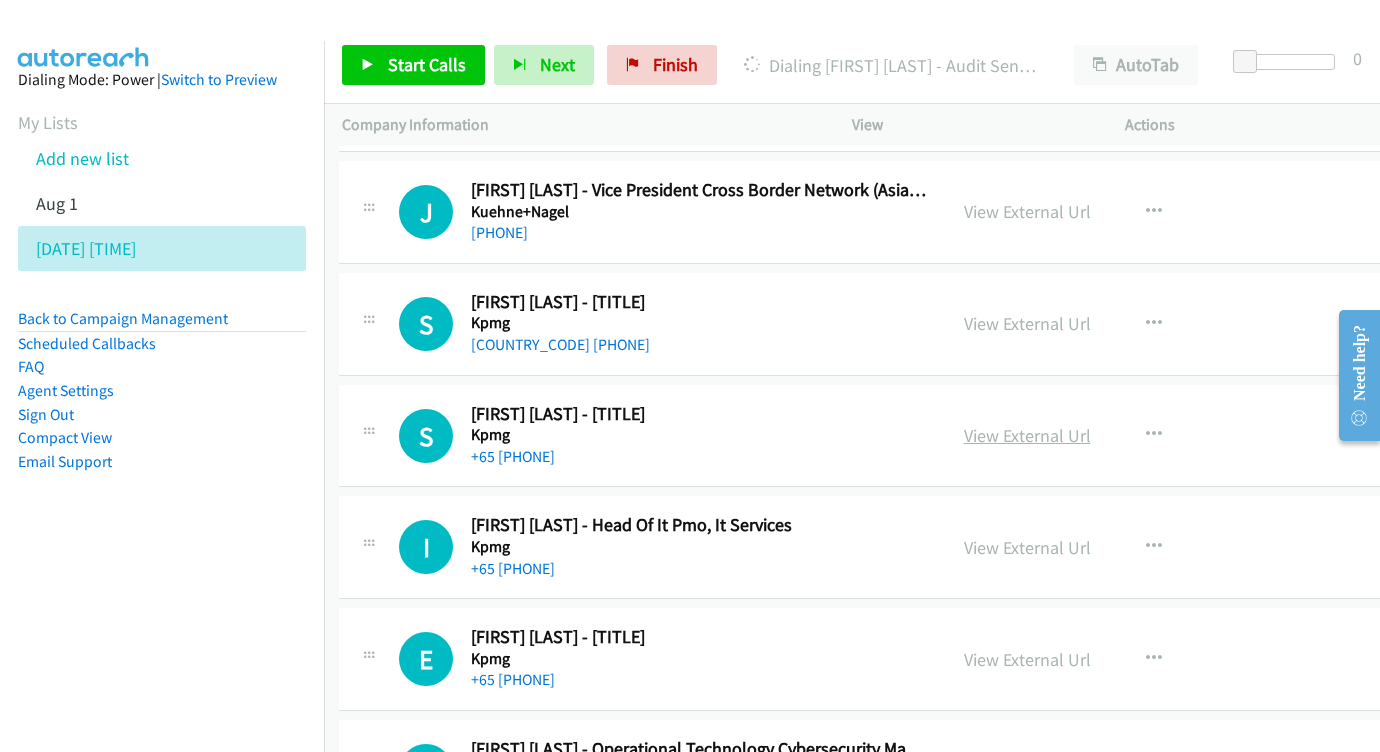 click on "View External Url" at bounding box center (1027, 435) 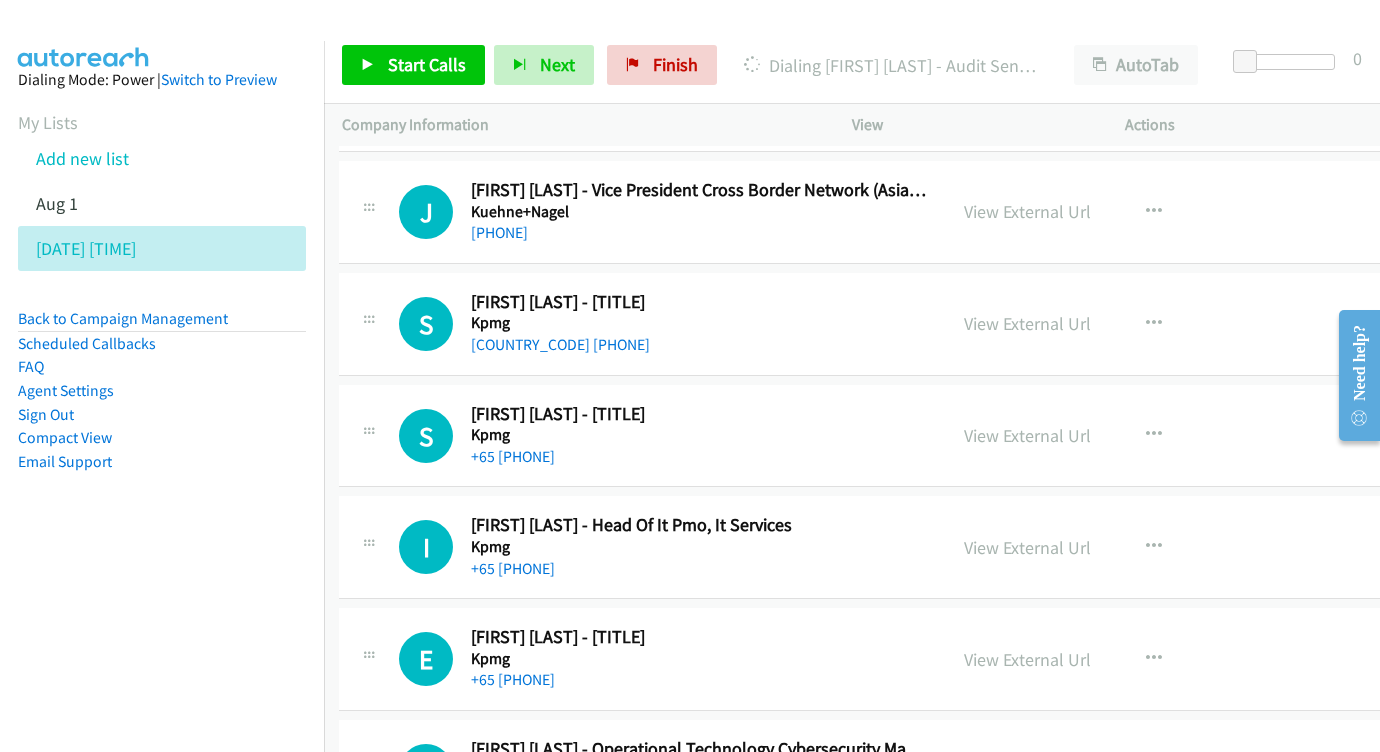 scroll, scrollTop: 13555, scrollLeft: 3, axis: both 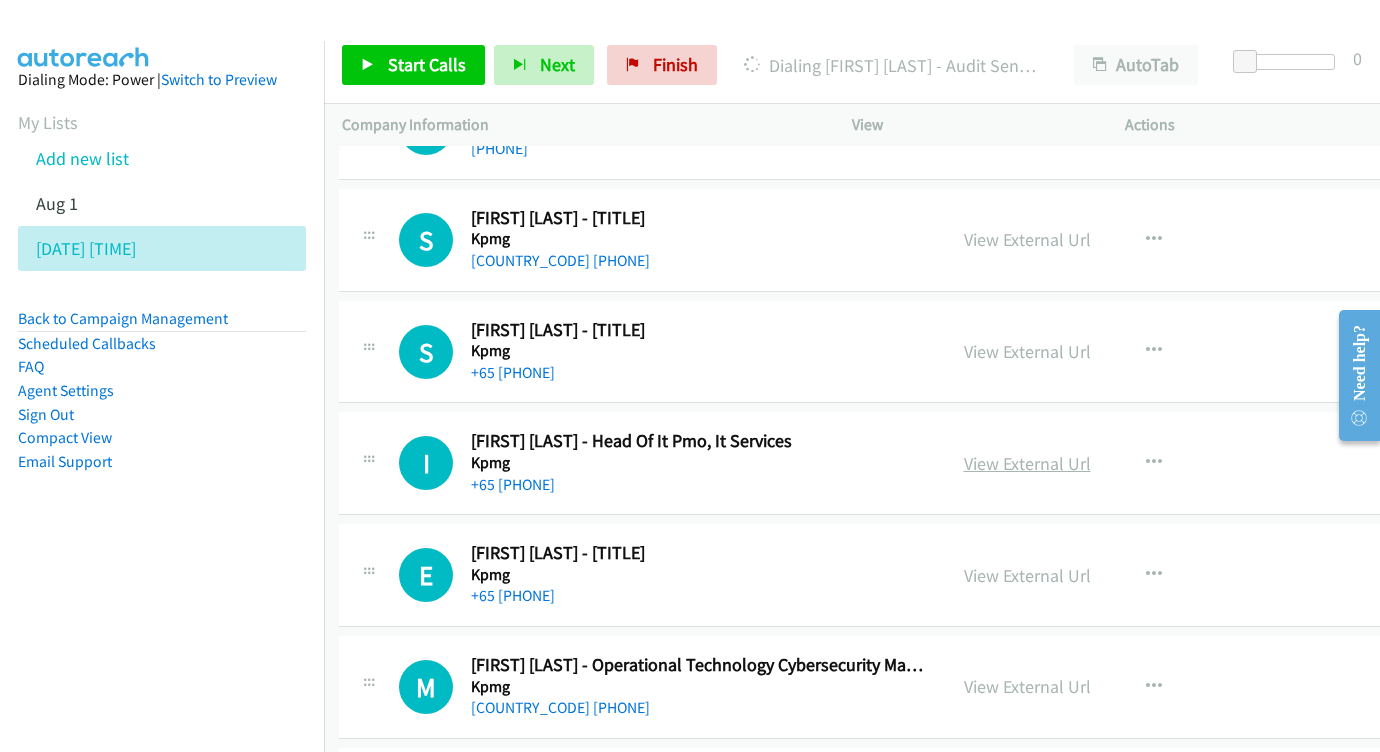 click on "View External Url" at bounding box center [1027, 463] 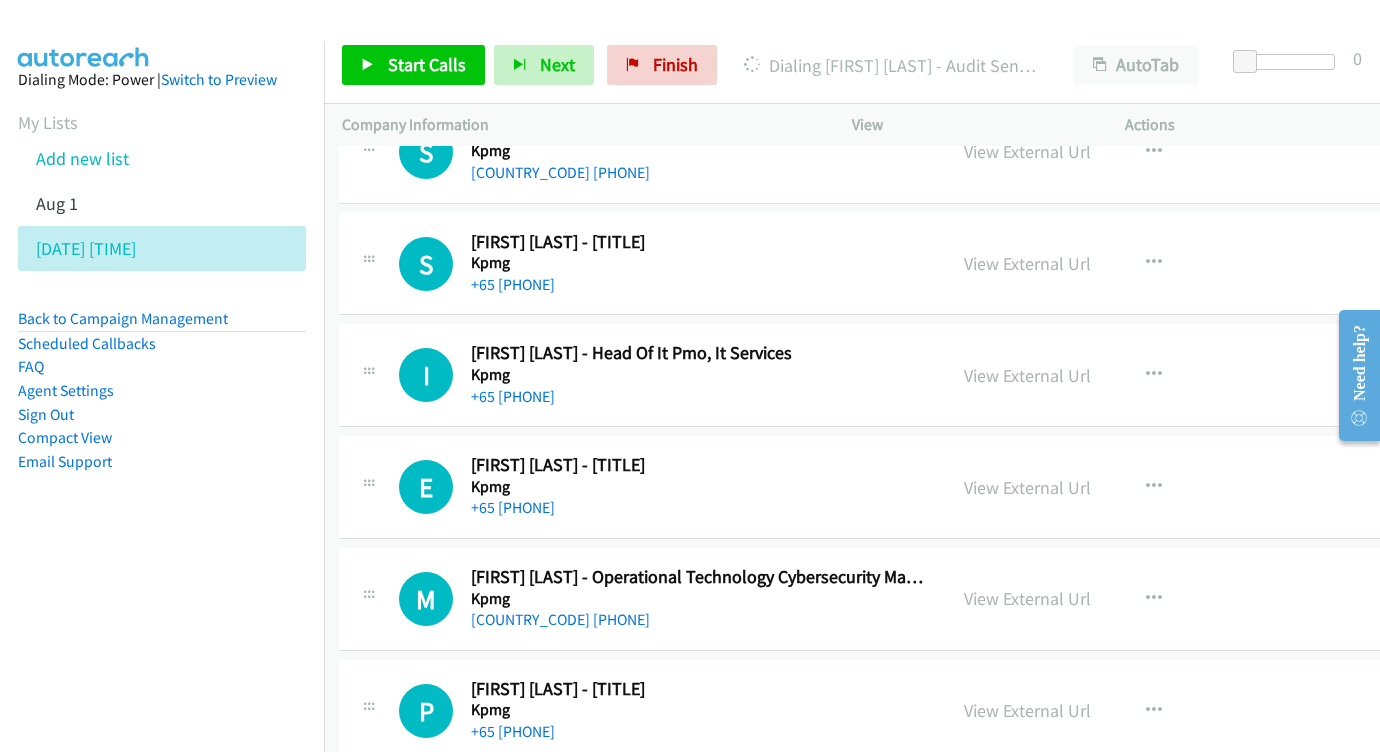 scroll, scrollTop: 13670, scrollLeft: 4, axis: both 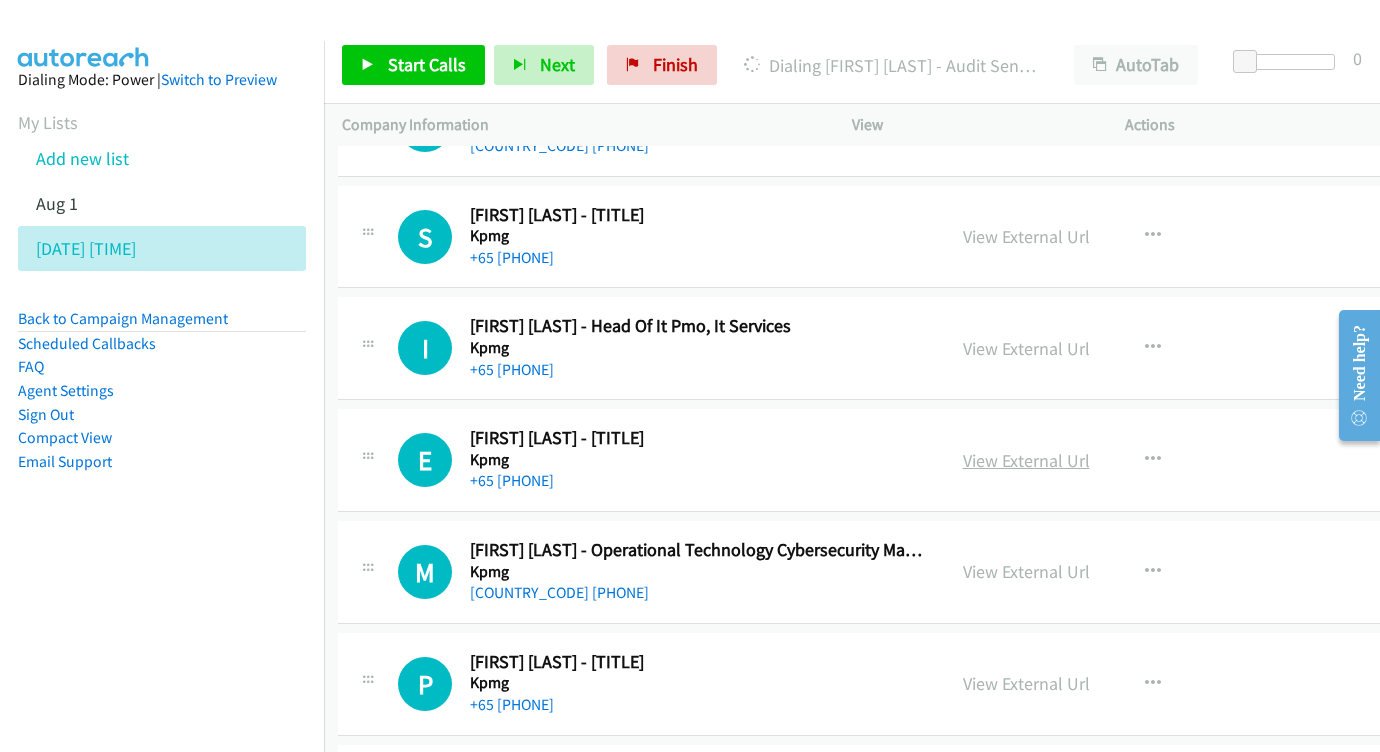 click on "View External Url" at bounding box center [1026, 460] 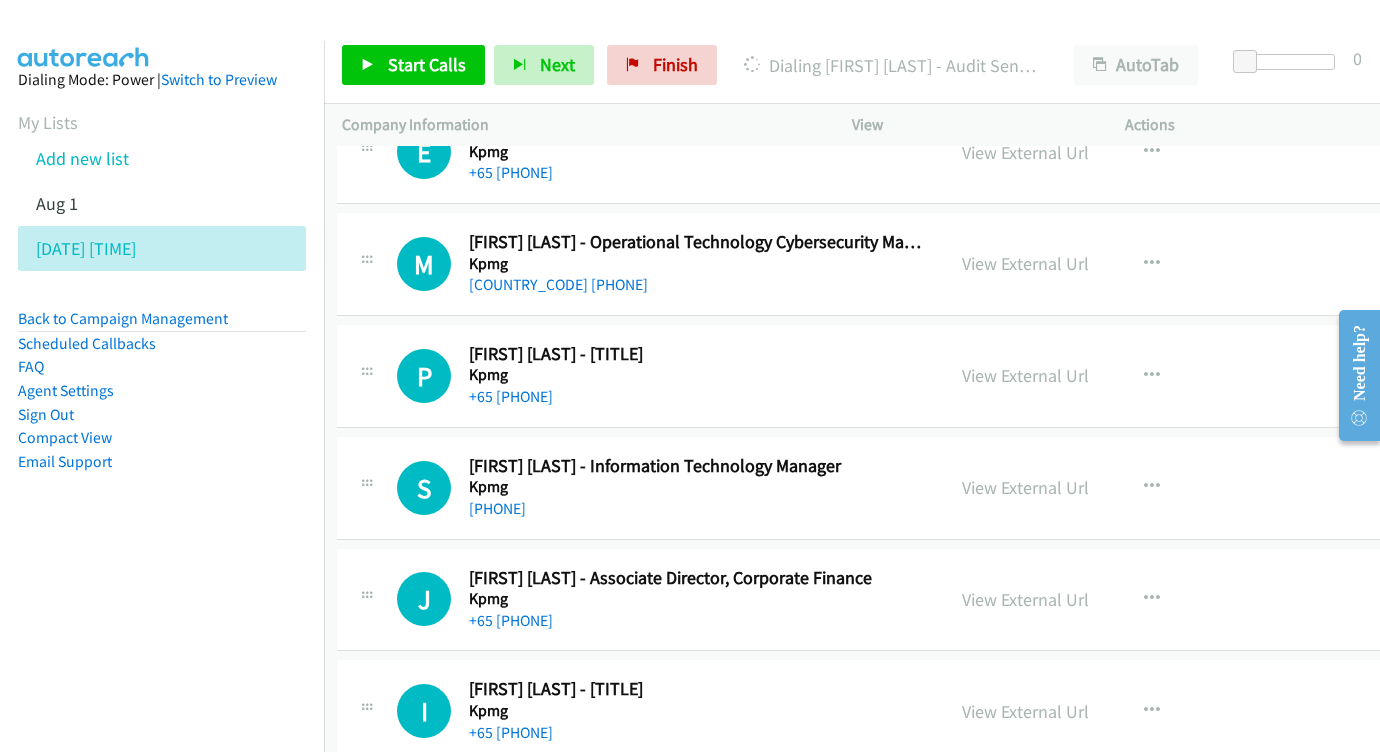 scroll, scrollTop: 13982, scrollLeft: 5, axis: both 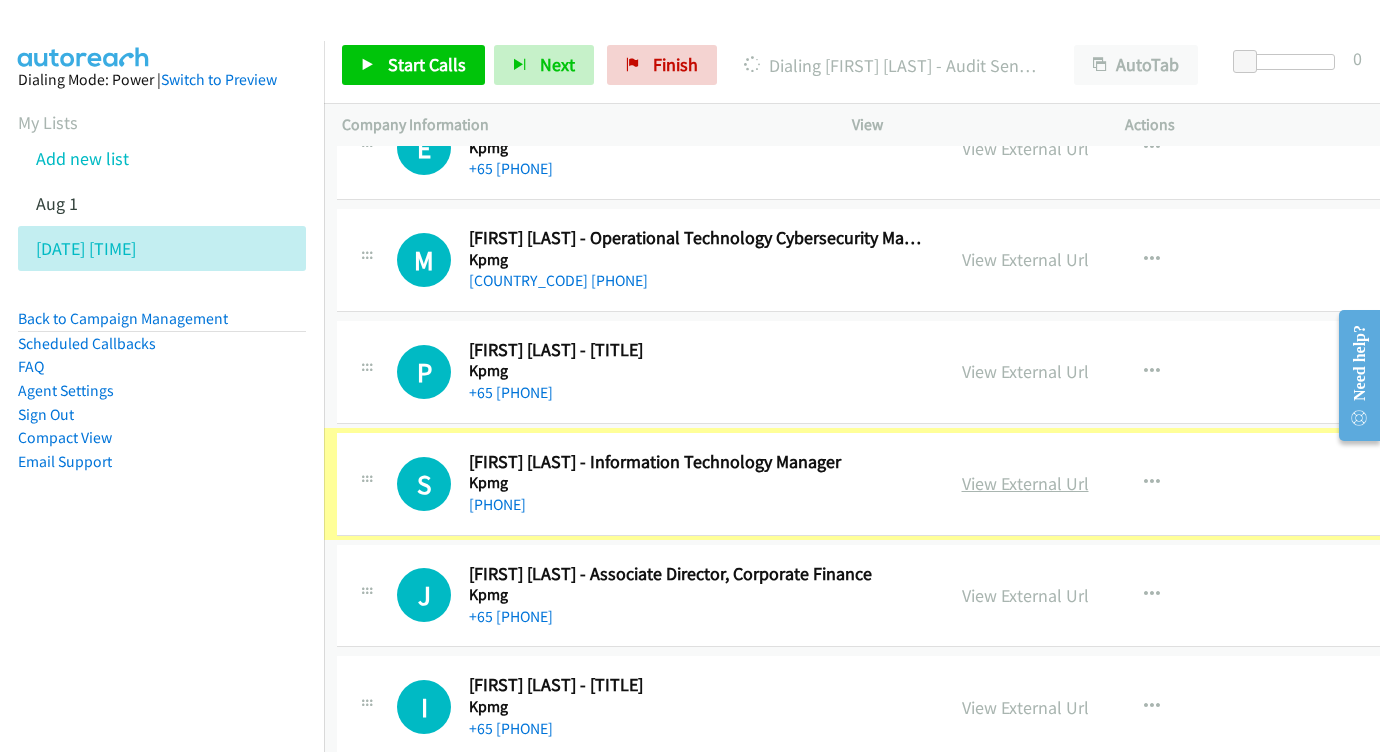 click on "View External Url" at bounding box center [1025, 483] 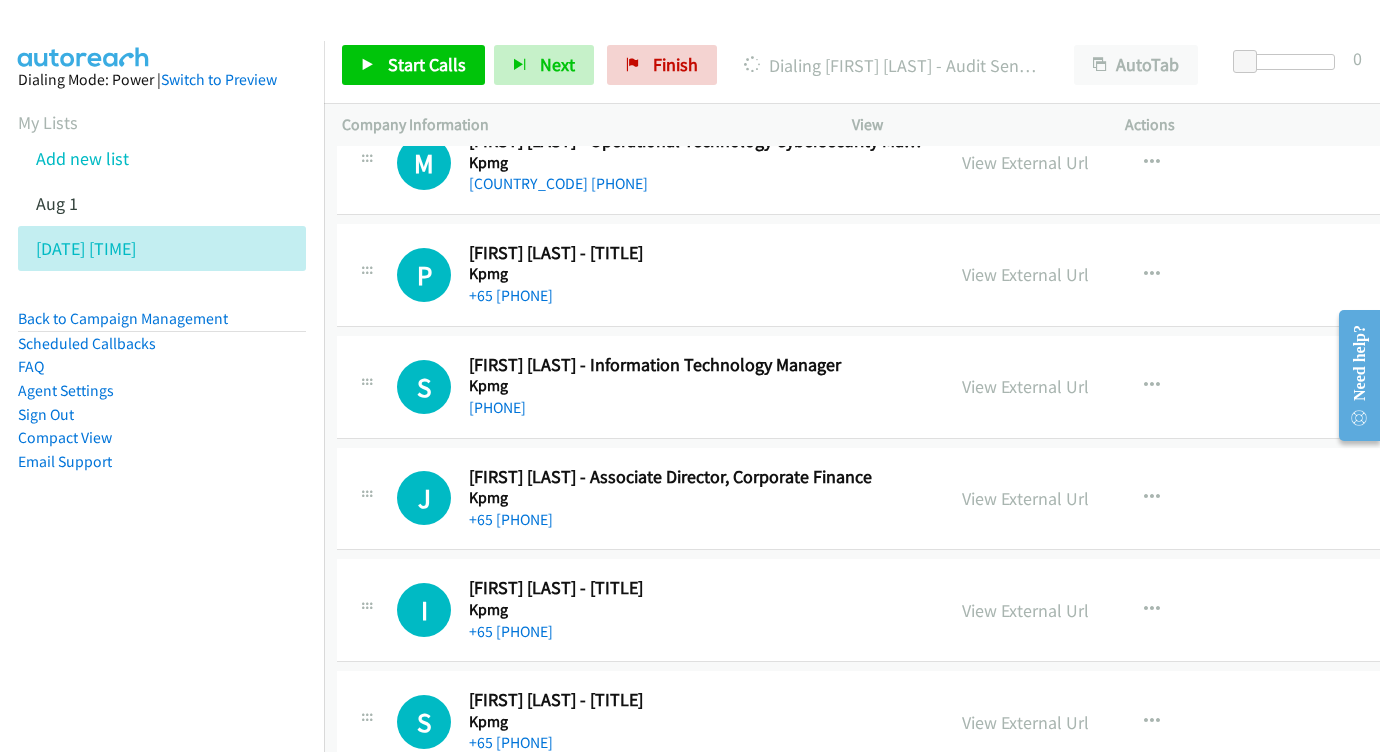 scroll, scrollTop: 14086, scrollLeft: 6, axis: both 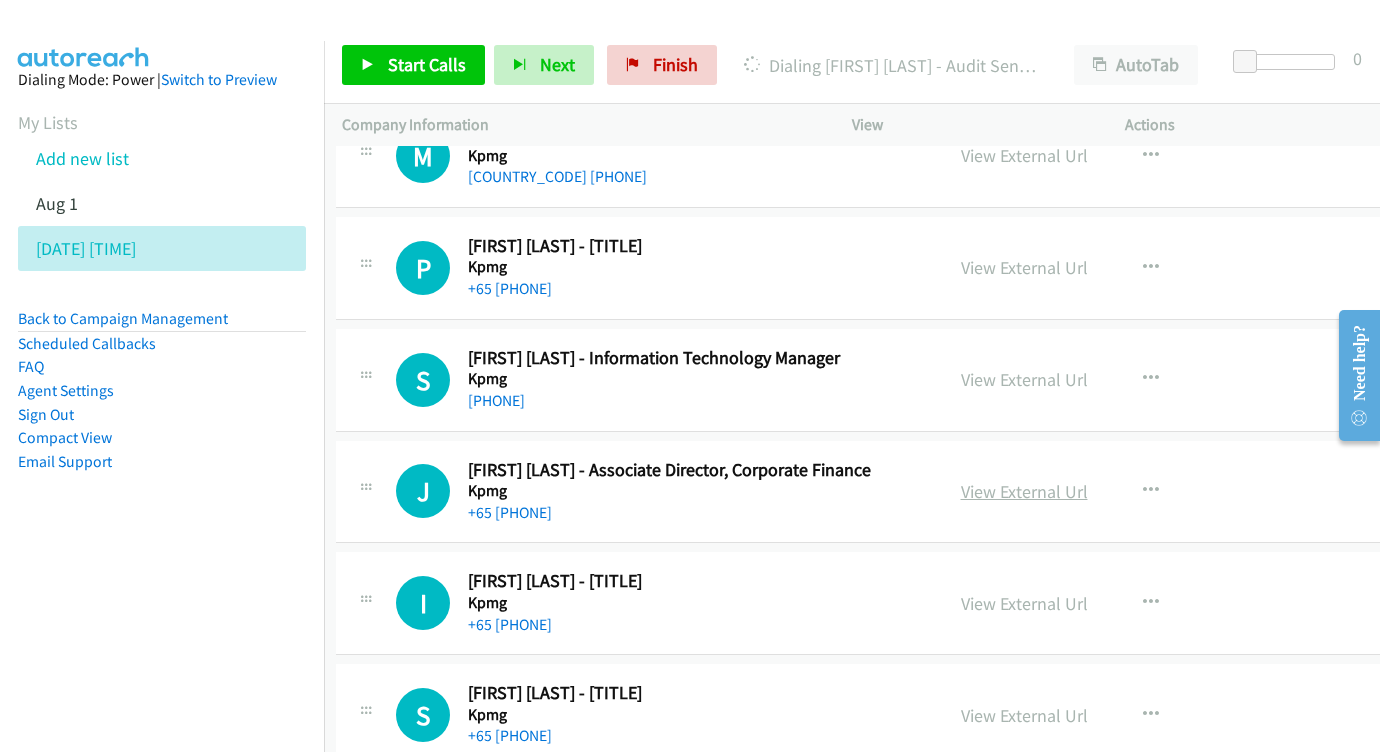 click on "View External Url" at bounding box center [1024, 491] 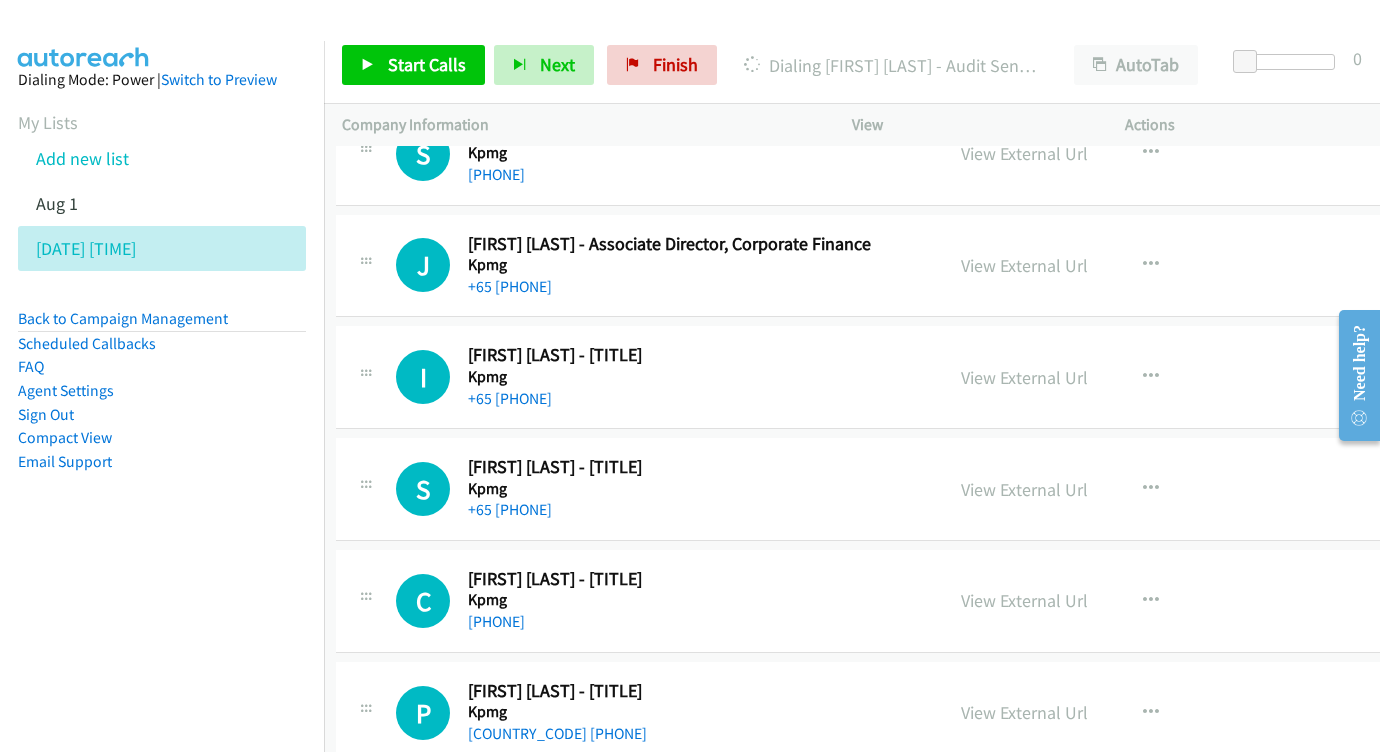 scroll, scrollTop: 14322, scrollLeft: 6, axis: both 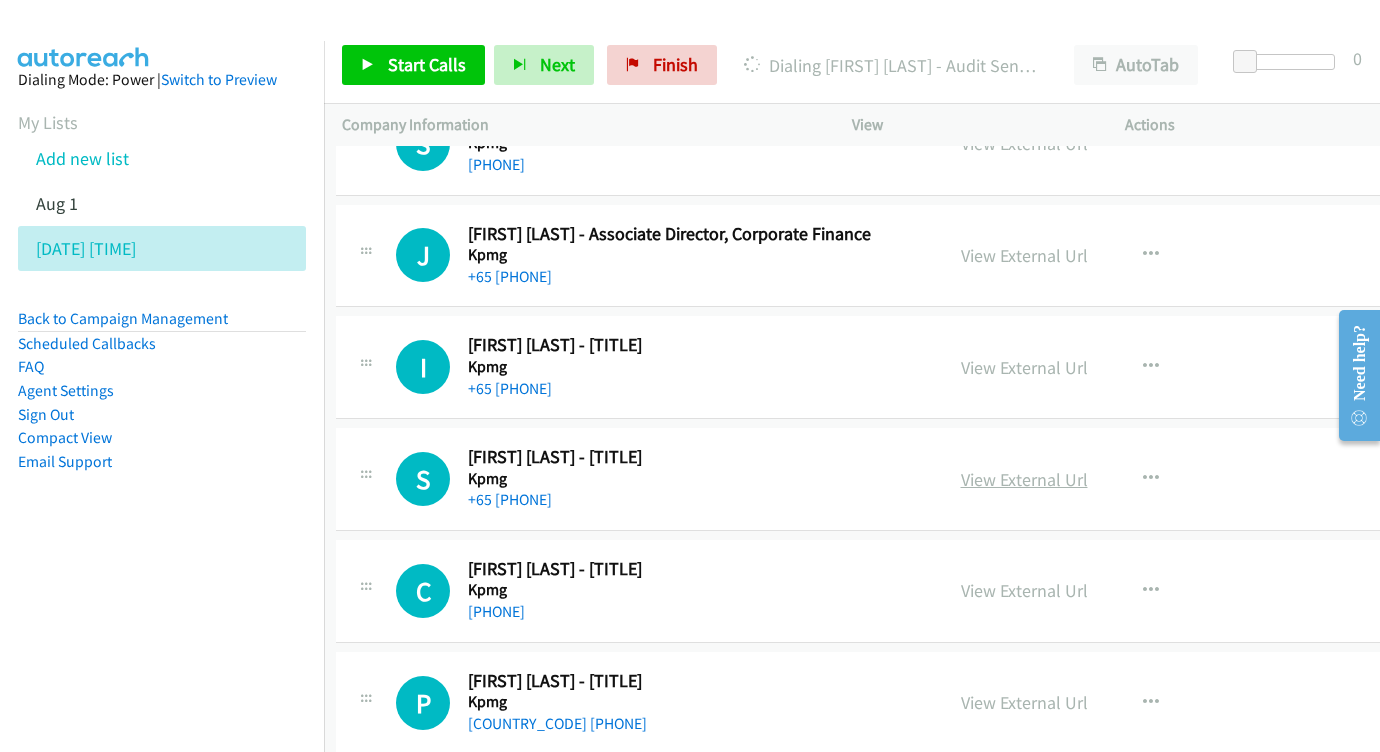 click on "View External Url" at bounding box center (1024, 479) 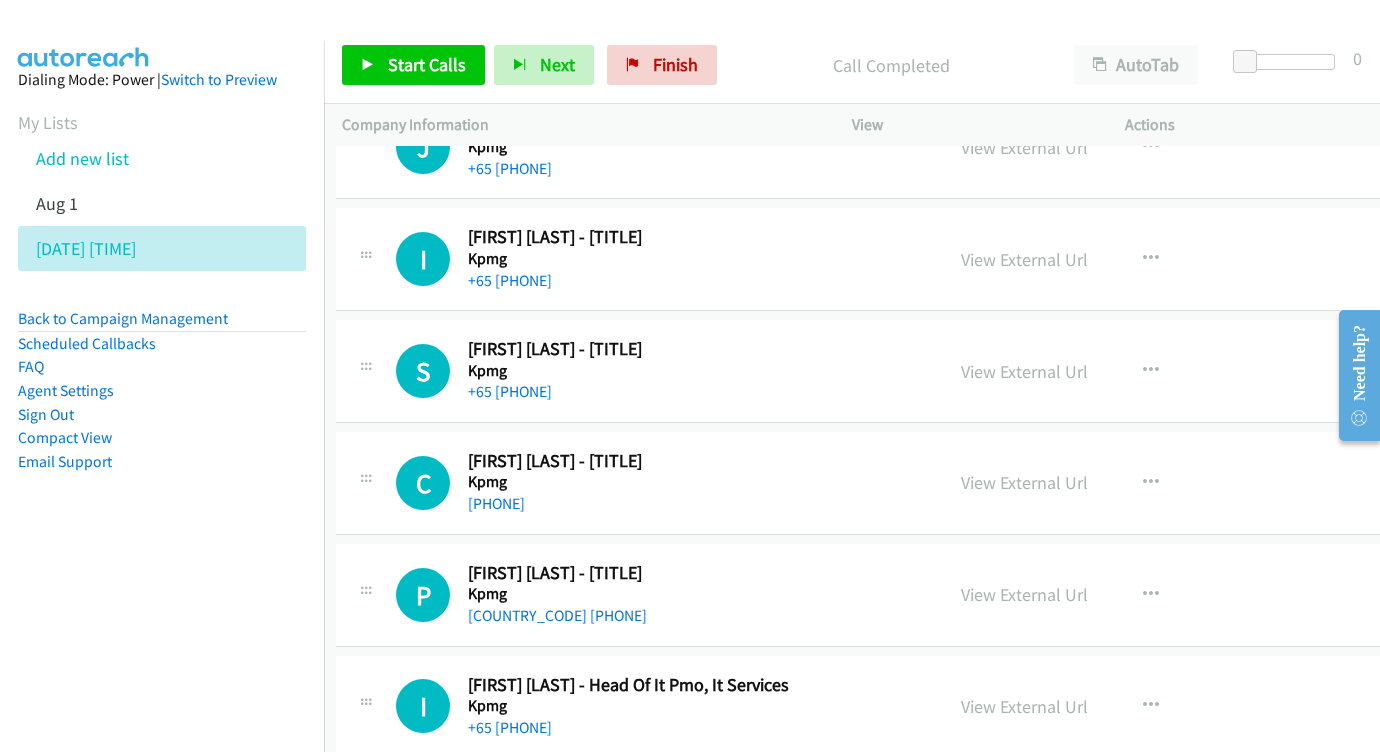 scroll, scrollTop: 14469, scrollLeft: 6, axis: both 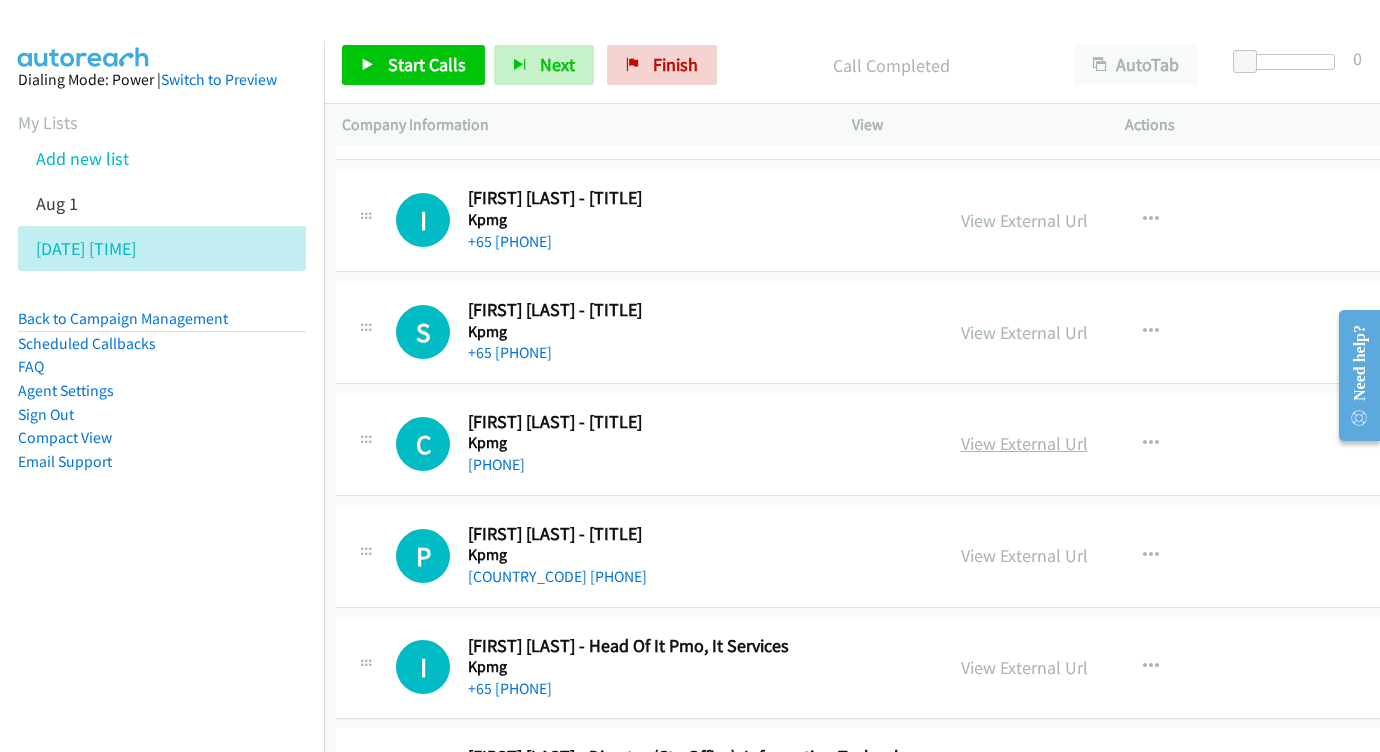 click on "View External Url" at bounding box center (1024, 443) 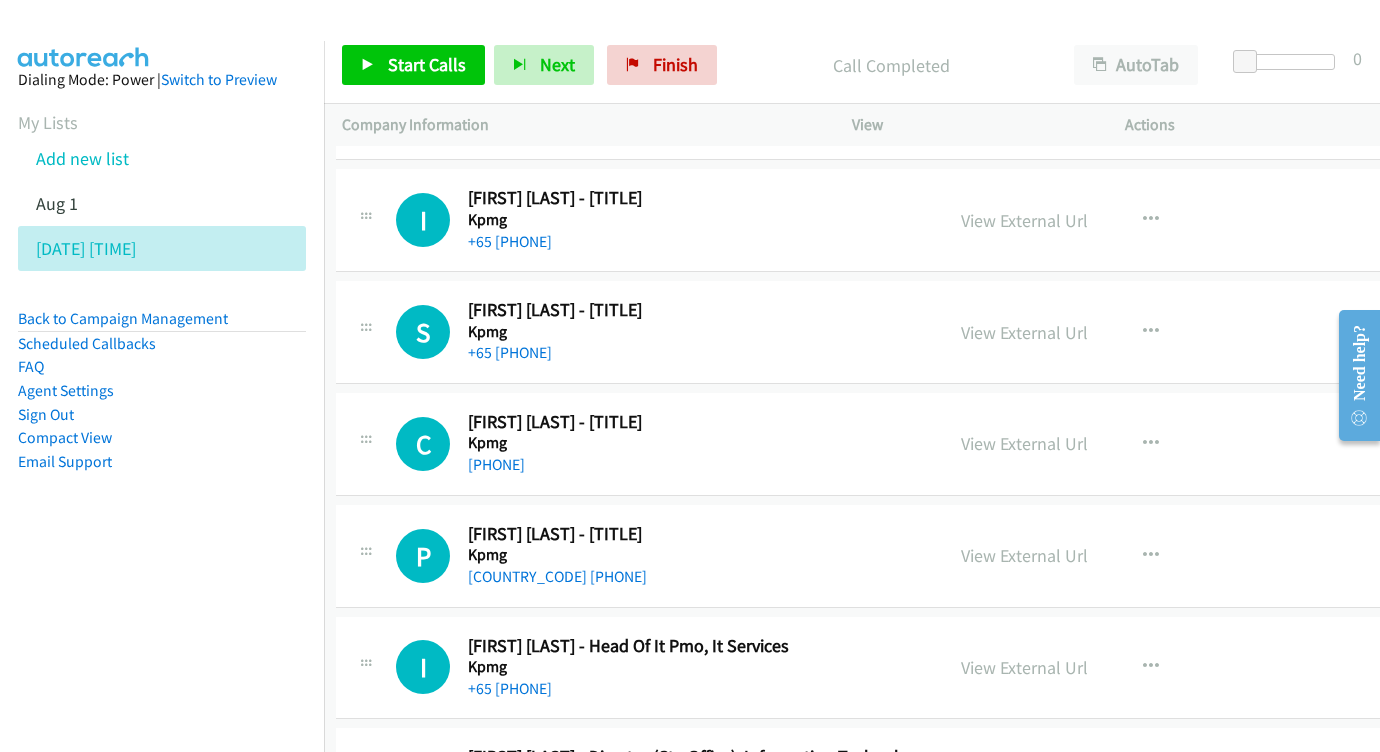 scroll, scrollTop: 14591, scrollLeft: 6, axis: both 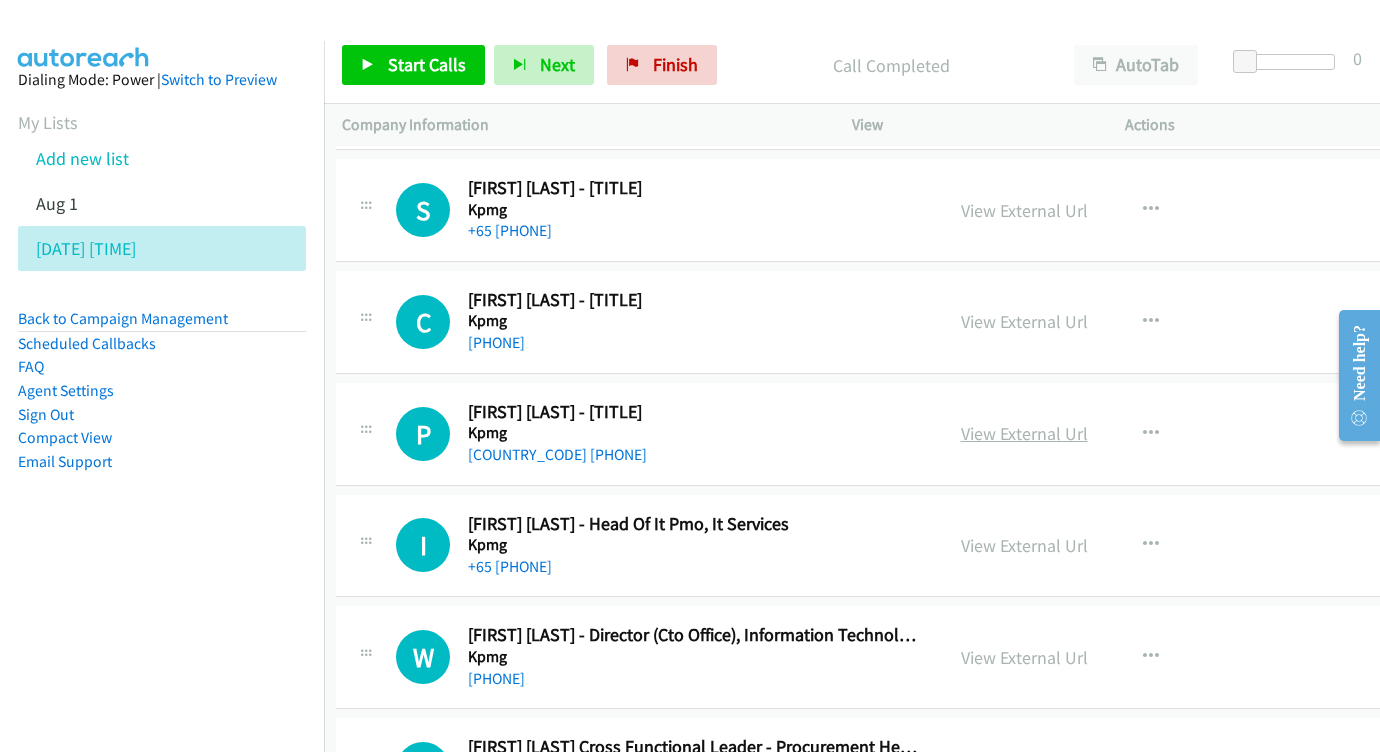 click on "View External Url" at bounding box center [1024, 433] 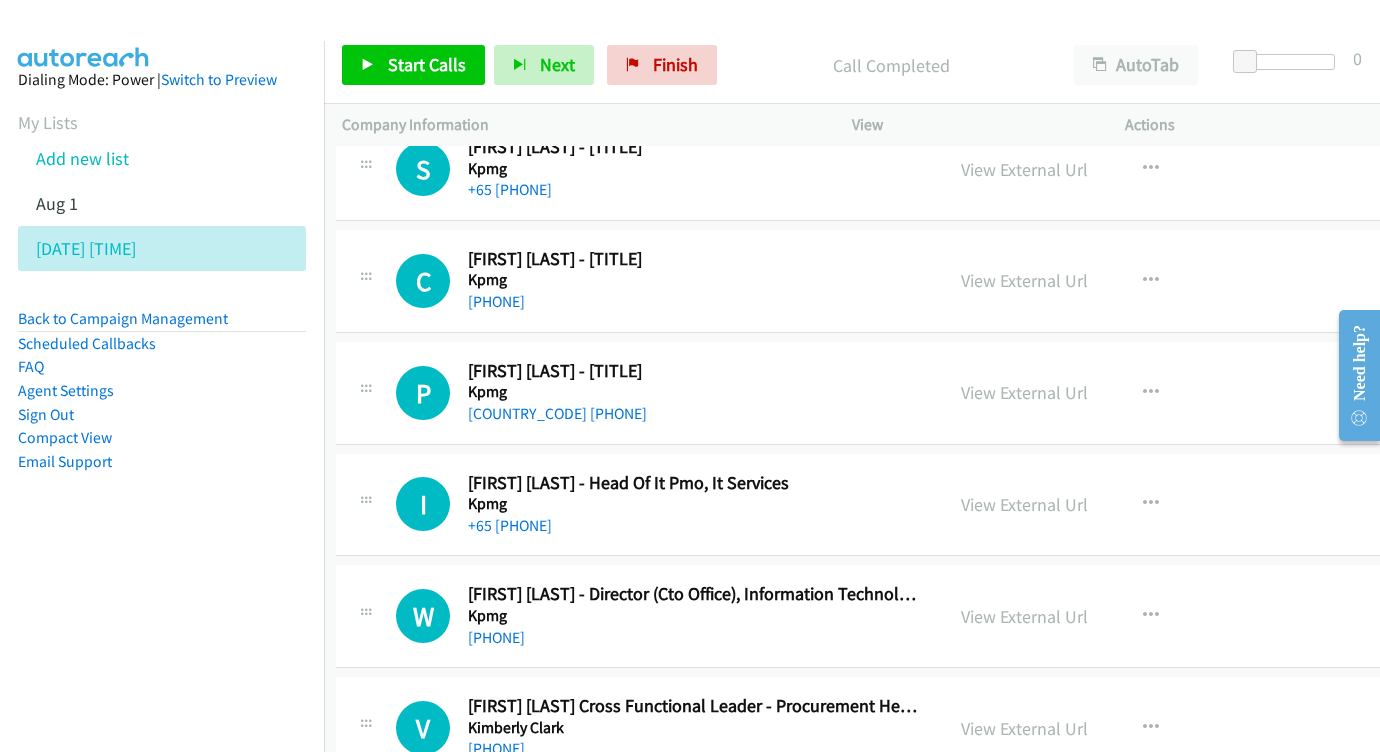 scroll, scrollTop: 14653, scrollLeft: 6, axis: both 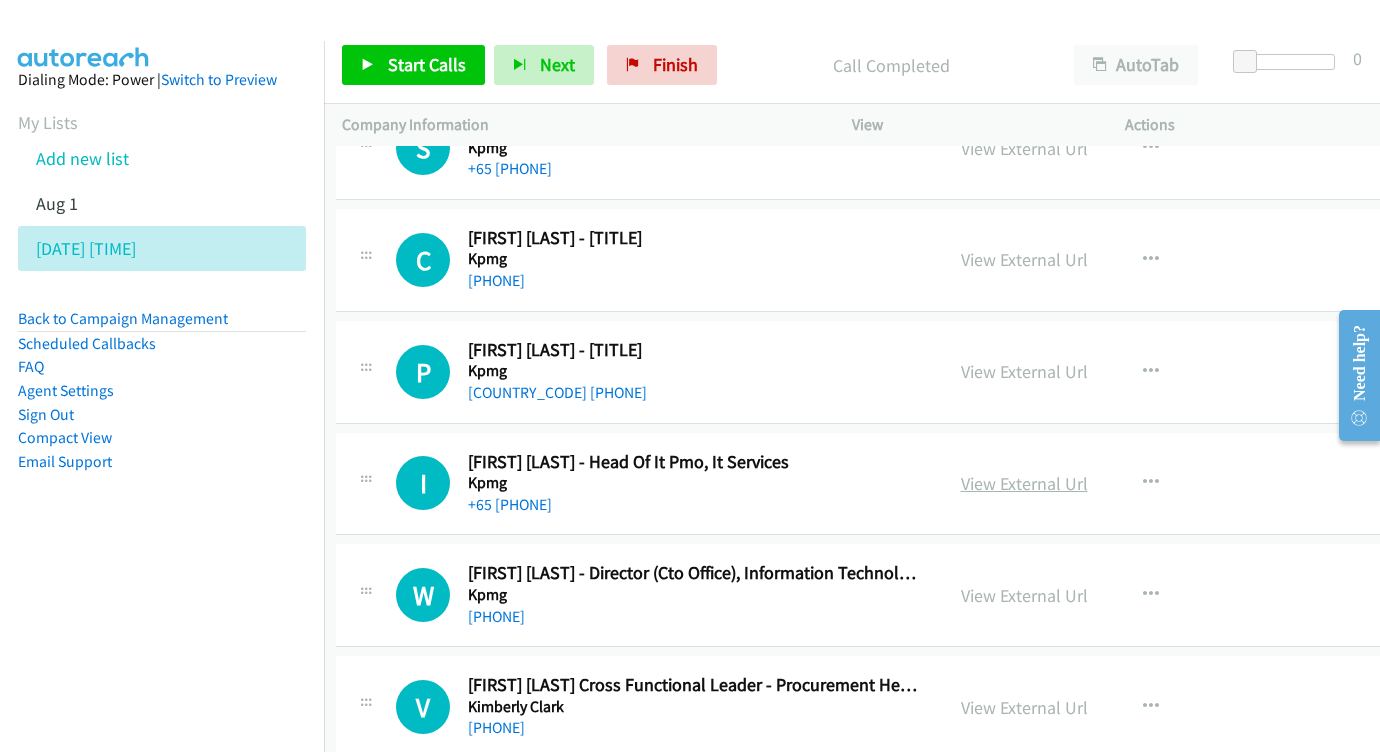 click on "View External Url" at bounding box center (1024, 483) 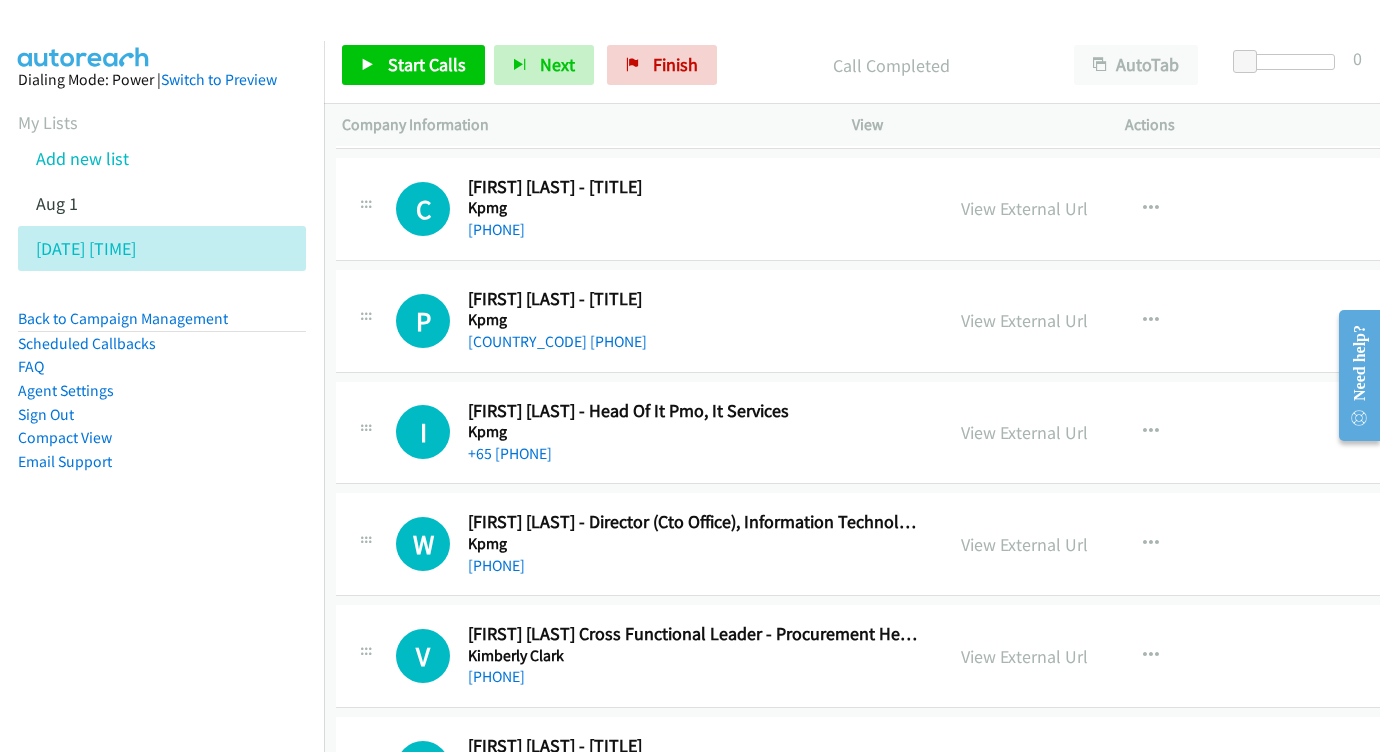 scroll, scrollTop: 14755, scrollLeft: 6, axis: both 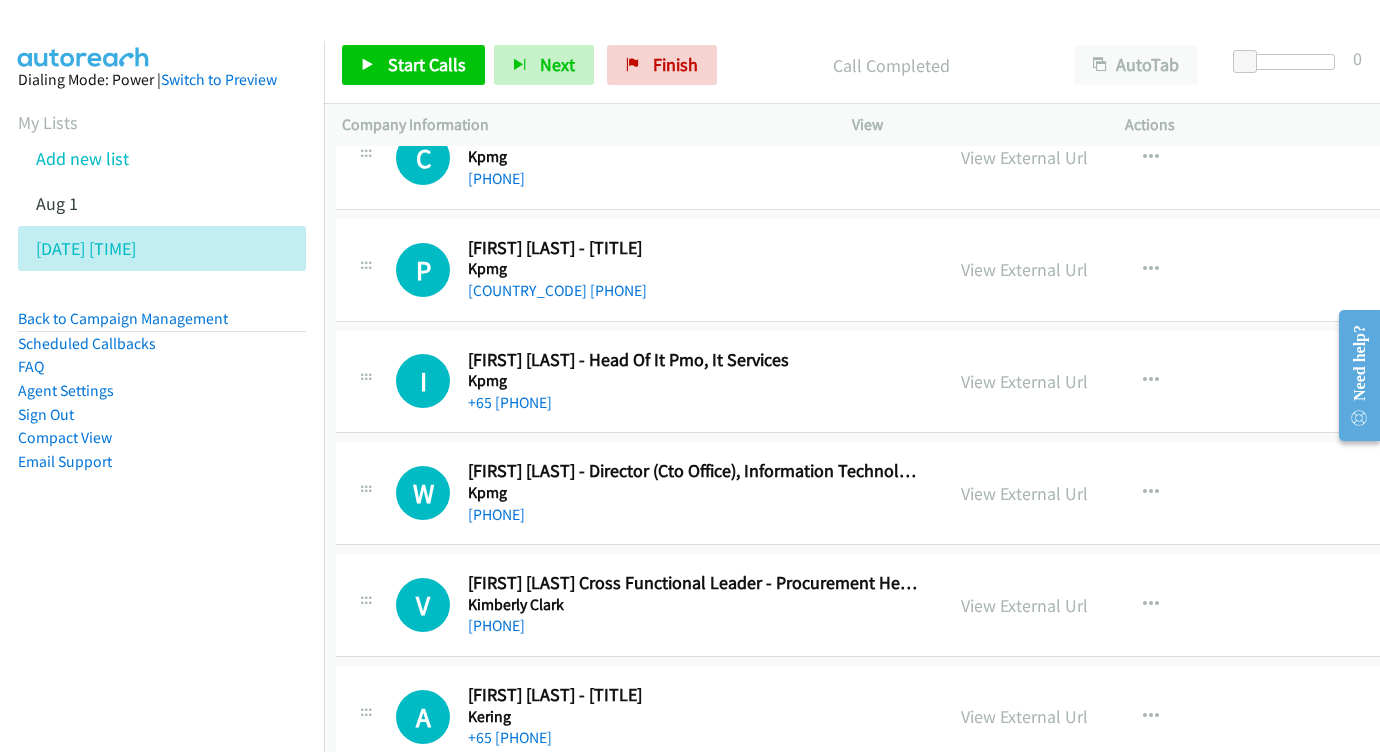 click on "View External Url" at bounding box center [1024, 493] 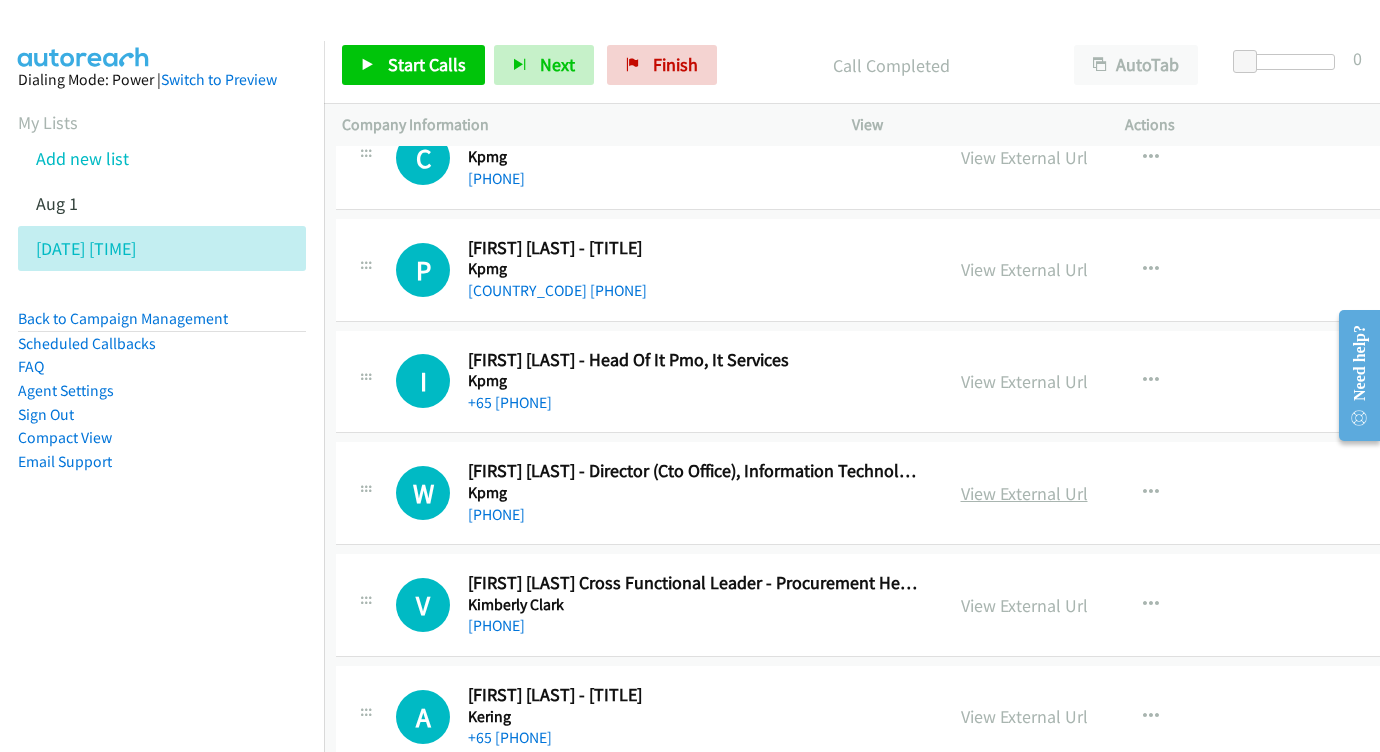 click on "View External Url" at bounding box center [1024, 493] 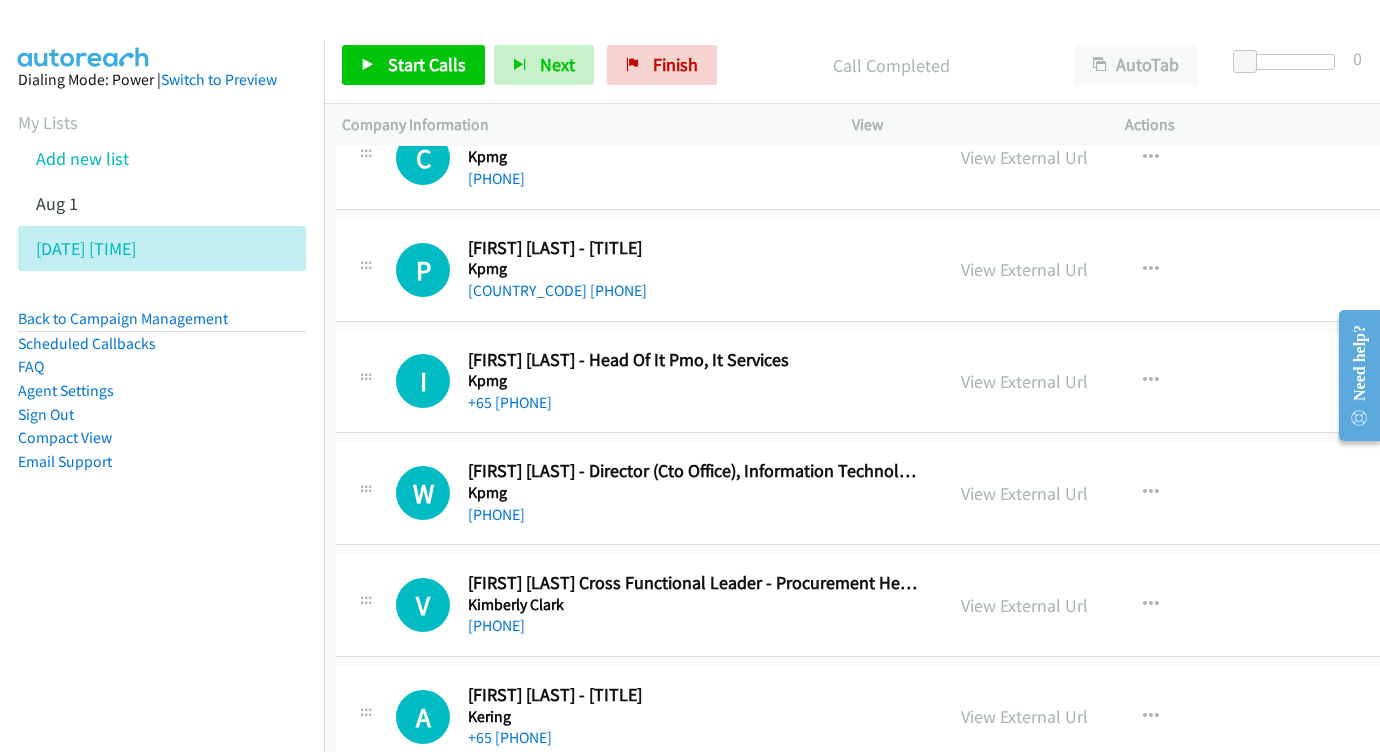 scroll, scrollTop: 14872, scrollLeft: 6, axis: both 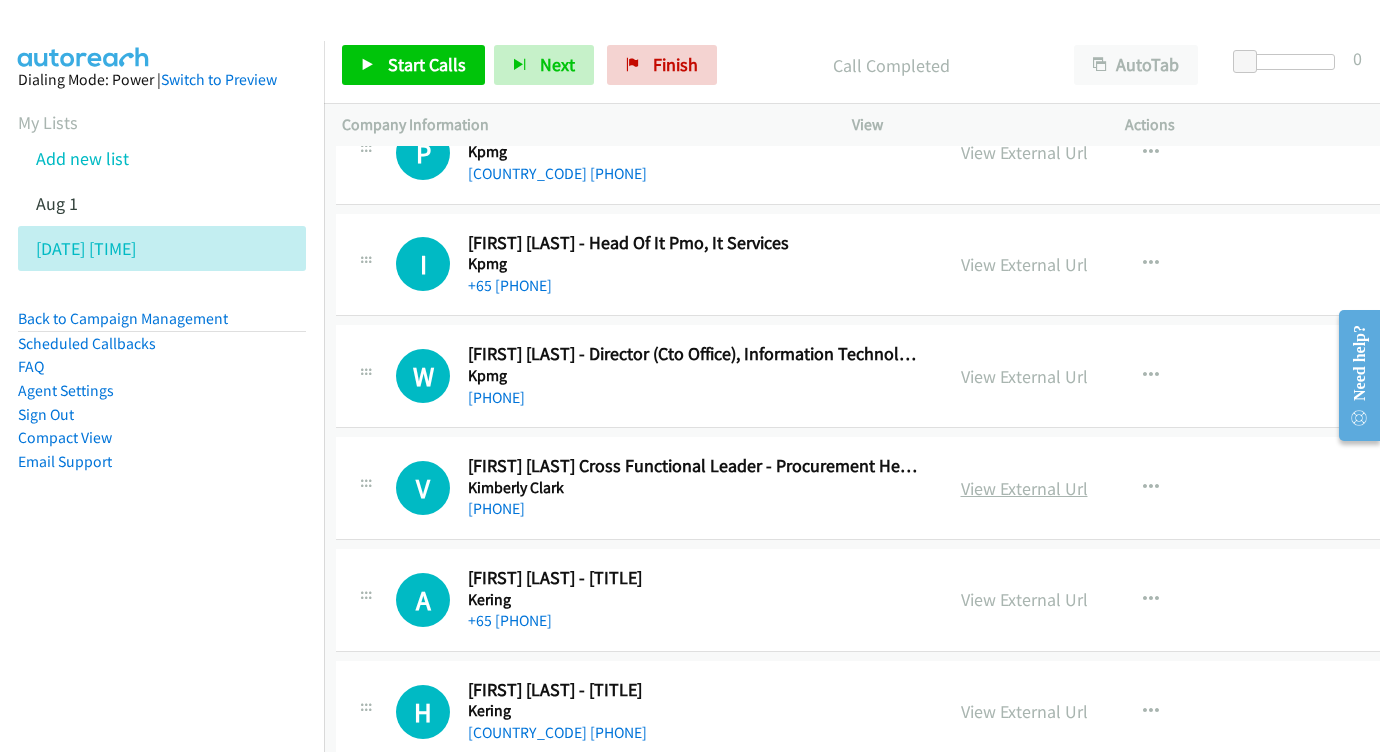 click on "View External Url" at bounding box center [1024, 488] 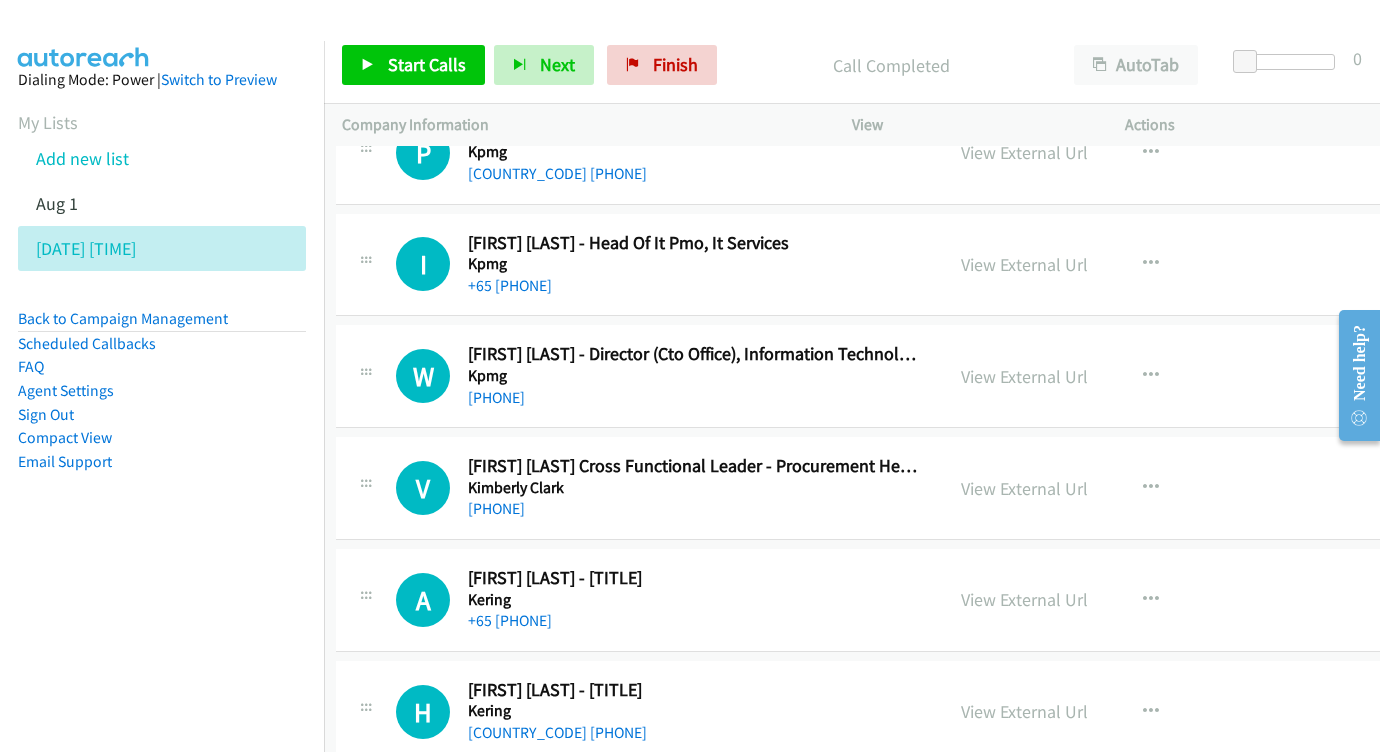 scroll, scrollTop: 14971, scrollLeft: 6, axis: both 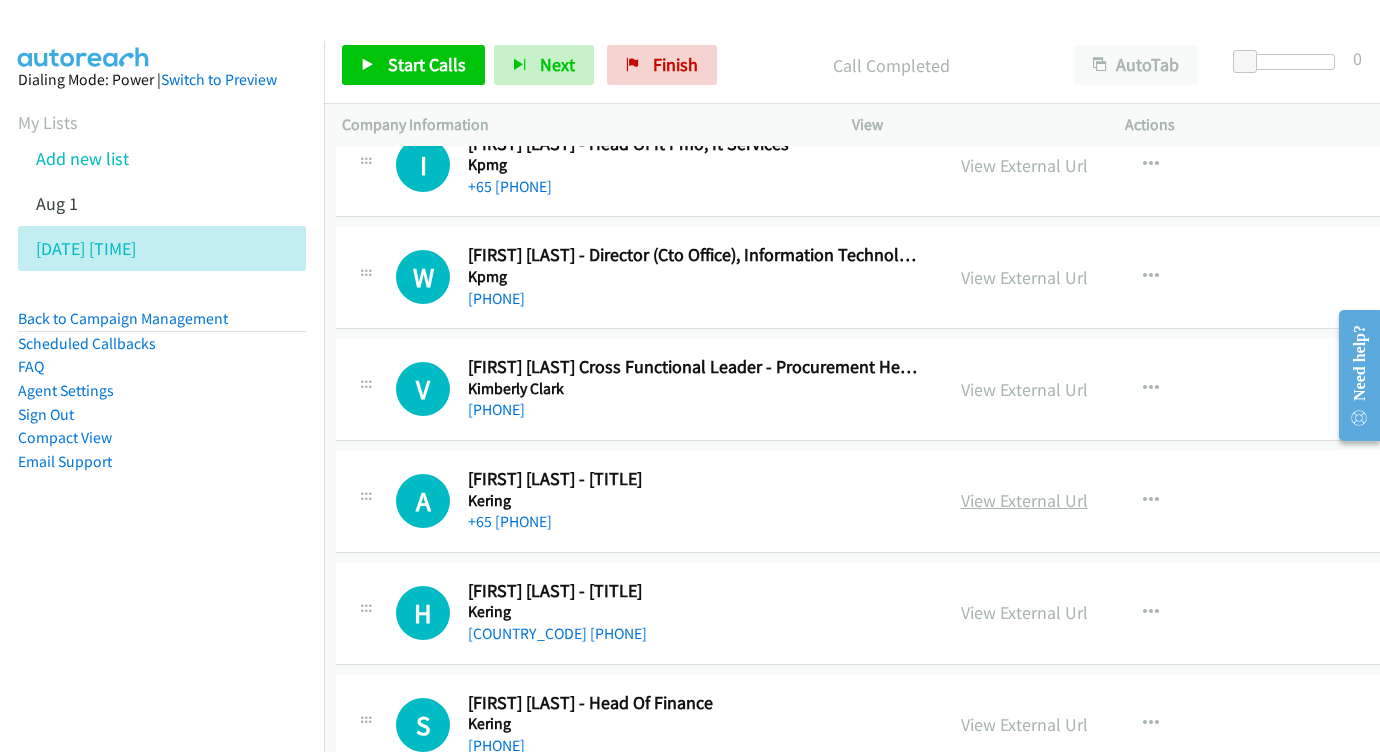 click on "View External Url" at bounding box center [1024, 500] 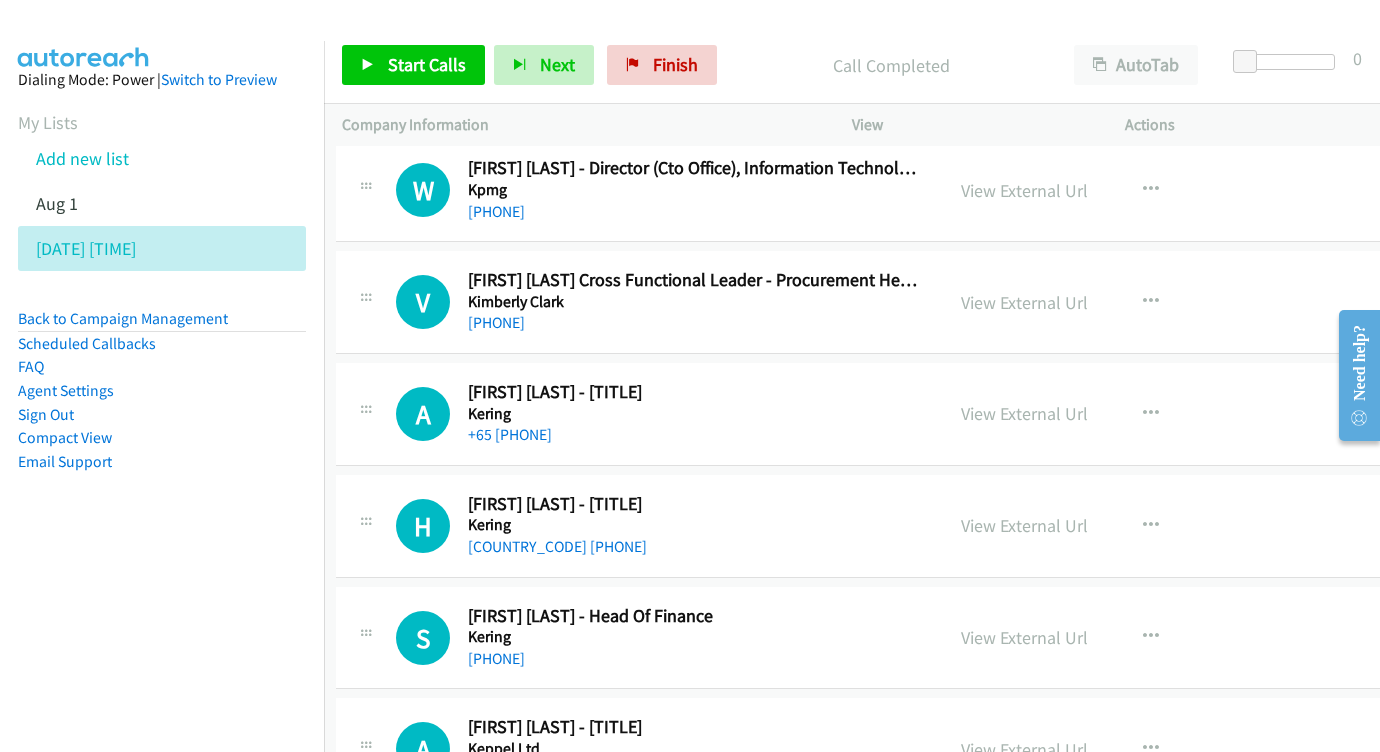 scroll, scrollTop: 15069, scrollLeft: 6, axis: both 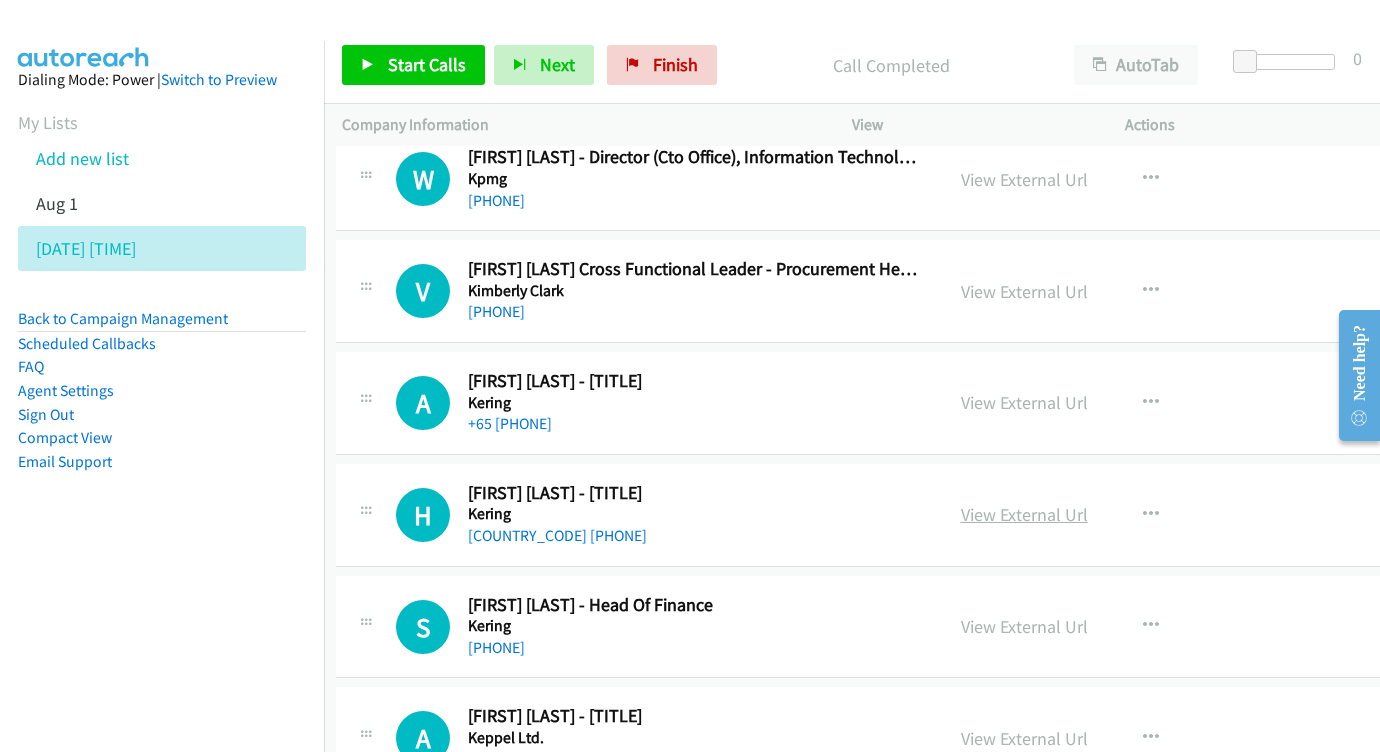 click on "View External Url" at bounding box center [1024, 514] 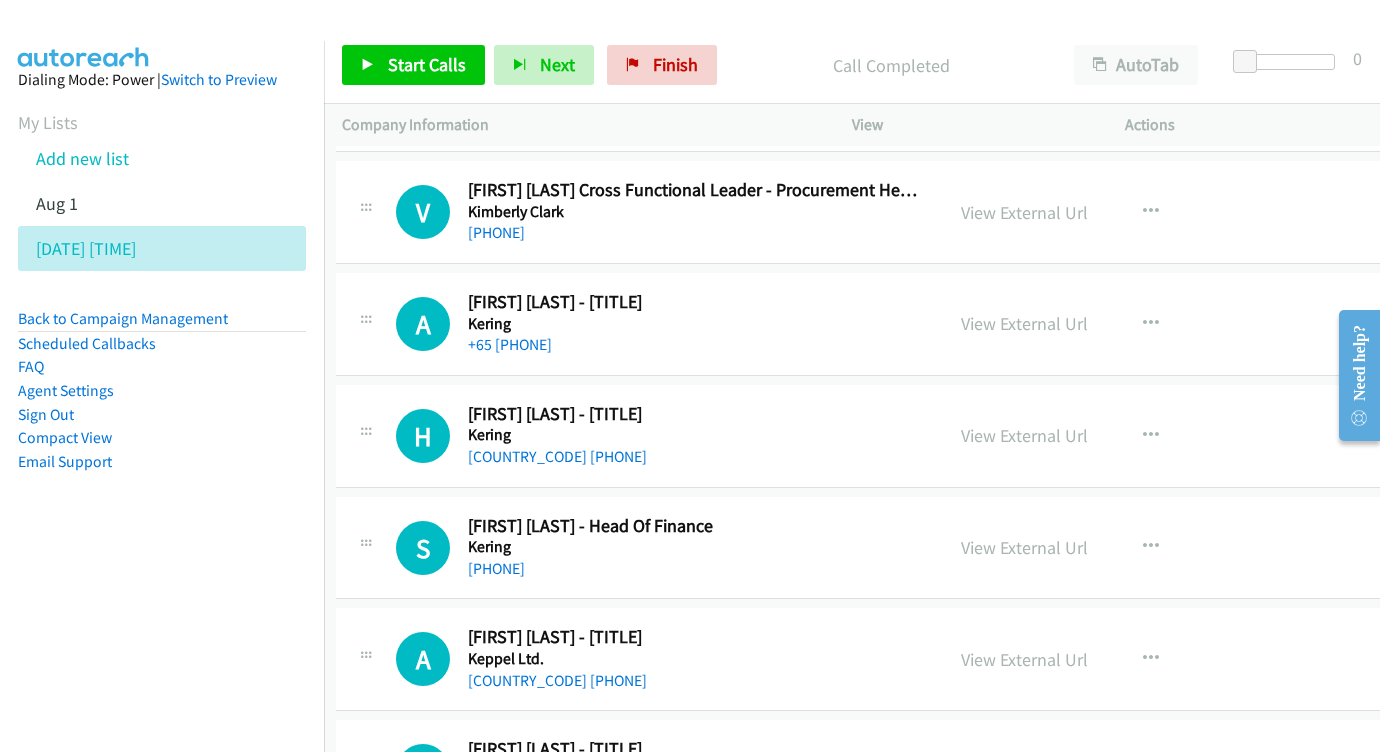 scroll, scrollTop: 15165, scrollLeft: 6, axis: both 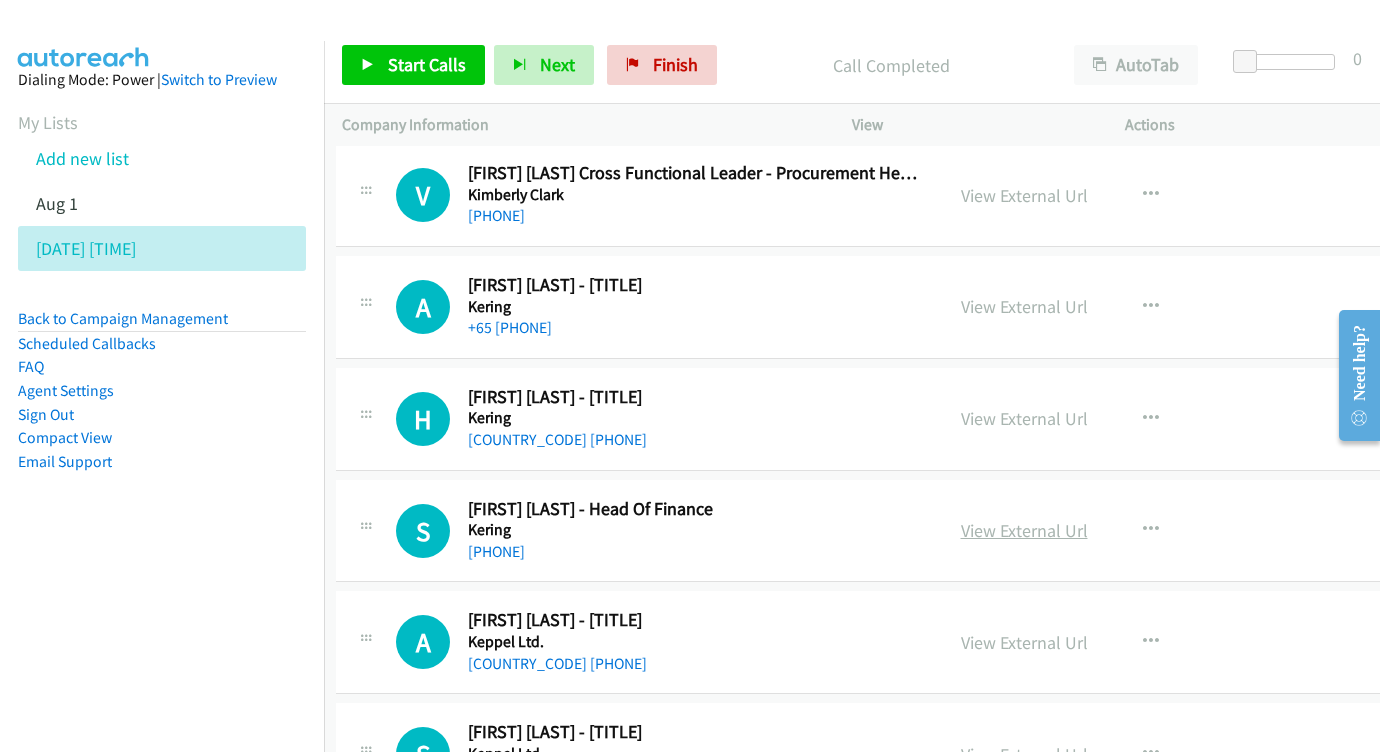 click on "View External Url" at bounding box center (1024, 530) 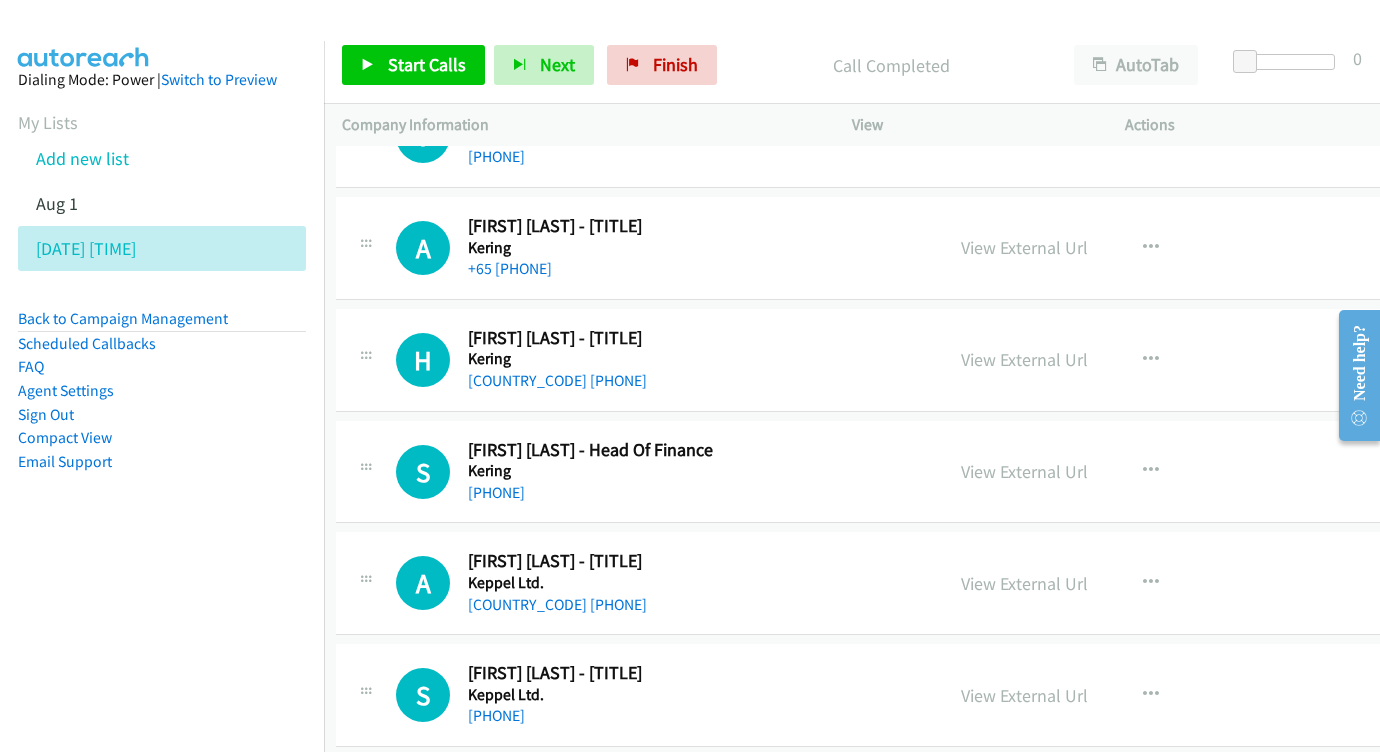 scroll, scrollTop: 15270, scrollLeft: 6, axis: both 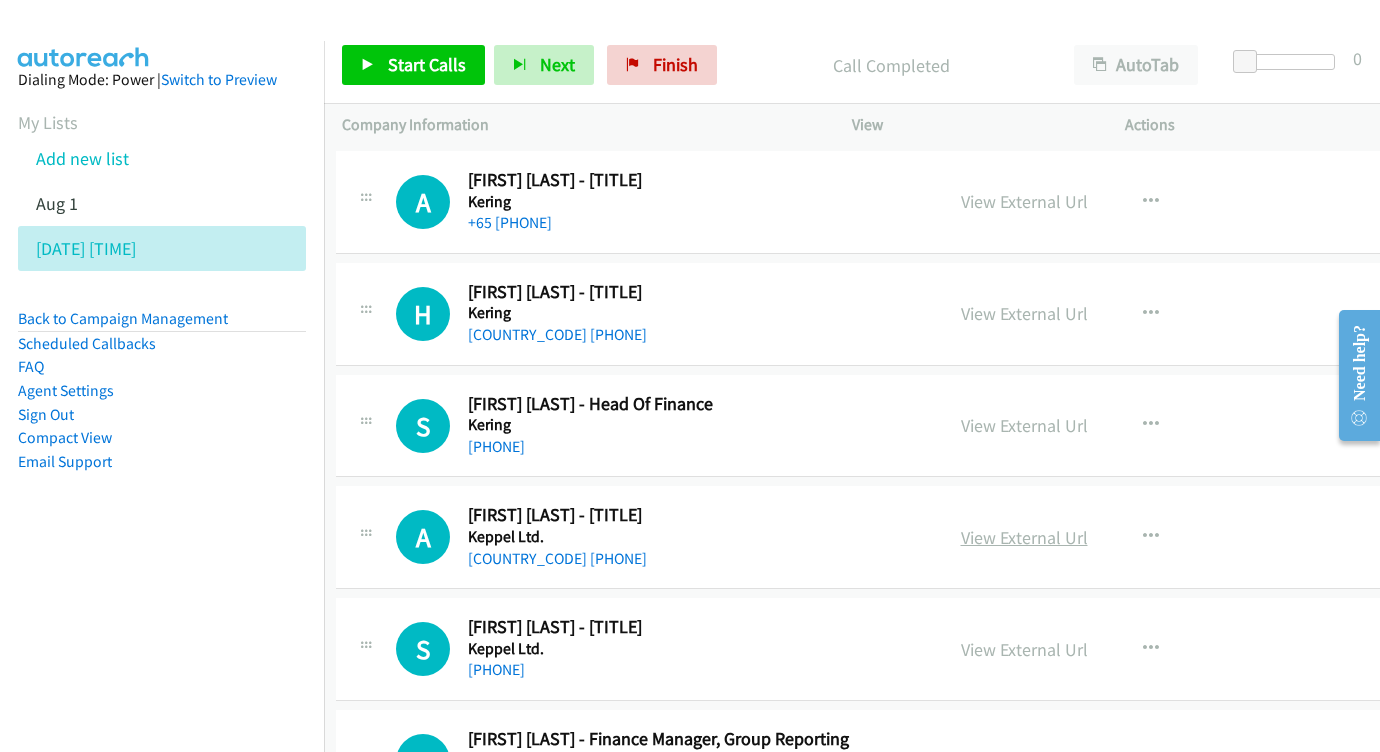 click on "View External Url" at bounding box center (1024, 537) 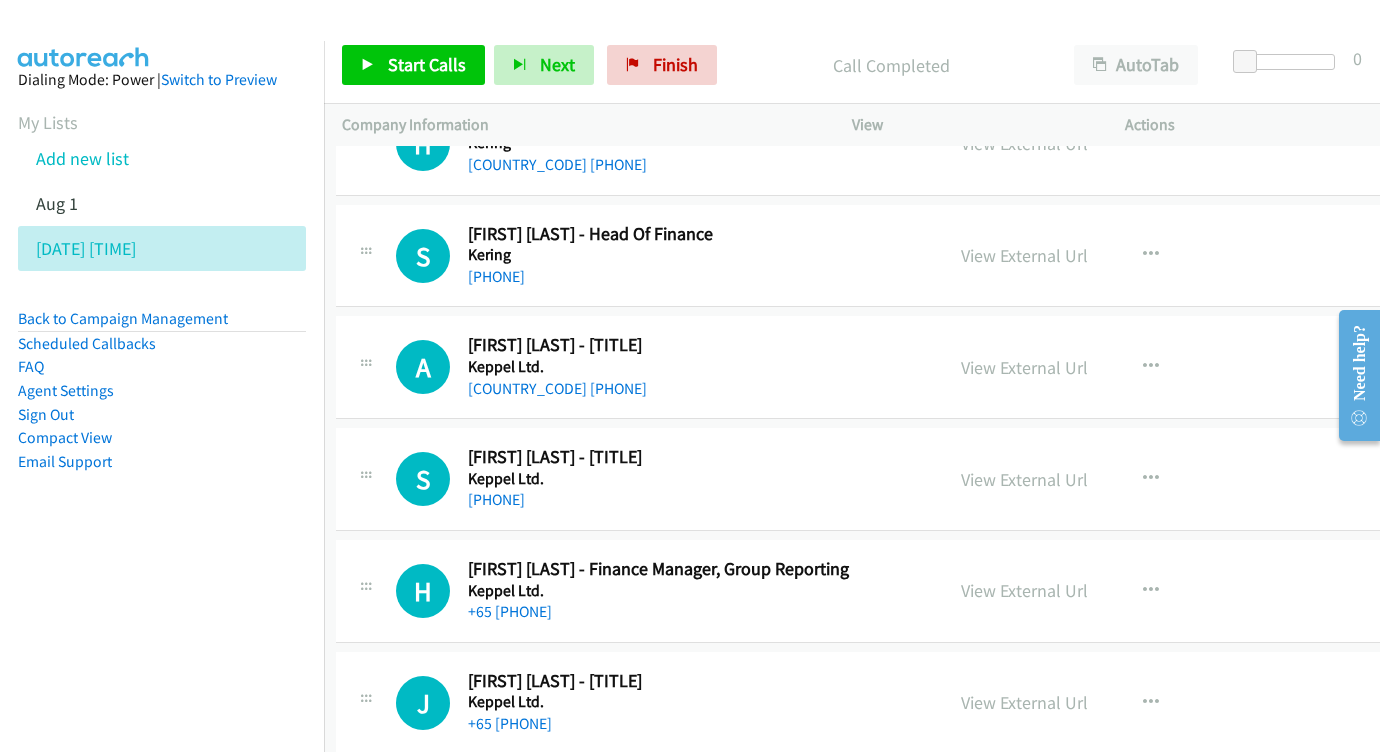 scroll, scrollTop: 15455, scrollLeft: 6, axis: both 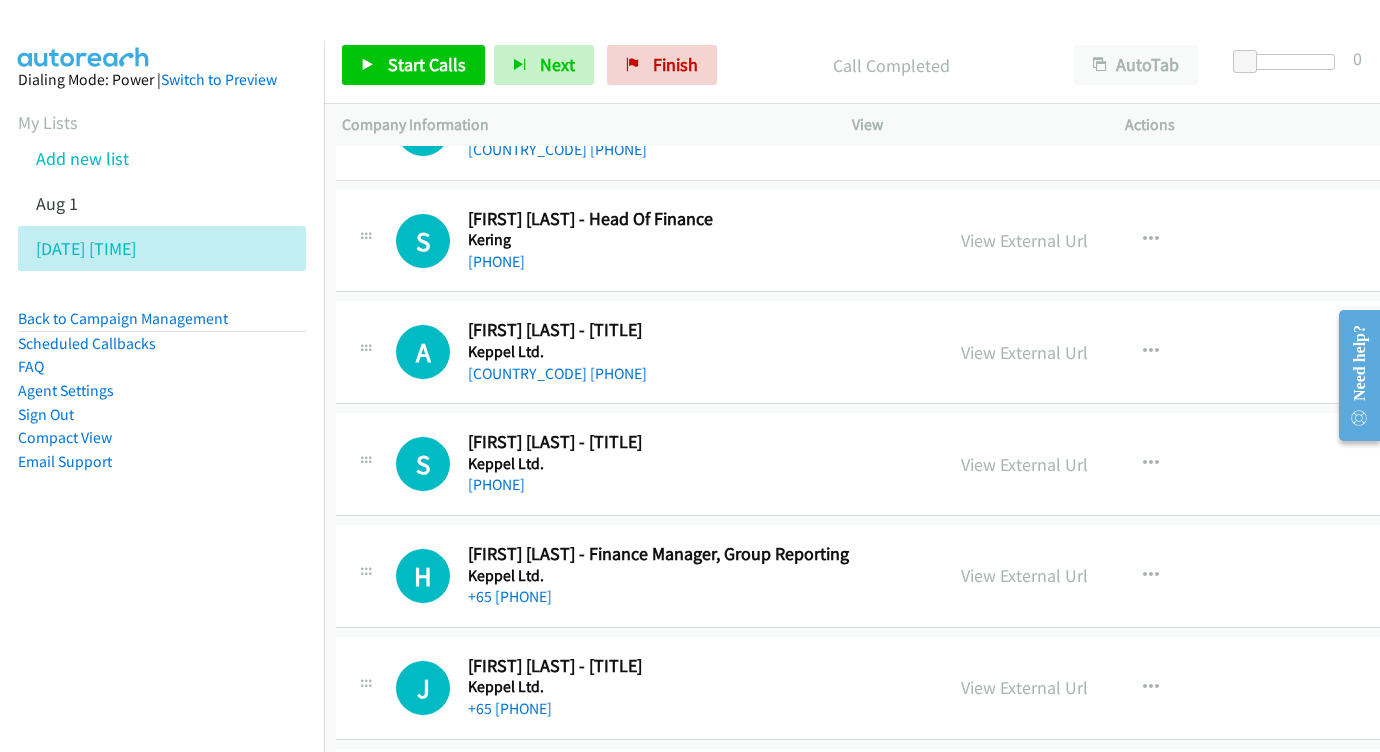 click on "View External Url" at bounding box center [1024, 464] 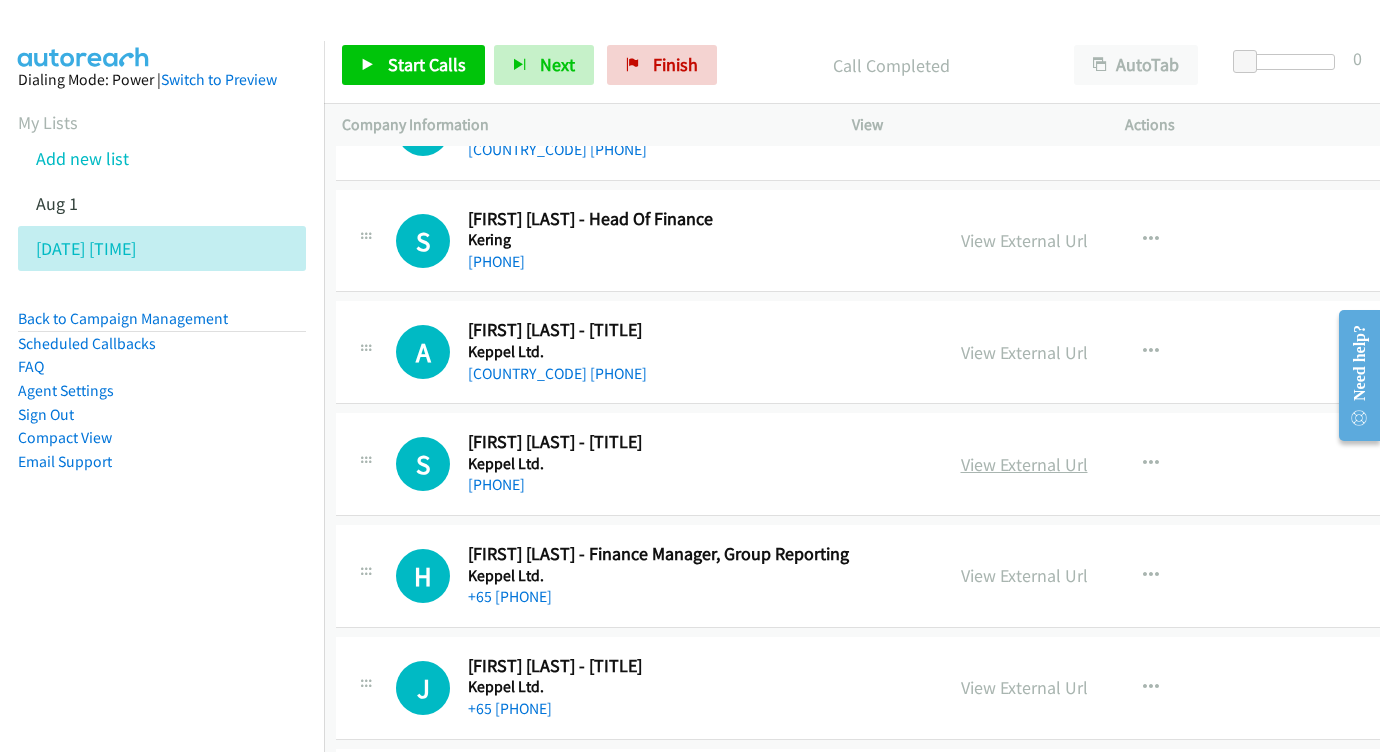 click on "View External Url" at bounding box center (1024, 464) 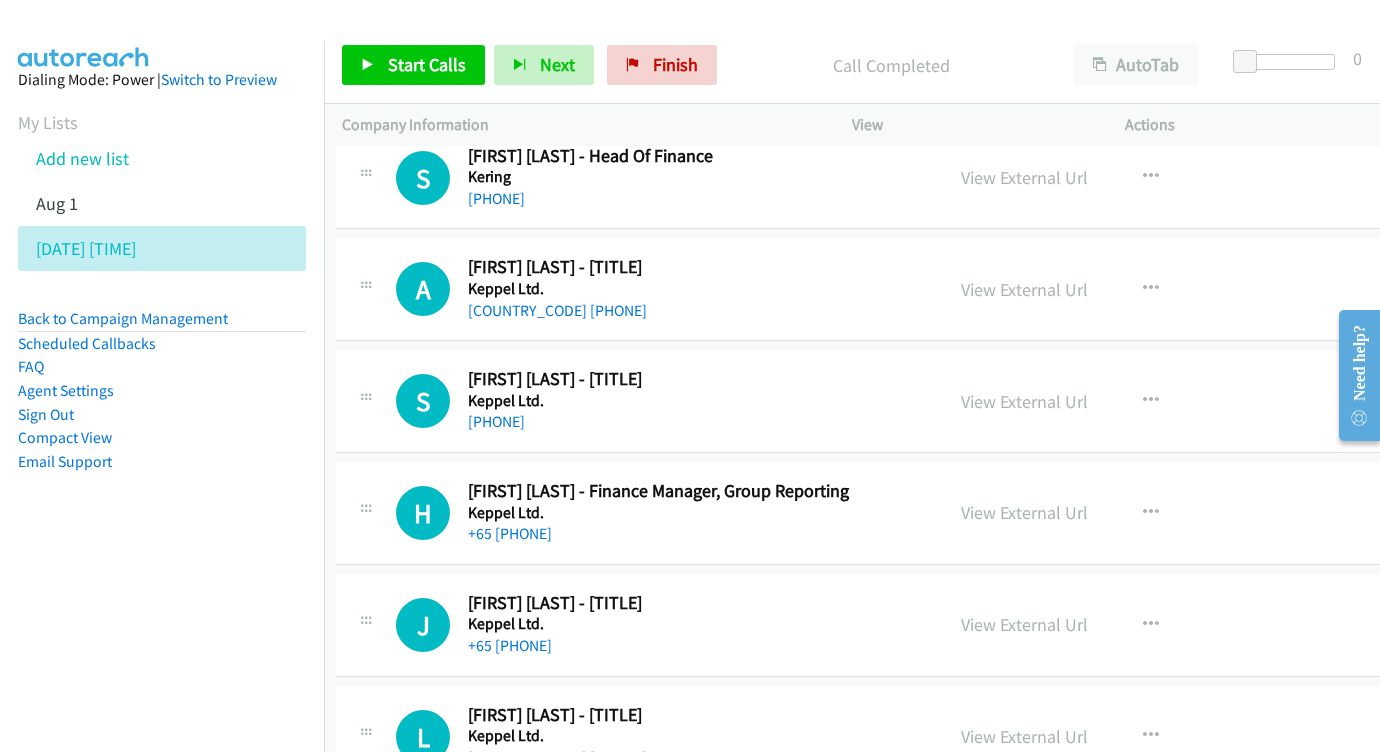 scroll, scrollTop: 15558, scrollLeft: 6, axis: both 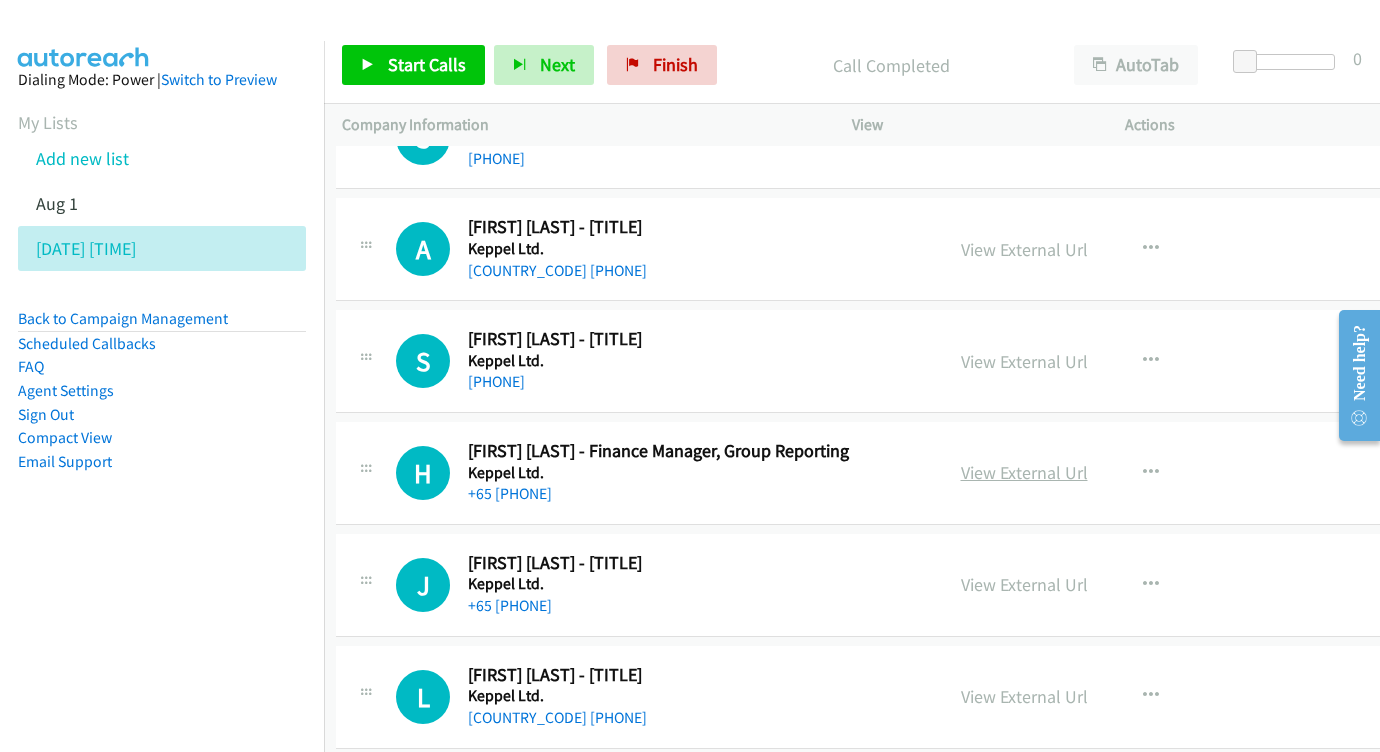 click on "View External Url" at bounding box center [1024, 472] 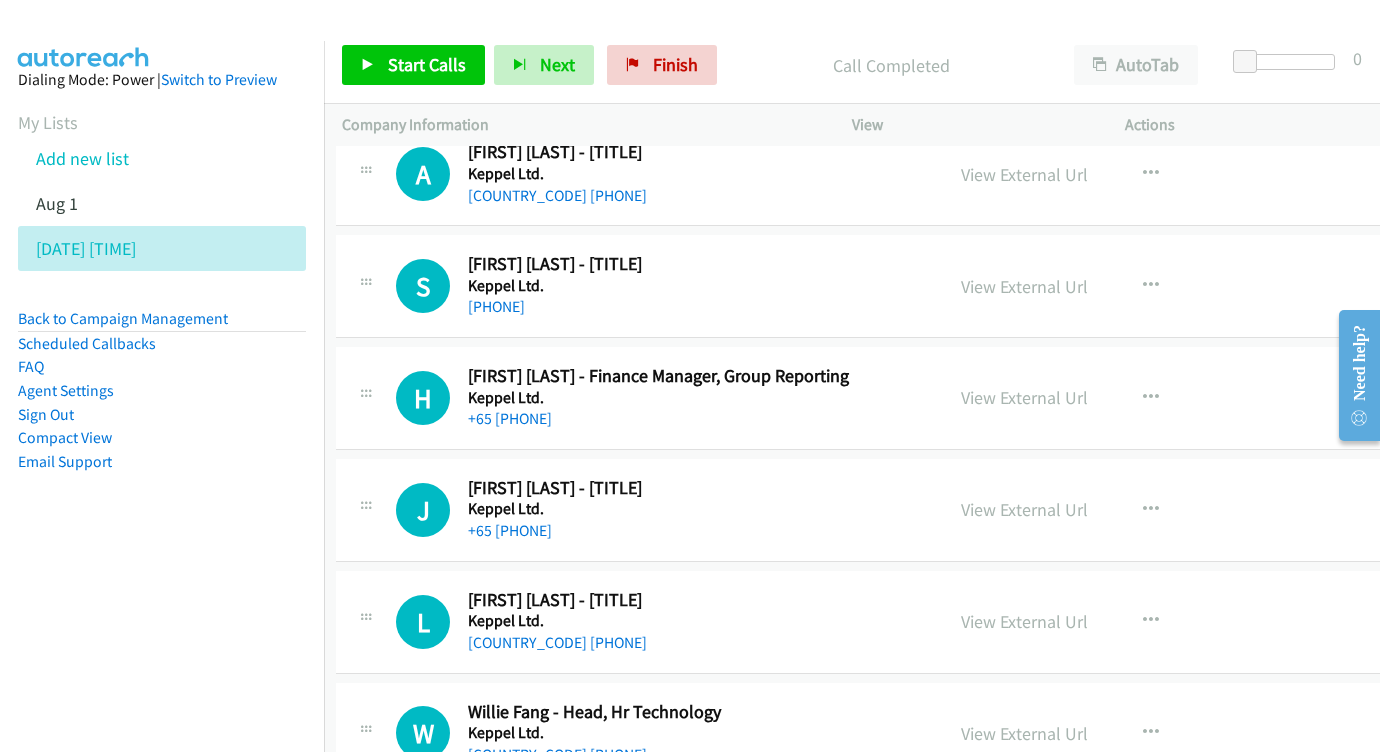 scroll, scrollTop: 15634, scrollLeft: 6, axis: both 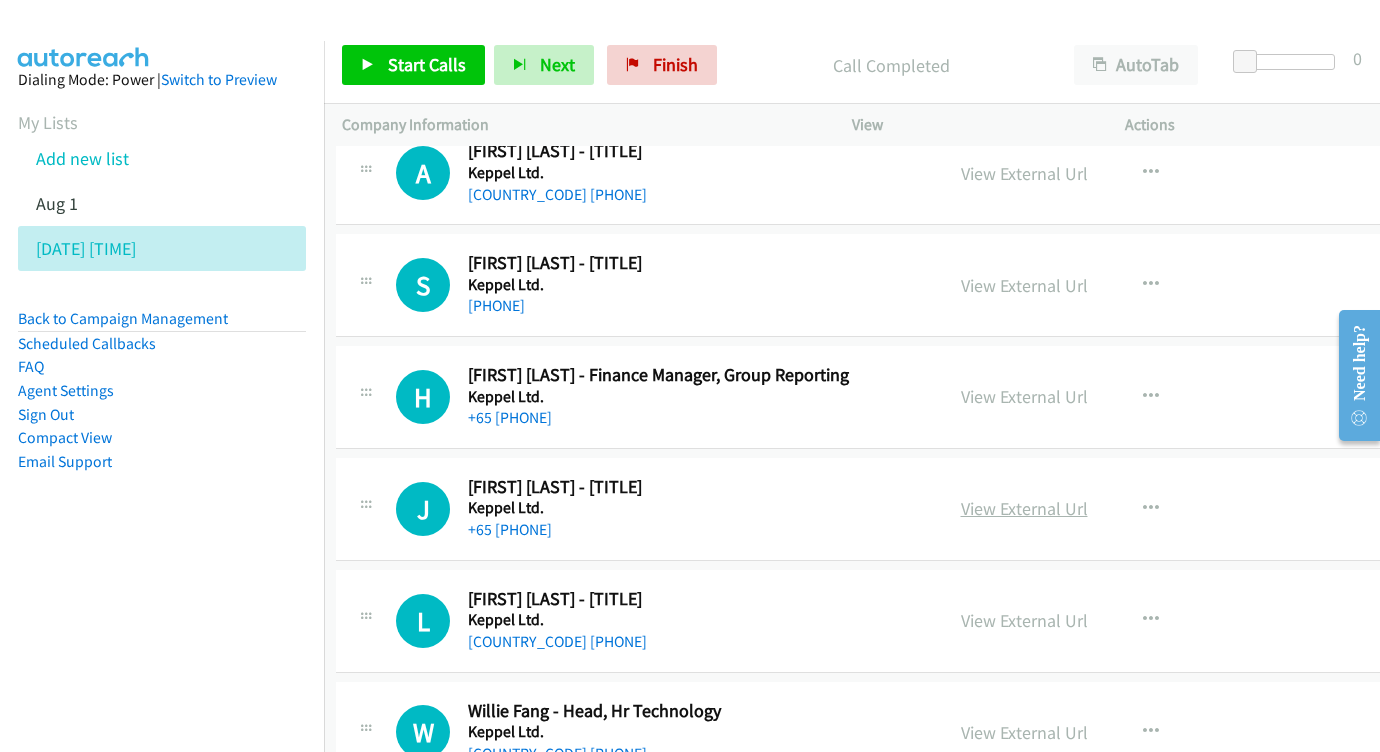 click on "View External Url" at bounding box center (1024, 508) 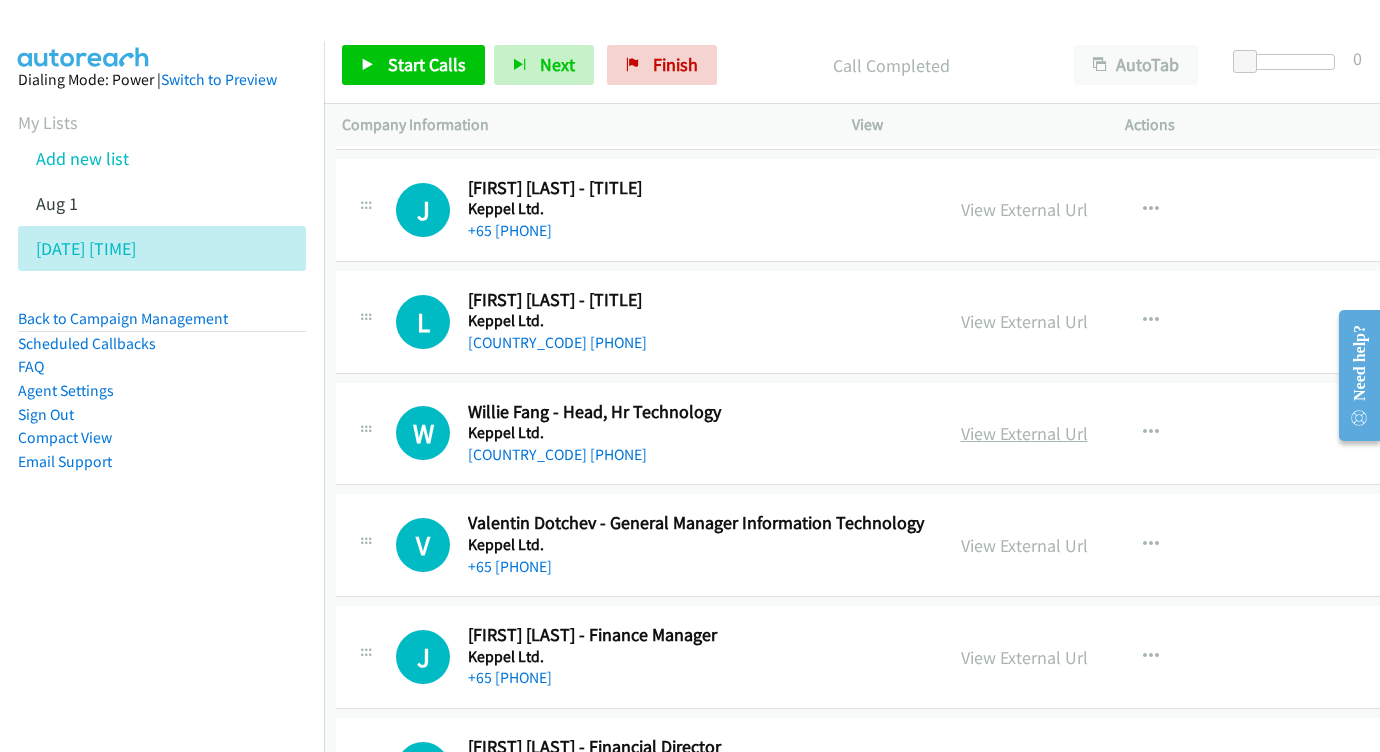 scroll, scrollTop: 15975, scrollLeft: 6, axis: both 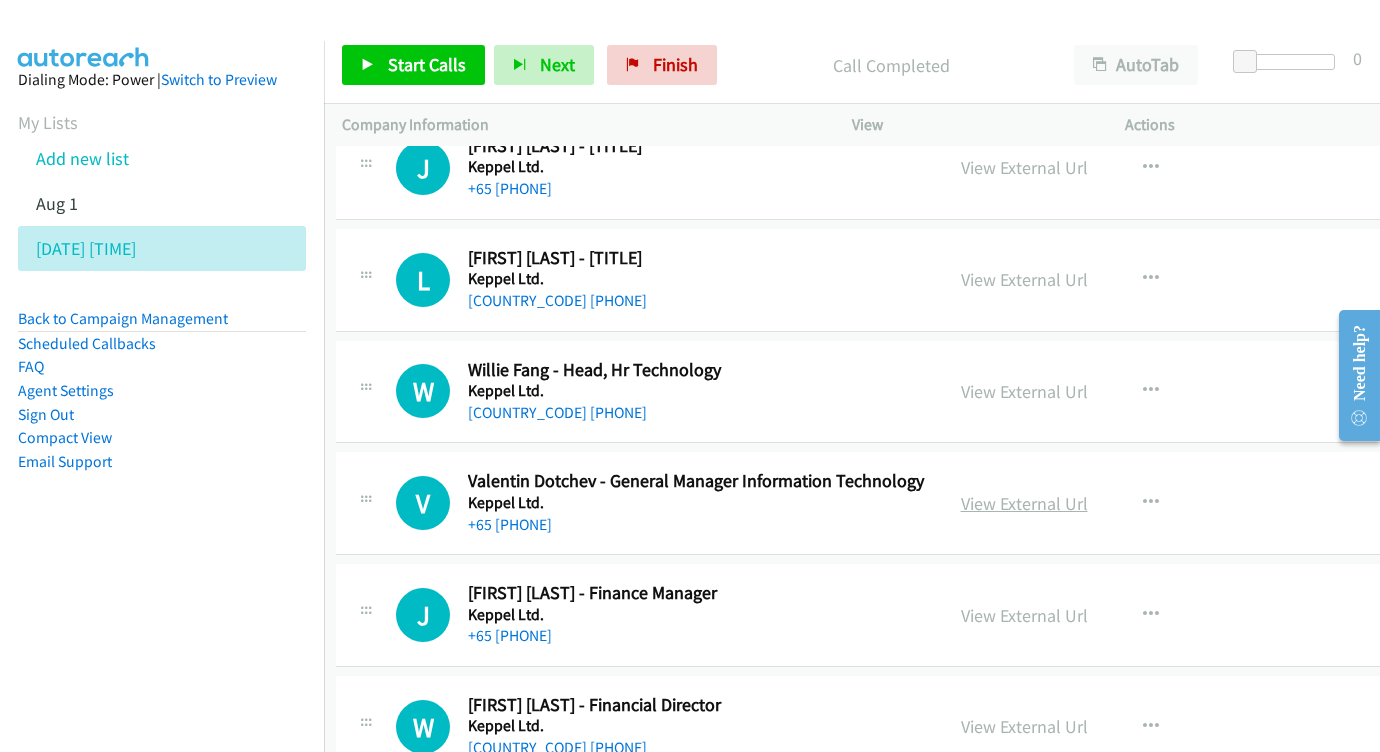 click on "View External Url" at bounding box center [1024, 503] 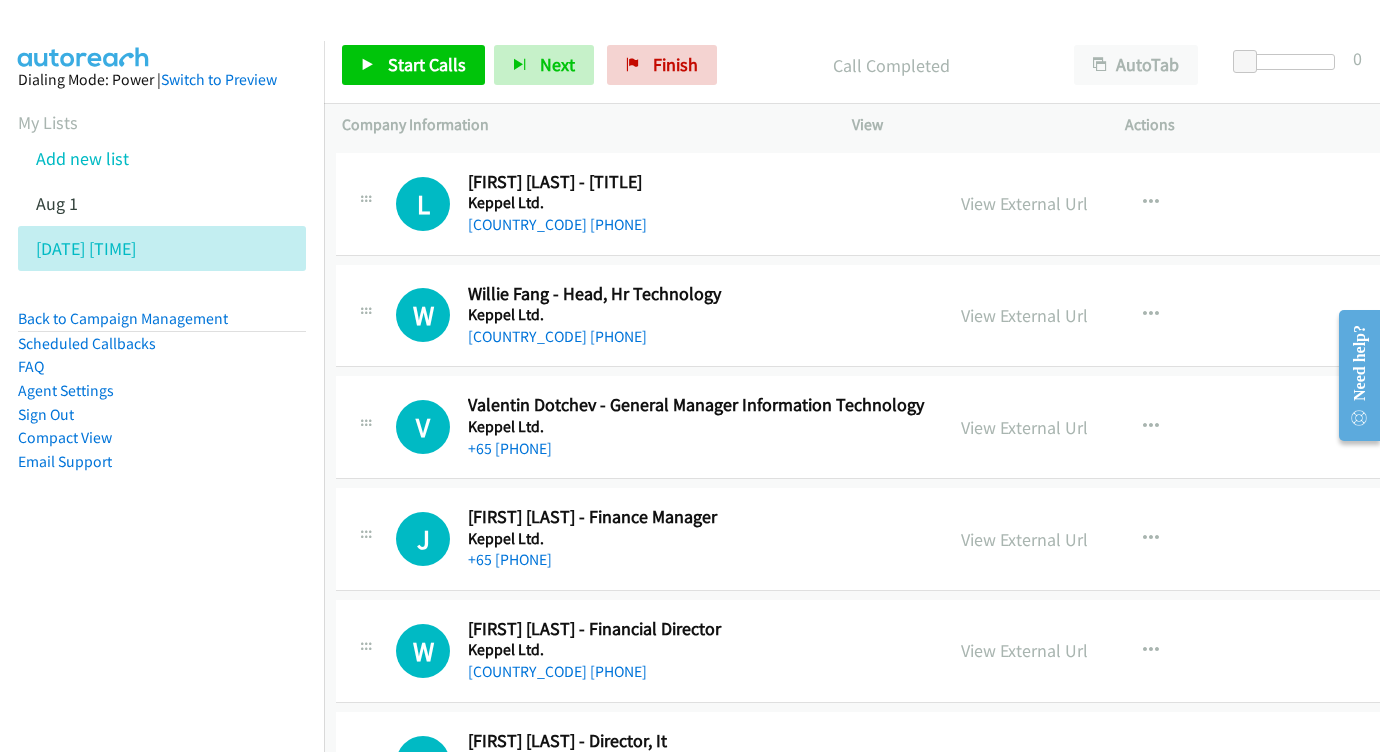 scroll, scrollTop: 16062, scrollLeft: 6, axis: both 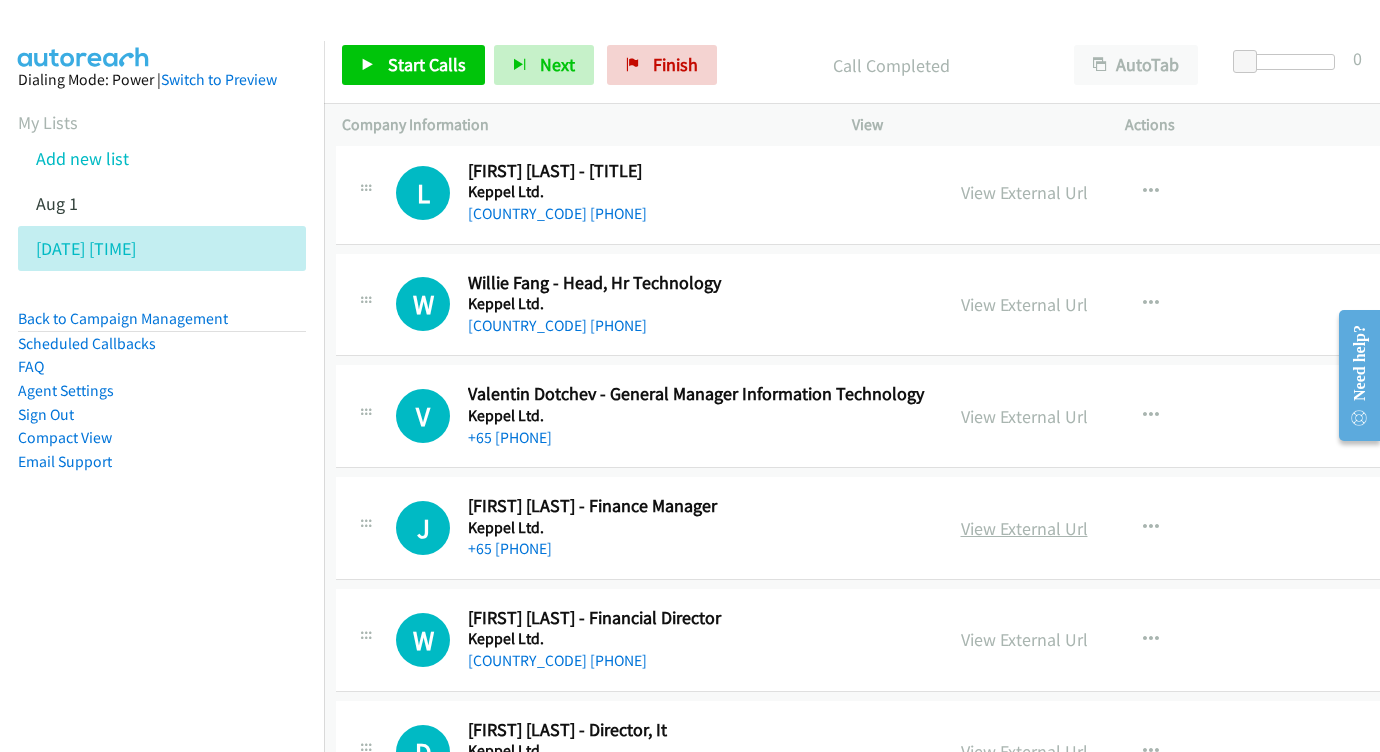 click on "View External Url" at bounding box center [1024, 528] 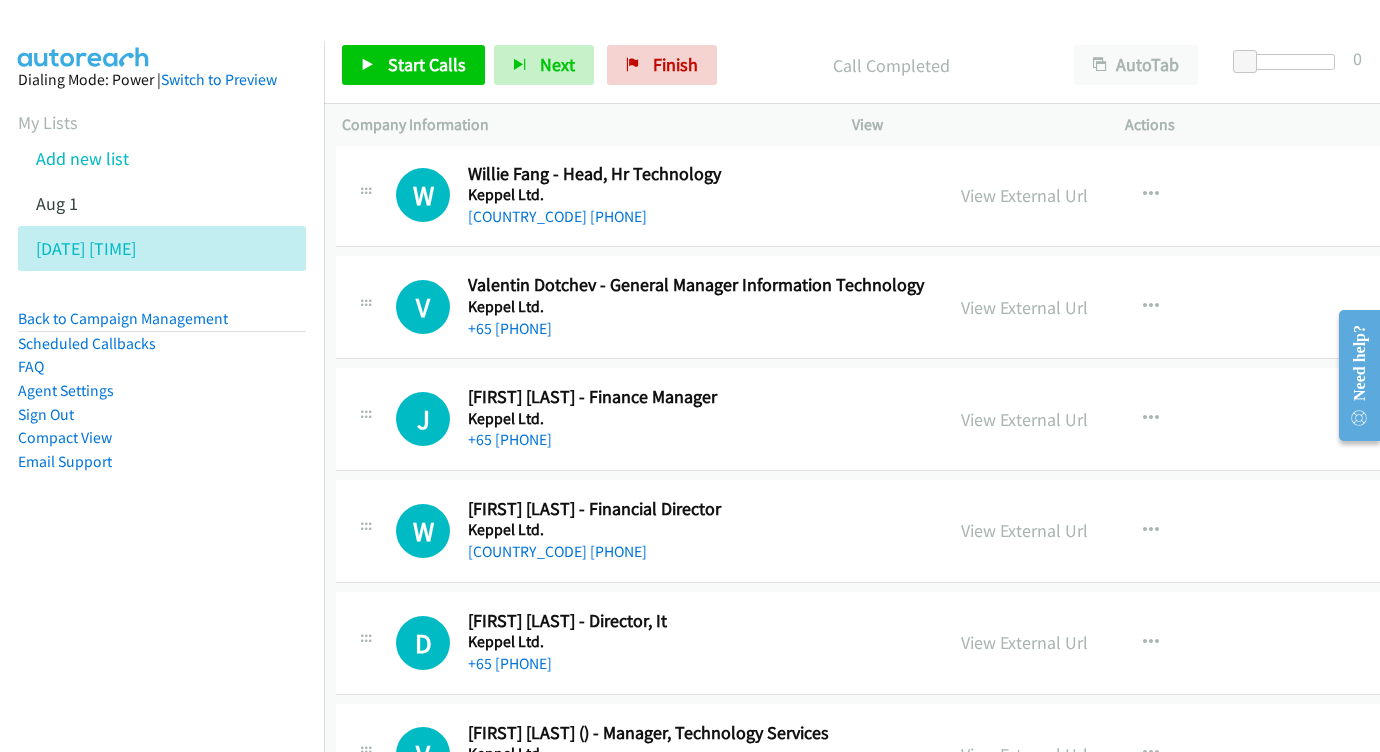scroll, scrollTop: 16172, scrollLeft: 6, axis: both 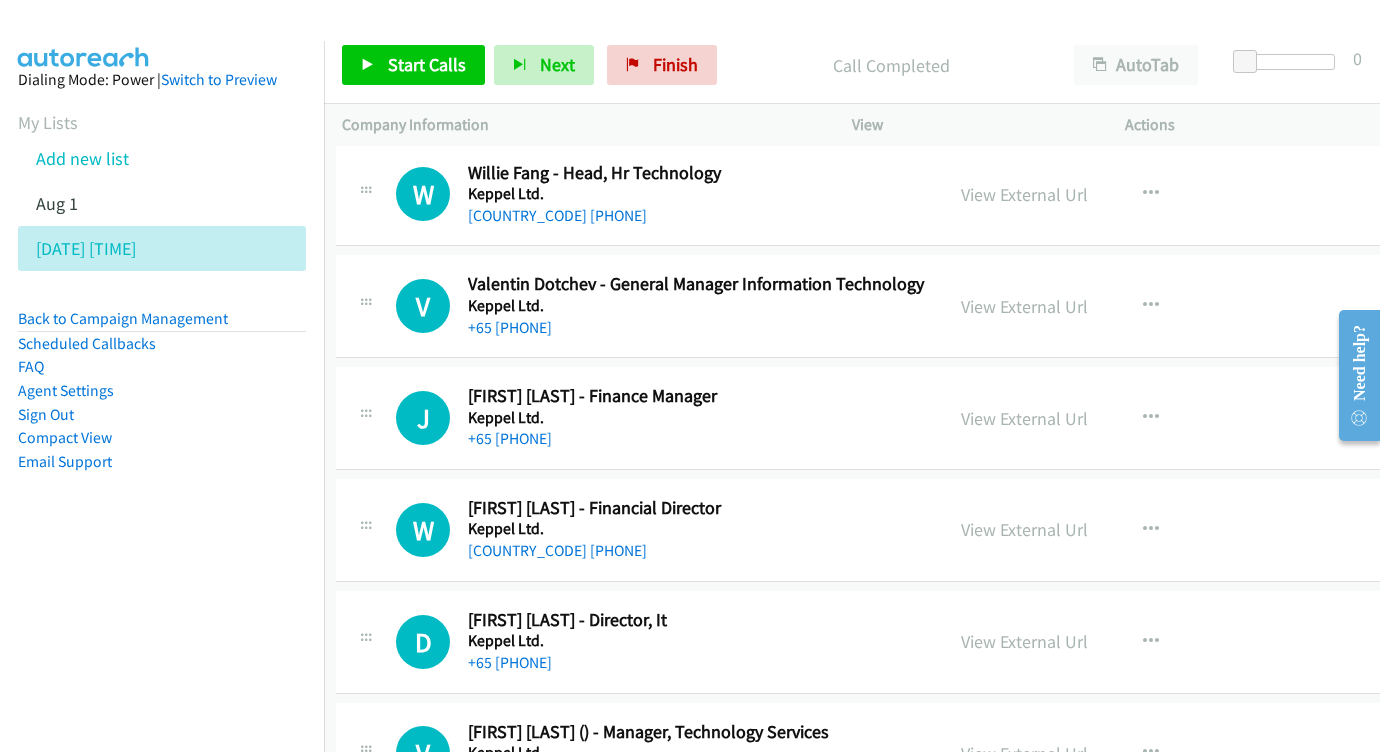 click on "View External Url
View External Url
Schedule/Manage Callback
Start Calls Here
Remove from list
Add to do not call list
Reset Call Status" at bounding box center [1103, 530] 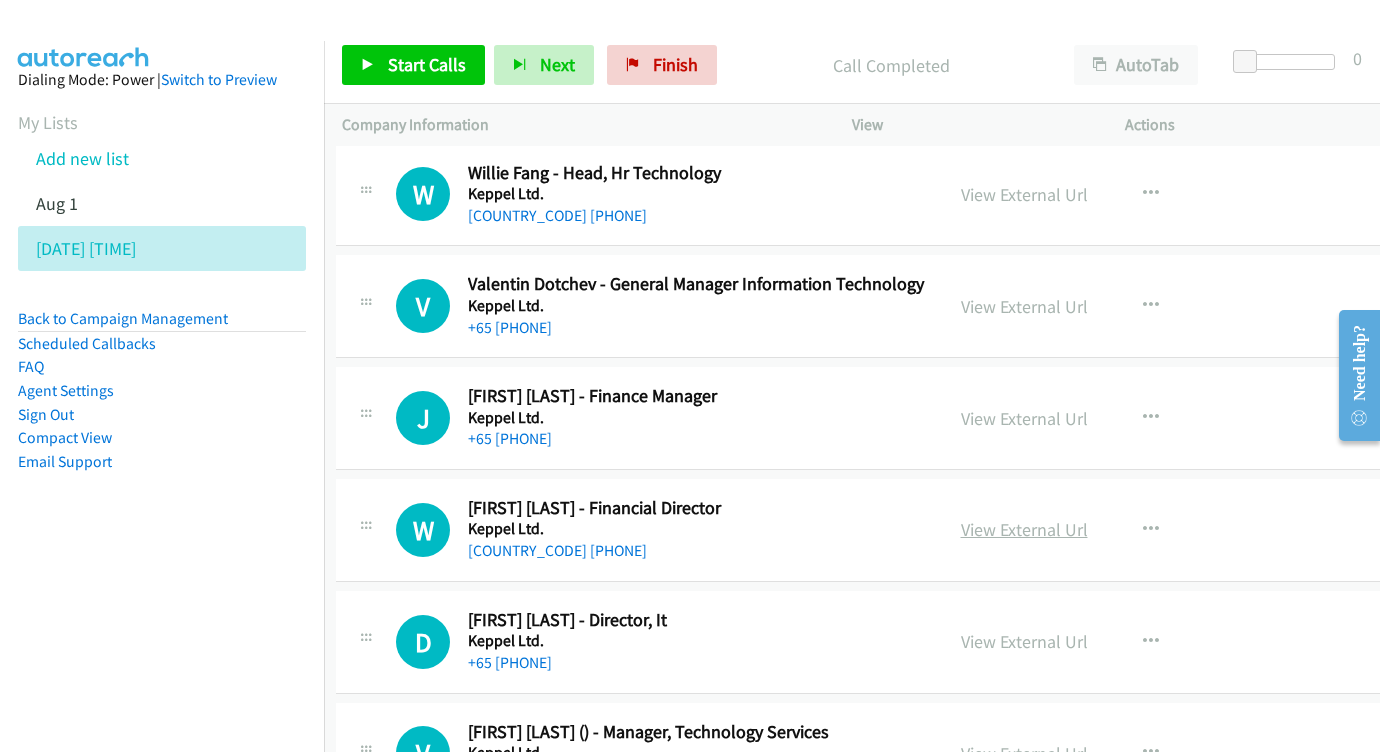 click on "View External Url" at bounding box center (1024, 529) 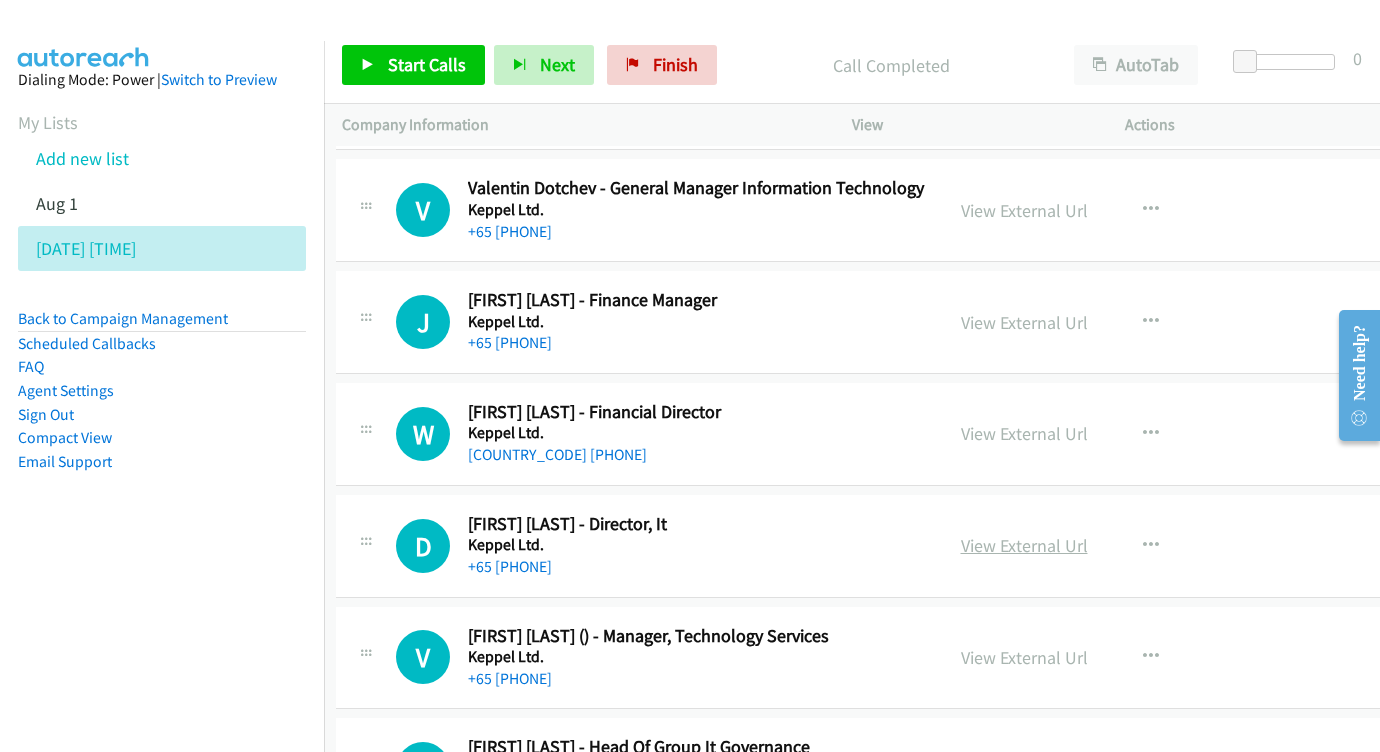 scroll, scrollTop: 16314, scrollLeft: 7, axis: both 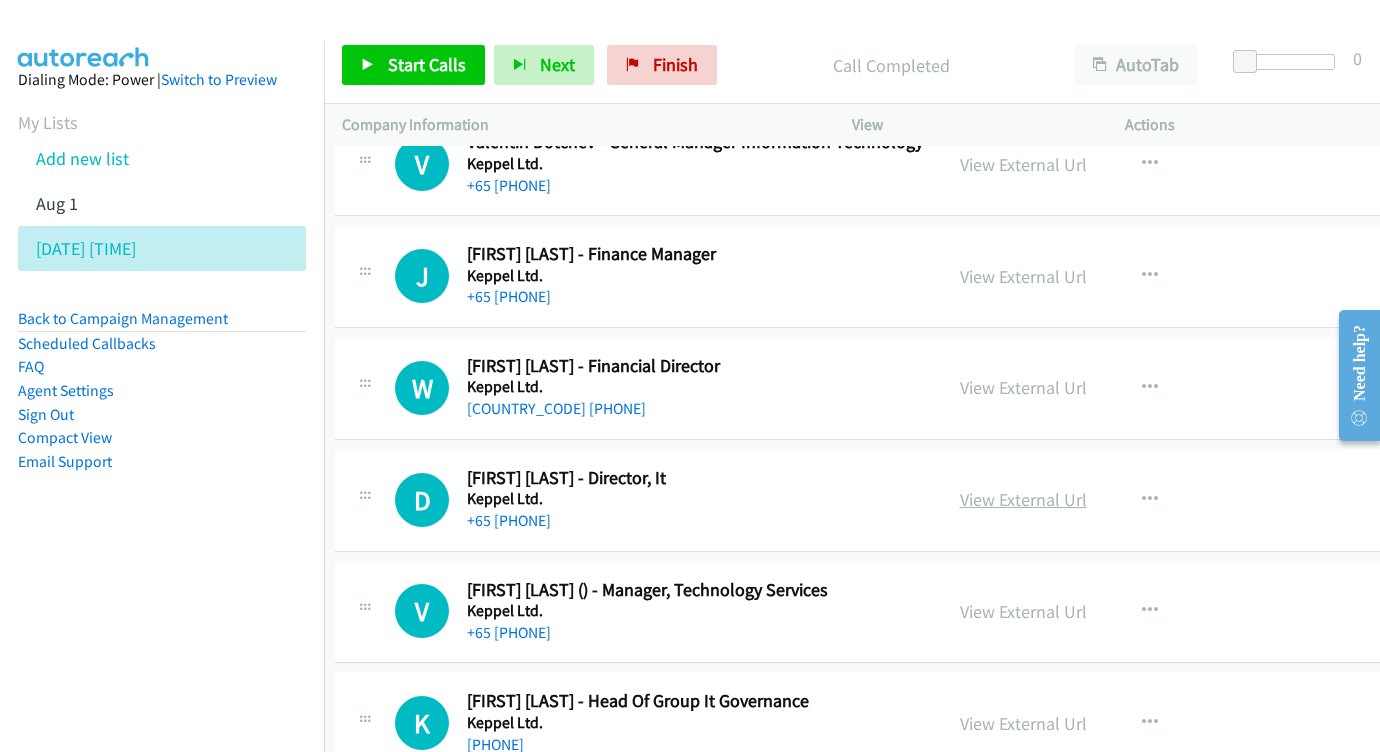 click on "View External Url" at bounding box center [1023, 499] 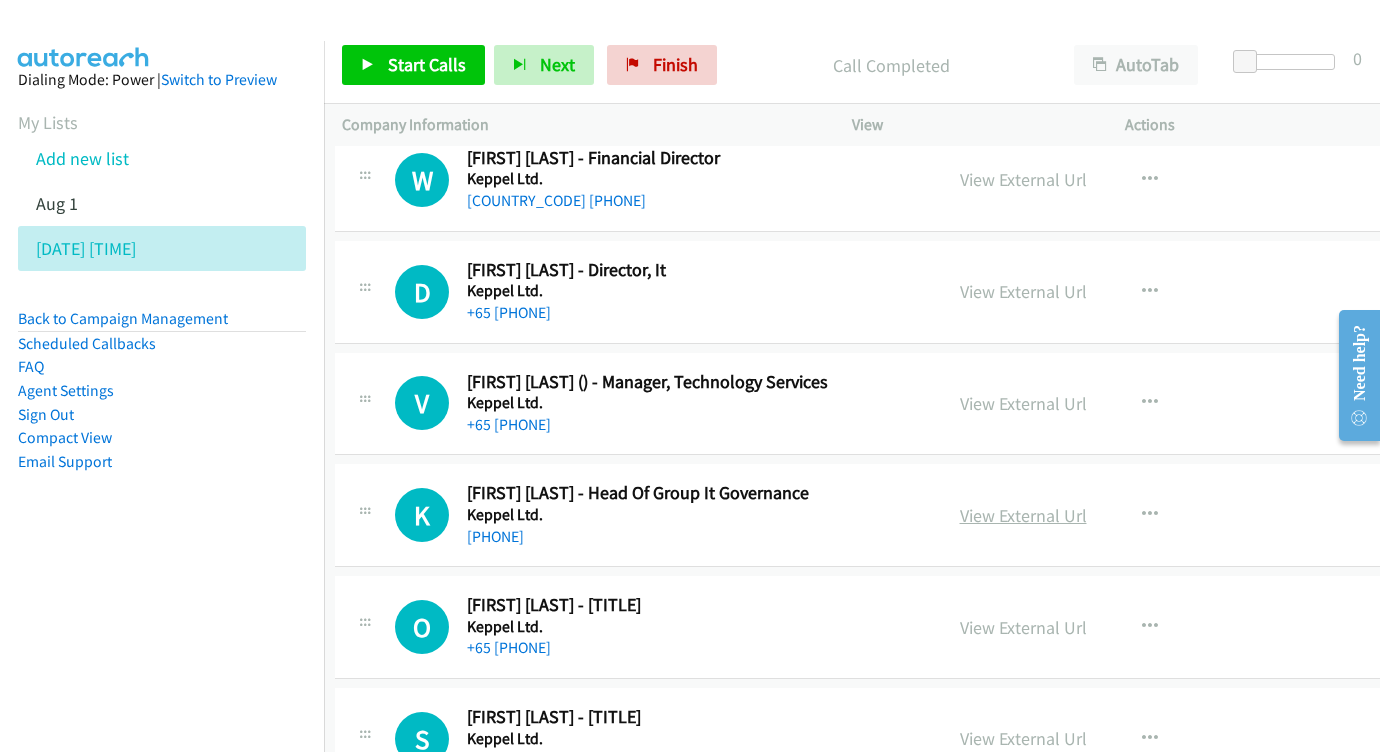 scroll, scrollTop: 16523, scrollLeft: 7, axis: both 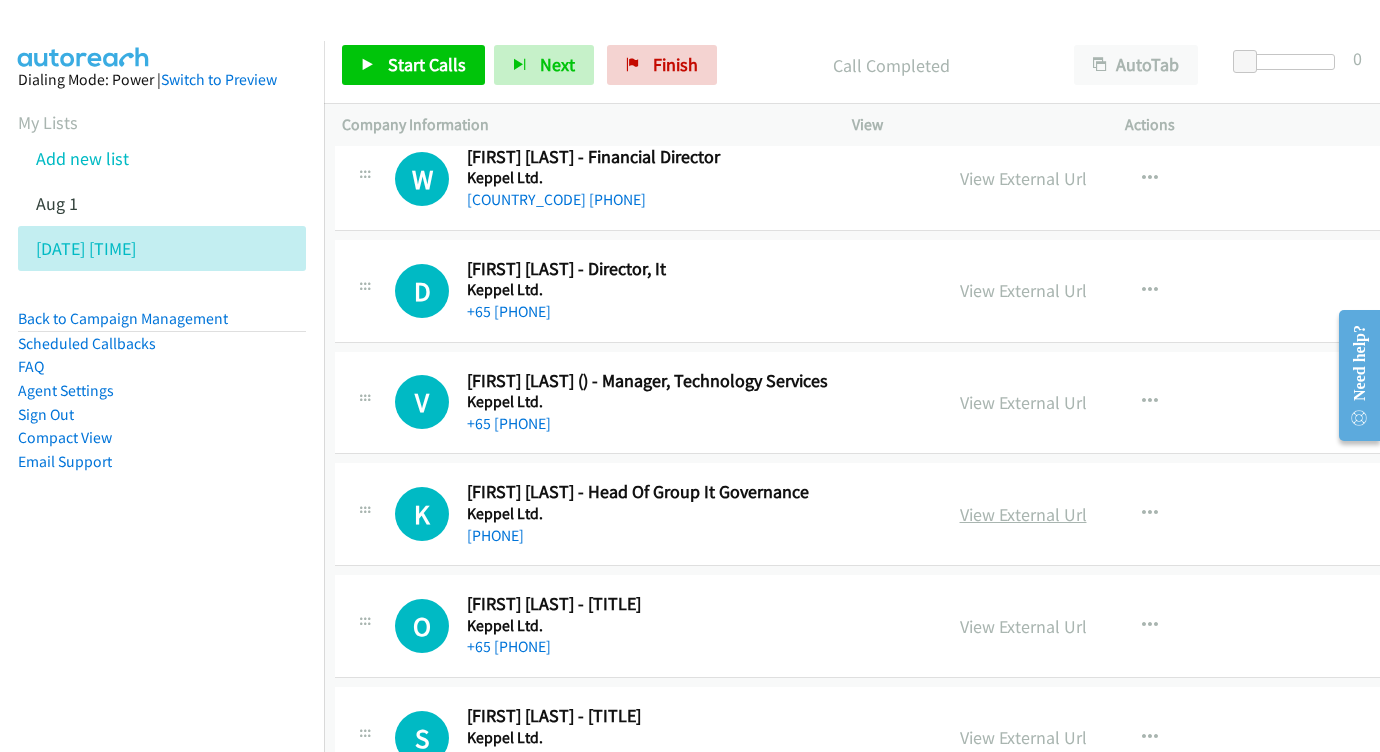 click on "View External Url" at bounding box center [1023, 514] 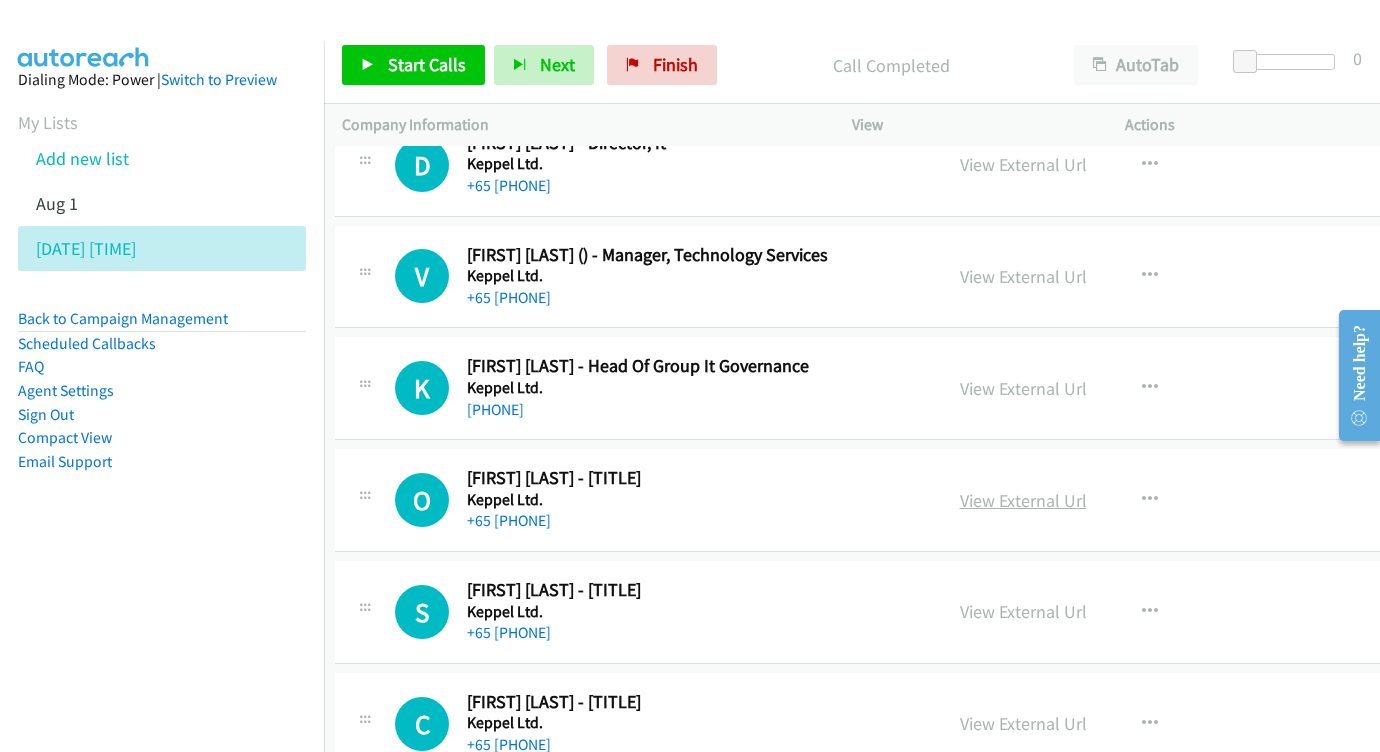 scroll, scrollTop: 16653, scrollLeft: 7, axis: both 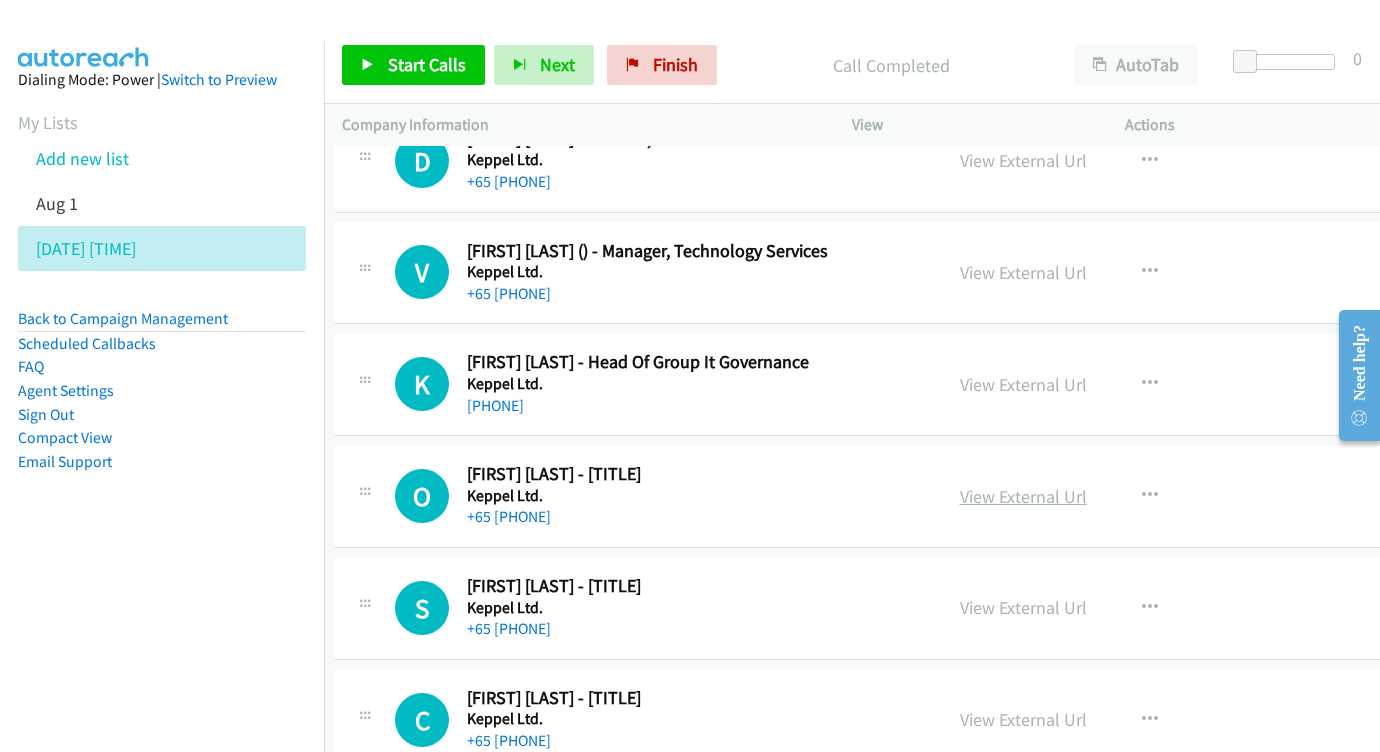 click on "View External Url" at bounding box center [1023, 496] 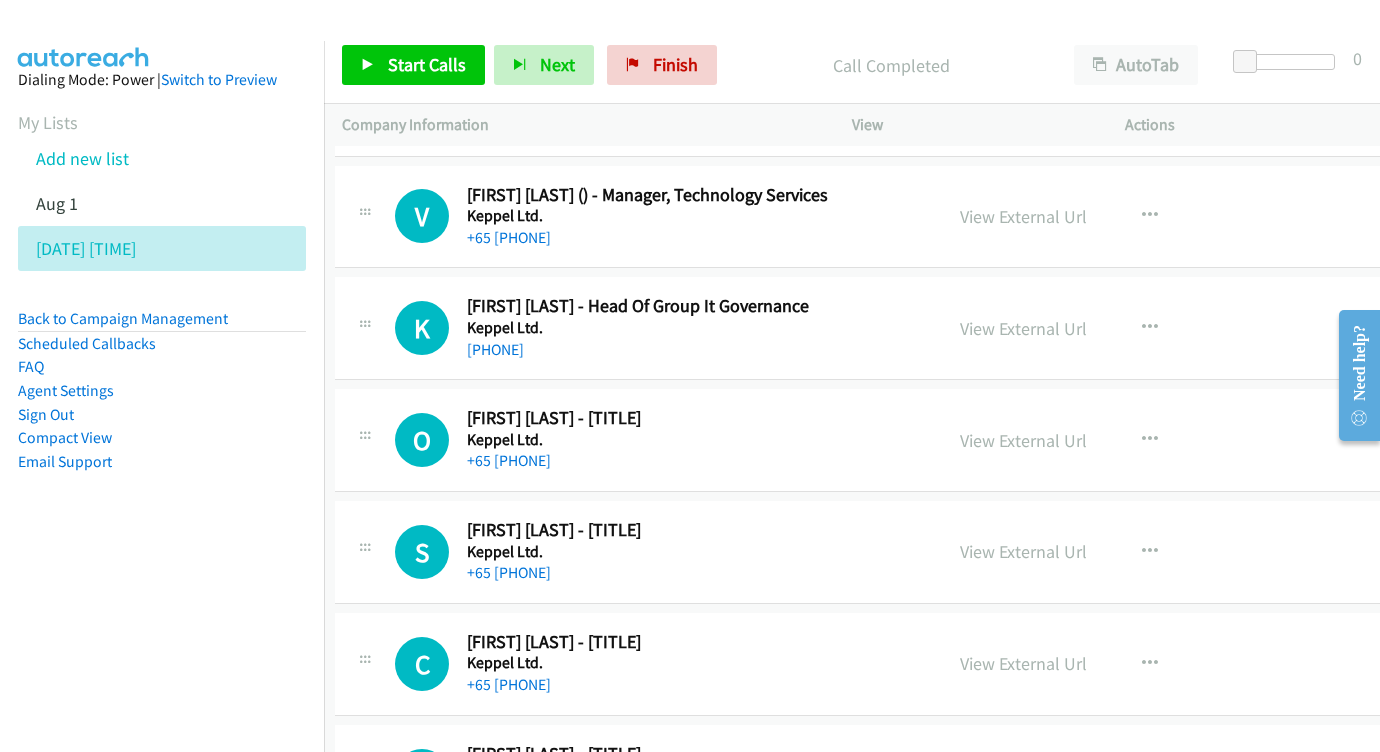 scroll, scrollTop: 16743, scrollLeft: 6, axis: both 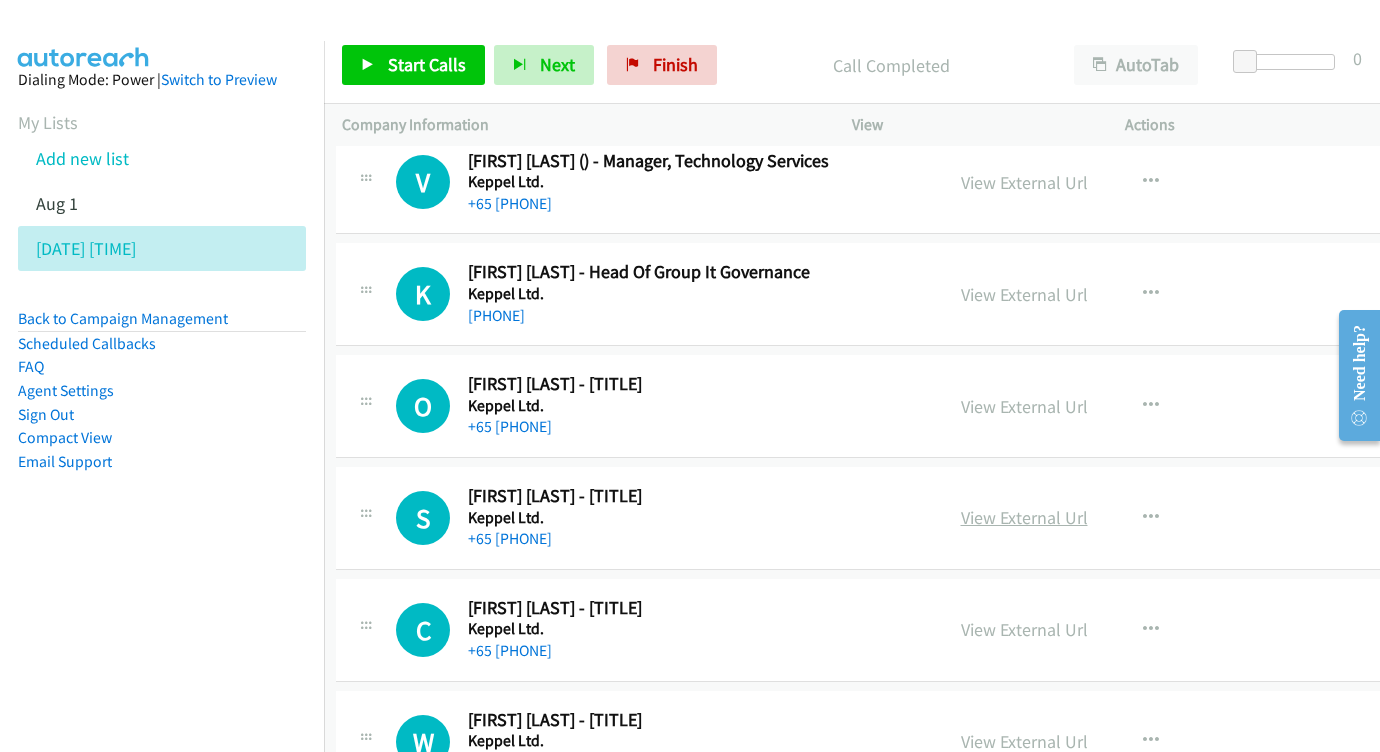 click on "View External Url" at bounding box center (1024, 517) 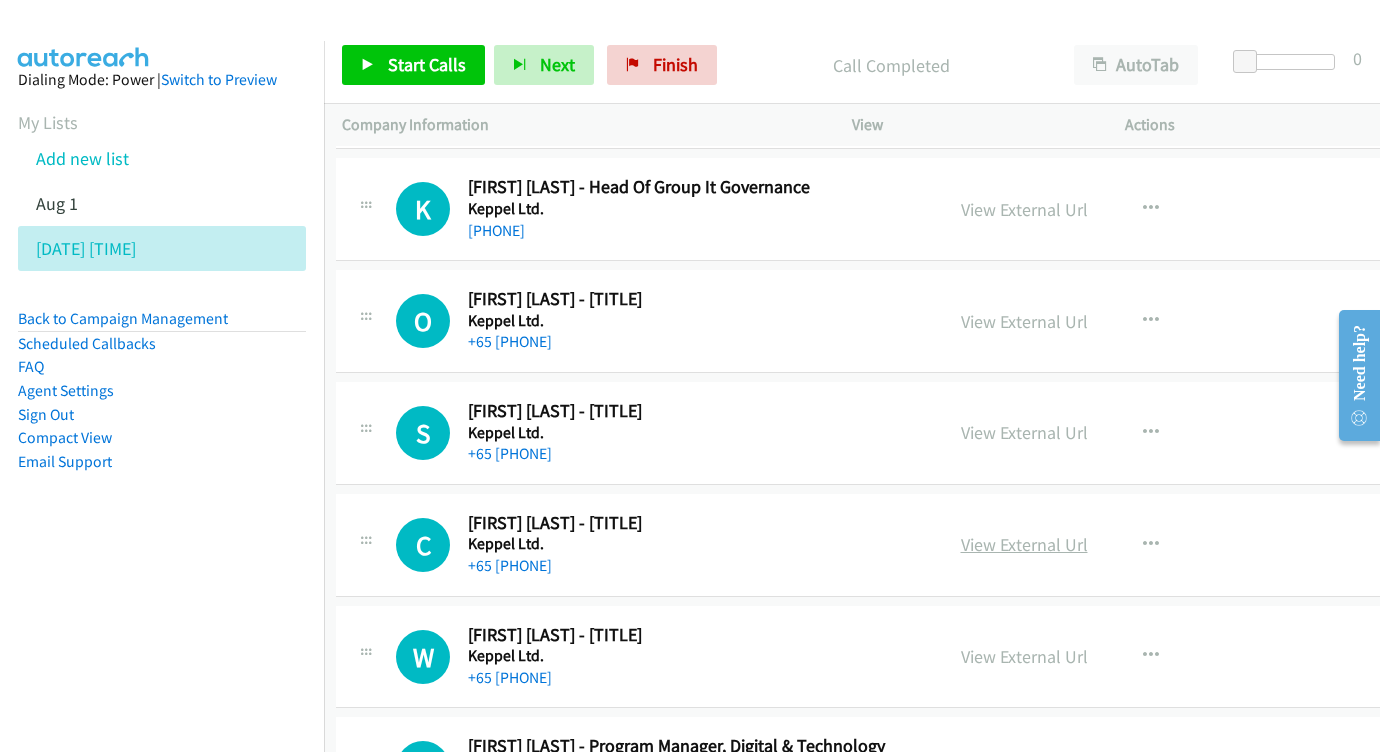 scroll, scrollTop: 16864, scrollLeft: 6, axis: both 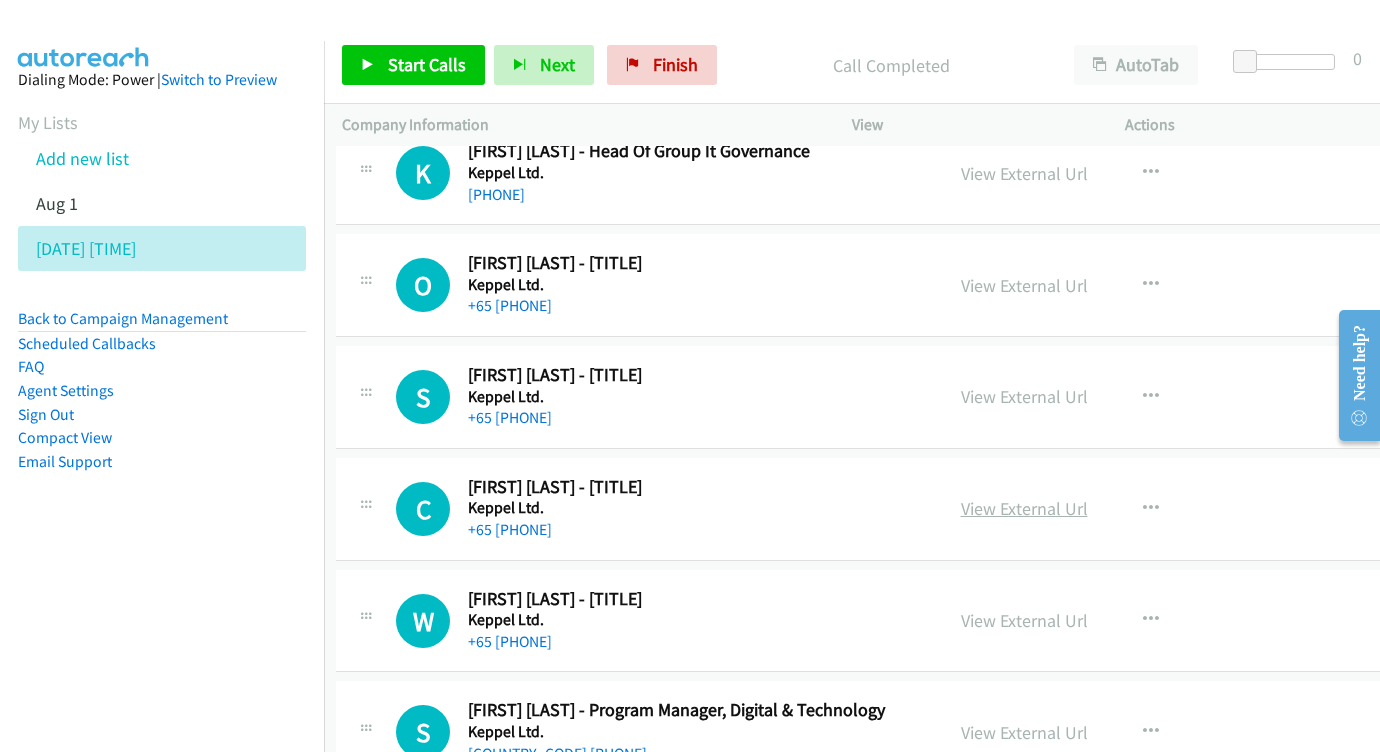 click on "View External Url" at bounding box center (1024, 508) 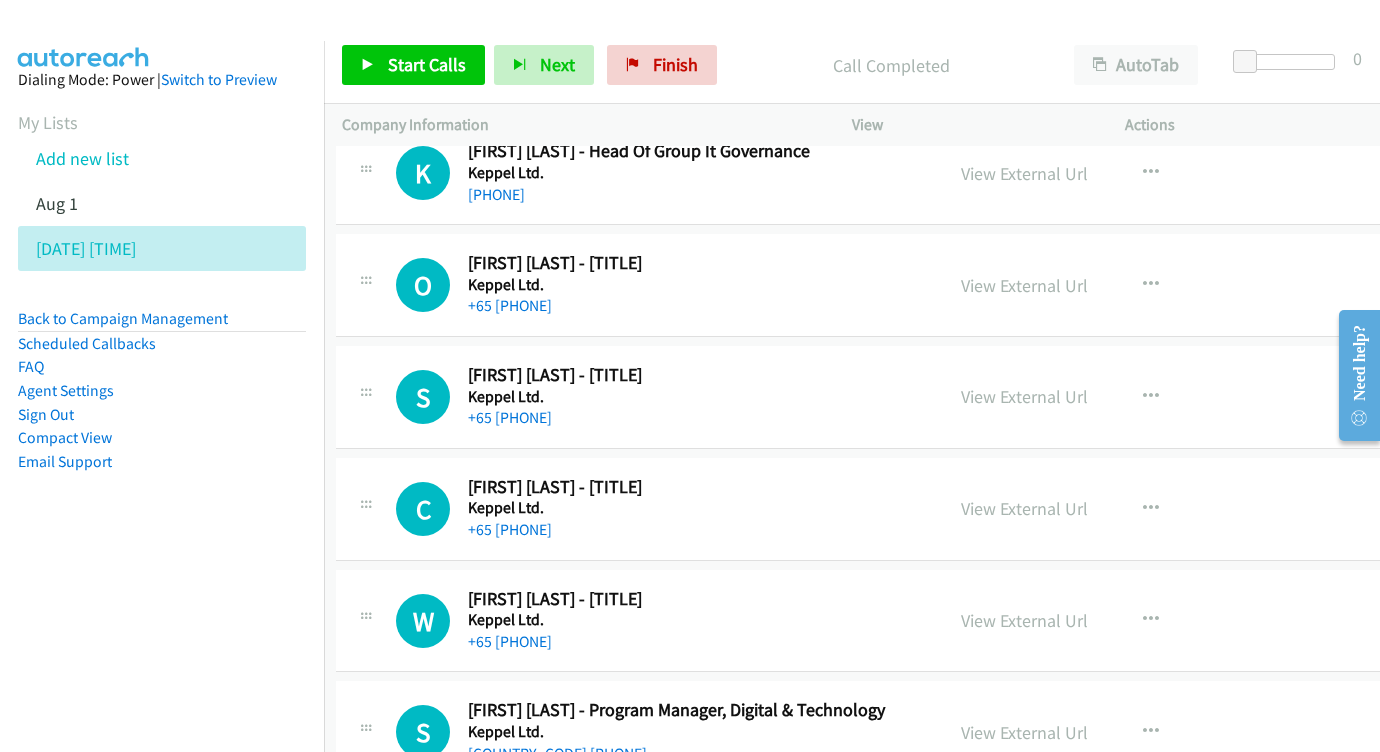 scroll, scrollTop: 16939, scrollLeft: 6, axis: both 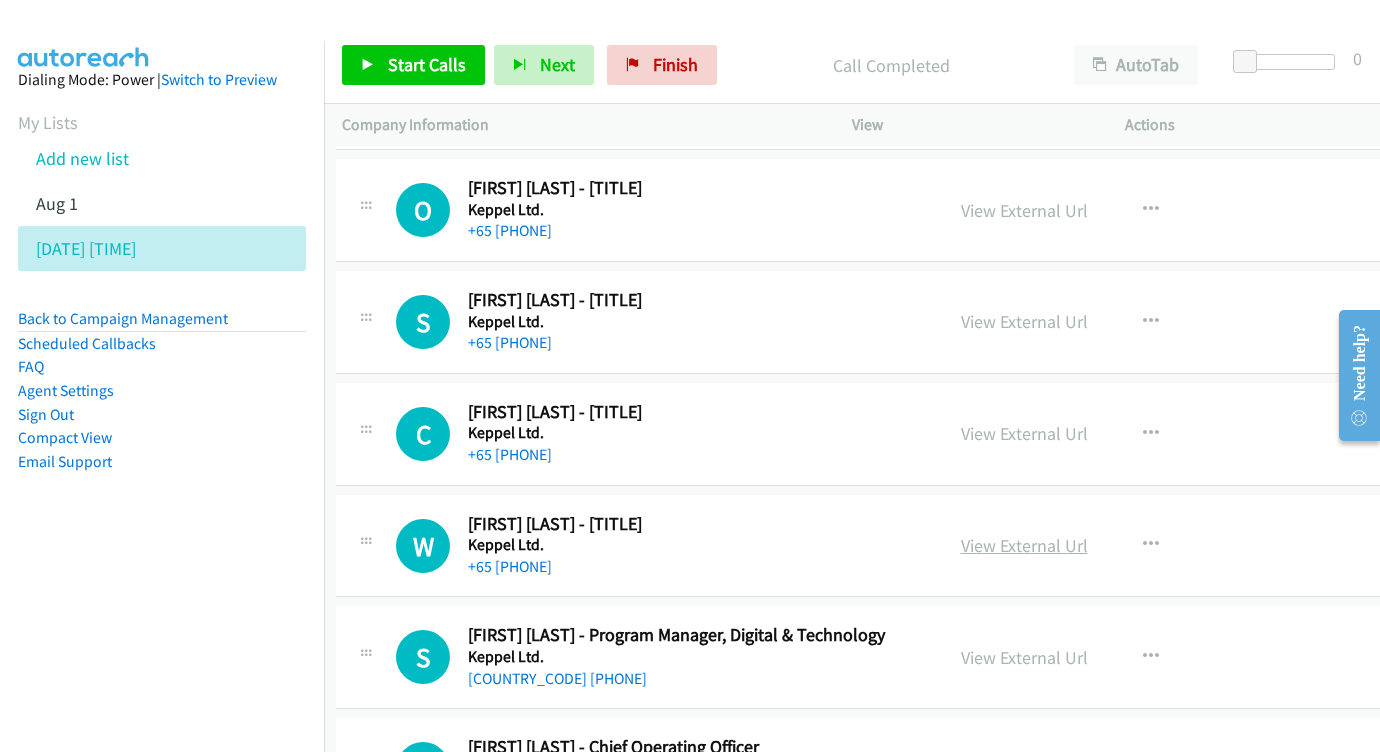 click on "View External Url" at bounding box center [1024, 545] 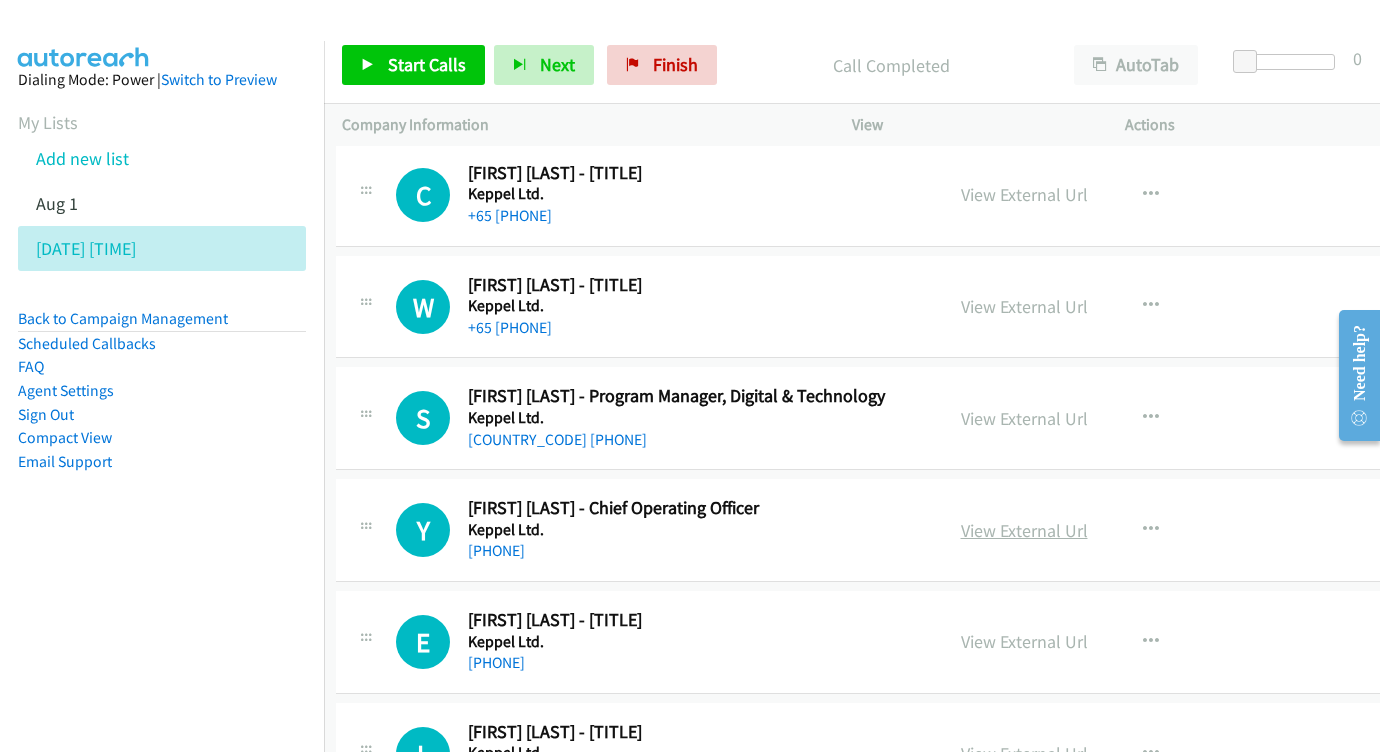 scroll, scrollTop: 17193, scrollLeft: 6, axis: both 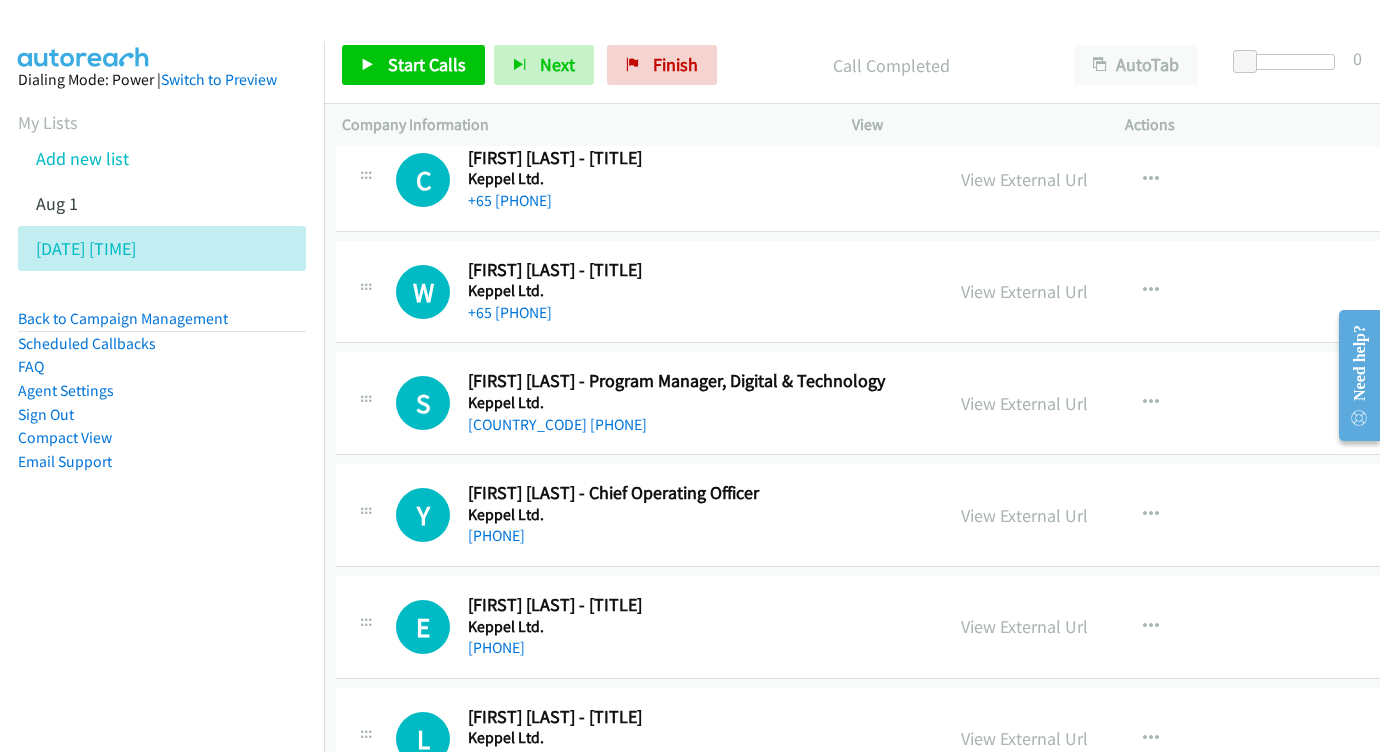 click on "View External Url
View External Url
Schedule/Manage Callback
Start Calls Here
Remove from list
Add to do not call list
Reset Call Status" at bounding box center (1103, 515) 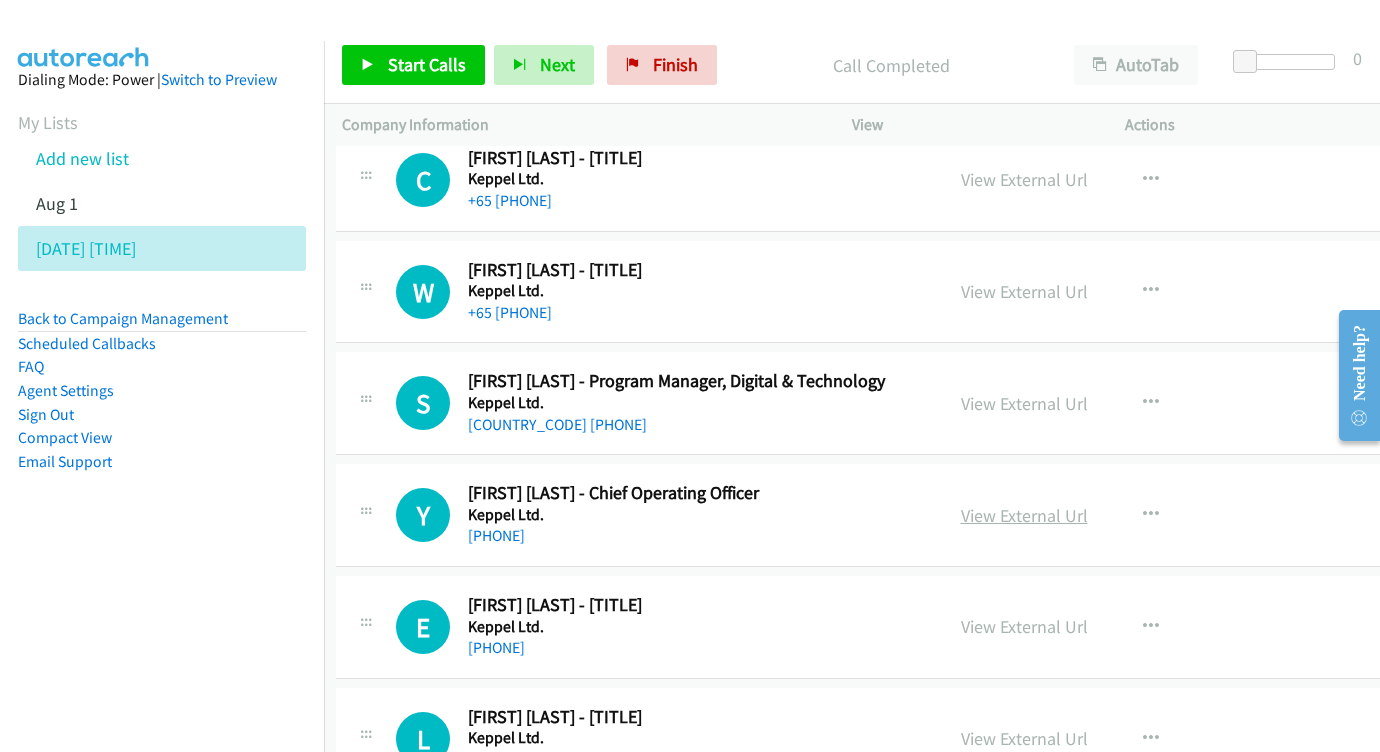 click on "View External Url" at bounding box center (1024, 515) 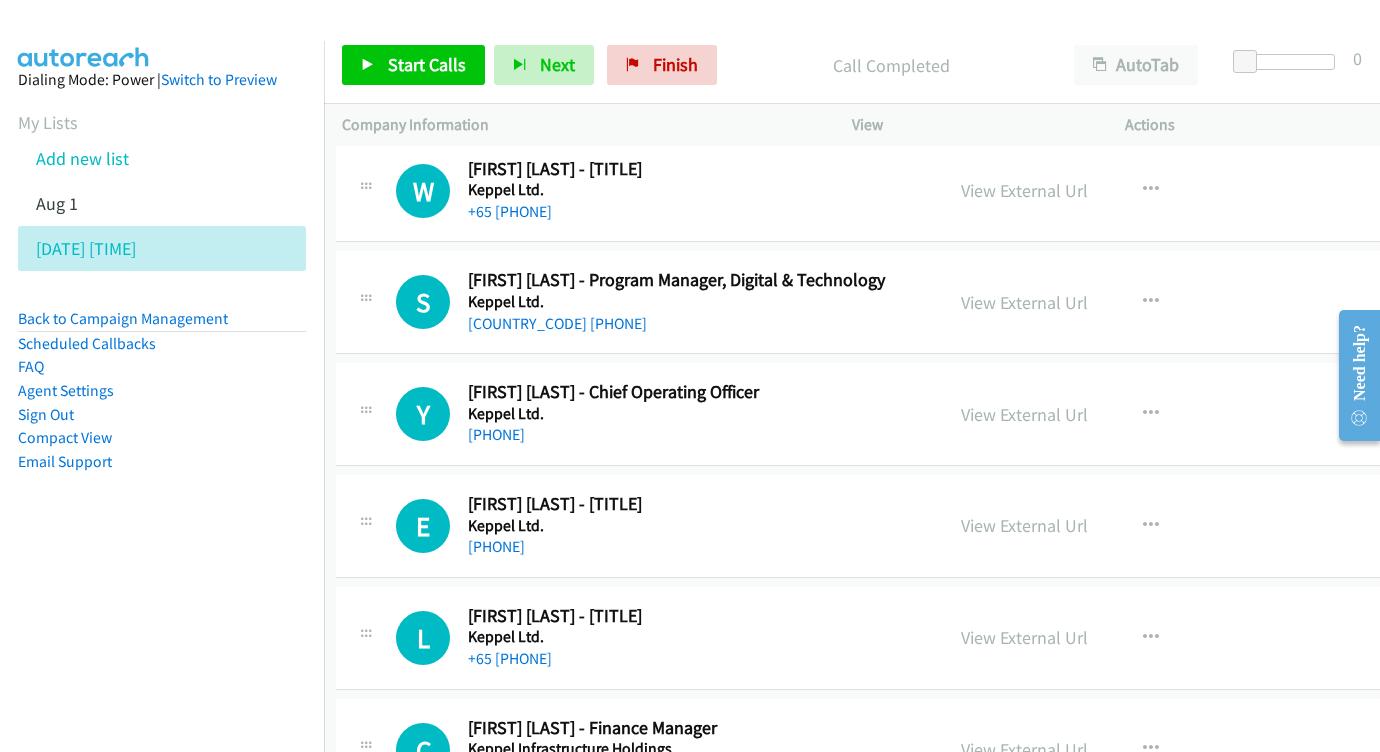 scroll, scrollTop: 17294, scrollLeft: 6, axis: both 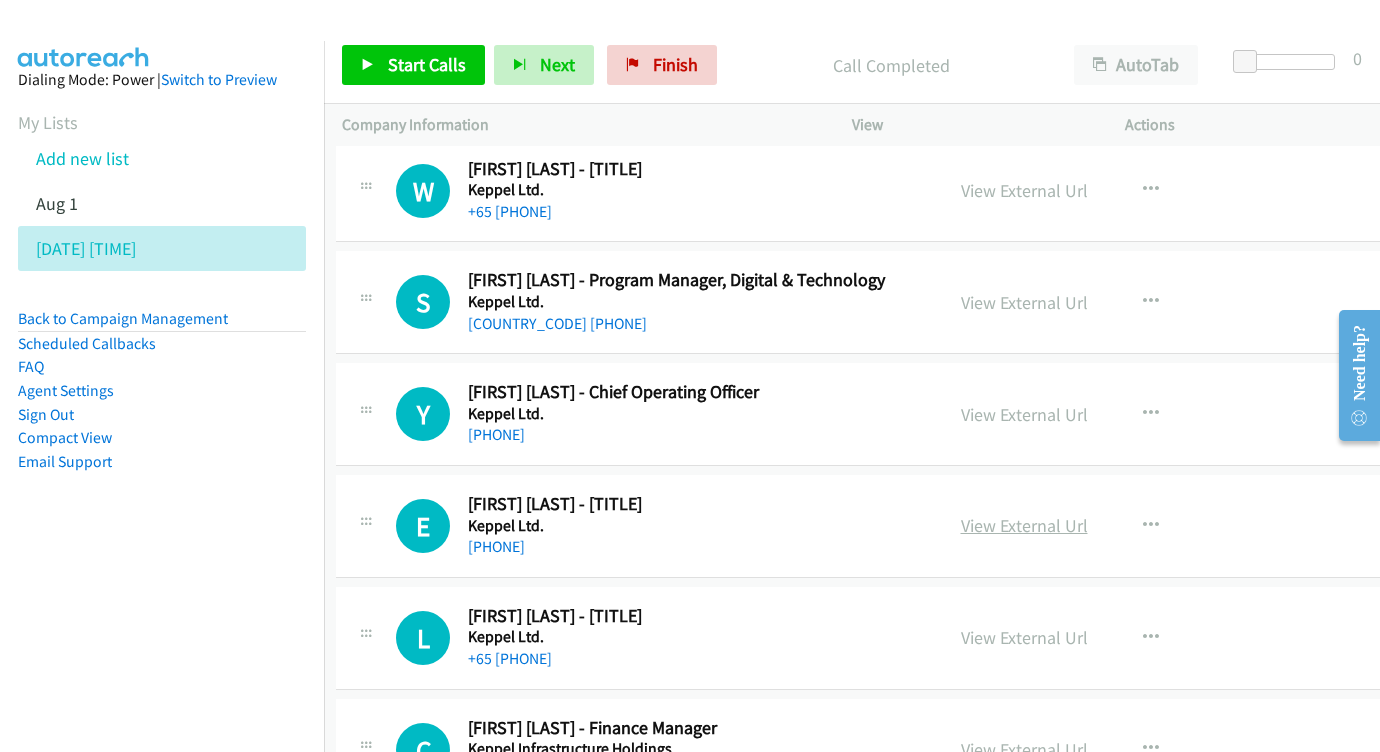click on "View External Url" at bounding box center [1024, 525] 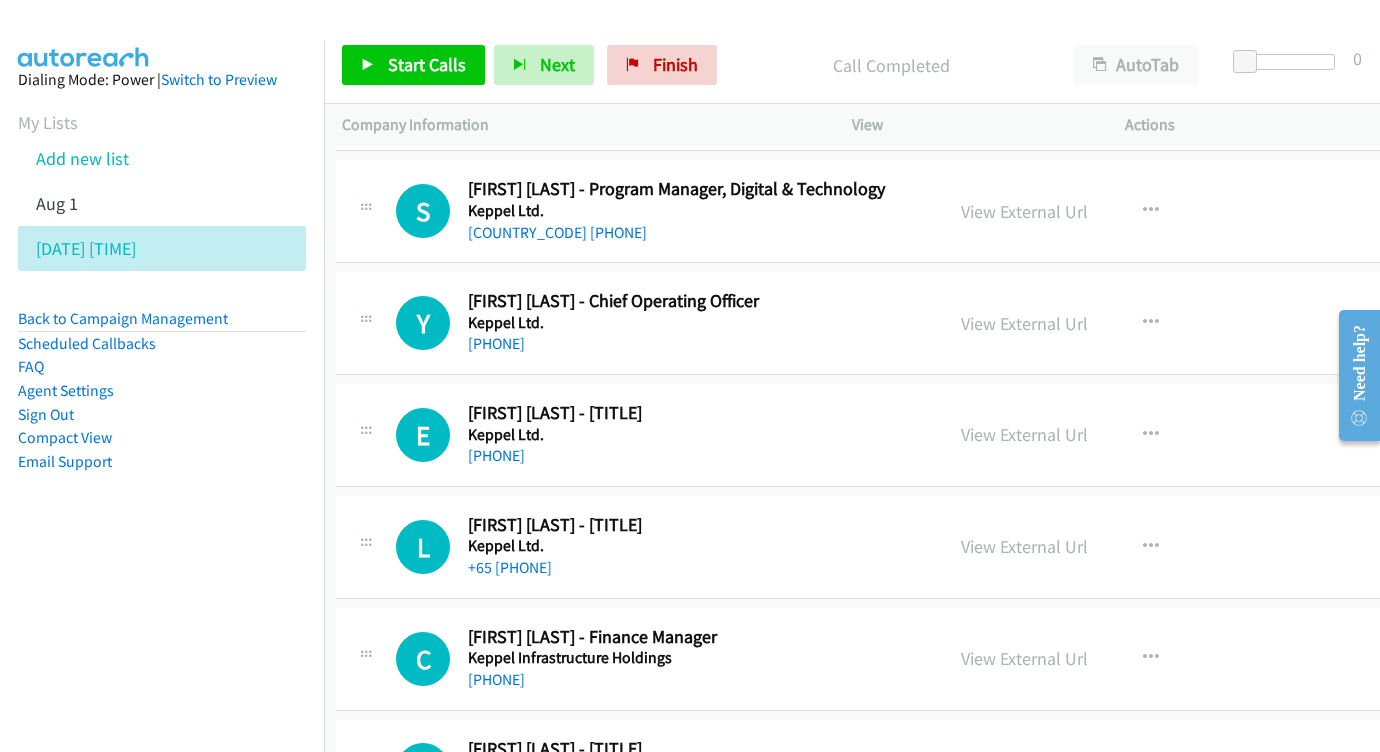 scroll, scrollTop: 17411, scrollLeft: 6, axis: both 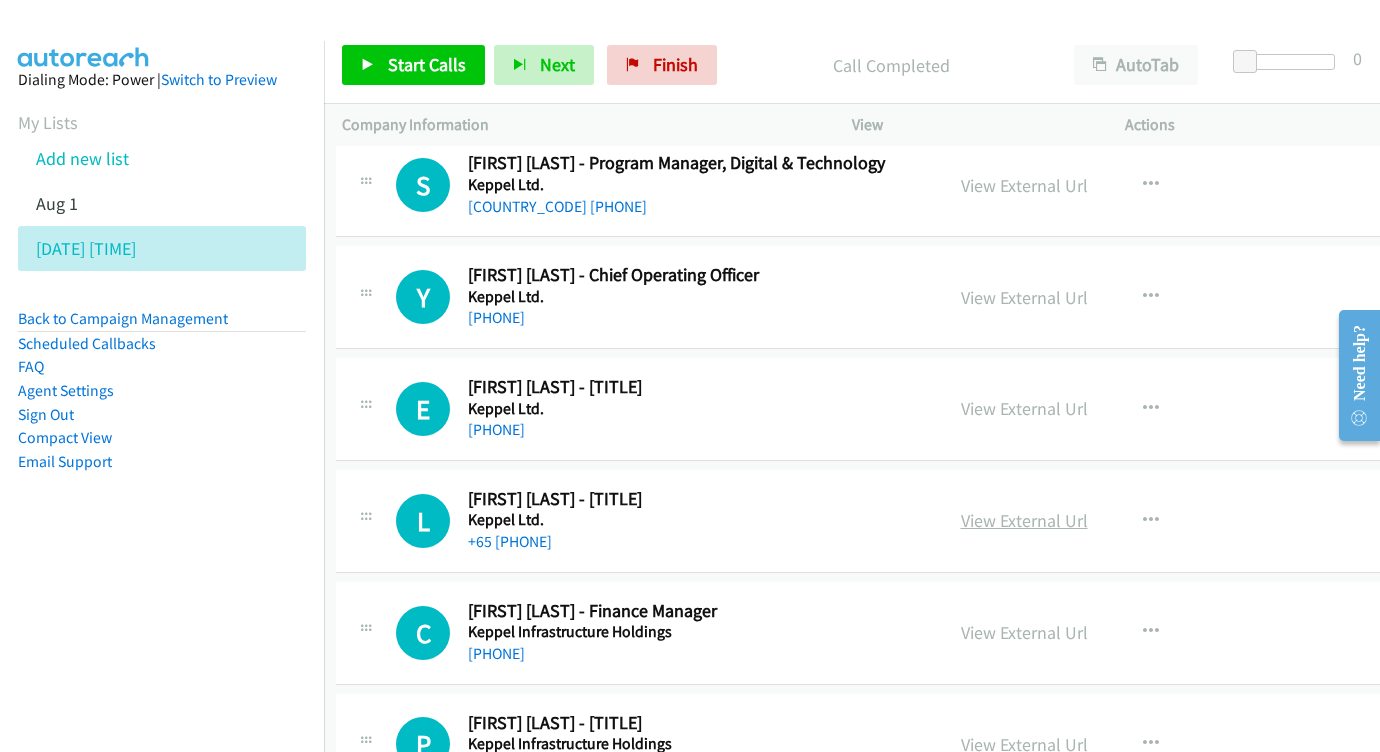 click on "View External Url" at bounding box center (1024, 520) 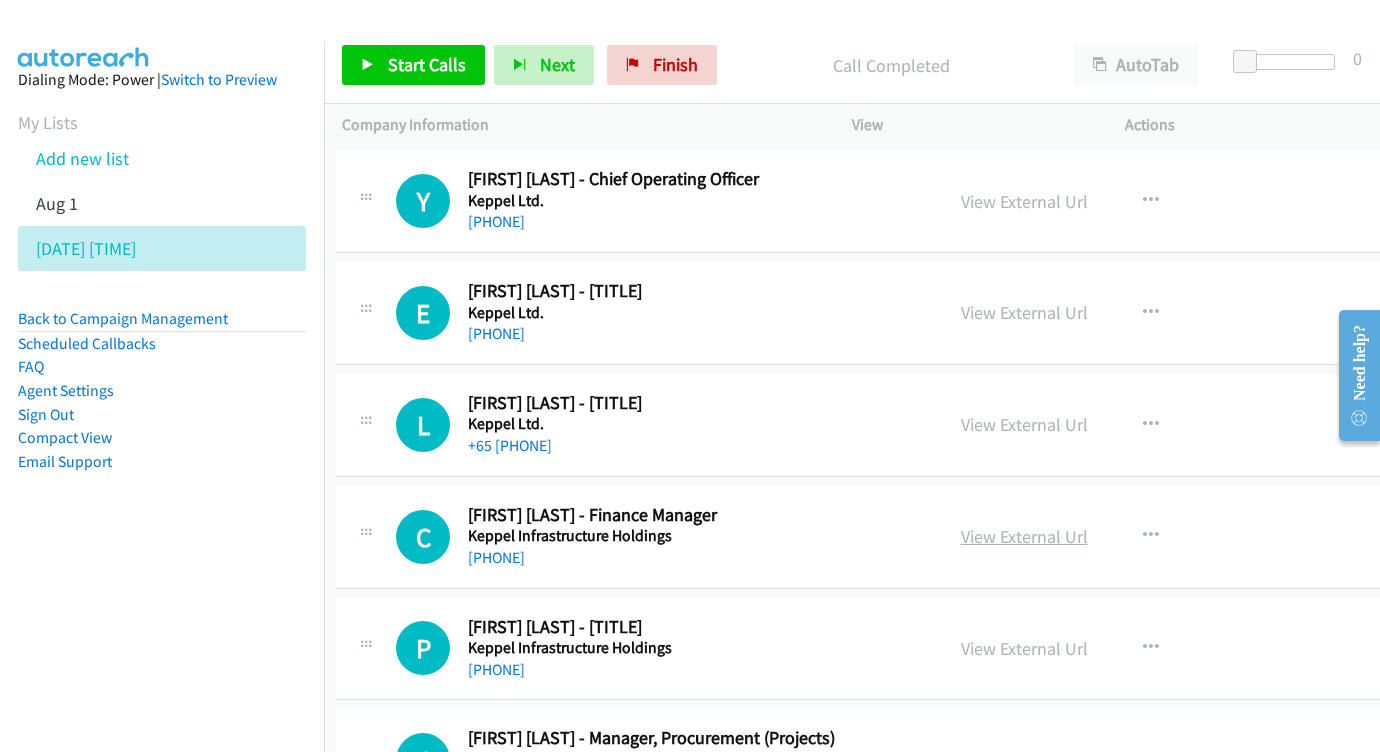 scroll, scrollTop: 17548, scrollLeft: 6, axis: both 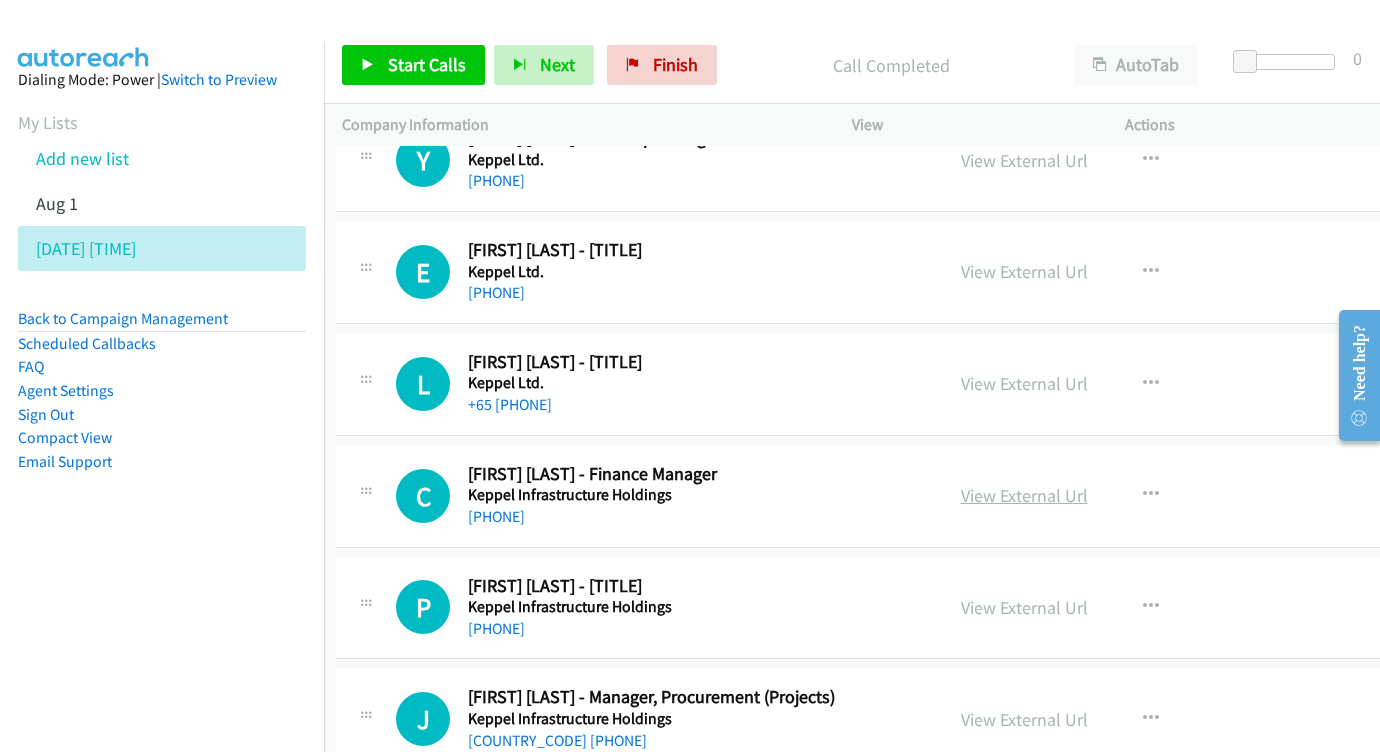 click on "View External Url" at bounding box center (1024, 495) 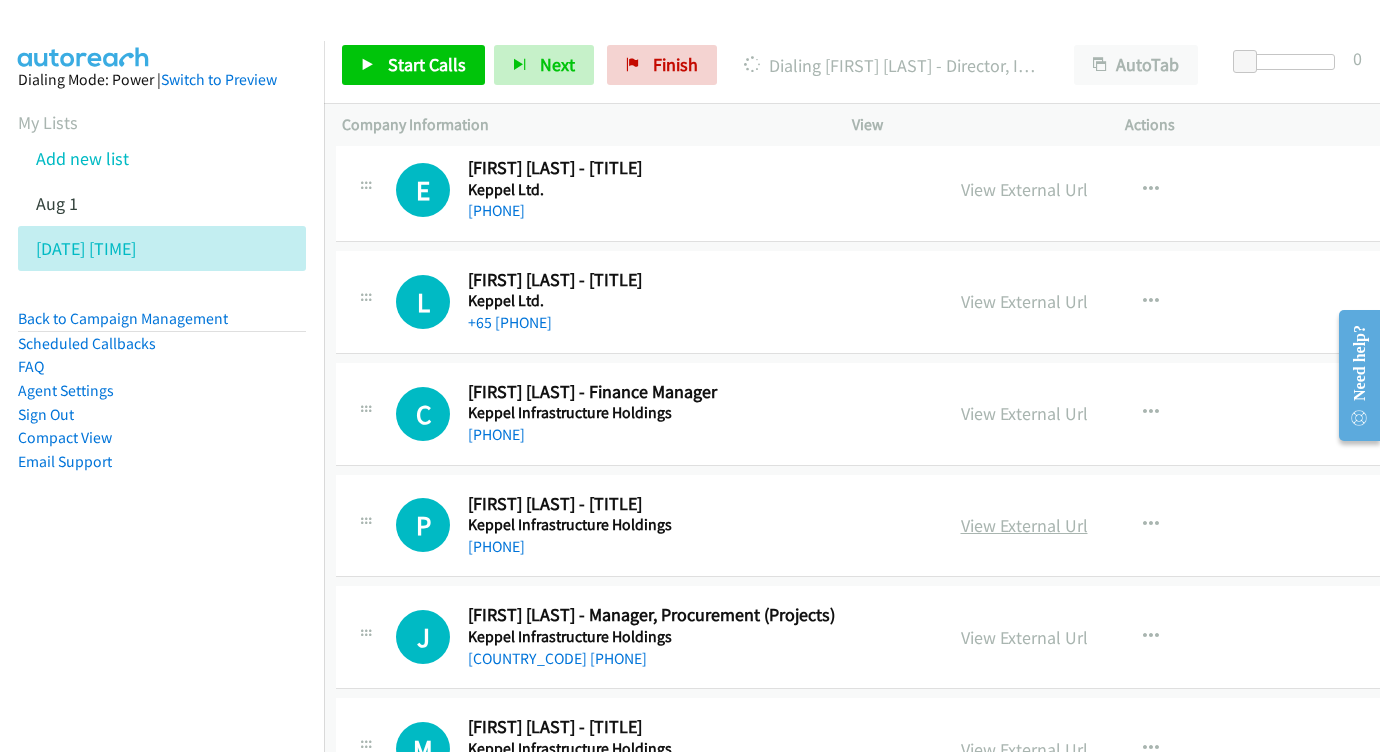scroll, scrollTop: 17646, scrollLeft: 6, axis: both 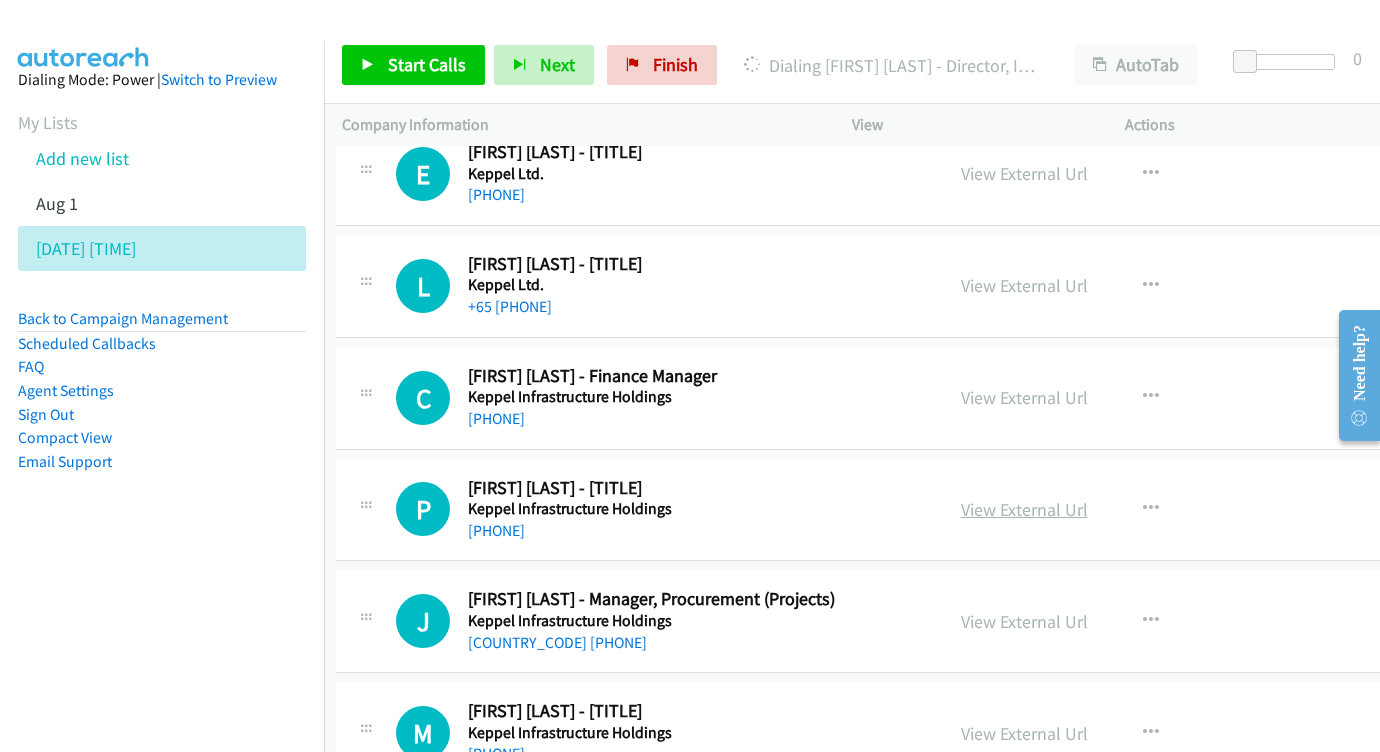 click on "View External Url" at bounding box center [1024, 509] 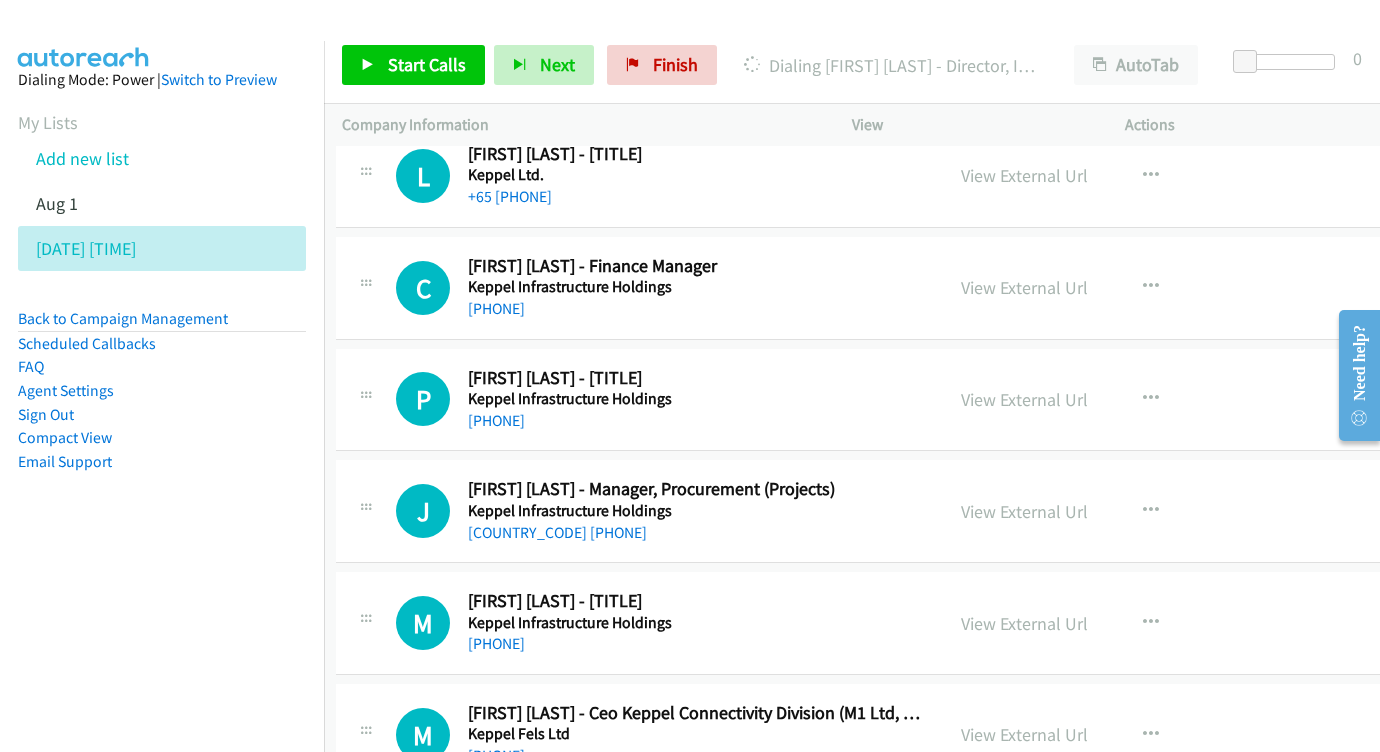 scroll, scrollTop: 17774, scrollLeft: 6, axis: both 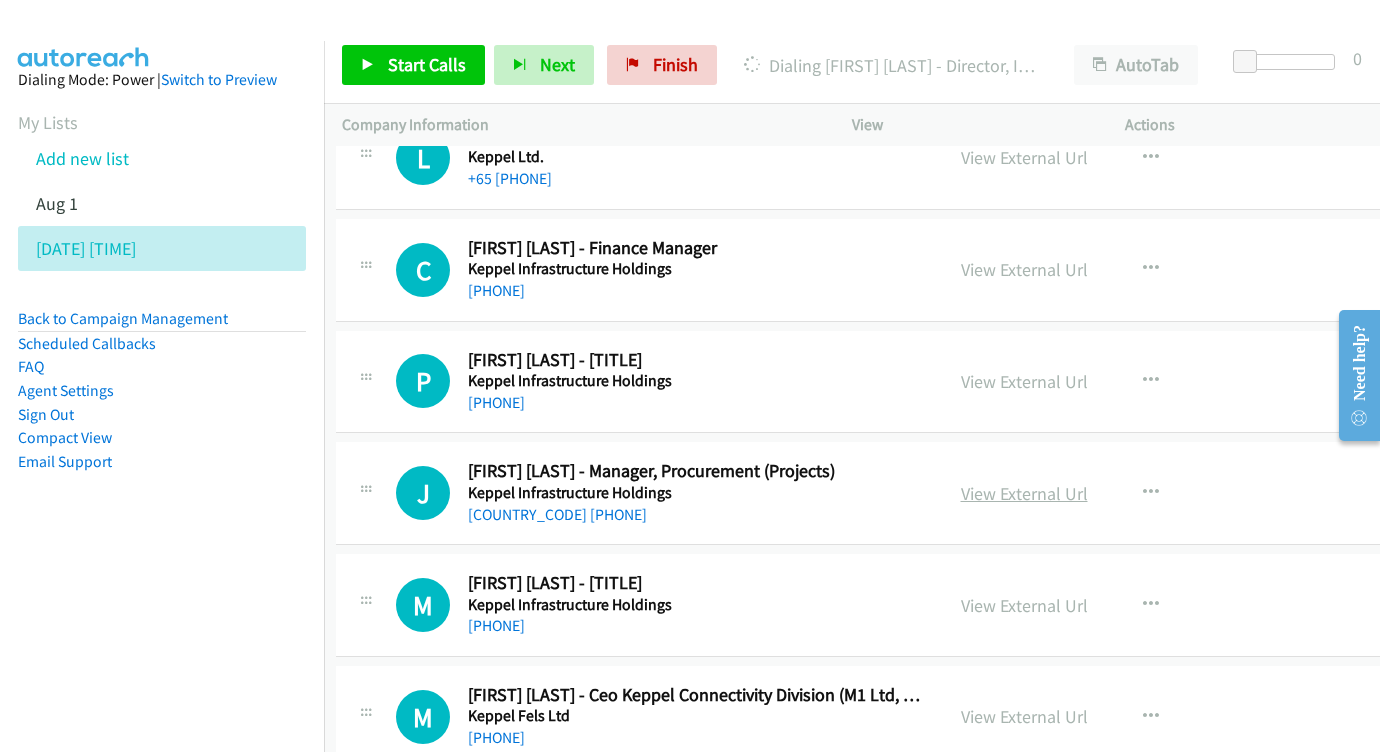 click on "View External Url" at bounding box center [1024, 493] 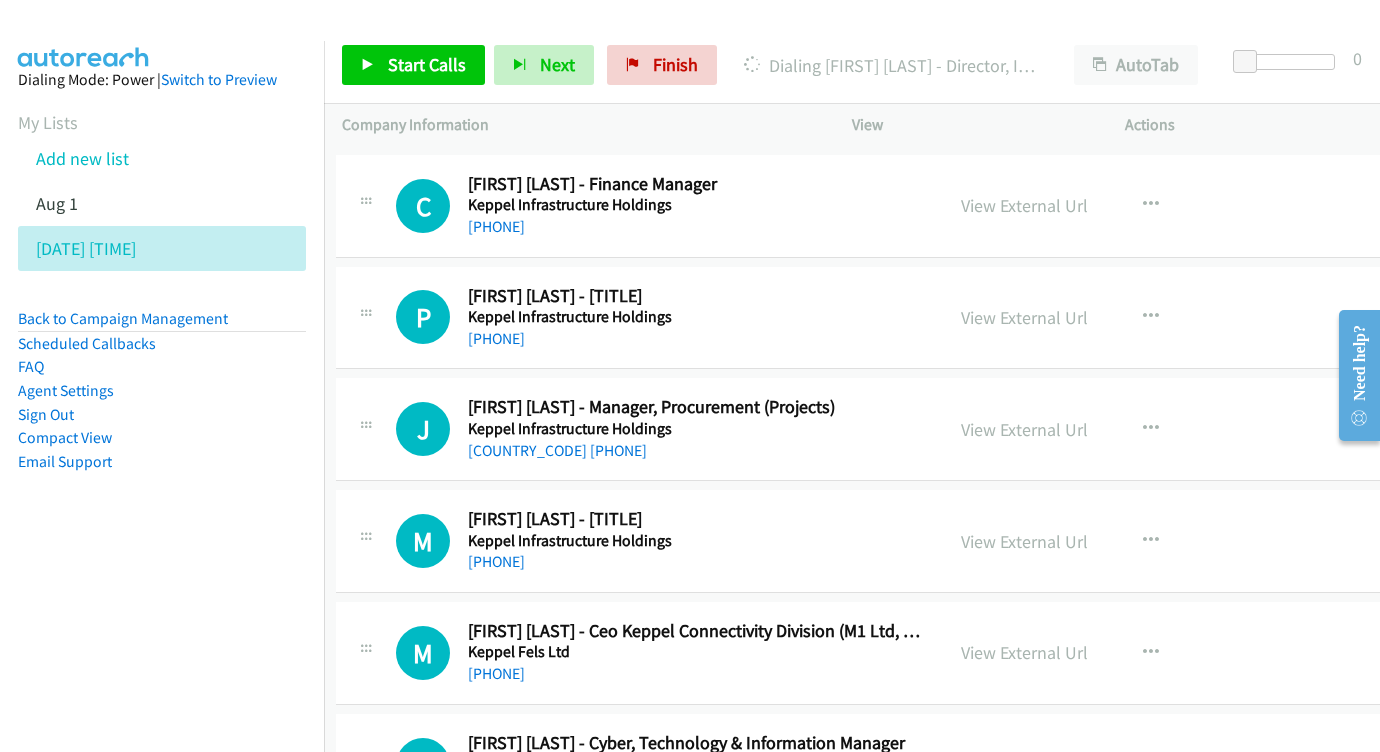 scroll, scrollTop: 17848, scrollLeft: 6, axis: both 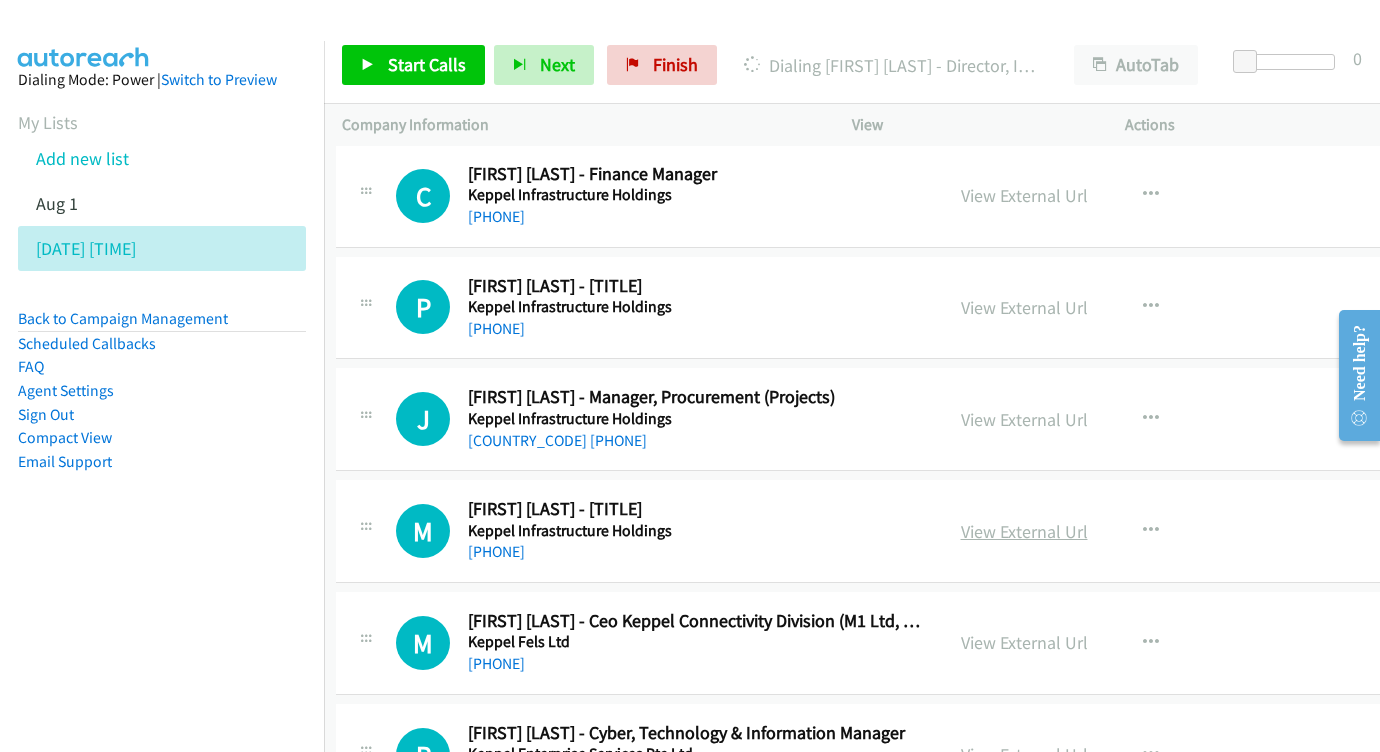 click on "View External Url" at bounding box center (1024, 531) 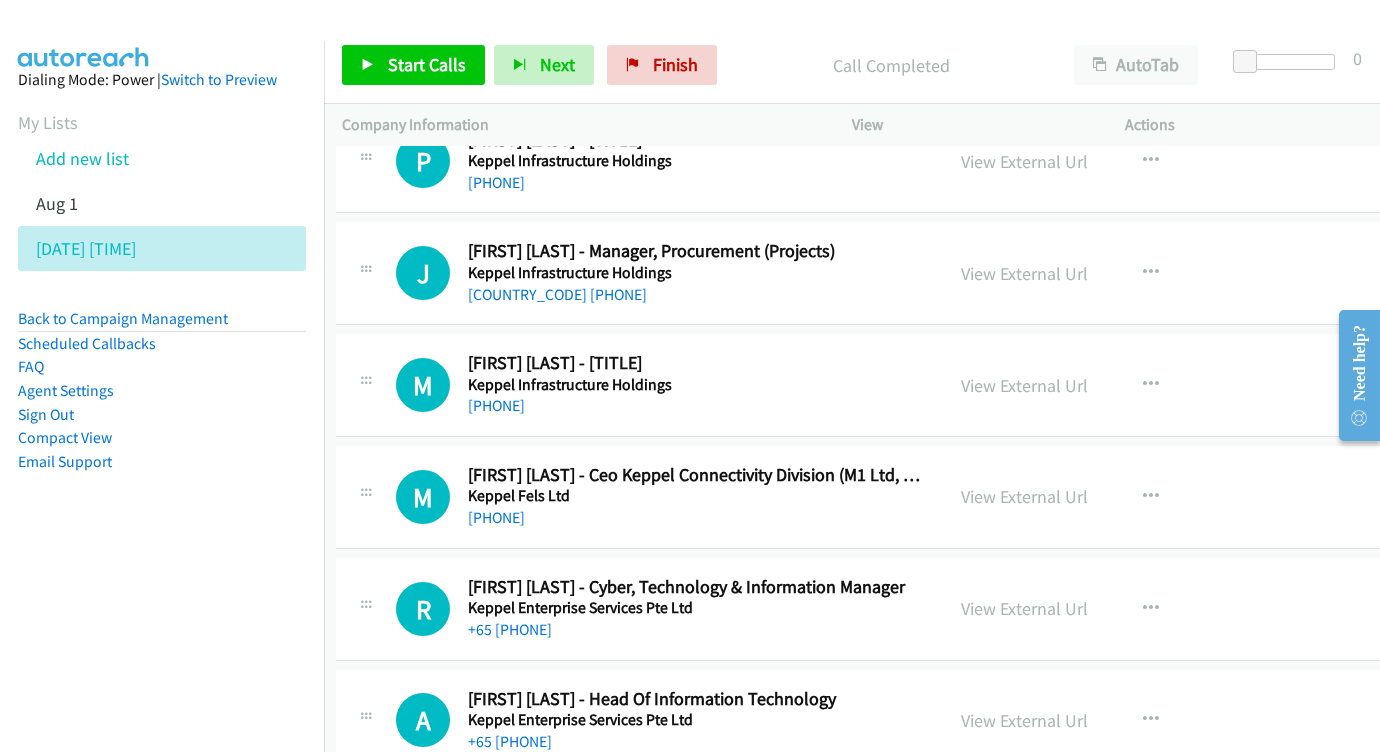 scroll, scrollTop: 18114, scrollLeft: 6, axis: both 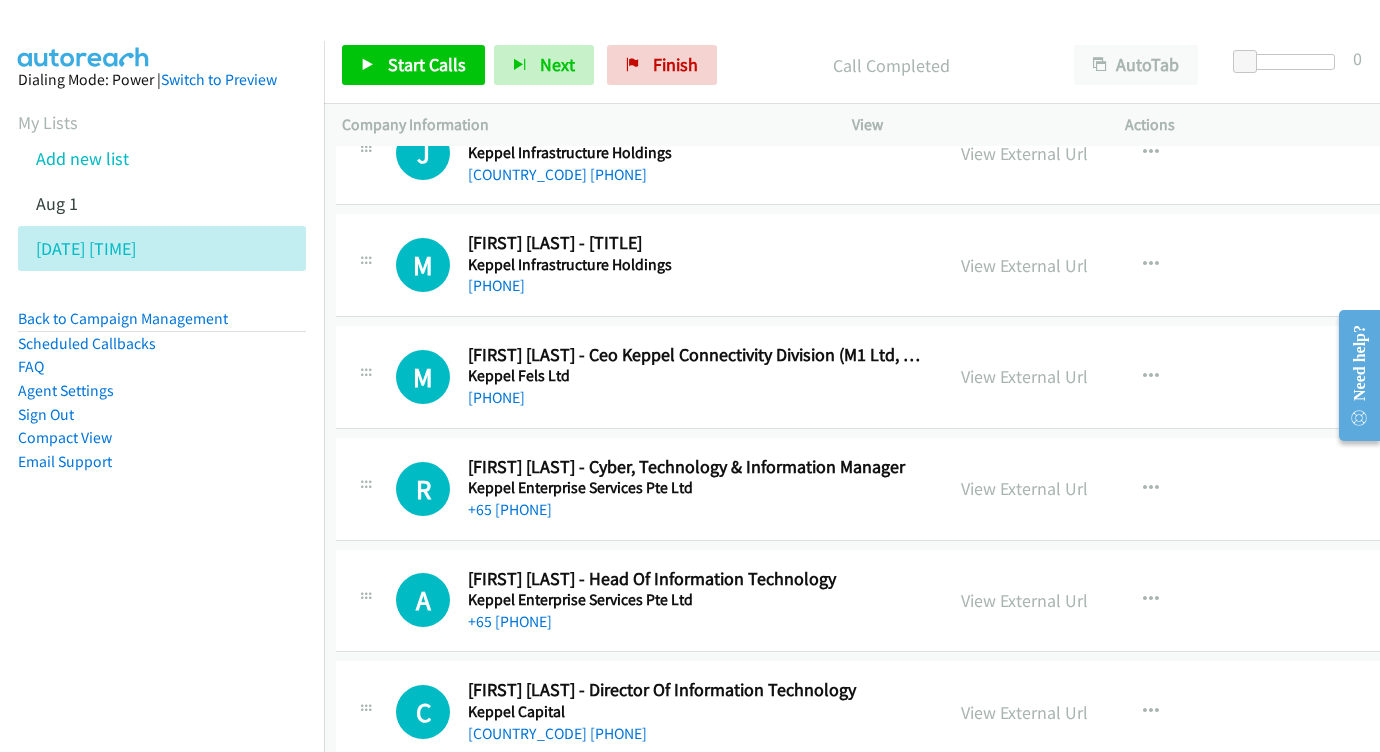 click on "View External Url
View External Url
Schedule/Manage Callback
Start Calls Here
Remove from list
Add to do not call list
Reset Call Status" at bounding box center [1103, 489] 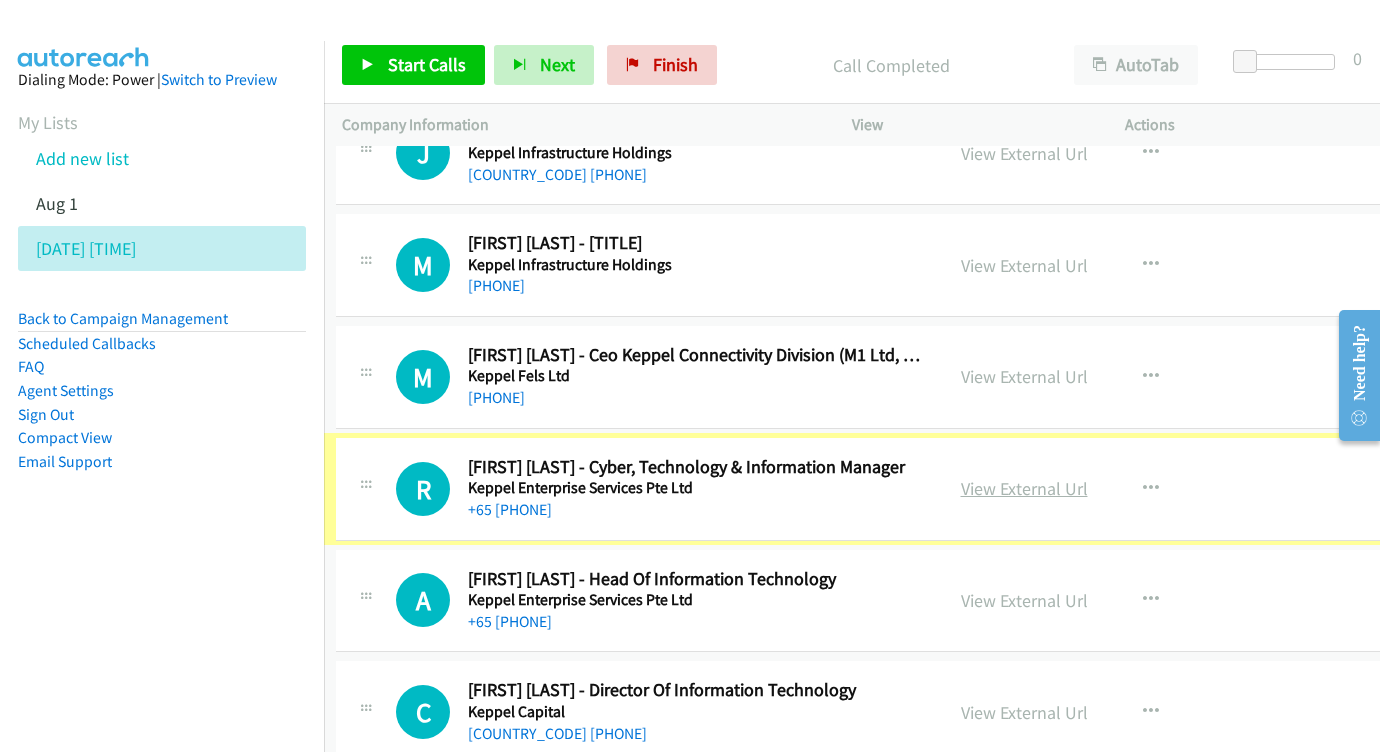 click on "View External Url" at bounding box center (1024, 488) 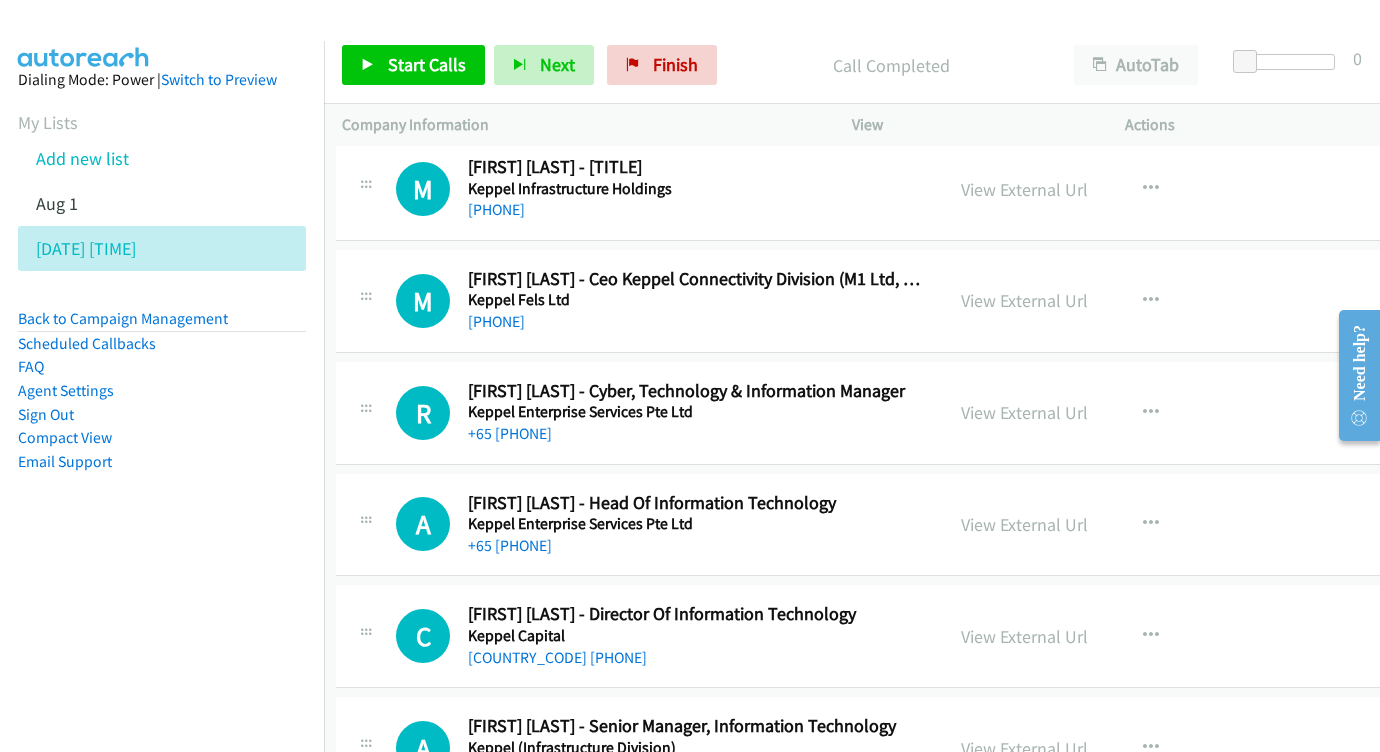 scroll, scrollTop: 18202, scrollLeft: 6, axis: both 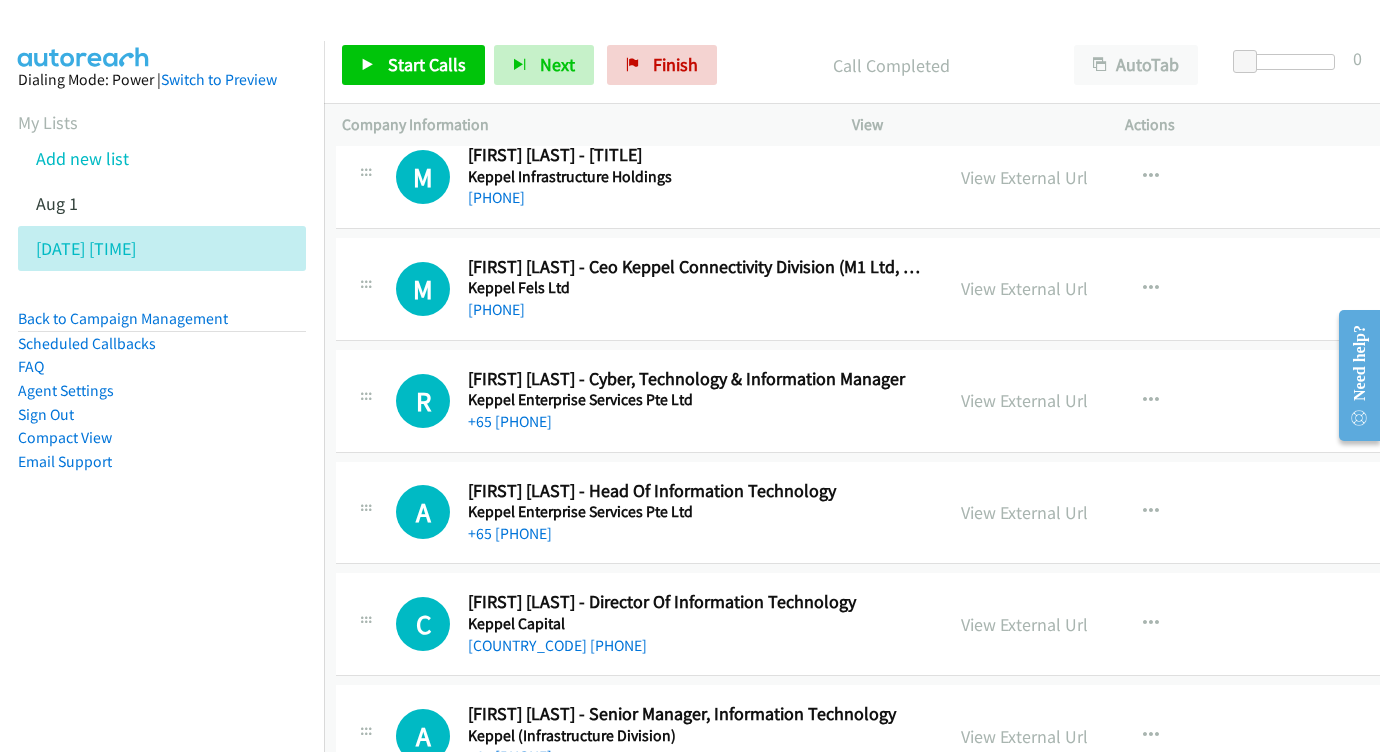 click on "View External Url
View External Url
Schedule/Manage Callback
Start Calls Here
Remove from list
Add to do not call list
Reset Call Status" at bounding box center [1103, 513] 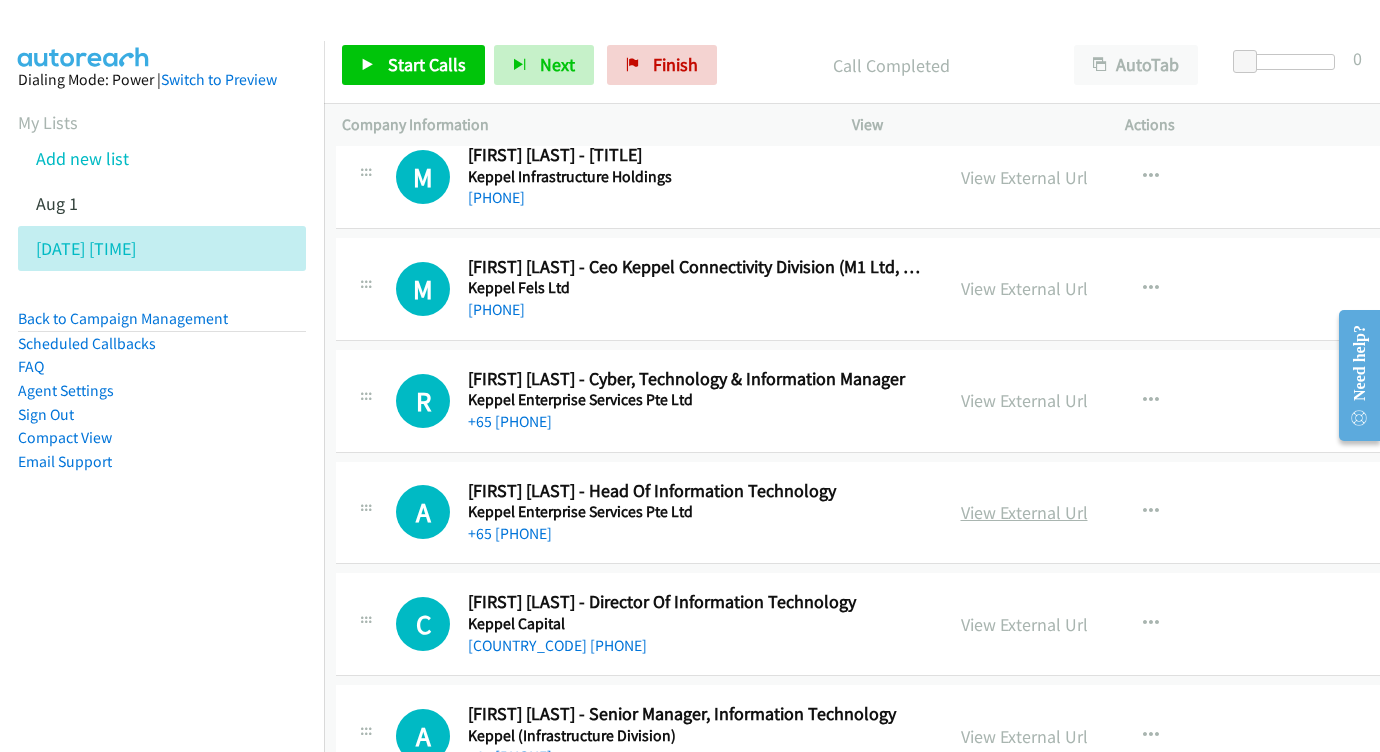 click on "View External Url" at bounding box center (1024, 512) 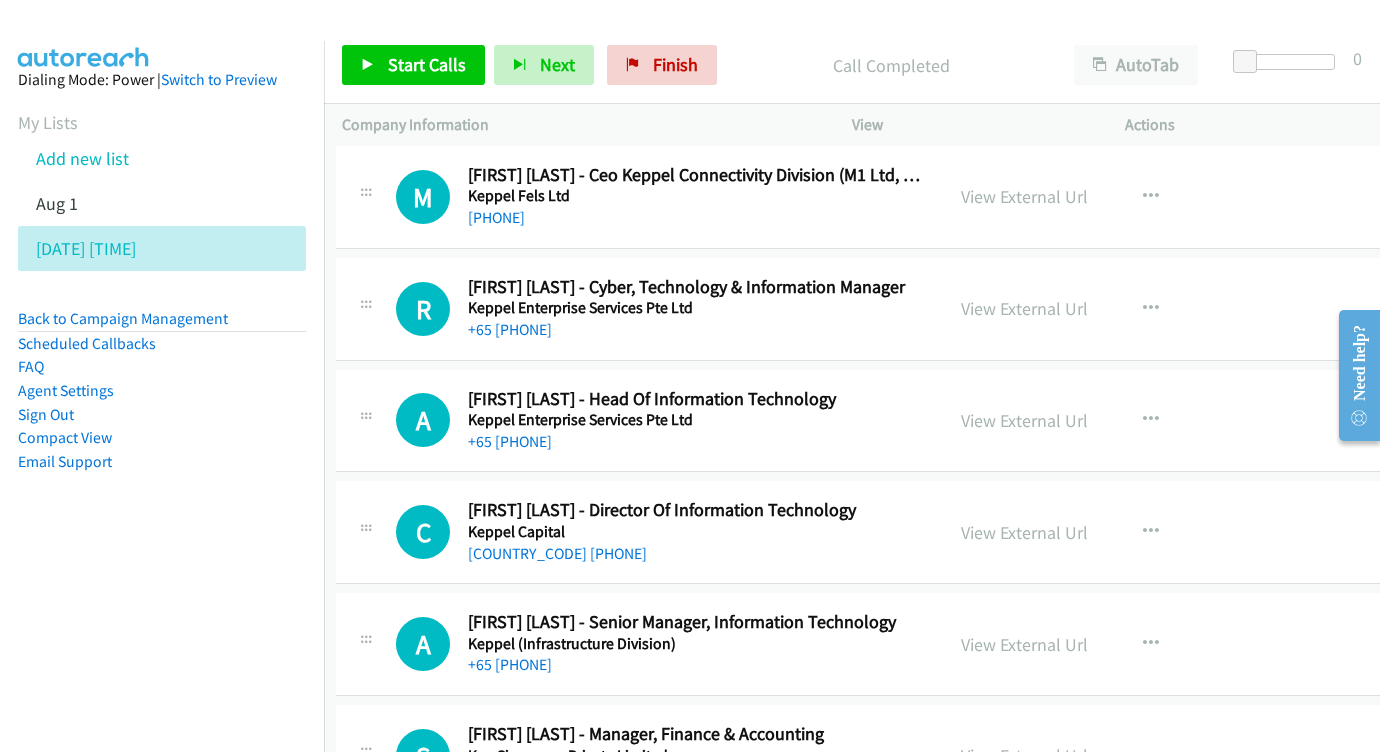 scroll, scrollTop: 18304, scrollLeft: 6, axis: both 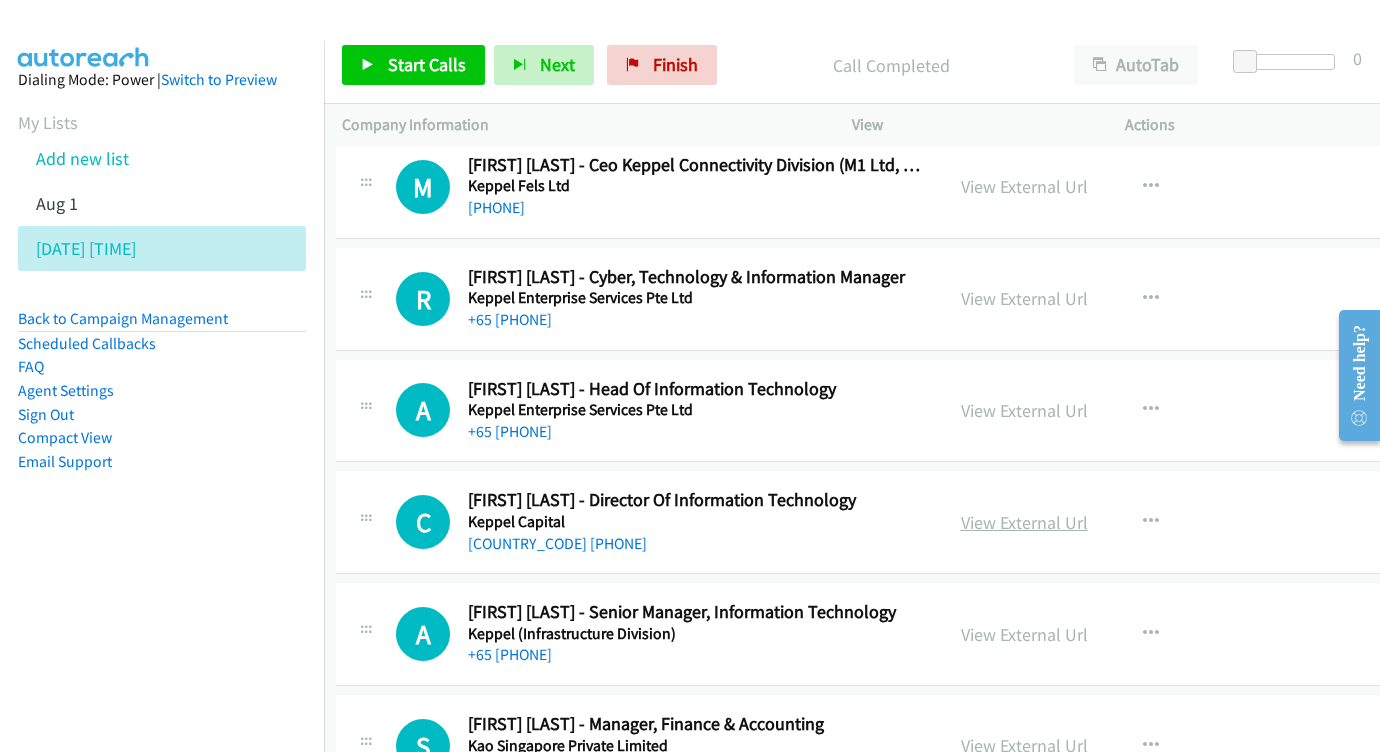 click on "View External Url" at bounding box center [1024, 522] 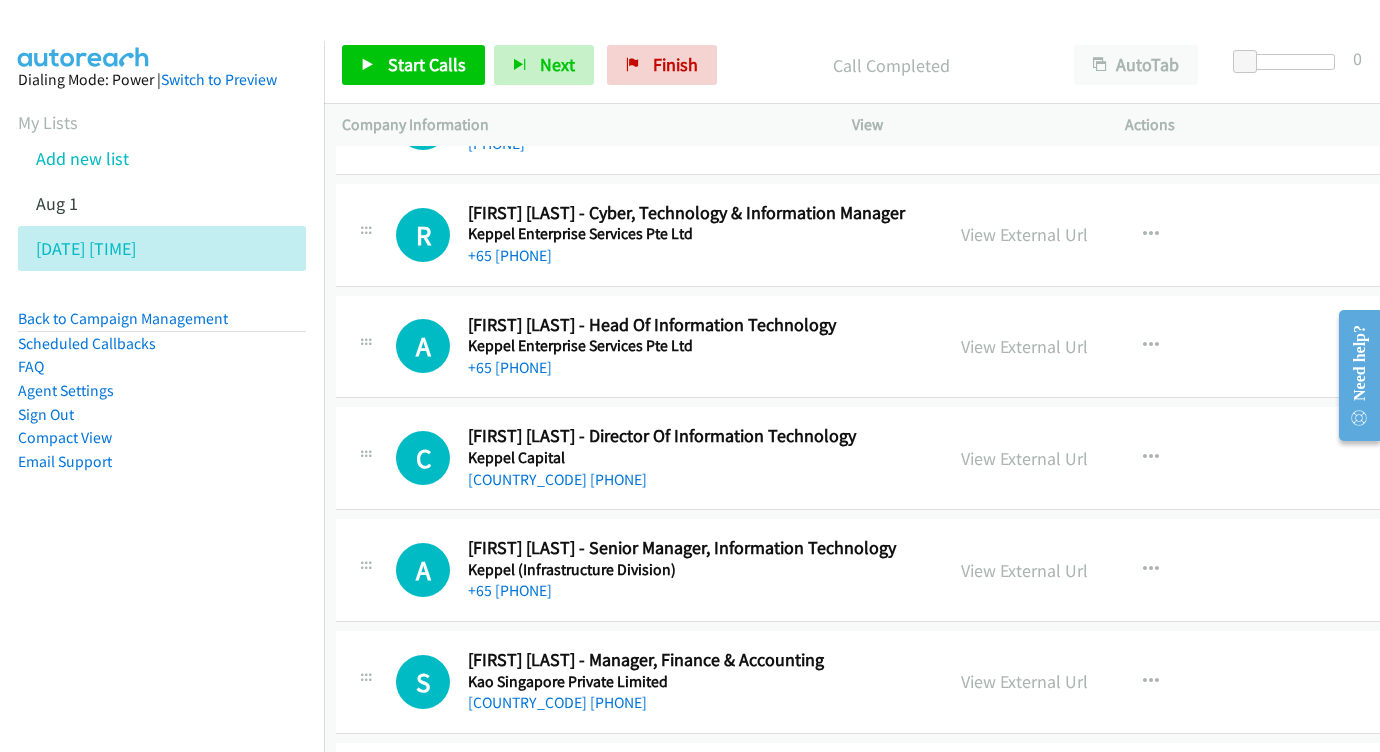 scroll, scrollTop: 18382, scrollLeft: 6, axis: both 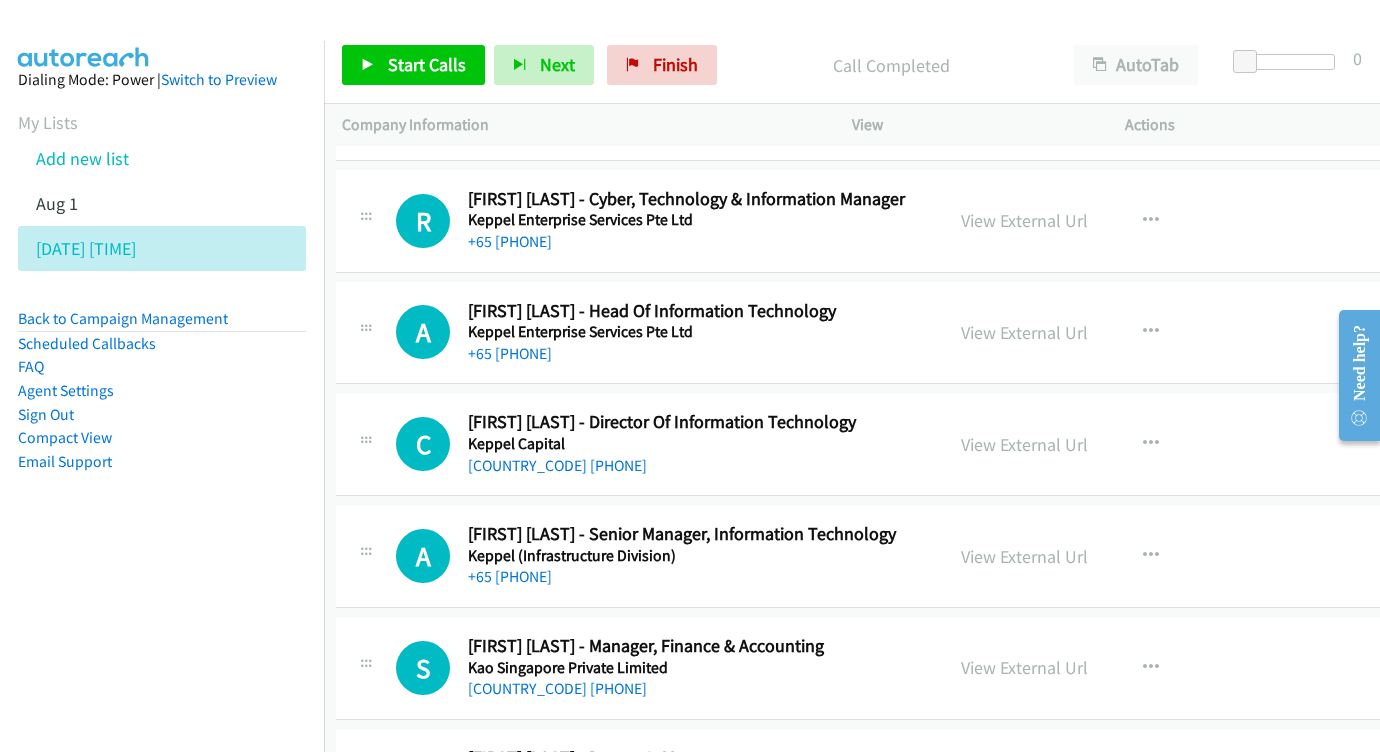 click on "View External Url" at bounding box center (1024, 556) 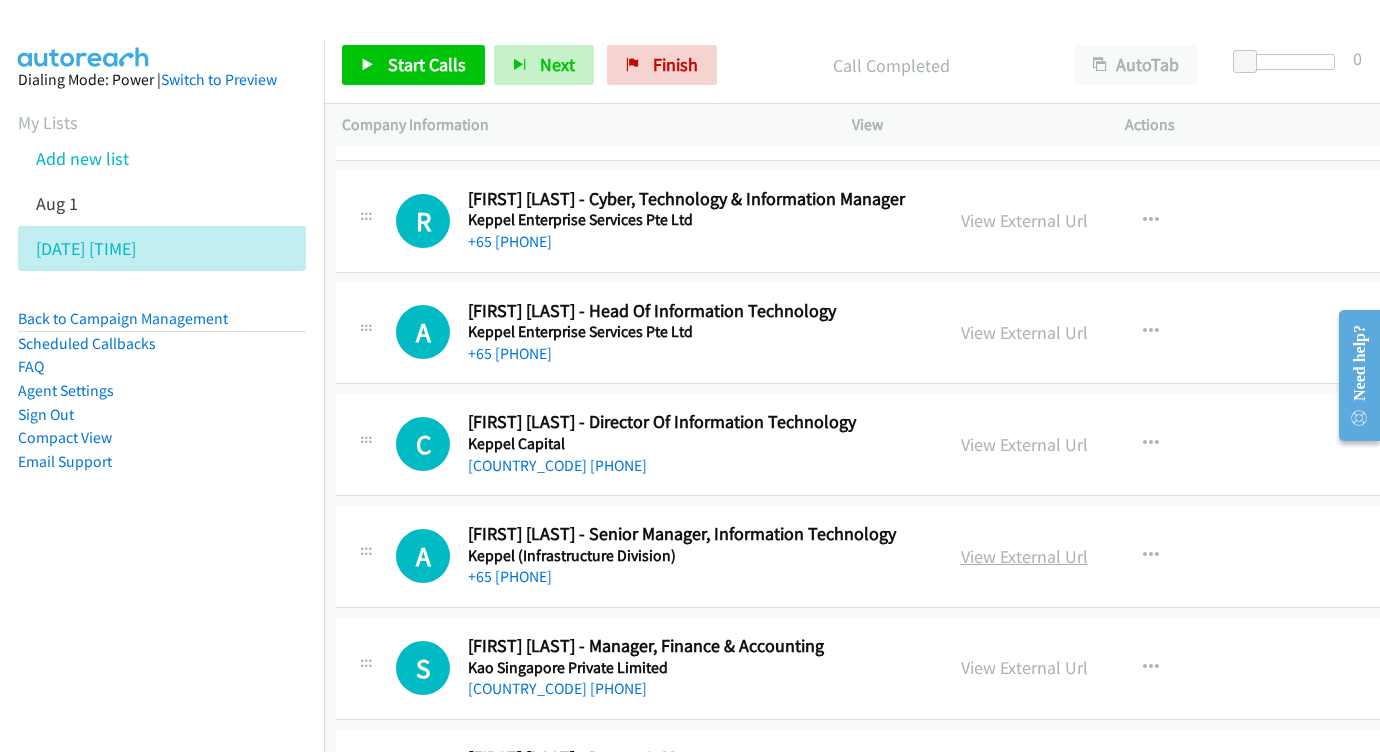 click on "View External Url" at bounding box center [1024, 556] 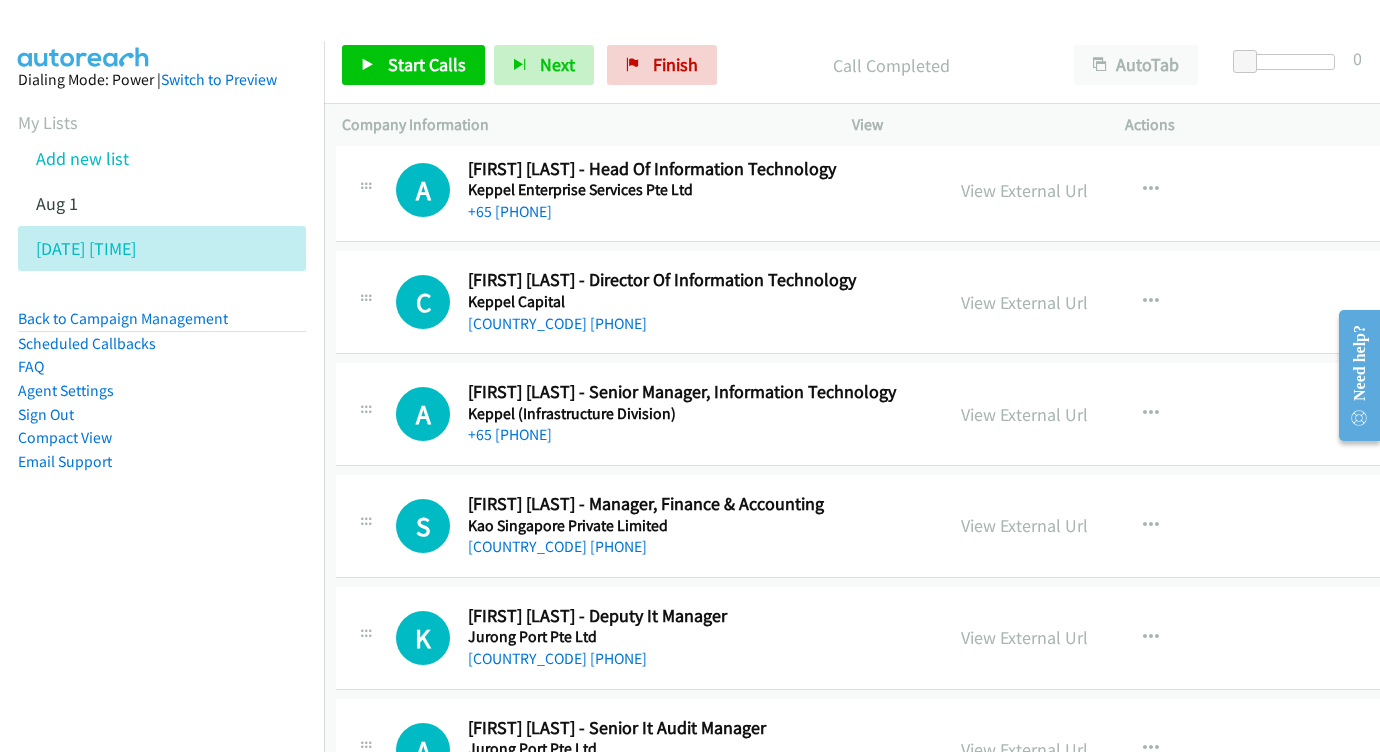 scroll, scrollTop: 18526, scrollLeft: 6, axis: both 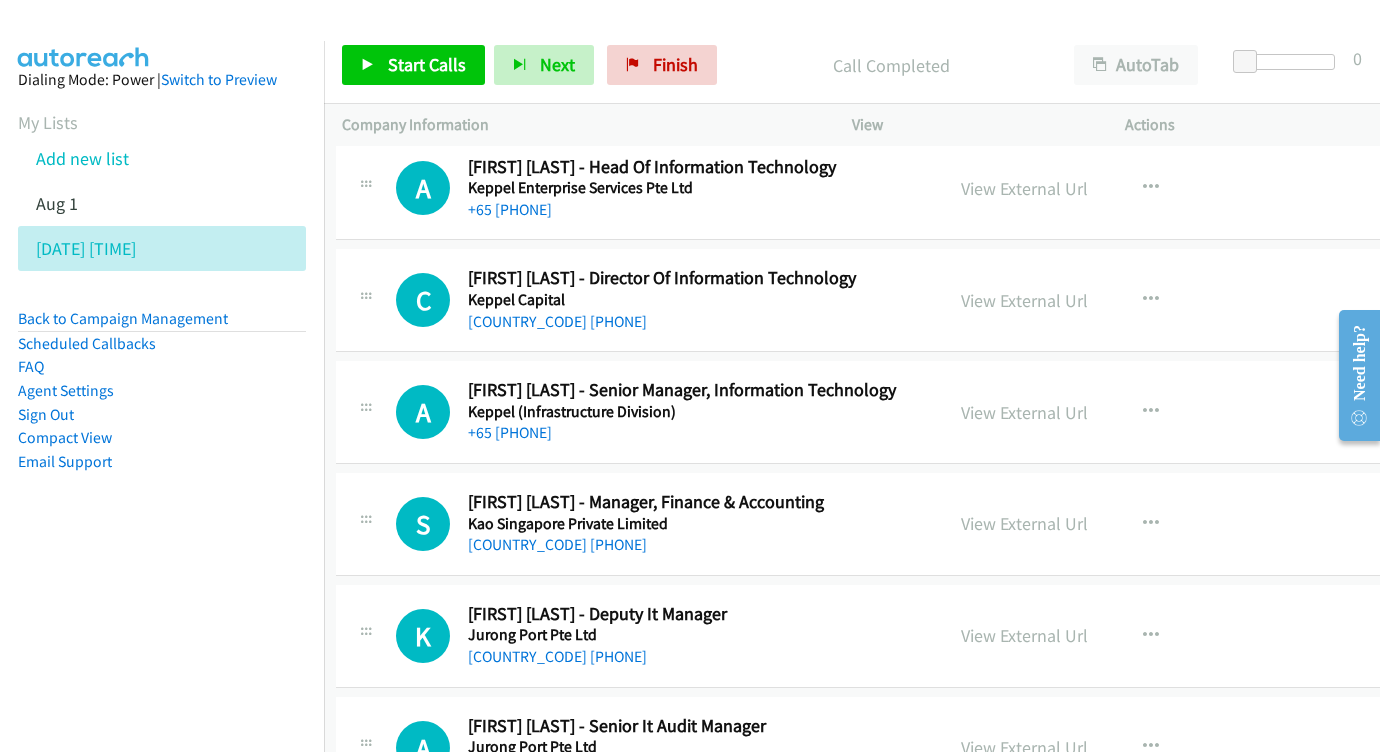 drag, startPoint x: 1117, startPoint y: 220, endPoint x: 598, endPoint y: 152, distance: 523.4358 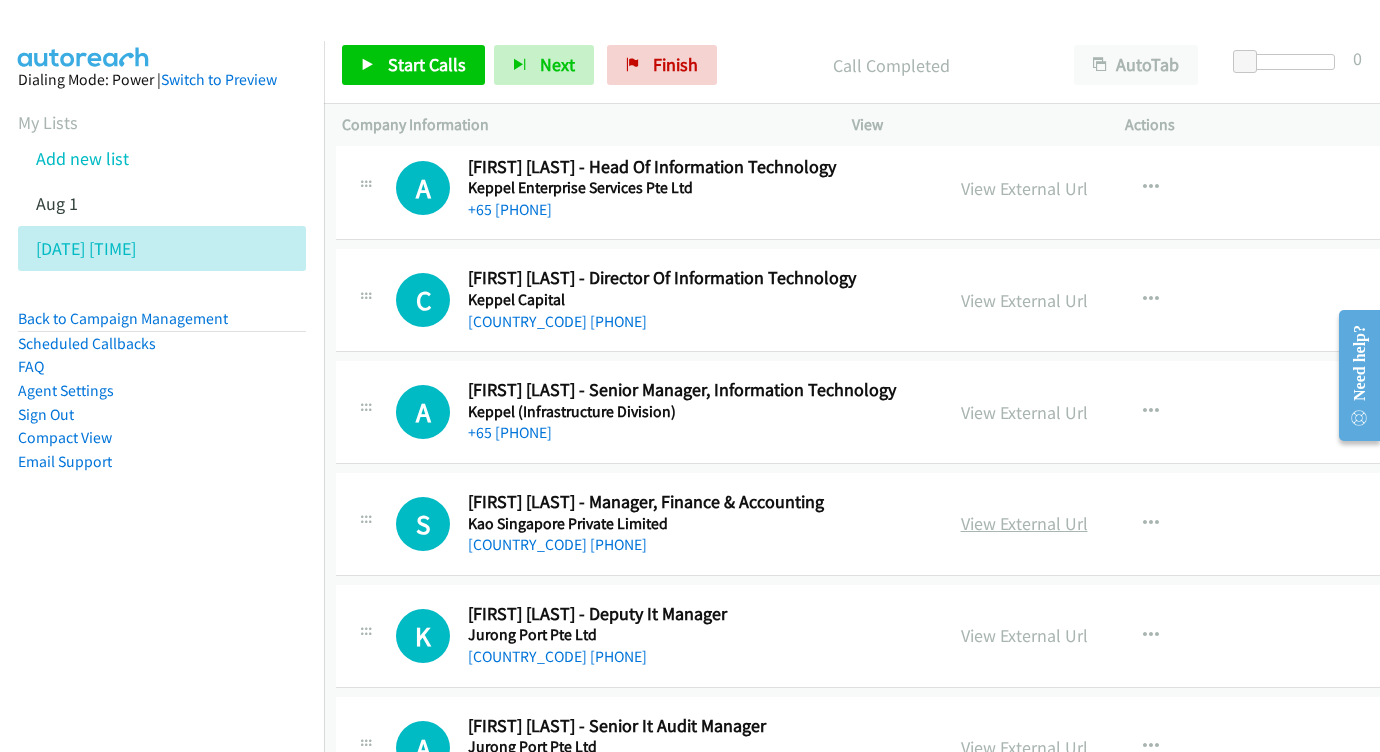 click on "View External Url" at bounding box center [1024, 523] 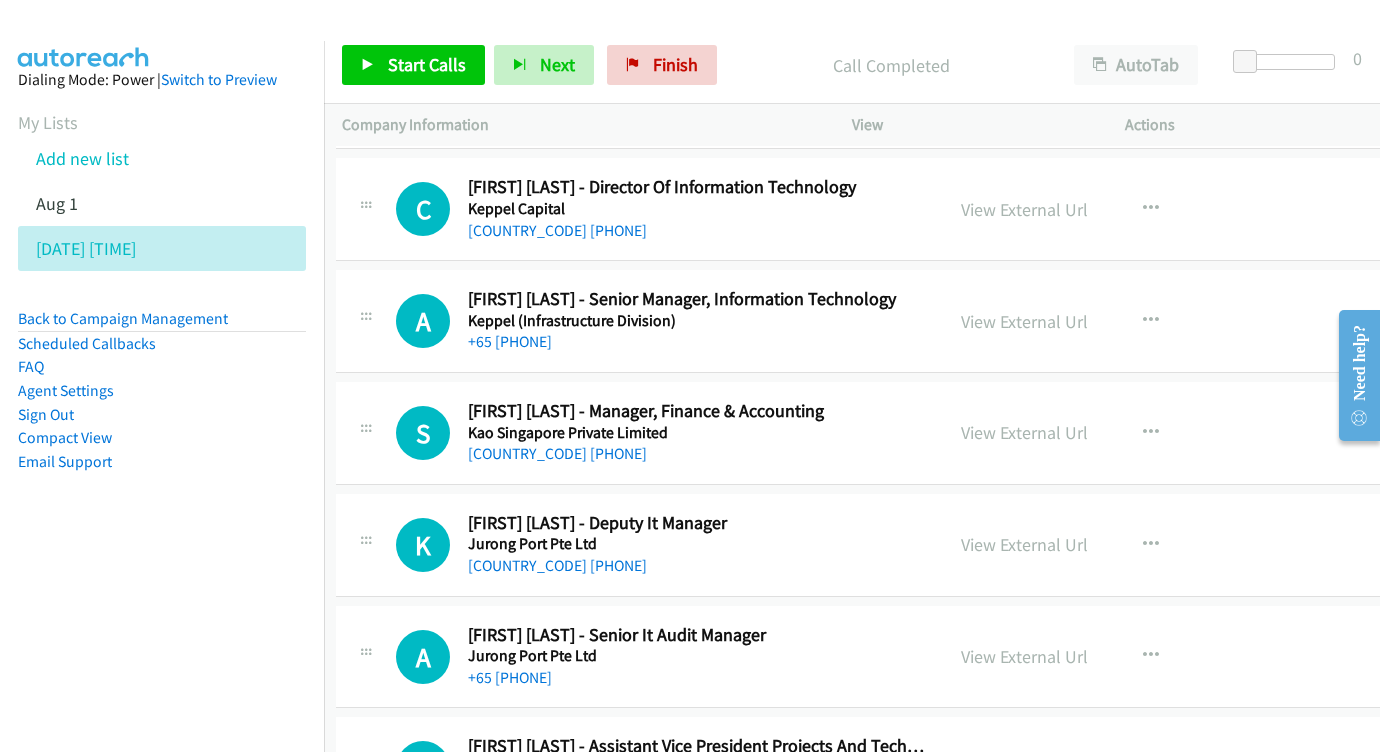 scroll, scrollTop: 18618, scrollLeft: 7, axis: both 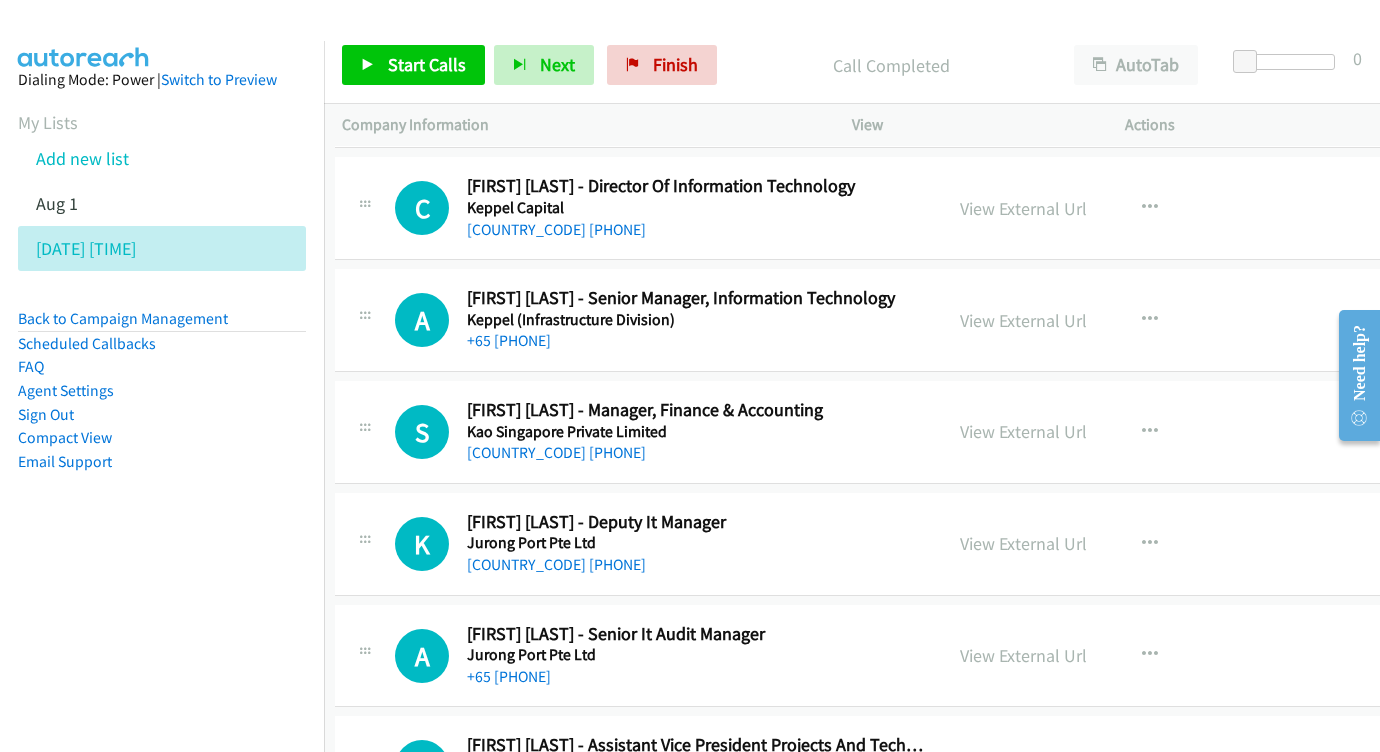 click on "View External Url" at bounding box center [1023, 543] 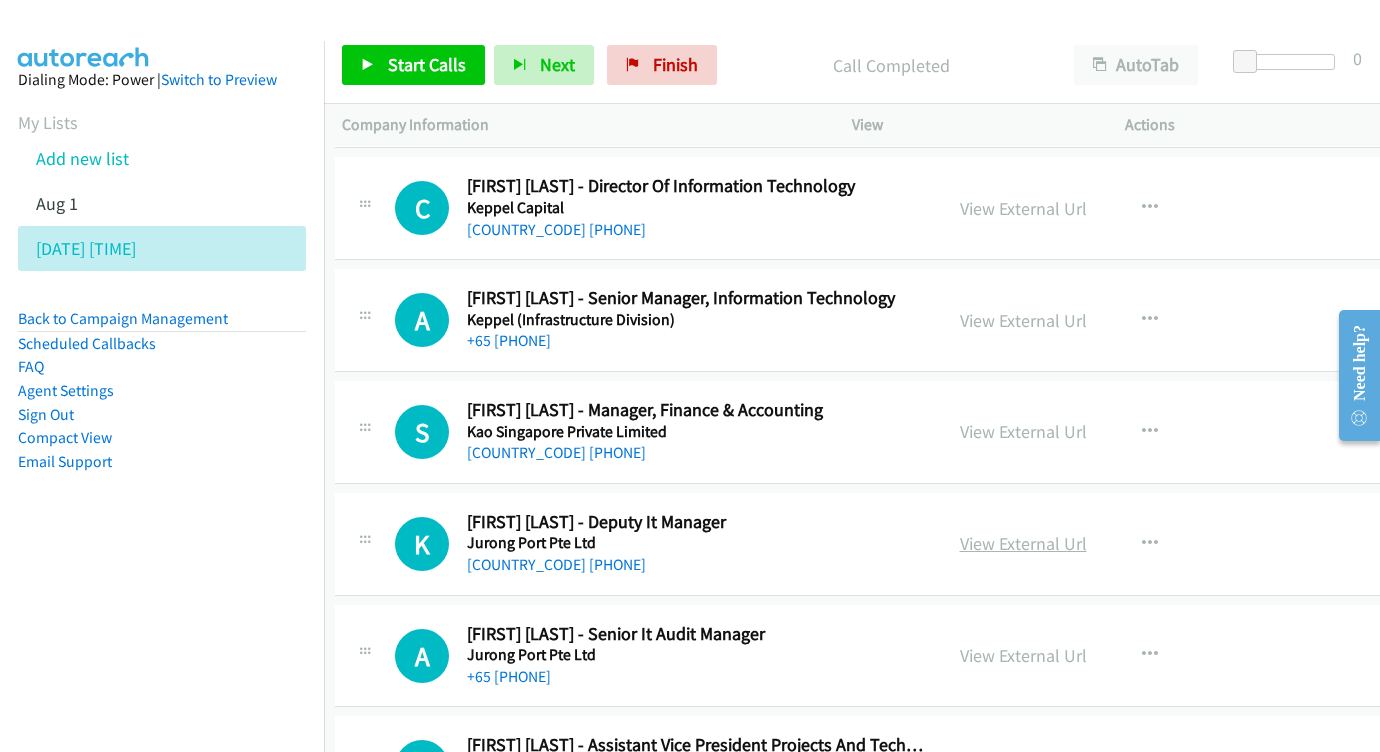 click on "View External Url" at bounding box center (1023, 543) 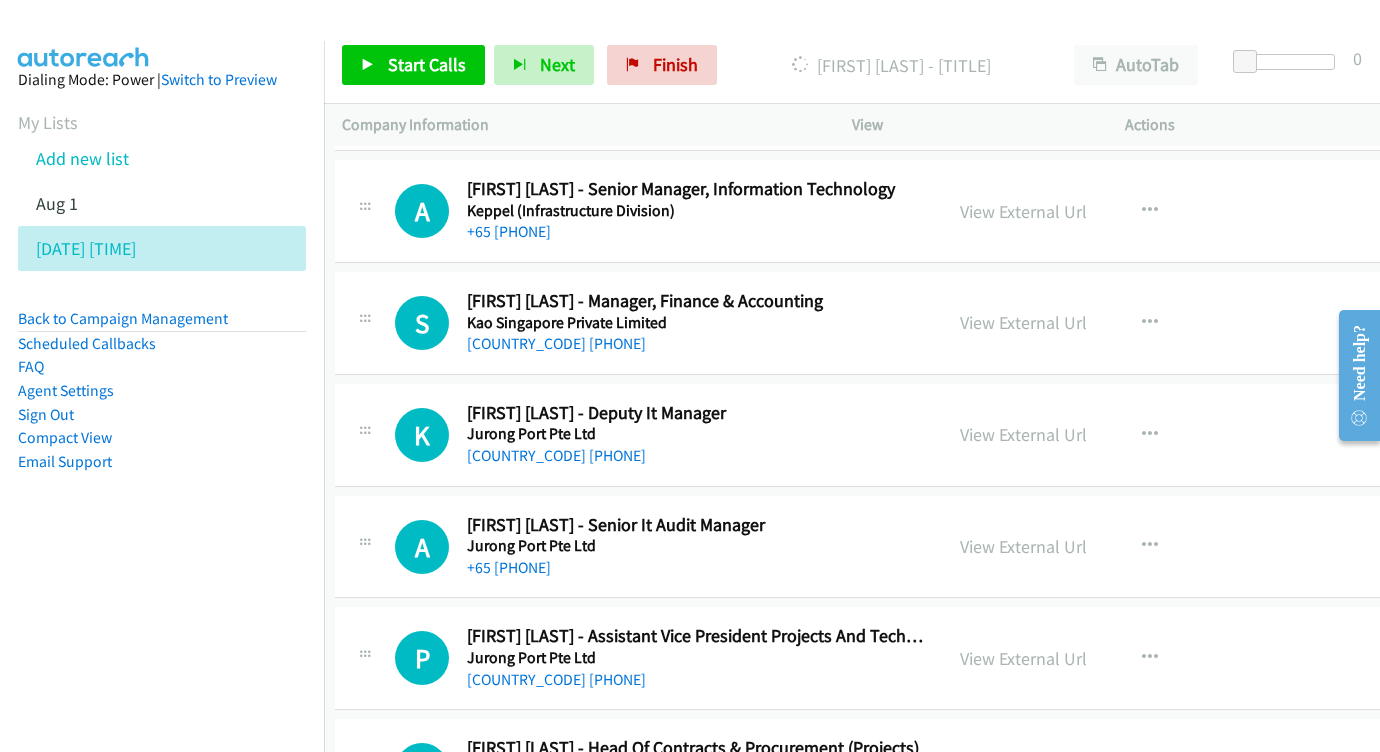 scroll, scrollTop: 18740, scrollLeft: 7, axis: both 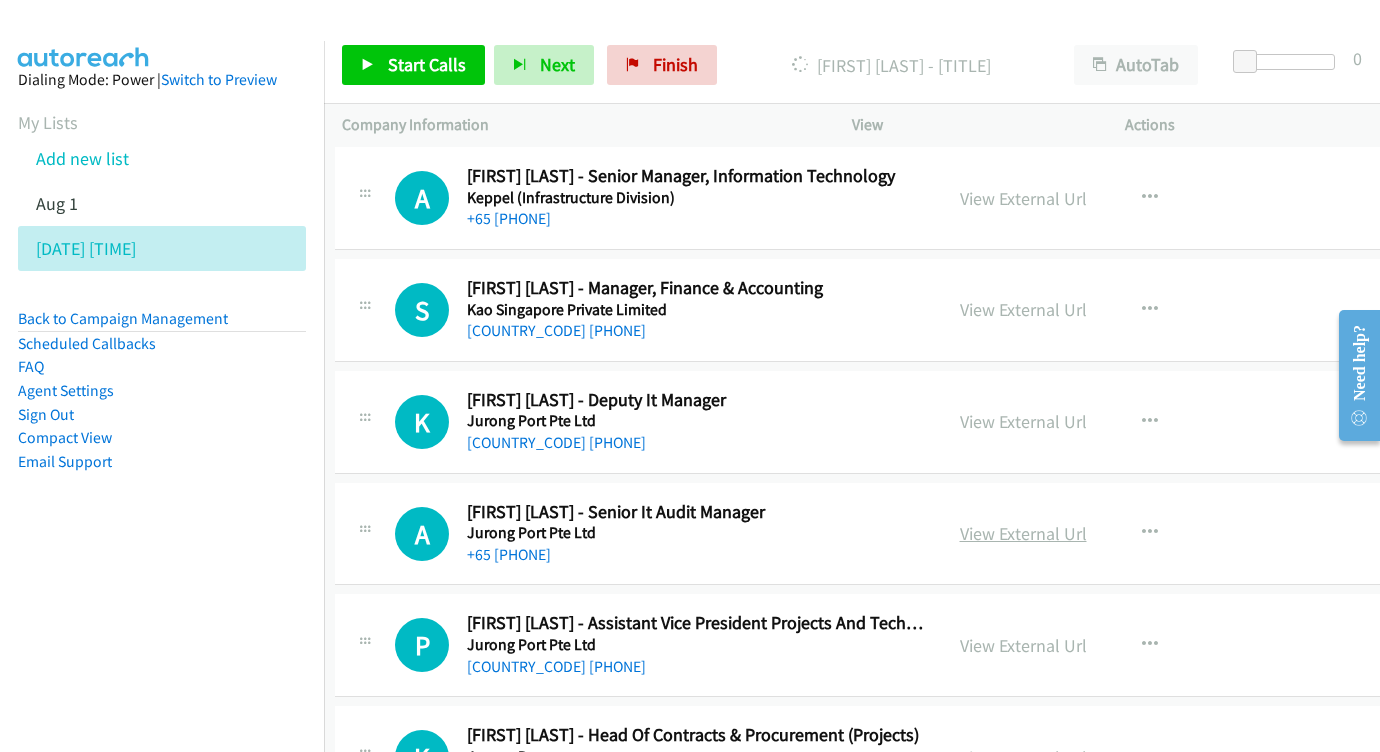 click on "View External Url" at bounding box center [1023, 533] 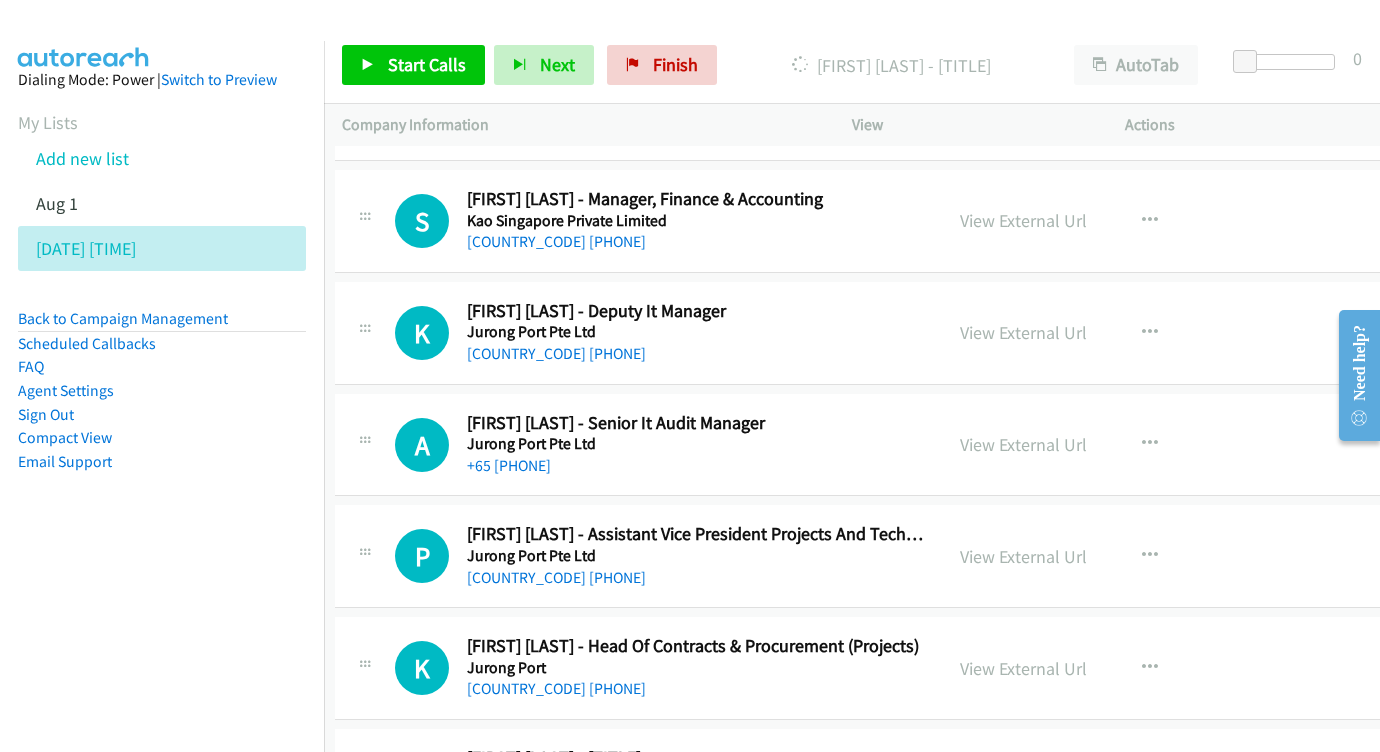 scroll, scrollTop: 18848, scrollLeft: 7, axis: both 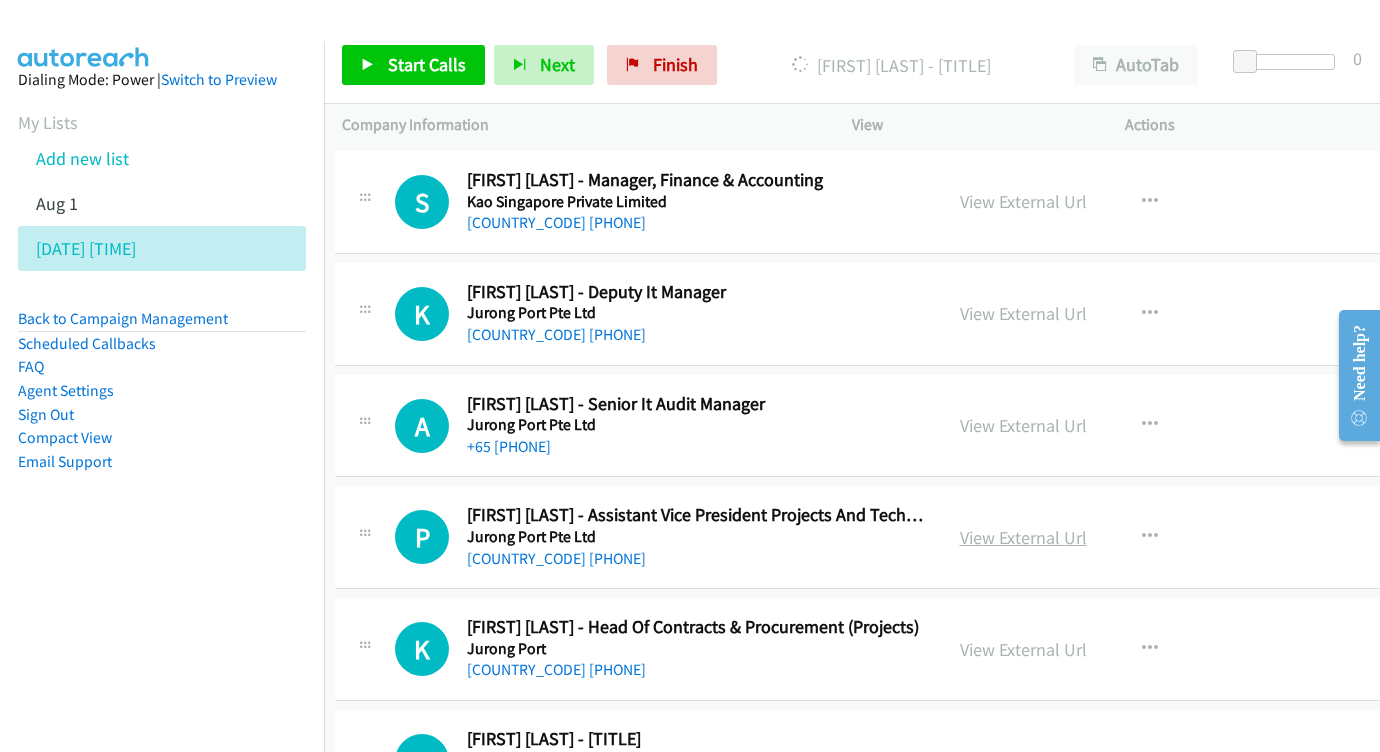 click on "View External Url" at bounding box center (1023, 537) 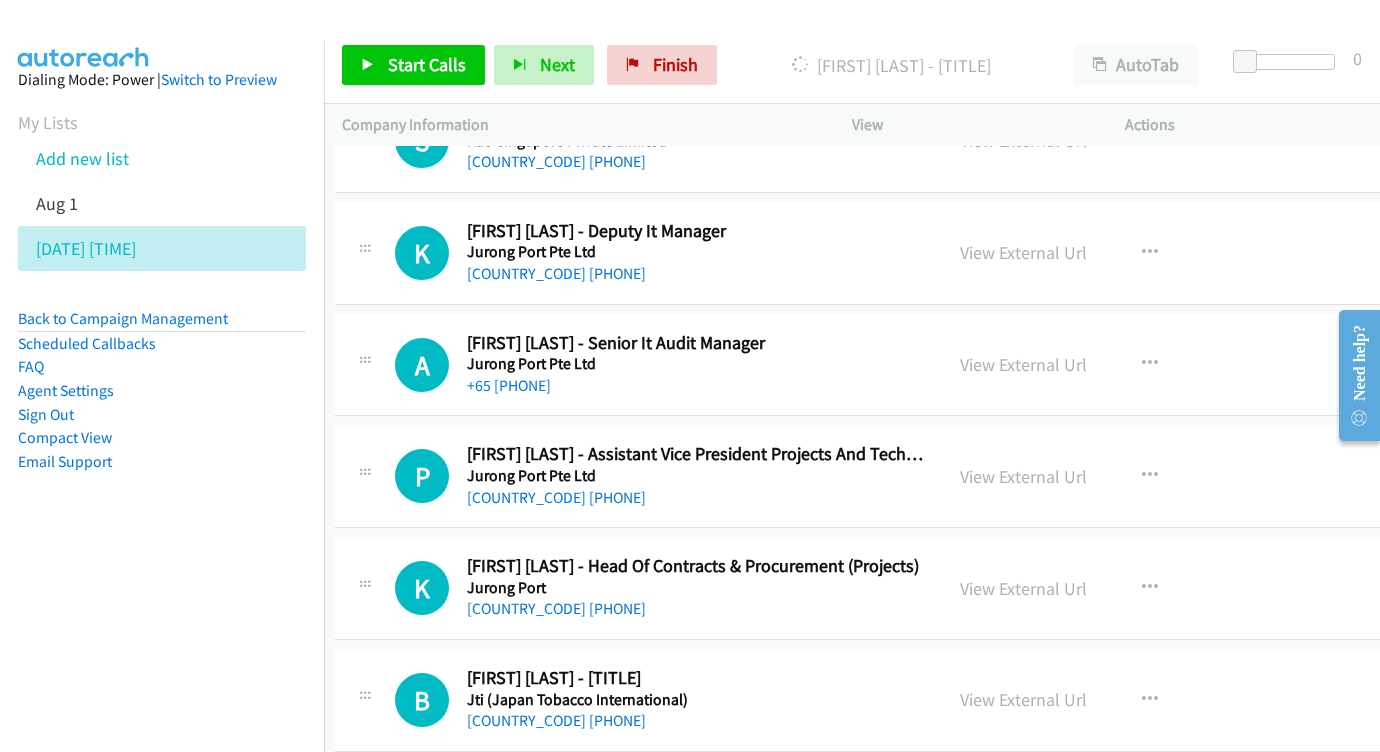 scroll, scrollTop: 18941, scrollLeft: 7, axis: both 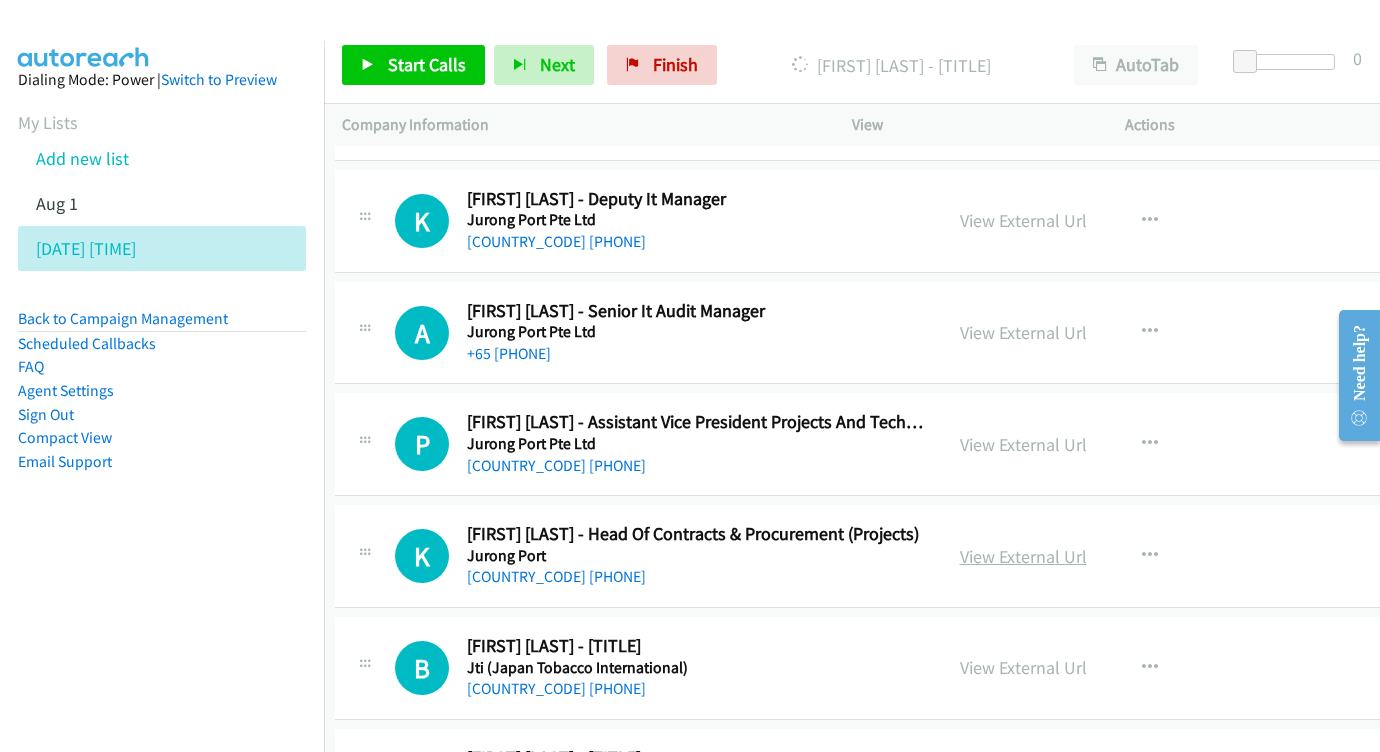 click on "View External Url" at bounding box center [1023, 556] 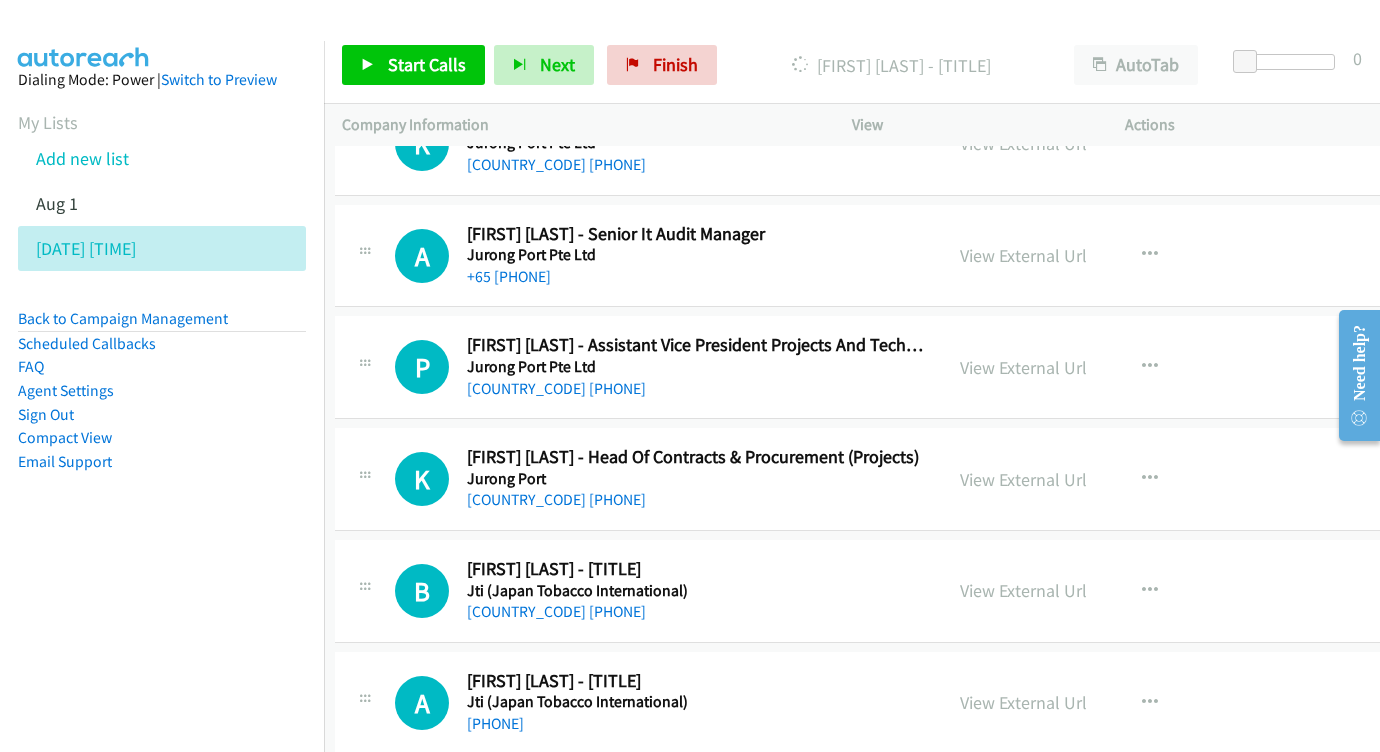 scroll, scrollTop: 19045, scrollLeft: 7, axis: both 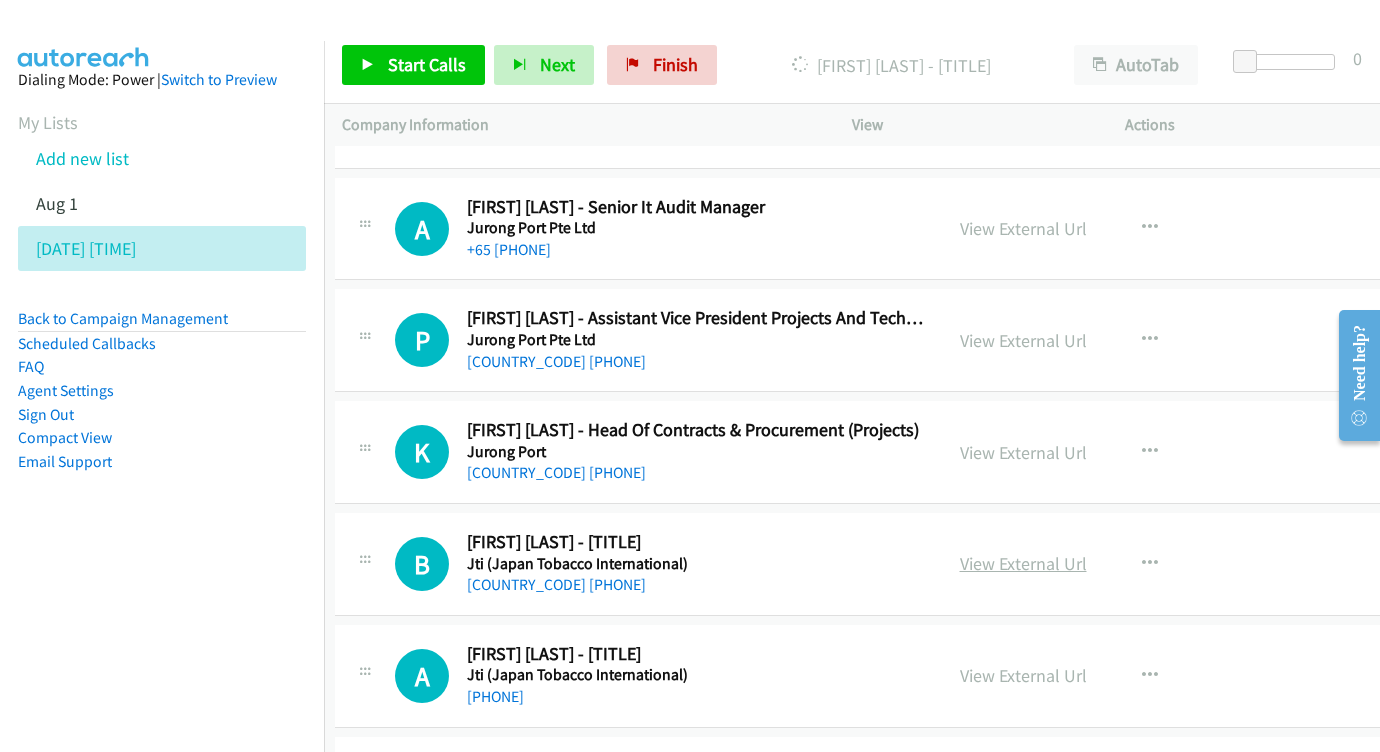 click on "View External Url" at bounding box center [1023, 563] 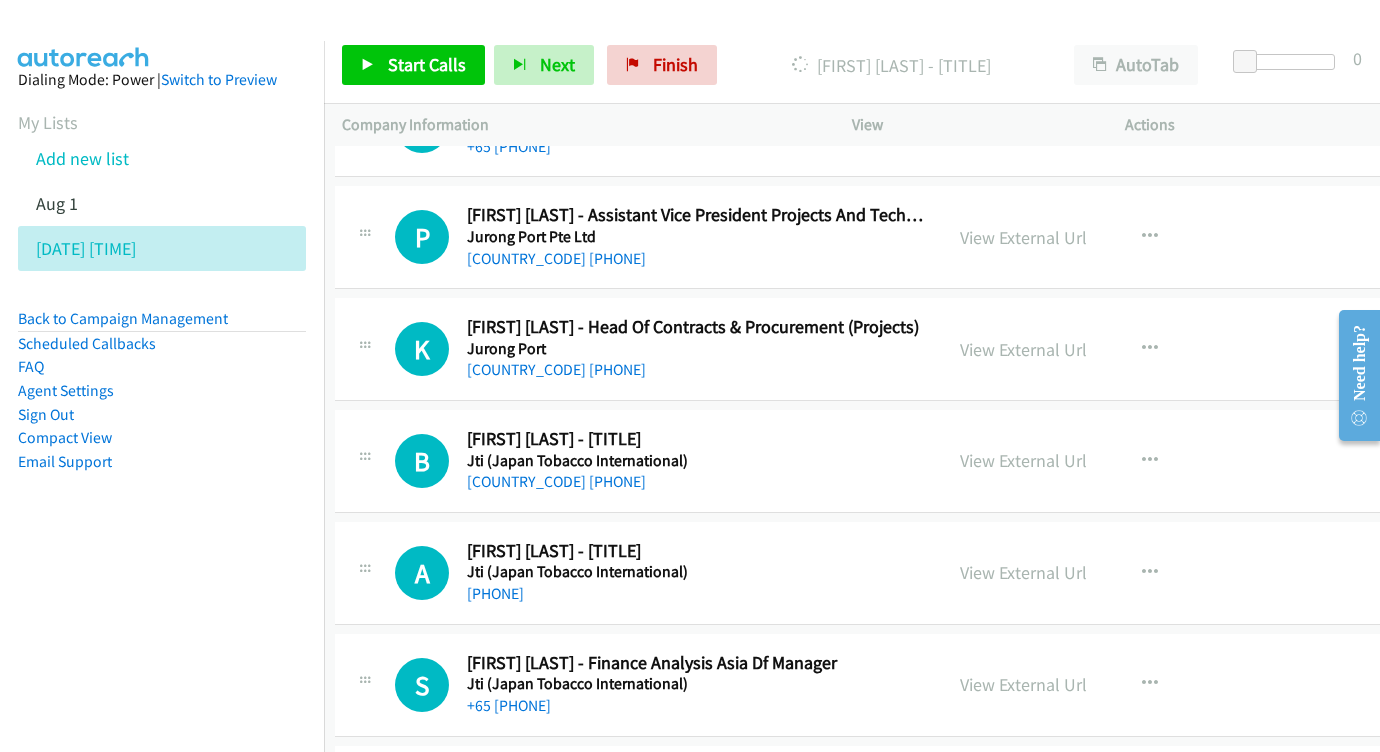 scroll, scrollTop: 19170, scrollLeft: 7, axis: both 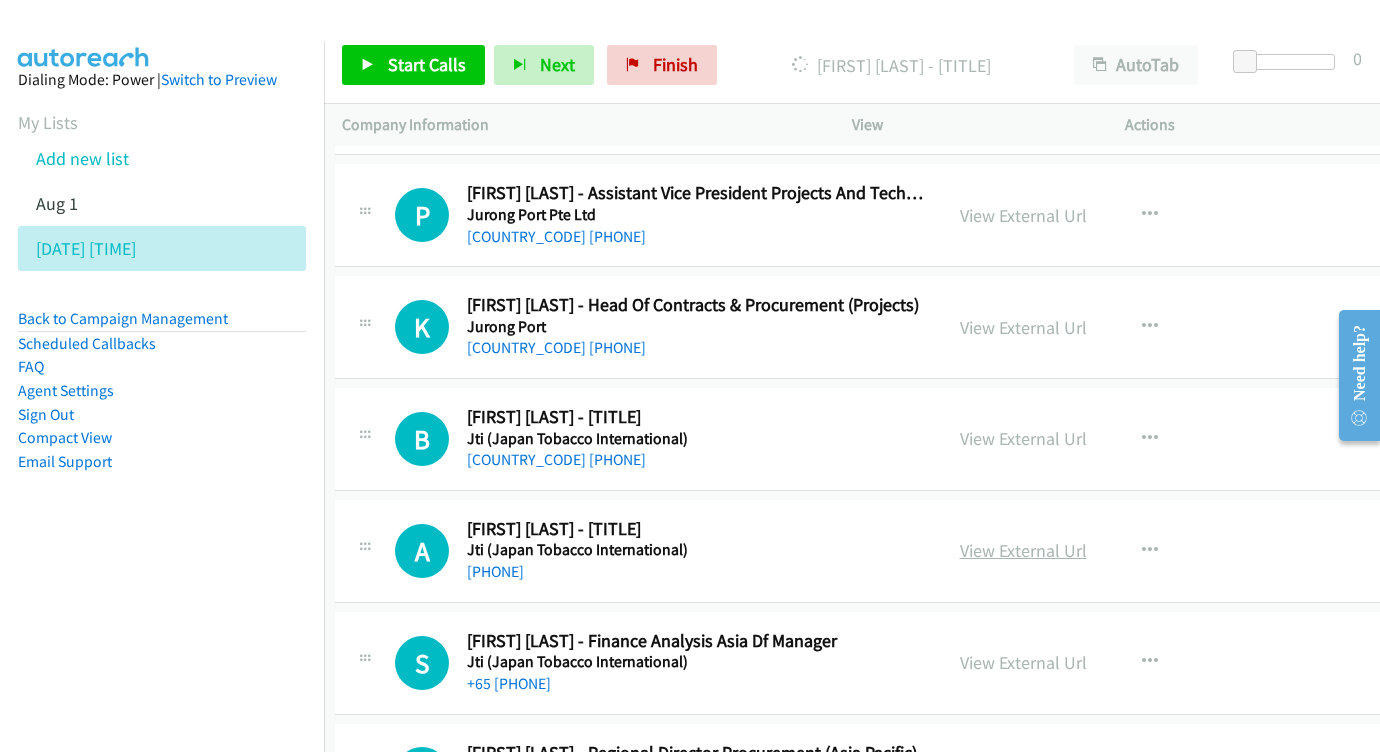 click on "View External Url" at bounding box center (1023, 550) 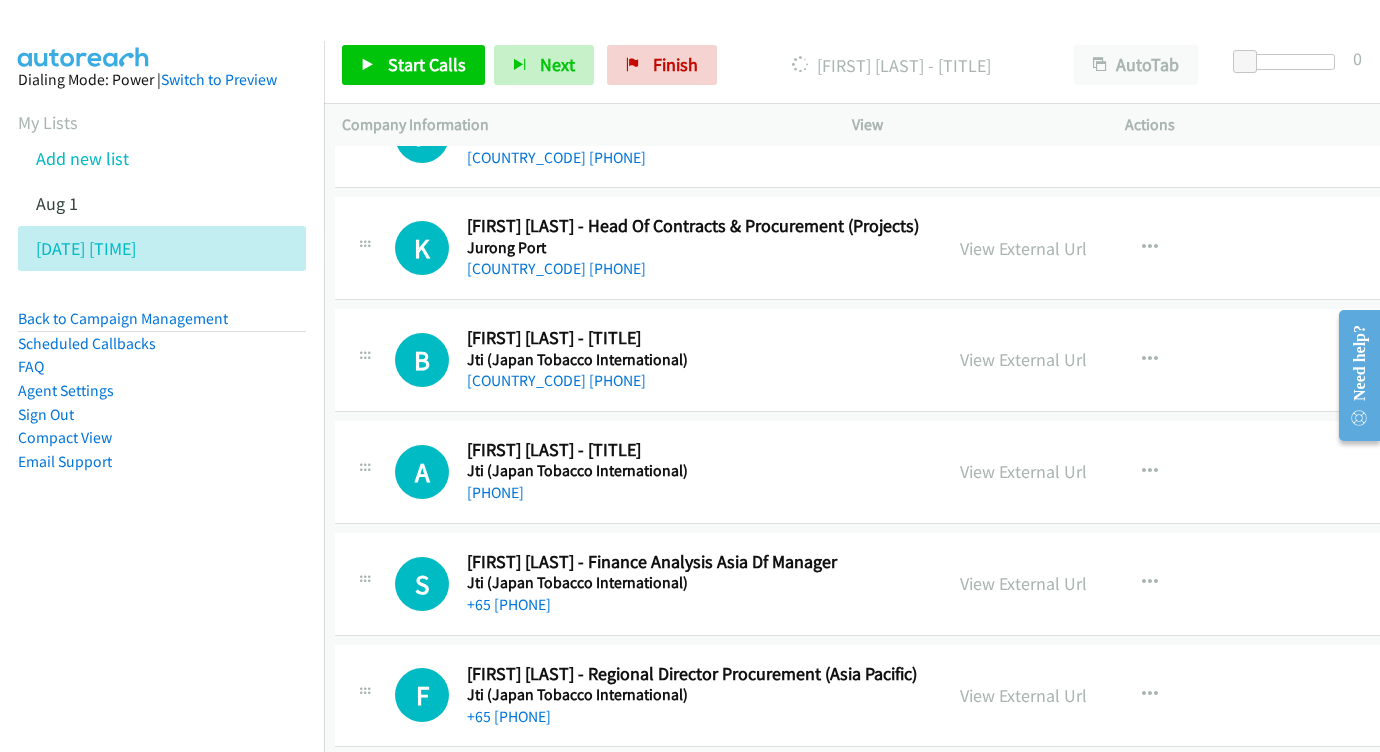 scroll, scrollTop: 19286, scrollLeft: 7, axis: both 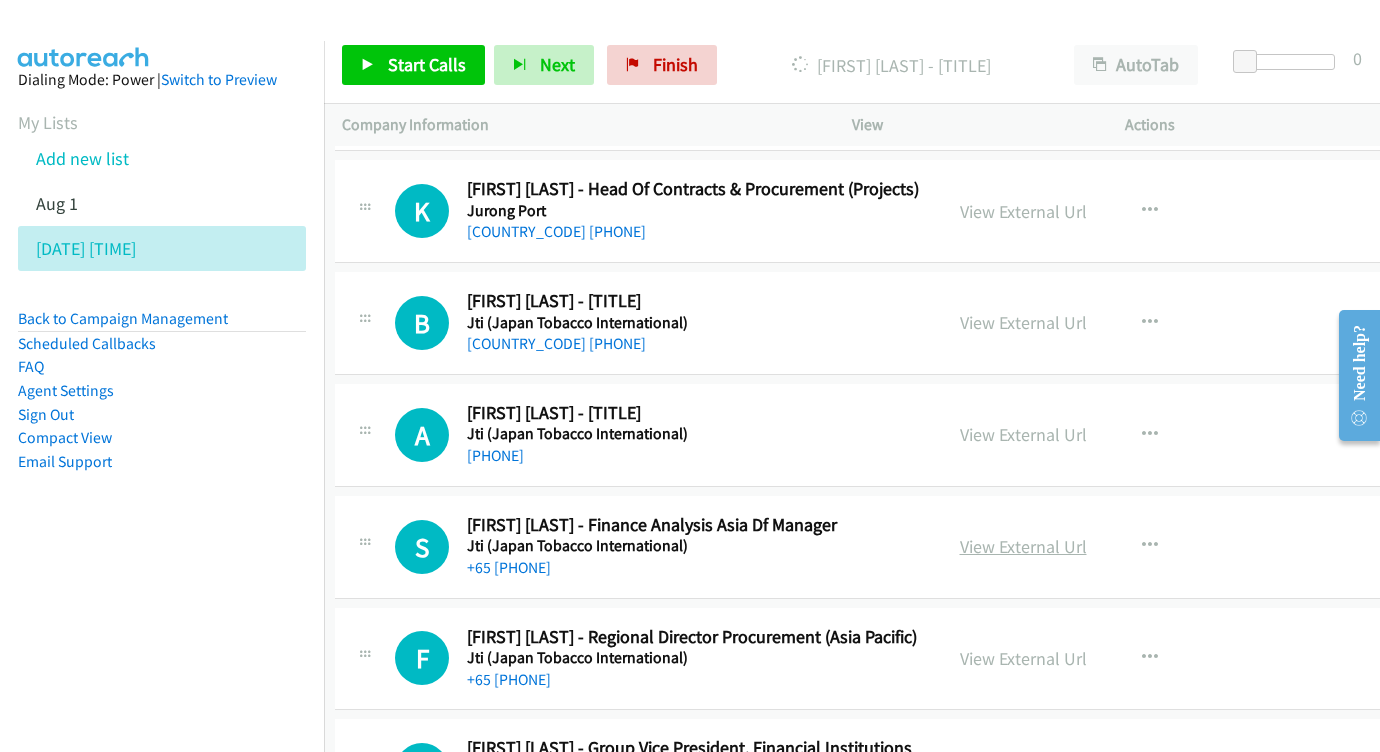 click on "View External Url" at bounding box center [1023, 546] 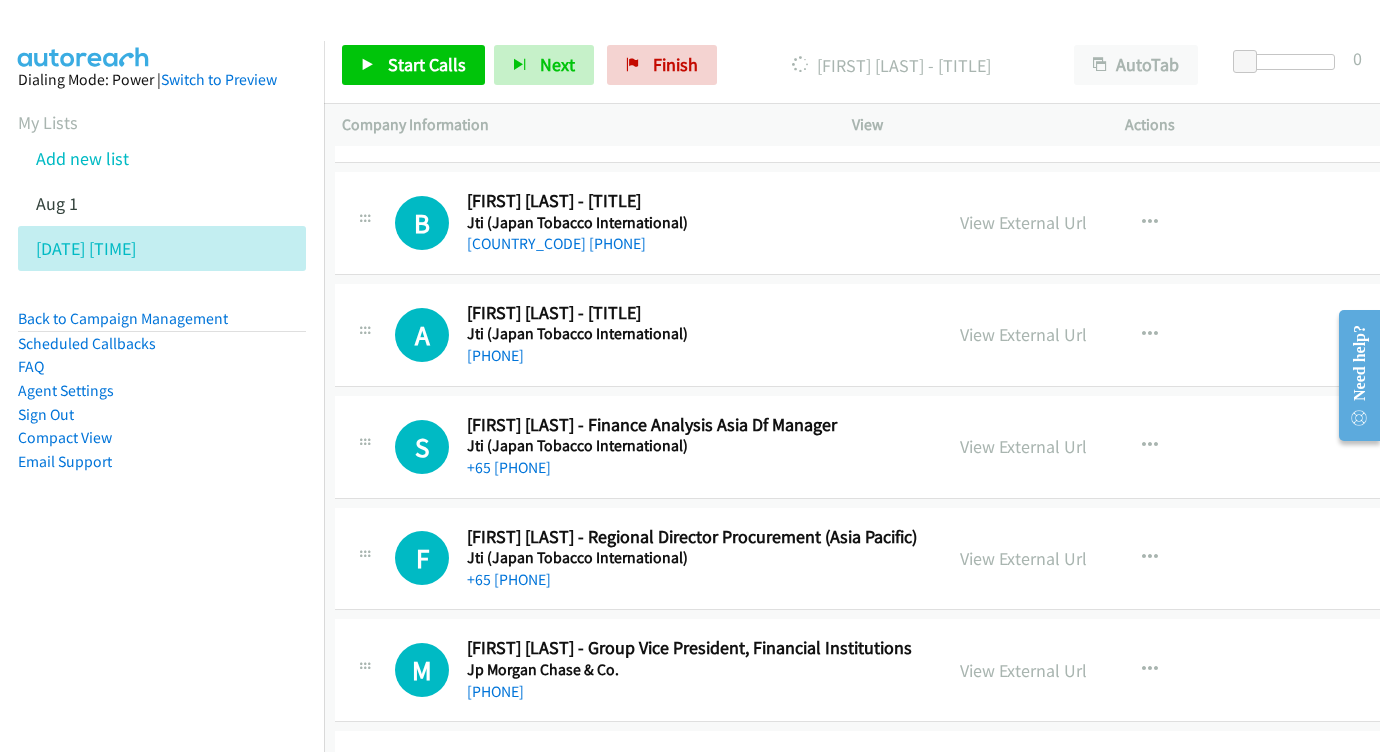 scroll, scrollTop: 19386, scrollLeft: 7, axis: both 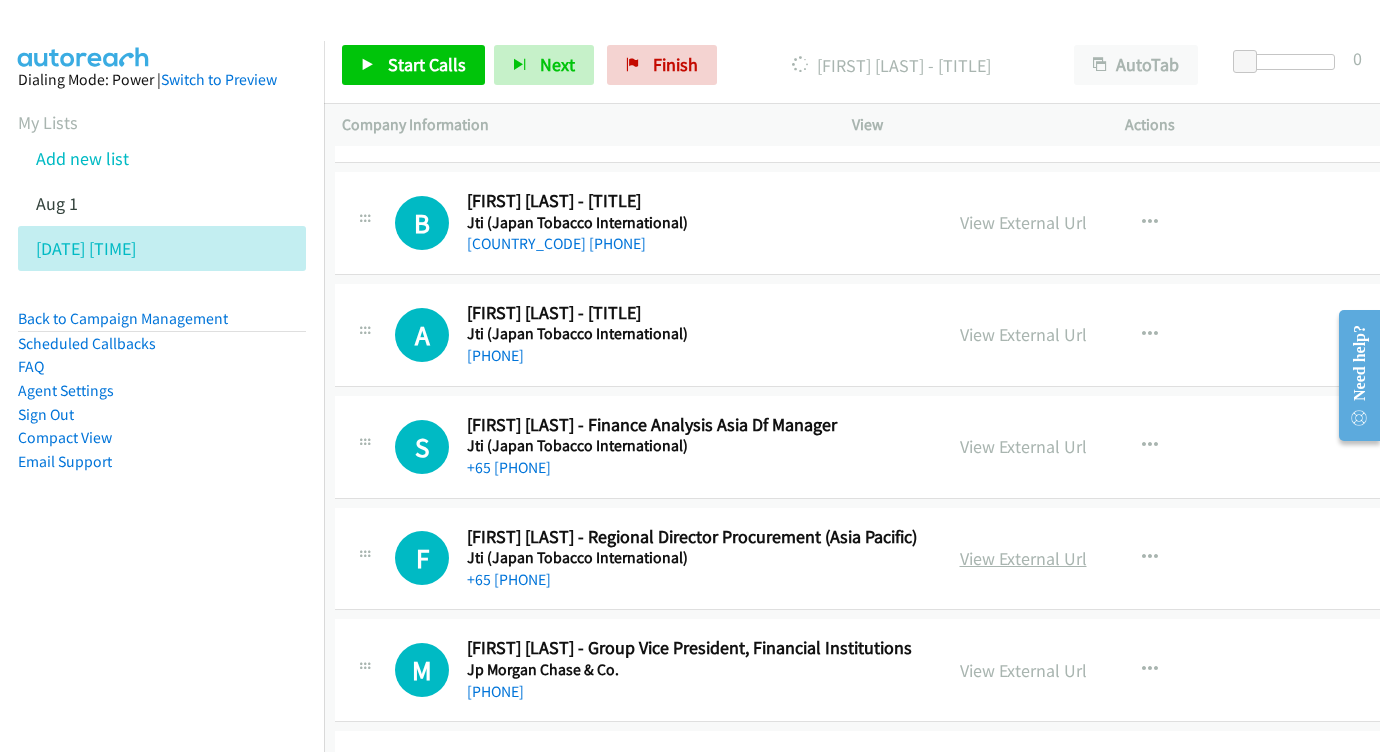 click on "View External Url" at bounding box center [1023, 558] 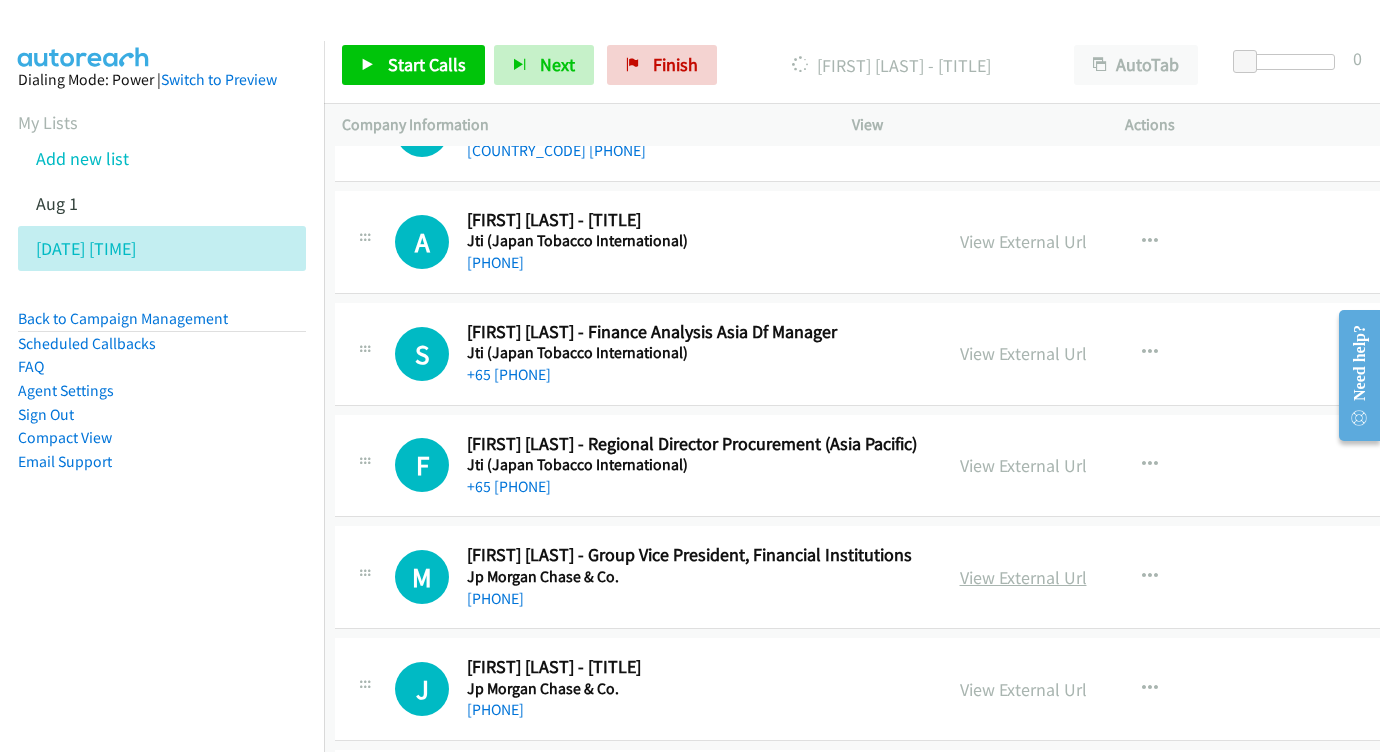scroll, scrollTop: 19481, scrollLeft: 7, axis: both 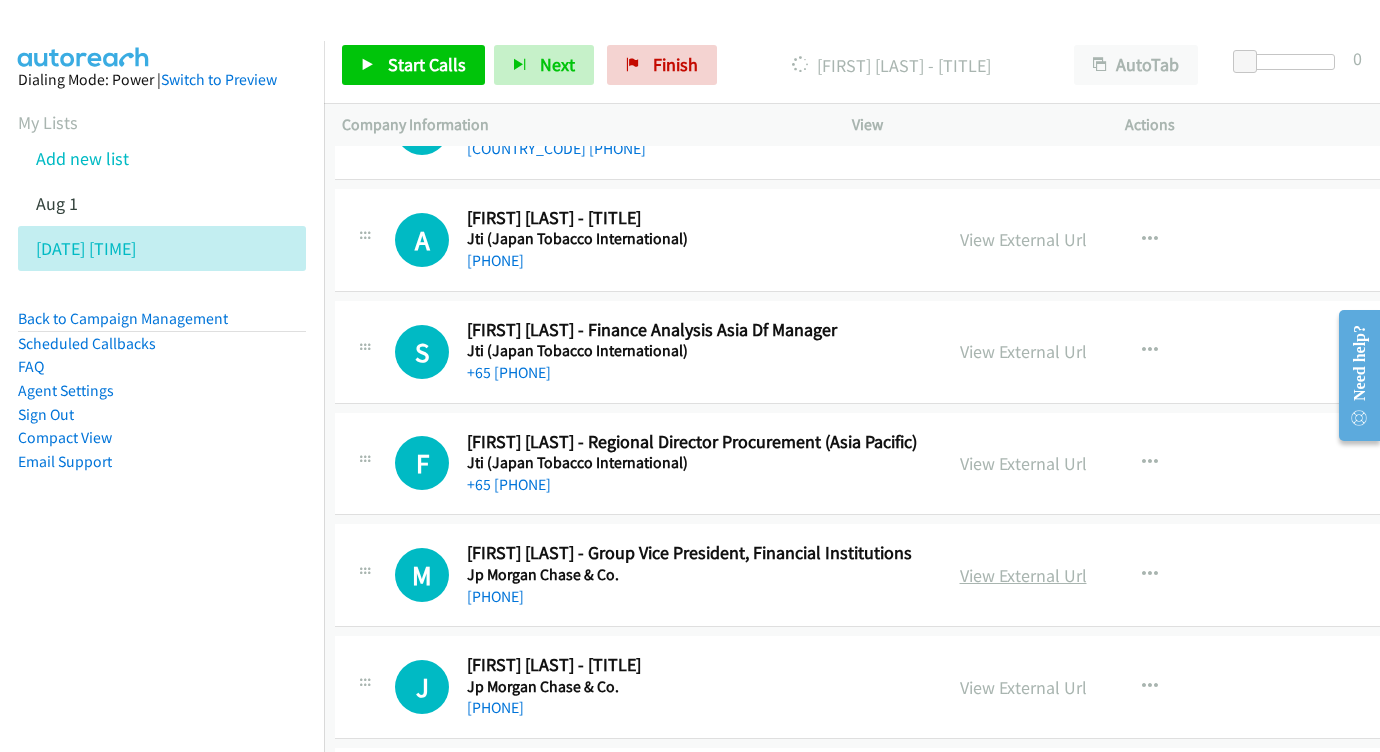 click on "View External Url" at bounding box center (1023, 575) 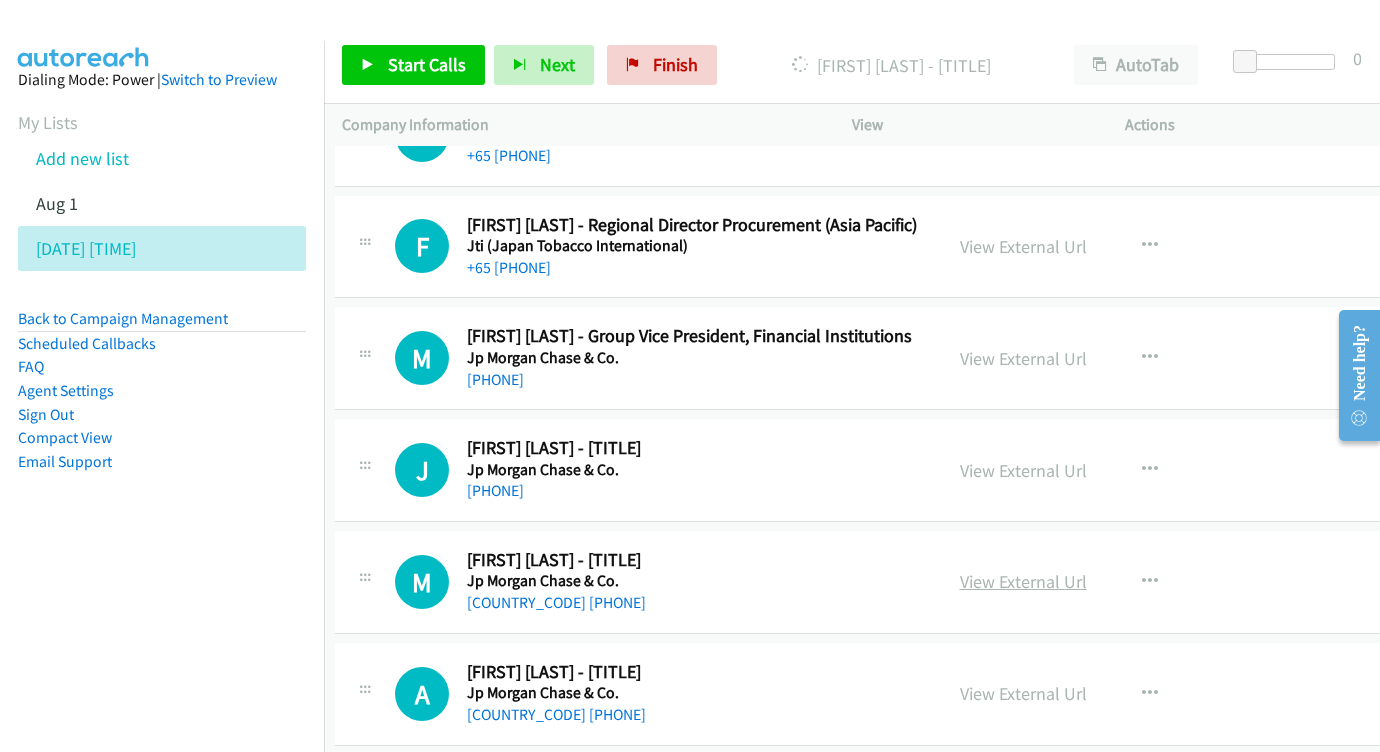 scroll, scrollTop: 19807, scrollLeft: 7, axis: both 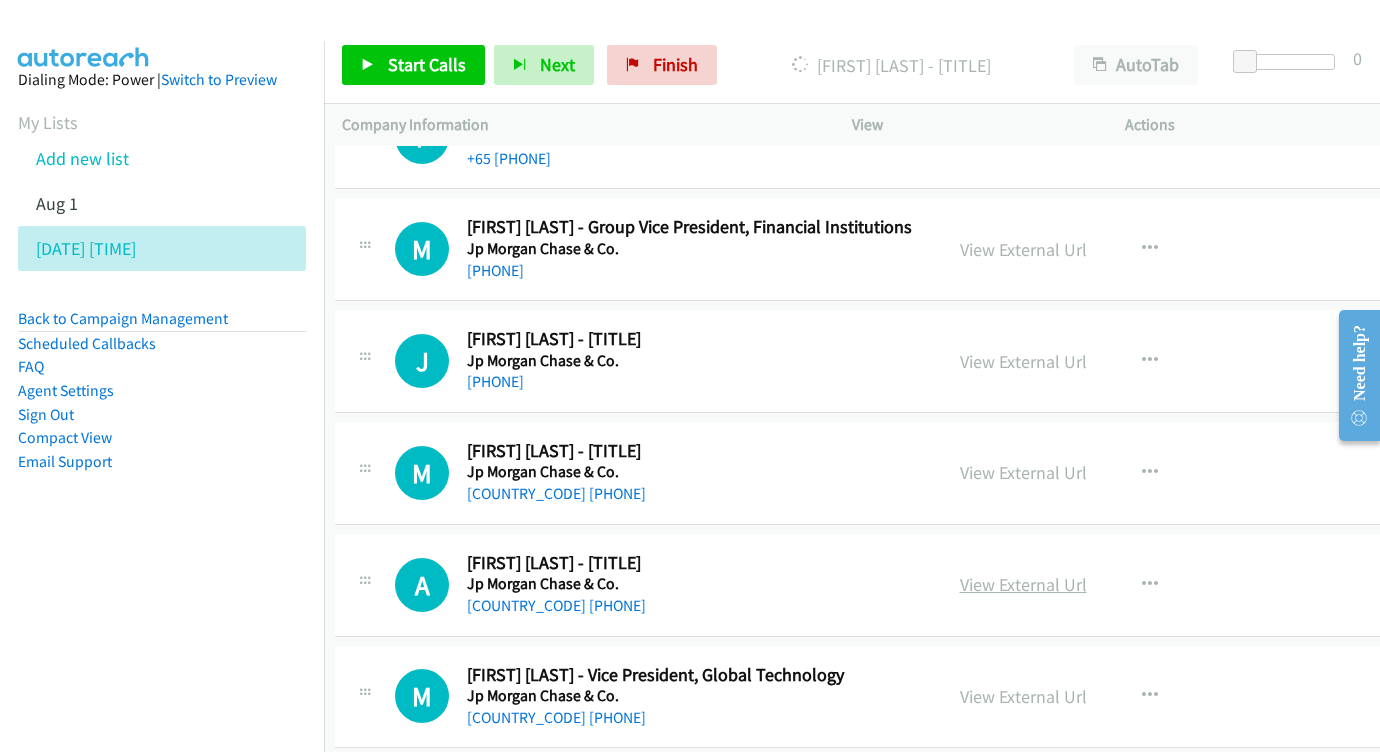 click on "View External Url" at bounding box center [1023, 584] 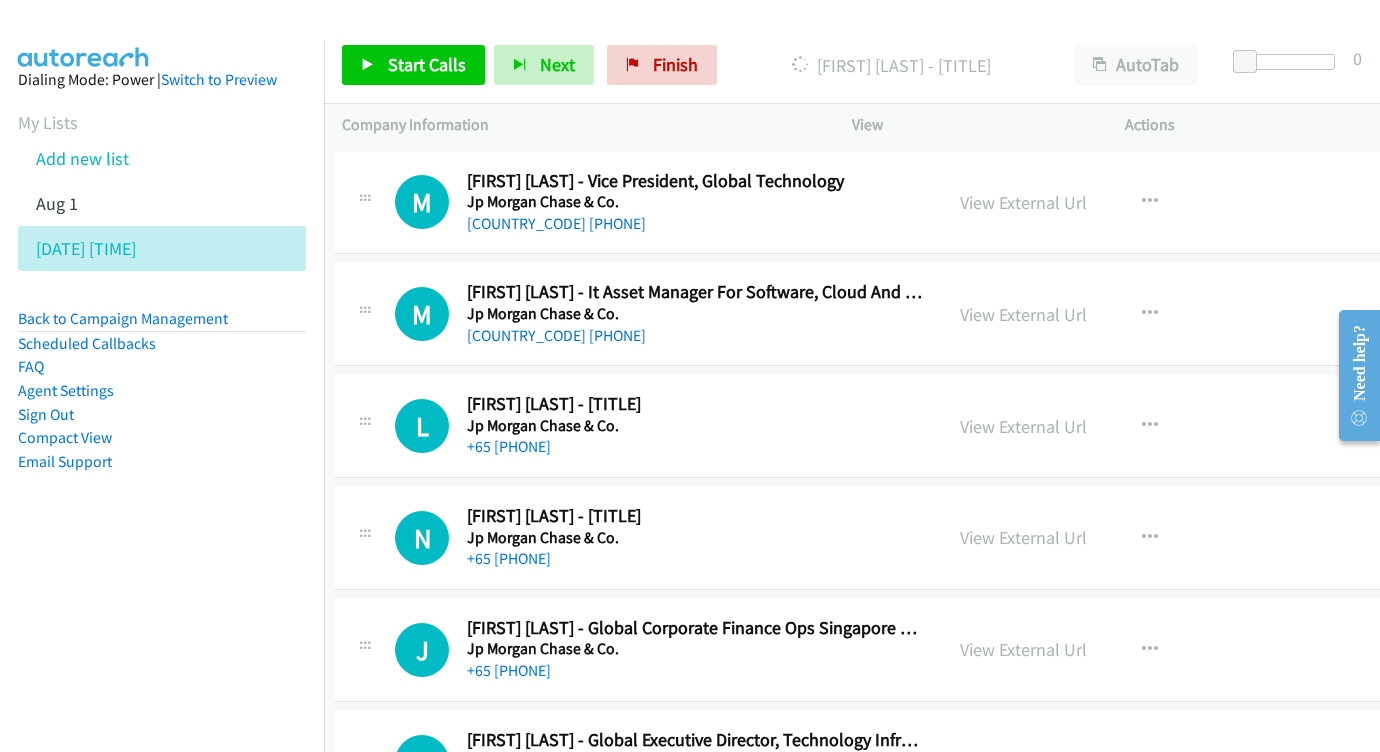 scroll, scrollTop: 20302, scrollLeft: 7, axis: both 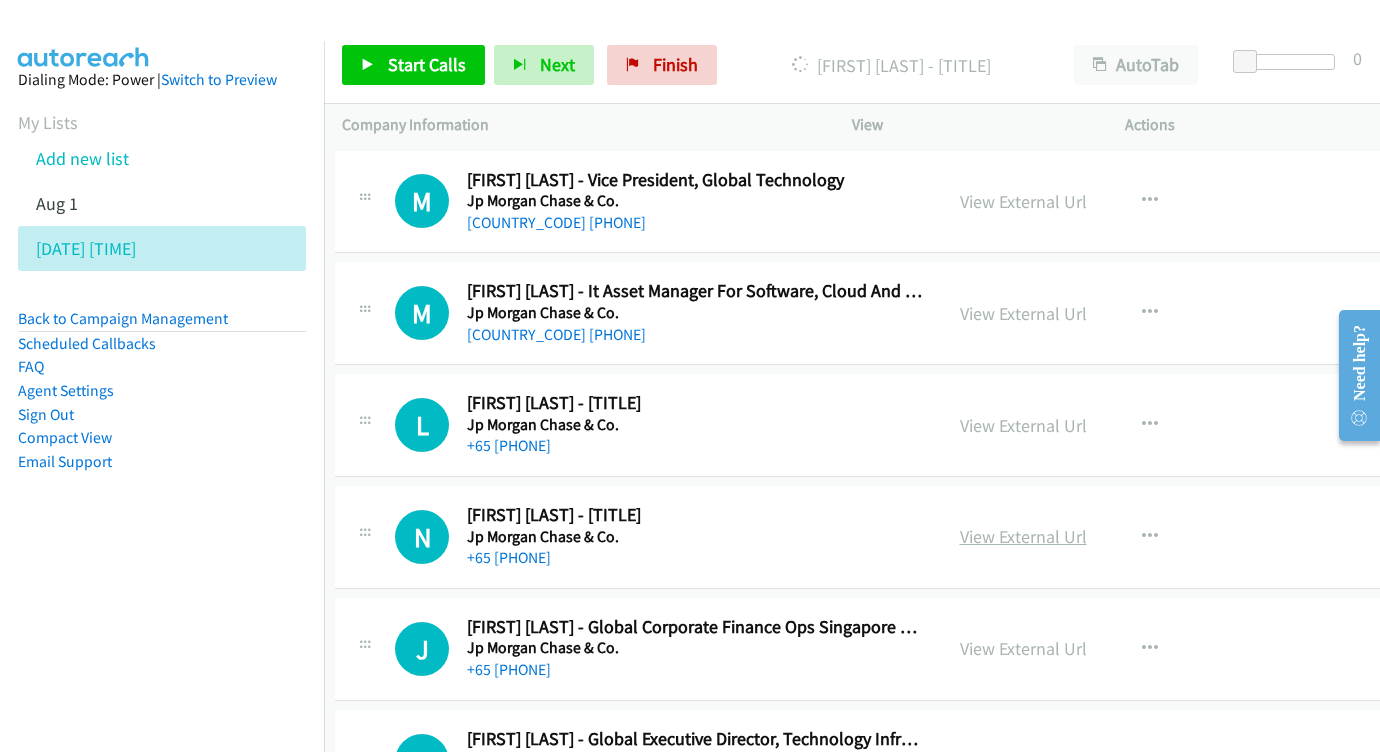 click on "View External Url" at bounding box center [1023, 536] 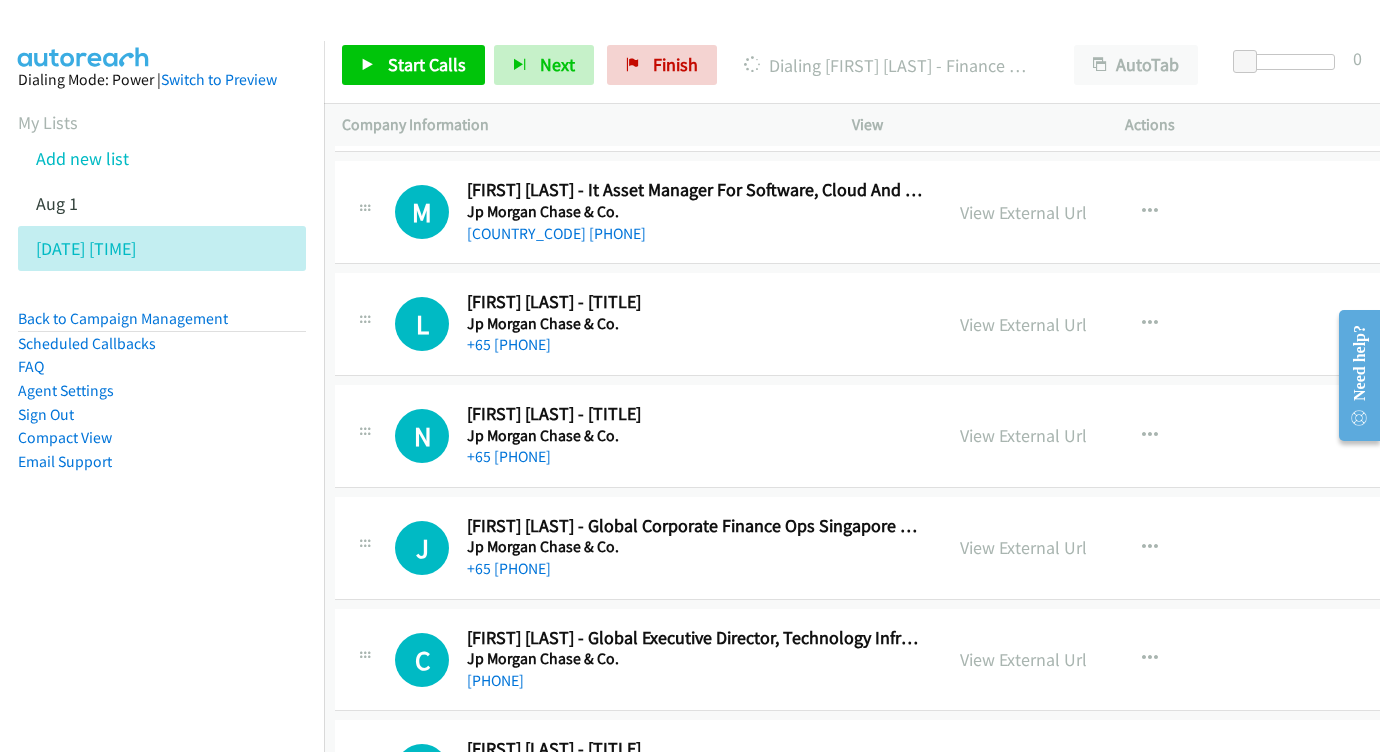 scroll, scrollTop: 20405, scrollLeft: 7, axis: both 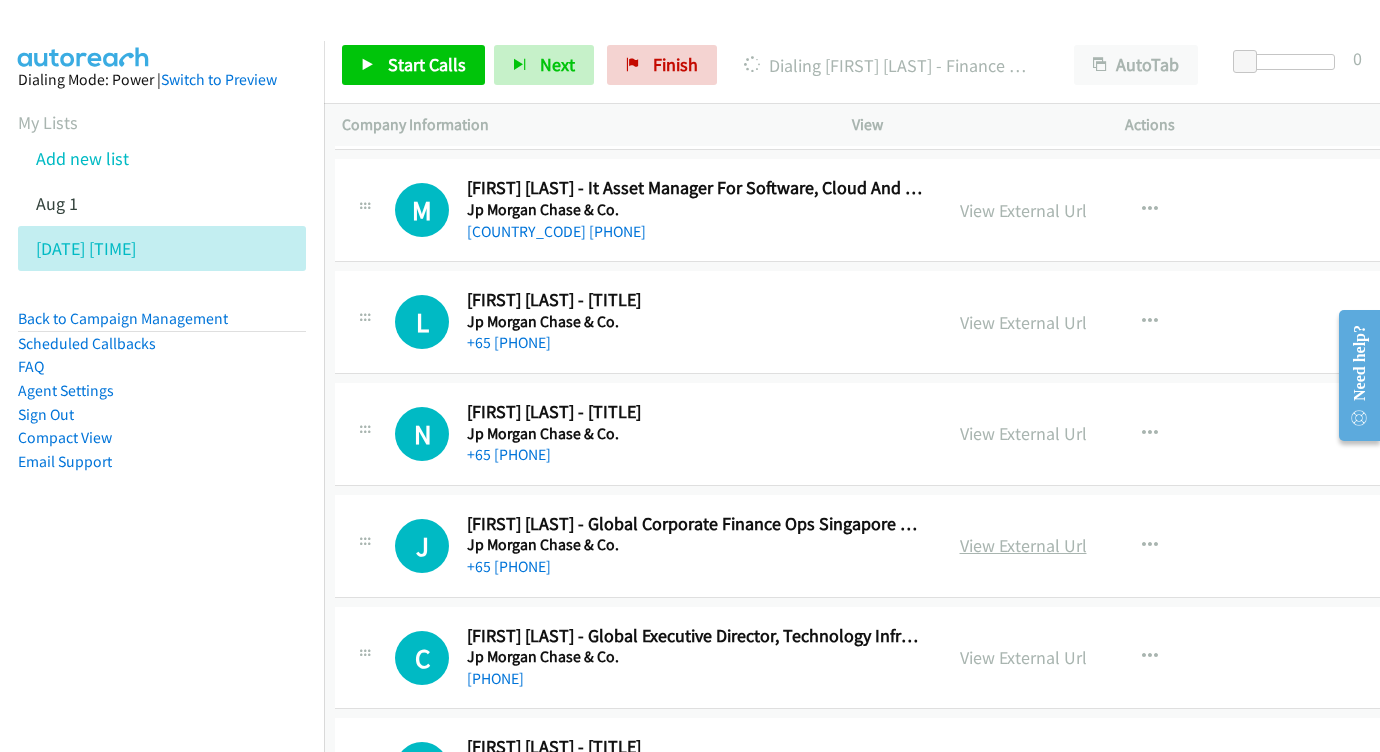 click on "View External Url" at bounding box center [1023, 545] 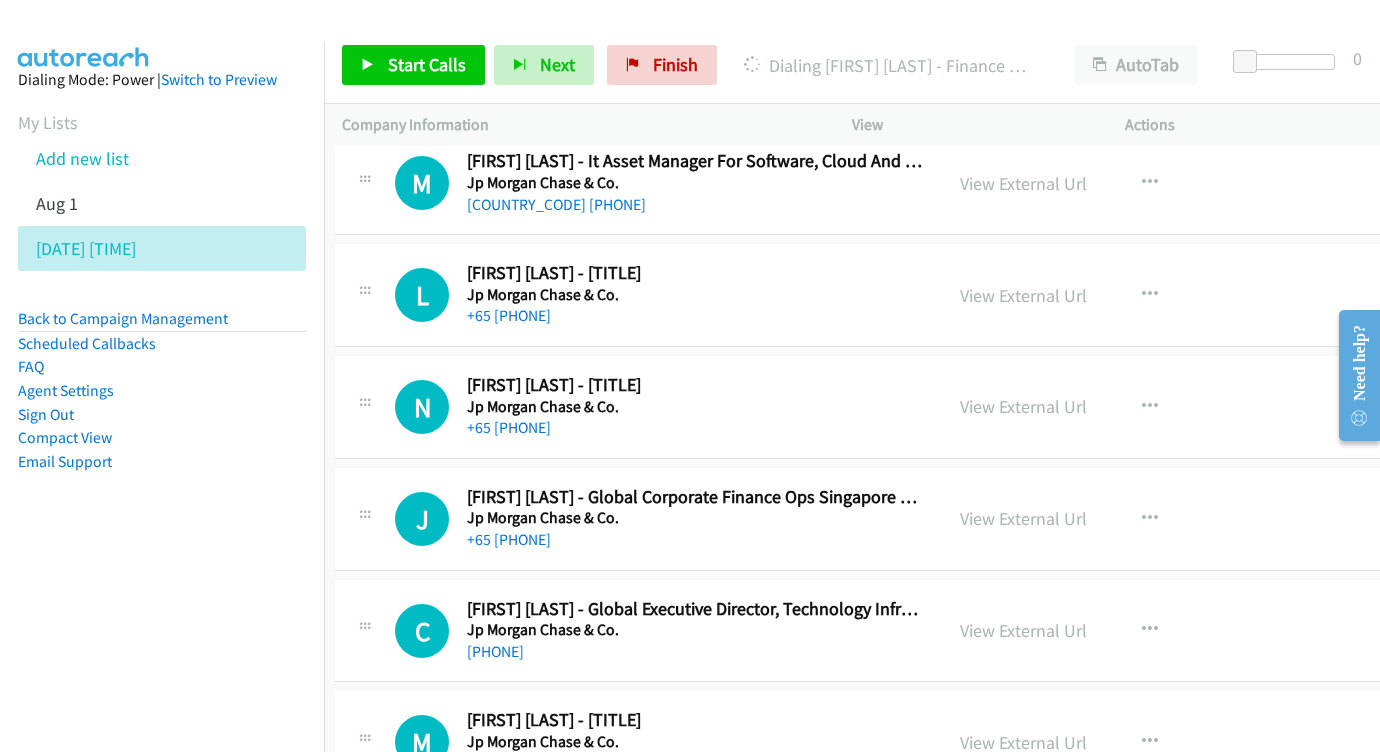 scroll, scrollTop: 20498, scrollLeft: 7, axis: both 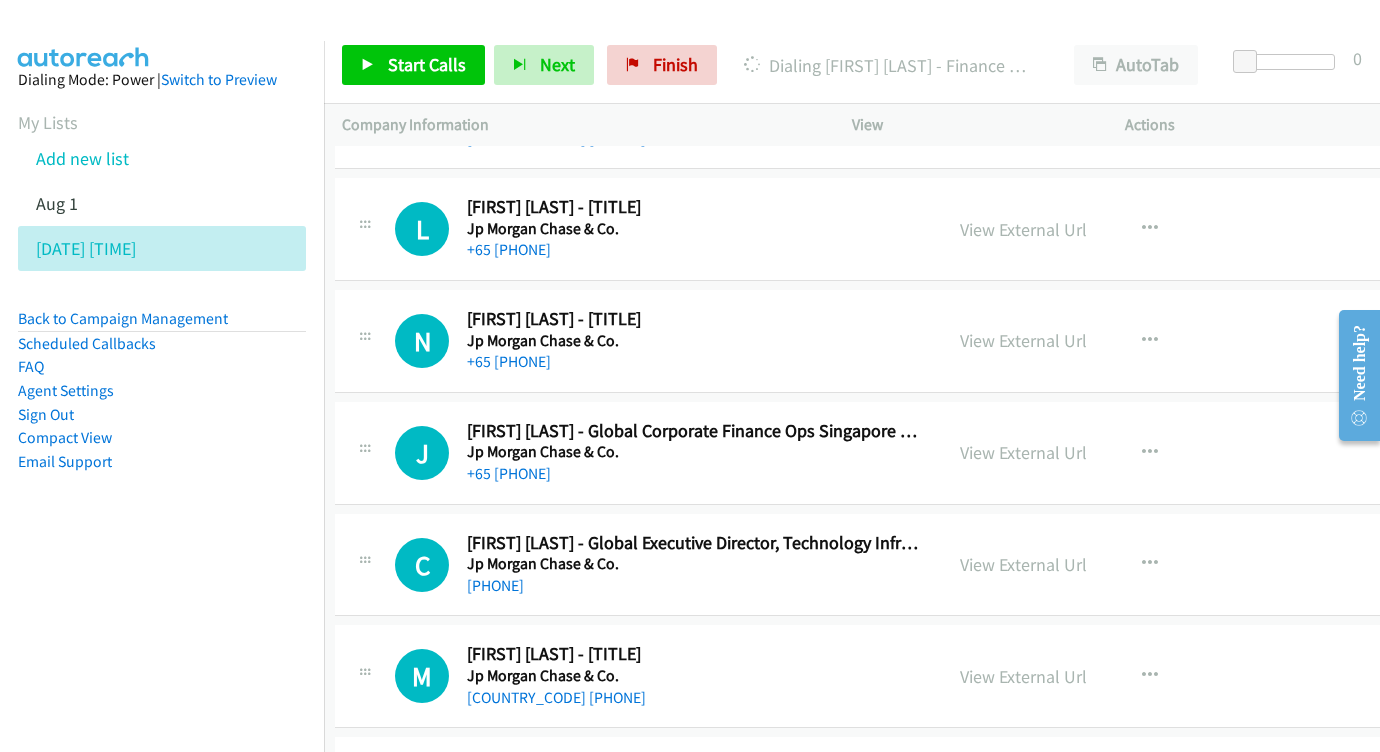 click on "View External Url" at bounding box center [1023, 564] 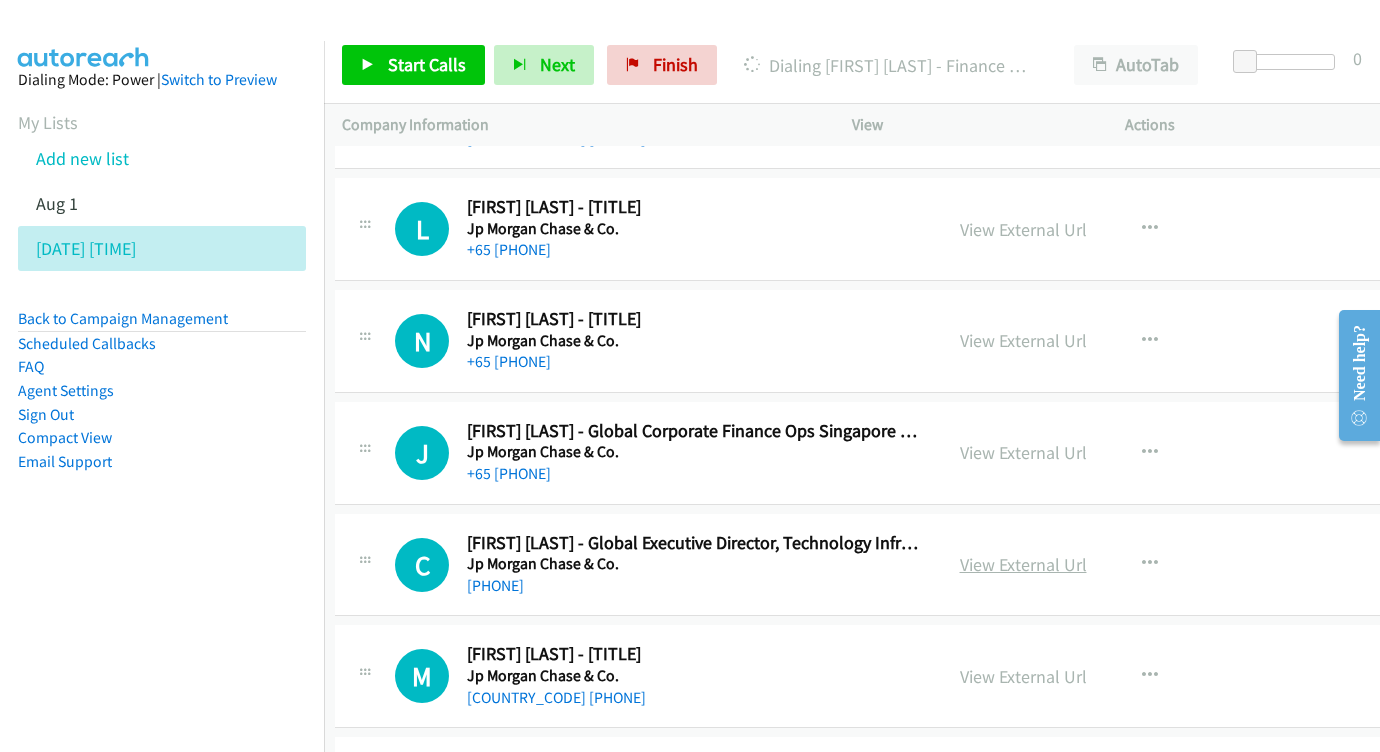 click on "View External Url" at bounding box center [1023, 564] 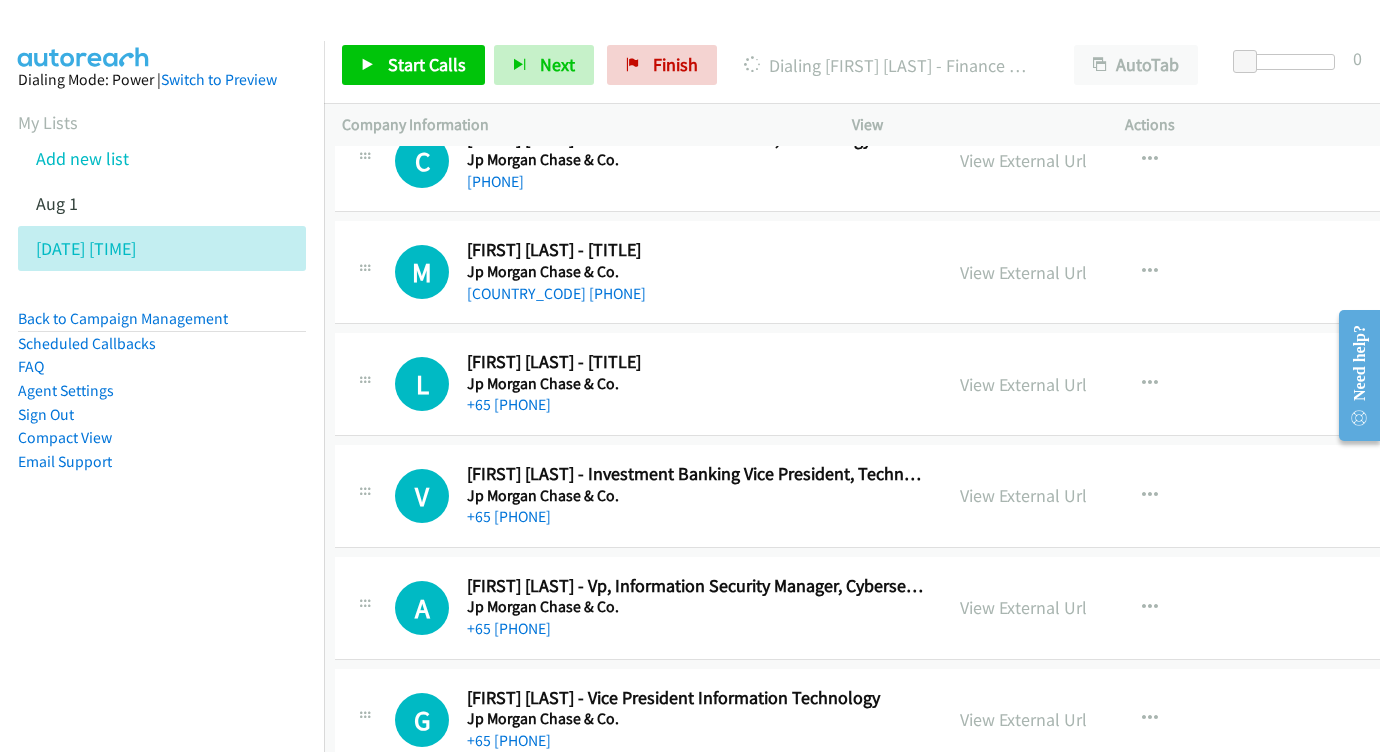 scroll, scrollTop: 20938, scrollLeft: 7, axis: both 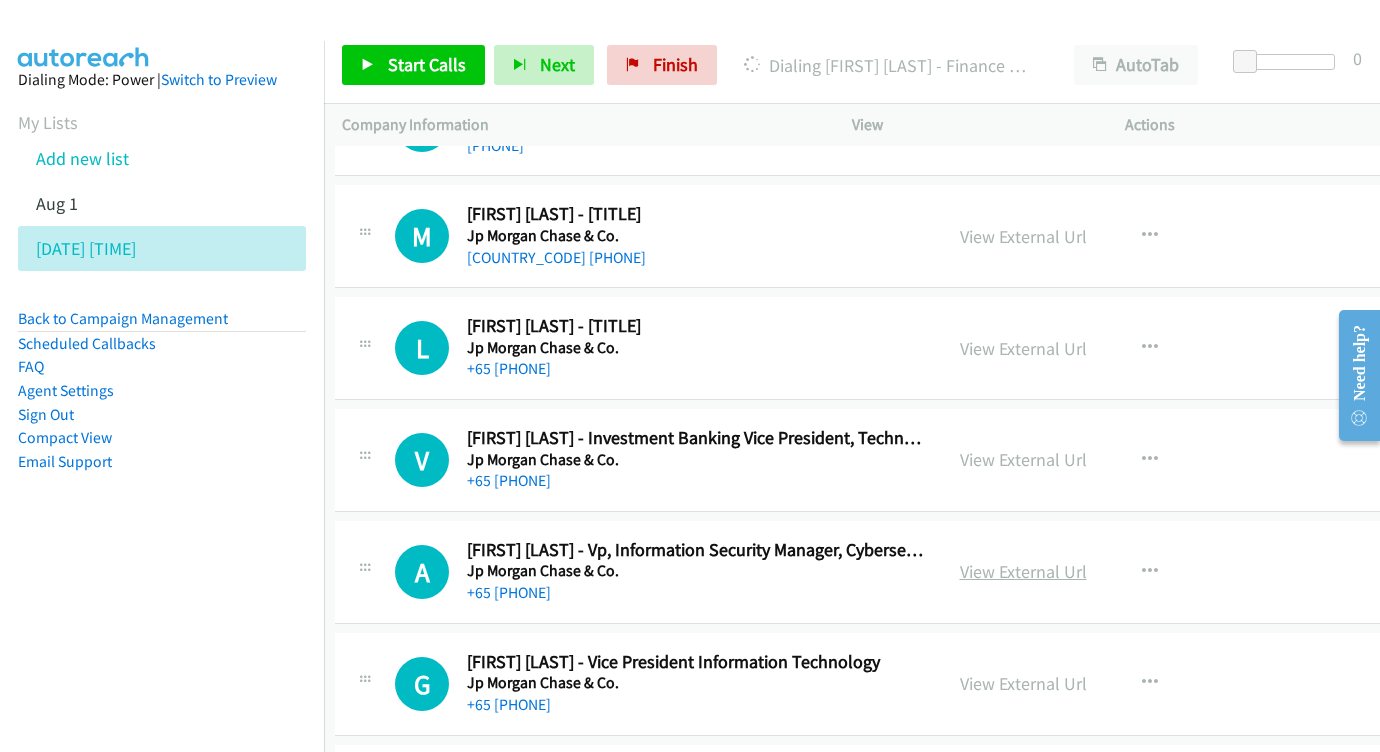 click on "View External Url" at bounding box center [1023, 571] 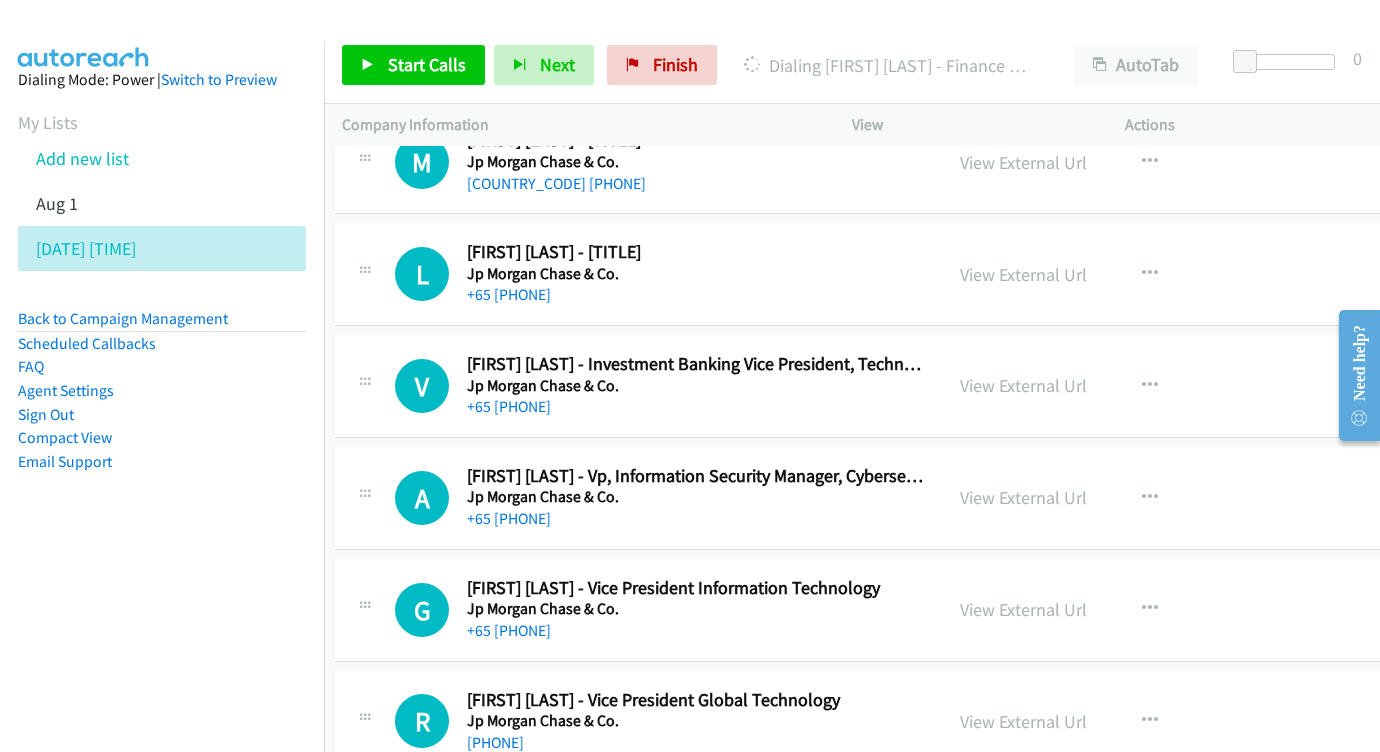 scroll, scrollTop: 21016, scrollLeft: 7, axis: both 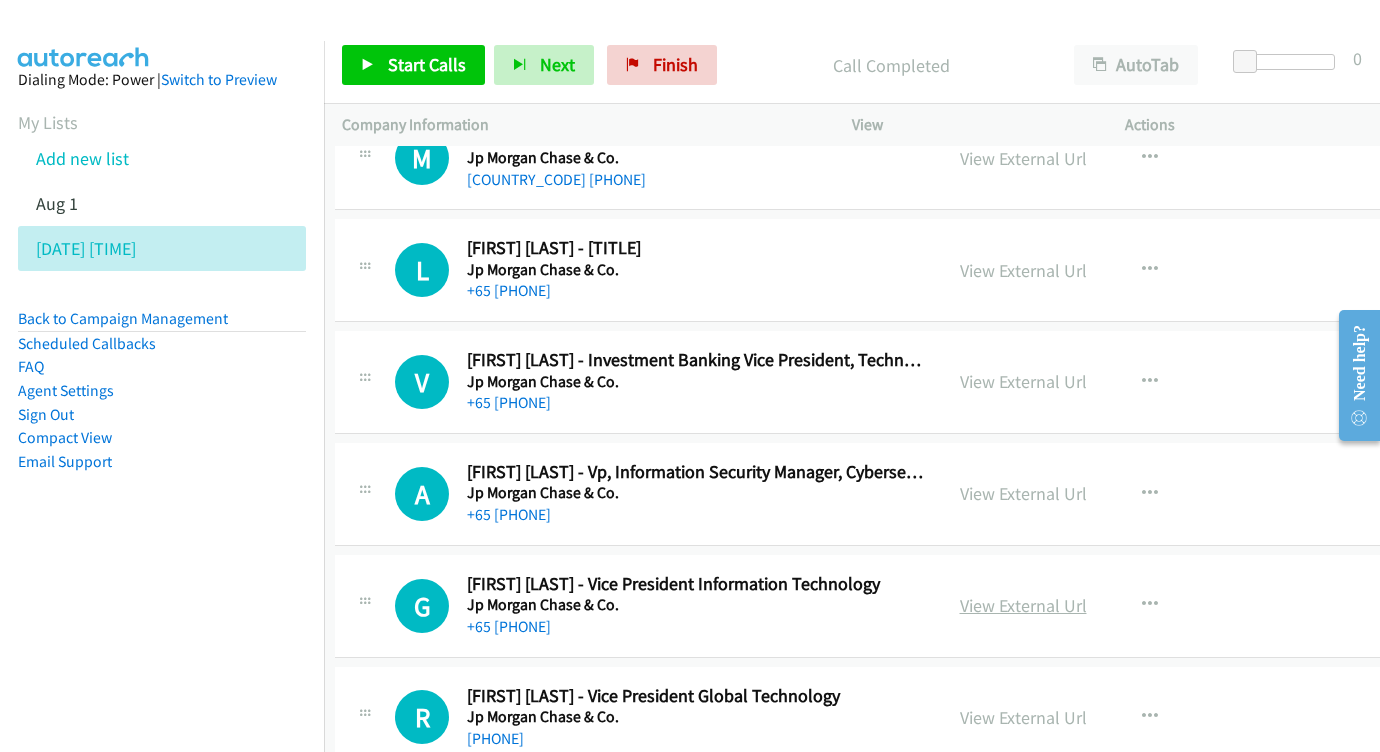 click on "View External Url" at bounding box center [1023, 605] 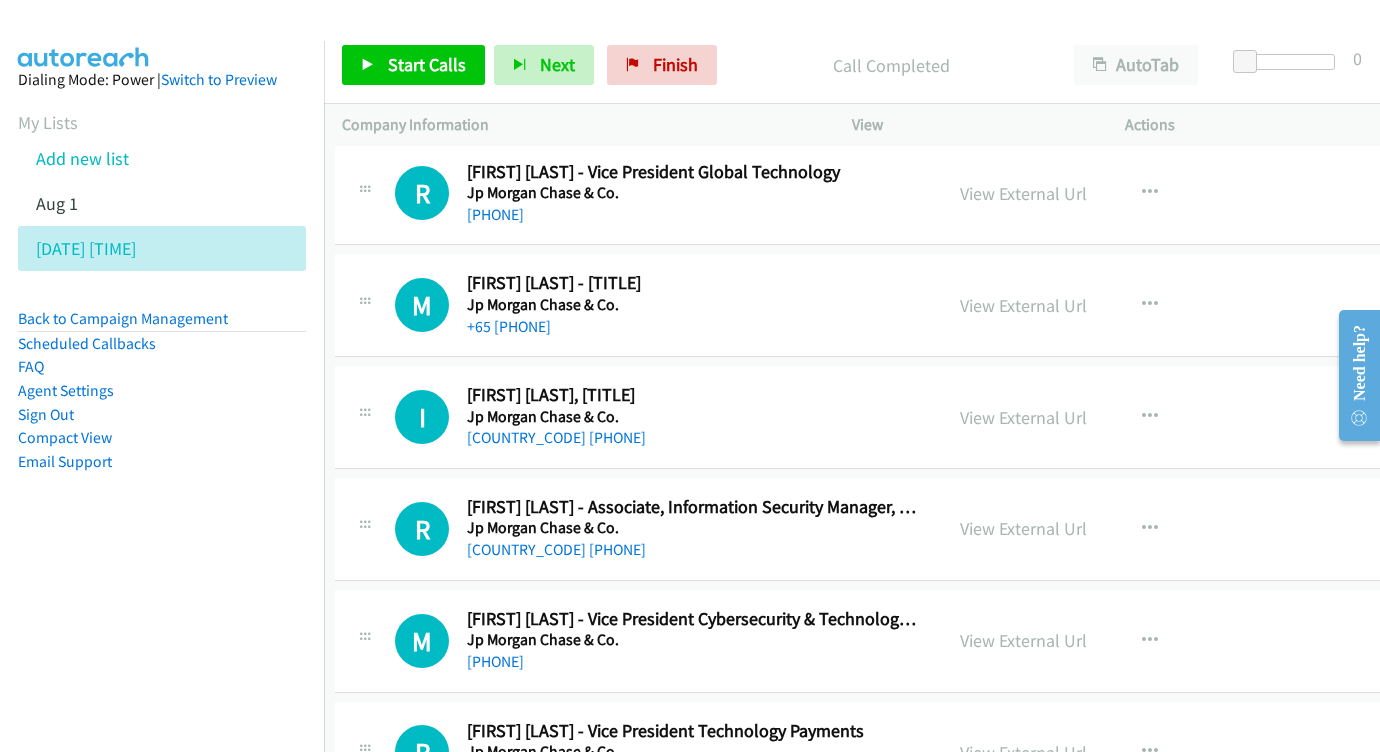 scroll, scrollTop: 21520, scrollLeft: 7, axis: both 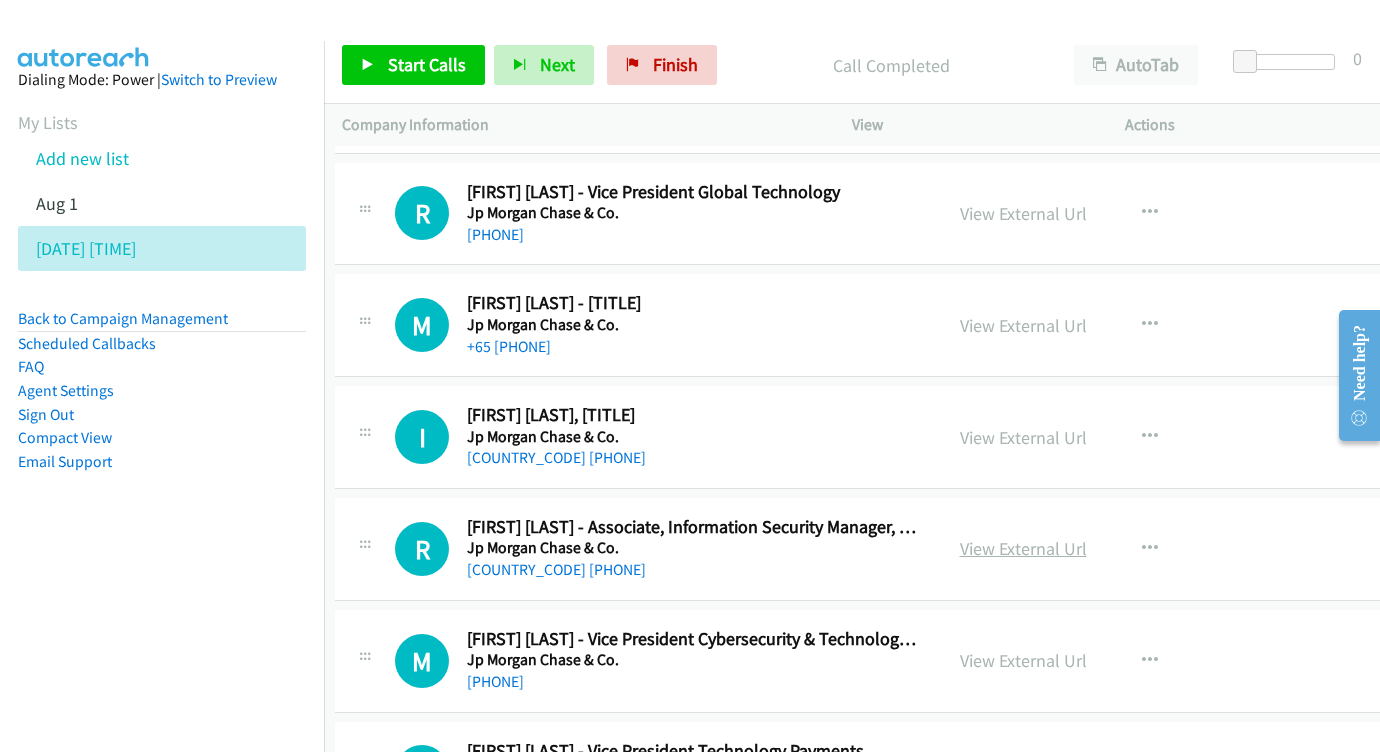 click on "View External Url" at bounding box center (1023, 548) 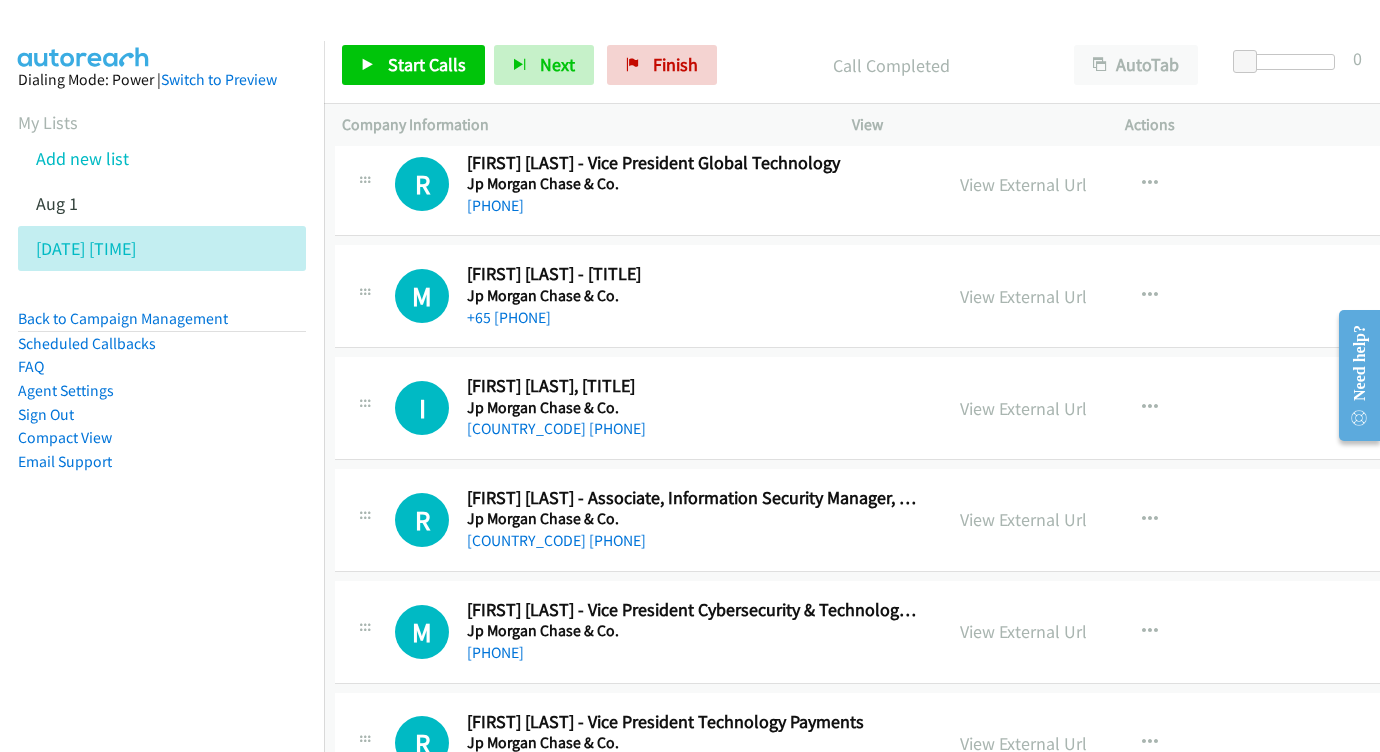 scroll, scrollTop: 21553, scrollLeft: 7, axis: both 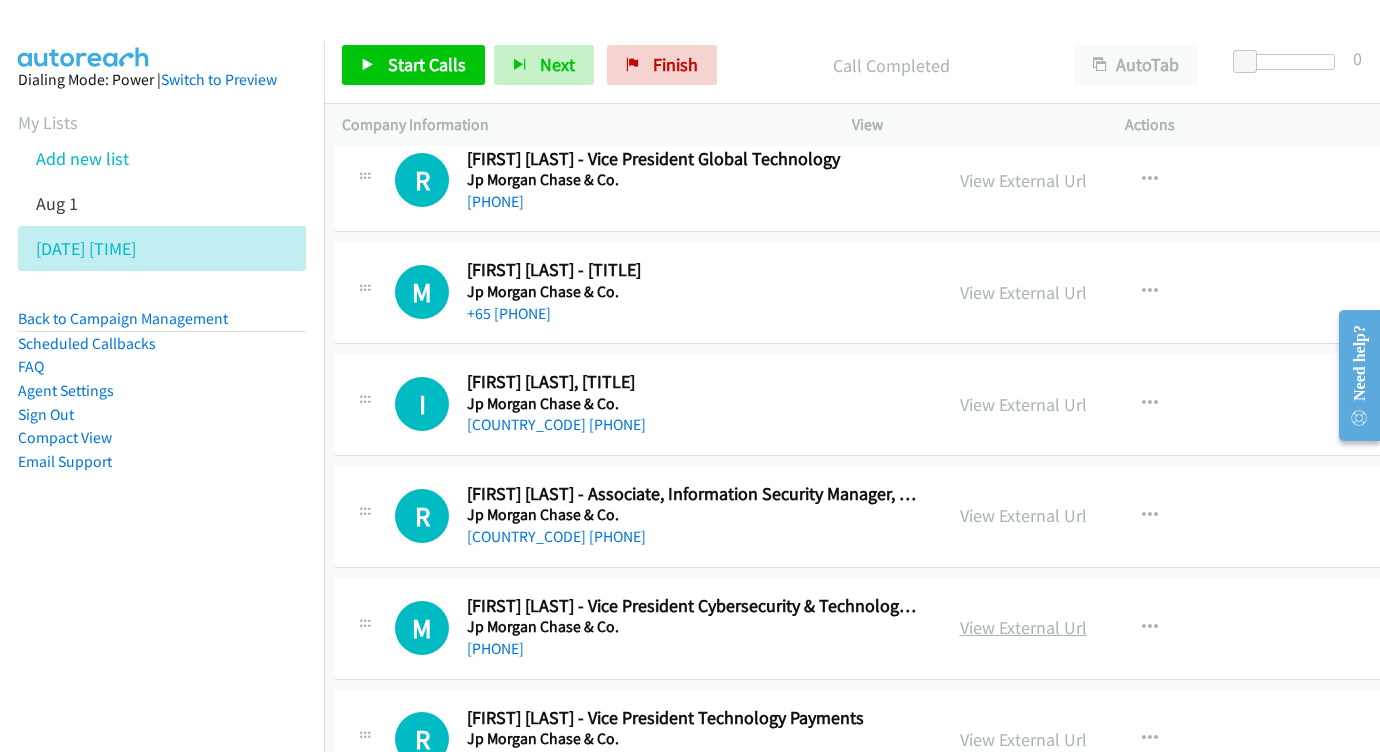 click on "View External Url" at bounding box center (1023, 627) 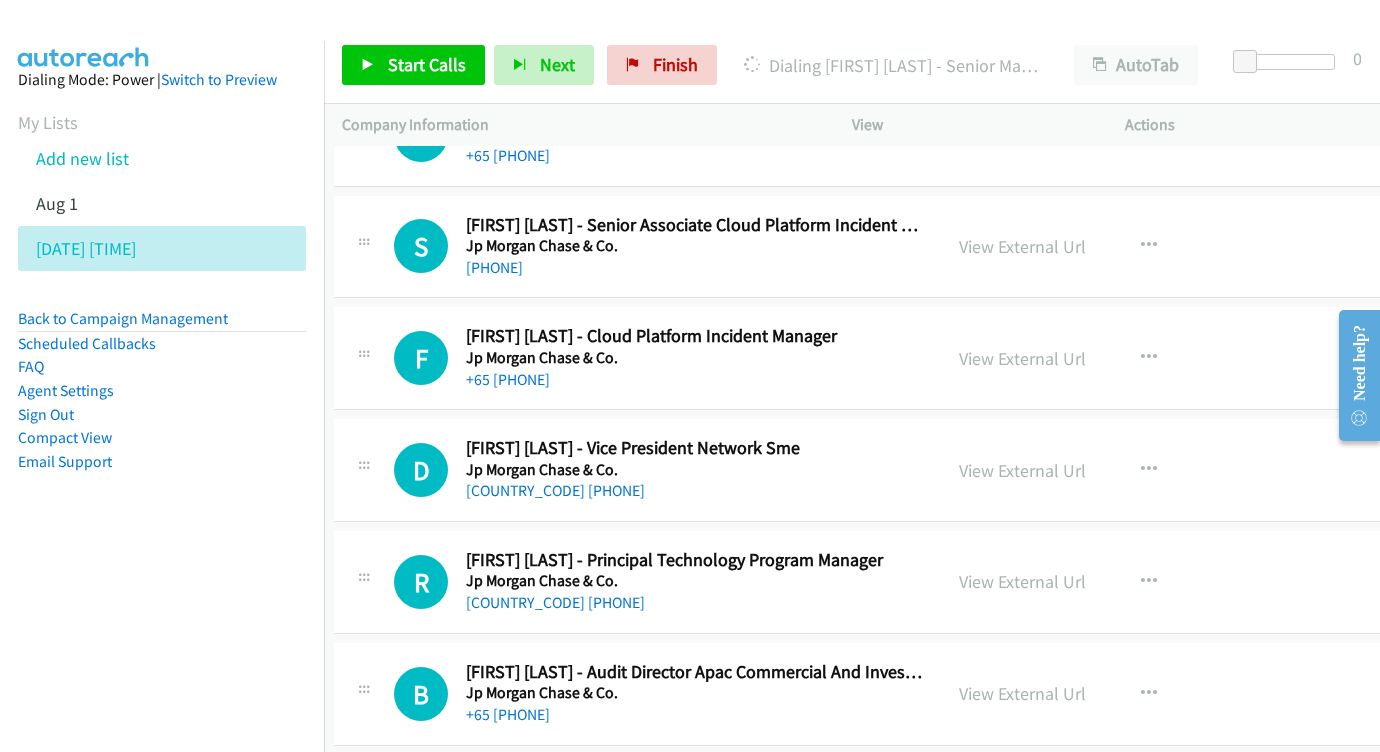 scroll, scrollTop: 23276, scrollLeft: 8, axis: both 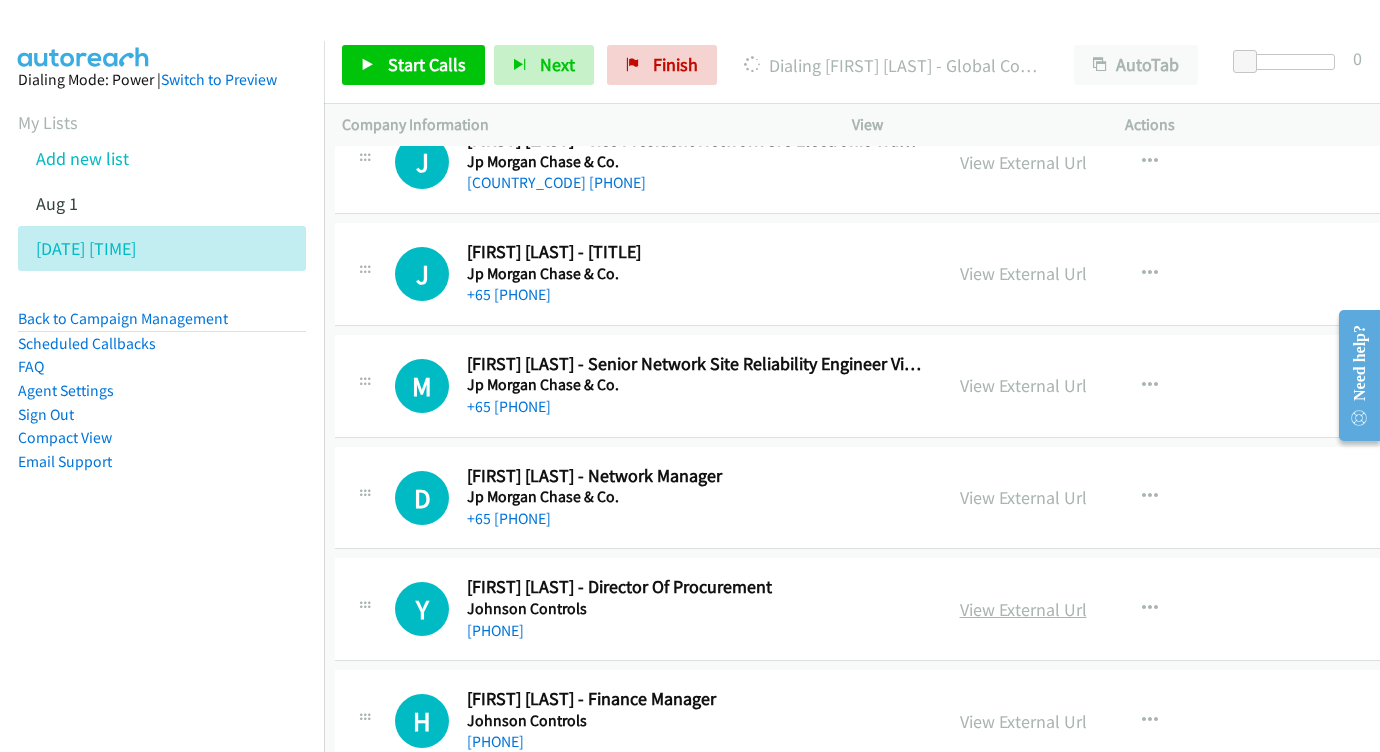 click on "View External Url" at bounding box center (1023, 609) 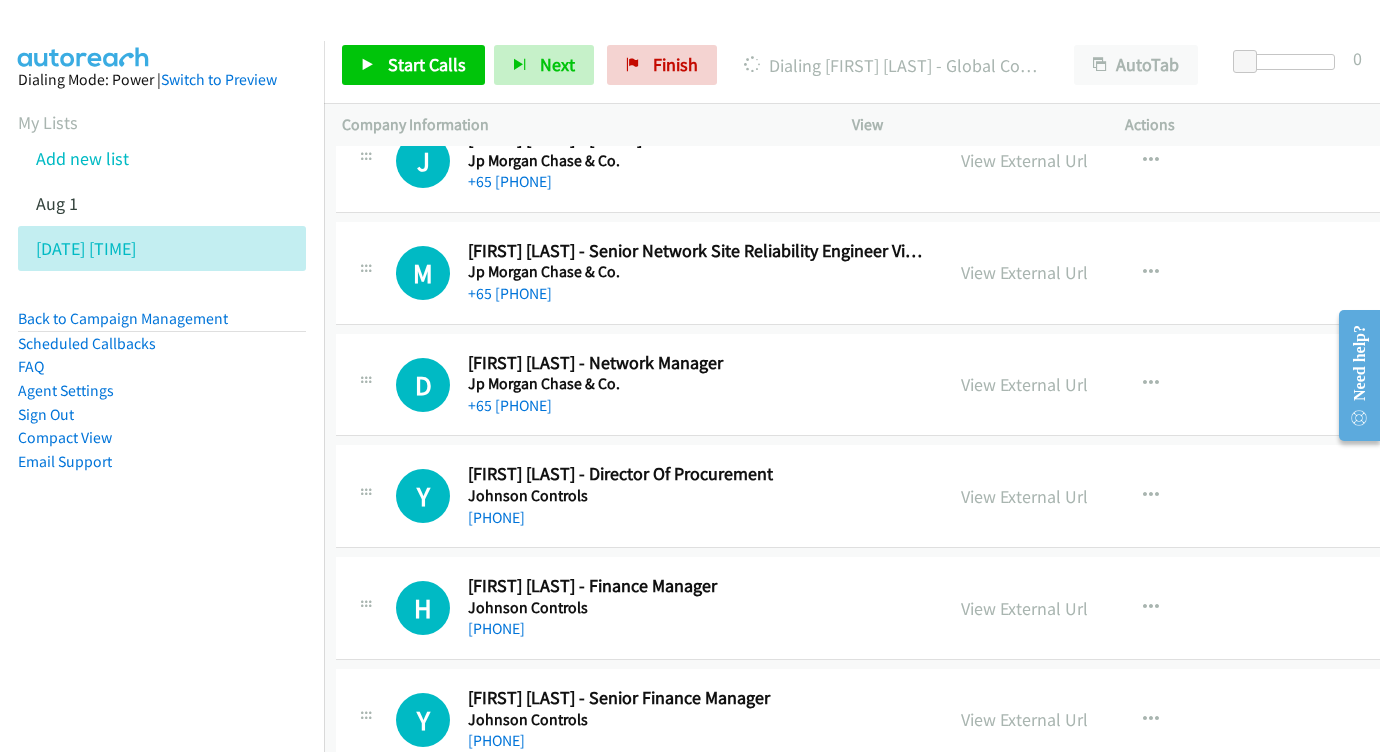 scroll, scrollTop: 24256, scrollLeft: 6, axis: both 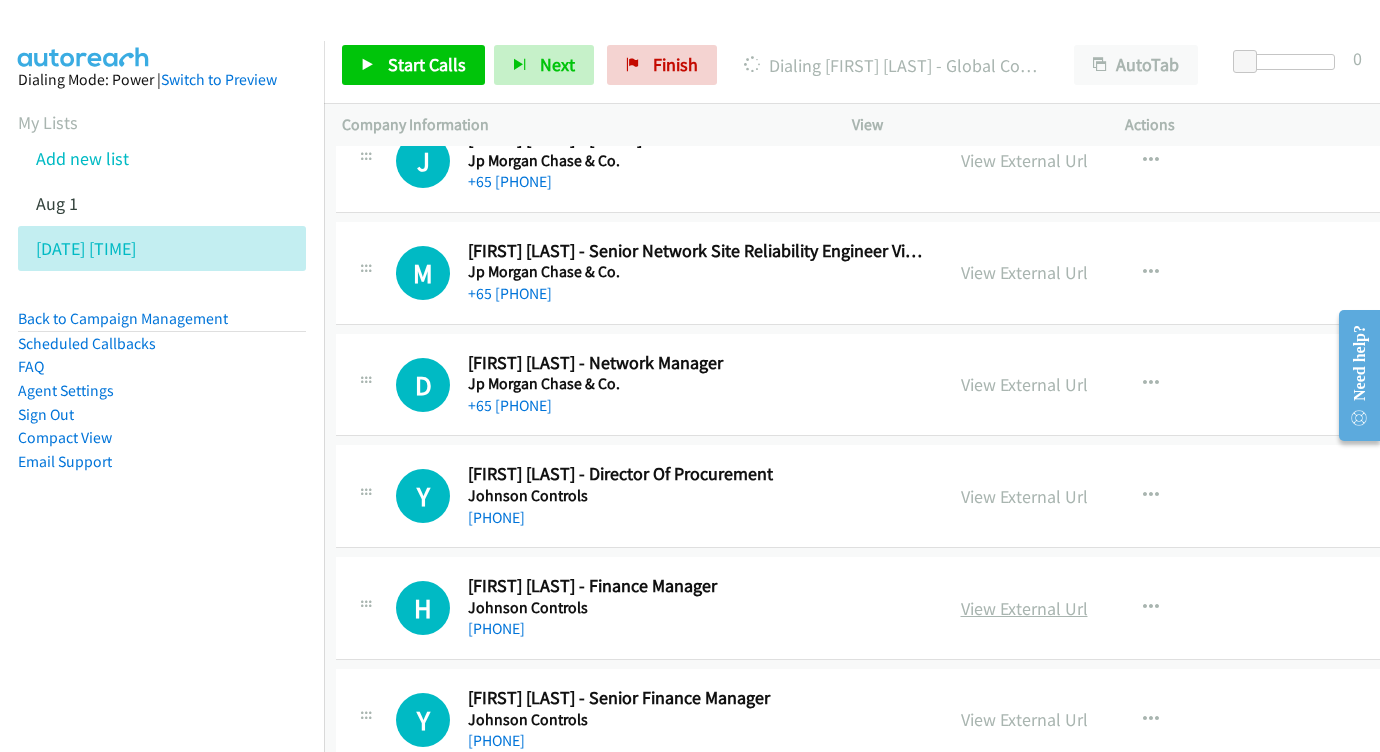 click on "View External Url" at bounding box center [1024, 608] 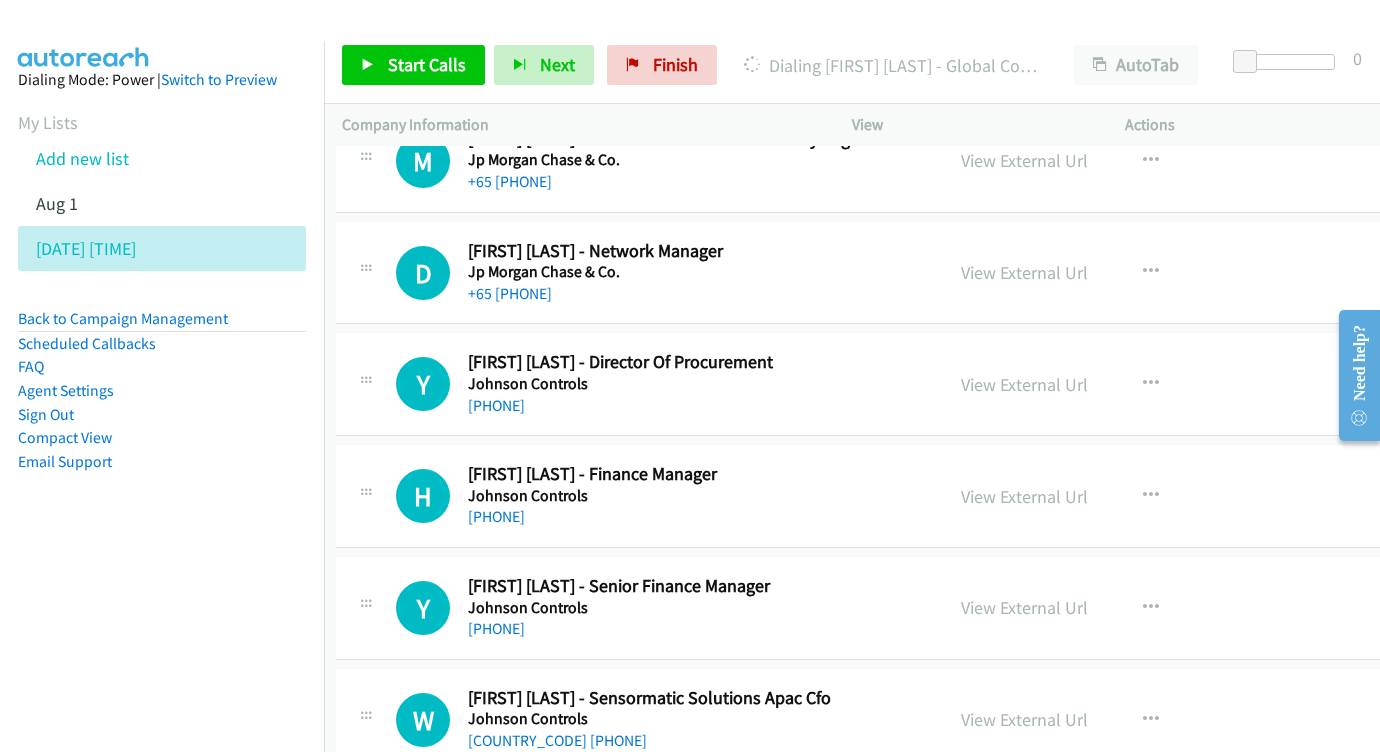 scroll, scrollTop: 24372, scrollLeft: 6, axis: both 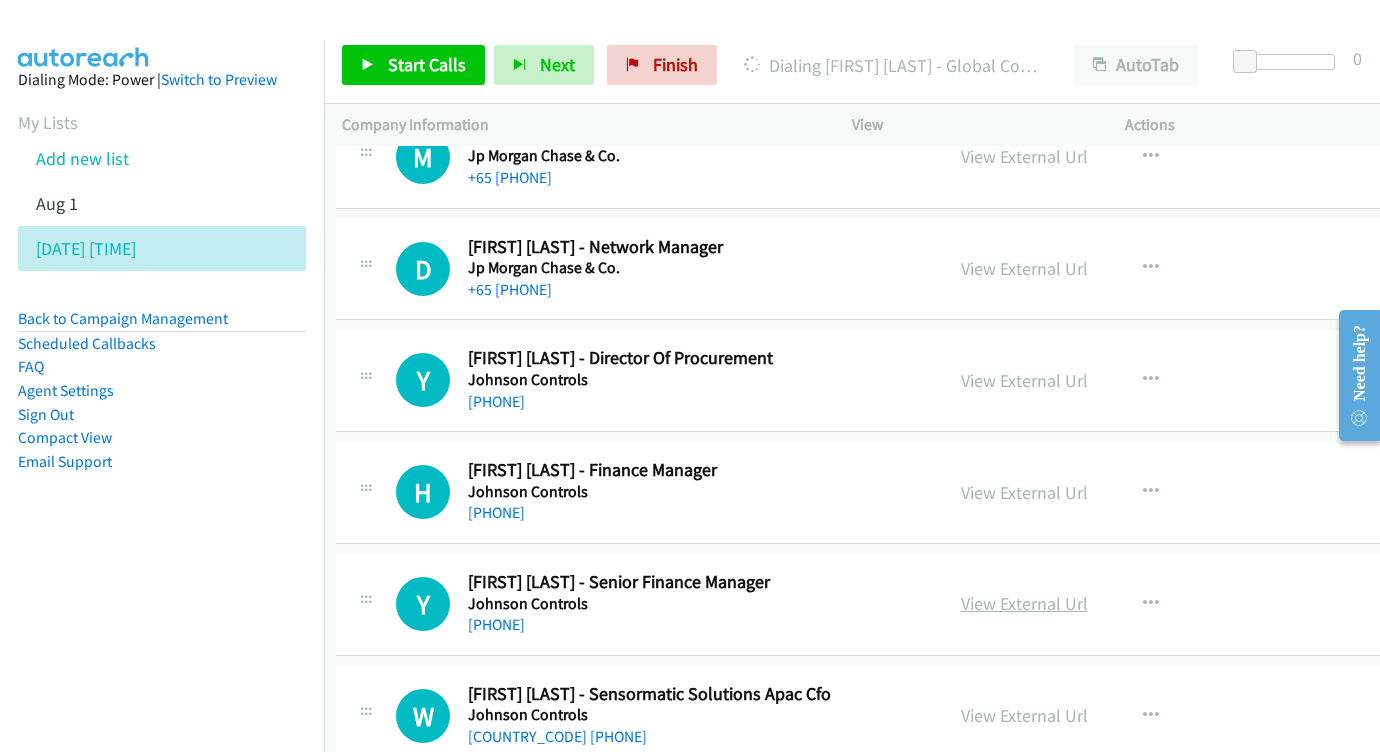click on "View External Url" at bounding box center (1024, 603) 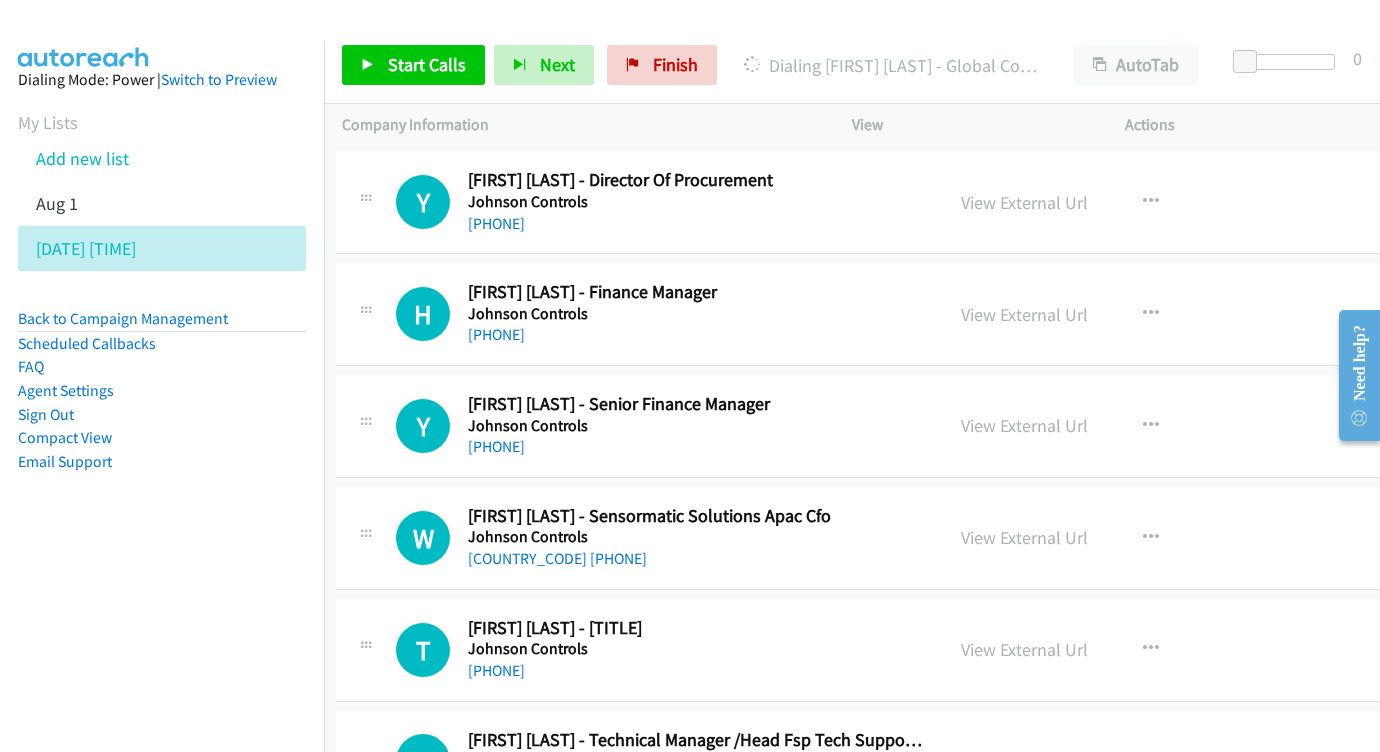 scroll, scrollTop: 24563, scrollLeft: 6, axis: both 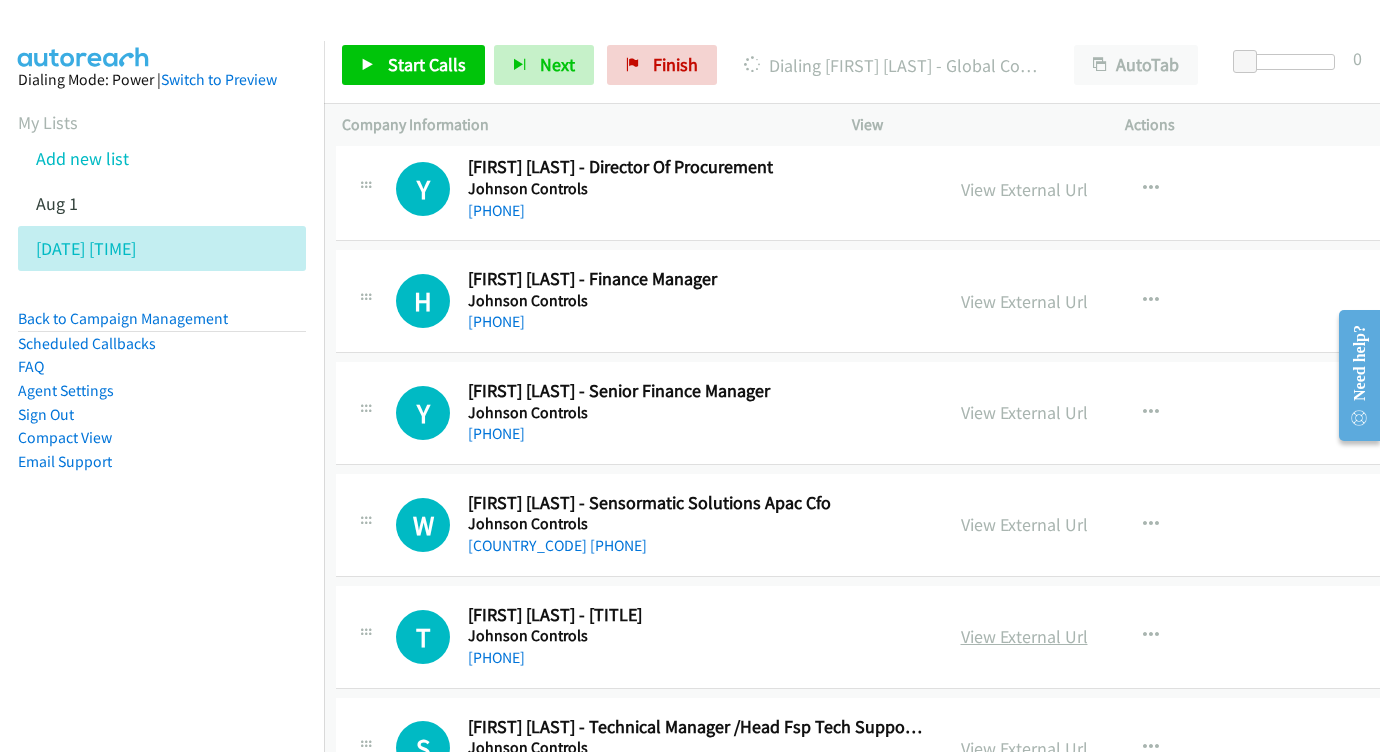 click on "View External Url" at bounding box center (1024, 636) 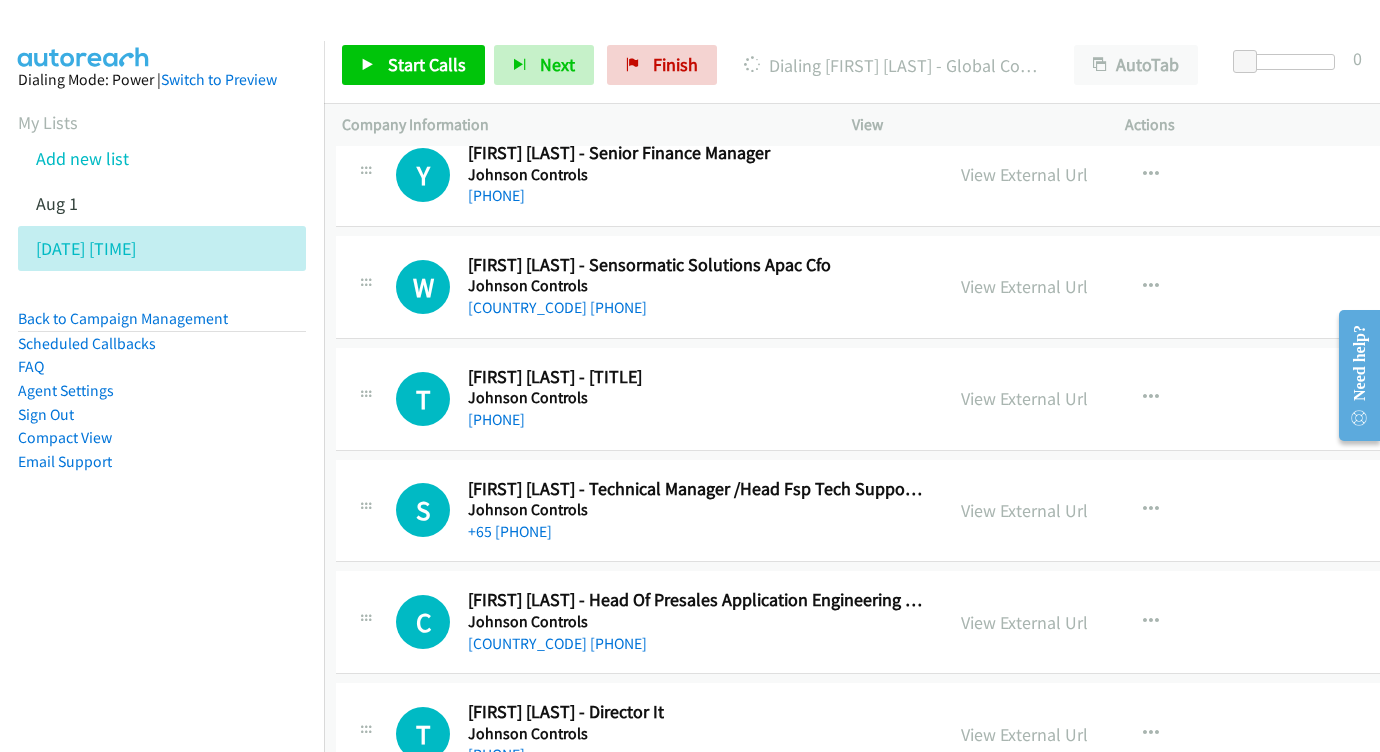 scroll, scrollTop: 24896, scrollLeft: 6, axis: both 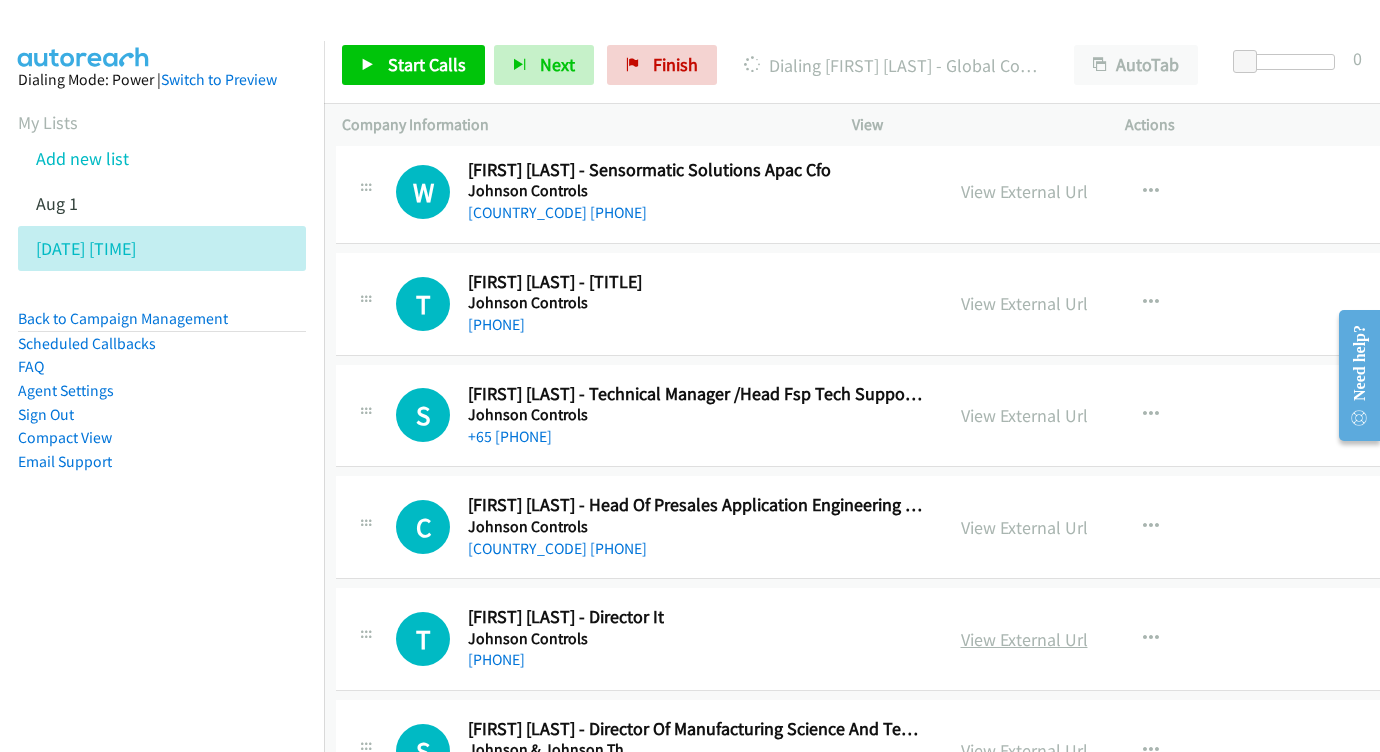click on "View External Url" at bounding box center [1024, 639] 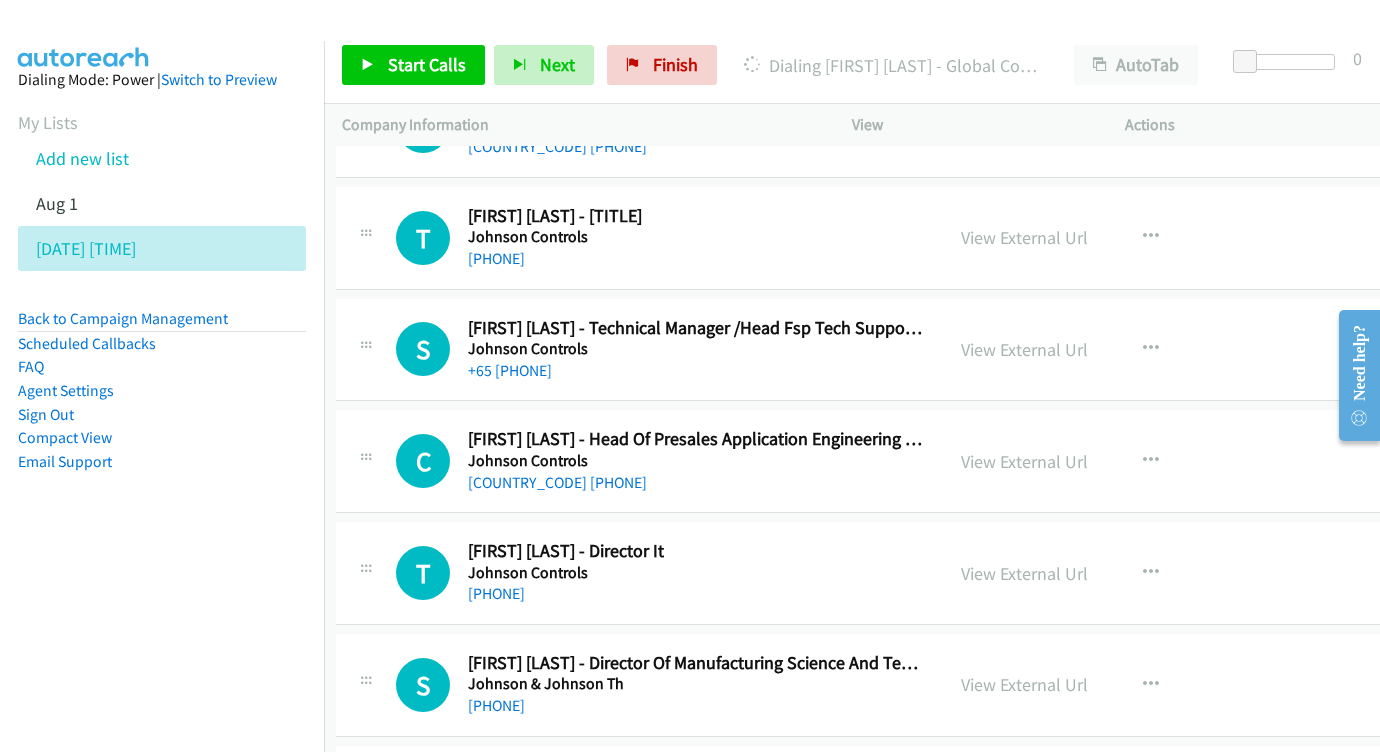 scroll, scrollTop: 24975, scrollLeft: 6, axis: both 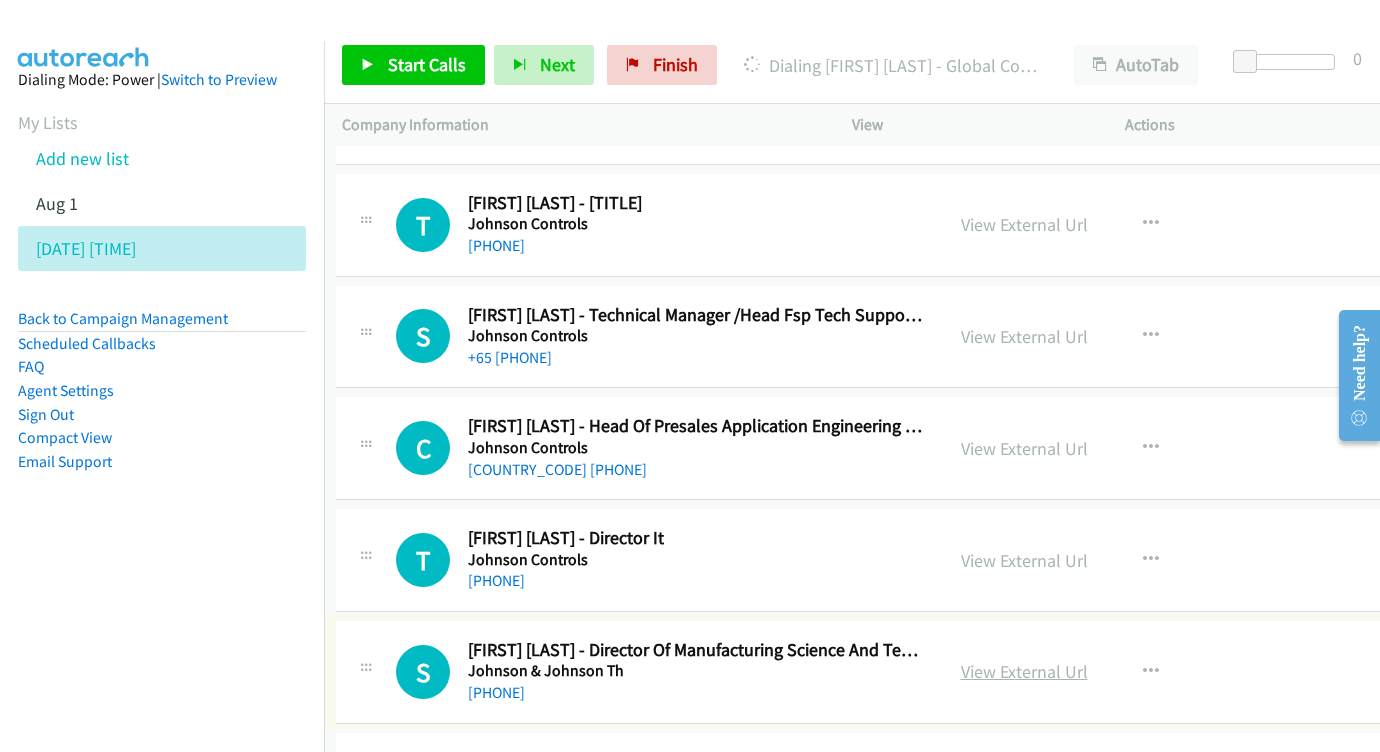 click on "View External Url" at bounding box center (1024, 671) 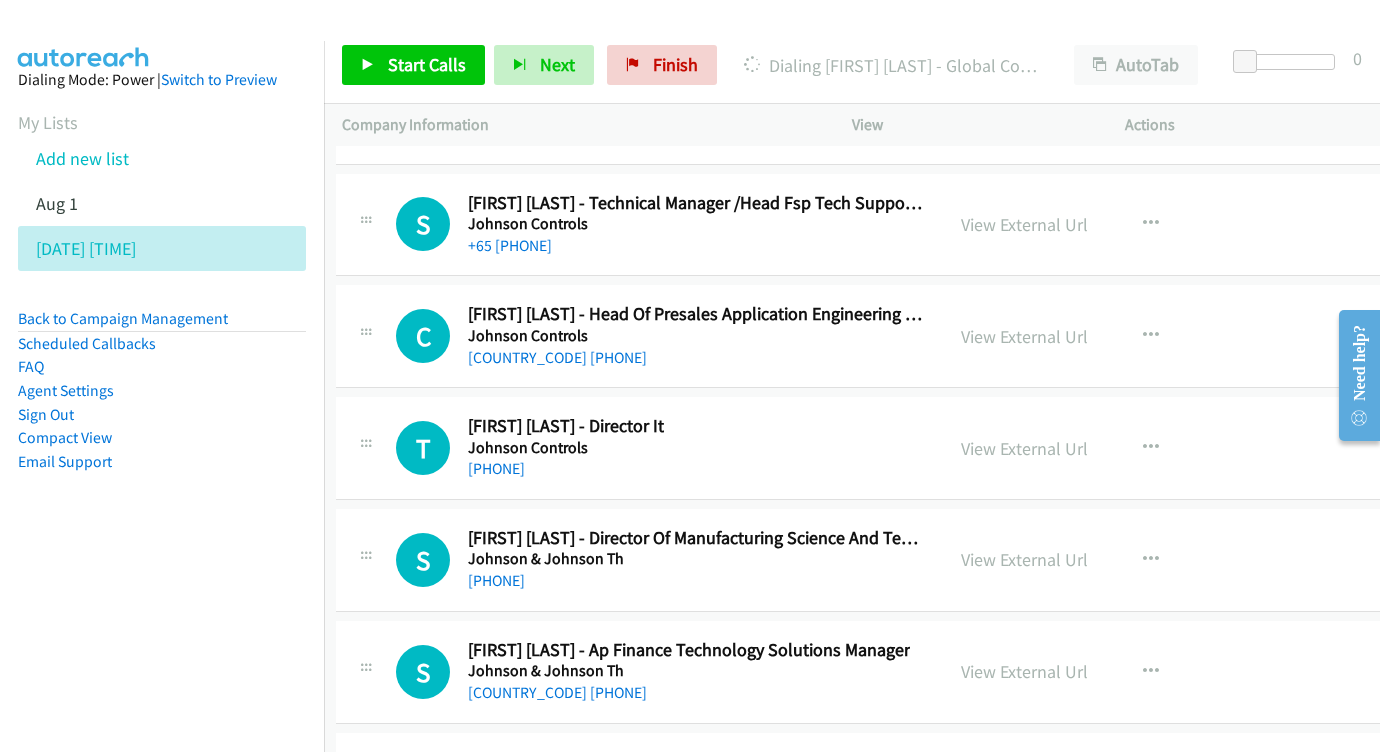 scroll, scrollTop: 25212, scrollLeft: 6, axis: both 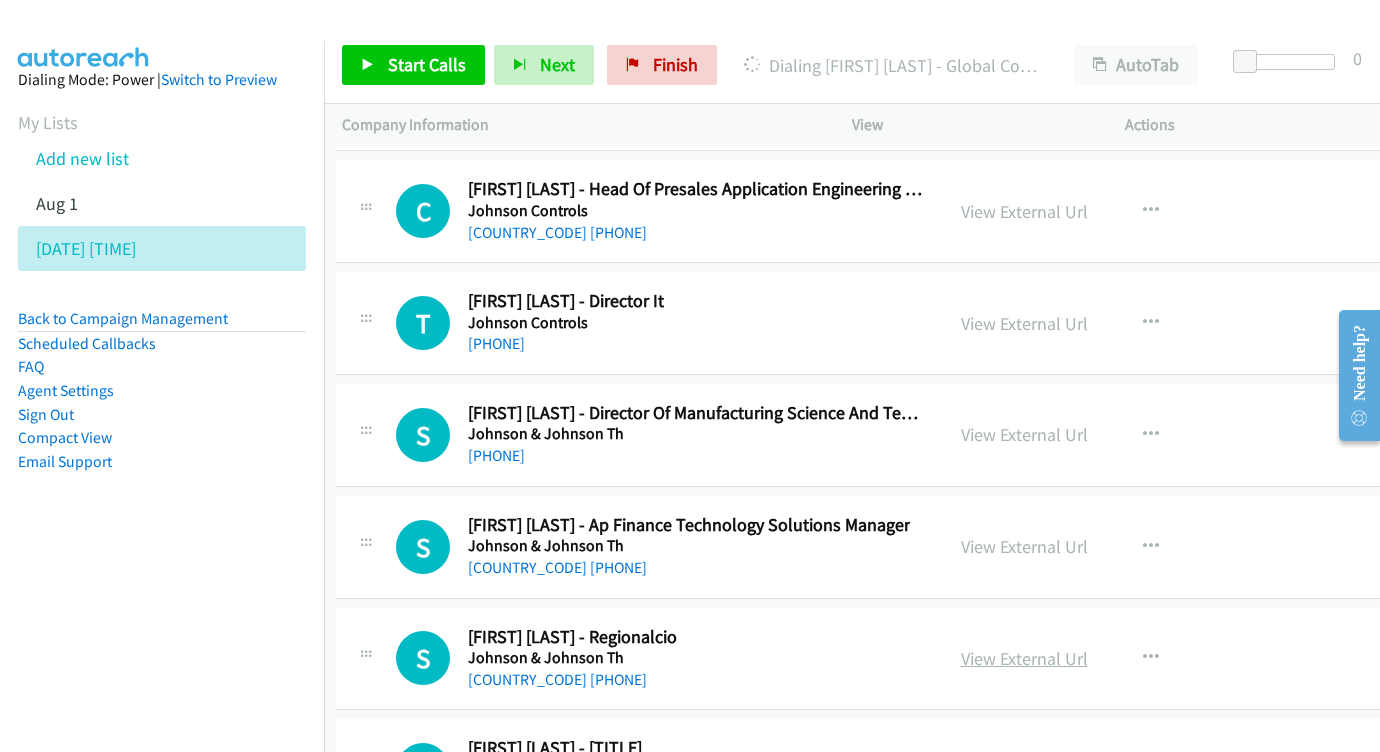 click on "View External Url" at bounding box center [1024, 658] 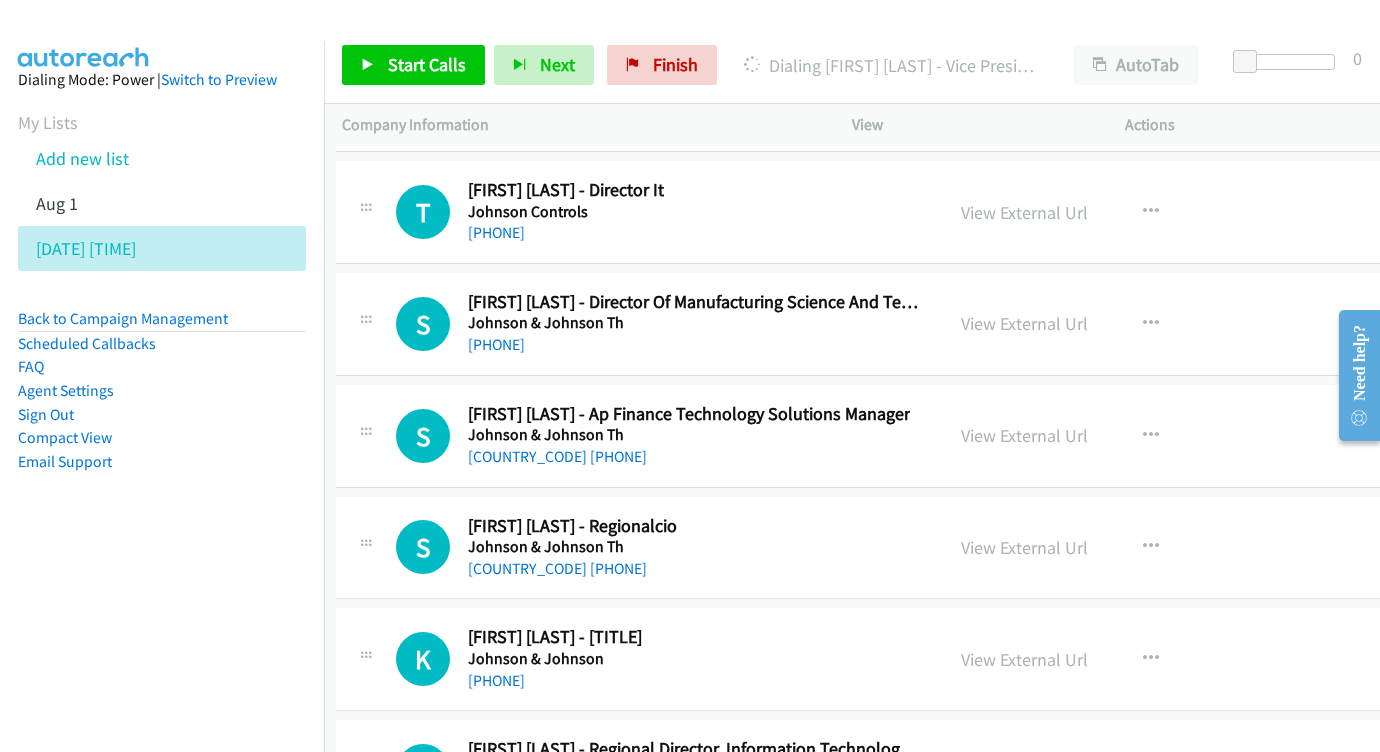 scroll, scrollTop: 25357, scrollLeft: 6, axis: both 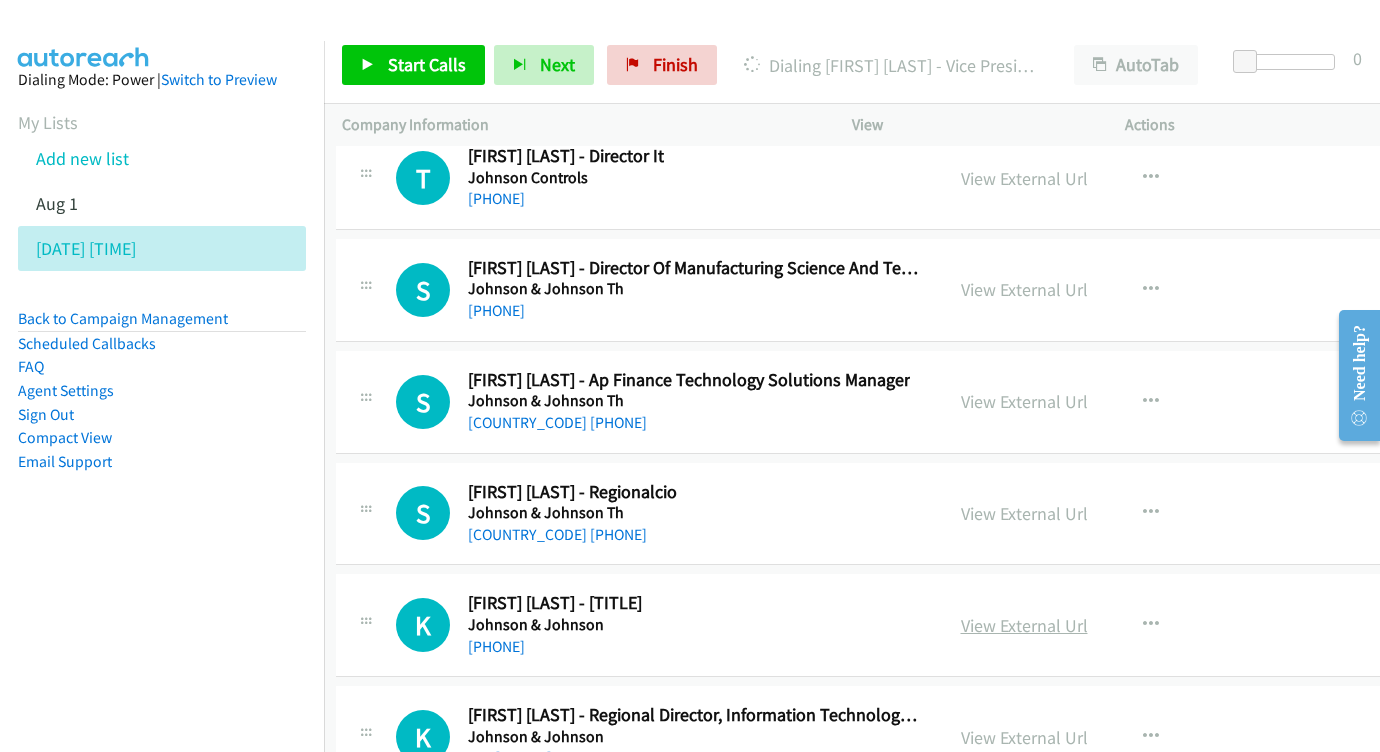 click on "View External Url" at bounding box center [1024, 625] 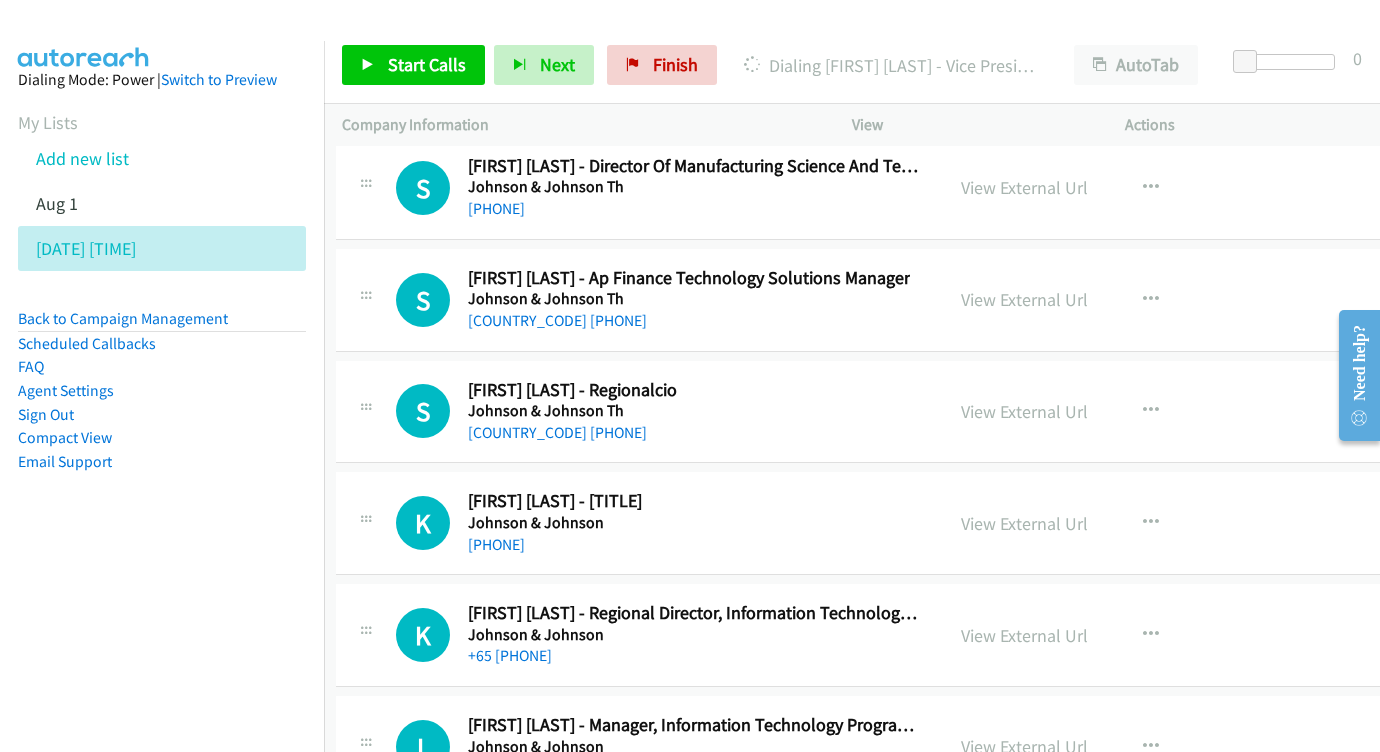 scroll, scrollTop: 25463, scrollLeft: 6, axis: both 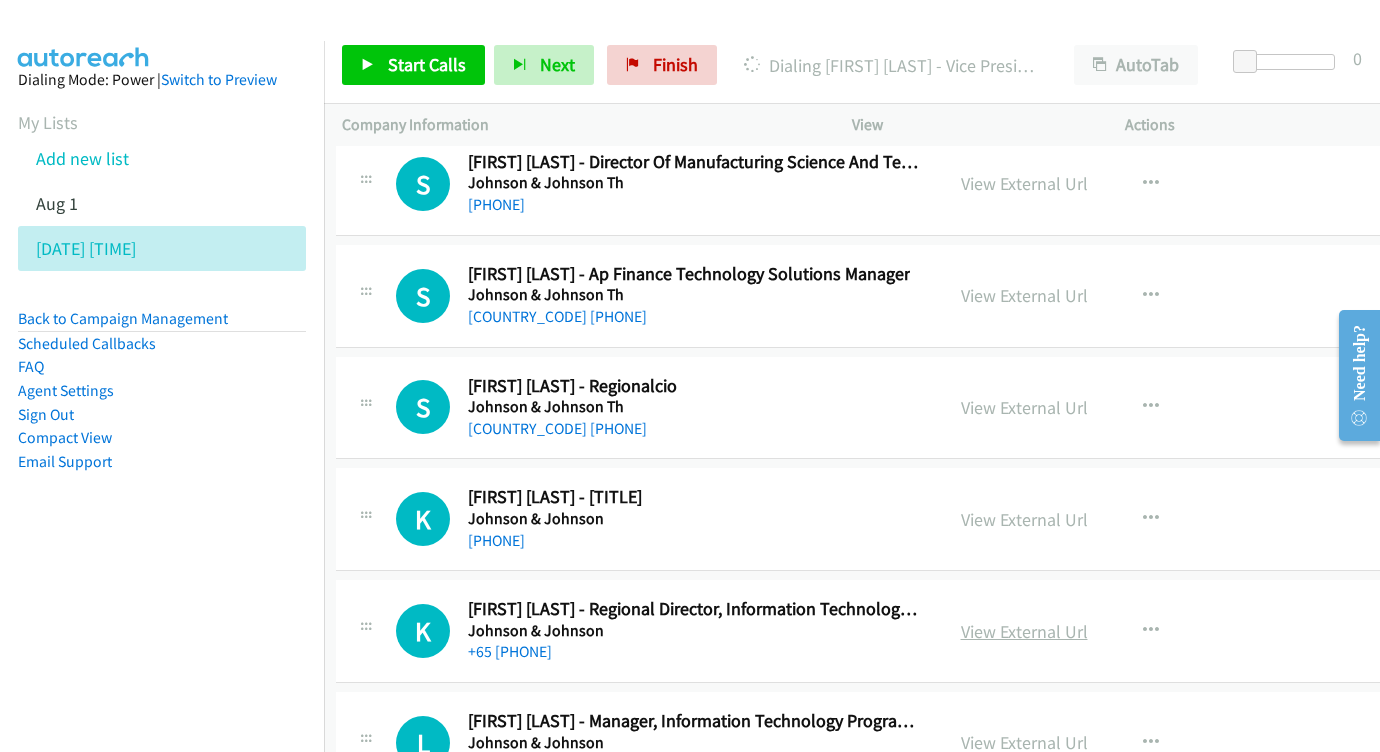 click on "View External Url" at bounding box center (1024, 631) 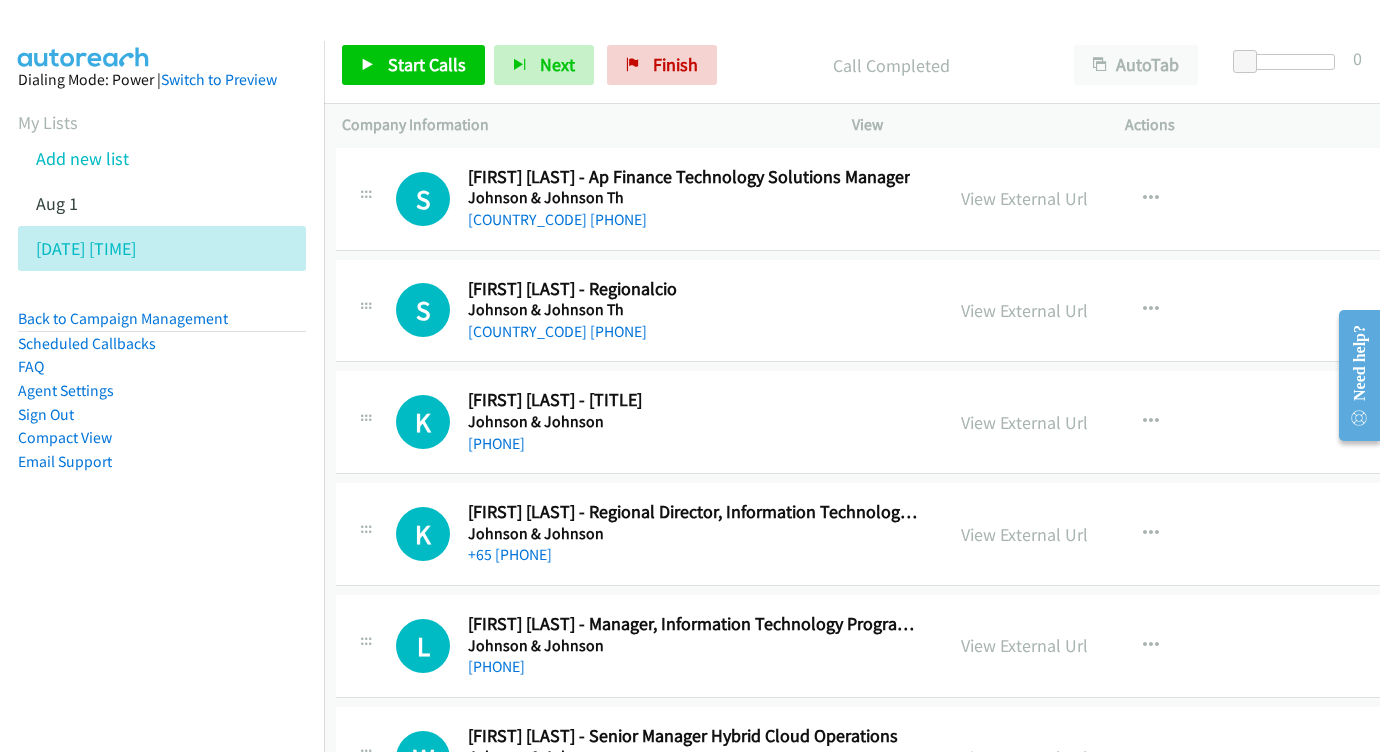 scroll, scrollTop: 25564, scrollLeft: 6, axis: both 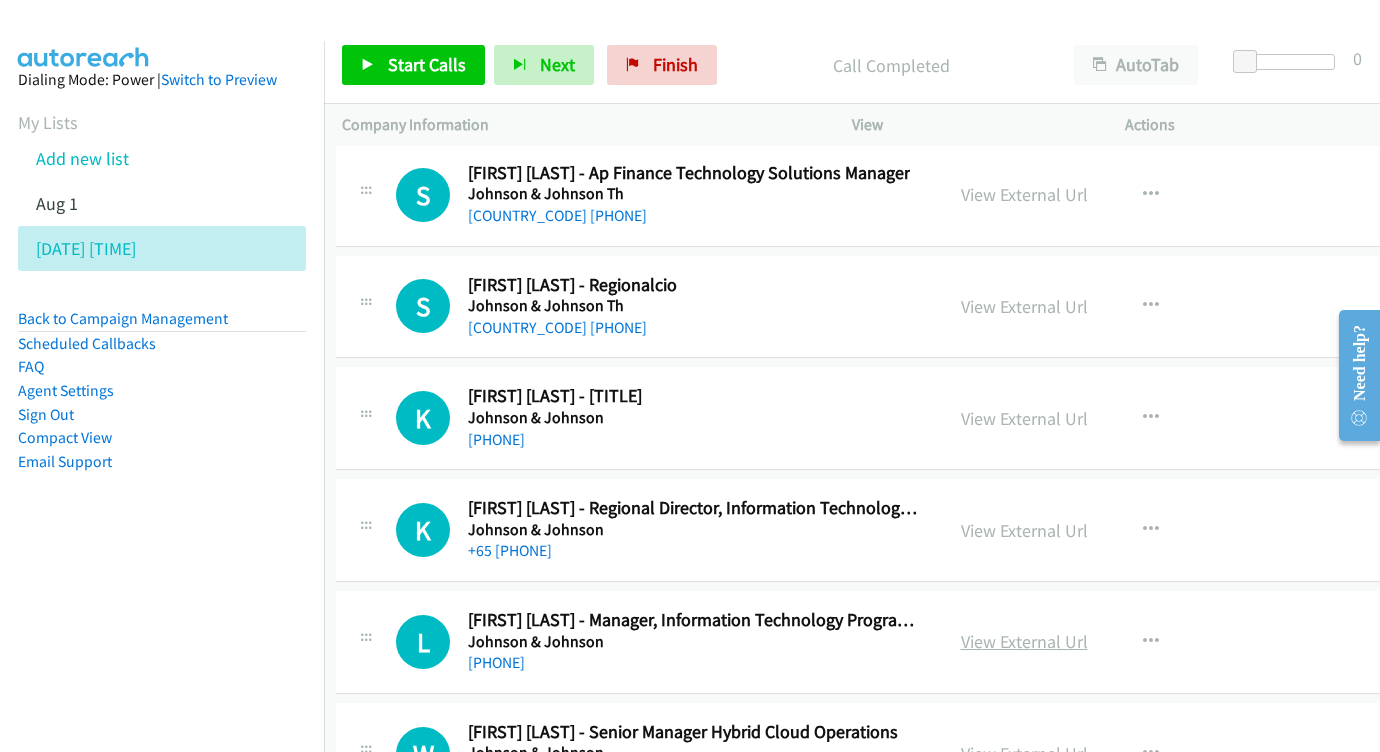 click on "View External Url" at bounding box center (1024, 641) 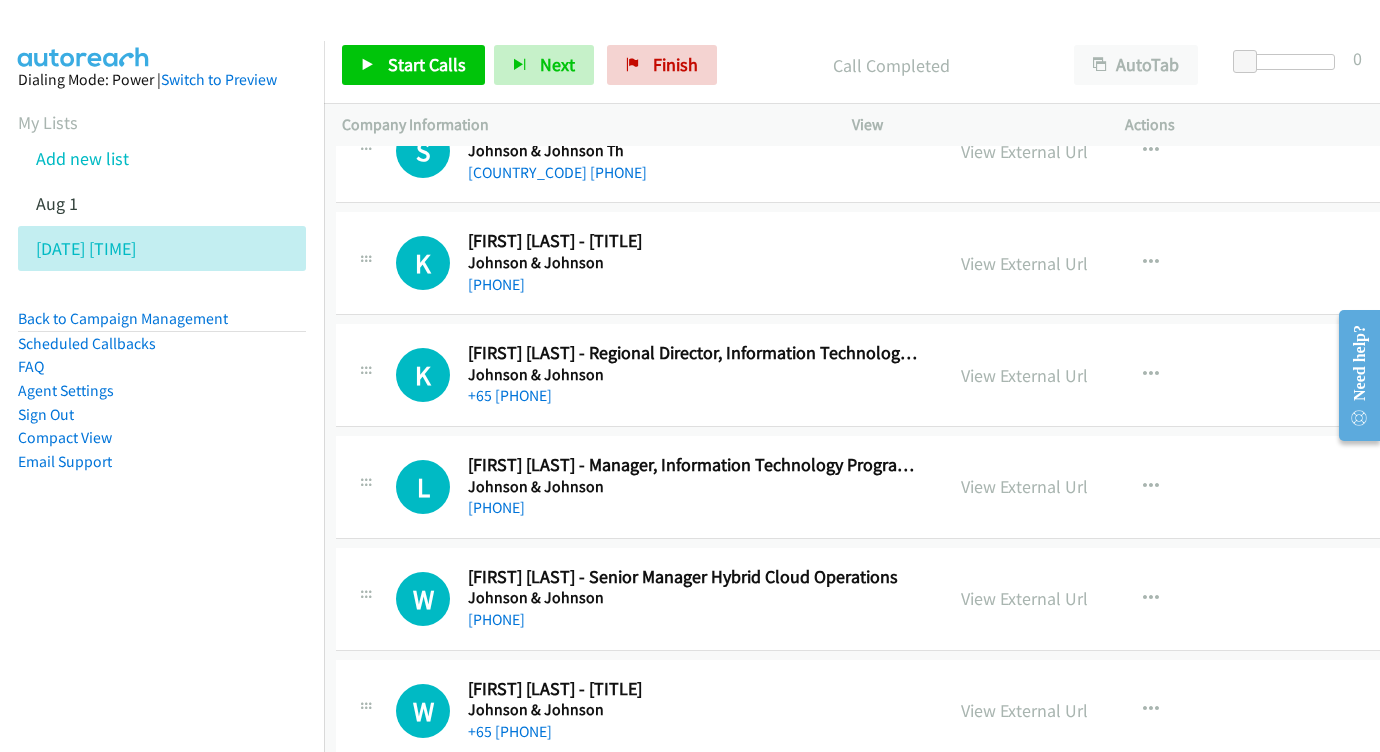 scroll, scrollTop: 25712, scrollLeft: 6, axis: both 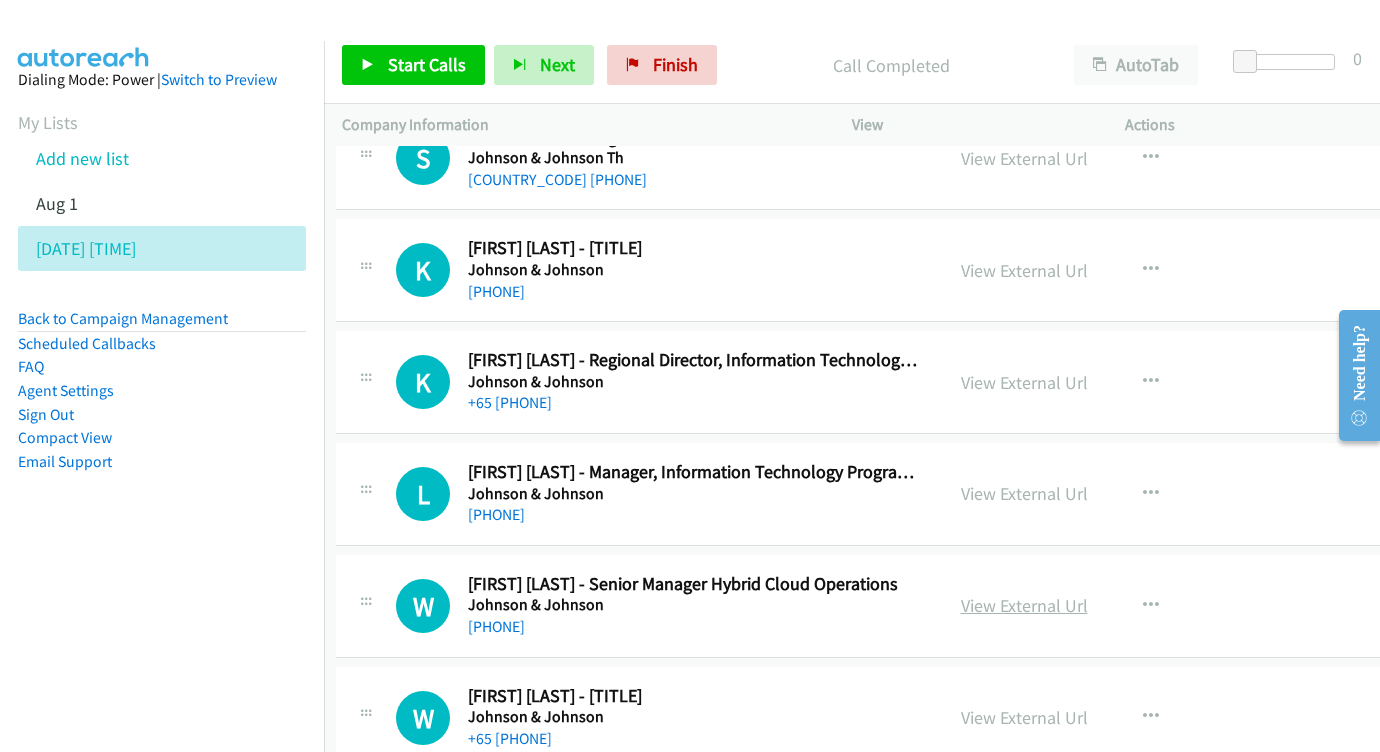 click on "View External Url" at bounding box center [1024, 605] 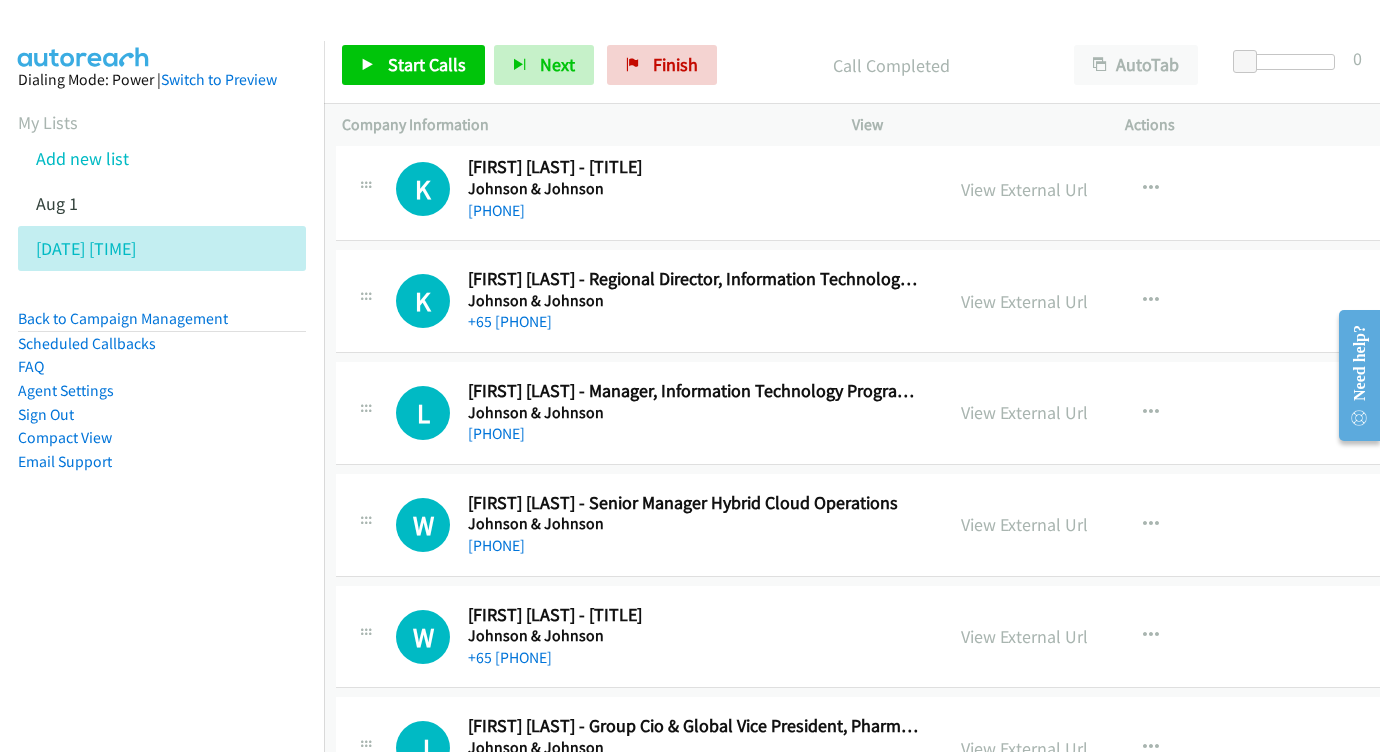 scroll, scrollTop: 25797, scrollLeft: 6, axis: both 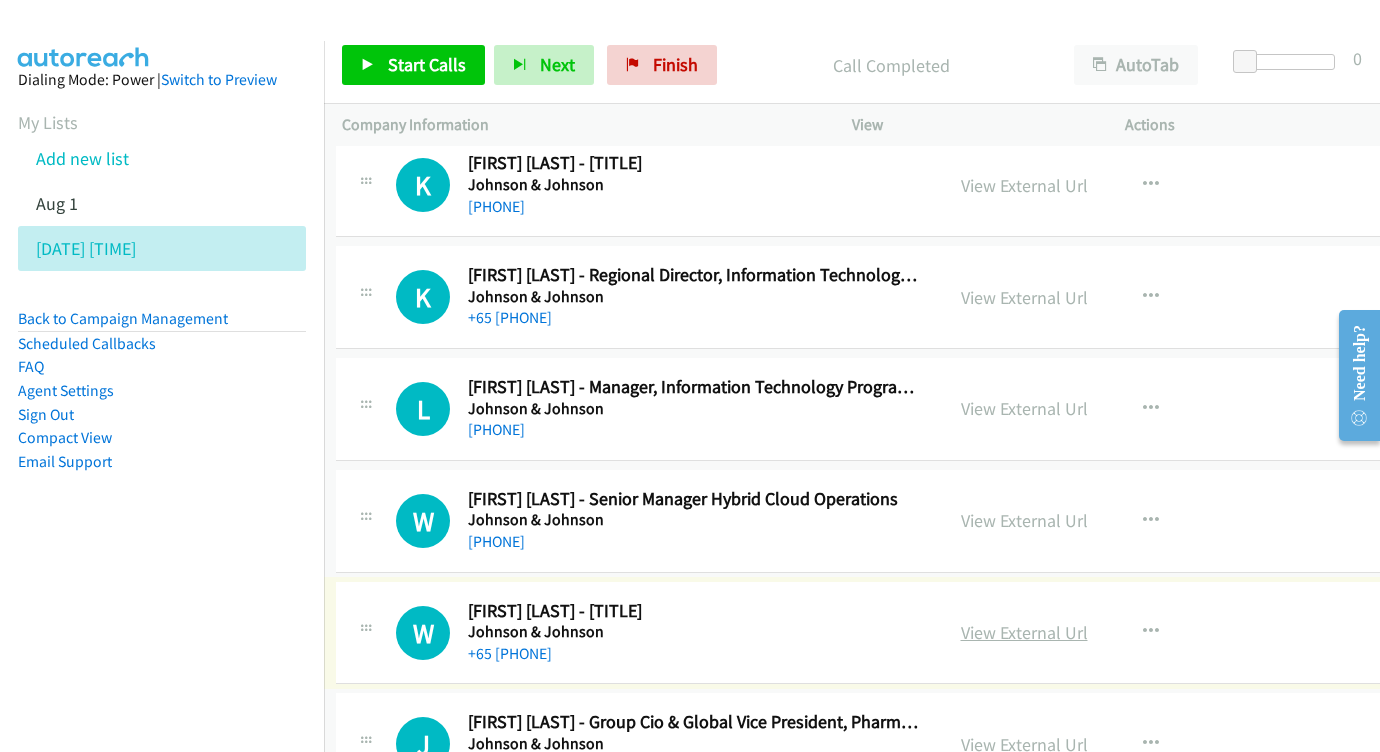 click on "View External Url" at bounding box center (1024, 632) 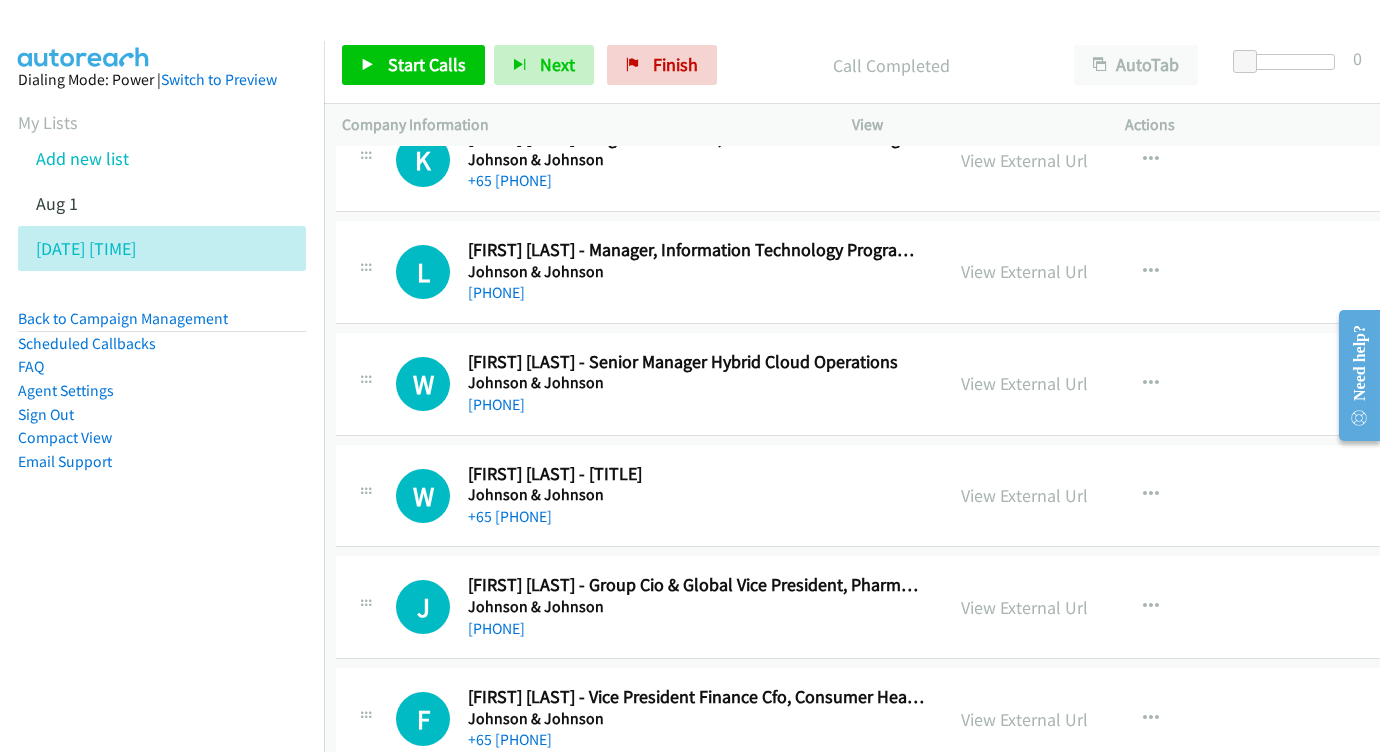 scroll, scrollTop: 25966, scrollLeft: 6, axis: both 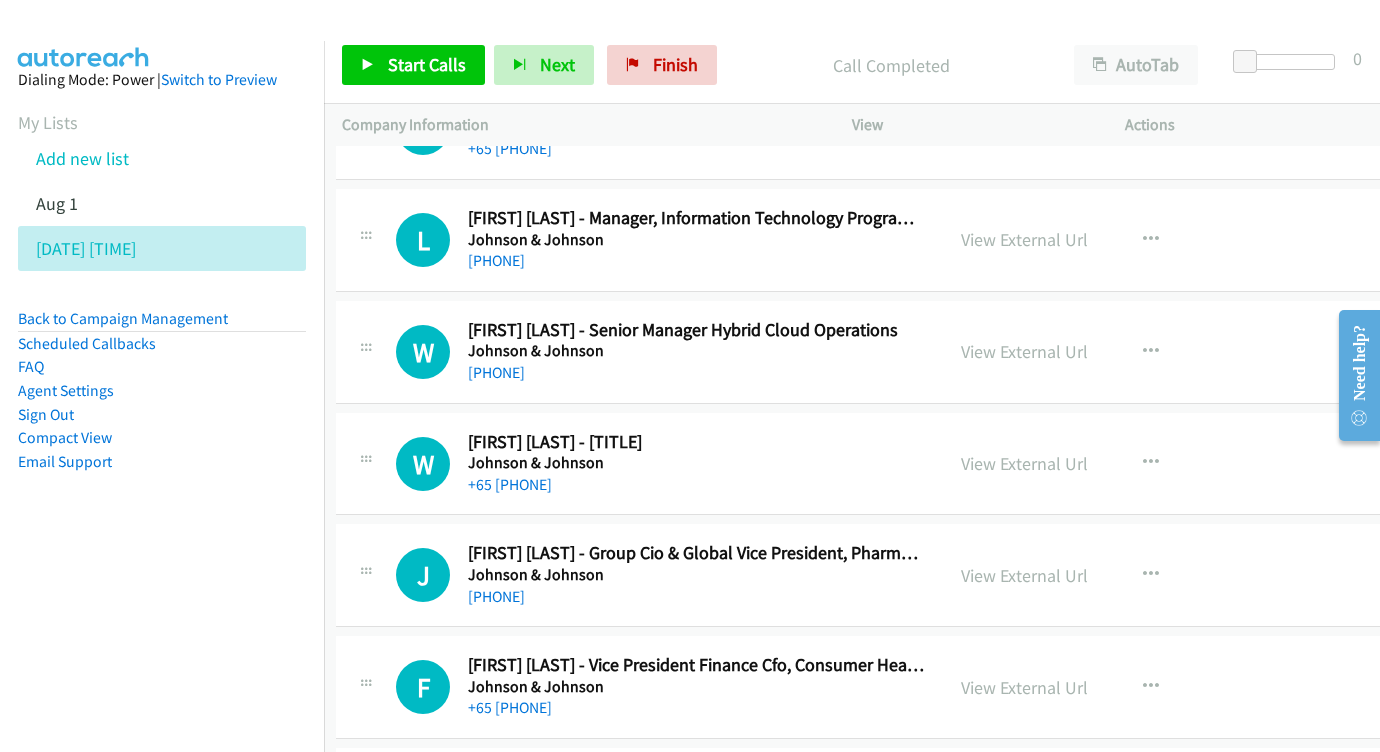 click on "View External Url" at bounding box center (1024, 687) 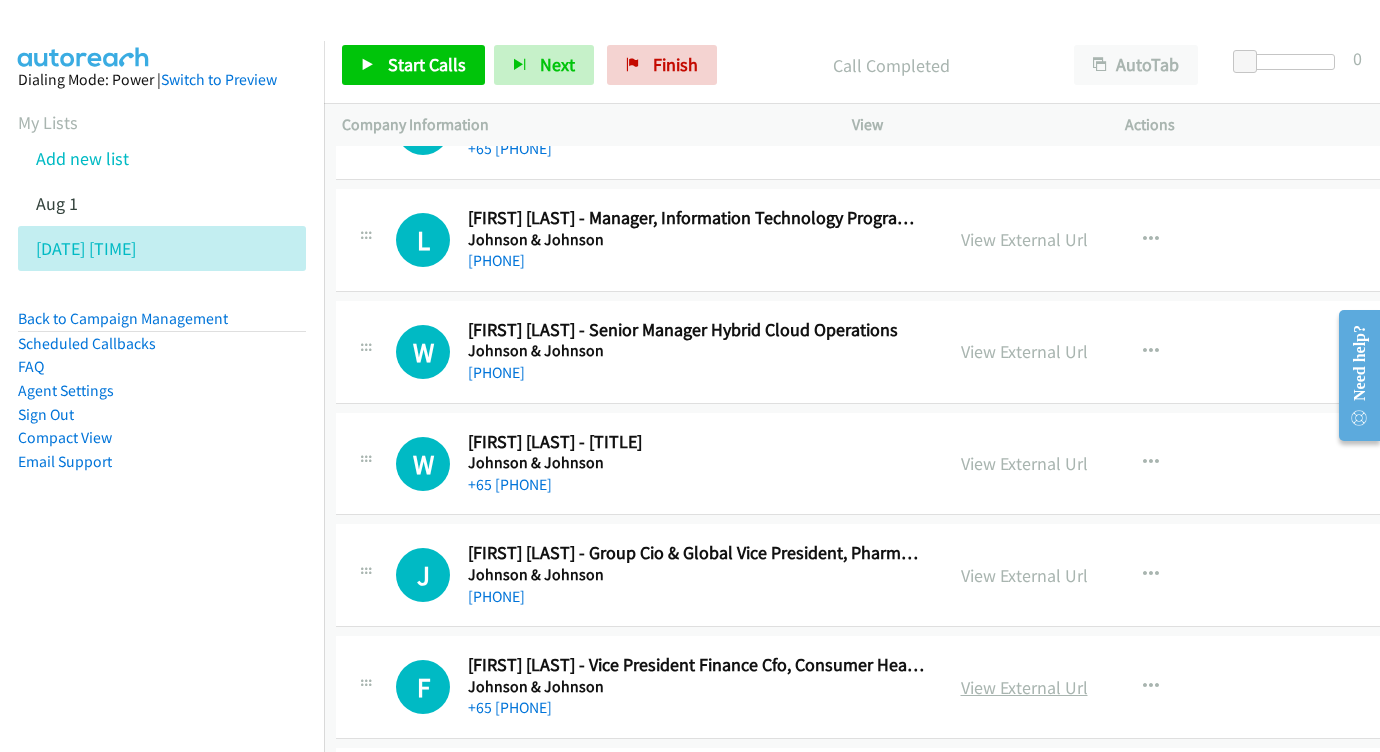 click on "View External Url" at bounding box center (1024, 687) 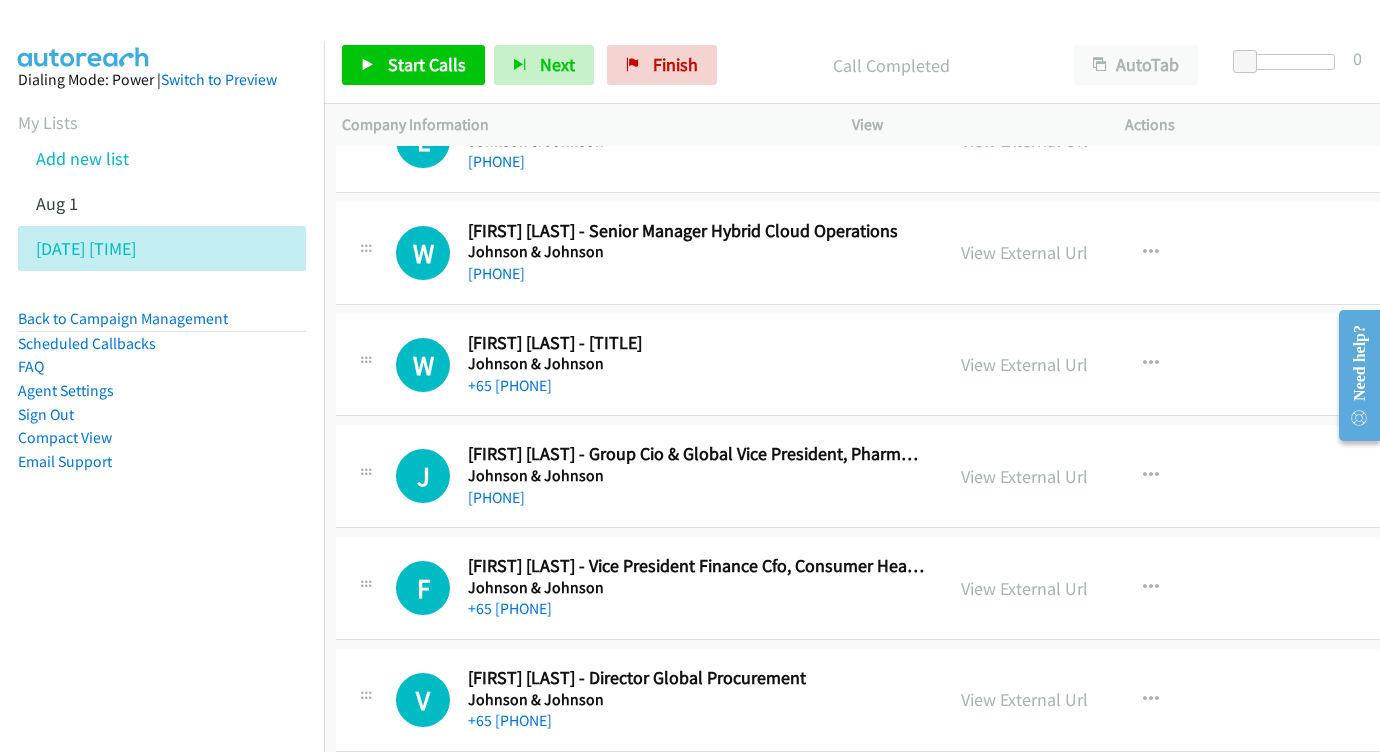 scroll, scrollTop: 26069, scrollLeft: 6, axis: both 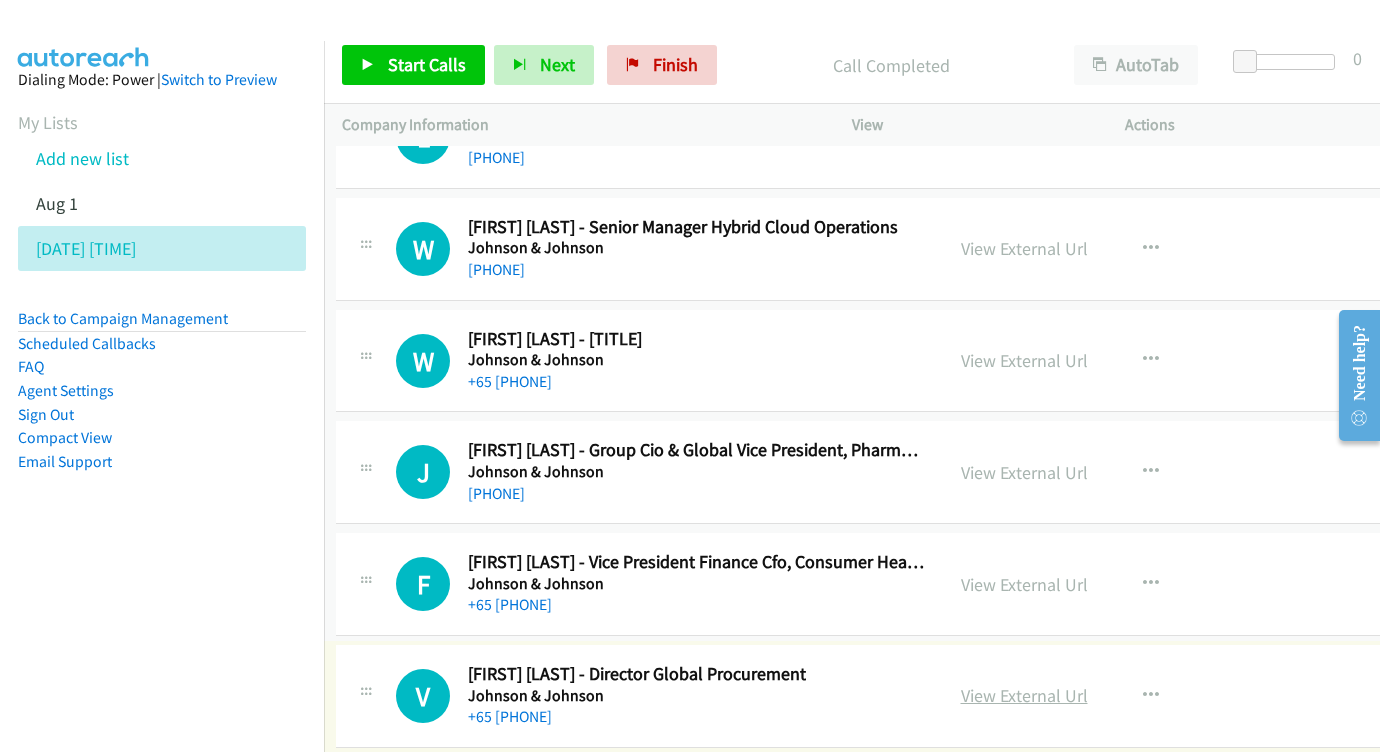 click on "View External Url" at bounding box center (1024, 695) 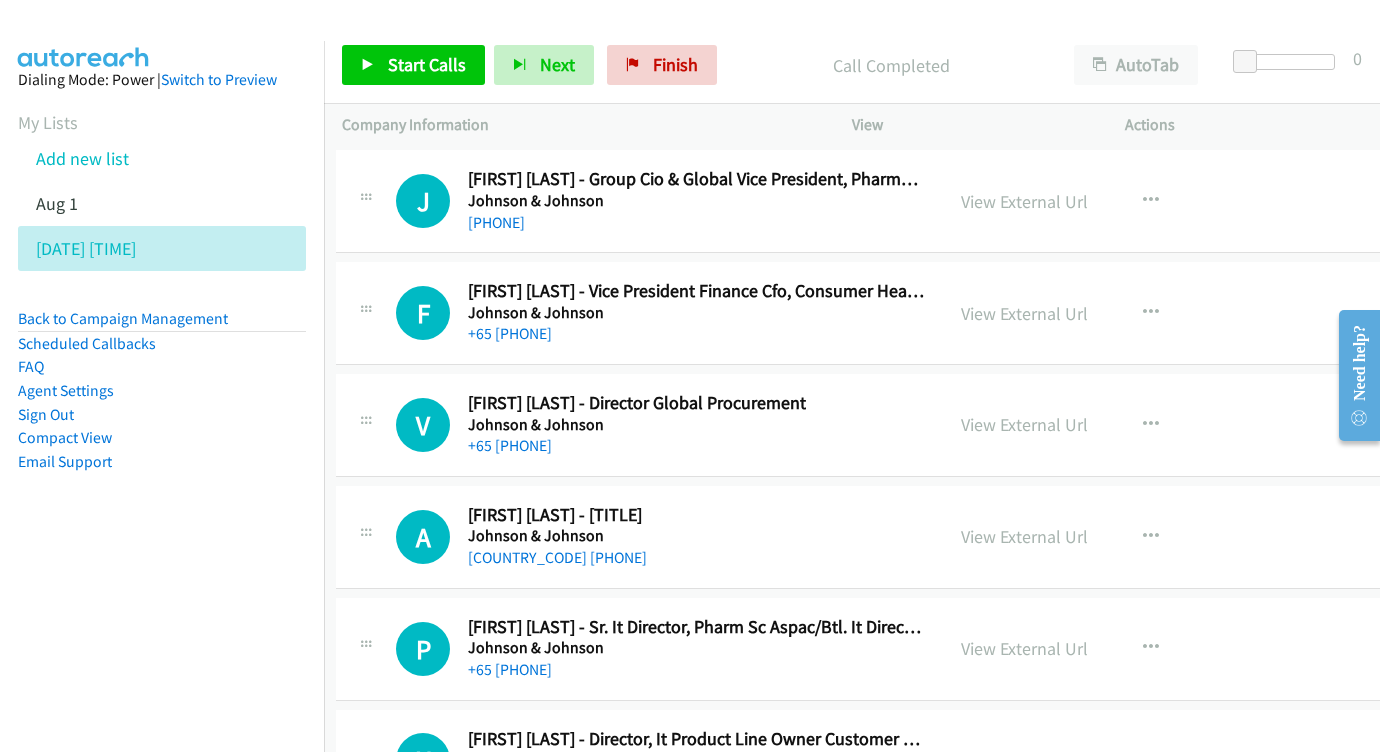 scroll, scrollTop: 26365, scrollLeft: 6, axis: both 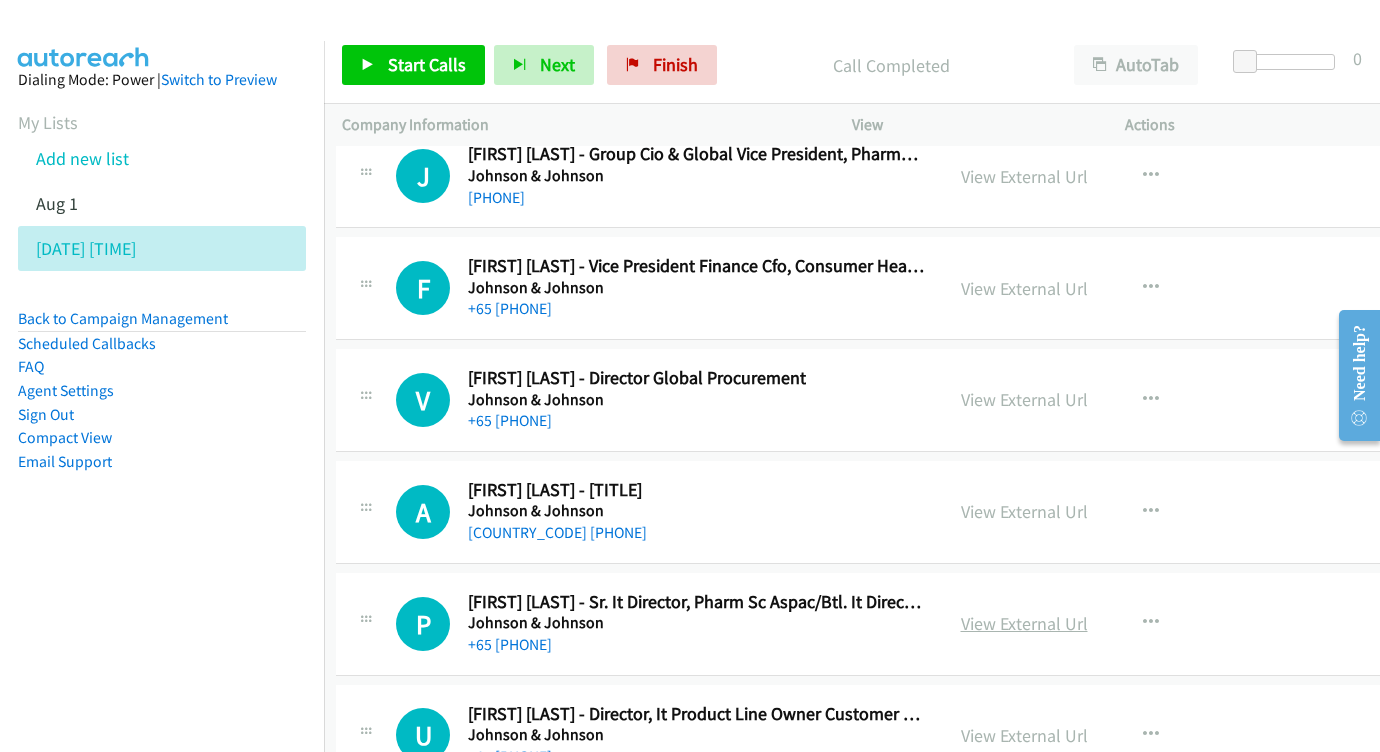 click on "View External Url" at bounding box center [1024, 623] 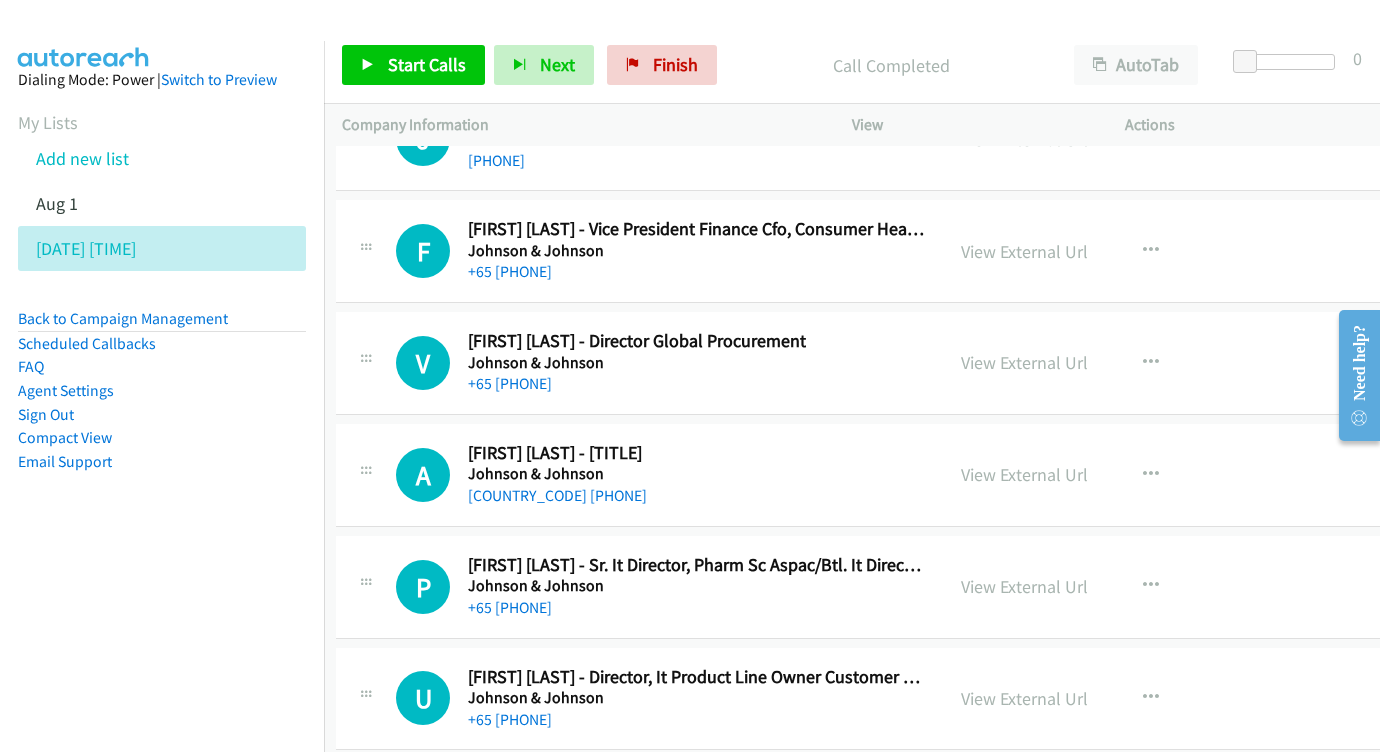 scroll, scrollTop: 26433, scrollLeft: 6, axis: both 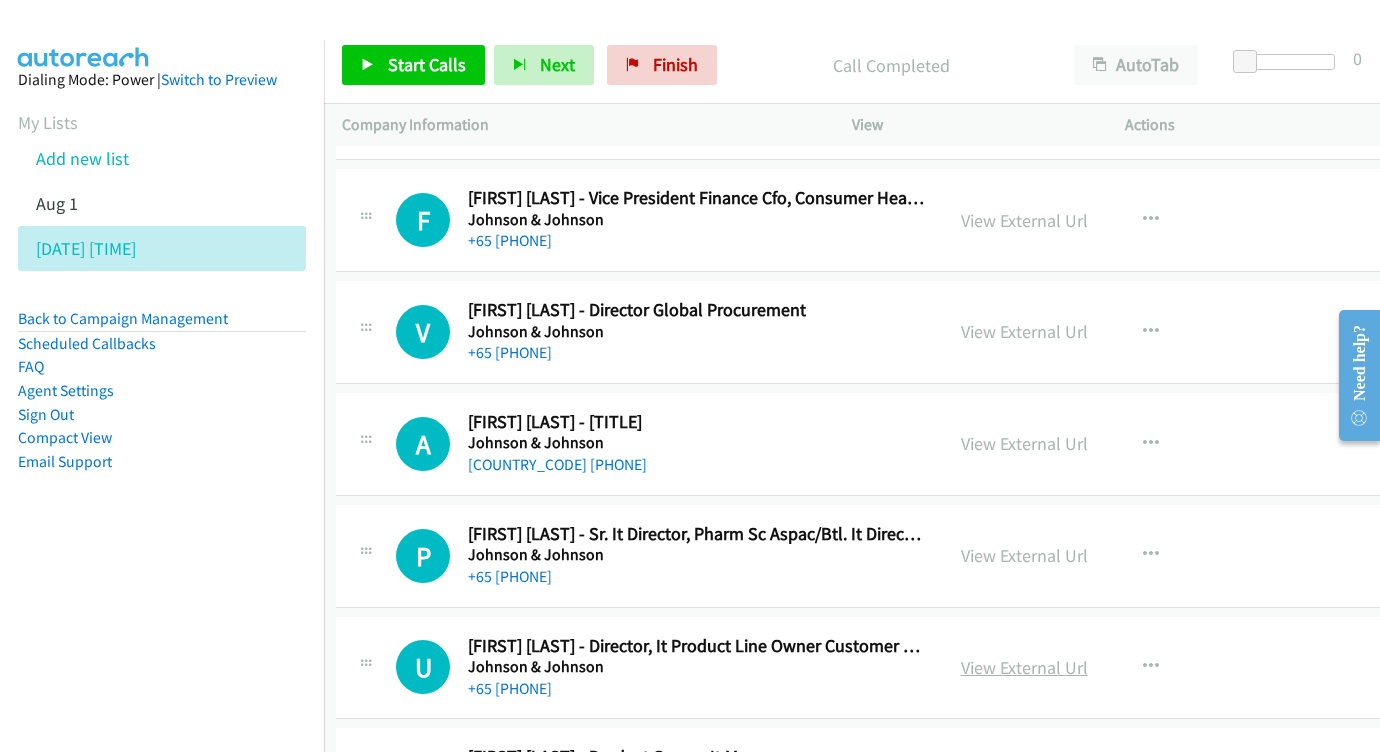 click on "View External Url" at bounding box center (1024, 667) 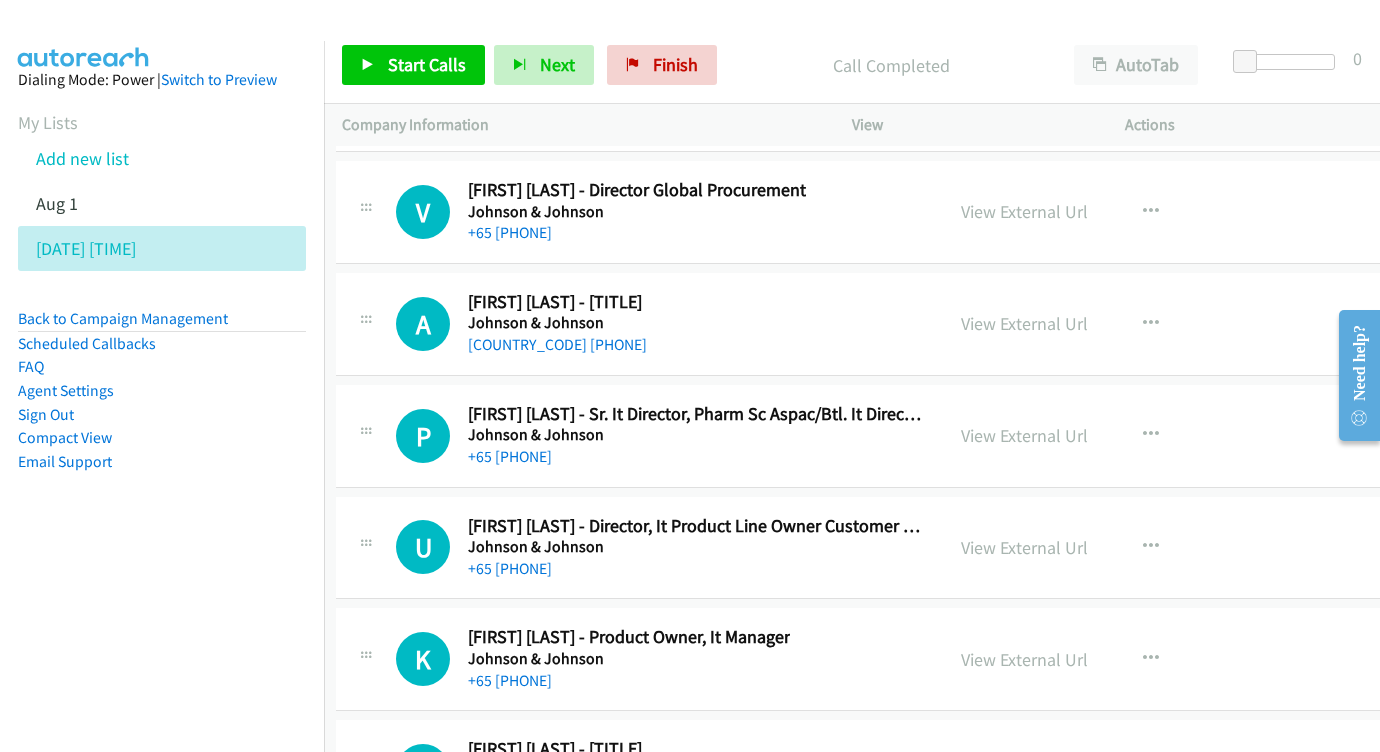 scroll, scrollTop: 26557, scrollLeft: 6, axis: both 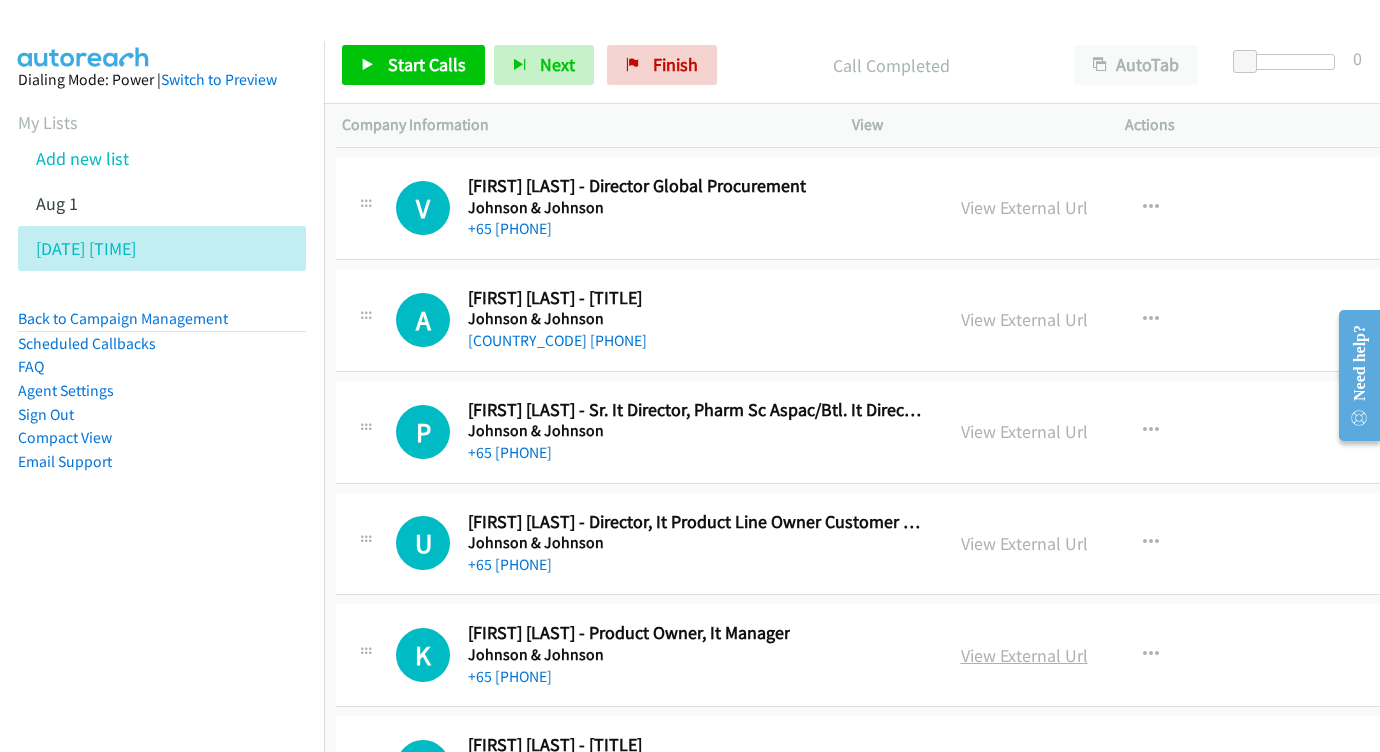click on "View External Url" at bounding box center [1024, 655] 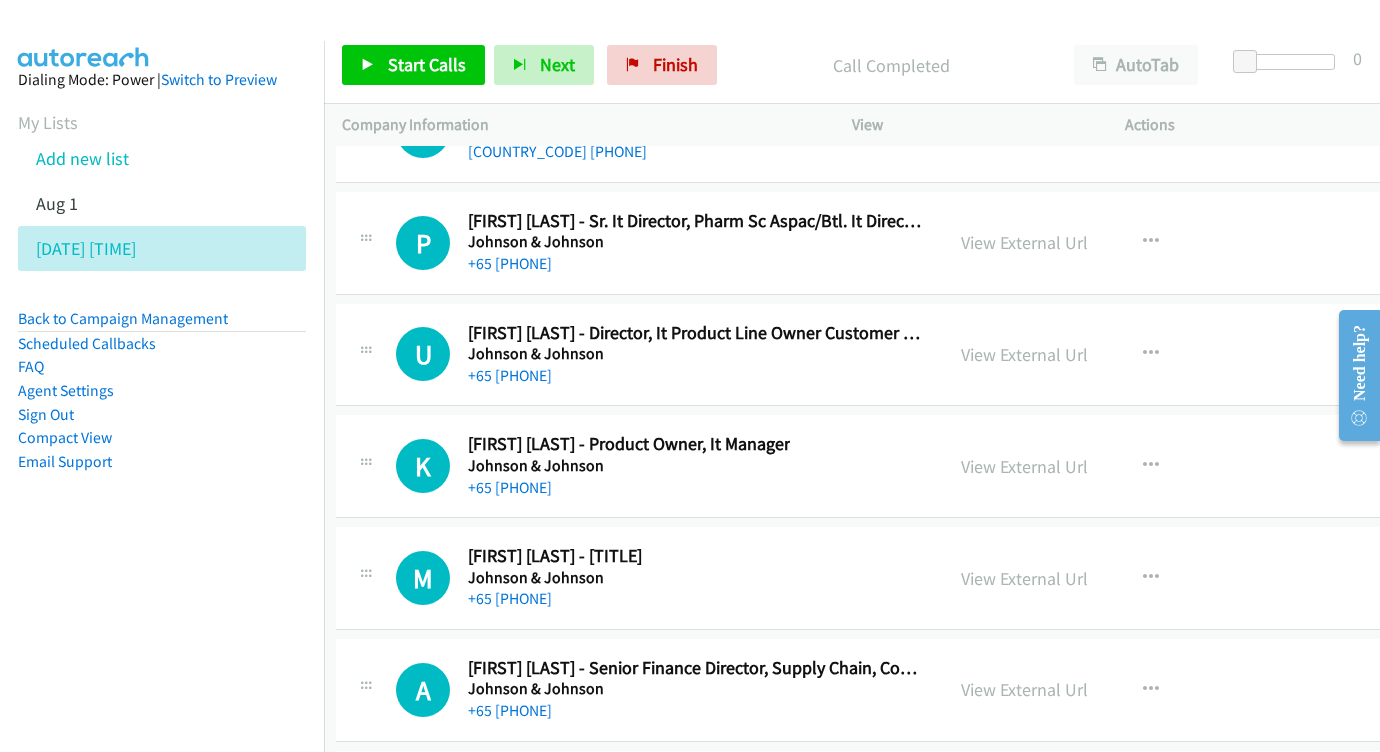 scroll, scrollTop: 26750, scrollLeft: 6, axis: both 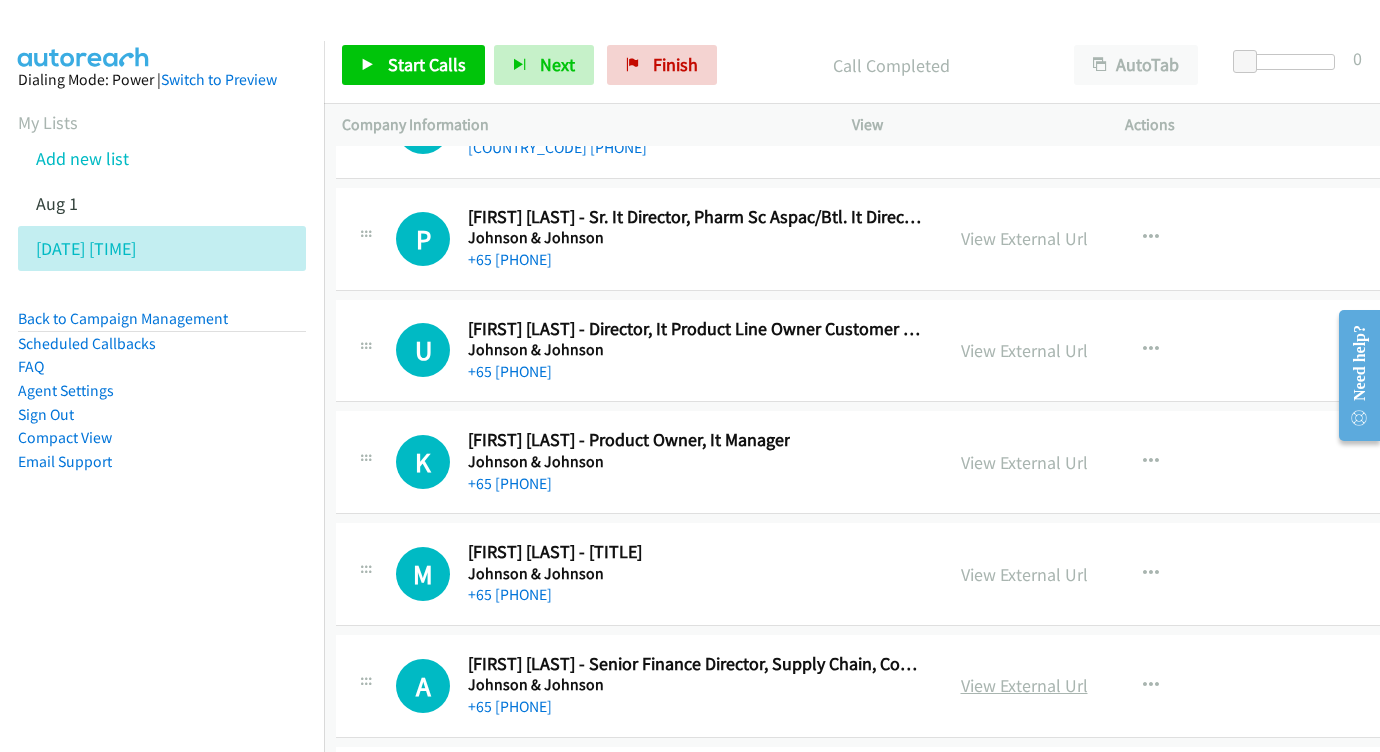 click on "View External Url" at bounding box center (1024, 685) 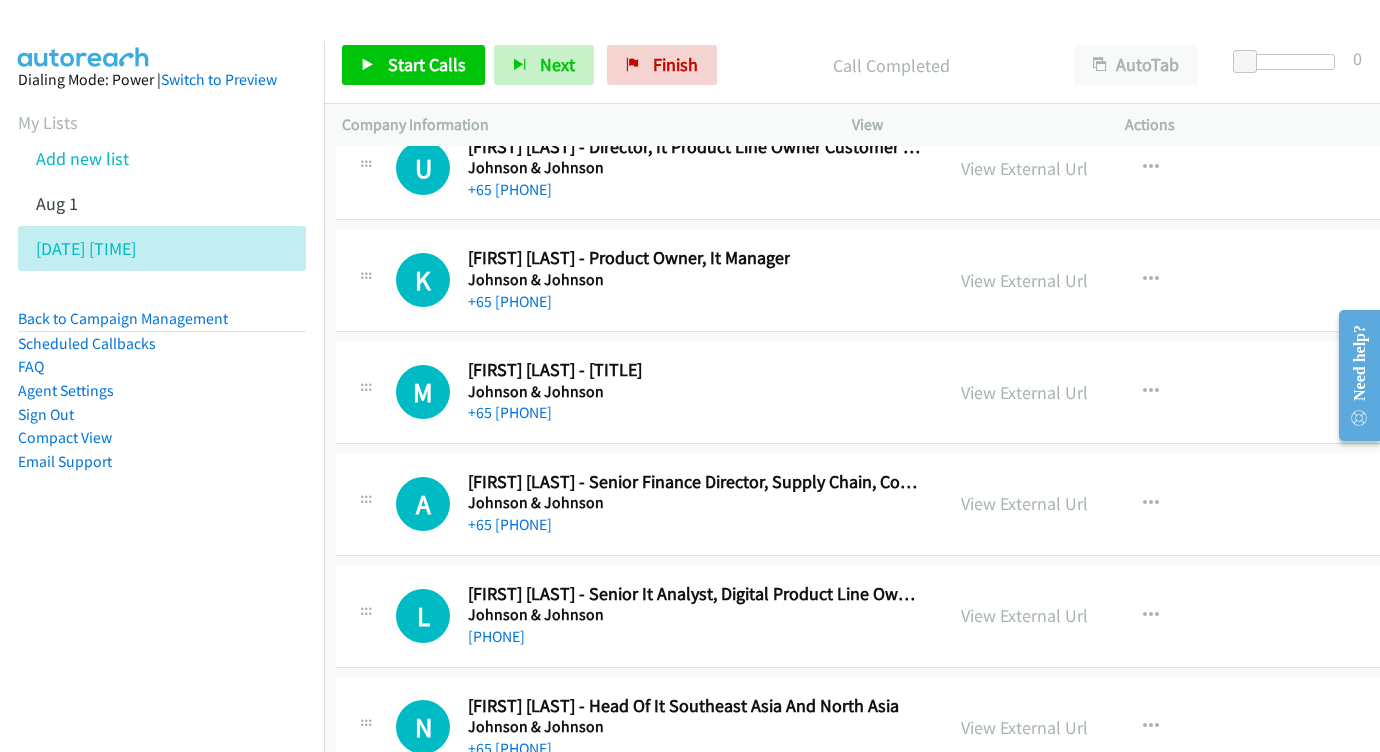 scroll, scrollTop: 26963, scrollLeft: 6, axis: both 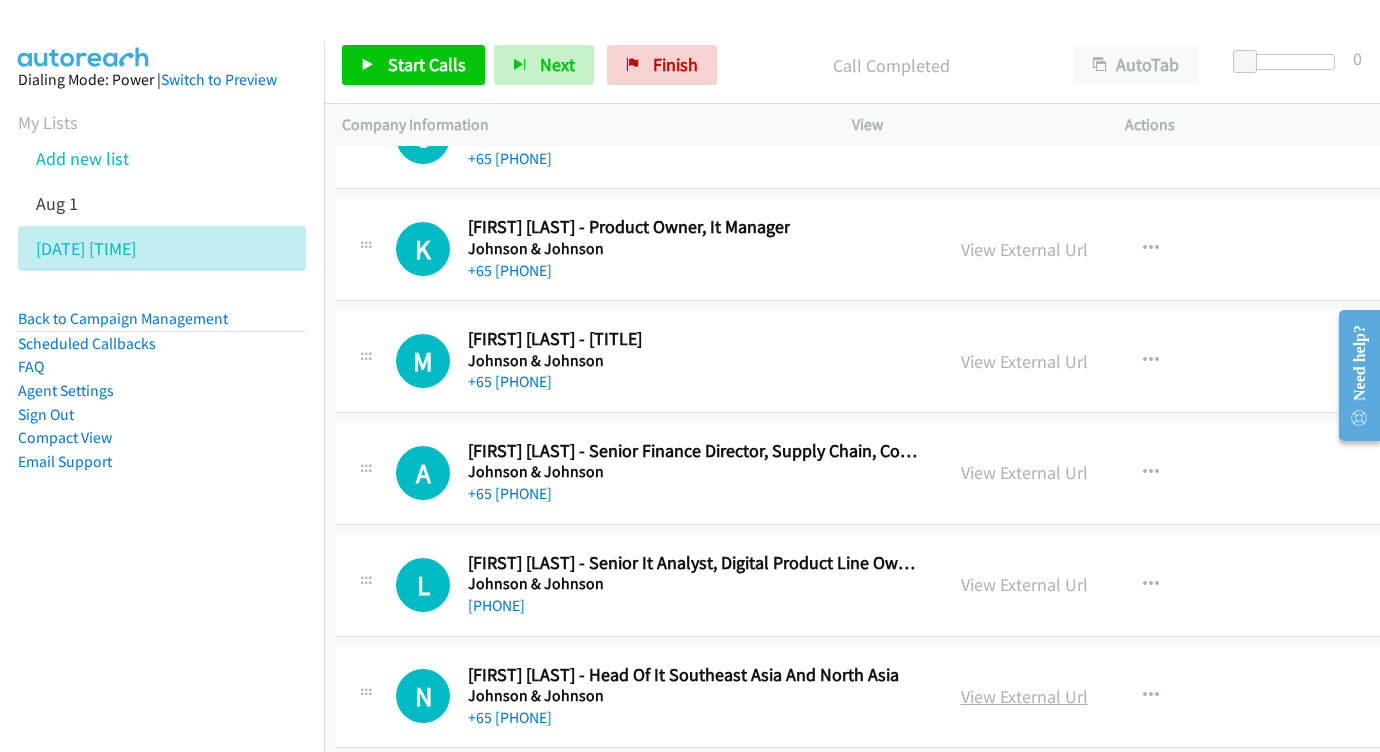 click on "View External Url" at bounding box center (1024, 696) 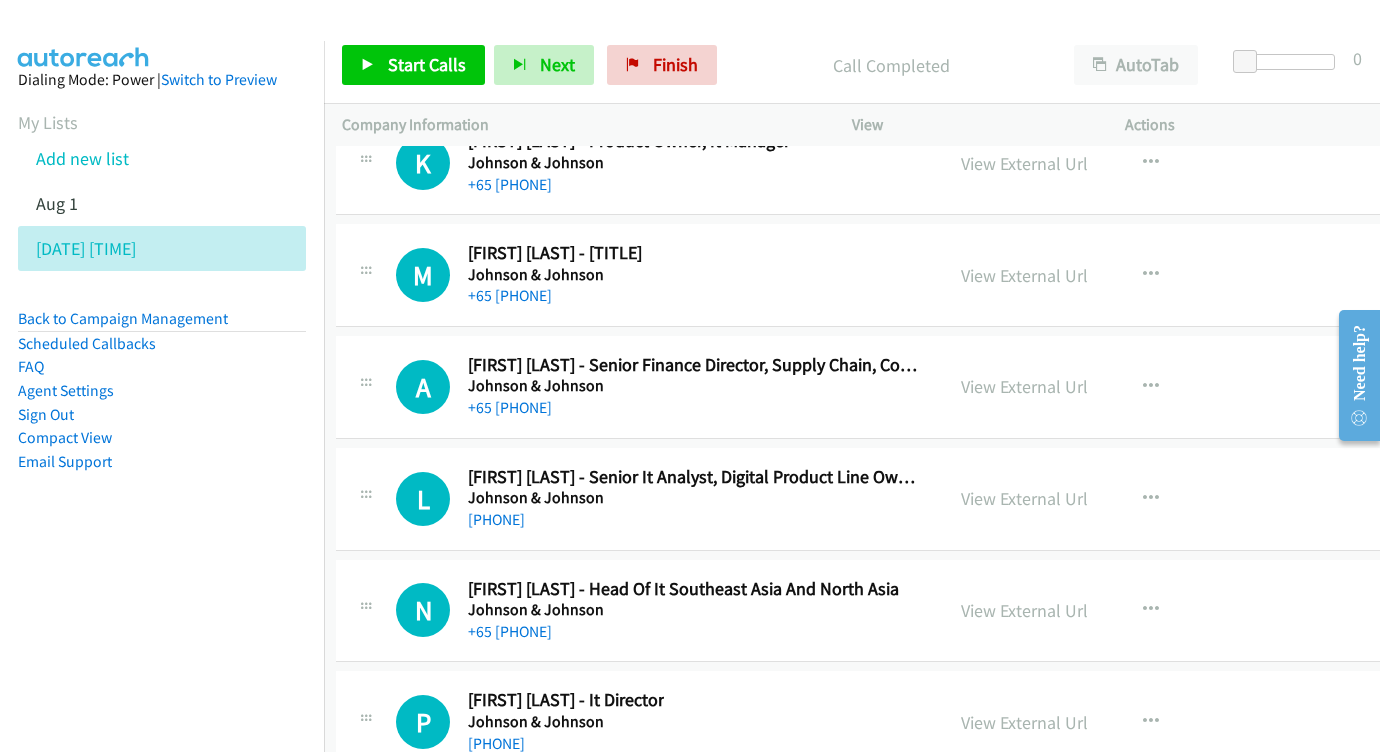 scroll, scrollTop: 27078, scrollLeft: 6, axis: both 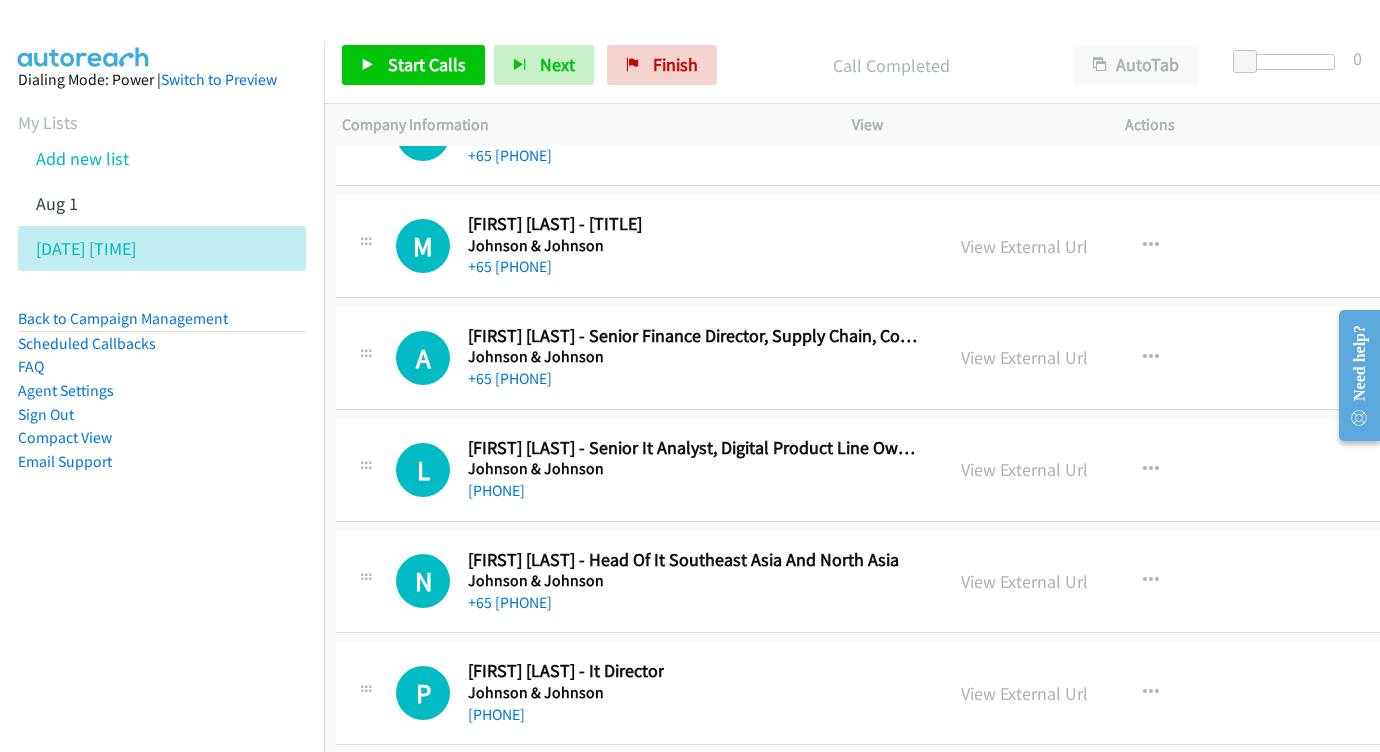 click on "View External Url
View External Url
Schedule/Manage Callback
Start Calls Here
Remove from list
Add to do not call list
Reset Call Status" at bounding box center [1103, 693] 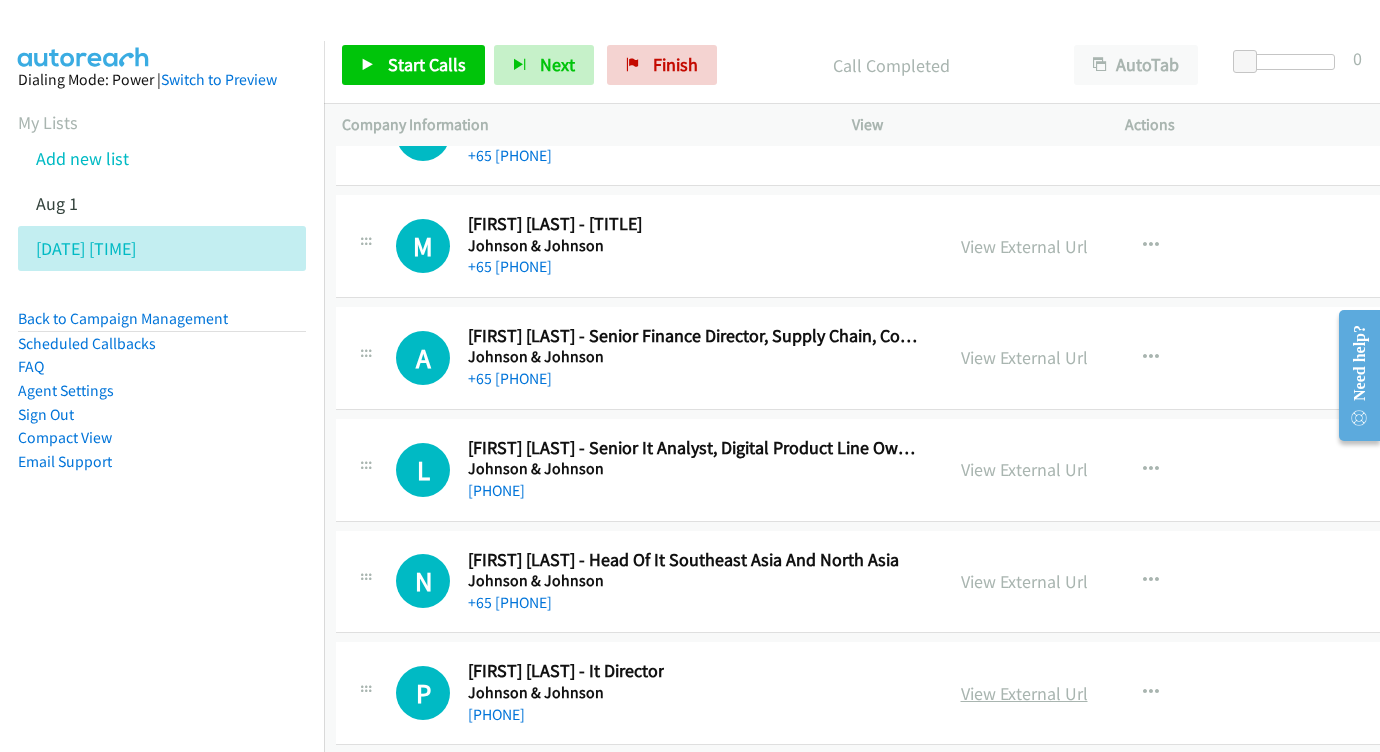 click on "View External Url" at bounding box center (1024, 693) 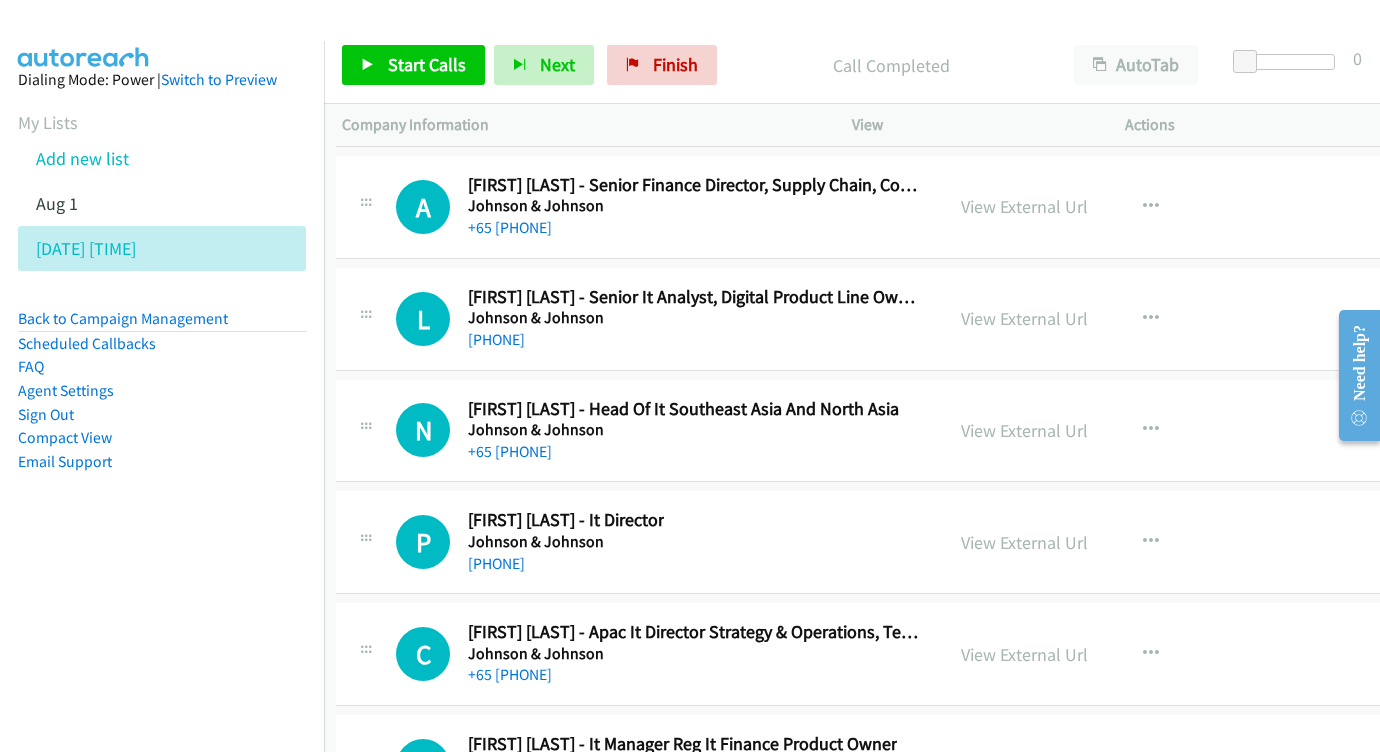 scroll, scrollTop: 27233, scrollLeft: 6, axis: both 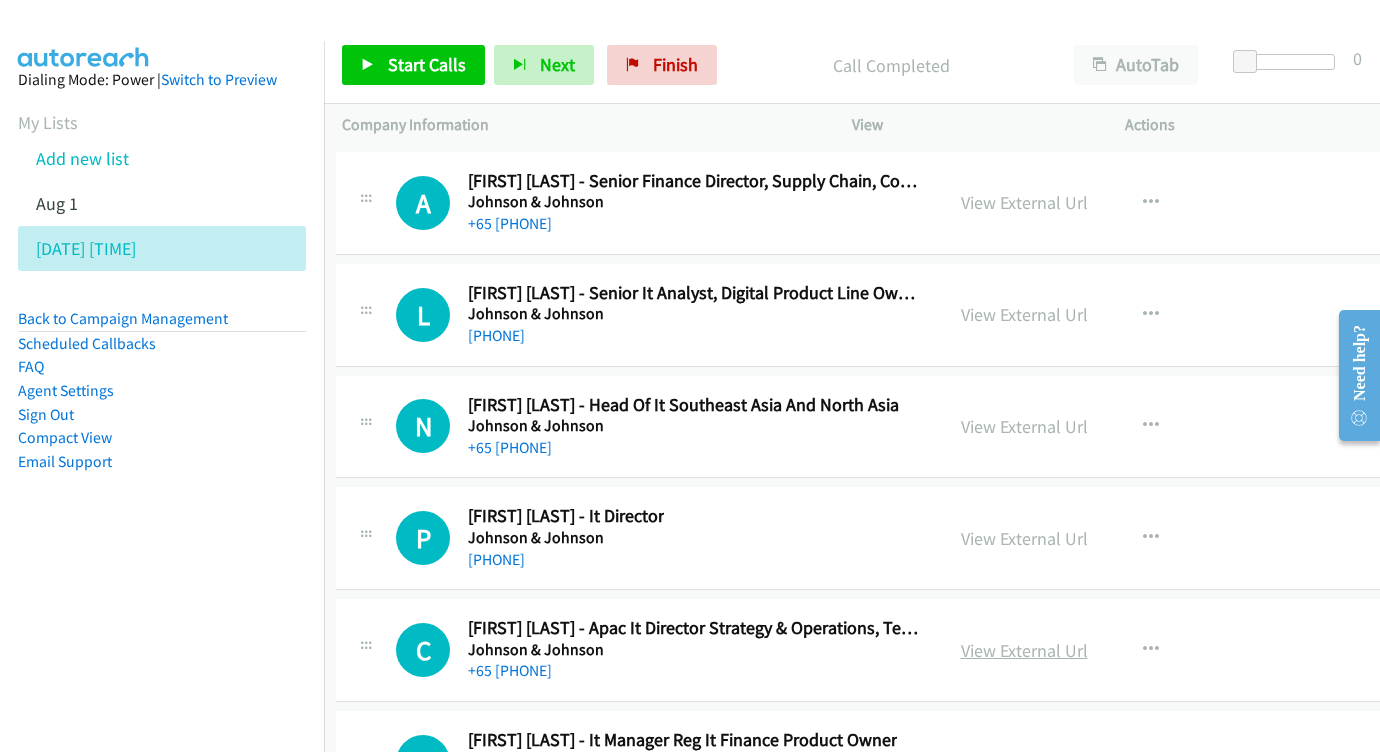 click on "View External Url" at bounding box center [1024, 650] 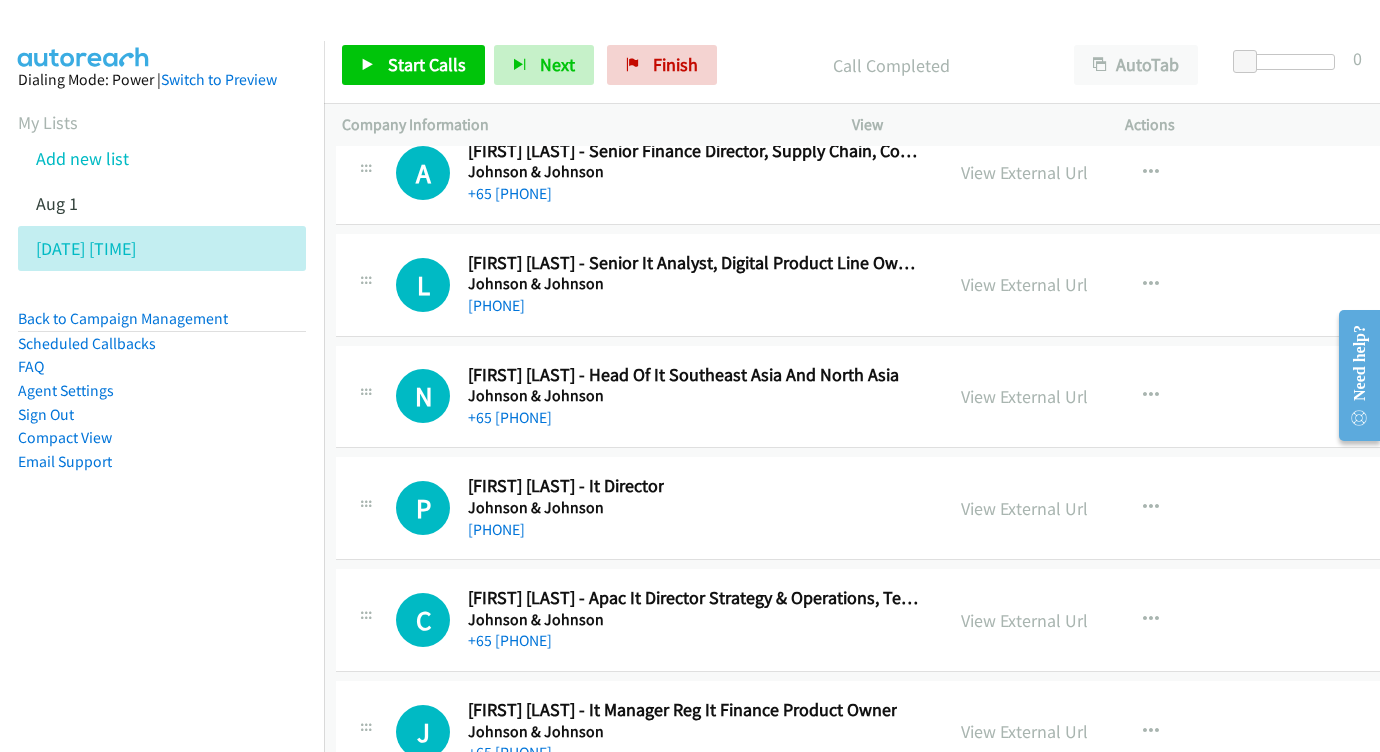 scroll, scrollTop: 27336, scrollLeft: 6, axis: both 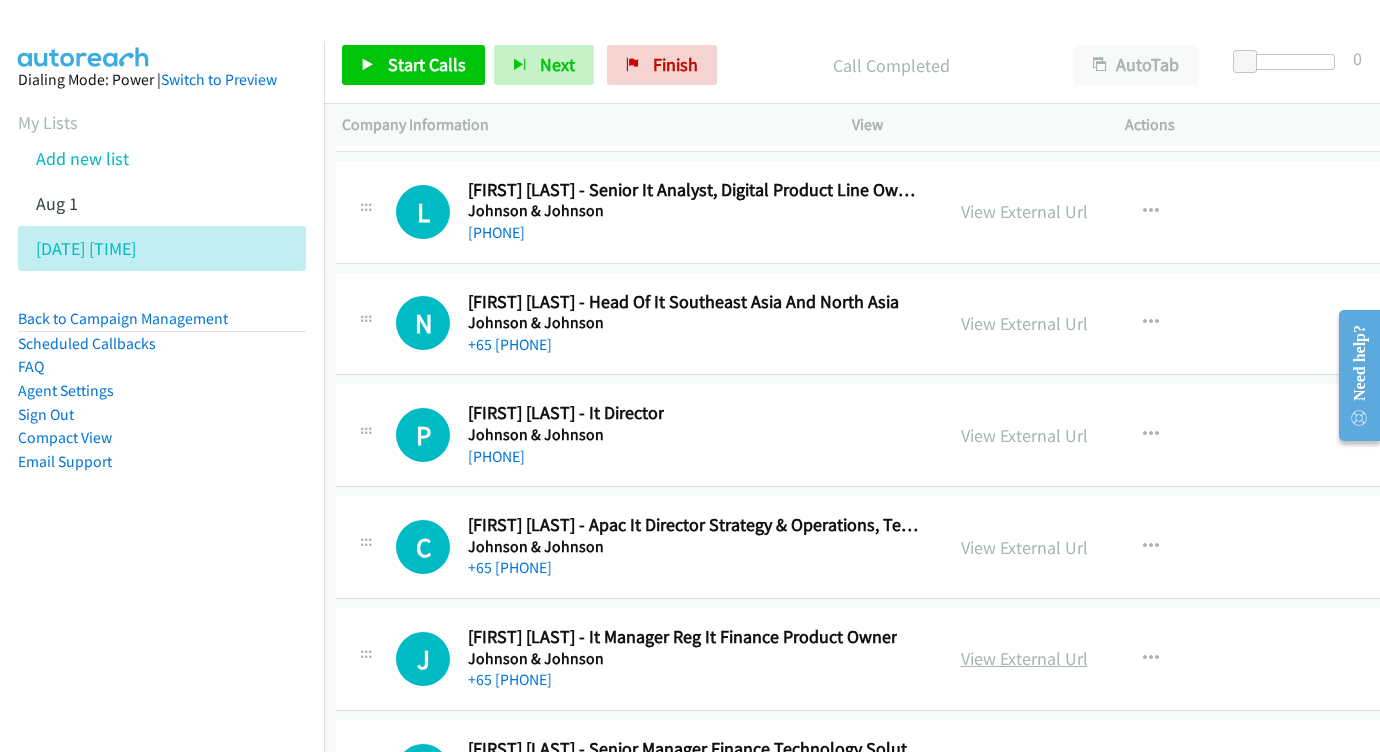 click on "View External Url" at bounding box center (1024, 658) 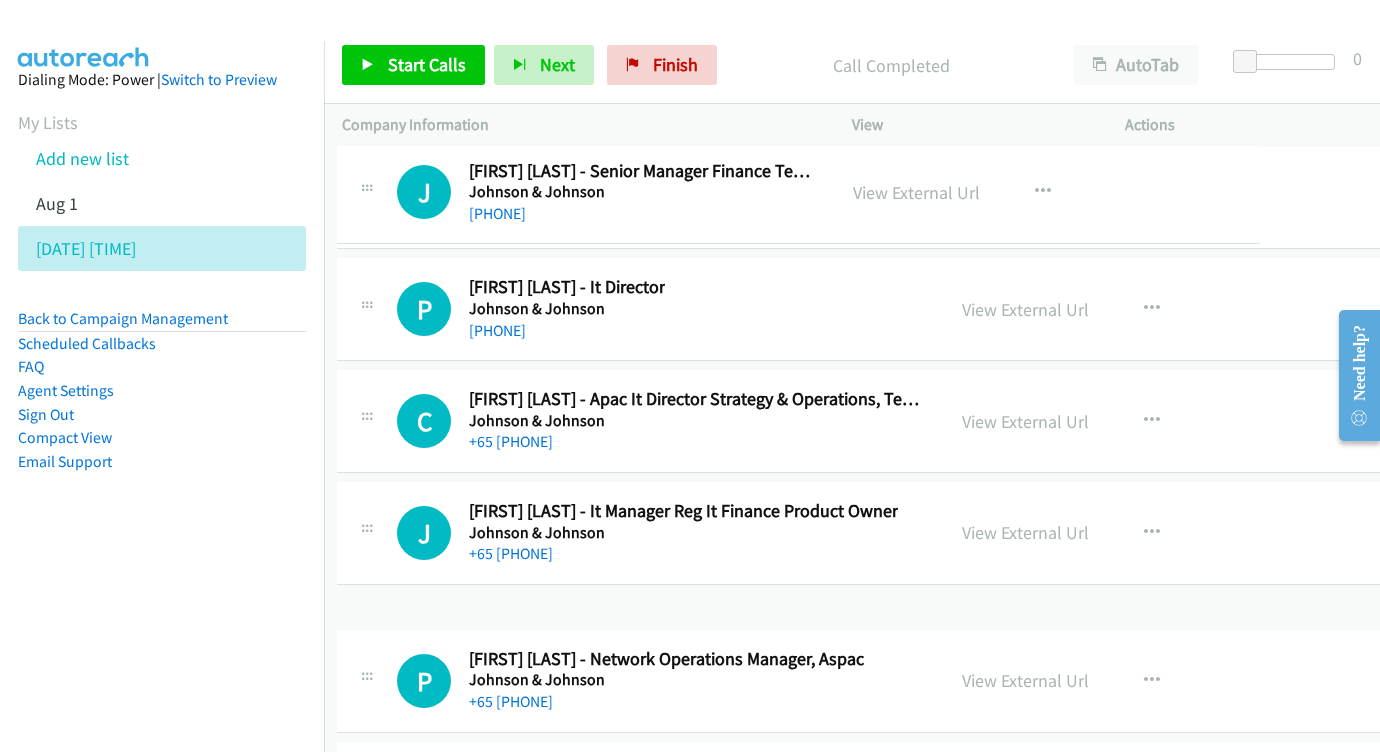 scroll, scrollTop: 27461, scrollLeft: 5, axis: both 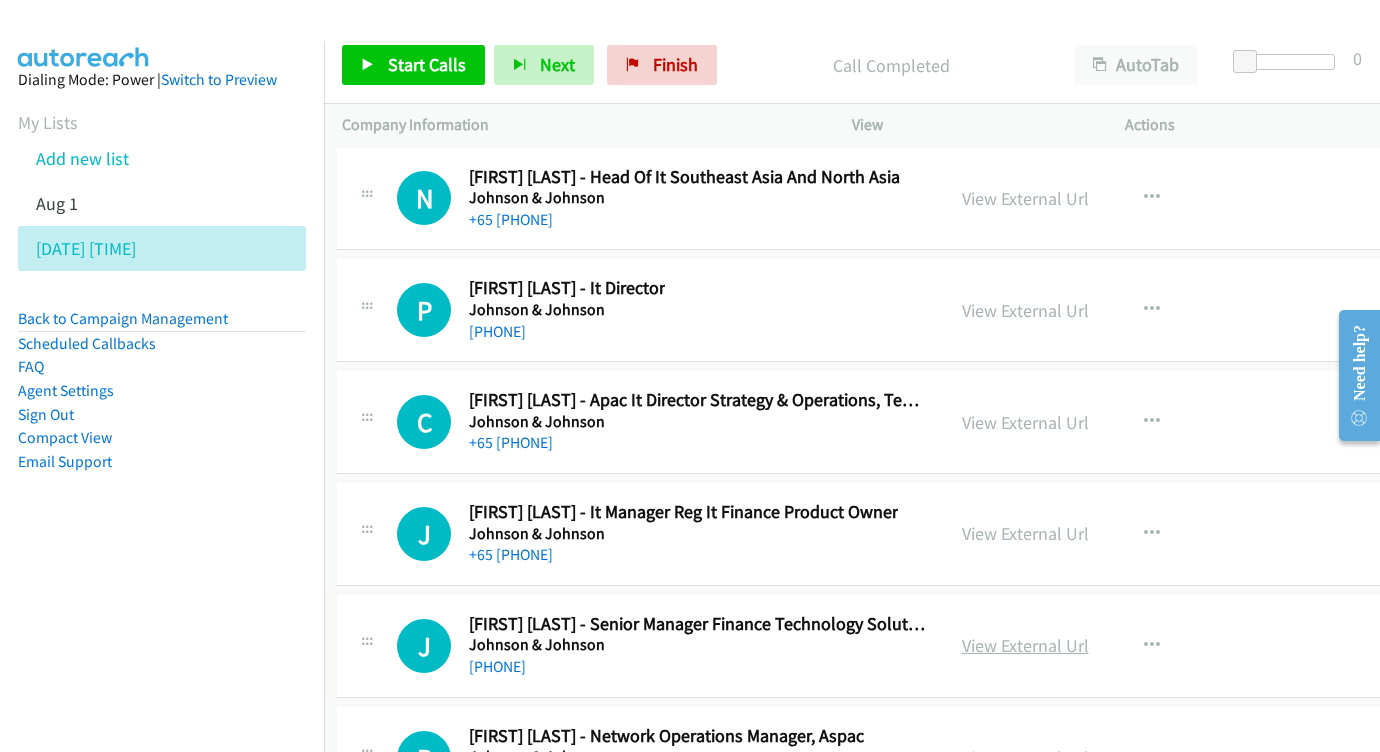 click on "View External Url" at bounding box center (1025, 645) 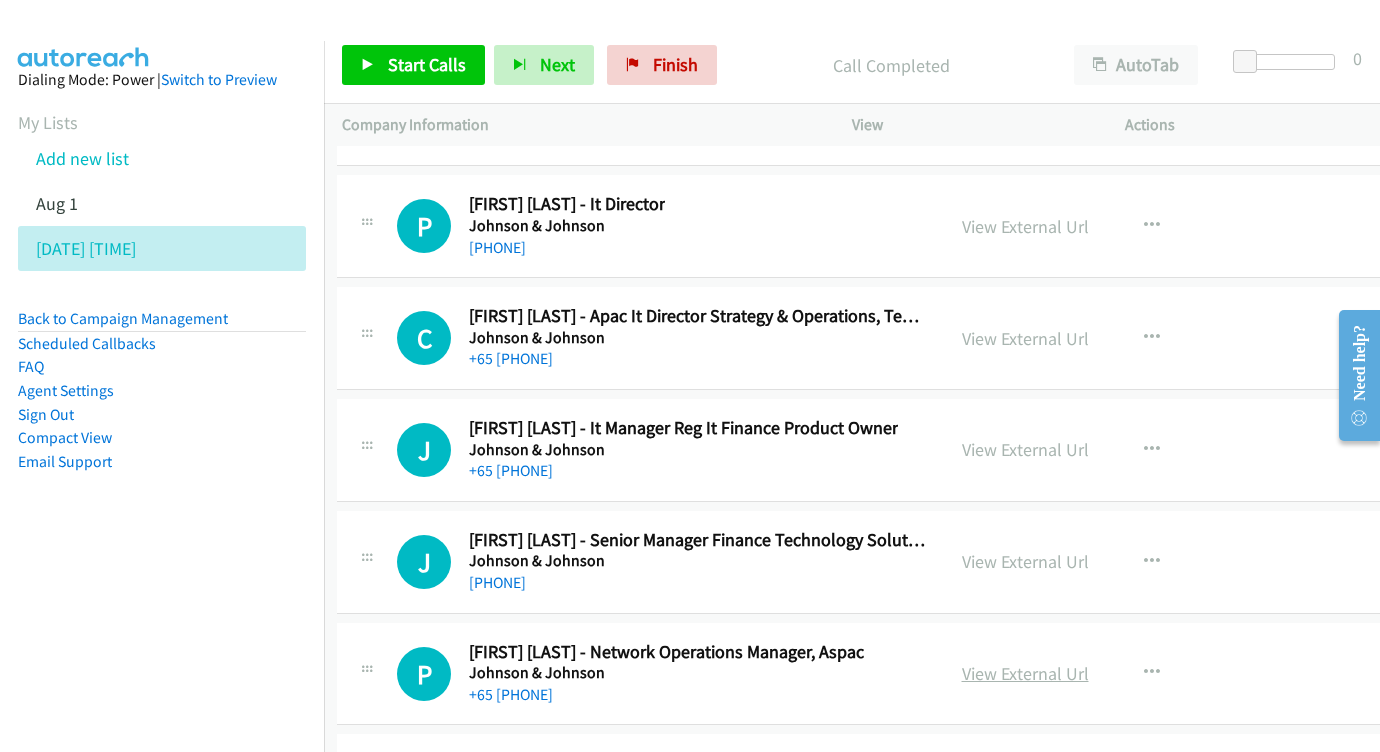 scroll, scrollTop: 27547, scrollLeft: 5, axis: both 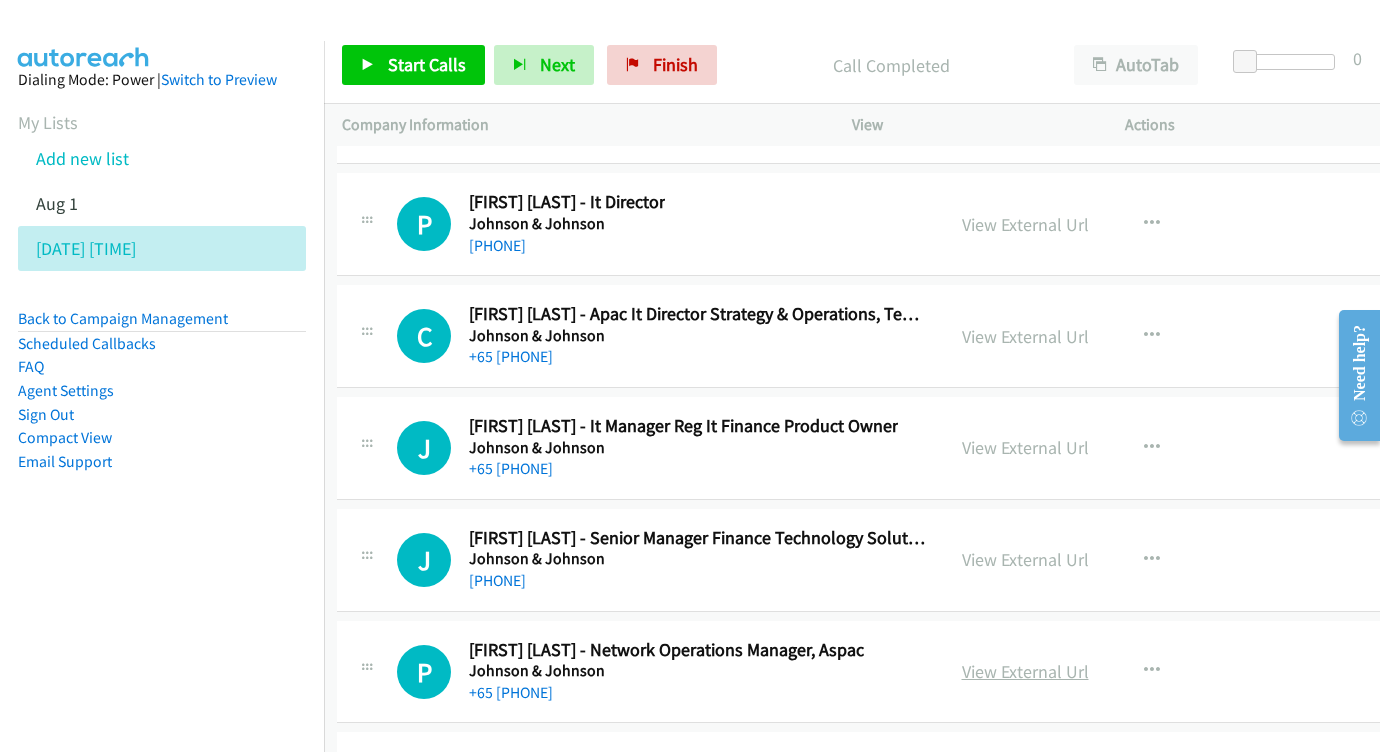 click on "View External Url" at bounding box center [1025, 671] 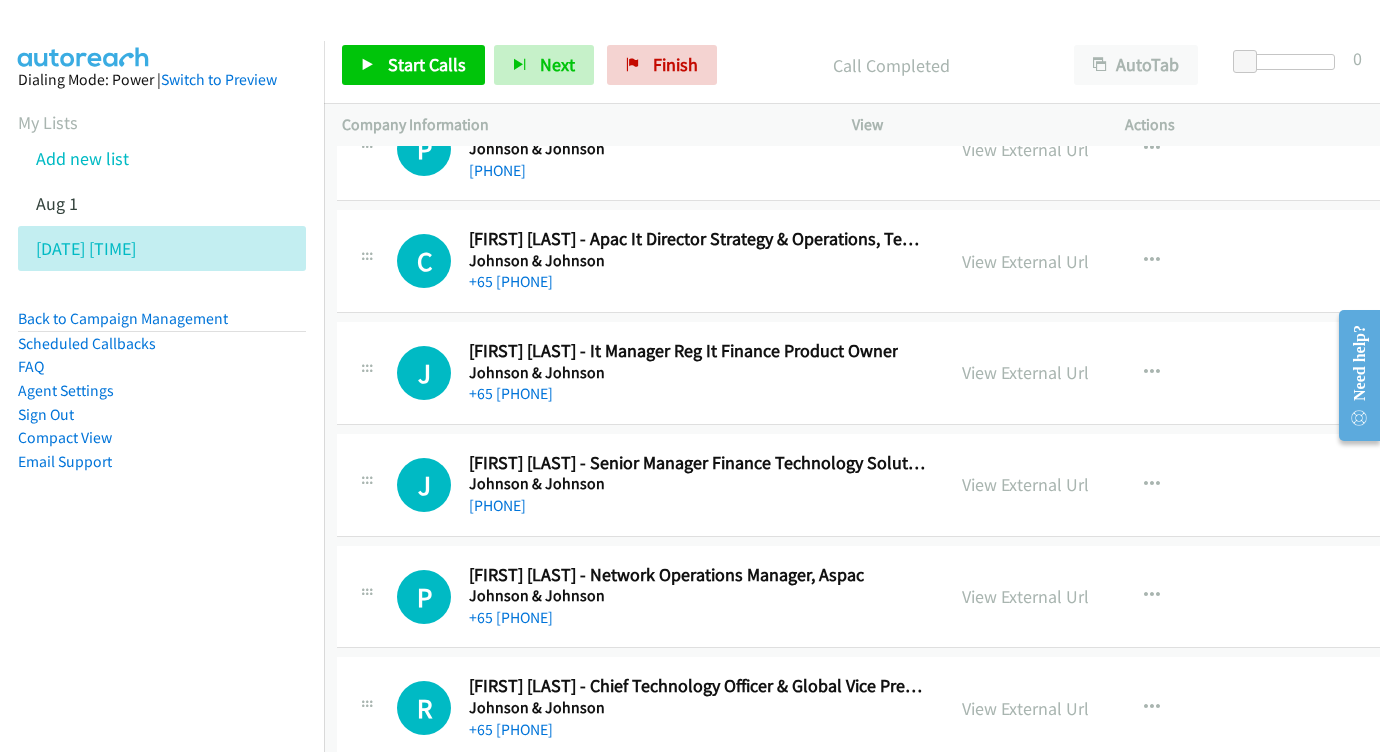 scroll, scrollTop: 27644, scrollLeft: 5, axis: both 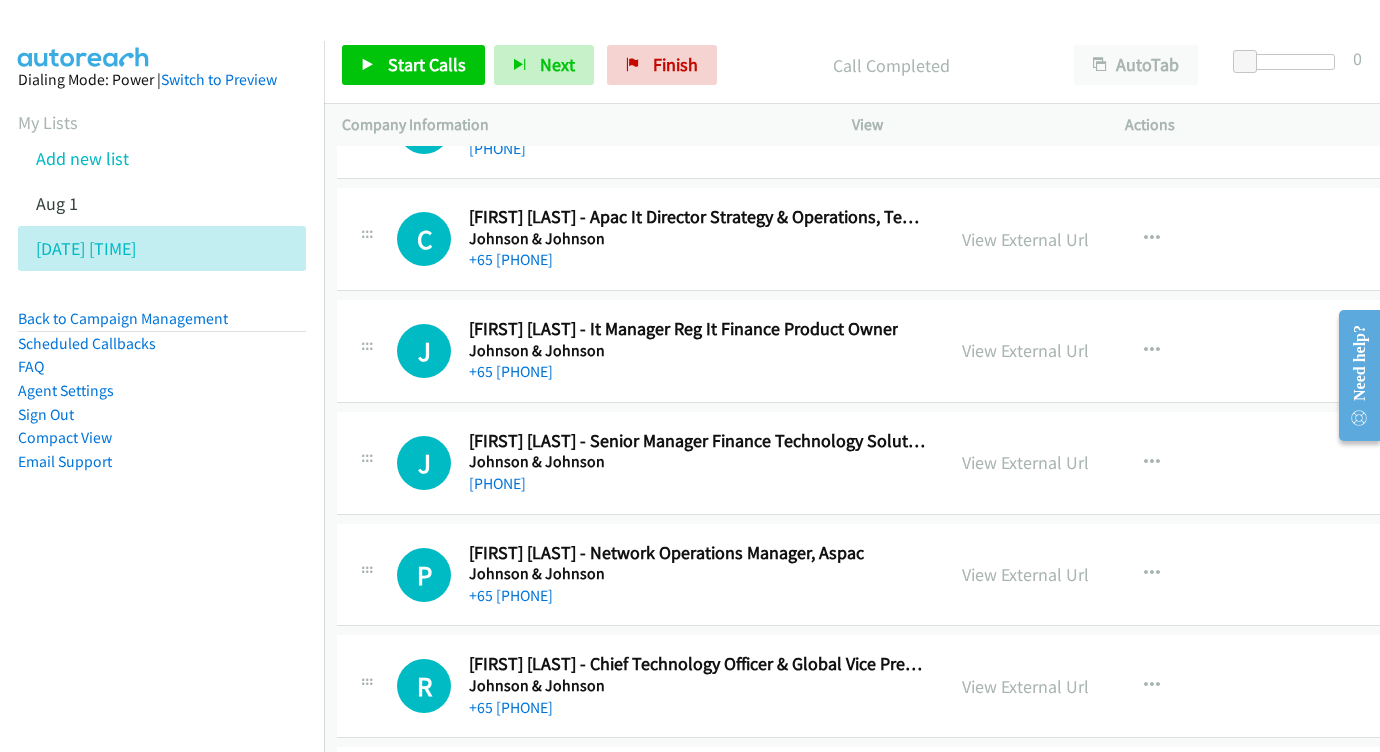 click on "View External Url
View External Url
Schedule/Manage Callback
Start Calls Here
Remove from list
Add to do not call list
Reset Call Status" at bounding box center [1104, 686] 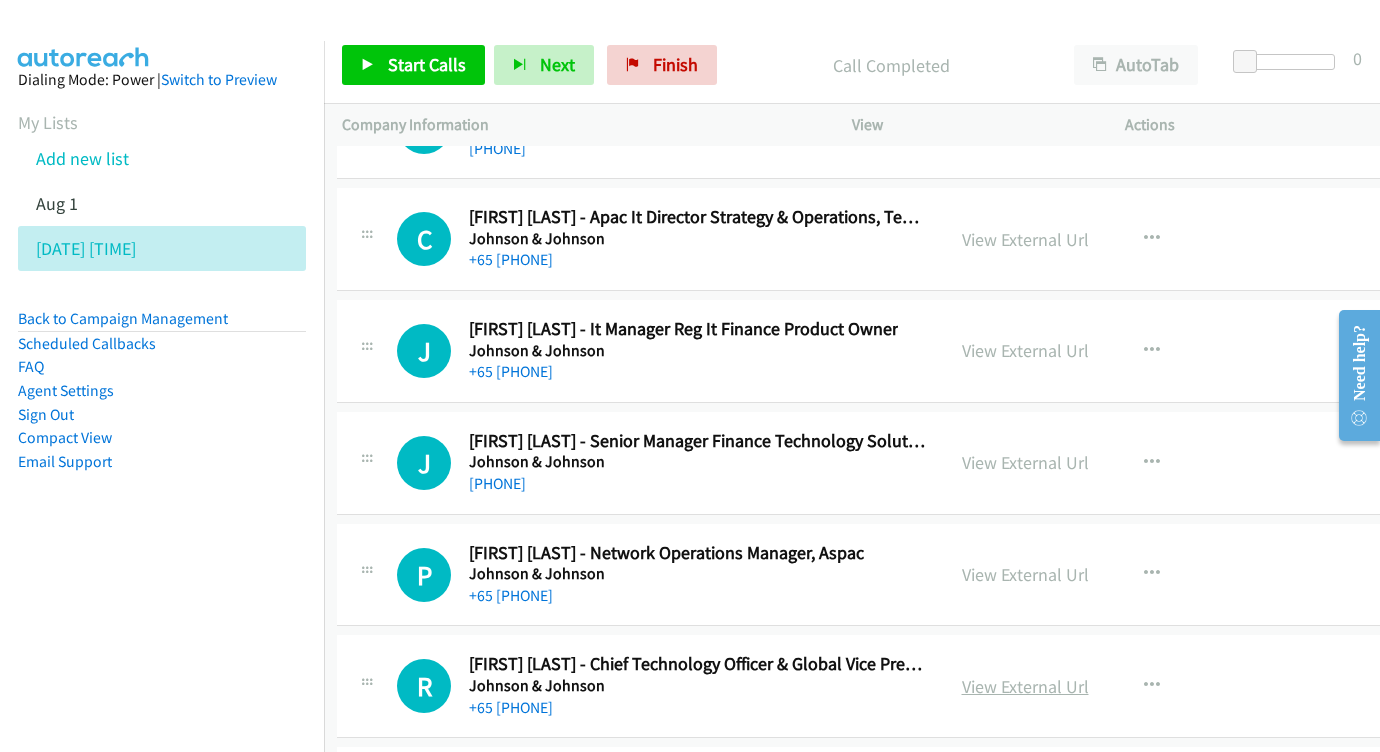 click on "View External Url" at bounding box center (1025, 686) 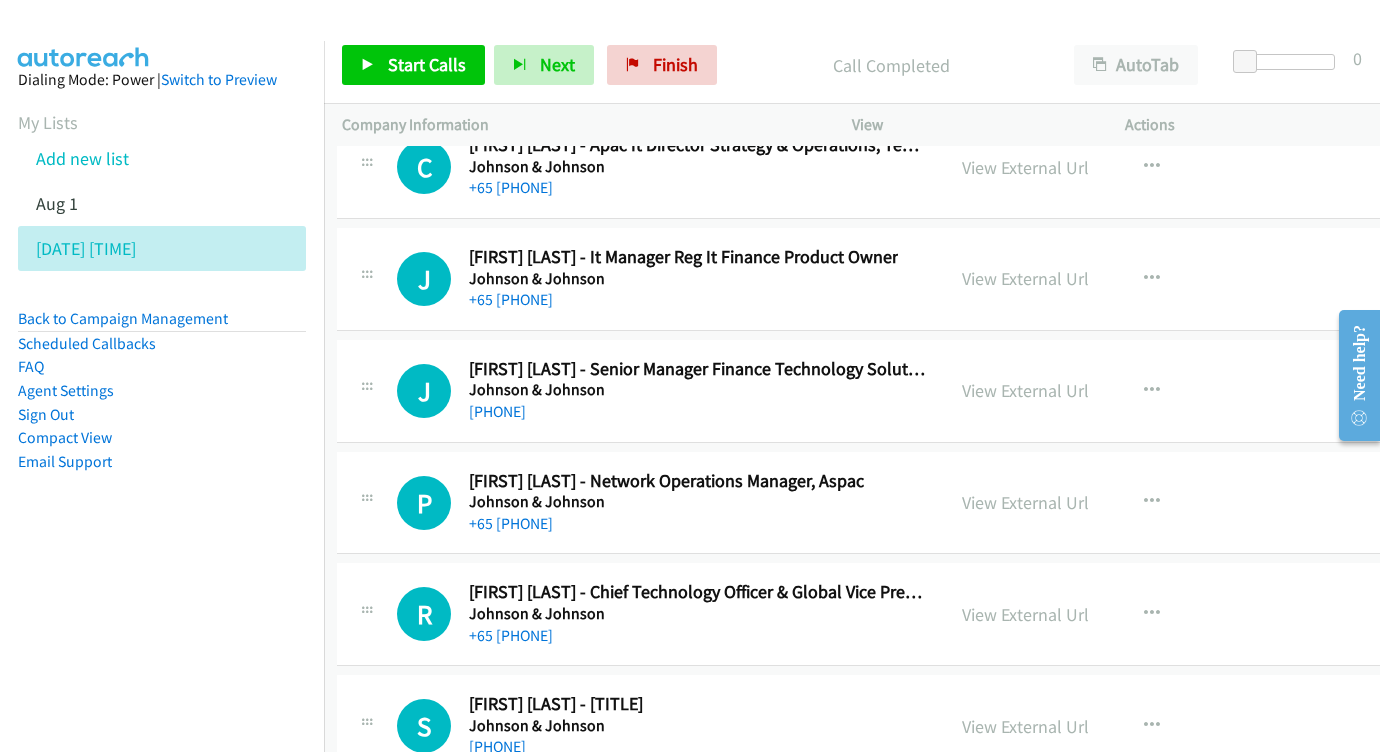 scroll, scrollTop: 27731, scrollLeft: 5, axis: both 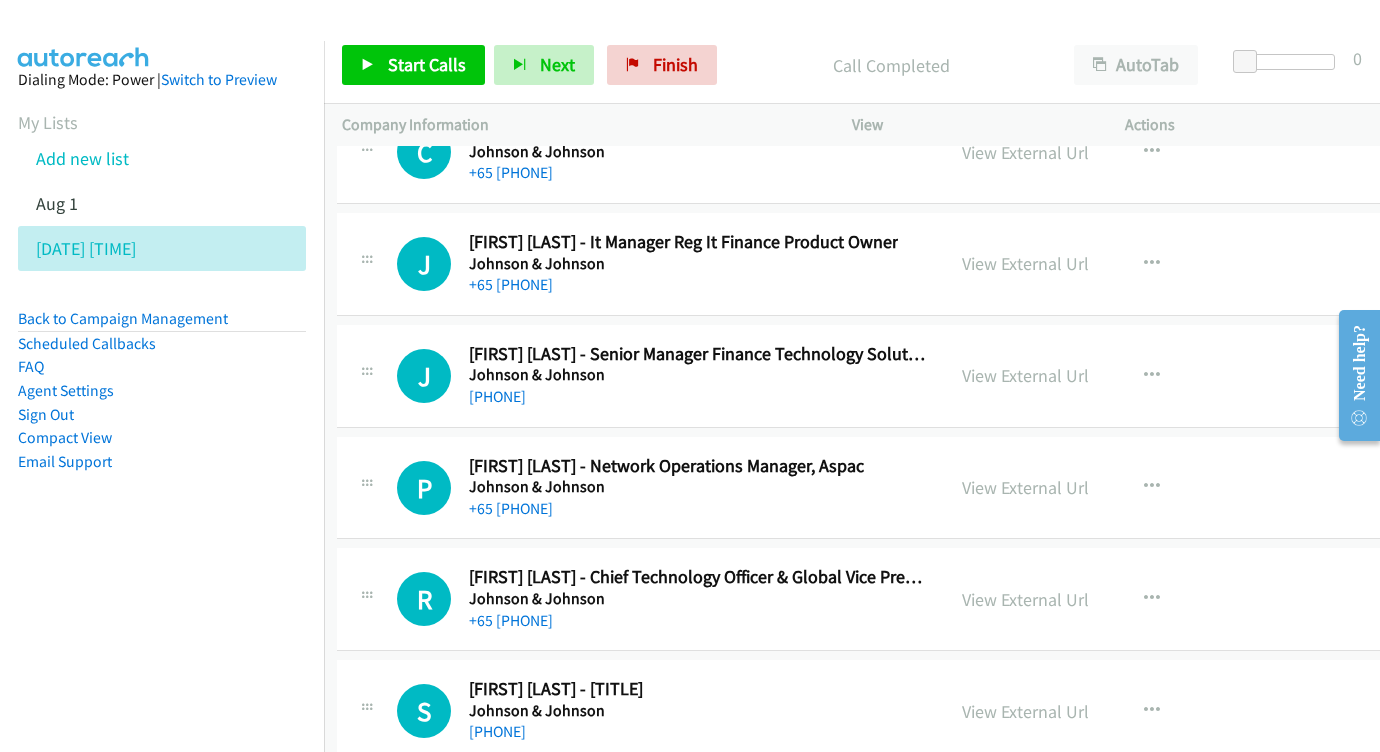 drag, startPoint x: 1064, startPoint y: 260, endPoint x: 1074, endPoint y: 258, distance: 10.198039 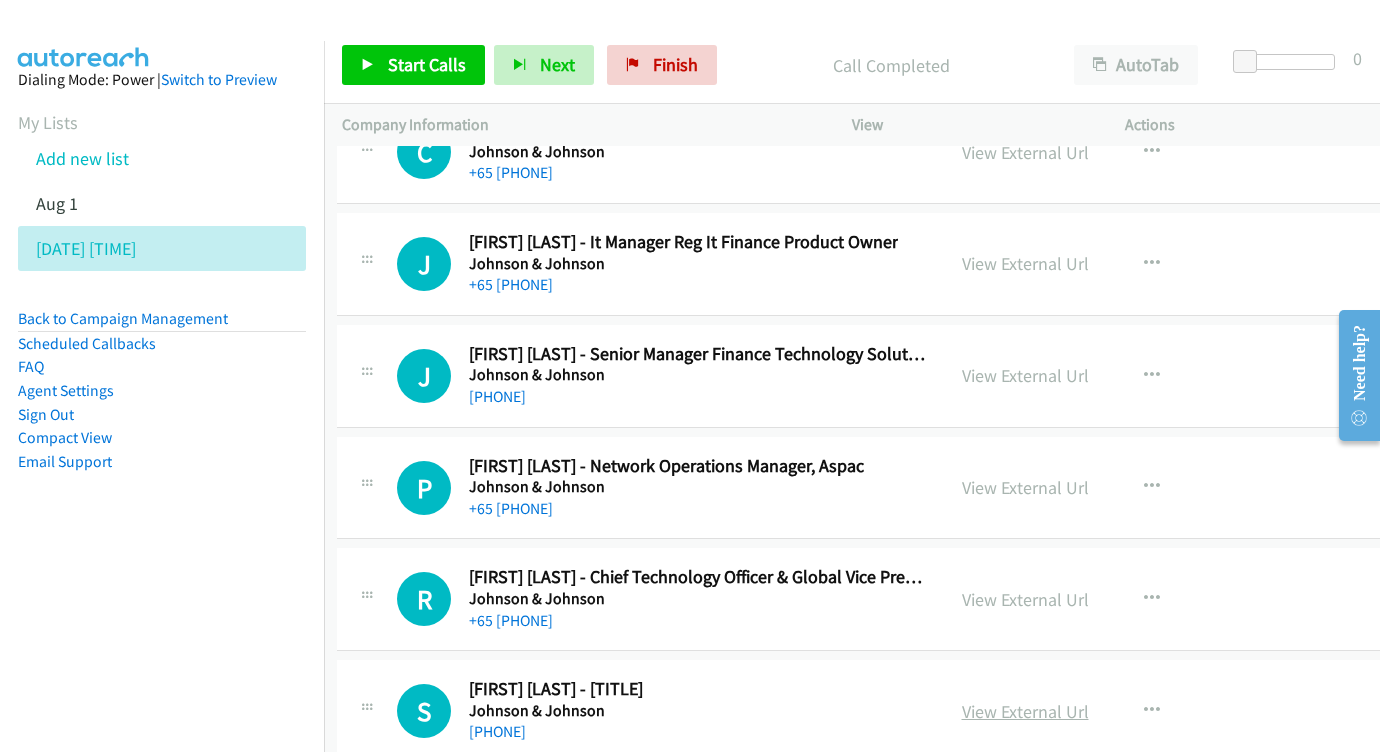 click on "View External Url" at bounding box center [1025, 711] 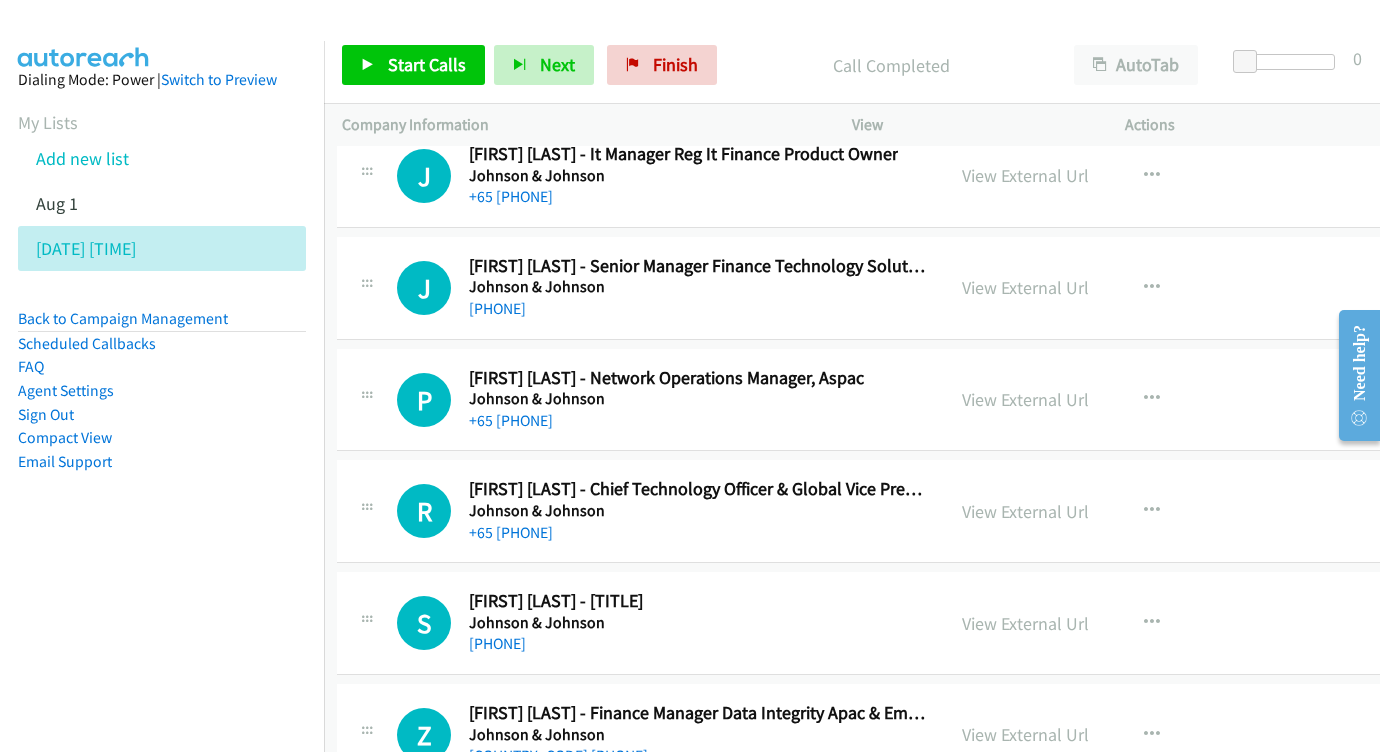 scroll, scrollTop: 27843, scrollLeft: 5, axis: both 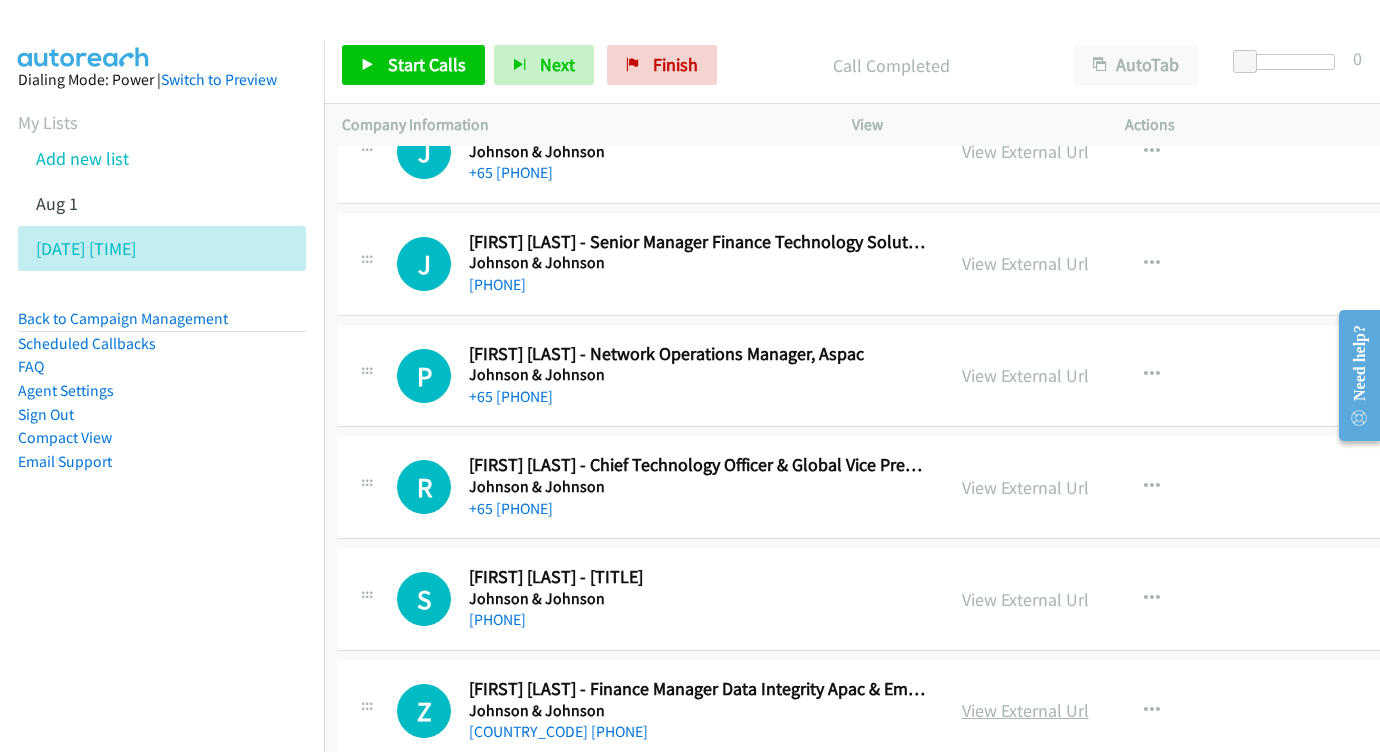 click on "View External Url" at bounding box center (1025, 710) 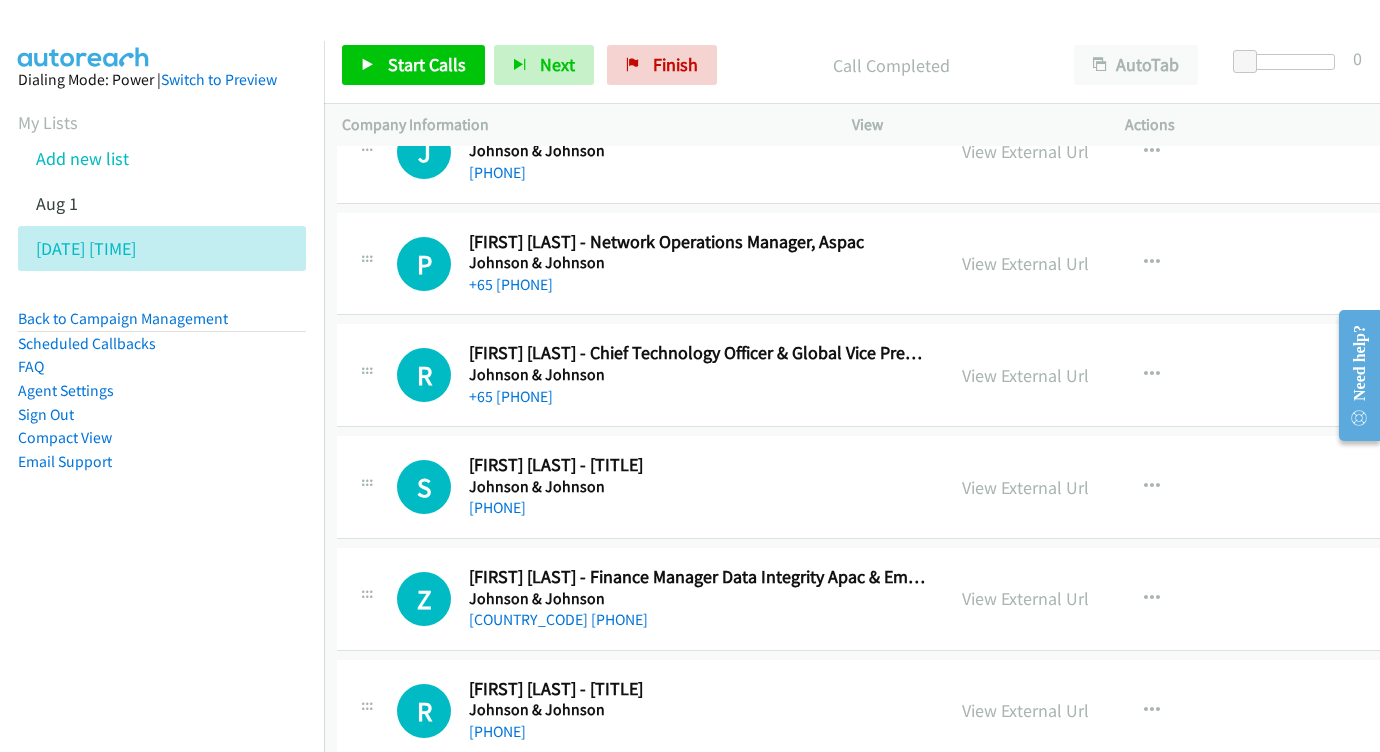 scroll, scrollTop: 27955, scrollLeft: 5, axis: both 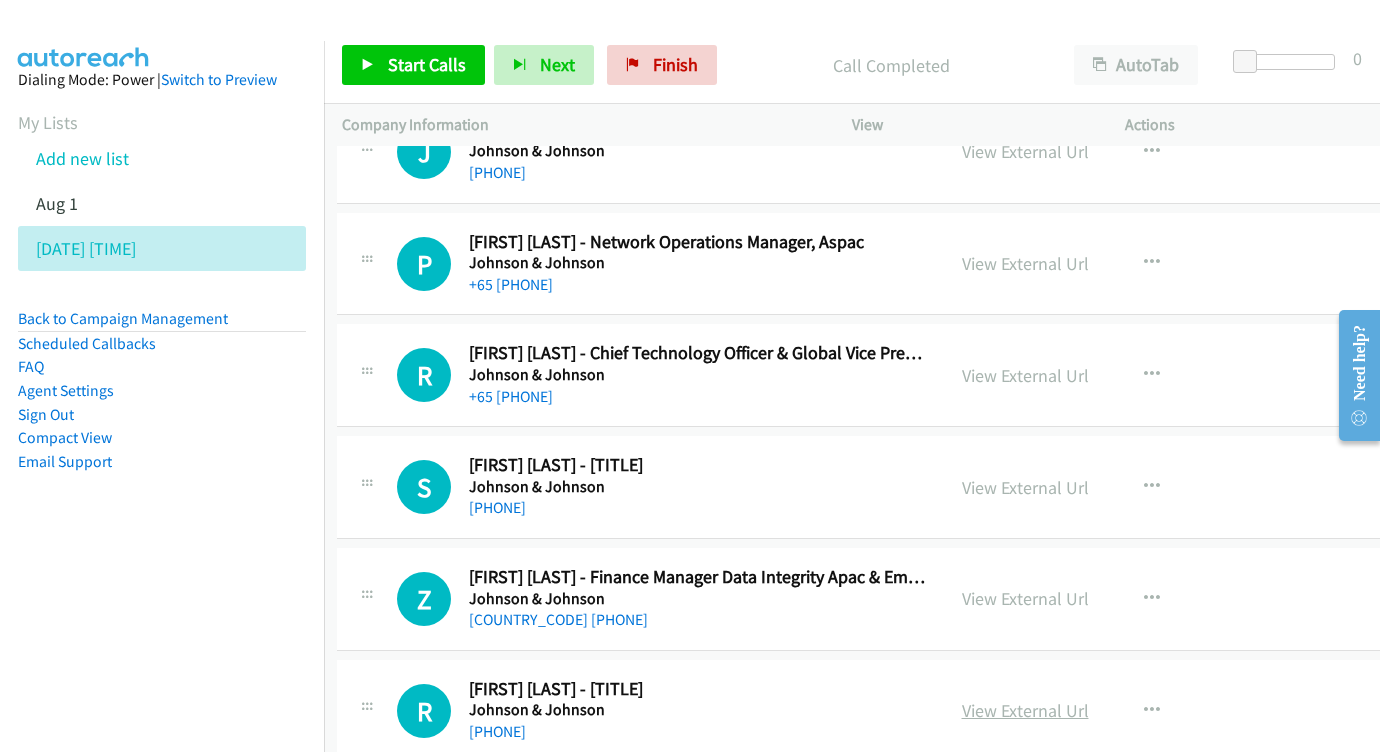 click on "View External Url" at bounding box center [1025, 710] 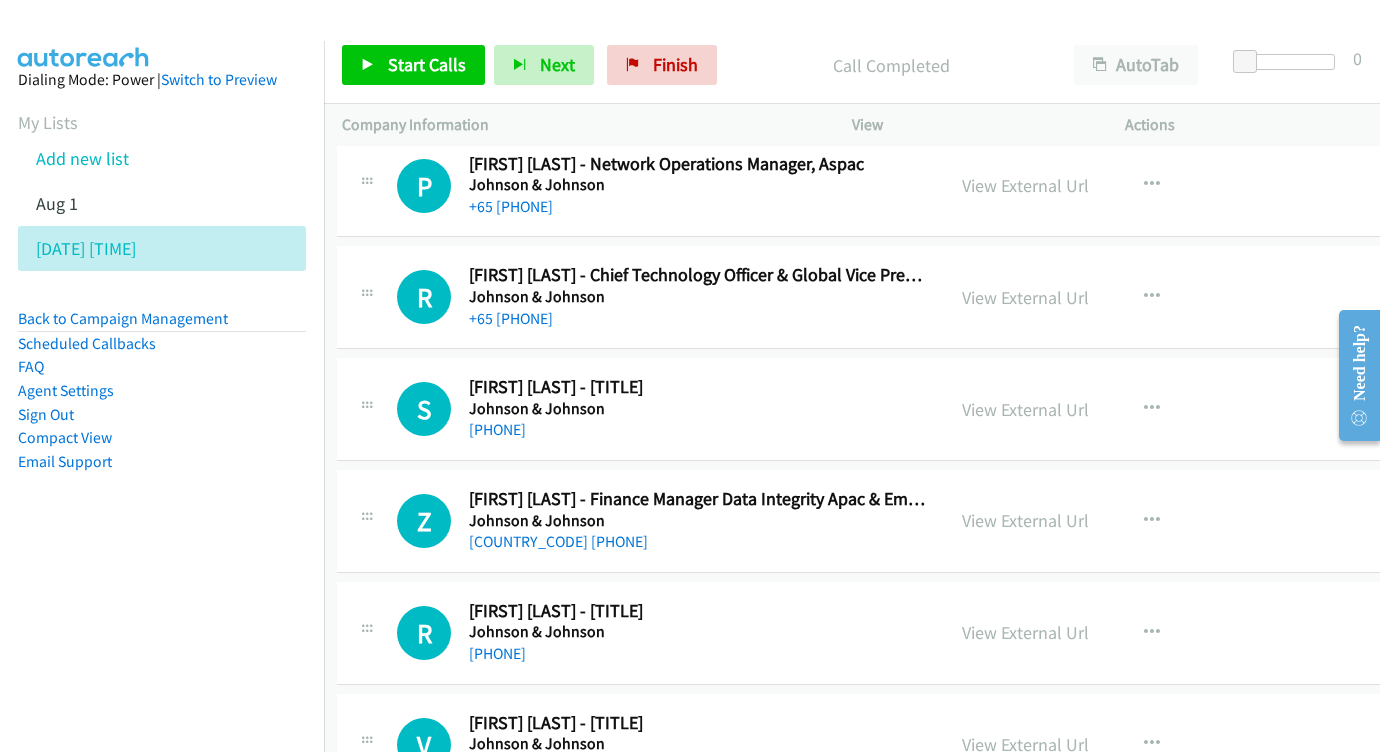 scroll, scrollTop: 28066, scrollLeft: 5, axis: both 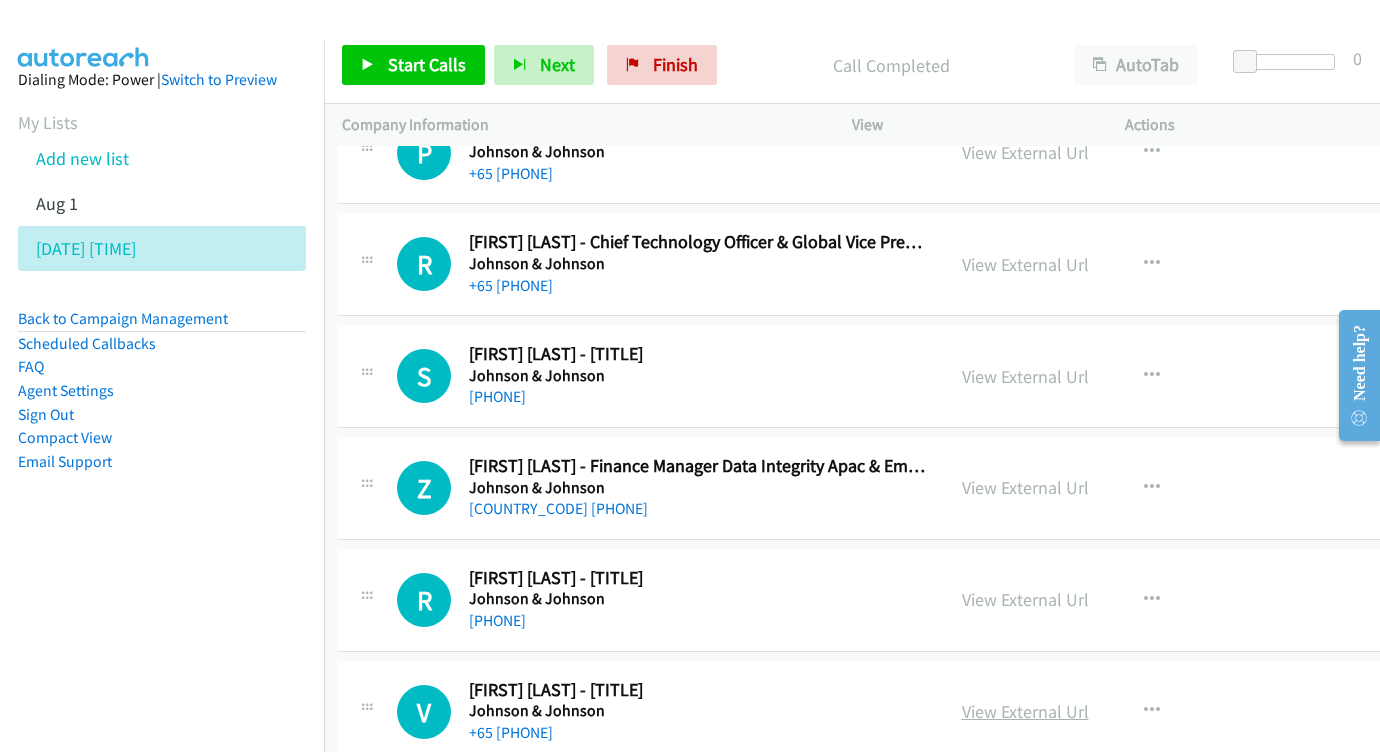 click on "View External Url" at bounding box center (1025, 711) 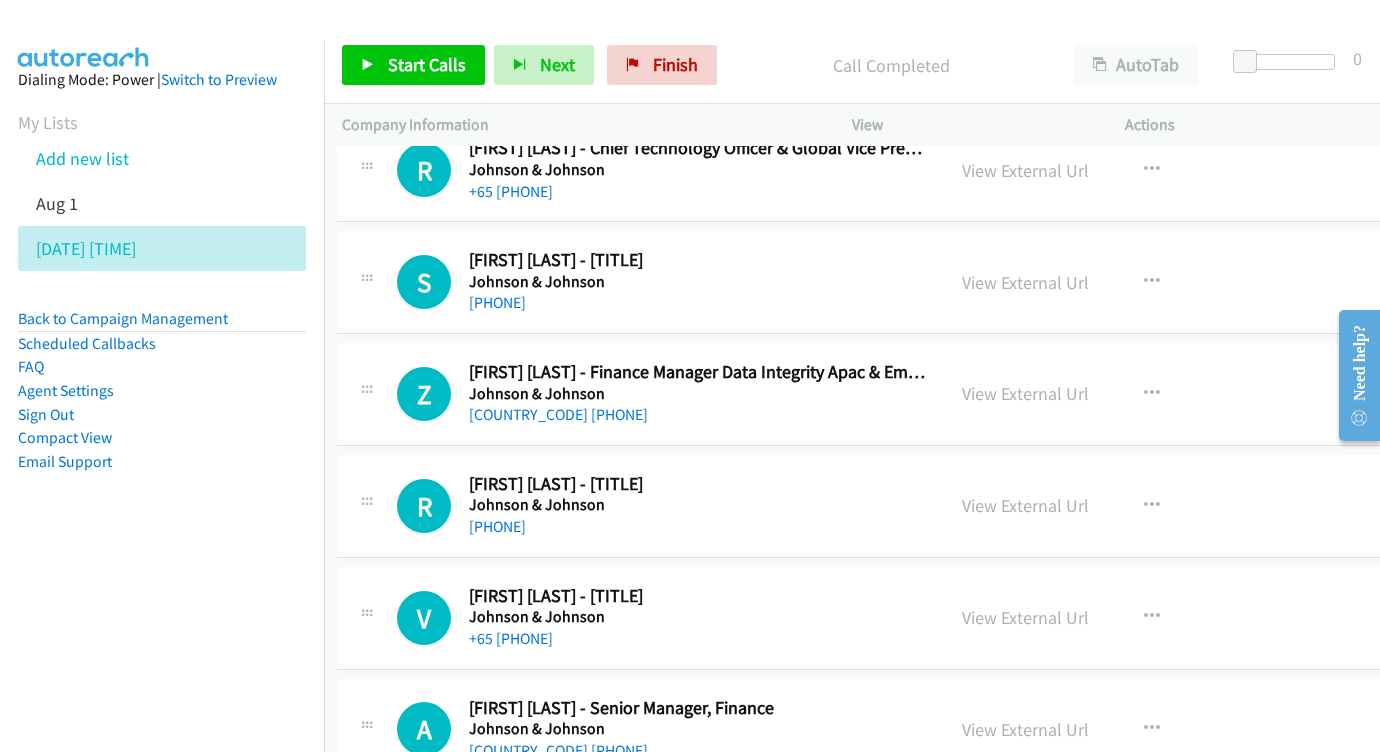 scroll, scrollTop: 28186, scrollLeft: 5, axis: both 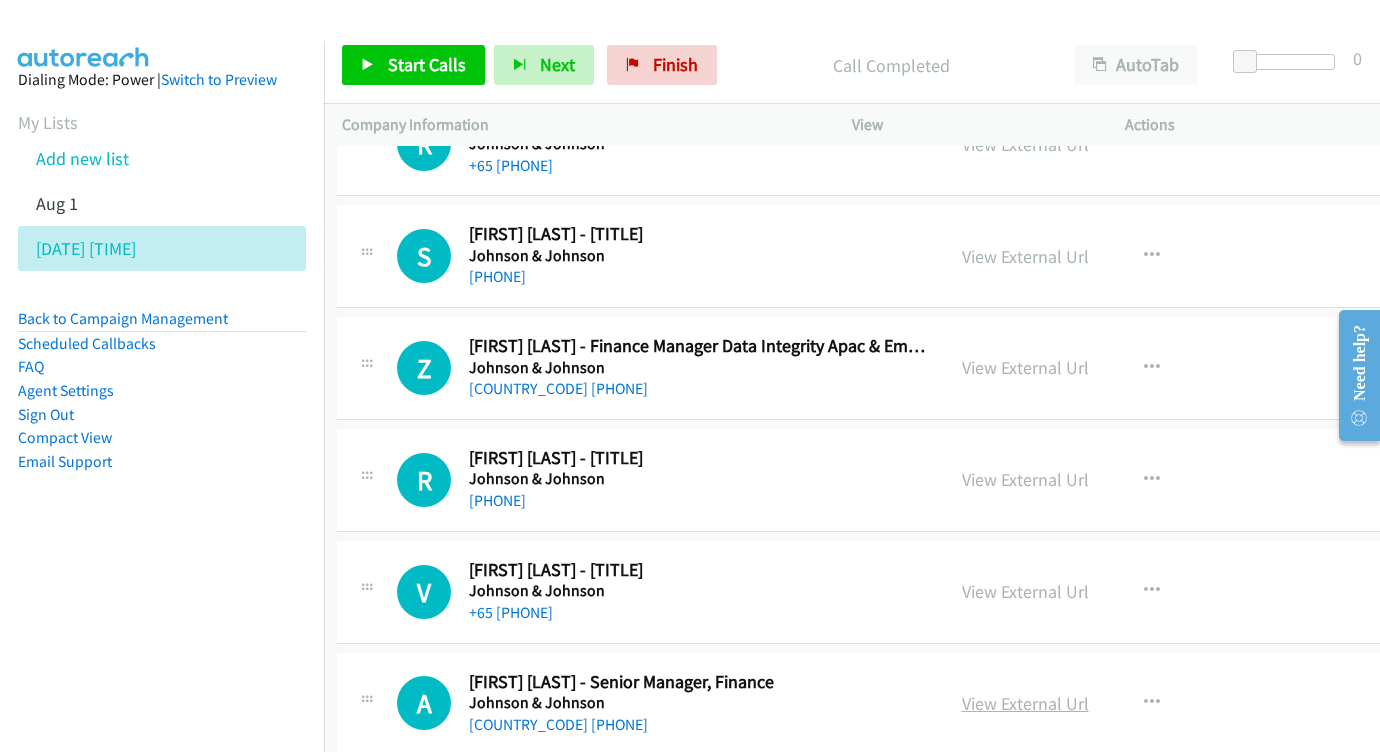 click on "View External Url" at bounding box center [1025, 703] 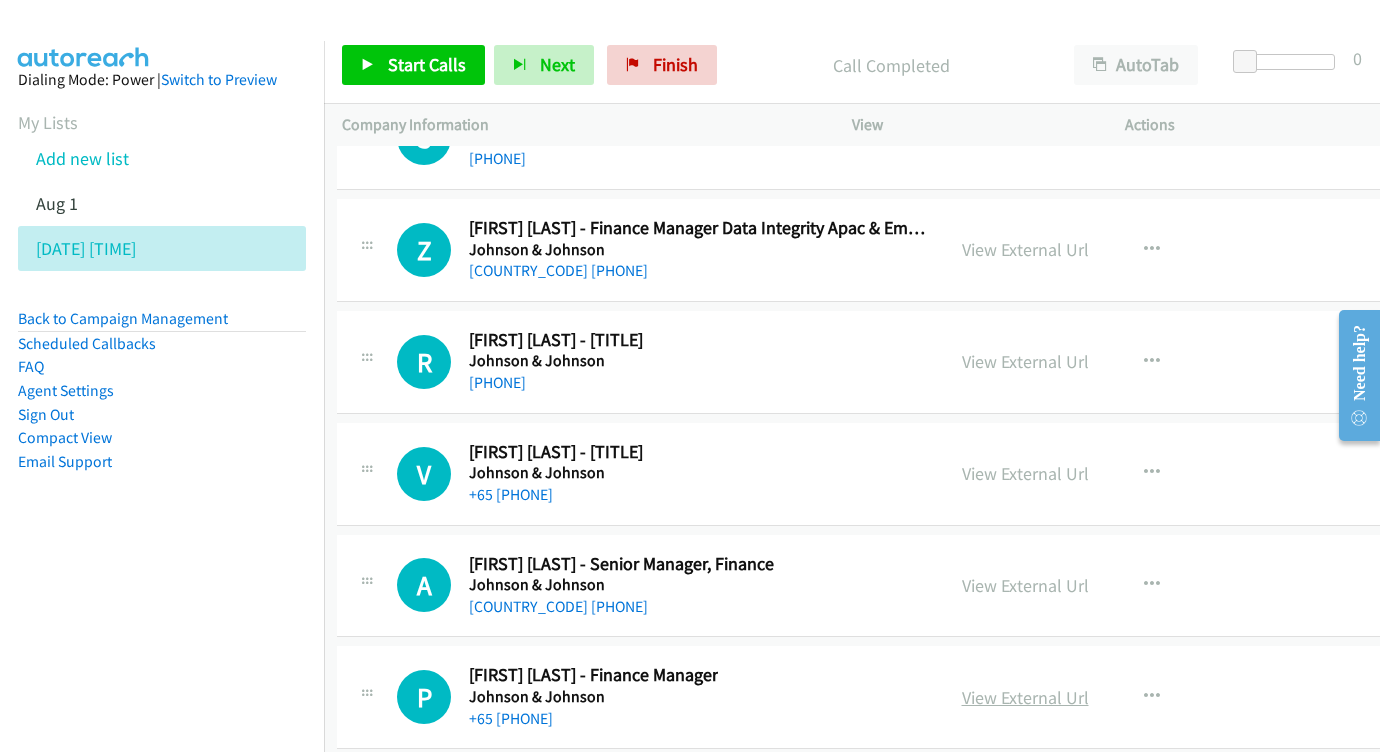scroll, scrollTop: 28304, scrollLeft: 5, axis: both 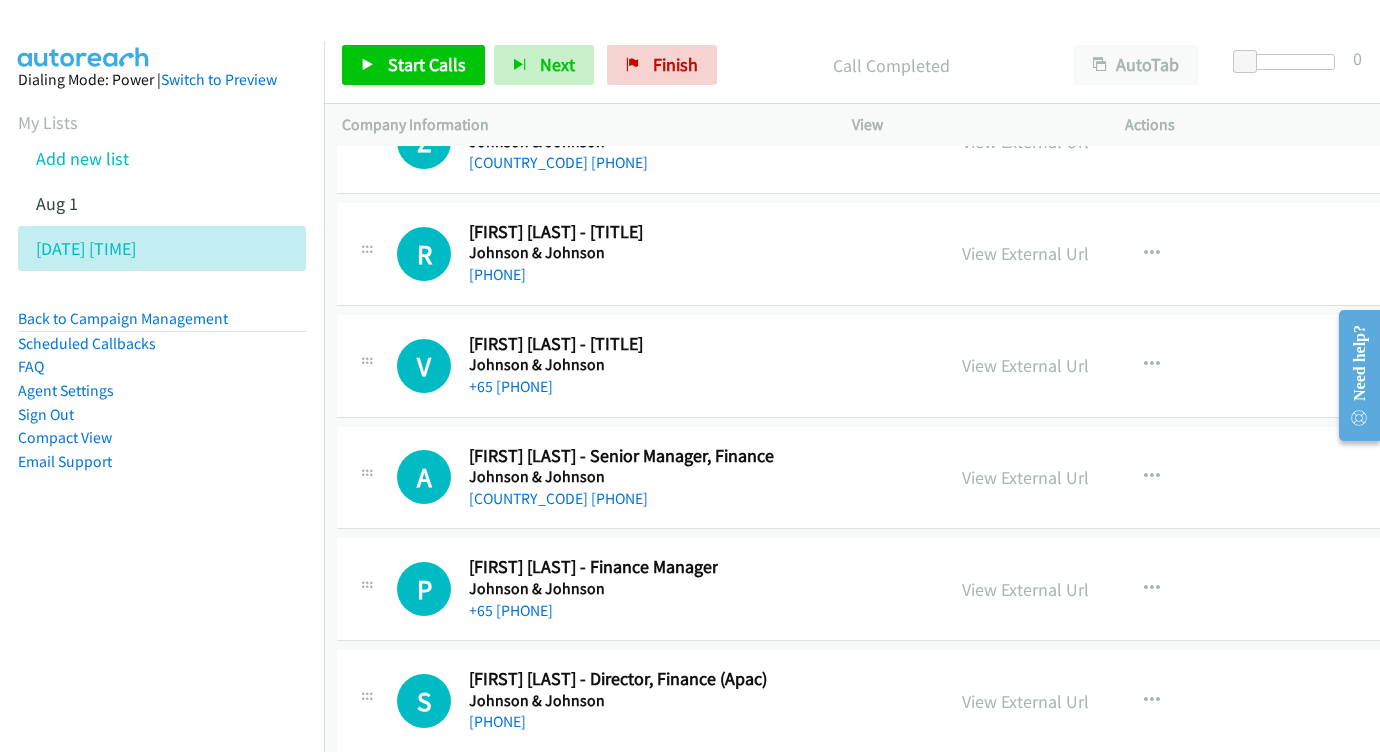 click on "View External Url
View External Url
Schedule/Manage Callback
Start Calls Here
Remove from list
Add to do not call list
Reset Call Status" at bounding box center [1104, 701] 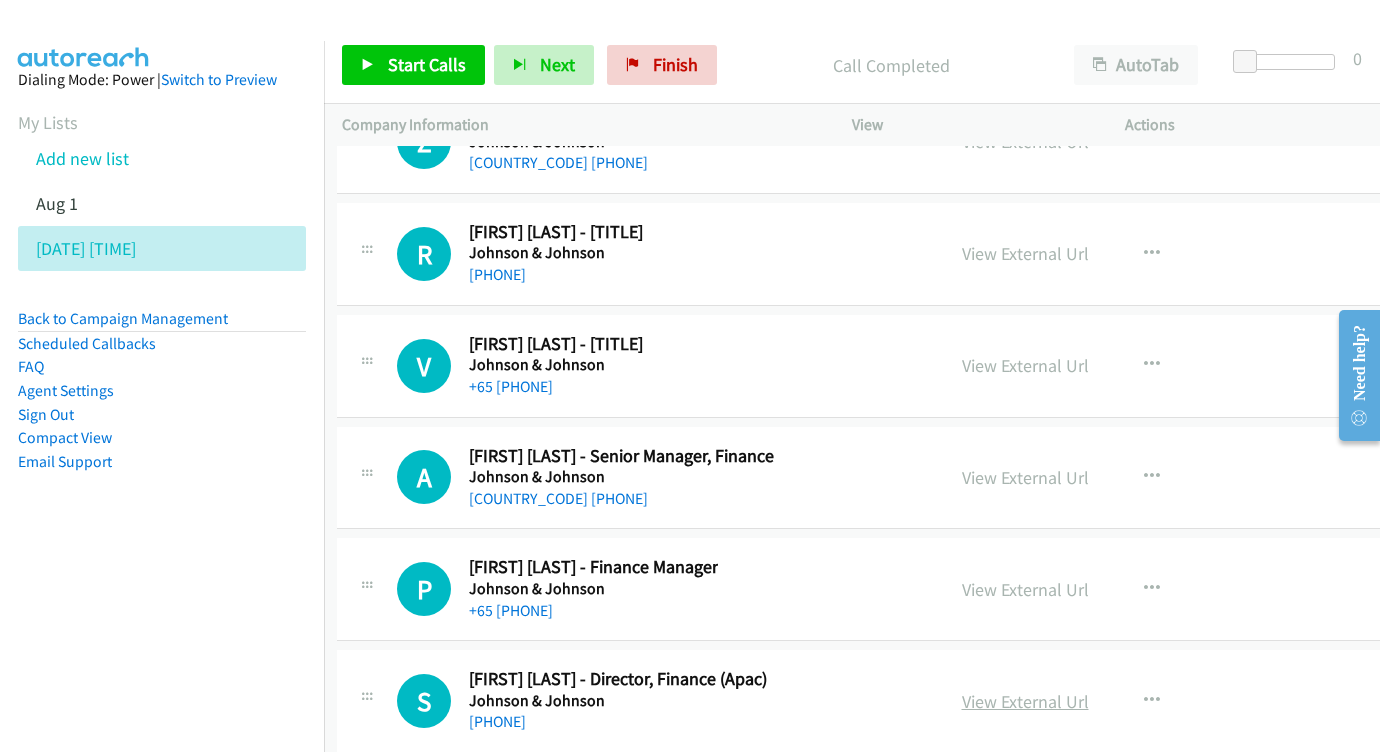 click on "View External Url" at bounding box center (1025, 701) 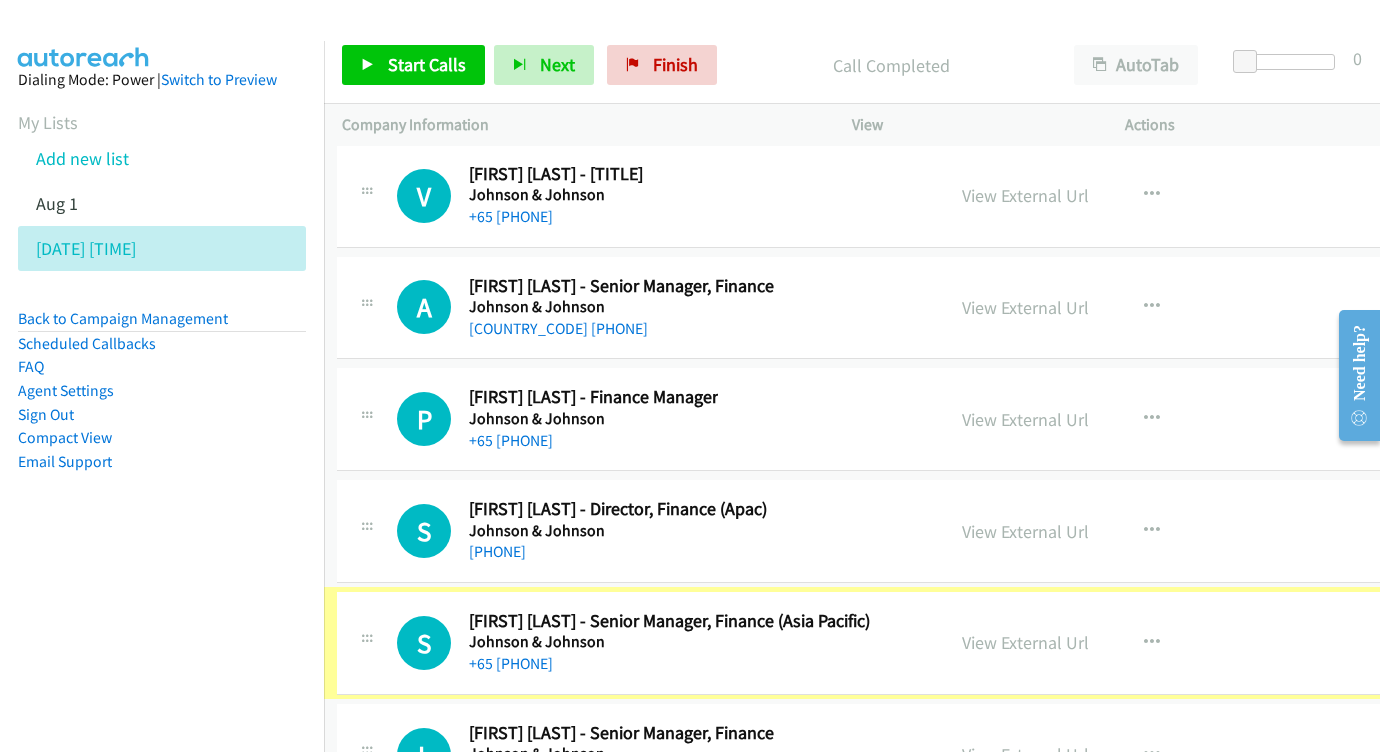 scroll, scrollTop: 28583, scrollLeft: 5, axis: both 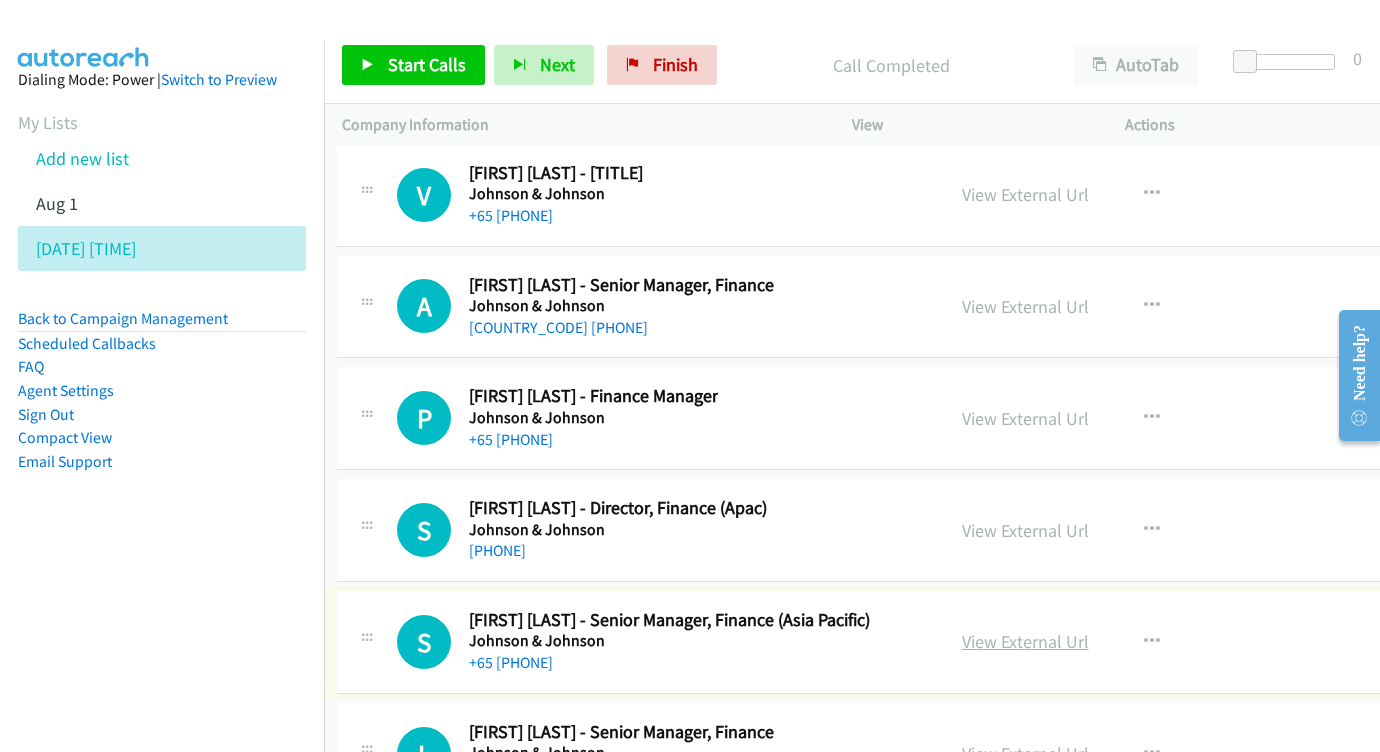 click on "View External Url" at bounding box center [1025, 641] 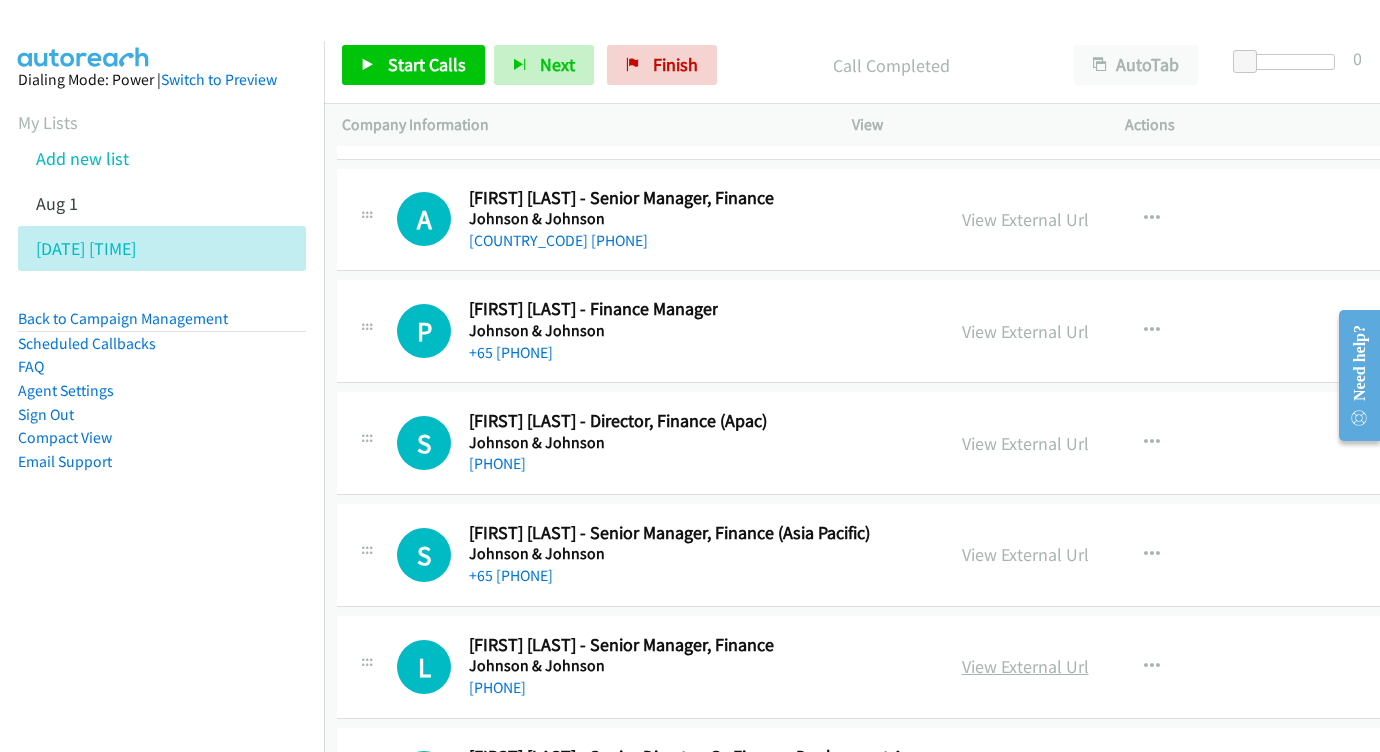 scroll, scrollTop: 28670, scrollLeft: 5, axis: both 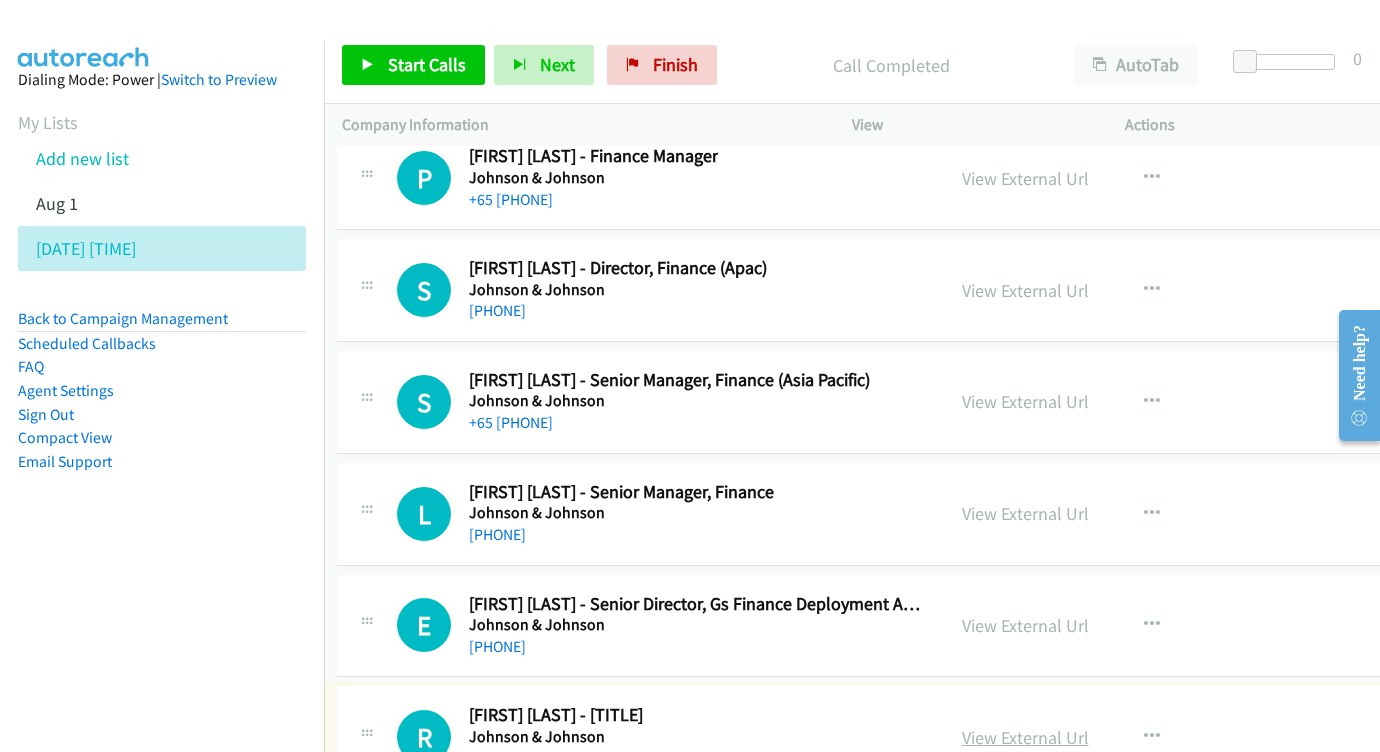 click on "View External Url" at bounding box center (1025, 737) 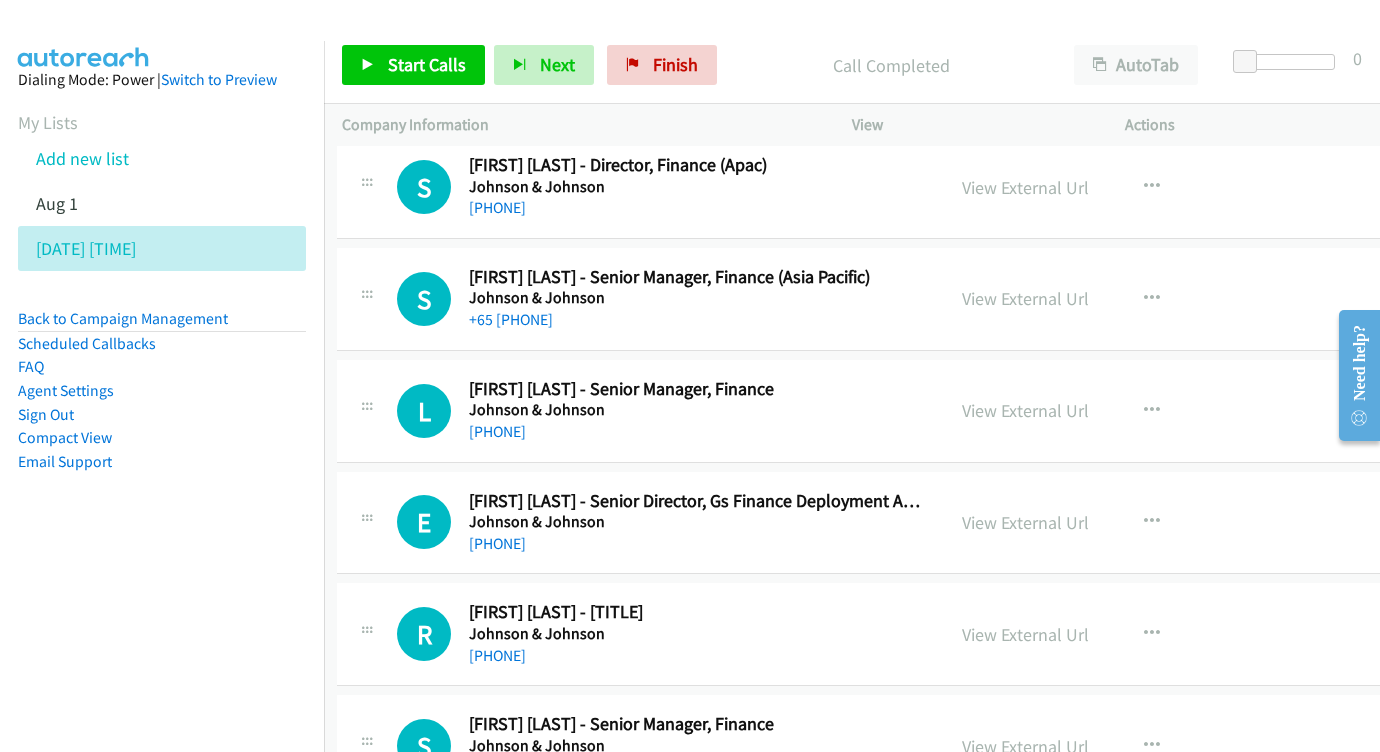 scroll, scrollTop: 28926, scrollLeft: 5, axis: both 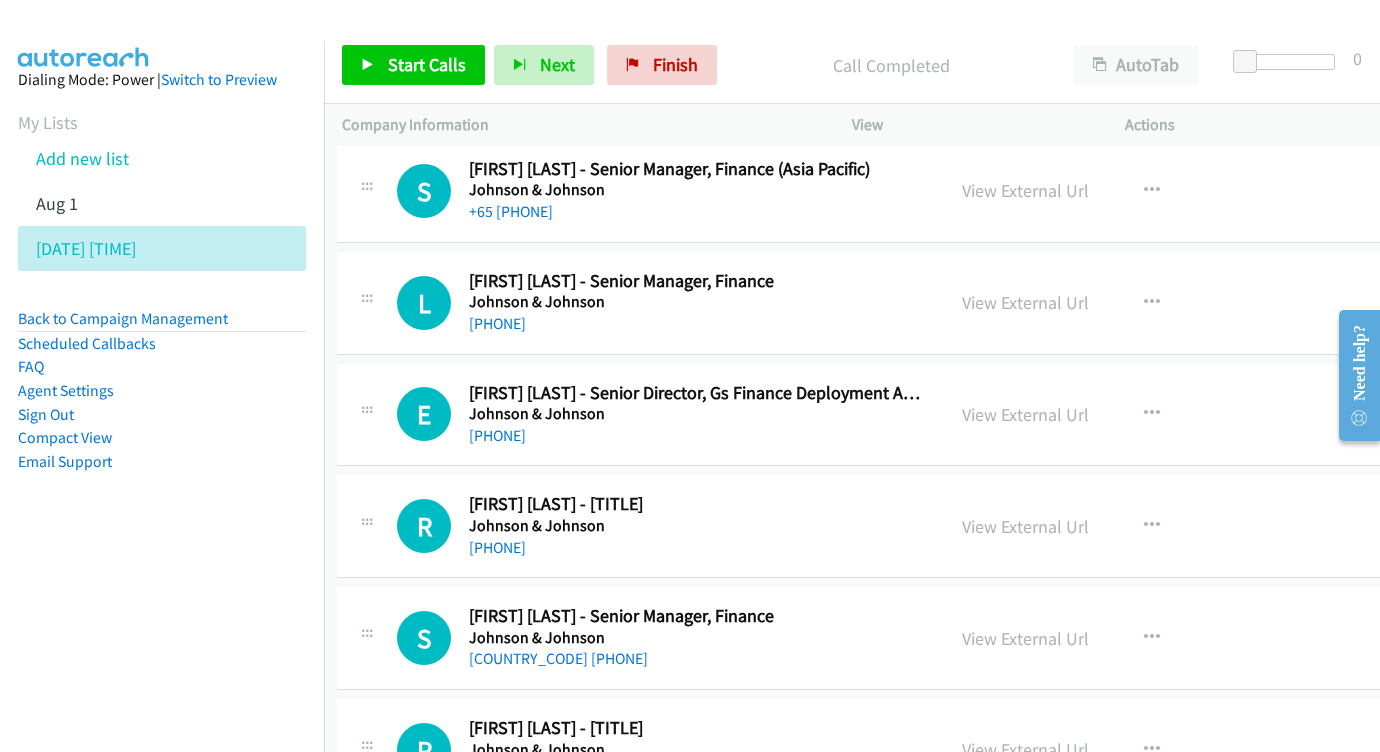 click on "View External Url" at bounding box center (1025, 749) 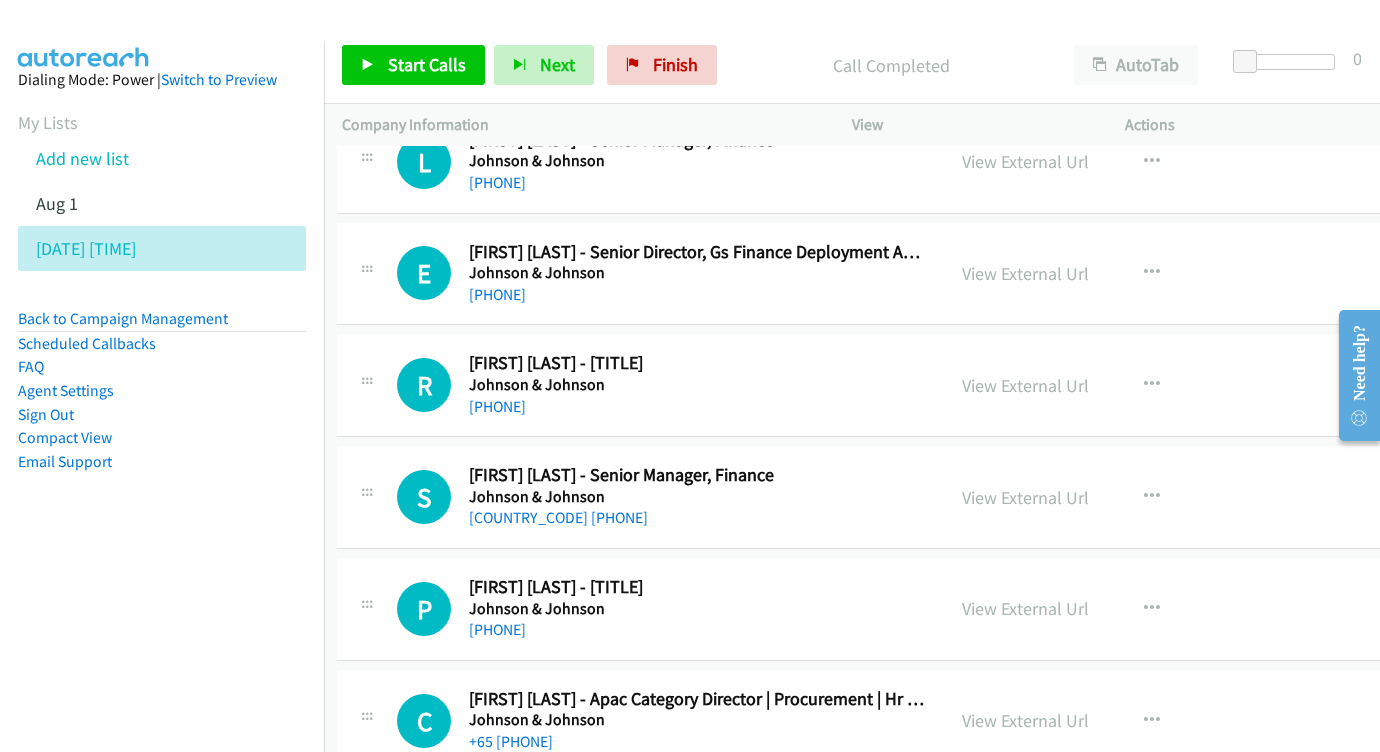 scroll, scrollTop: 29176, scrollLeft: 5, axis: both 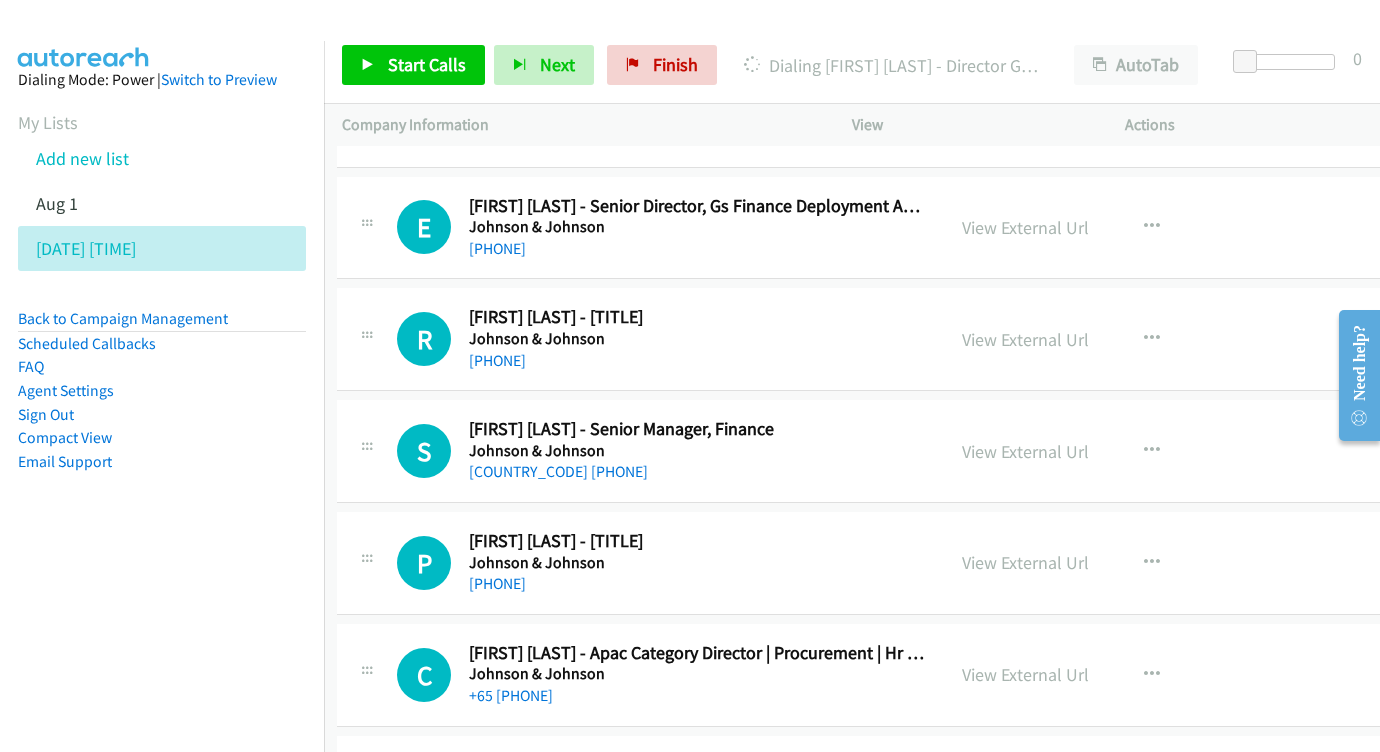 click on "View External Url
View External Url
Schedule/Manage Callback
Start Calls Here
Remove from list
Add to do not call list
Reset Call Status" at bounding box center [1104, 675] 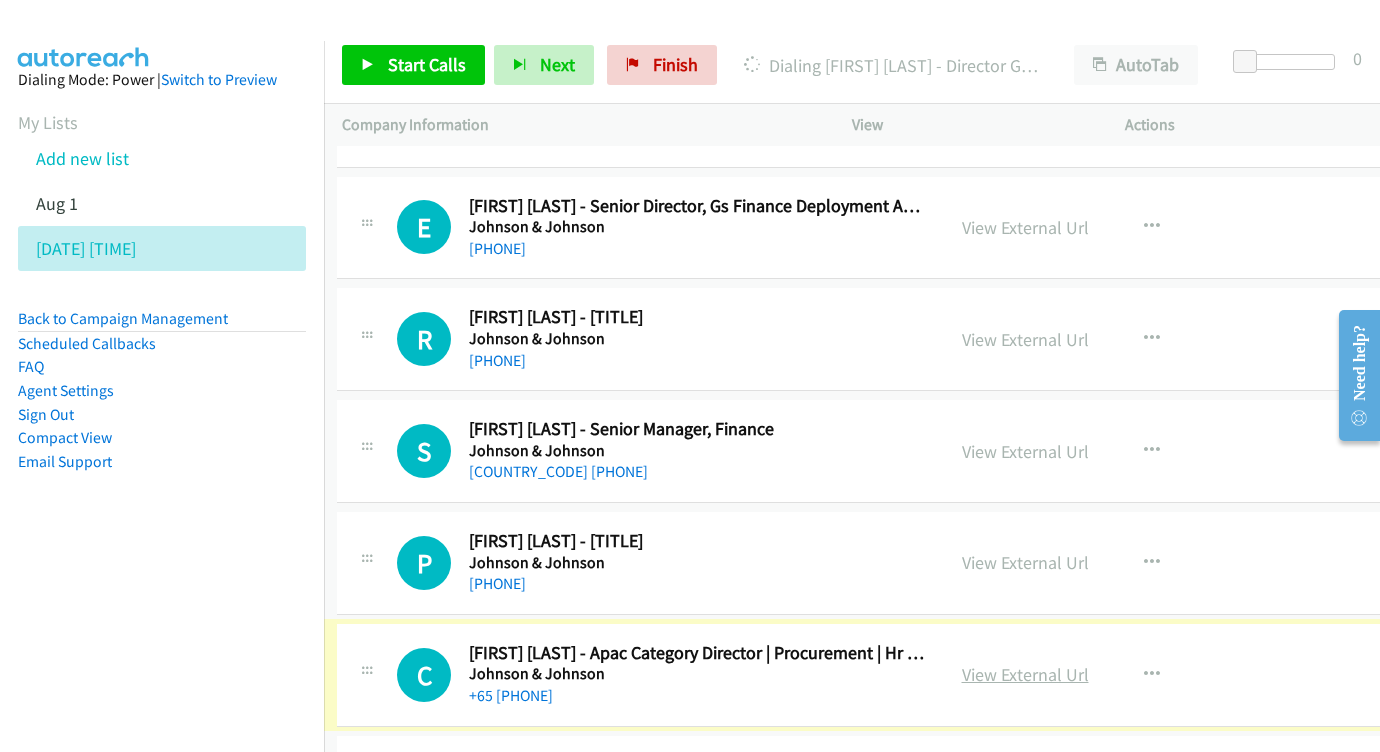 click on "View External Url" at bounding box center (1025, 674) 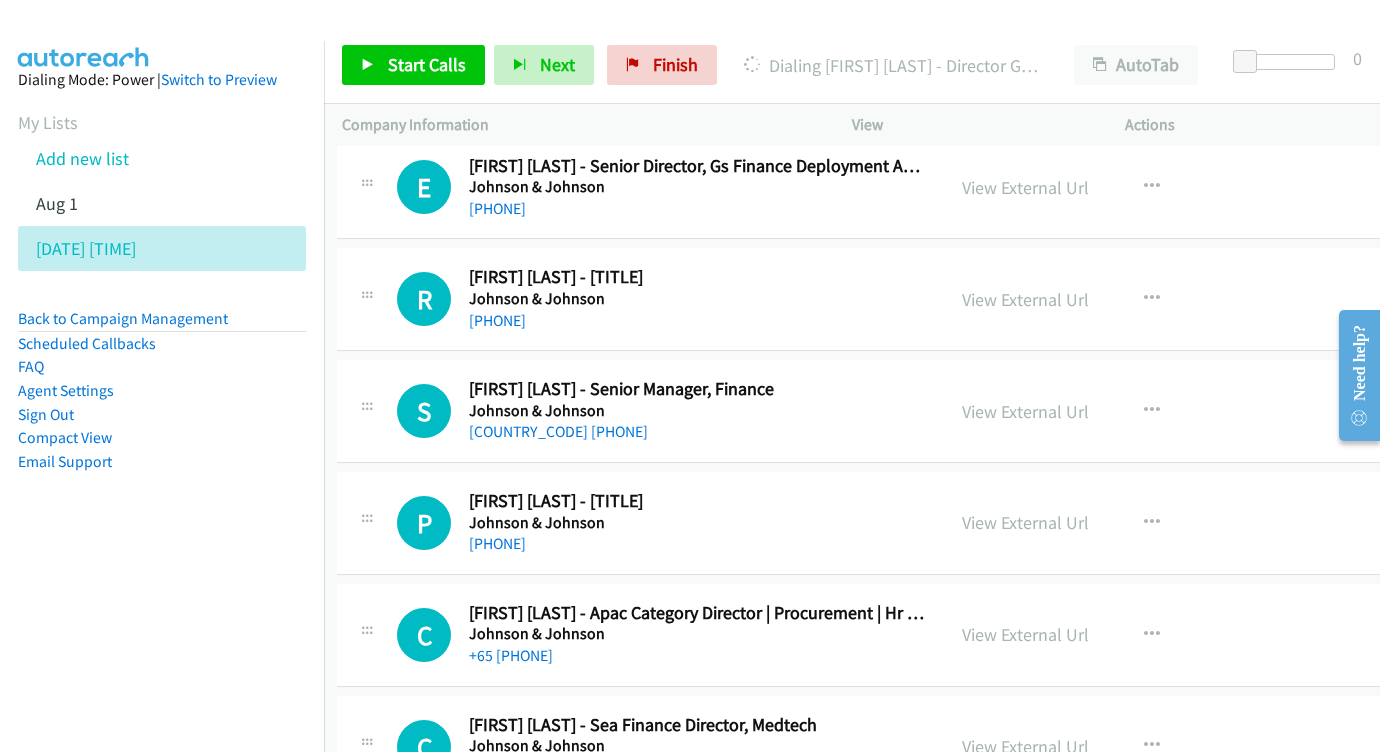 scroll, scrollTop: 29294, scrollLeft: 5, axis: both 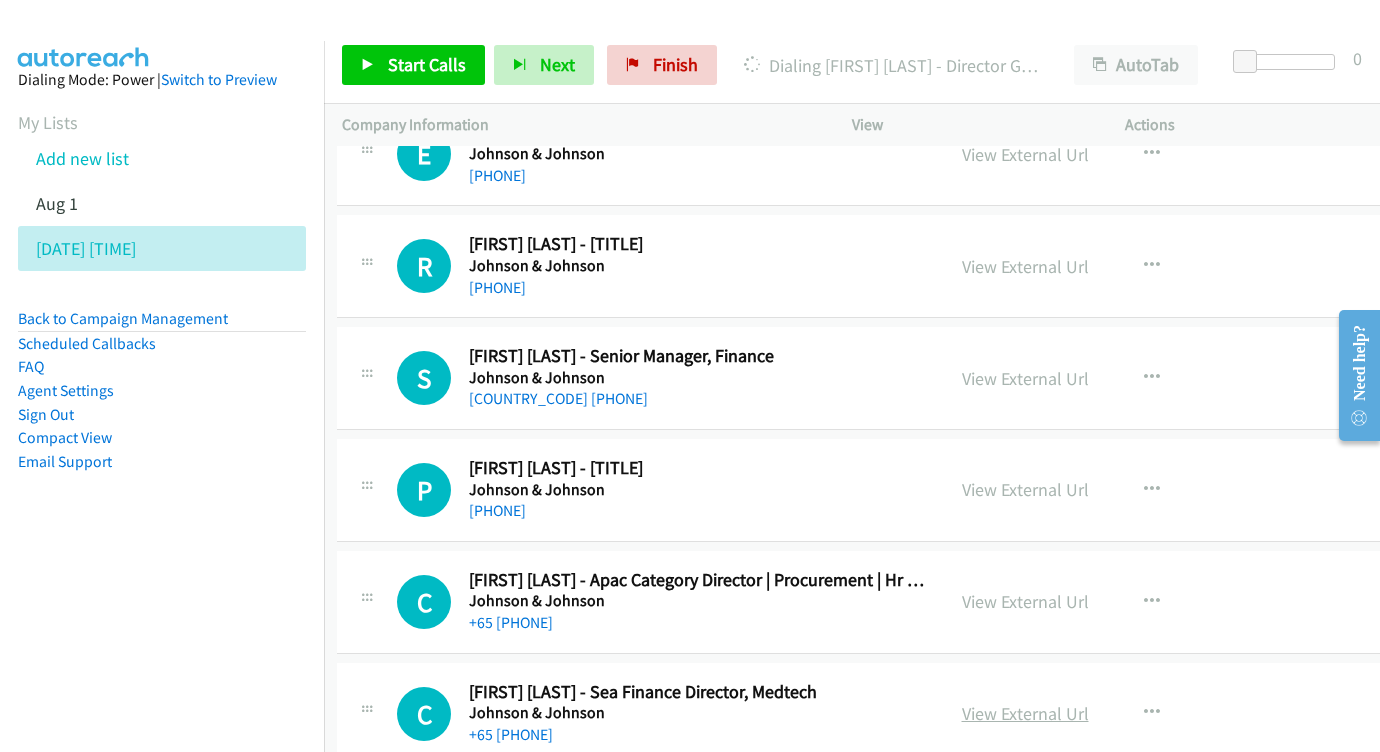click on "View External Url" at bounding box center [1025, 713] 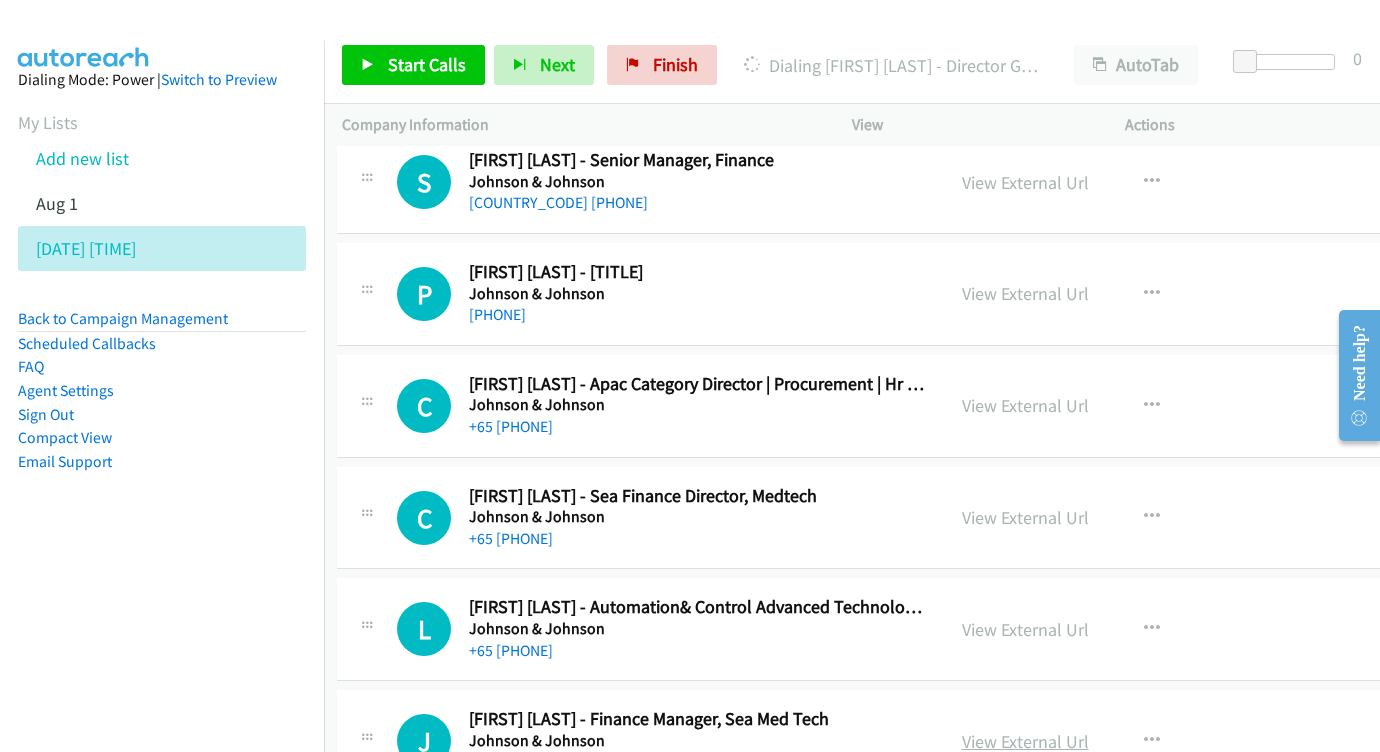 scroll, scrollTop: 29493, scrollLeft: 5, axis: both 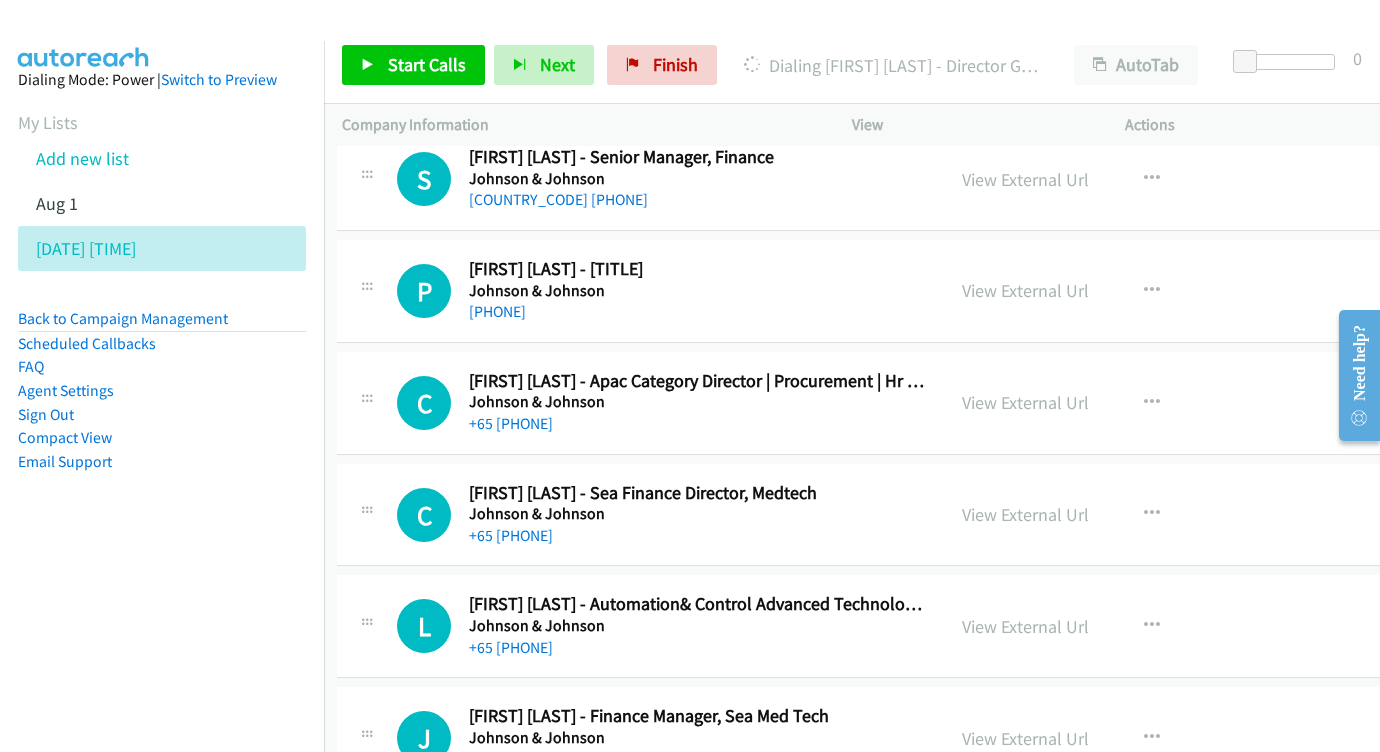 click on "View External Url" at bounding box center (1025, 738) 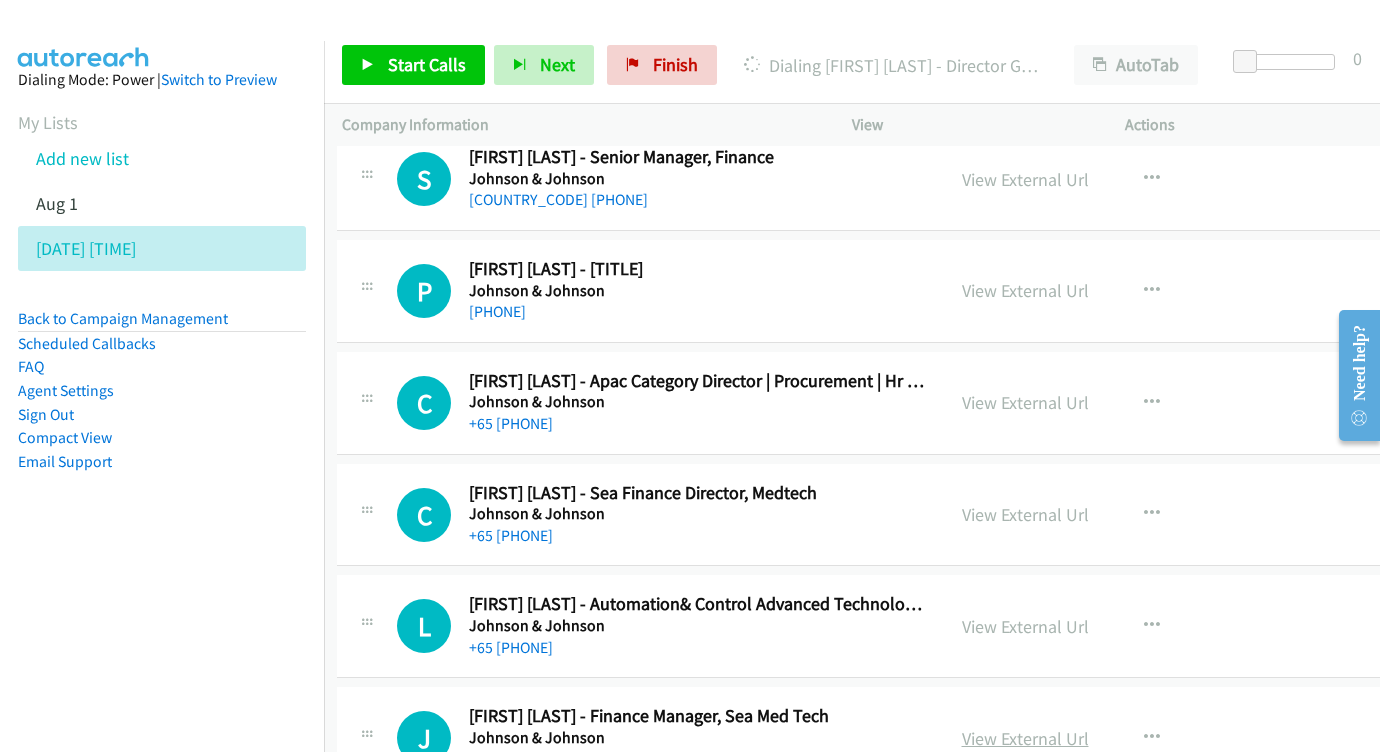 click on "View External Url" at bounding box center [1025, 738] 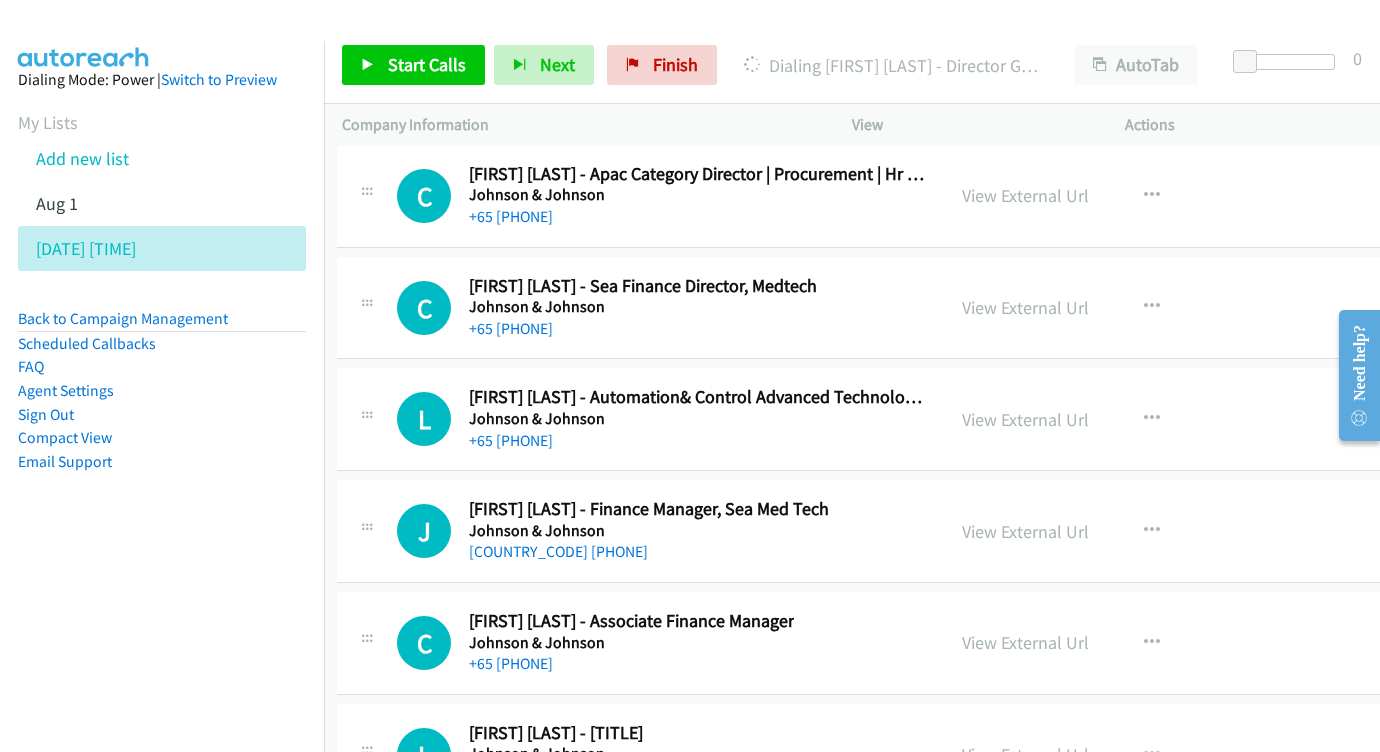 scroll, scrollTop: 29731, scrollLeft: 5, axis: both 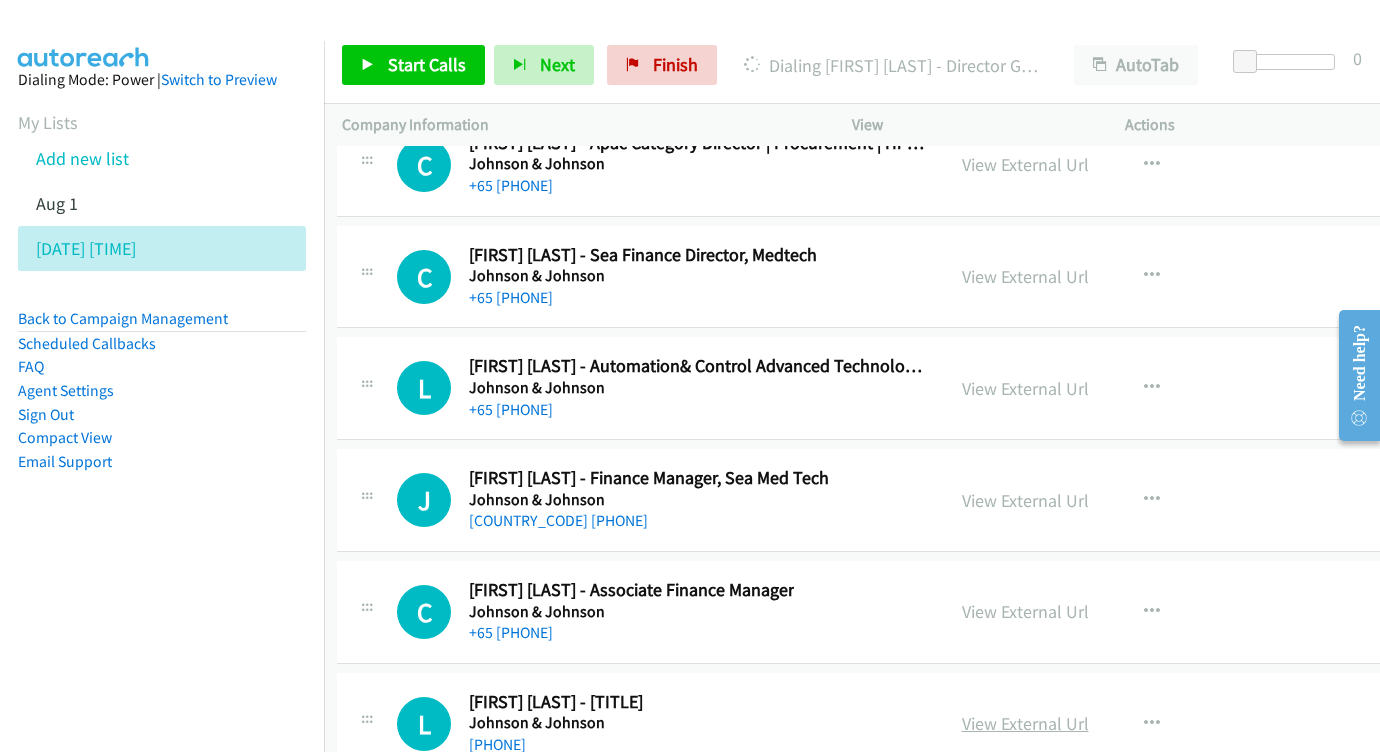click on "View External Url" at bounding box center [1025, 723] 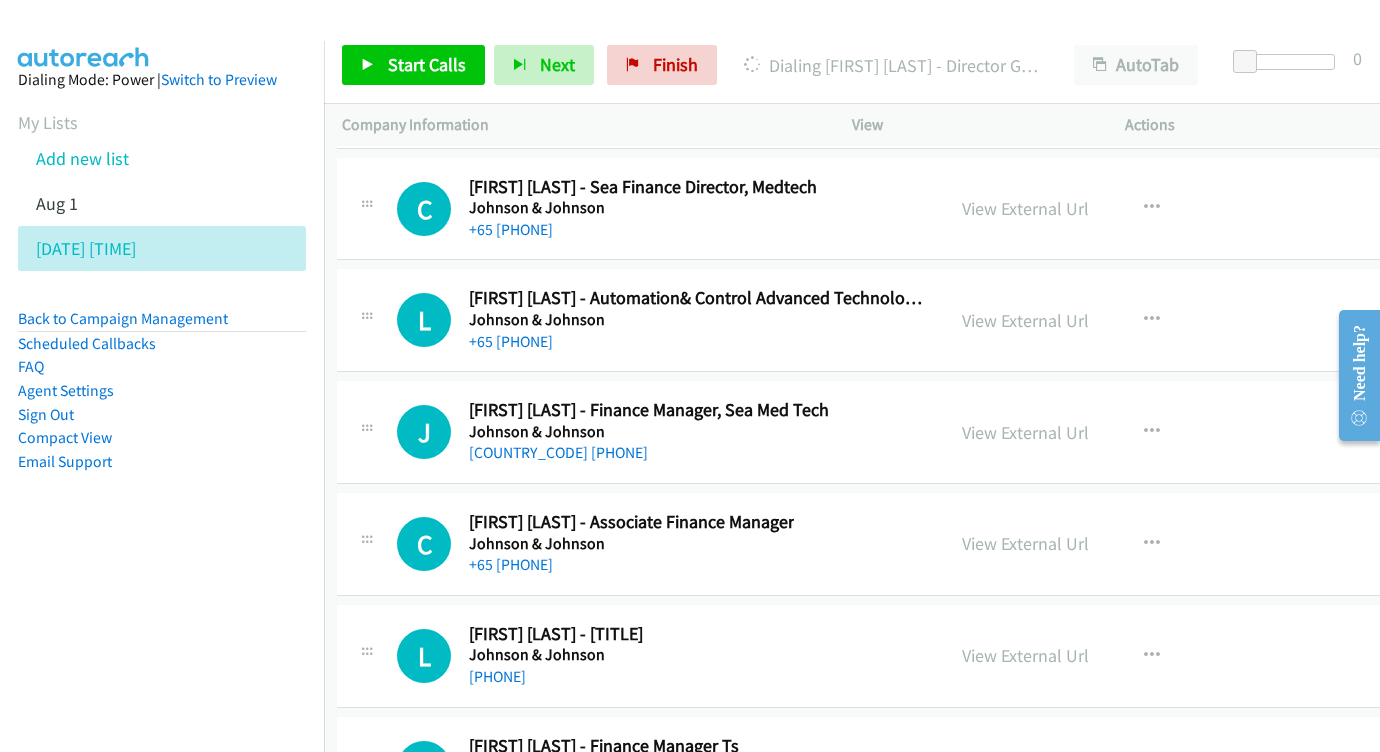 scroll, scrollTop: 29832, scrollLeft: 5, axis: both 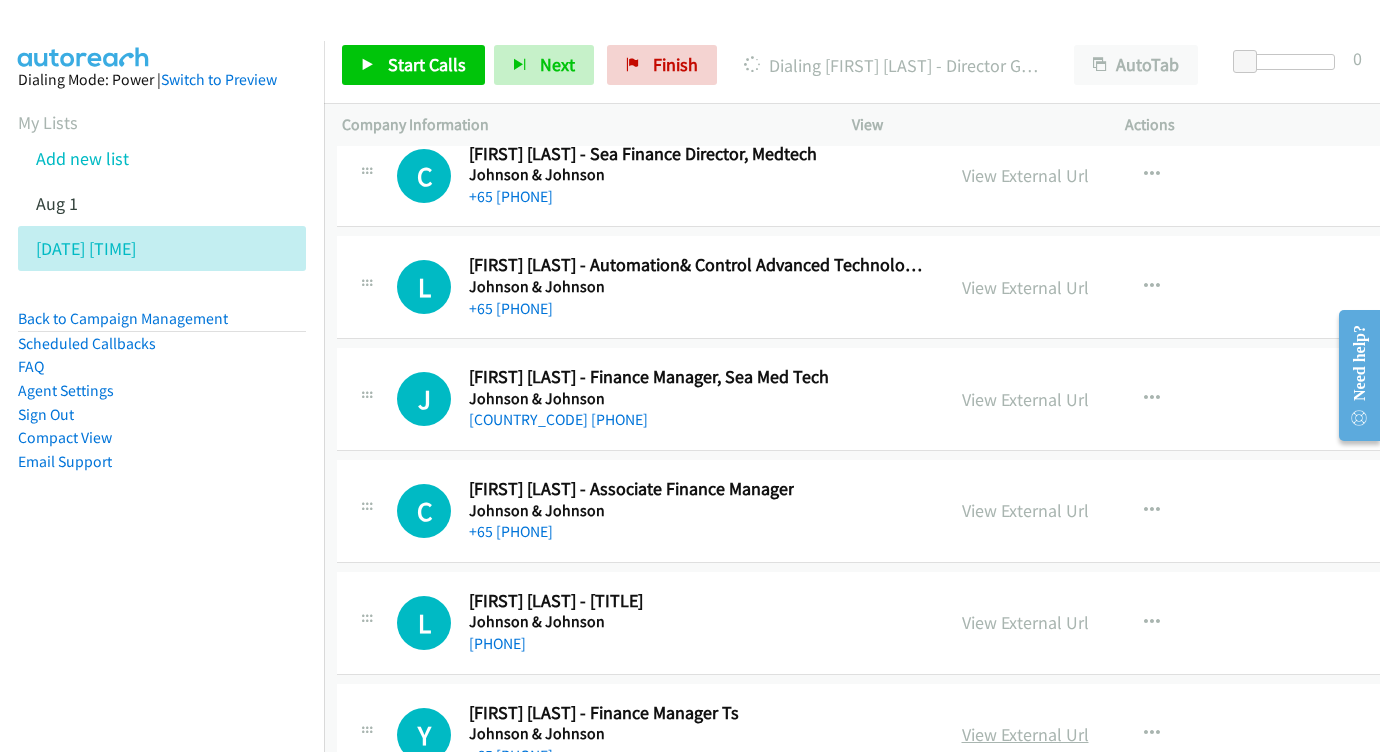 click on "View External Url" at bounding box center [1025, 734] 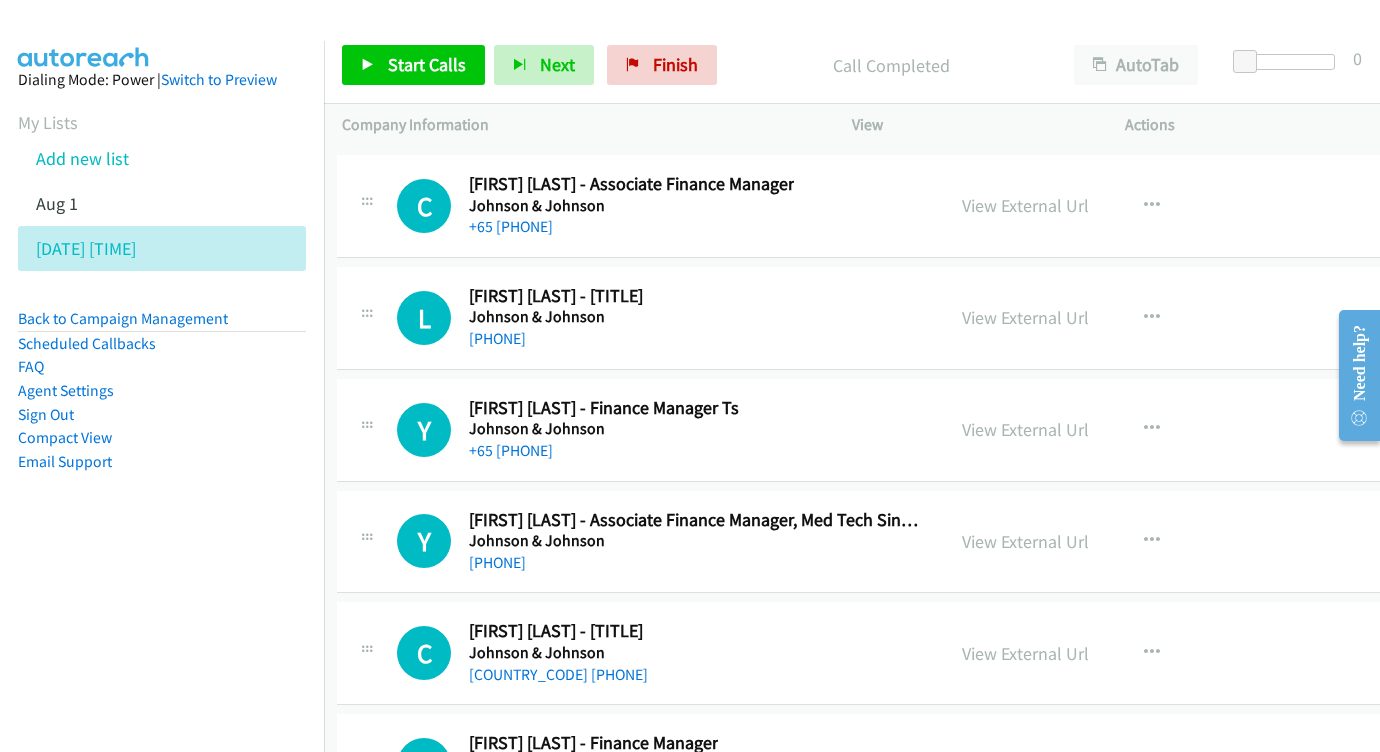 scroll, scrollTop: 30174, scrollLeft: 5, axis: both 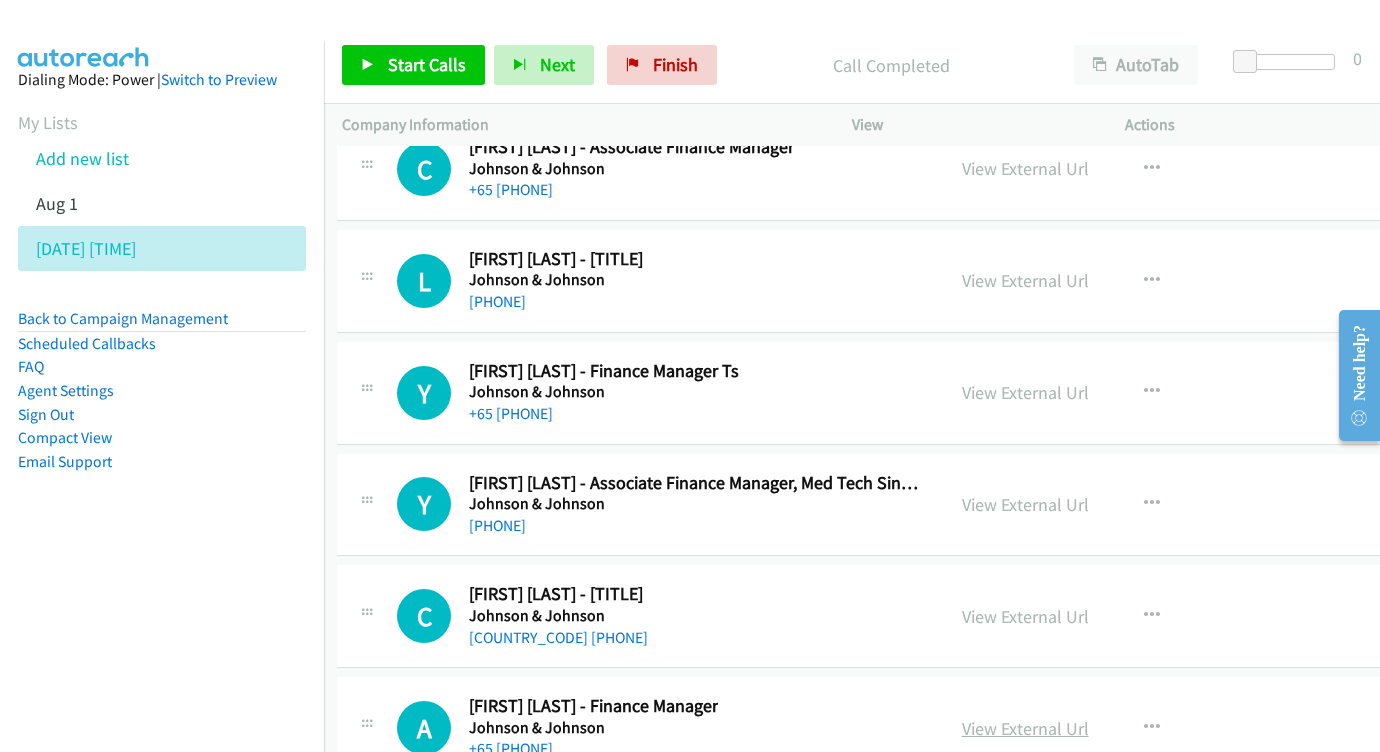 click on "View External Url" at bounding box center (1025, 728) 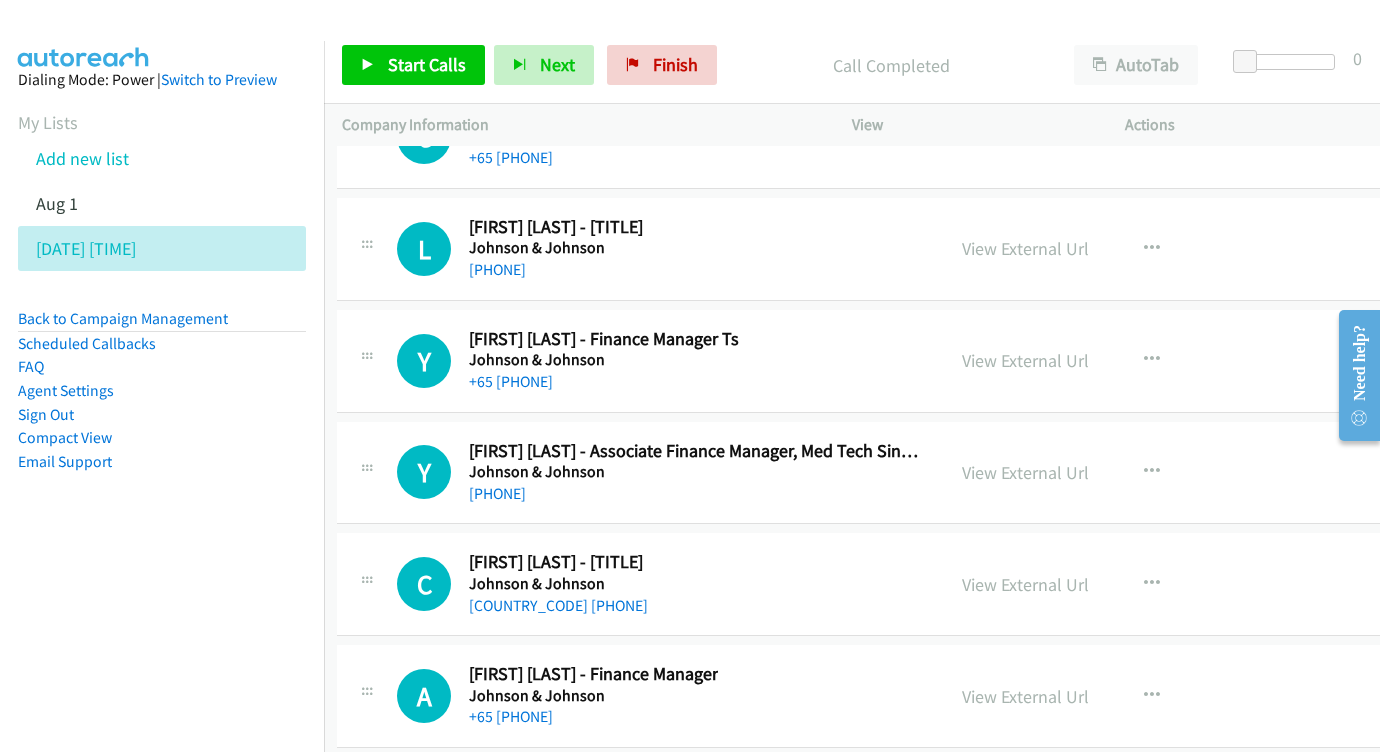scroll, scrollTop: 30284, scrollLeft: 5, axis: both 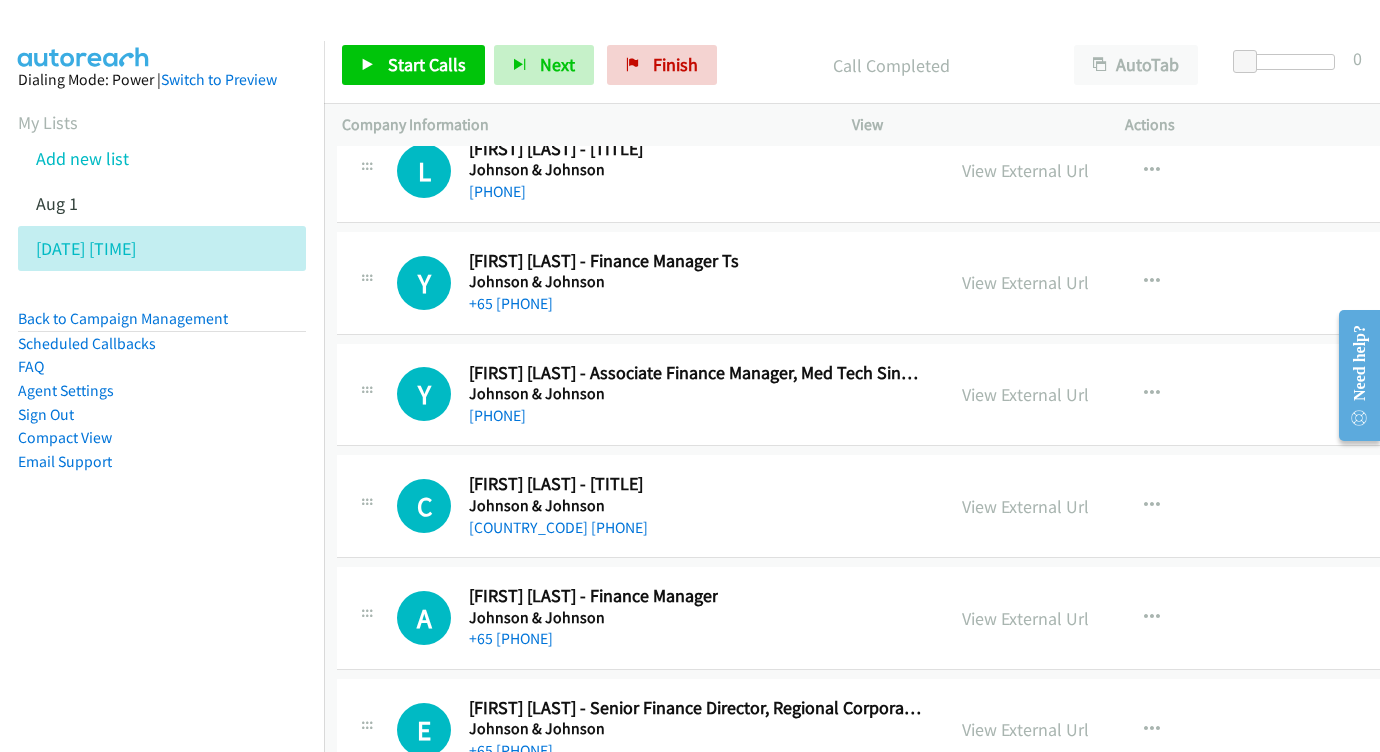 click on "View External Url" at bounding box center [1025, 729] 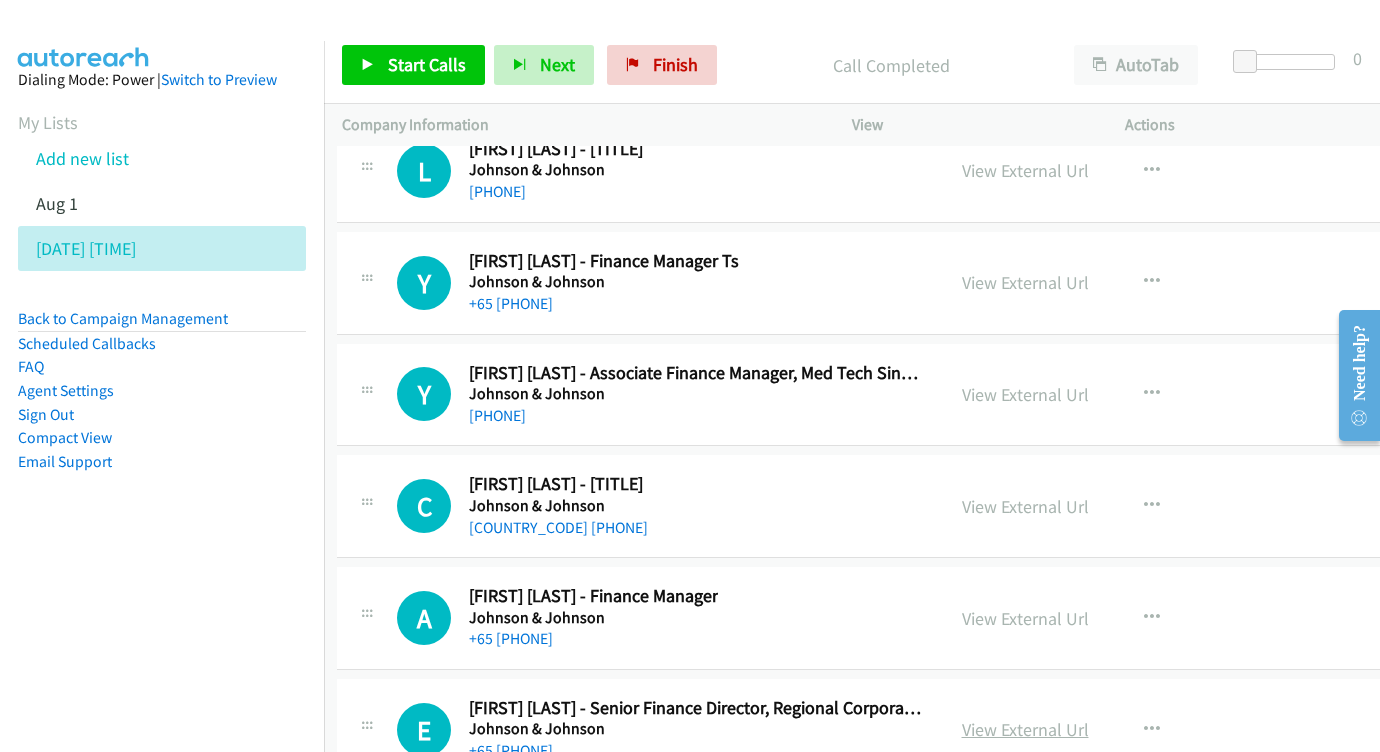 click on "View External Url" at bounding box center (1025, 729) 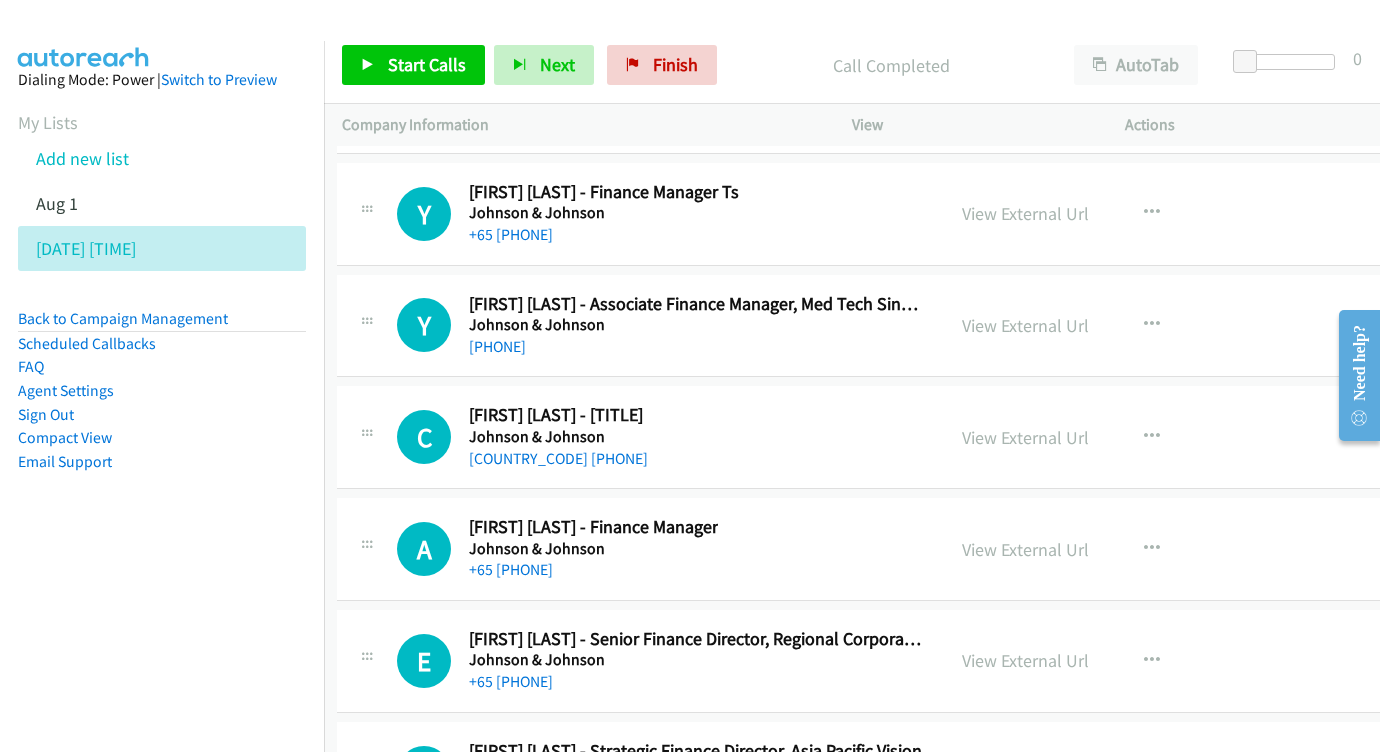scroll, scrollTop: 30385, scrollLeft: 5, axis: both 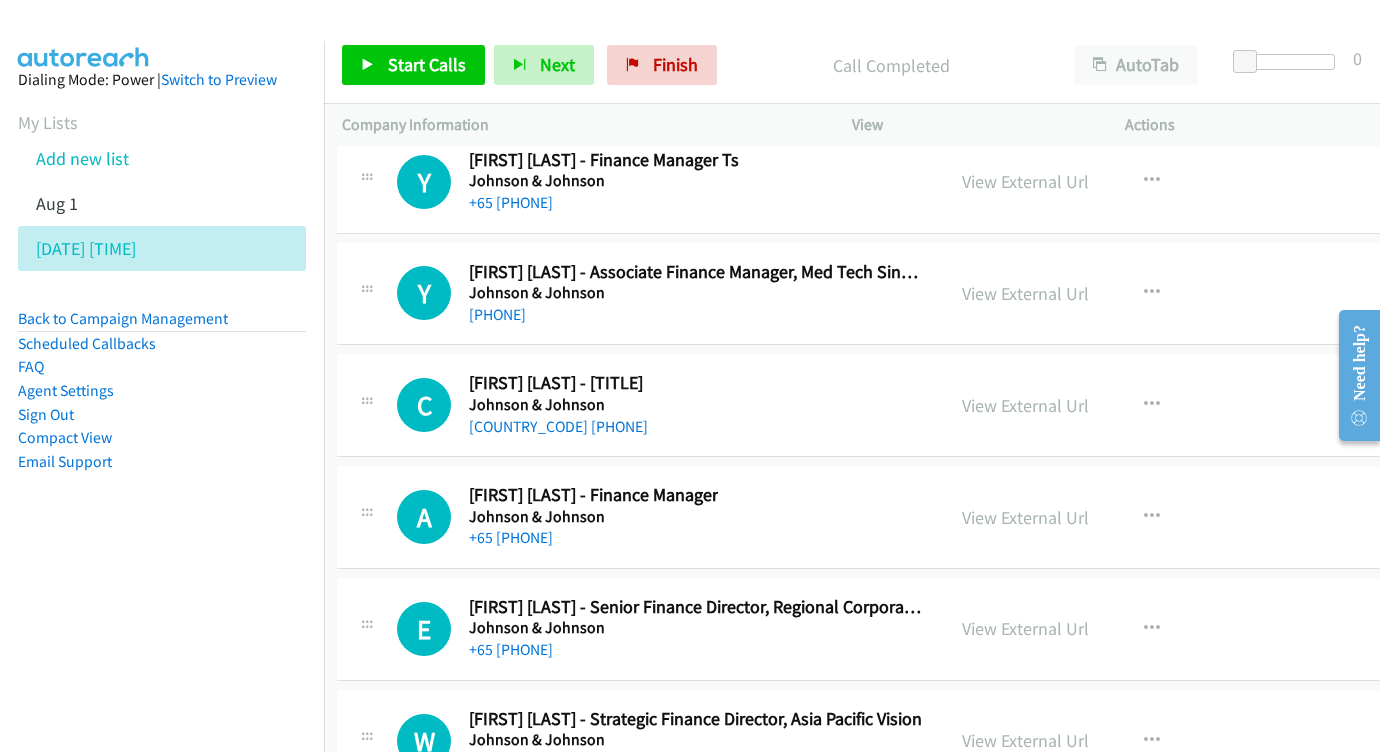 click on "View External Url
View External Url
Schedule/Manage Callback
Start Calls Here
Remove from list
Add to do not call list
Reset Call Status" at bounding box center (1104, 741) 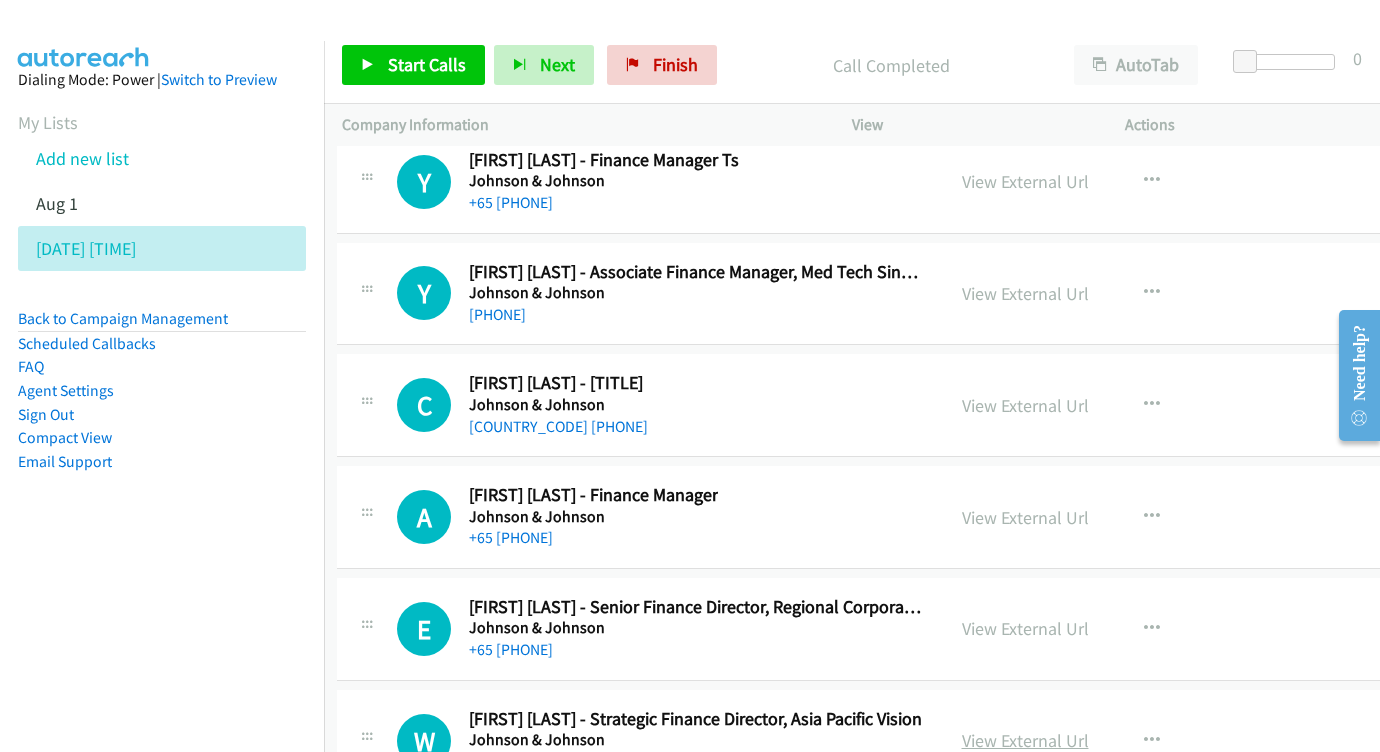 click on "View External Url" at bounding box center [1025, 740] 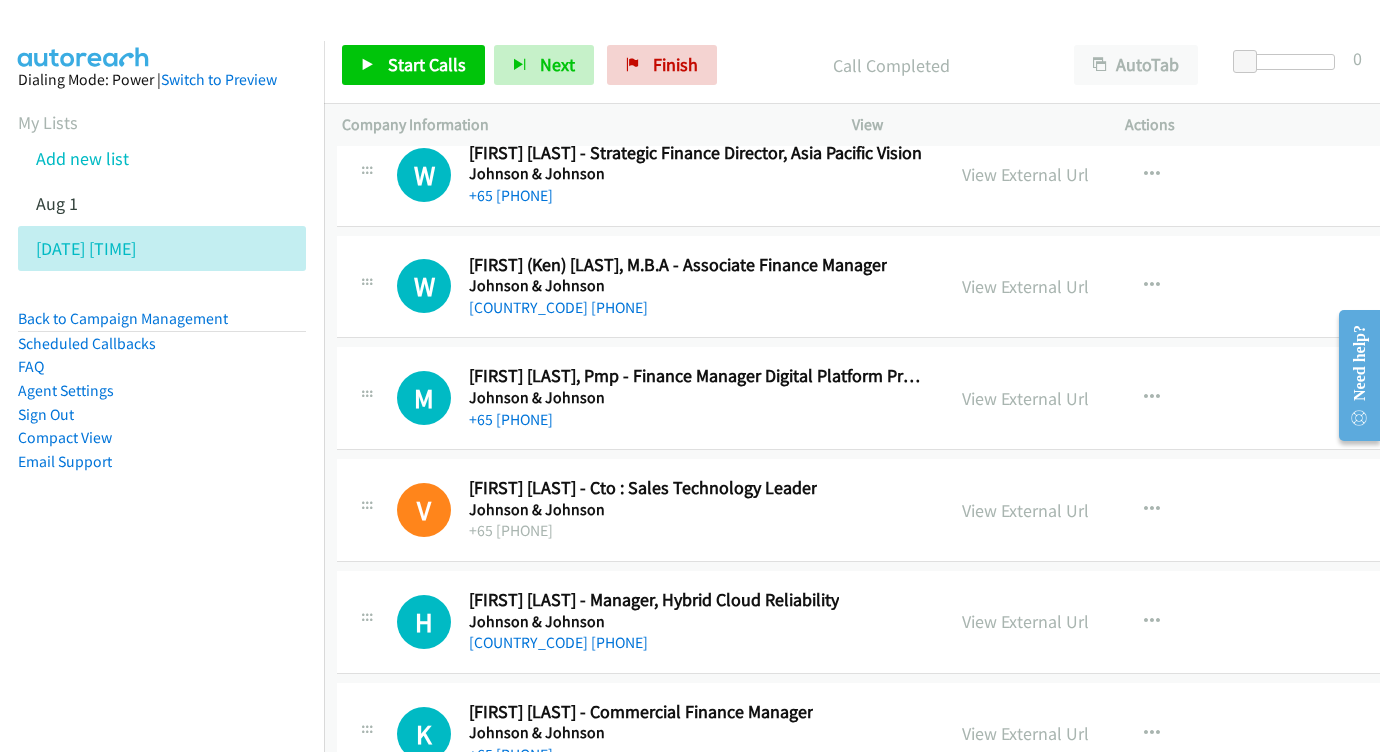 scroll, scrollTop: 30955, scrollLeft: 5, axis: both 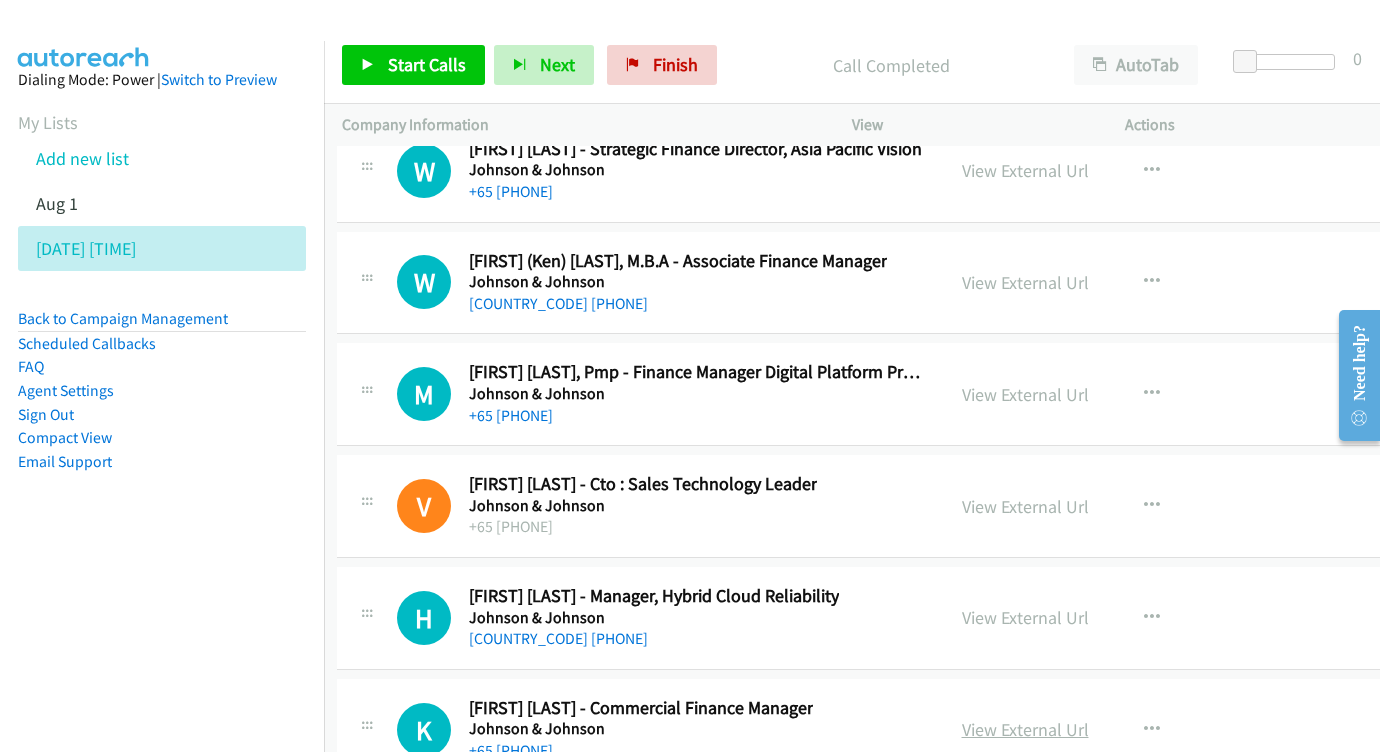 click on "View External Url" at bounding box center [1025, 729] 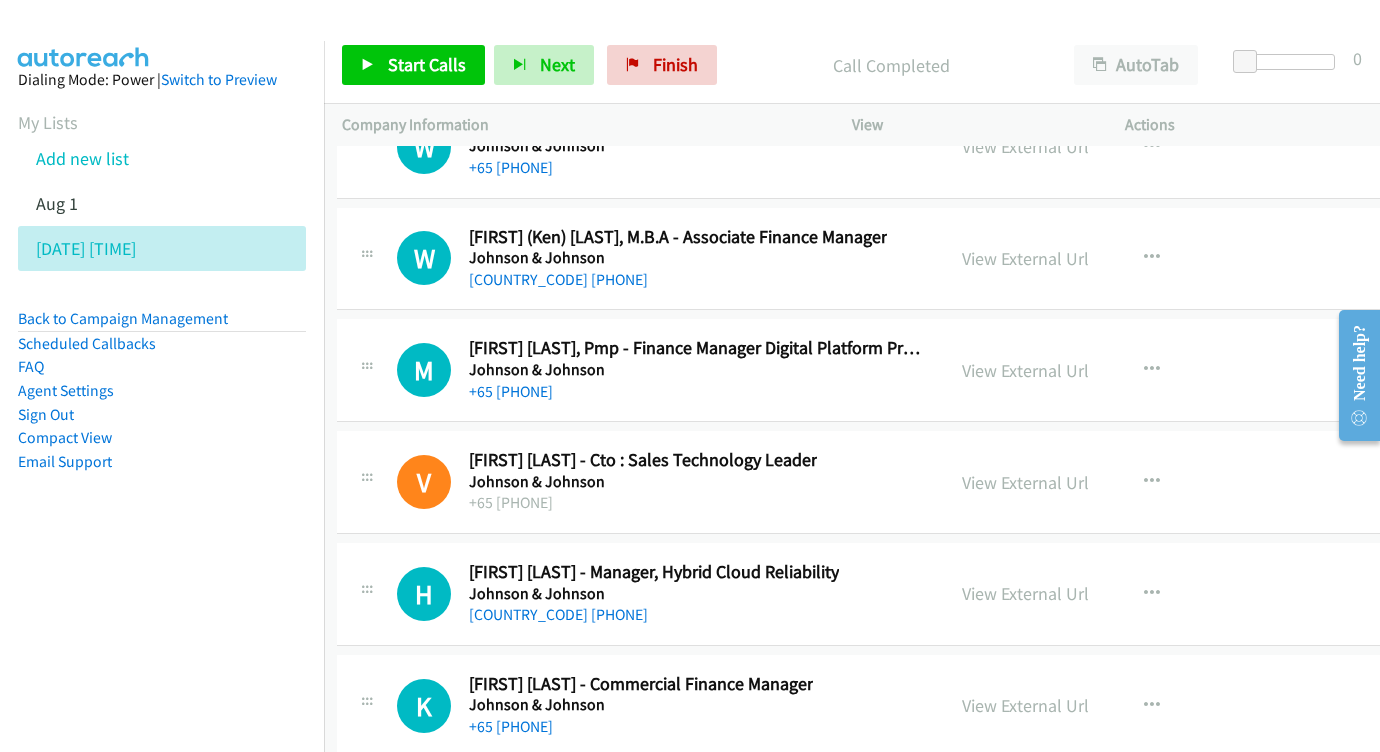 scroll, scrollTop: 31054, scrollLeft: 5, axis: both 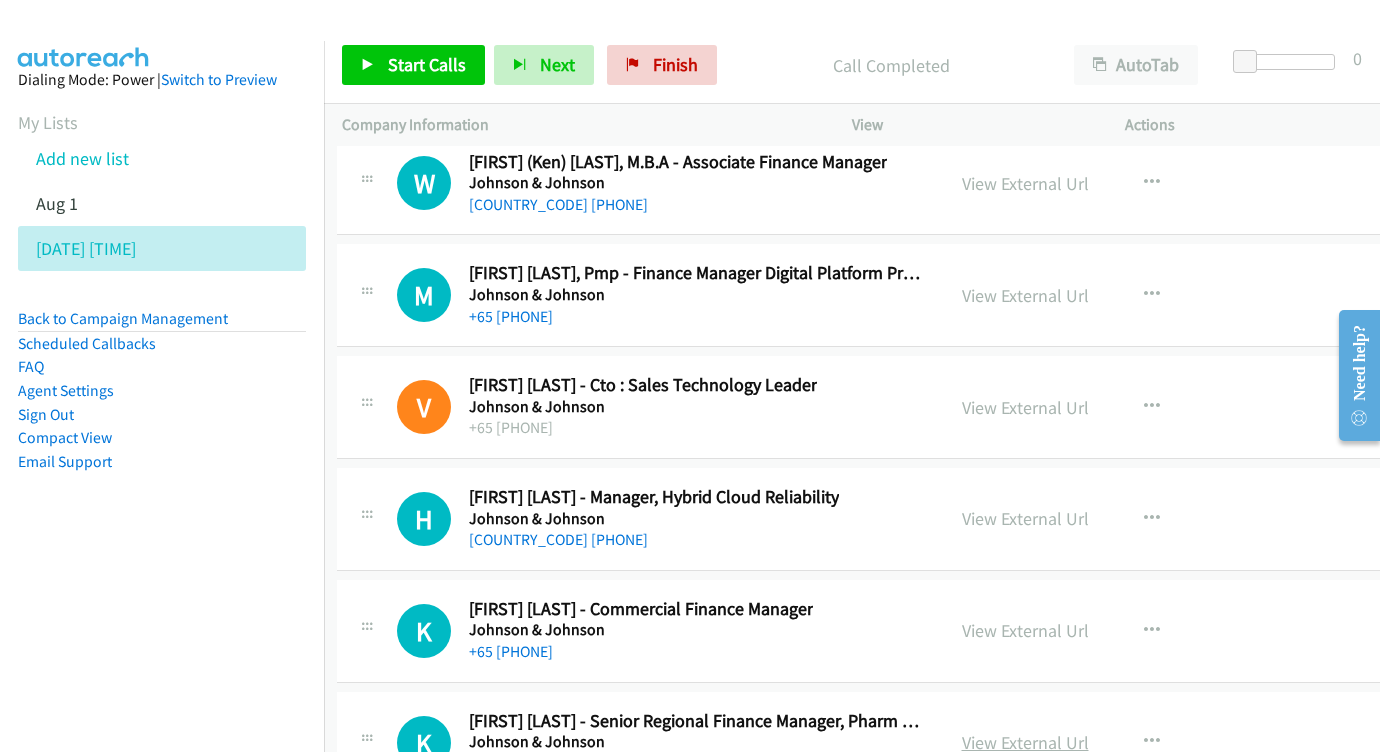 click on "View External Url" at bounding box center [1025, 742] 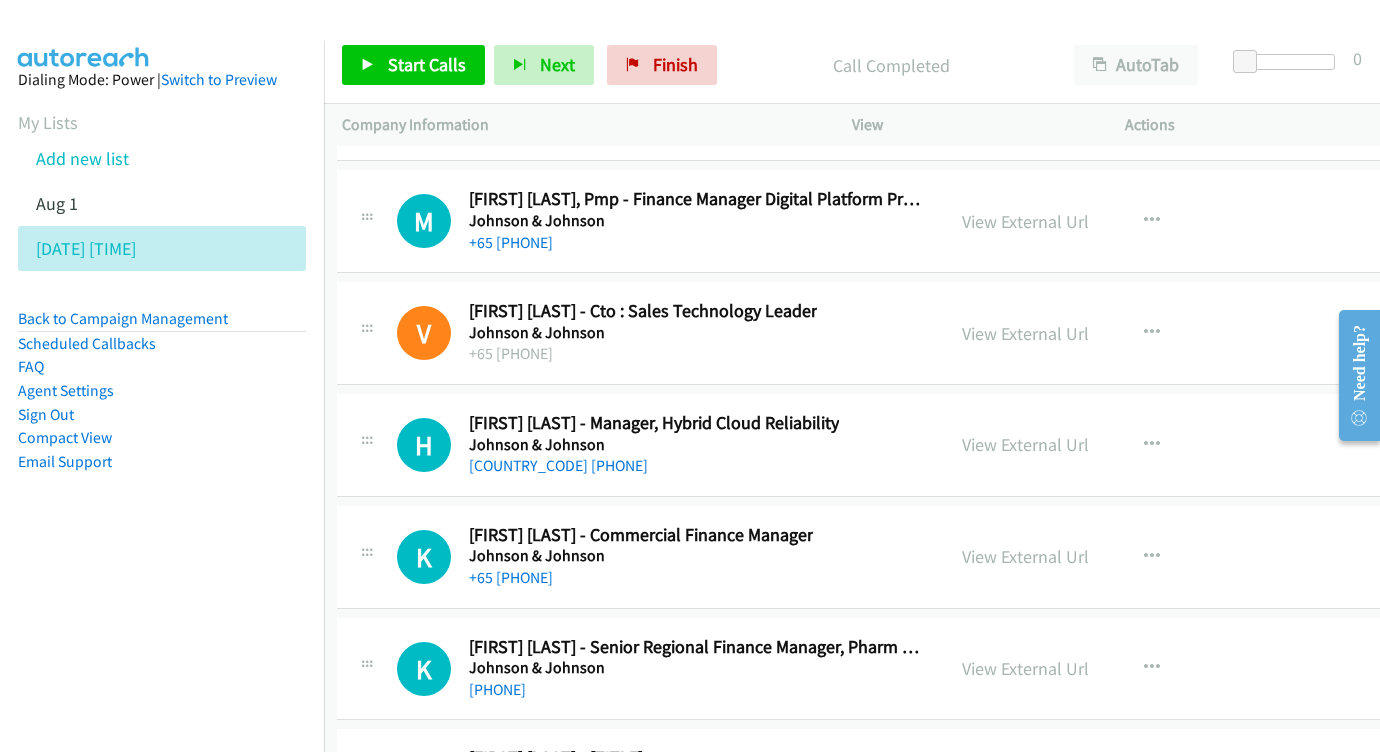 scroll, scrollTop: 31145, scrollLeft: 5, axis: both 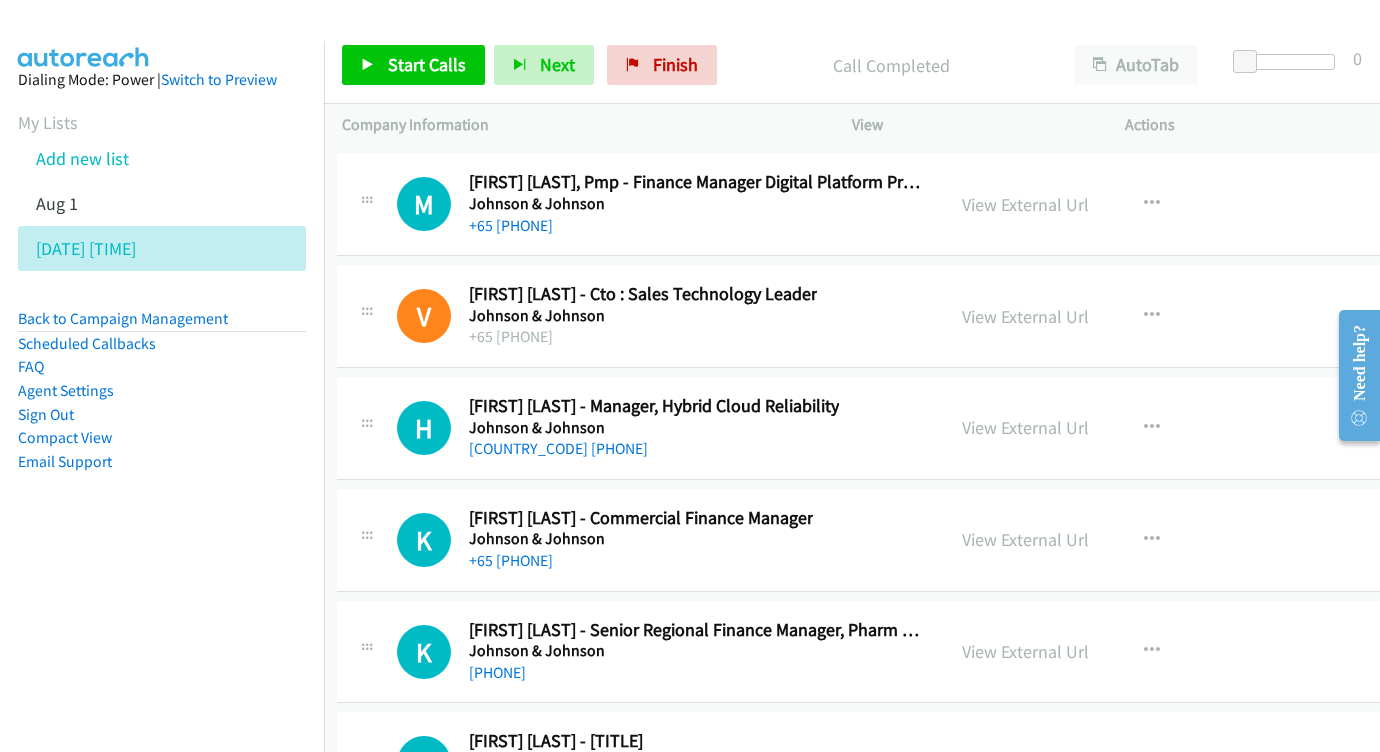 click on "View External Url" at bounding box center (1025, 763) 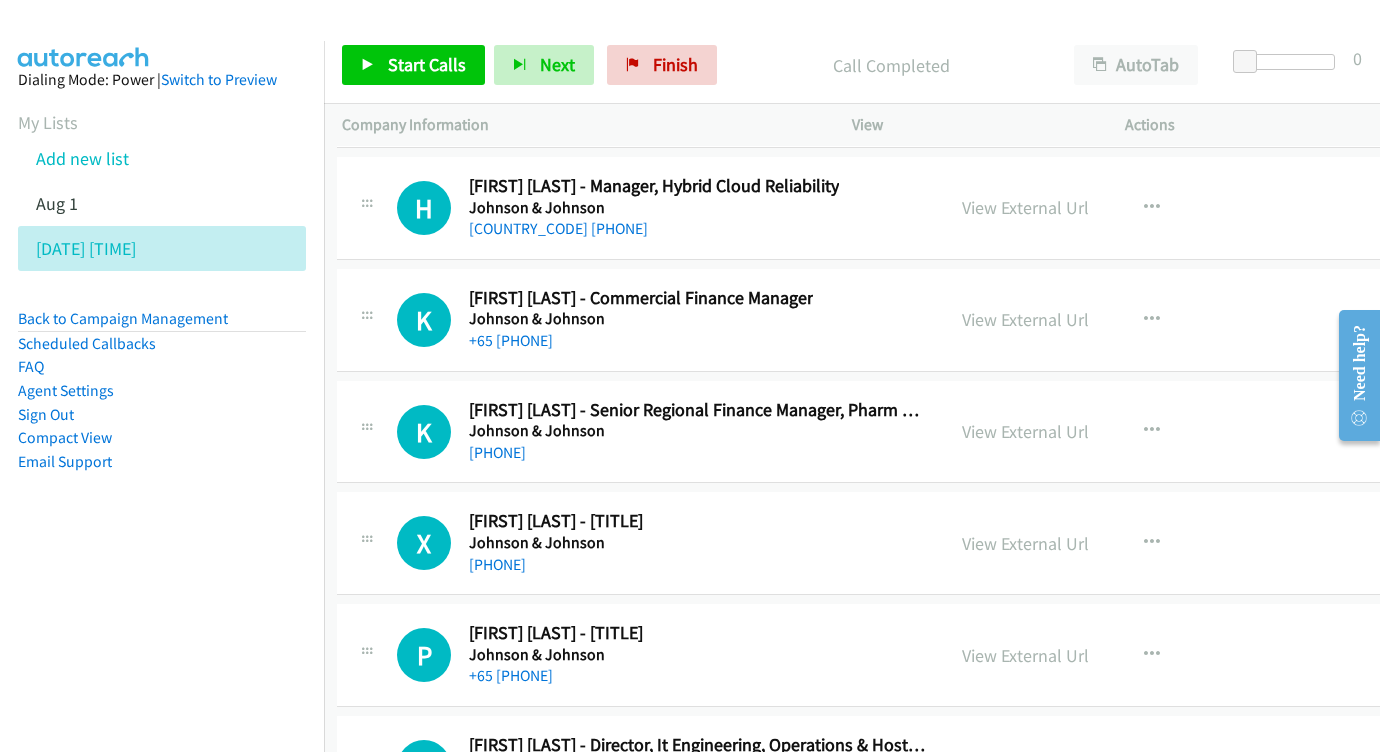 scroll, scrollTop: 31369, scrollLeft: 5, axis: both 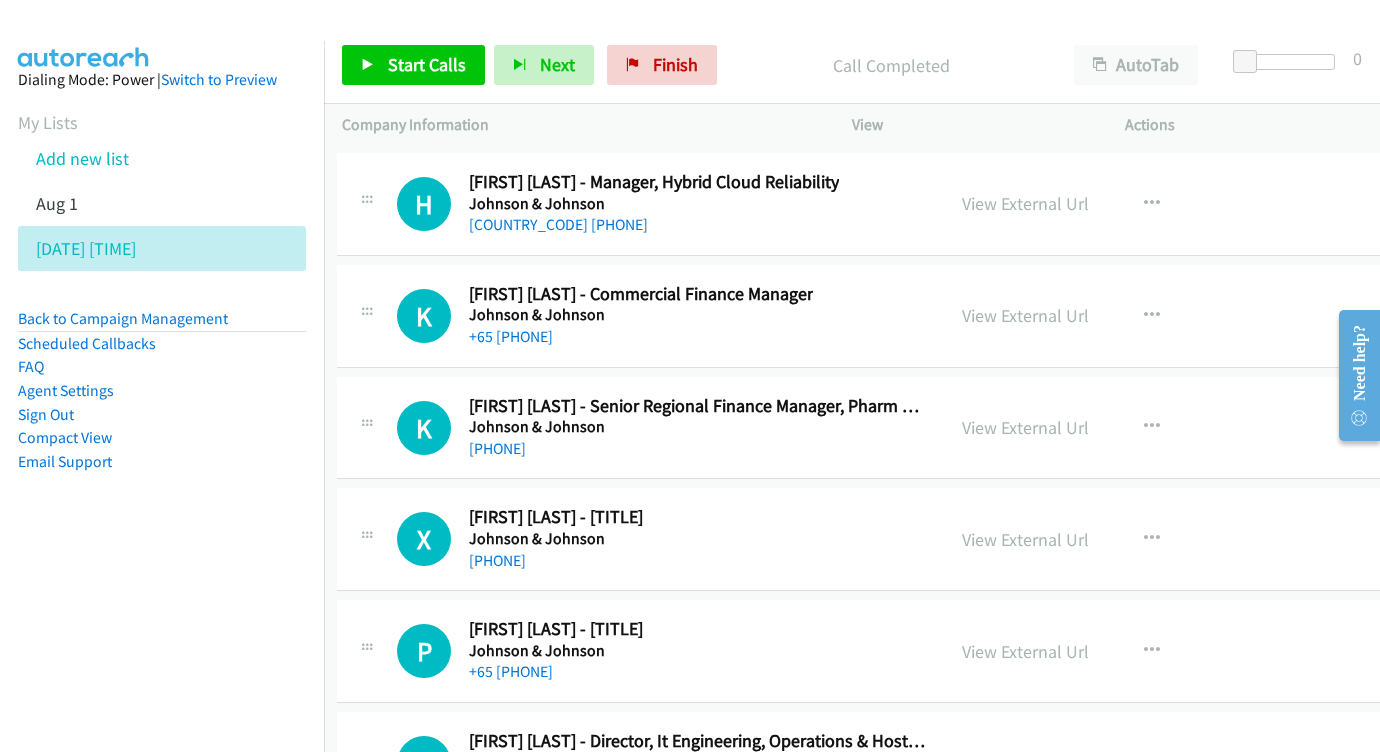 click on "View External Url" at bounding box center (1025, 762) 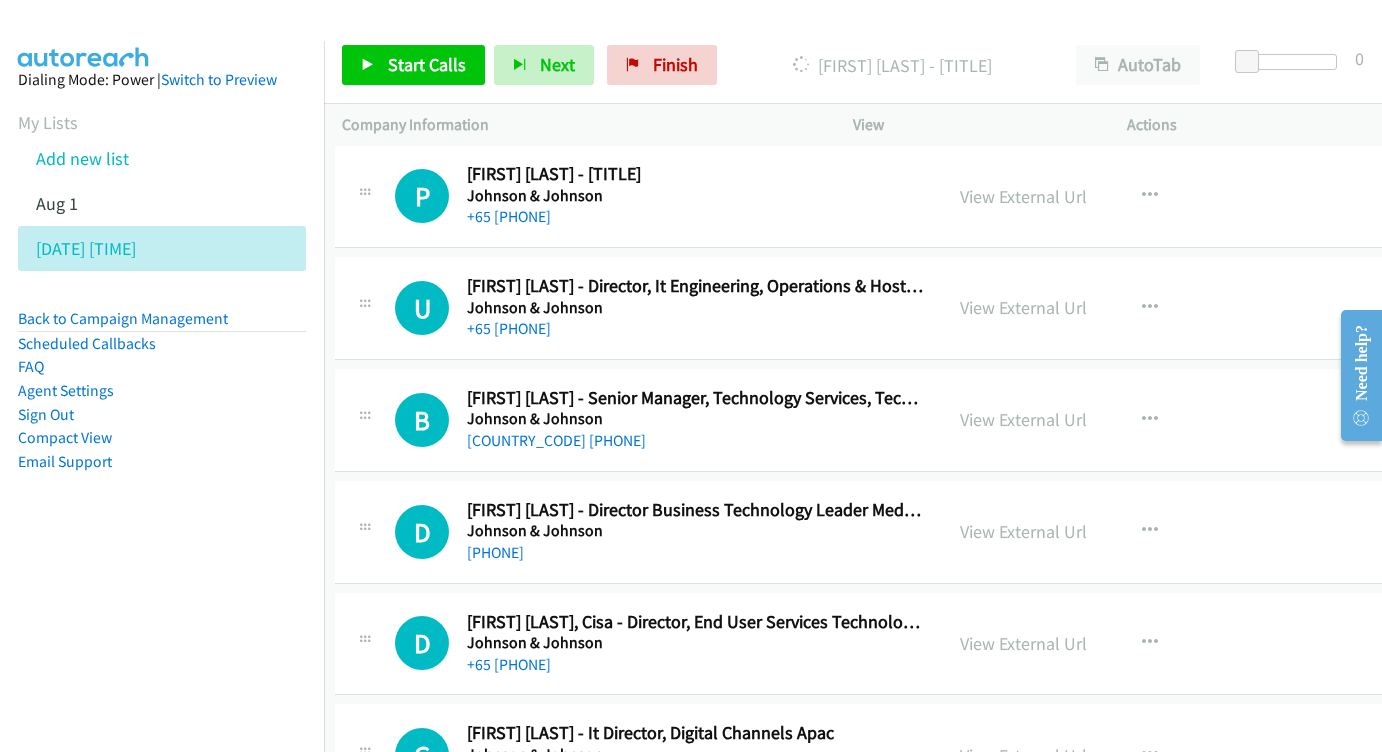 scroll, scrollTop: 31836, scrollLeft: 7, axis: both 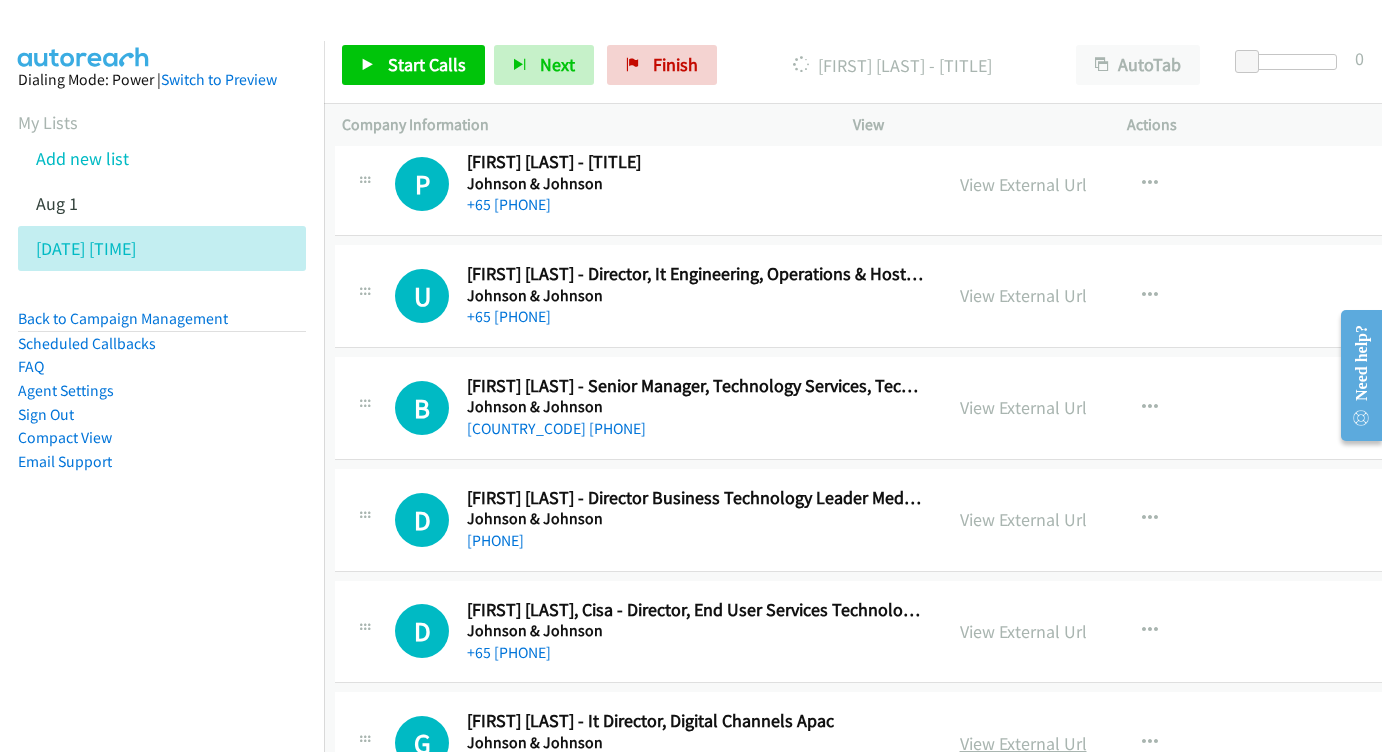 click on "View External Url" at bounding box center (1023, 743) 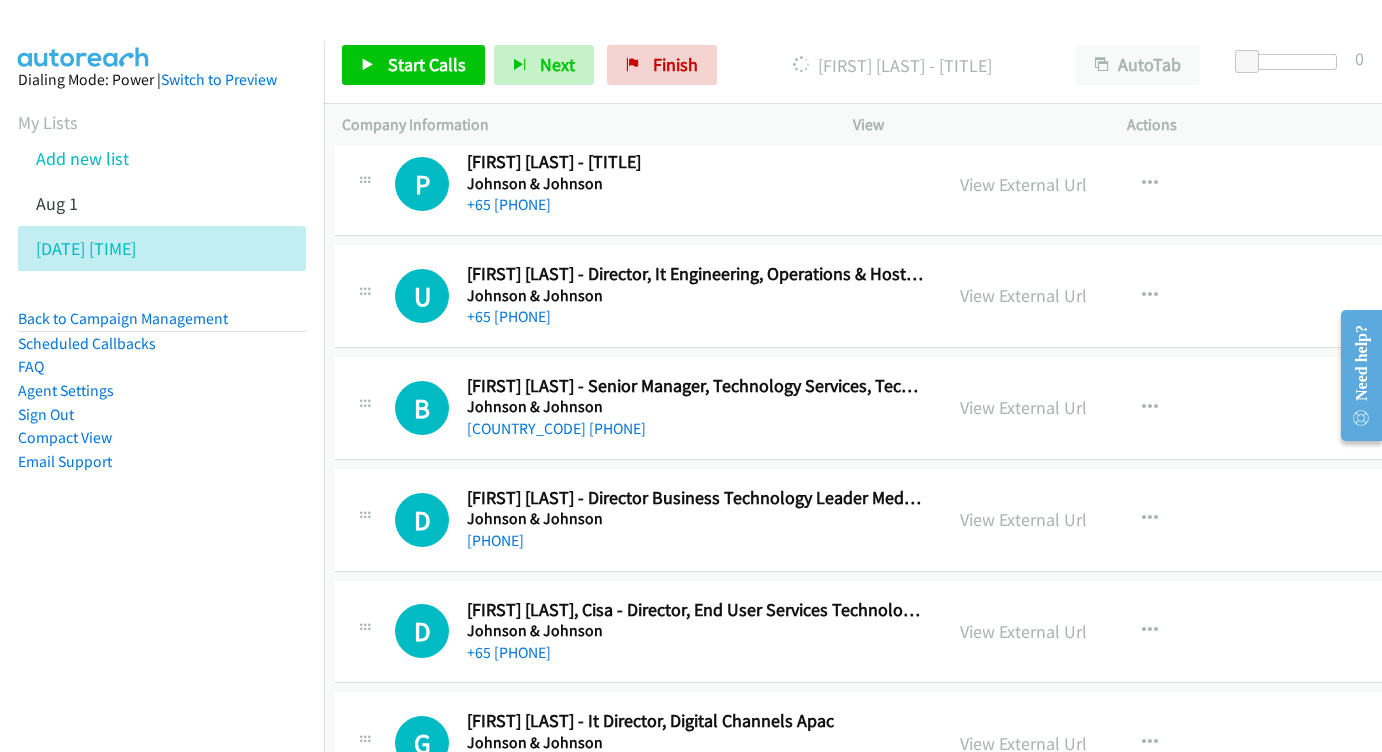 scroll, scrollTop: 31933, scrollLeft: 7, axis: both 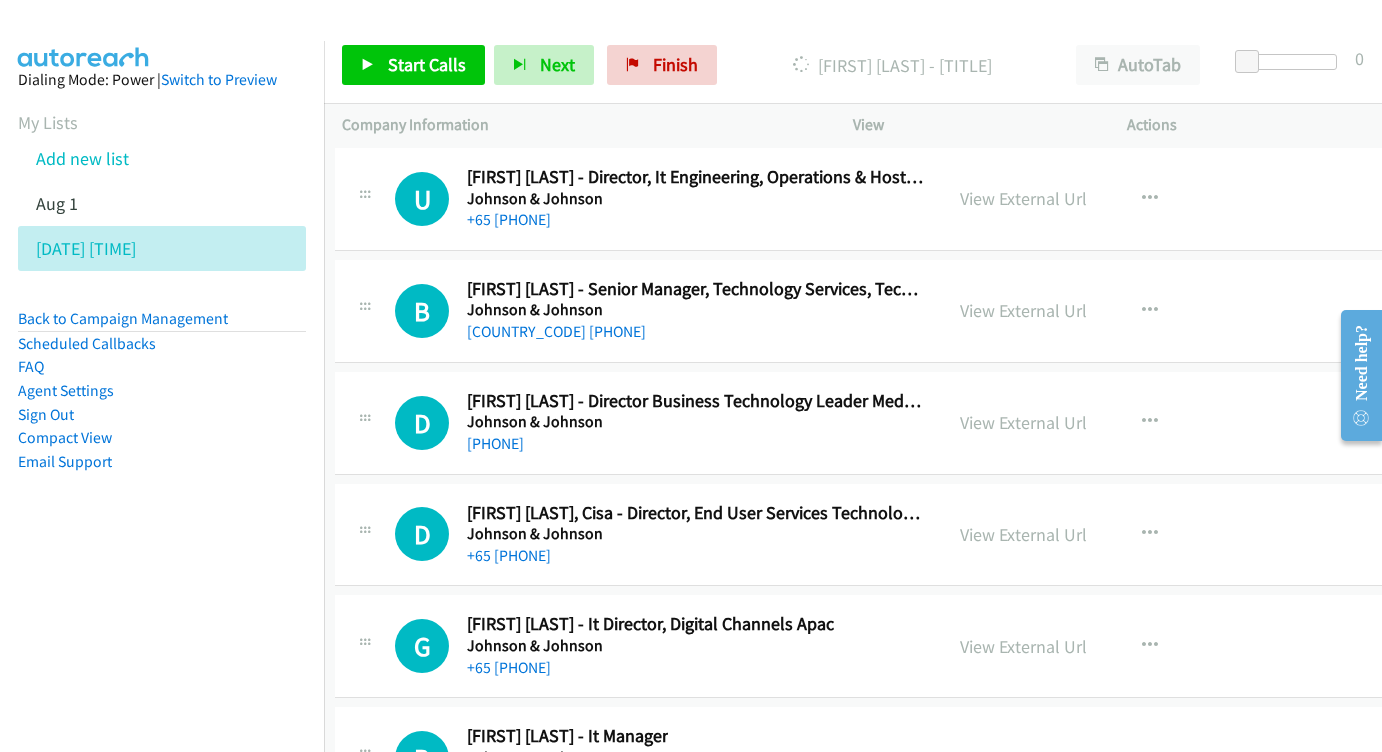 click on "View External Url" at bounding box center [1023, 758] 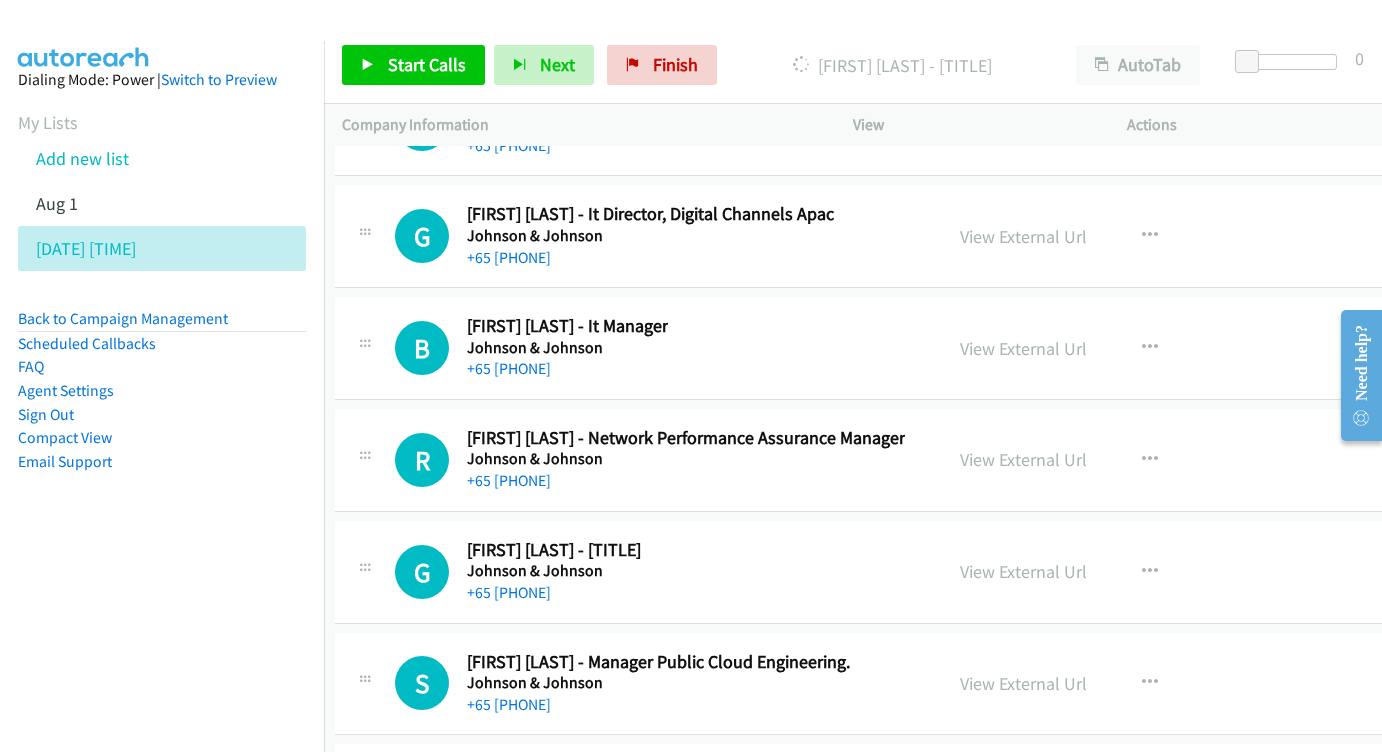 scroll, scrollTop: 32377, scrollLeft: 7, axis: both 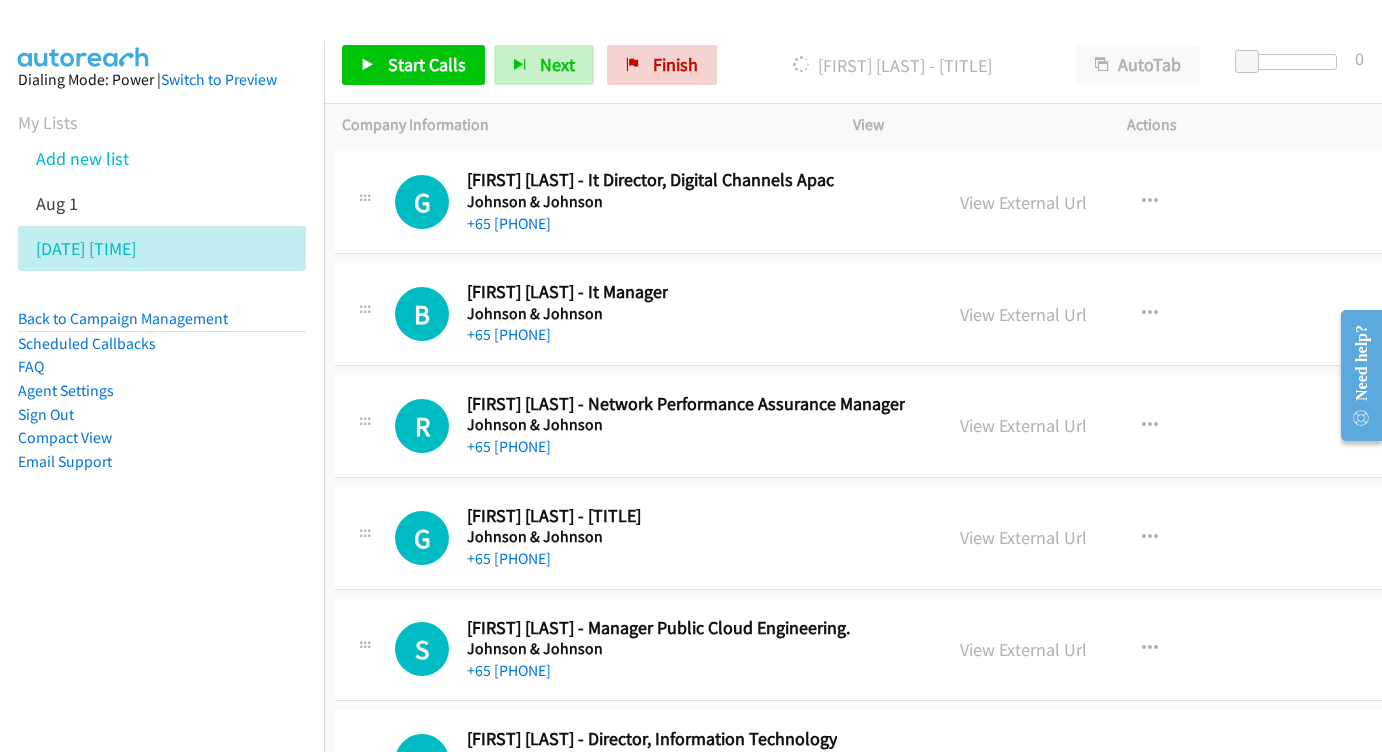 click on "View External Url" at bounding box center (1023, 761) 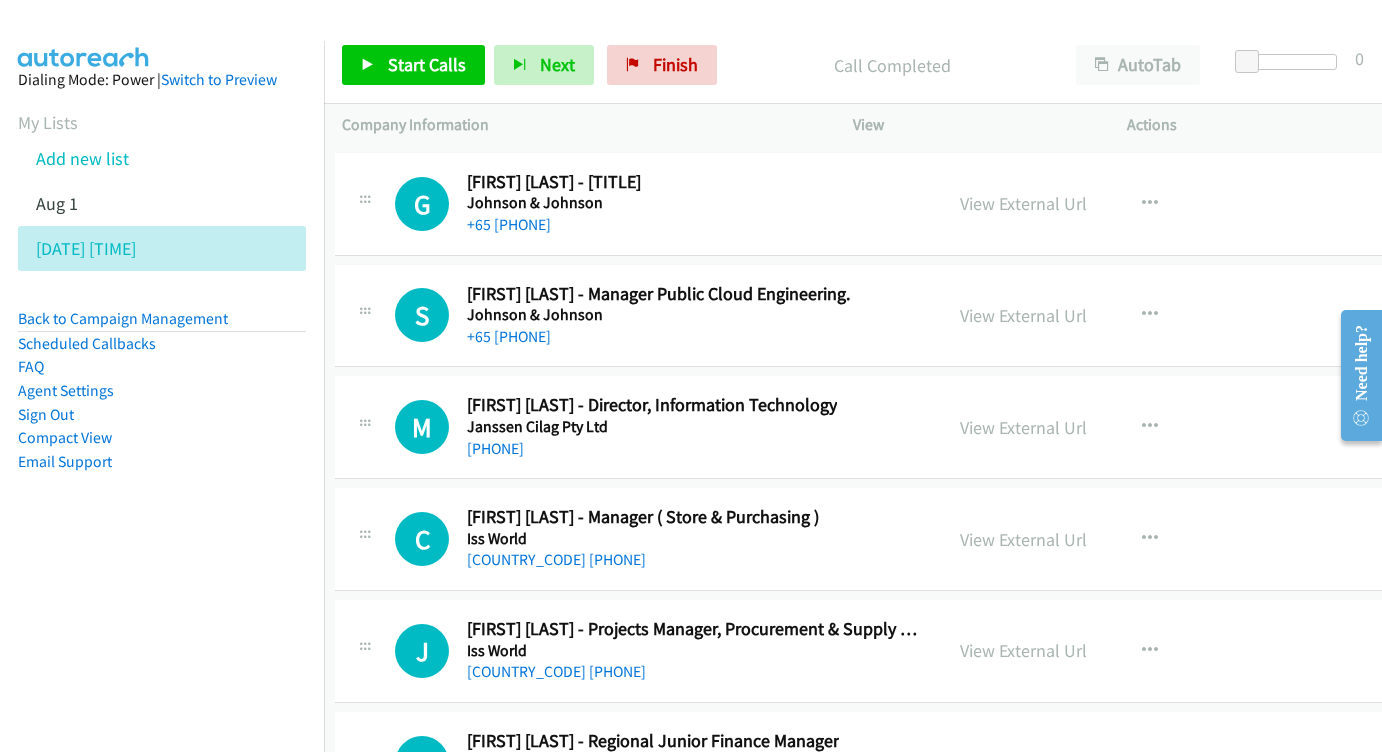 scroll, scrollTop: 32810, scrollLeft: 7, axis: both 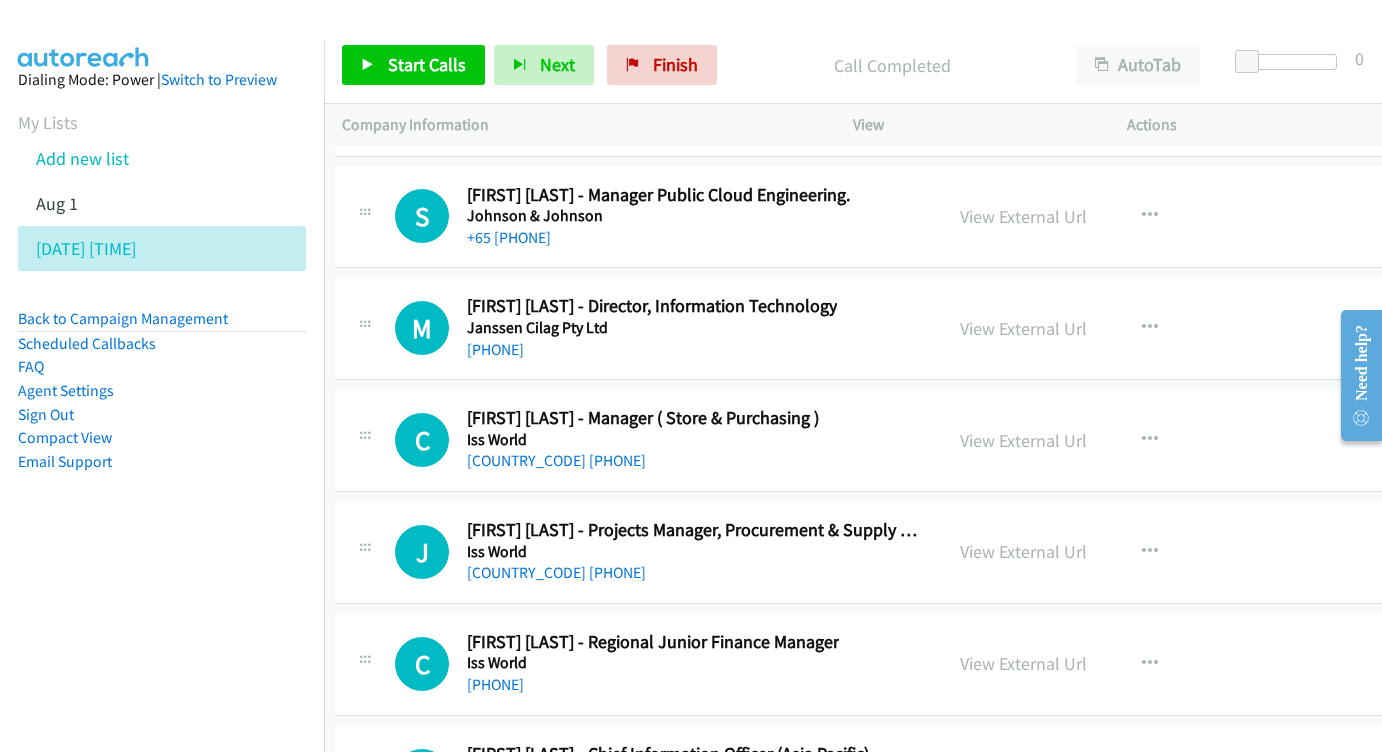 click on "View External Url" at bounding box center (1023, 775) 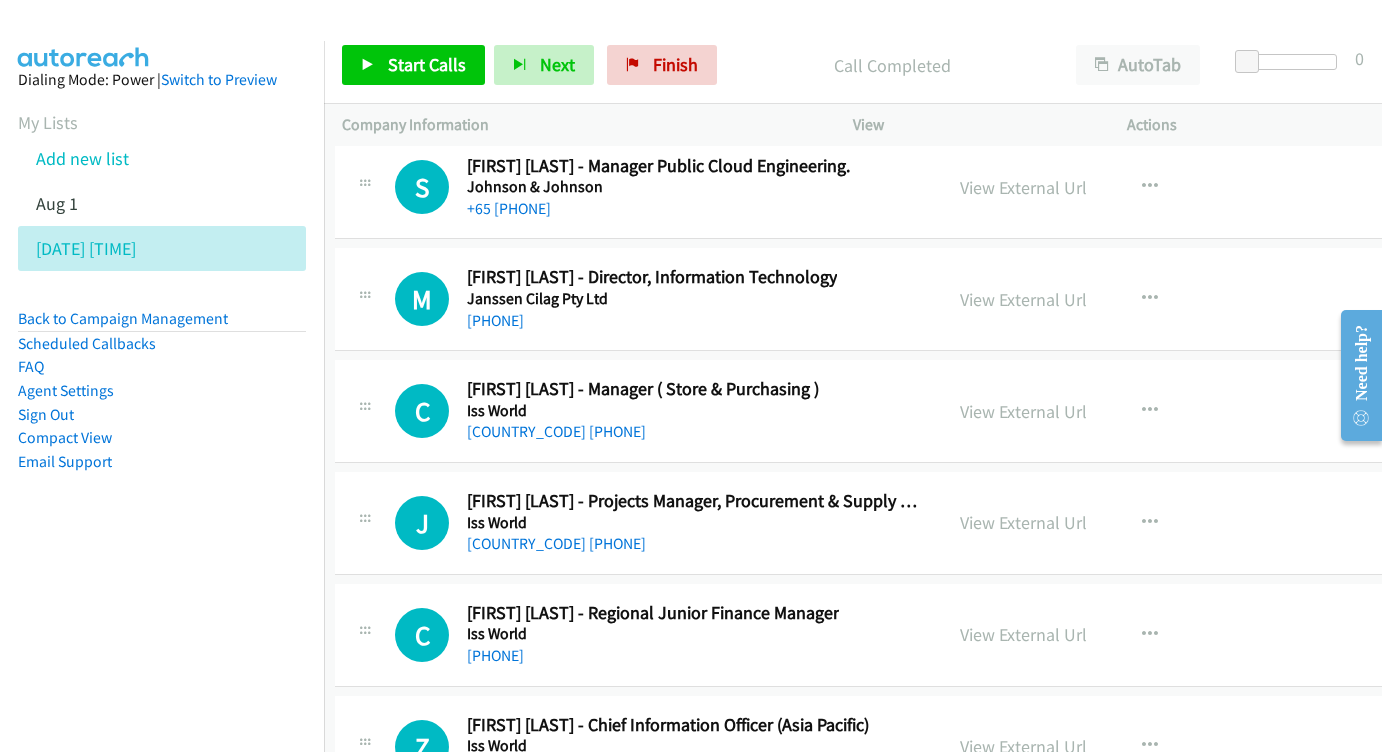 scroll, scrollTop: 32893, scrollLeft: 7, axis: both 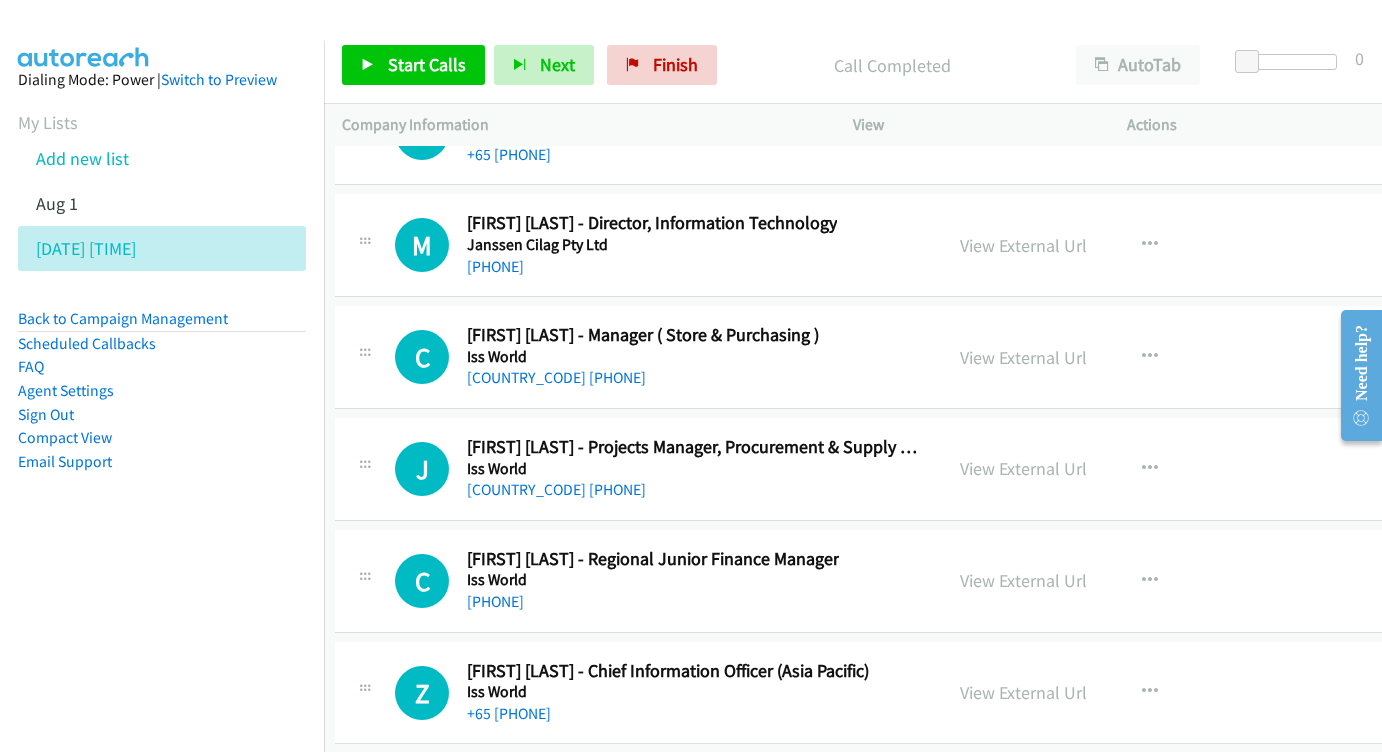 click on "View External Url" at bounding box center [1023, 804] 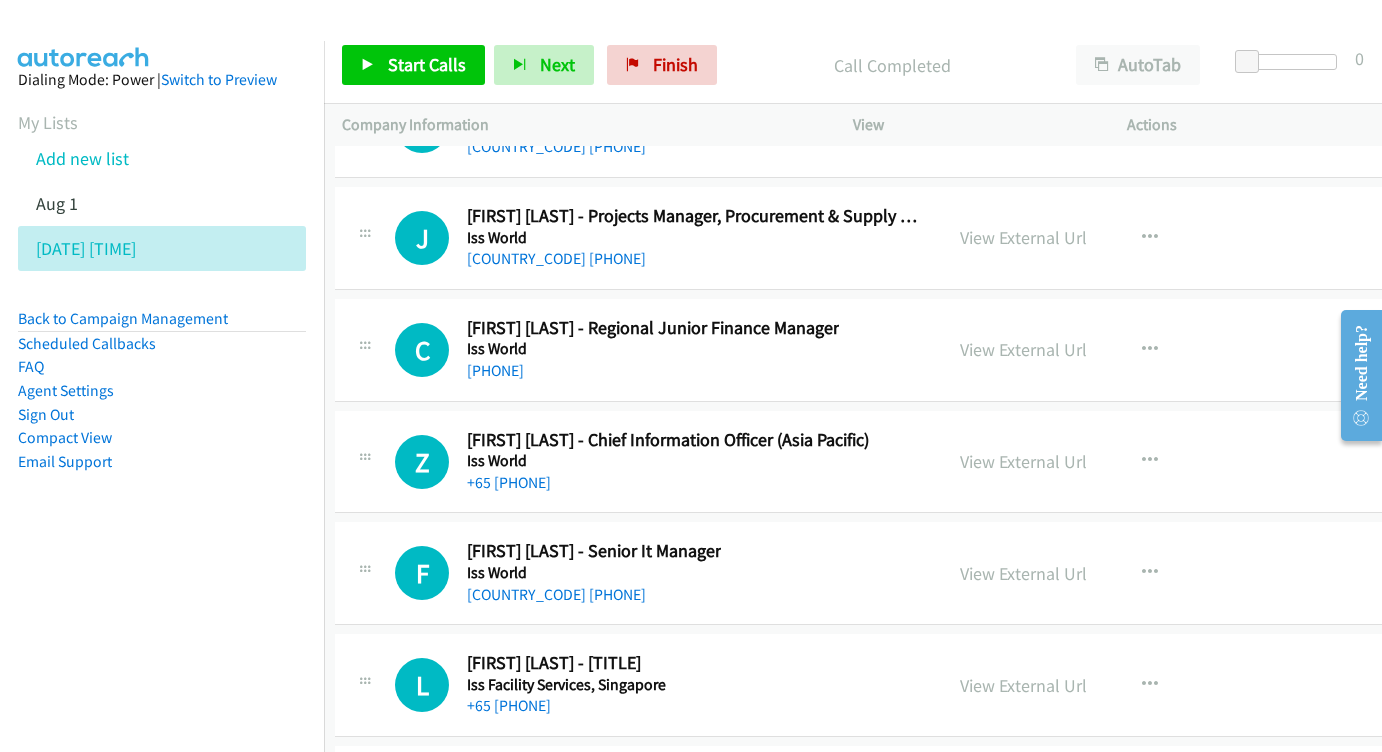 scroll, scrollTop: 33128, scrollLeft: 7, axis: both 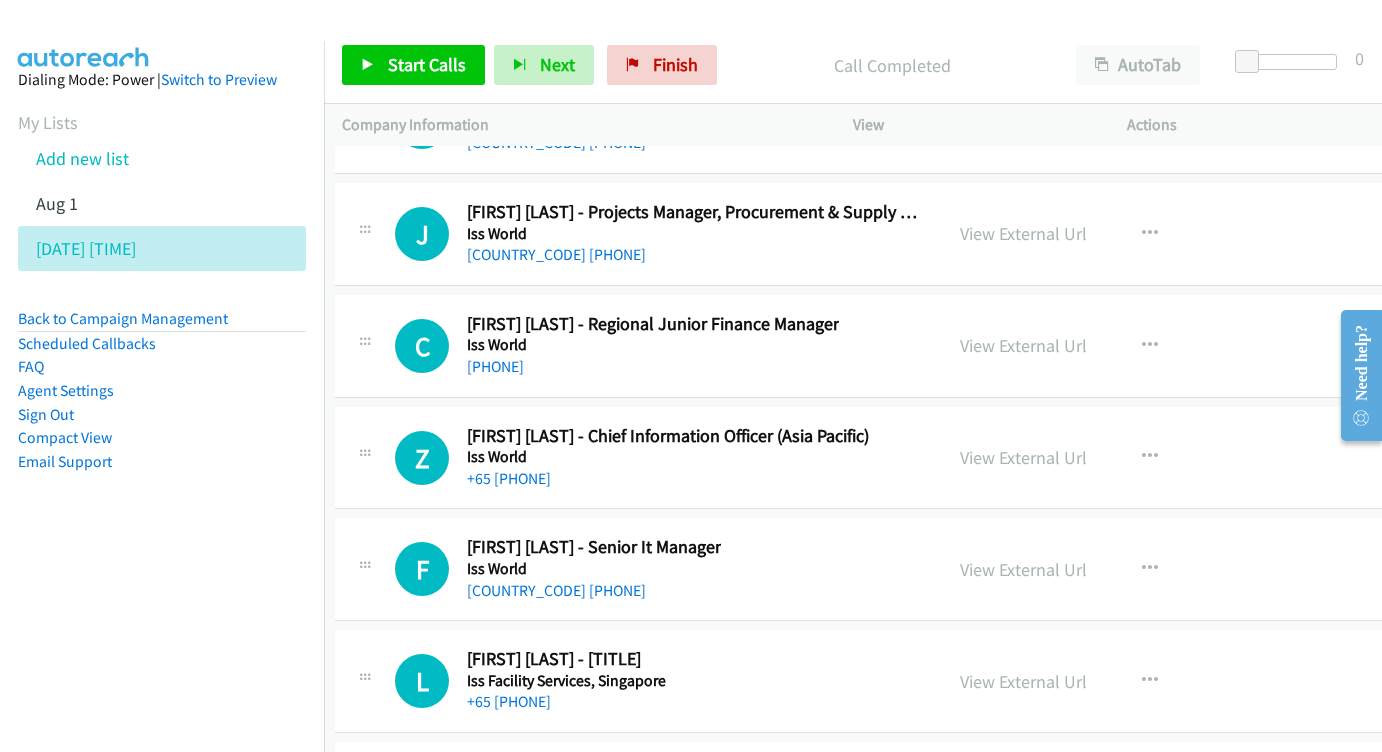 click on "View External Url" at bounding box center (1023, 792) 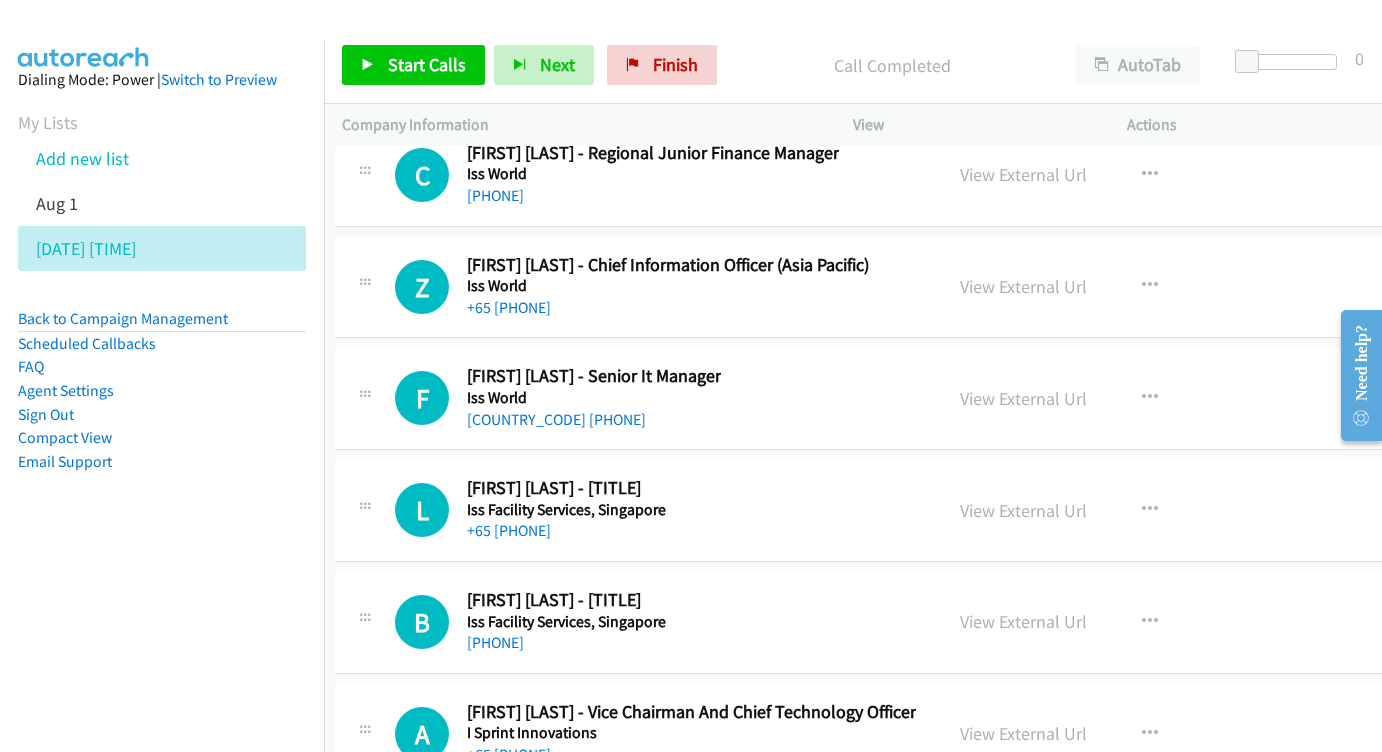 scroll, scrollTop: 33303, scrollLeft: 7, axis: both 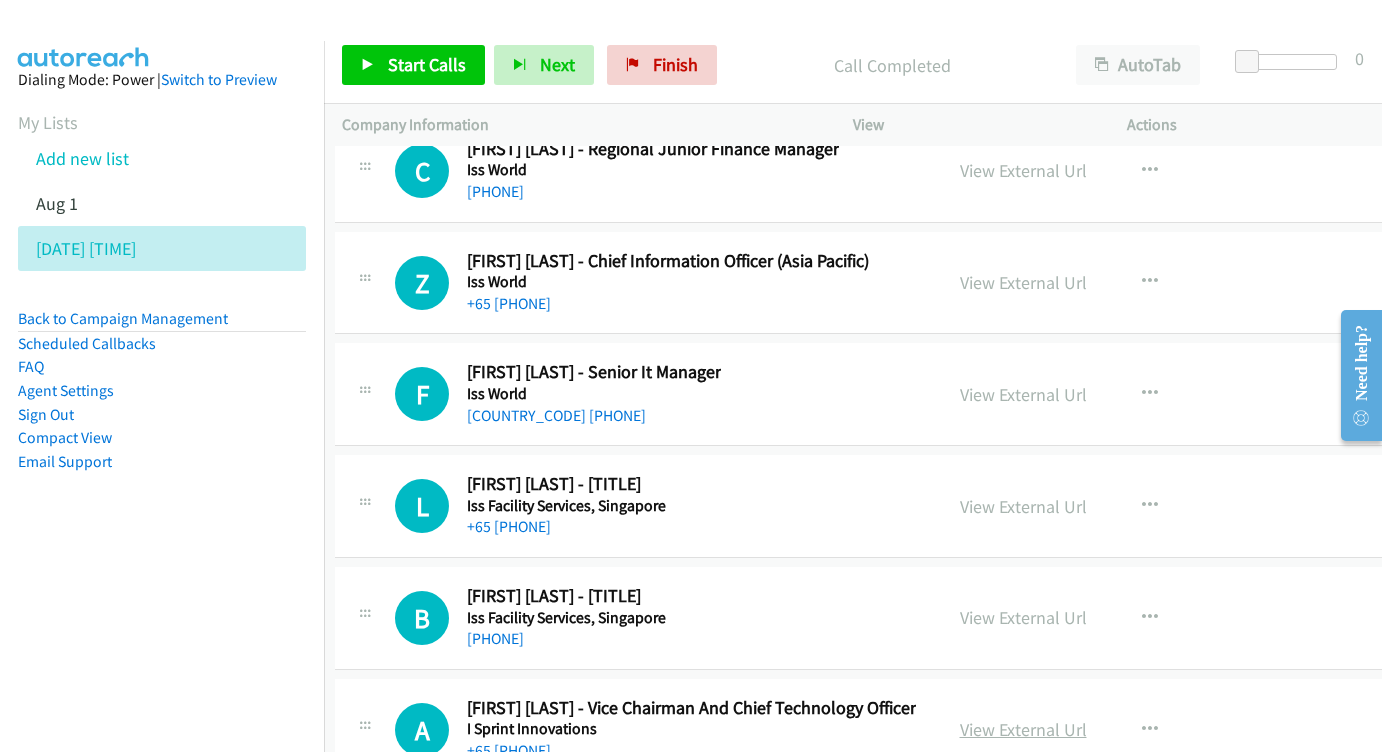 click on "View External Url" at bounding box center (1023, 729) 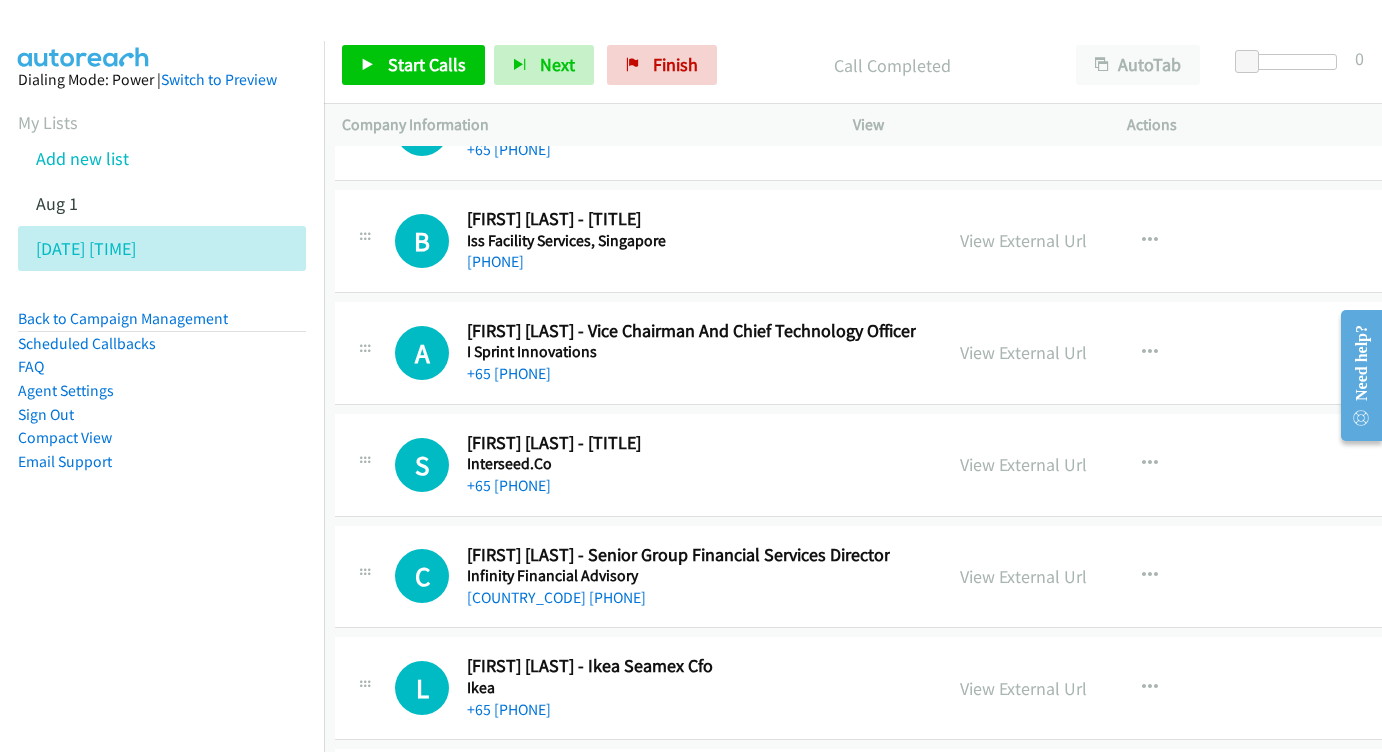 scroll, scrollTop: 33695, scrollLeft: 7, axis: both 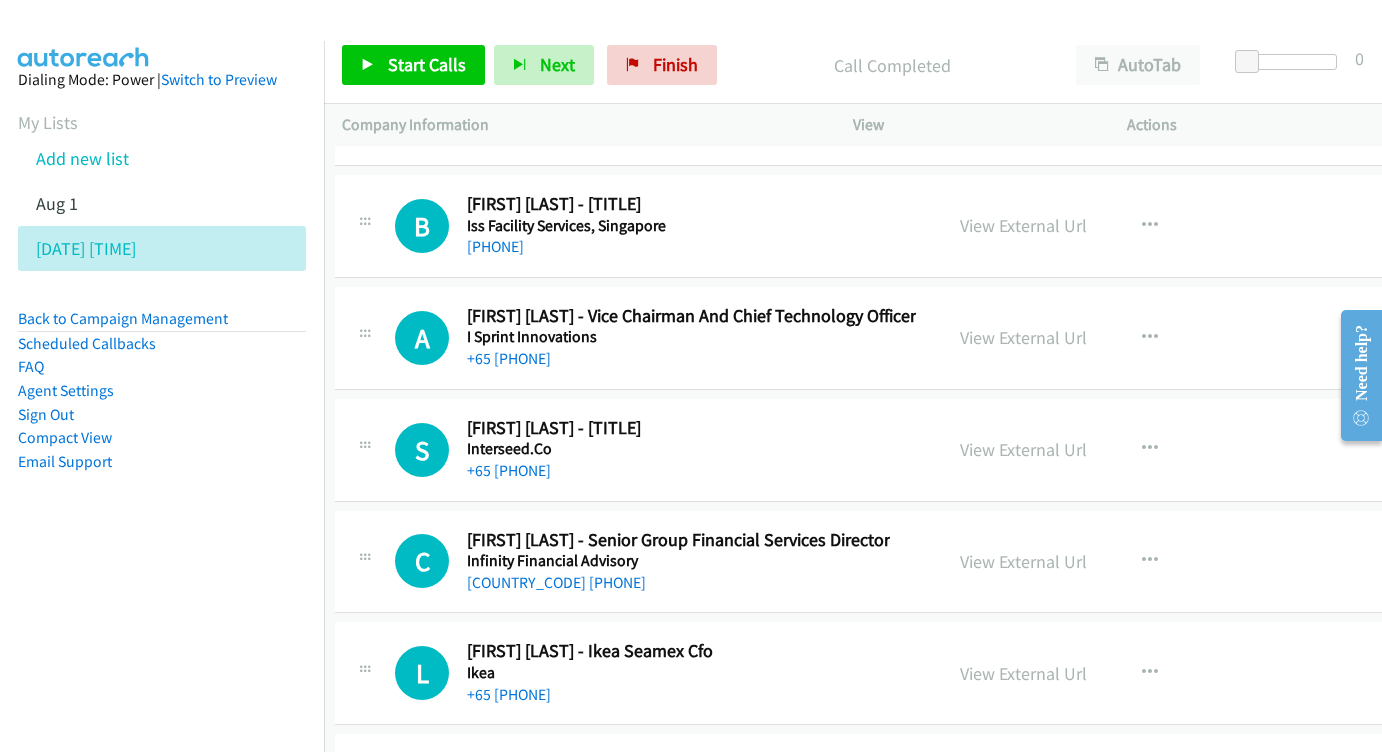 click on "View External Url" at bounding box center [1023, 785] 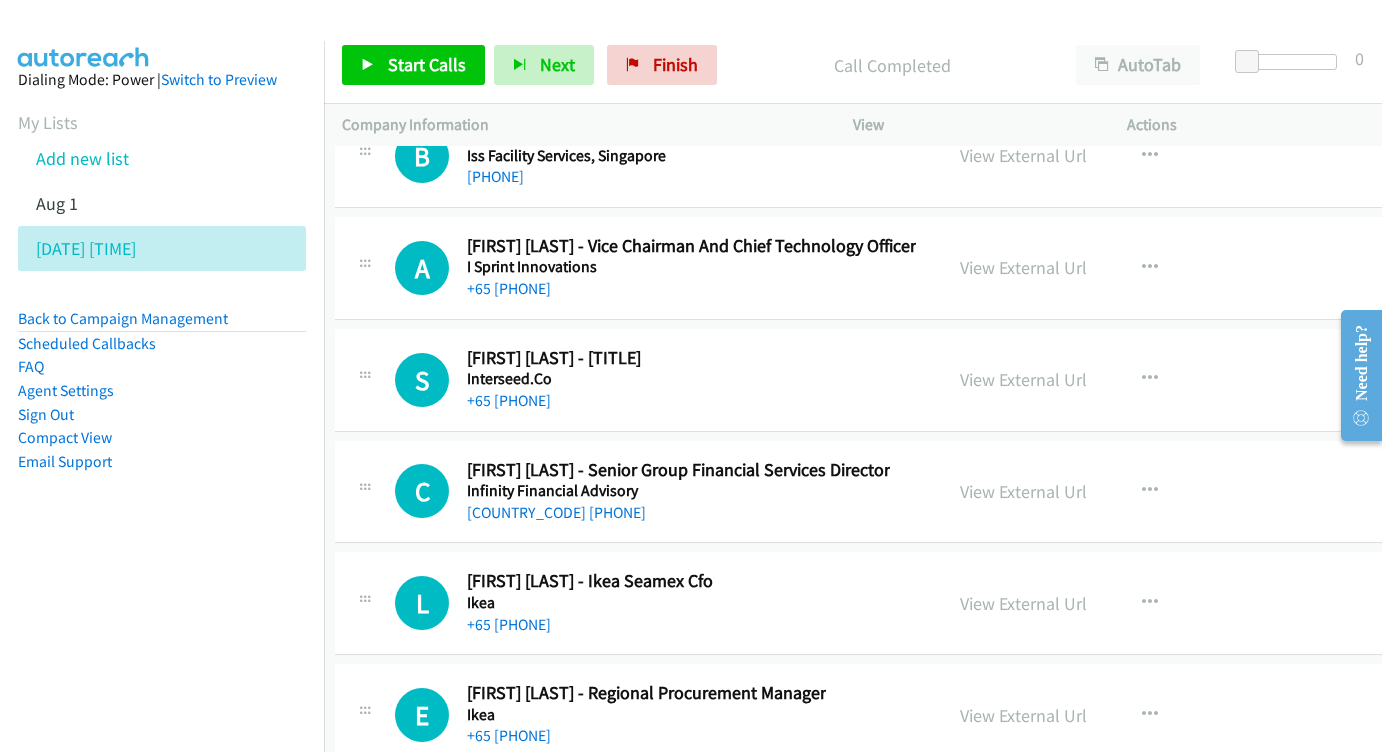 scroll, scrollTop: 33795, scrollLeft: 7, axis: both 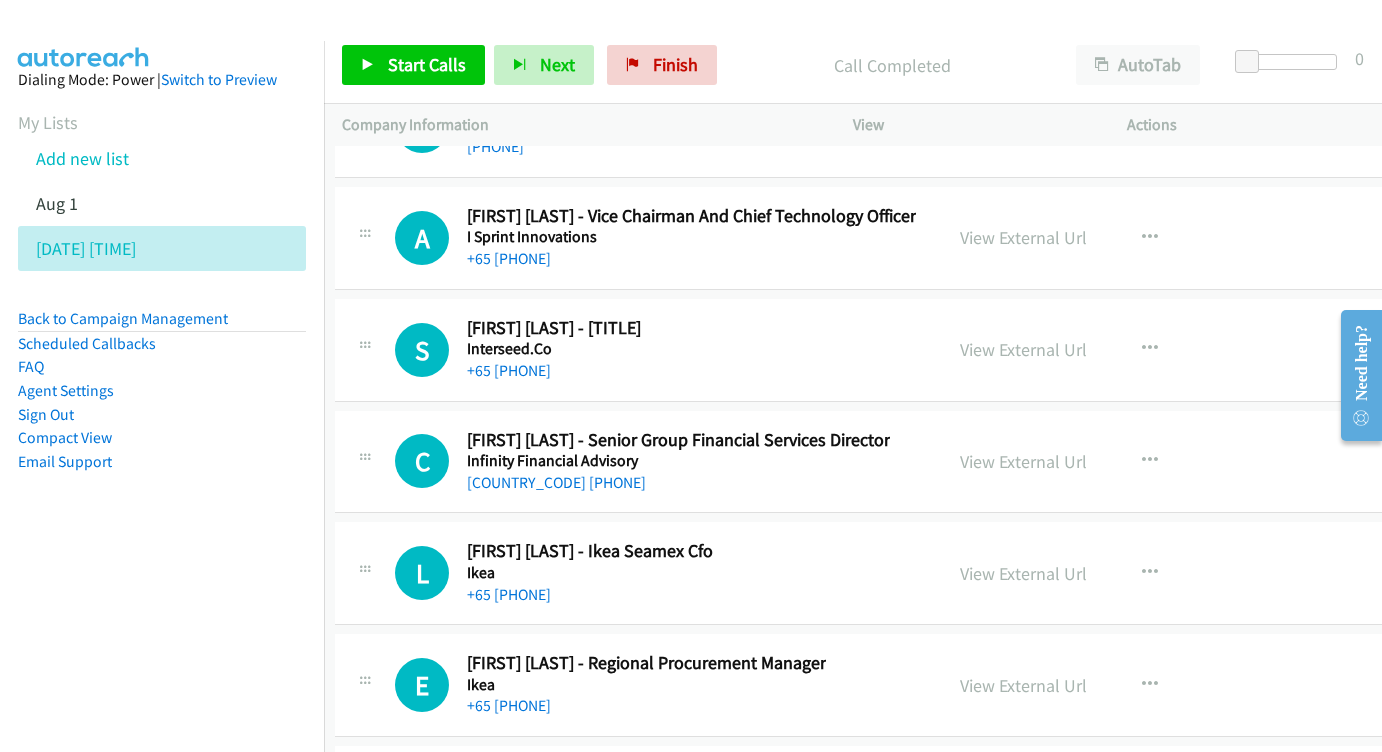 click on "View External Url" at bounding box center [1023, 796] 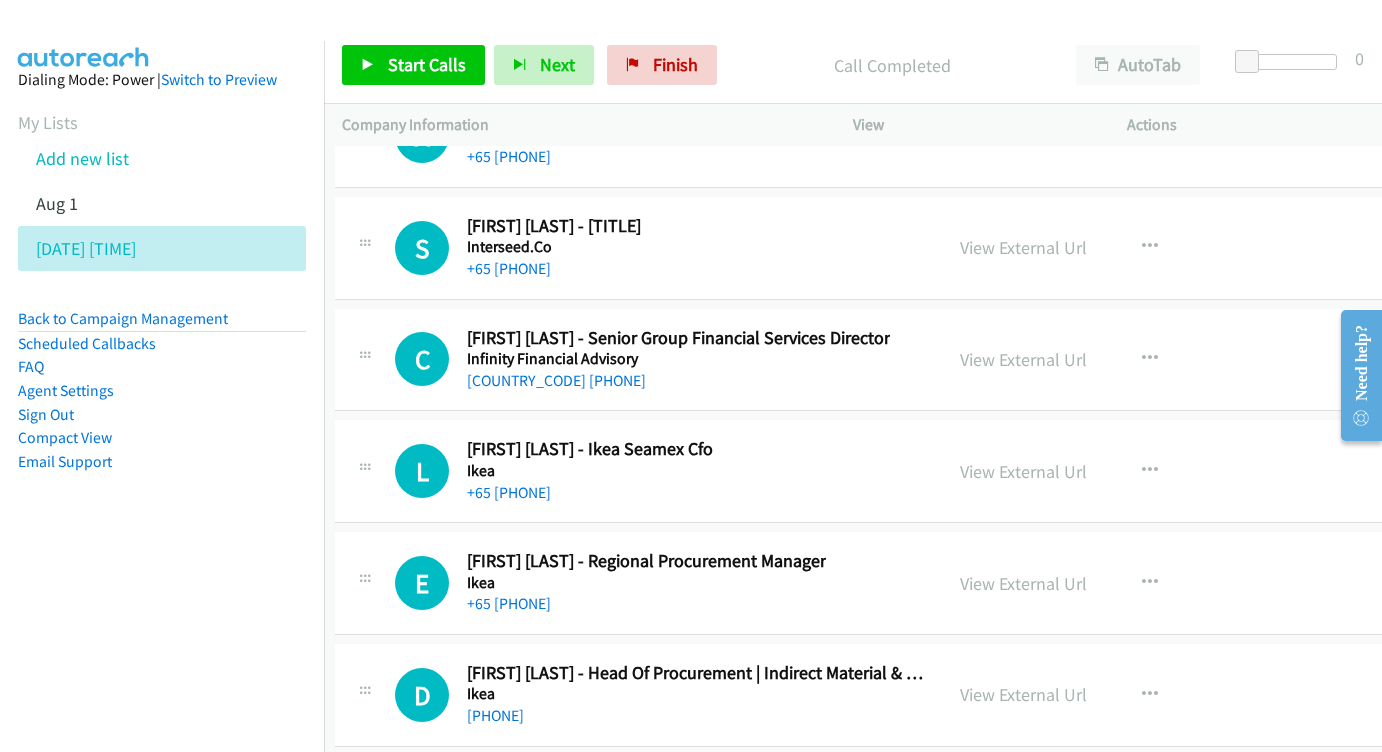 scroll, scrollTop: 33927, scrollLeft: 7, axis: both 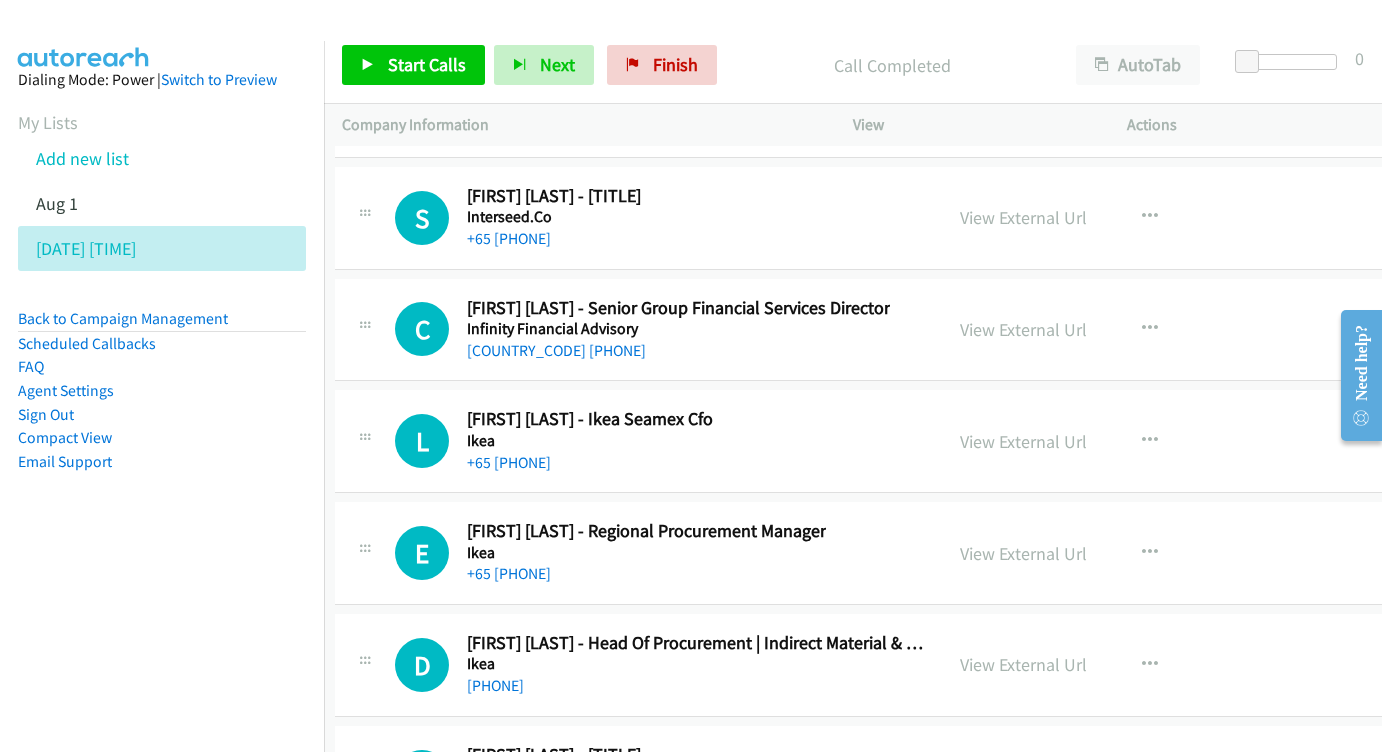 click on "View External Url" at bounding box center (1023, 776) 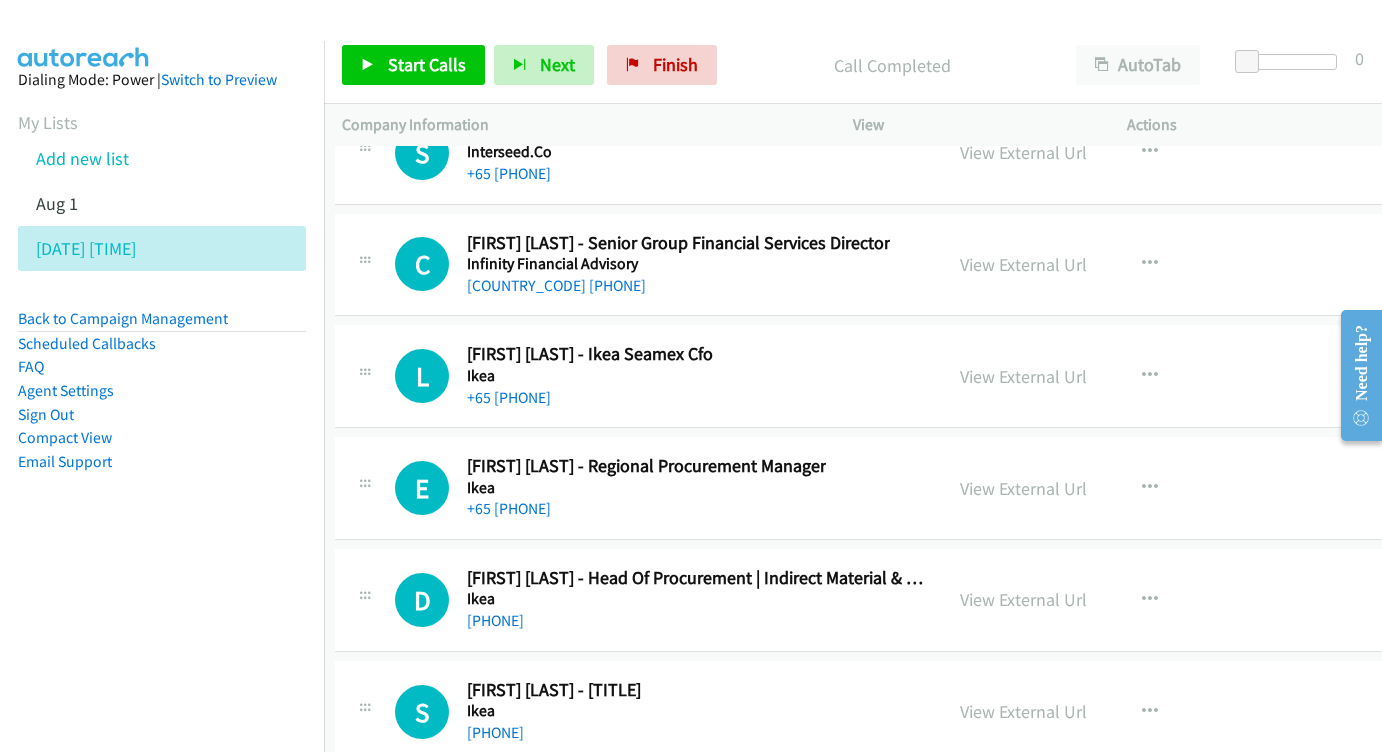 scroll, scrollTop: 34030, scrollLeft: 7, axis: both 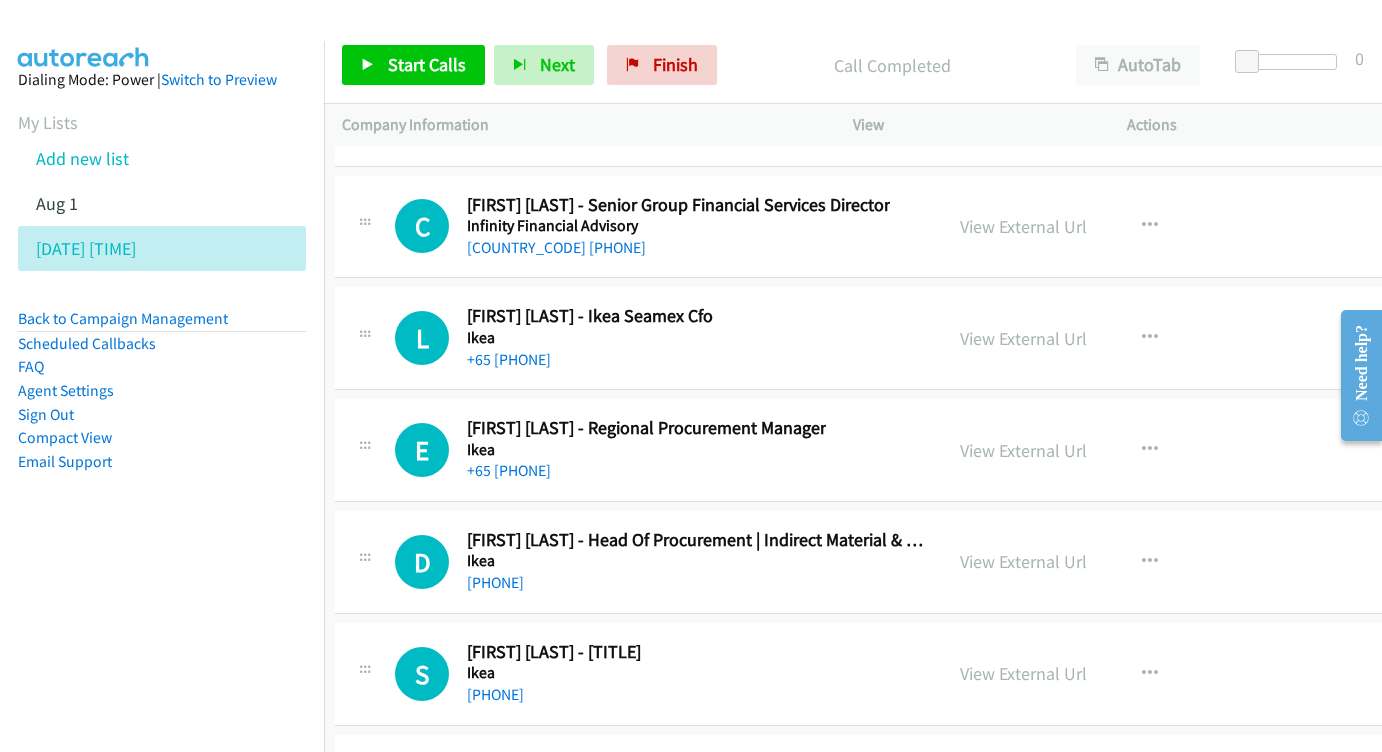 click on "View External Url" at bounding box center (1023, 785) 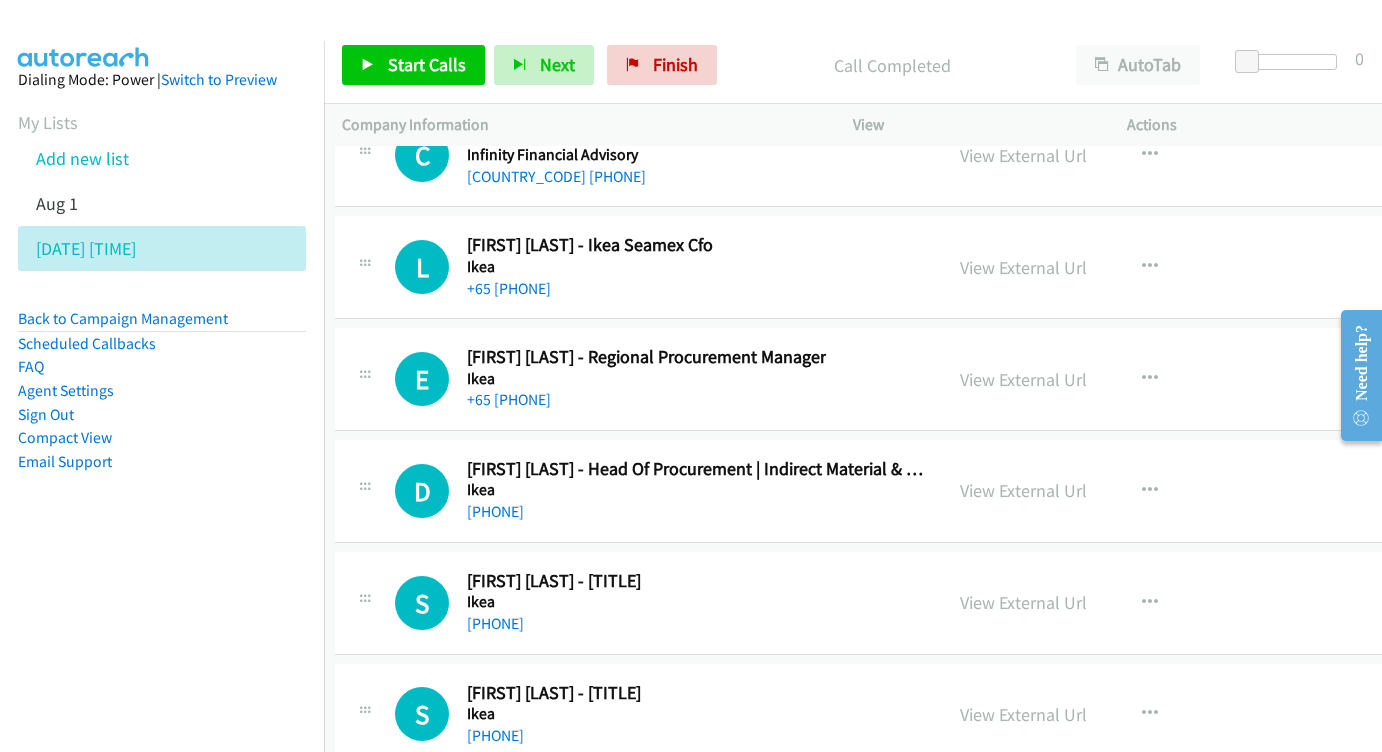 scroll, scrollTop: 34105, scrollLeft: 7, axis: both 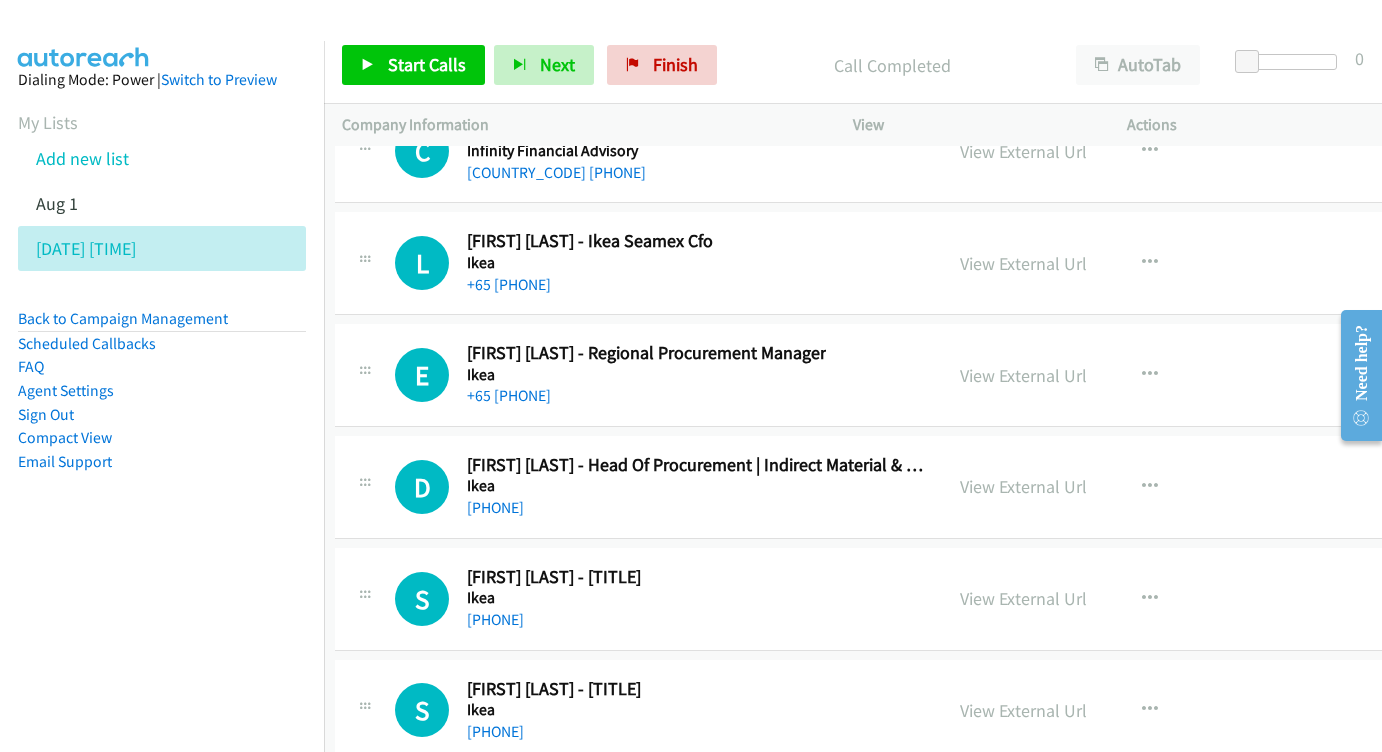 click on "View External Url" at bounding box center [1023, 822] 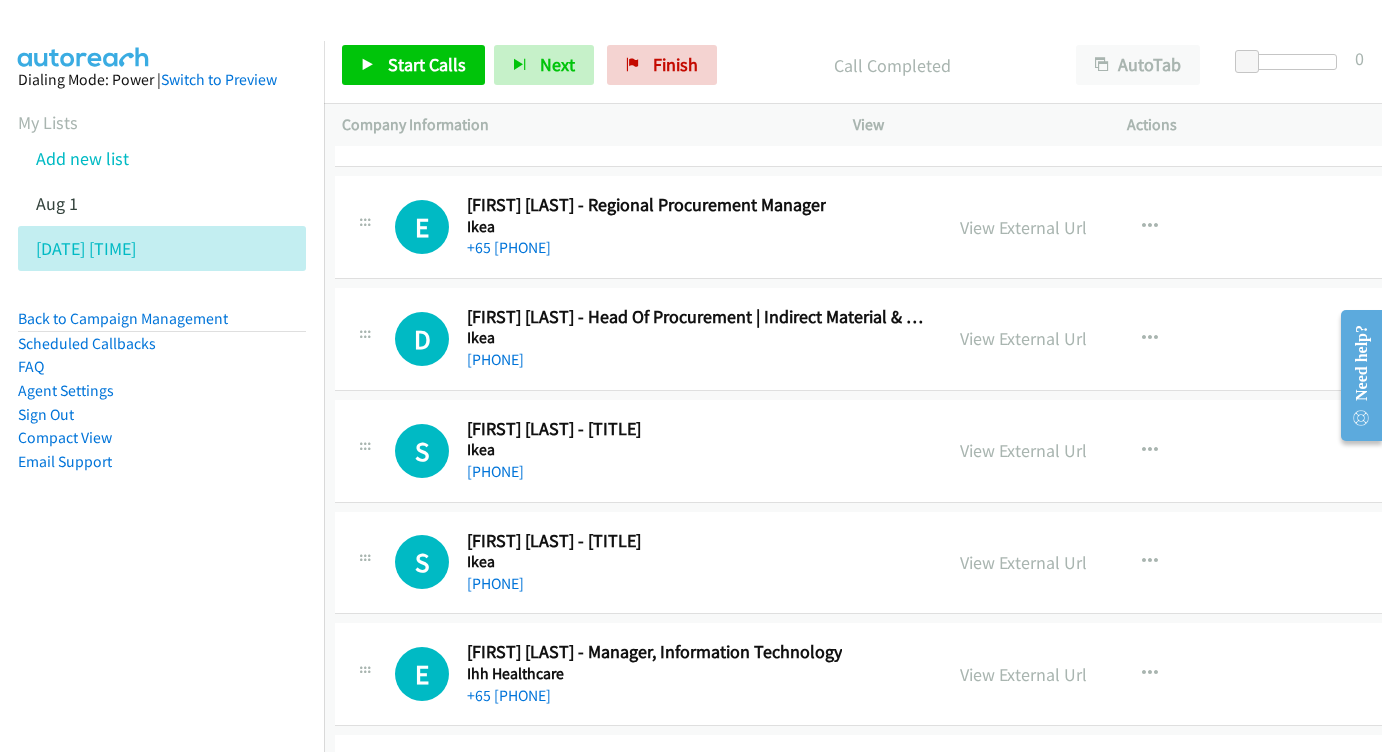 scroll, scrollTop: 34257, scrollLeft: 7, axis: both 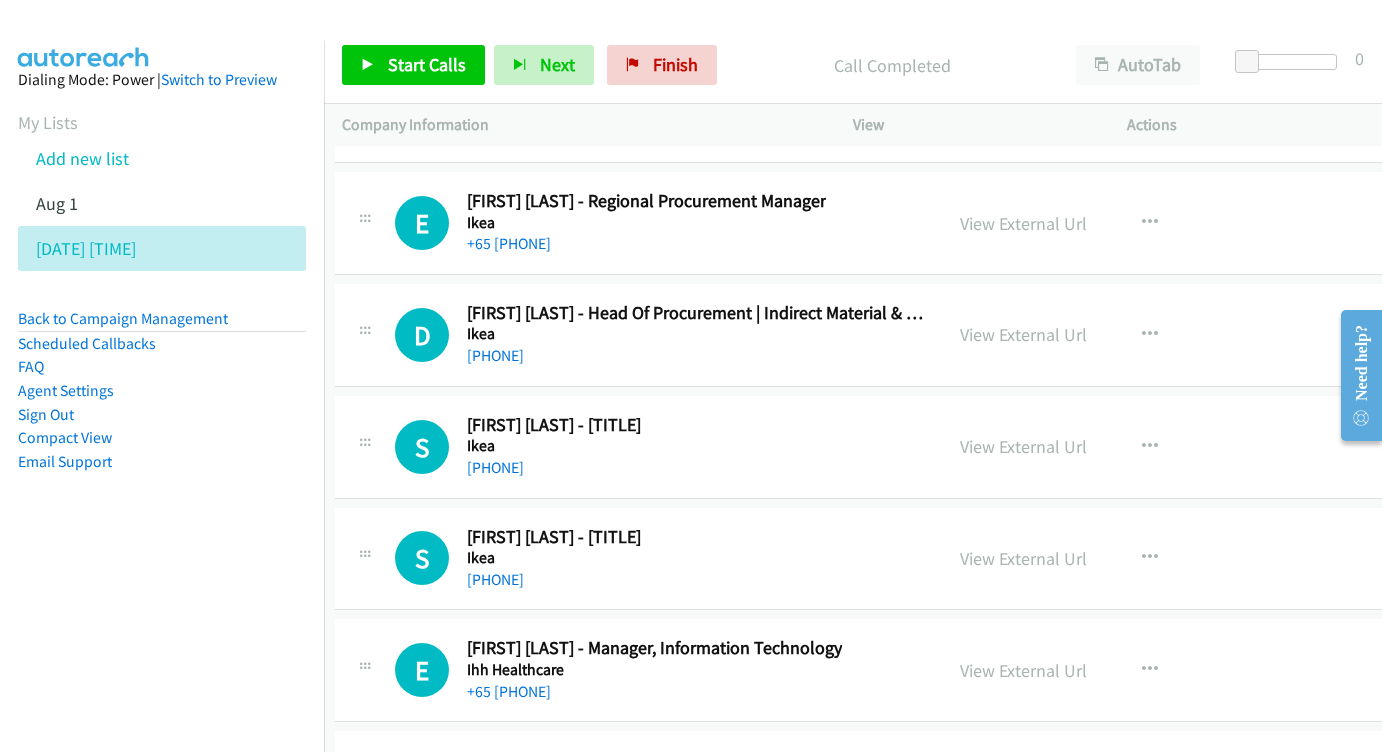 click on "View External Url" at bounding box center (1023, 782) 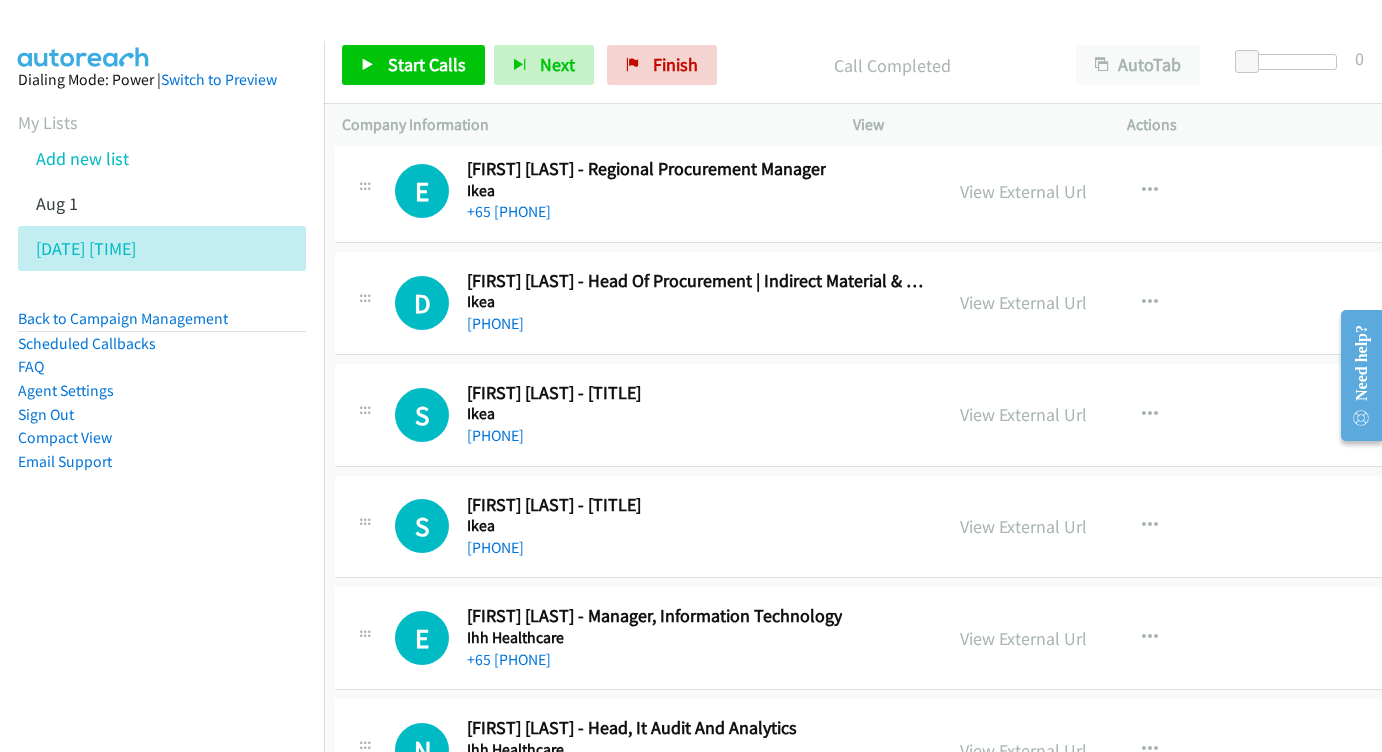 scroll, scrollTop: 34321, scrollLeft: 7, axis: both 